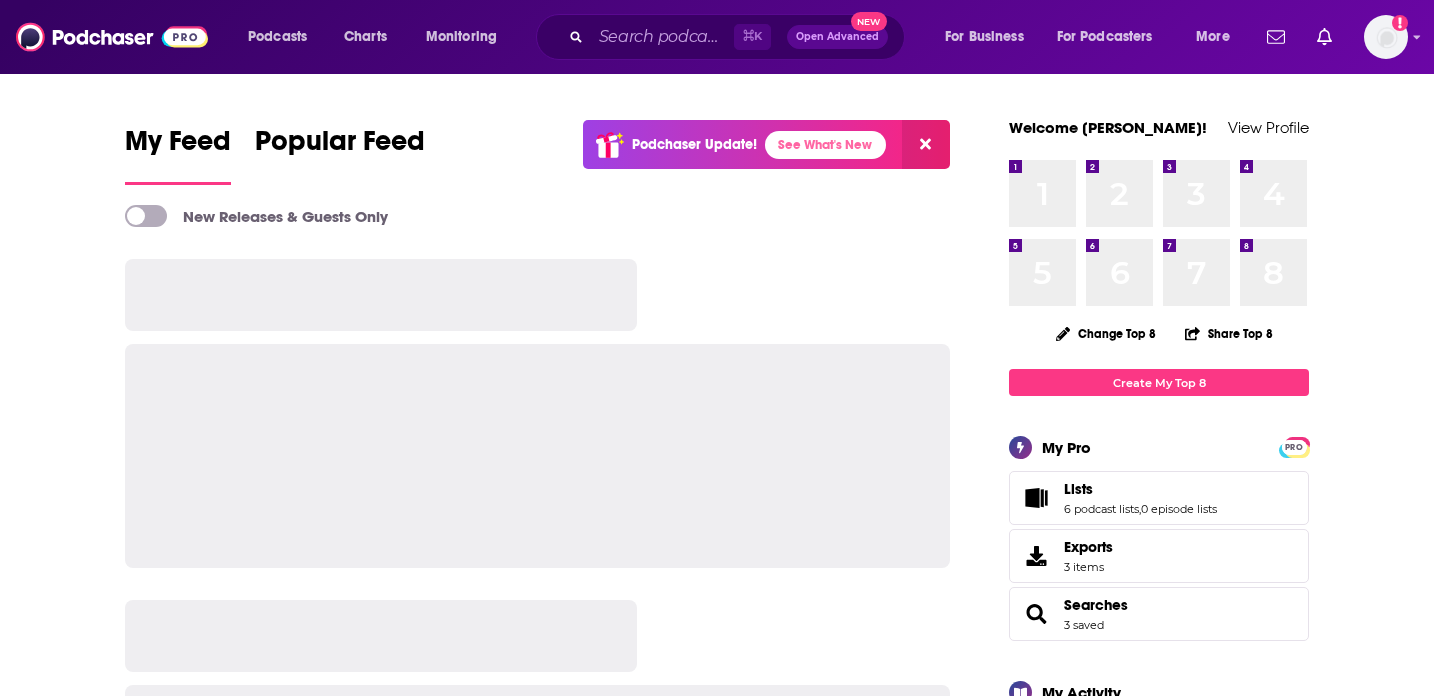 scroll, scrollTop: 0, scrollLeft: 0, axis: both 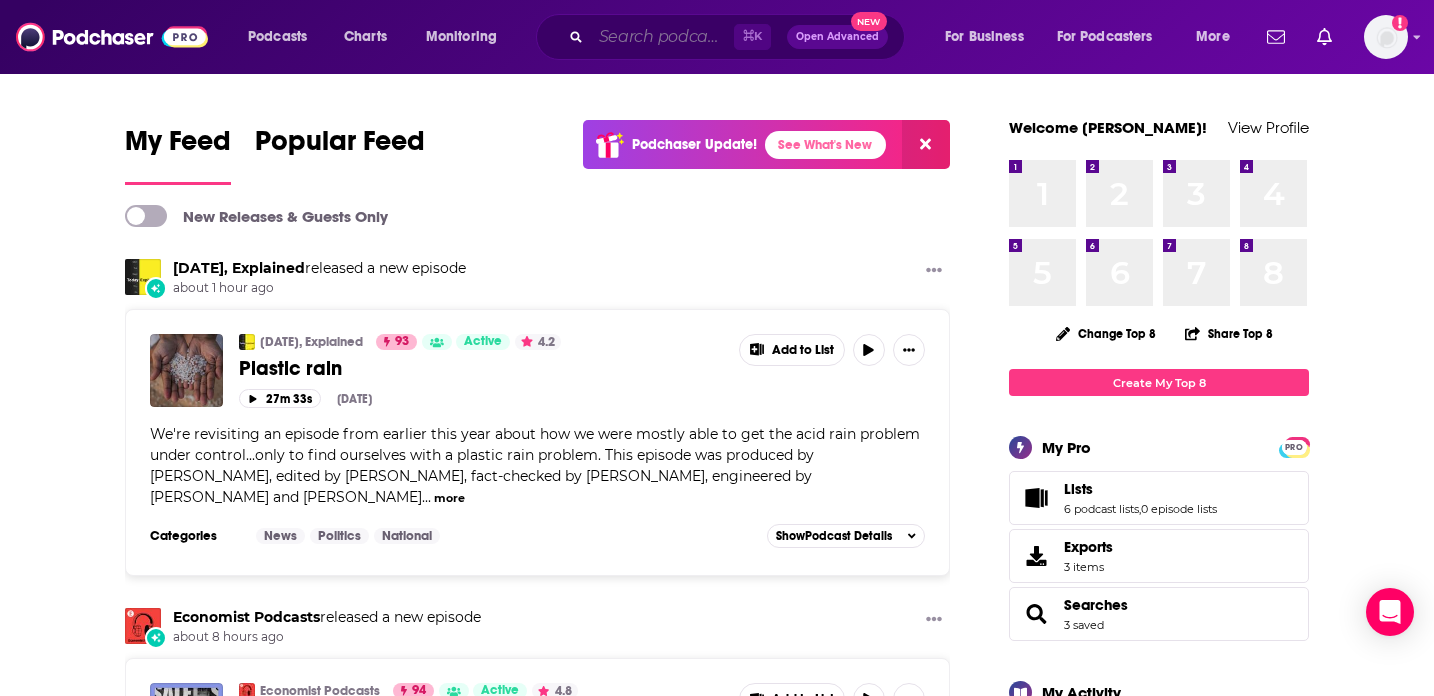 click at bounding box center [662, 37] 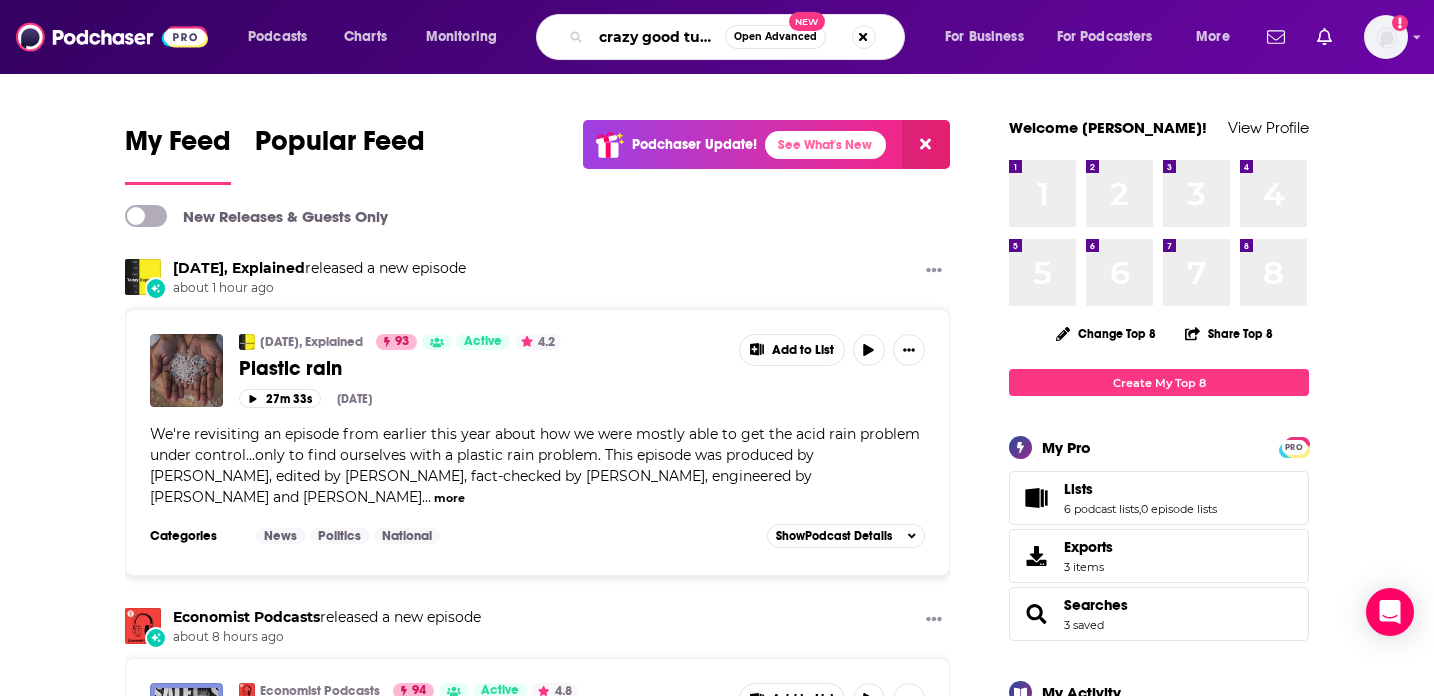 type on "crazy good turns" 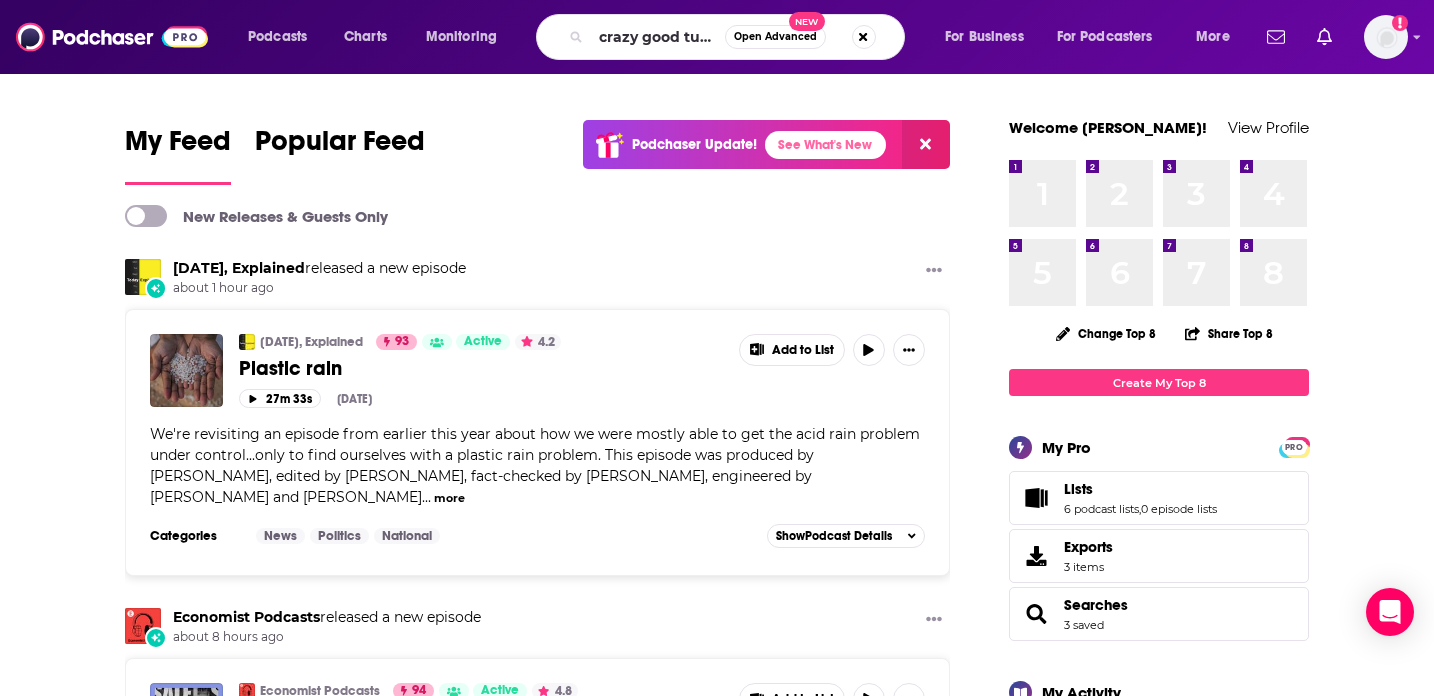 scroll, scrollTop: 0, scrollLeft: 0, axis: both 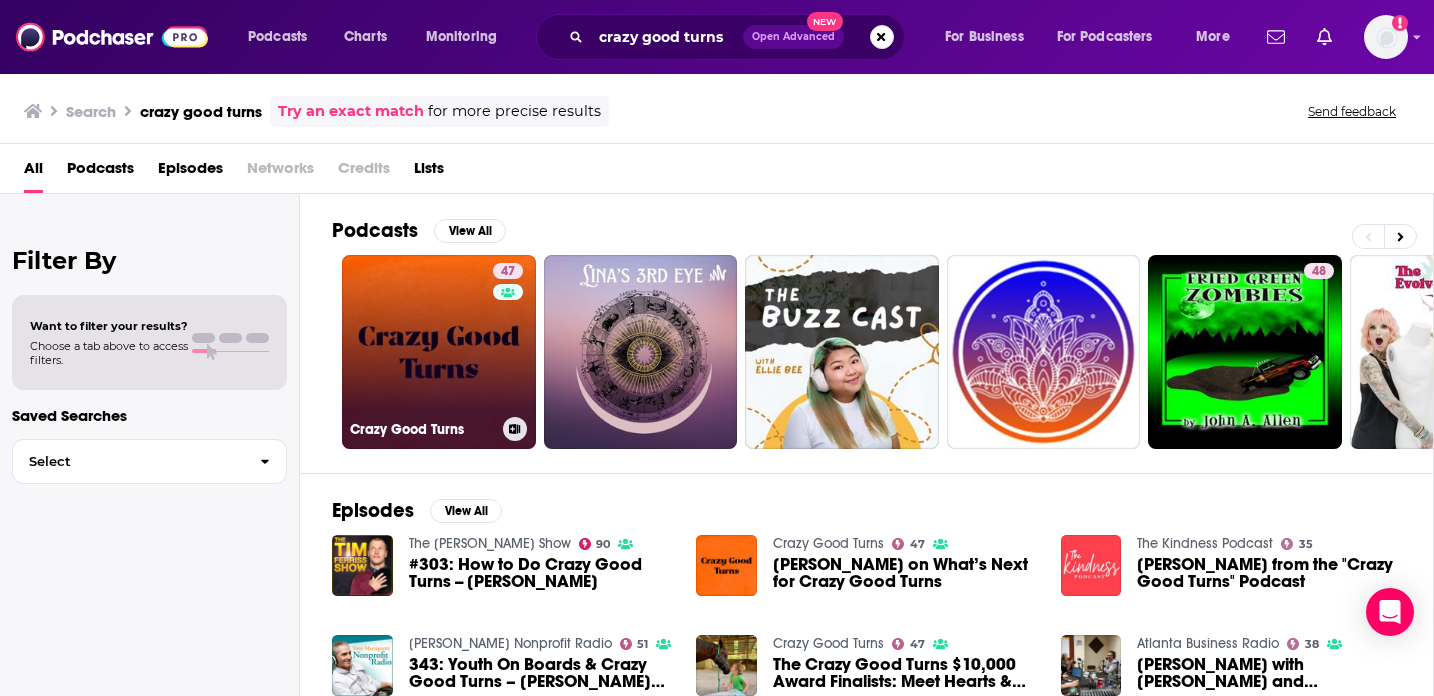 click on "47 Crazy Good Turns" at bounding box center [439, 352] 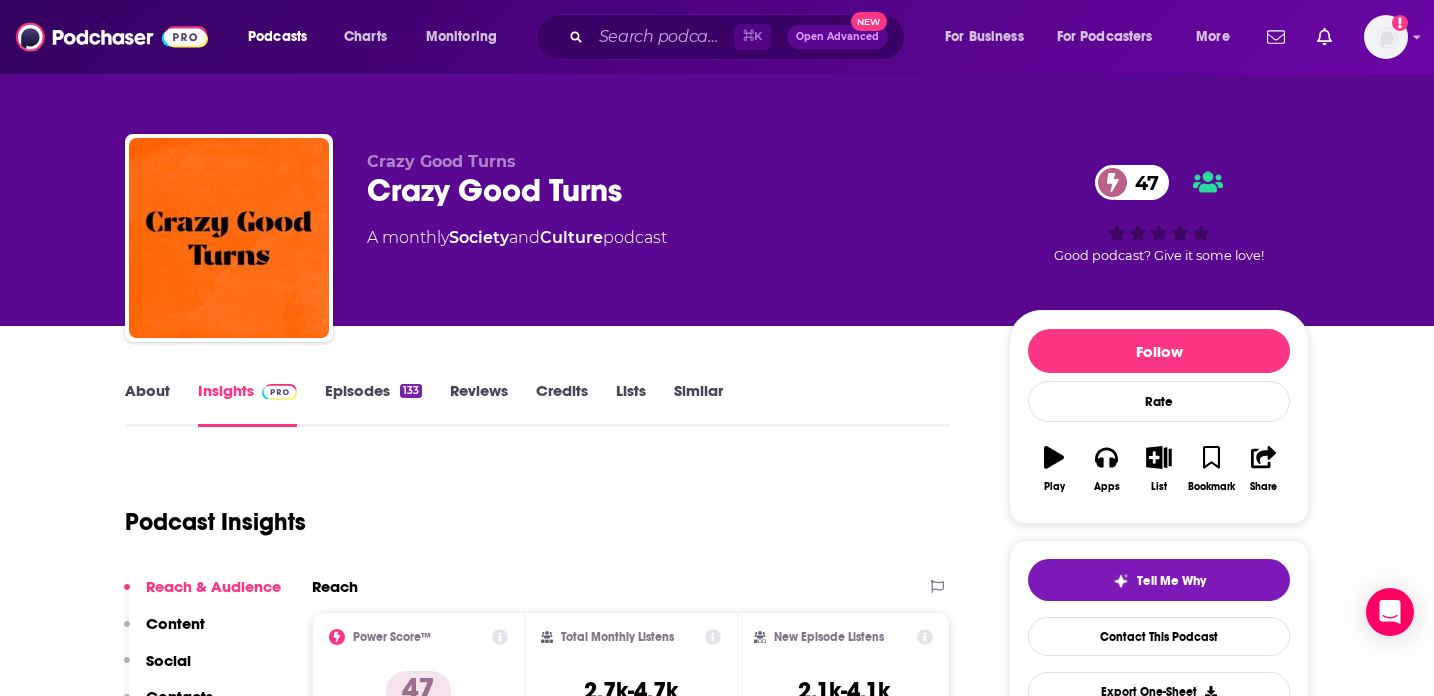 click on "47" at bounding box center (1142, 182) 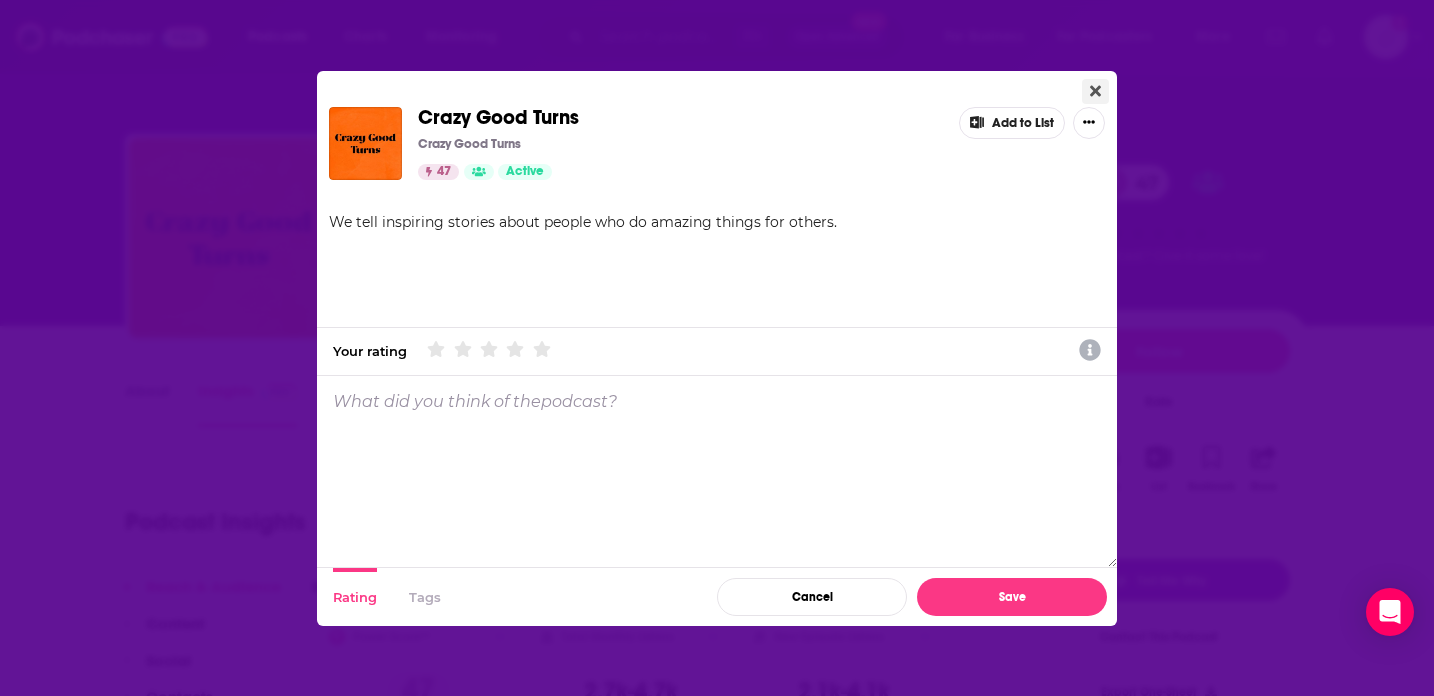 click at bounding box center (1095, 91) 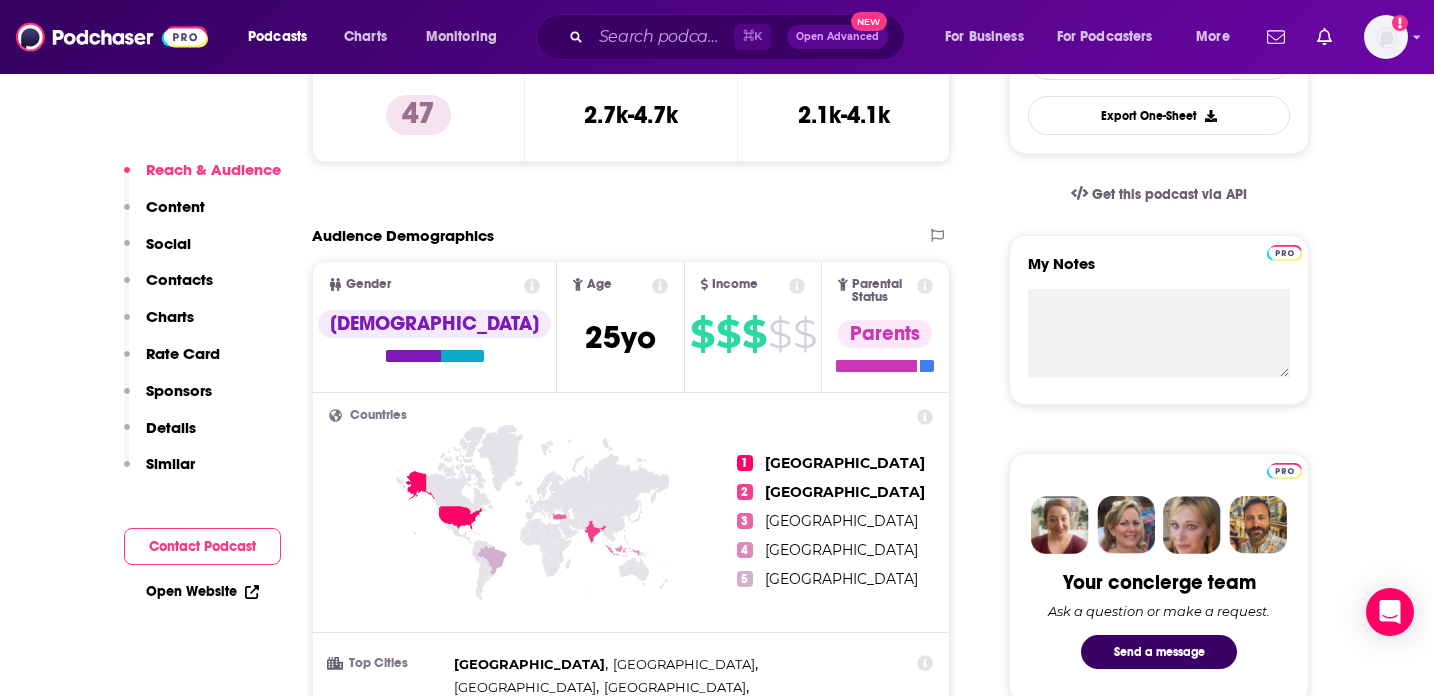 scroll, scrollTop: 577, scrollLeft: 0, axis: vertical 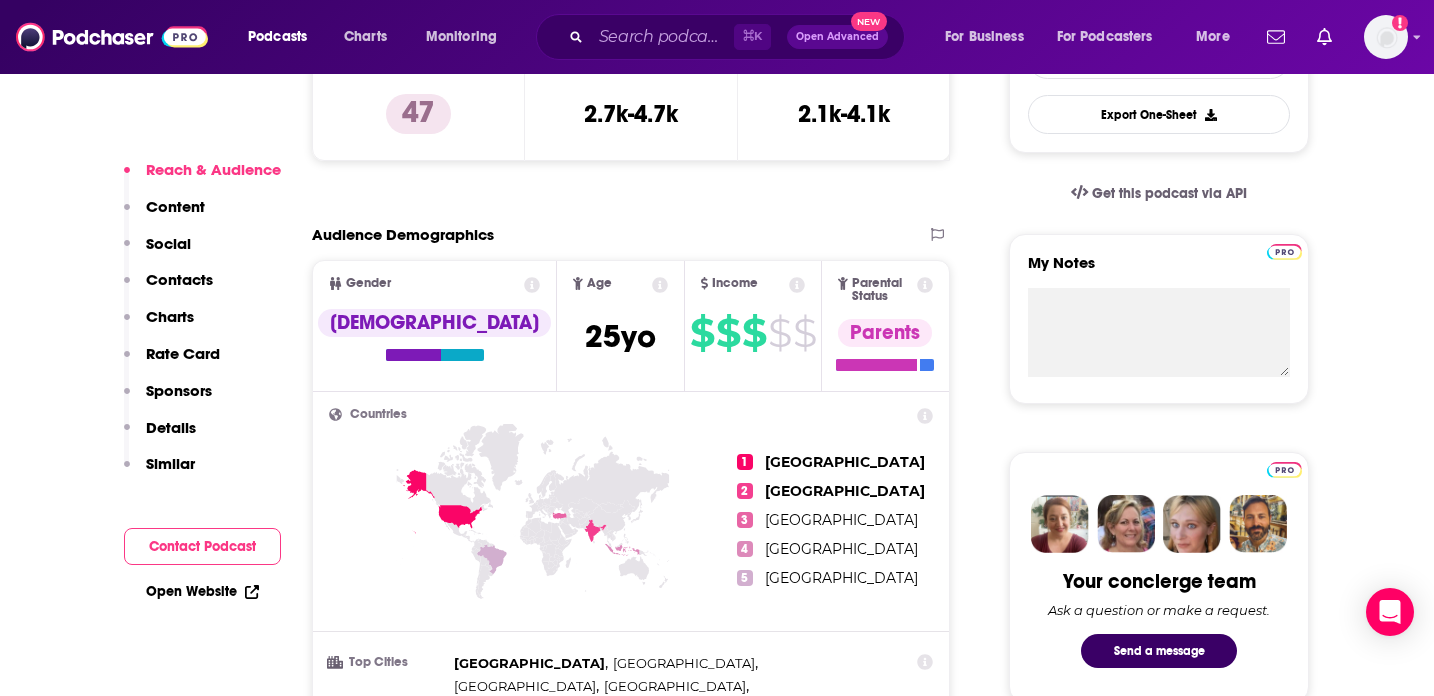 click on "Content" at bounding box center [175, 206] 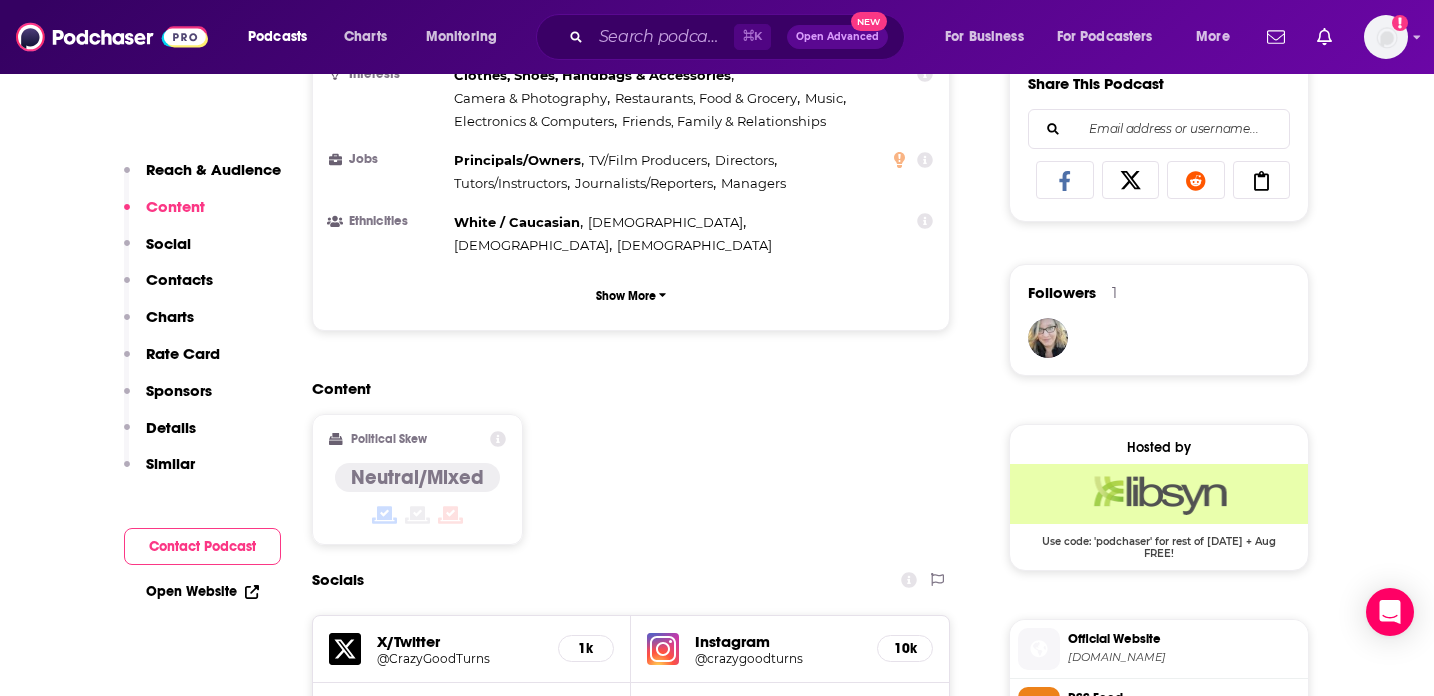 click on "Reach & Audience" at bounding box center (213, 169) 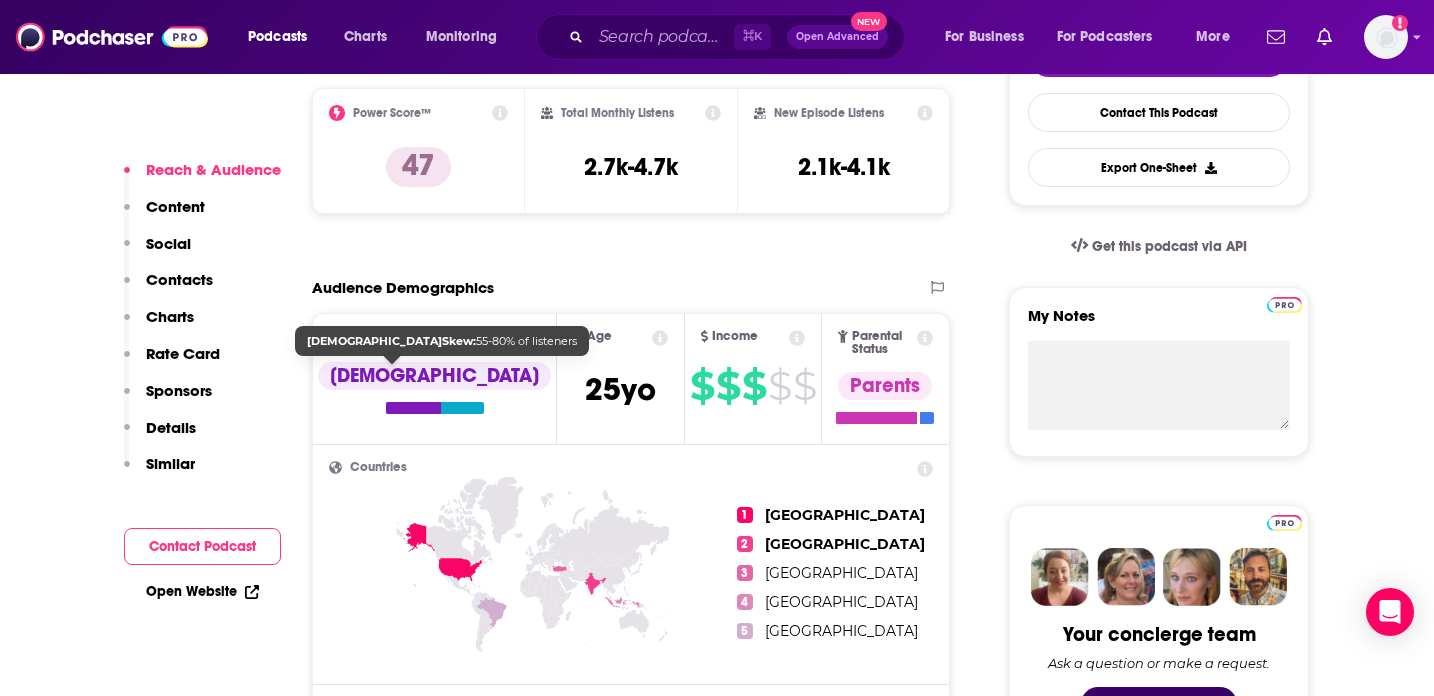 scroll, scrollTop: 299, scrollLeft: 0, axis: vertical 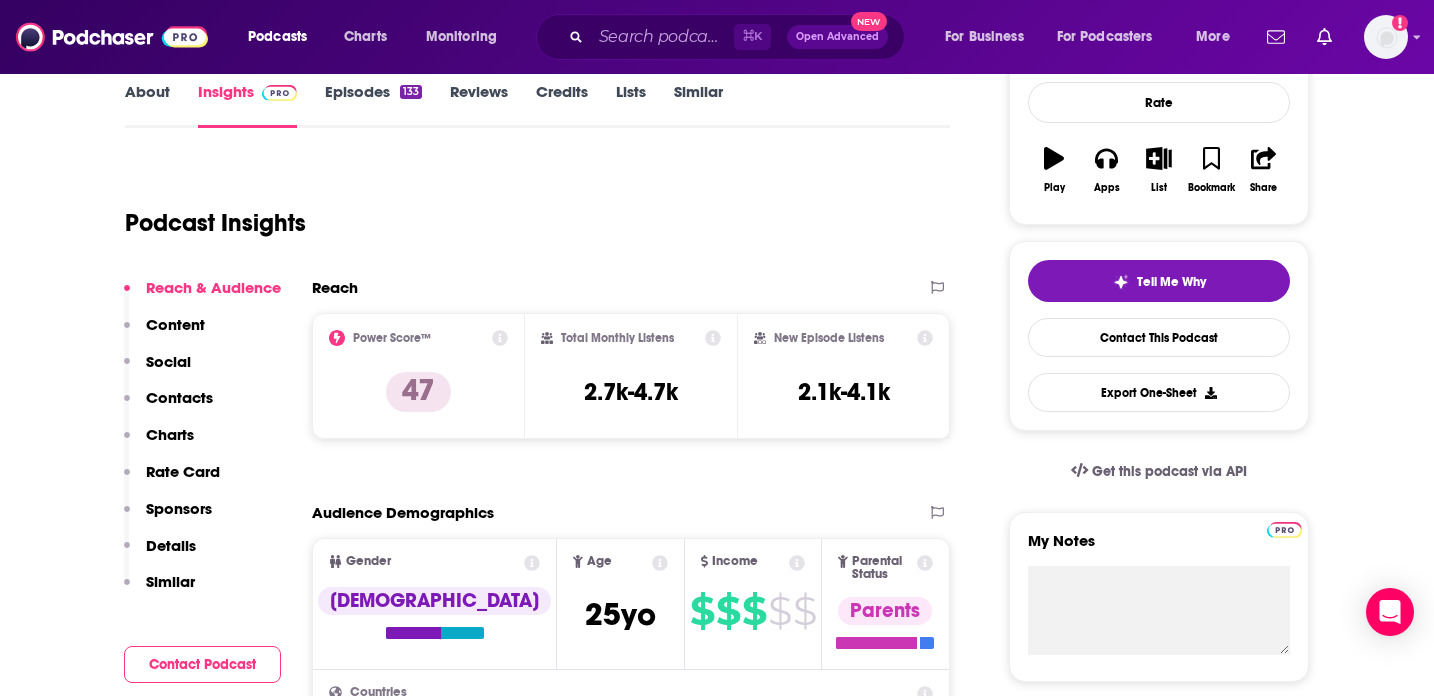 click 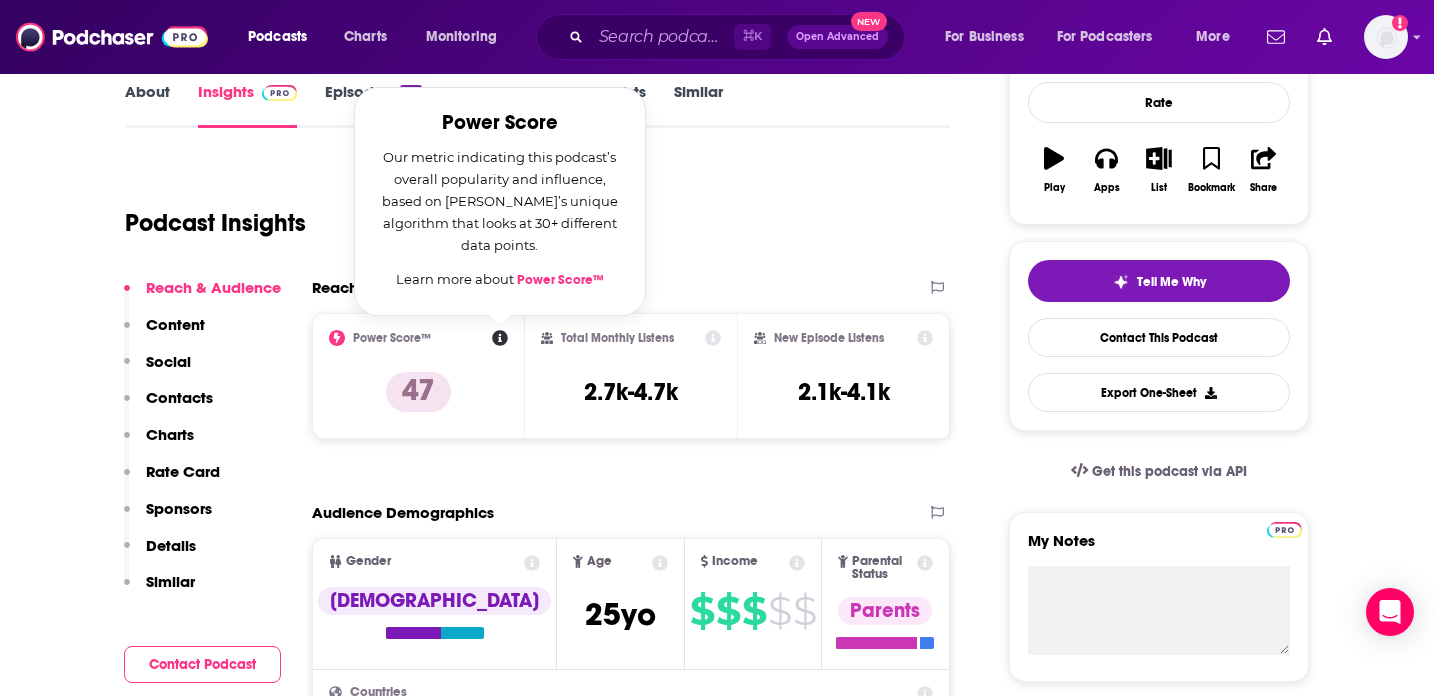 click on "Power Score™" at bounding box center [560, 280] 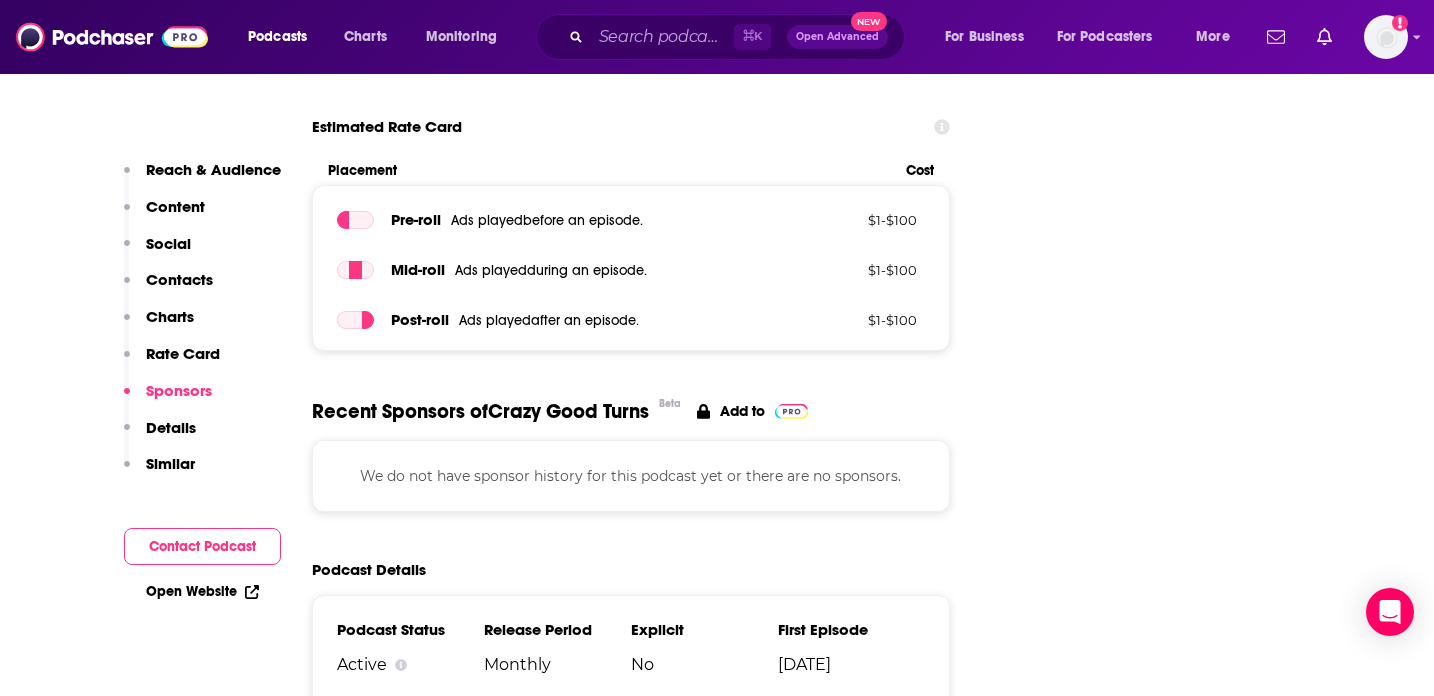 scroll, scrollTop: 2582, scrollLeft: 0, axis: vertical 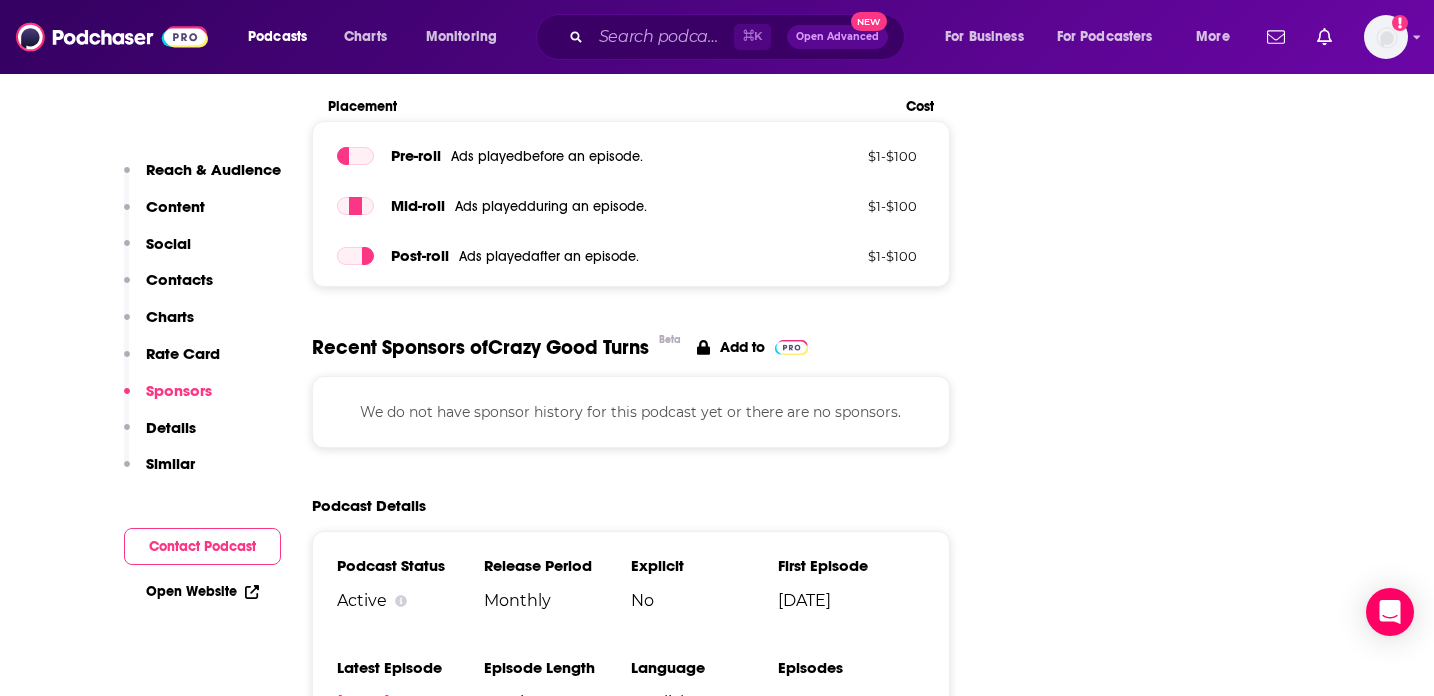 click on "Content" at bounding box center (175, 206) 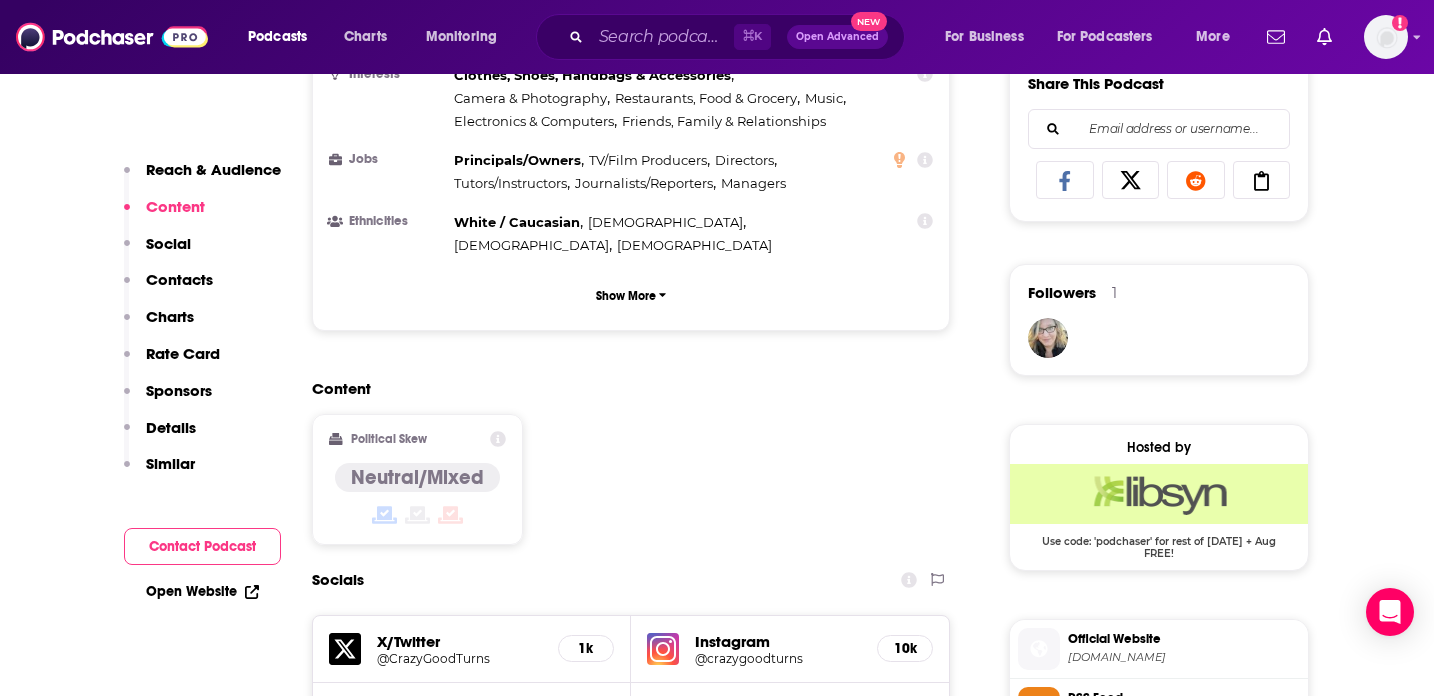 click on "Reach & Audience" at bounding box center [213, 169] 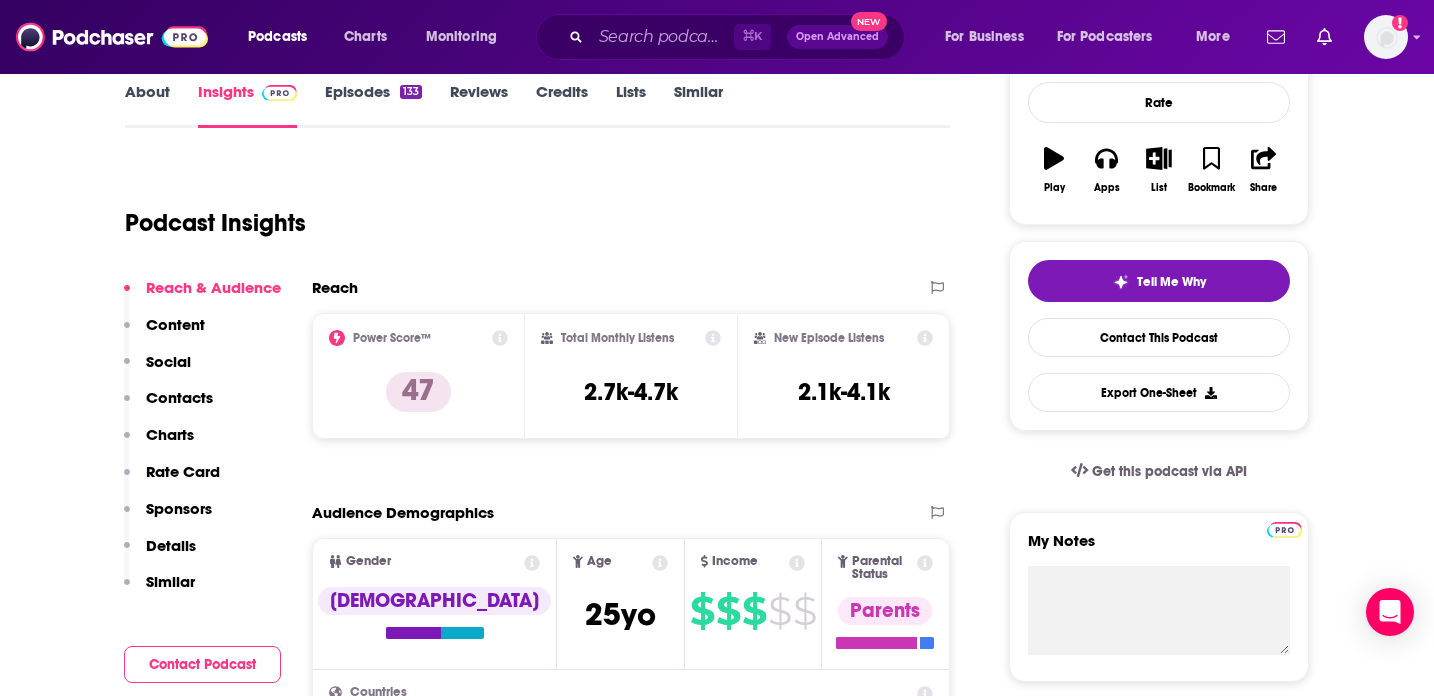 scroll, scrollTop: 220, scrollLeft: 0, axis: vertical 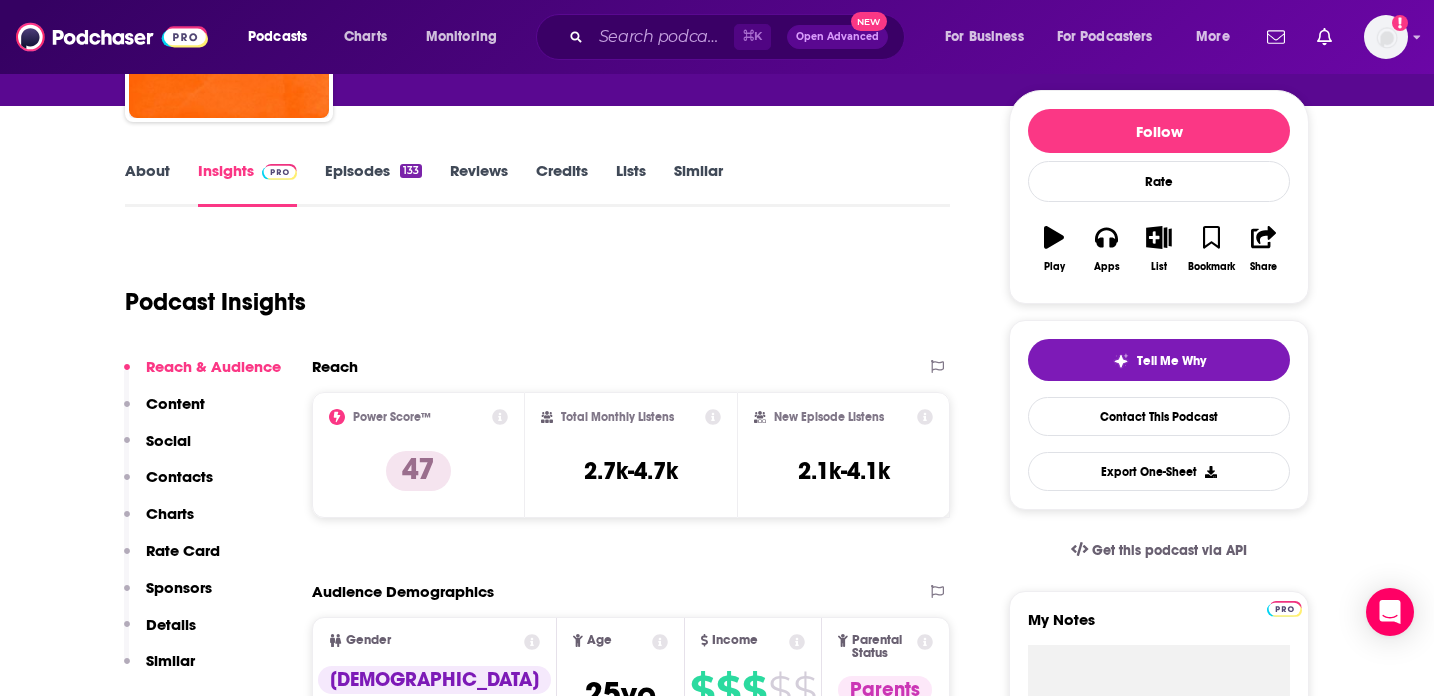 click on "Episodes 133" at bounding box center [373, 184] 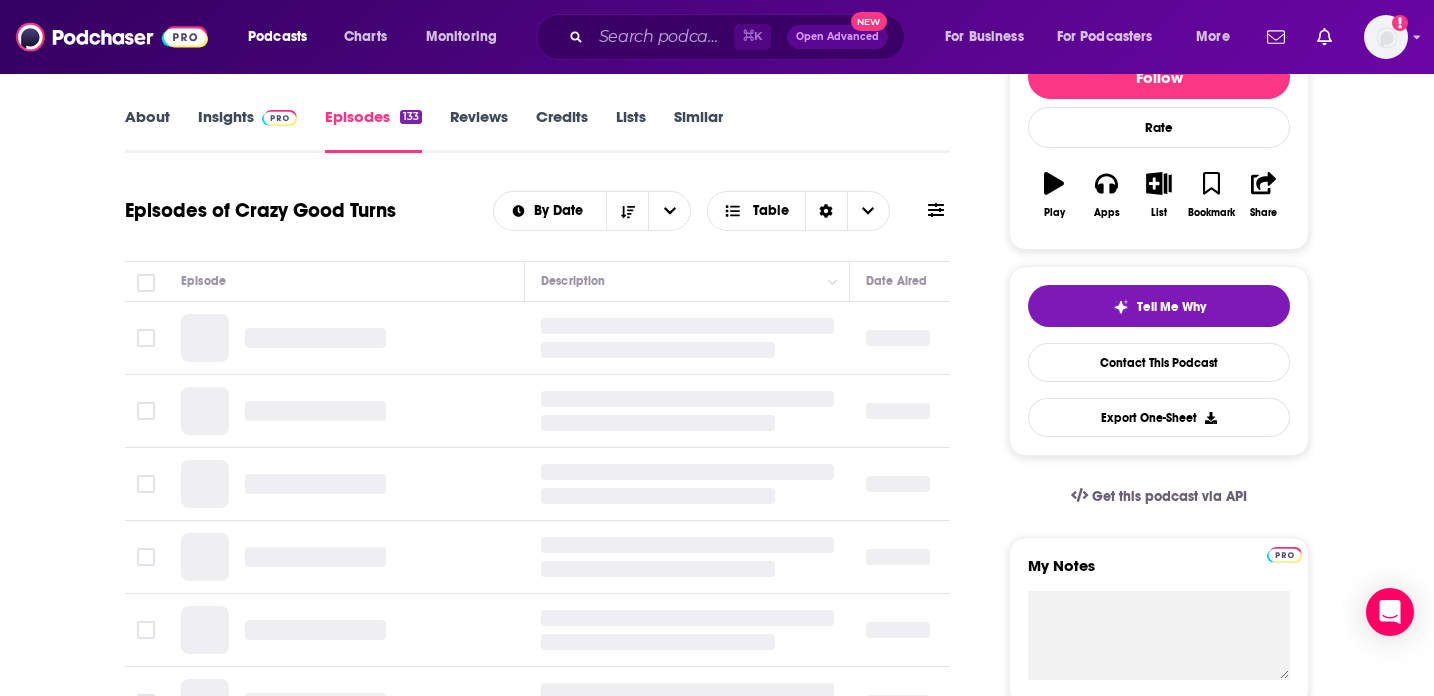 scroll, scrollTop: 277, scrollLeft: 0, axis: vertical 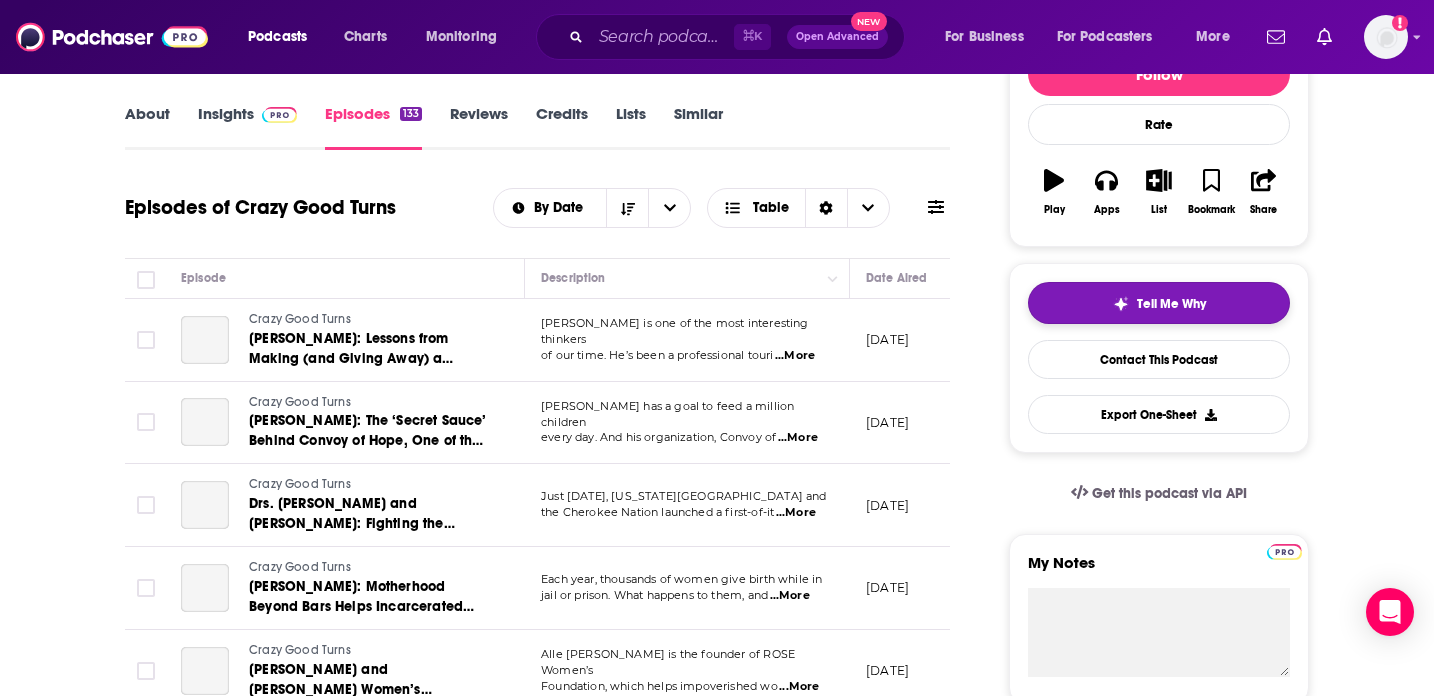 click on "Tell Me Why" at bounding box center (1159, 303) 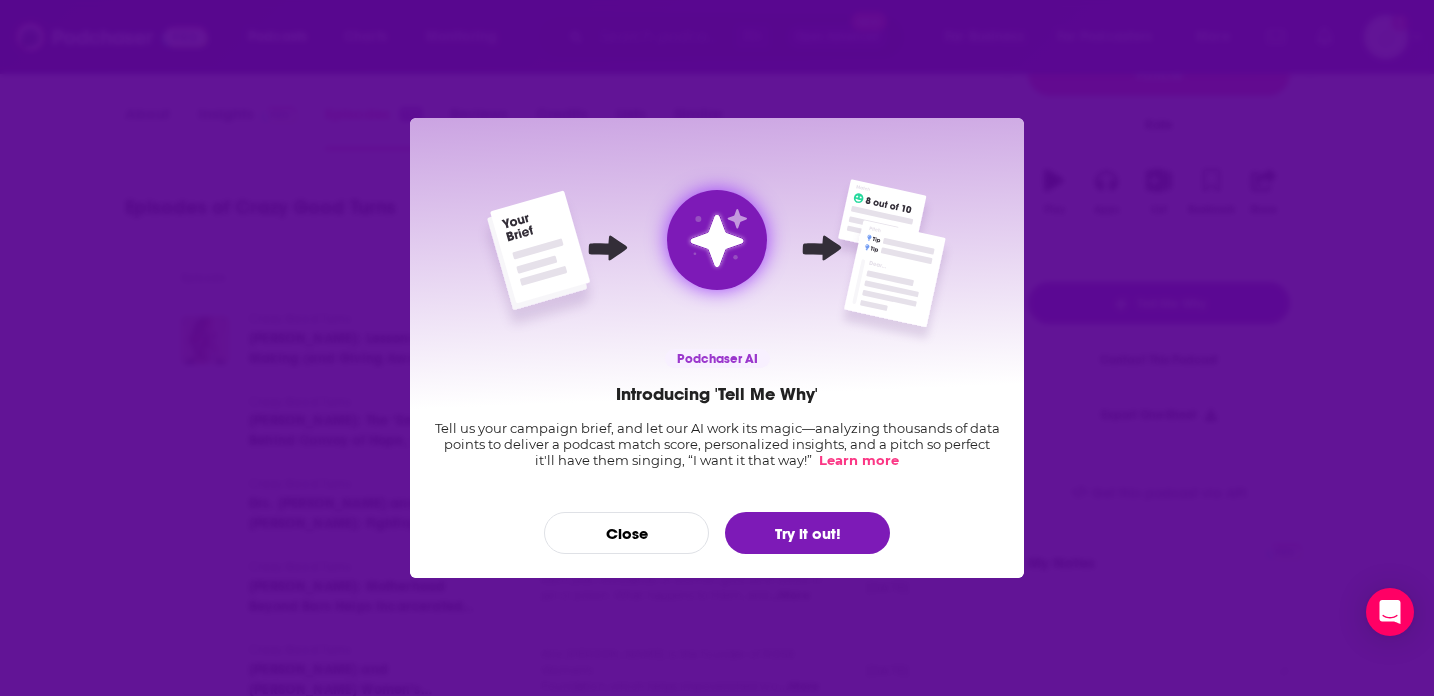 scroll, scrollTop: 0, scrollLeft: 0, axis: both 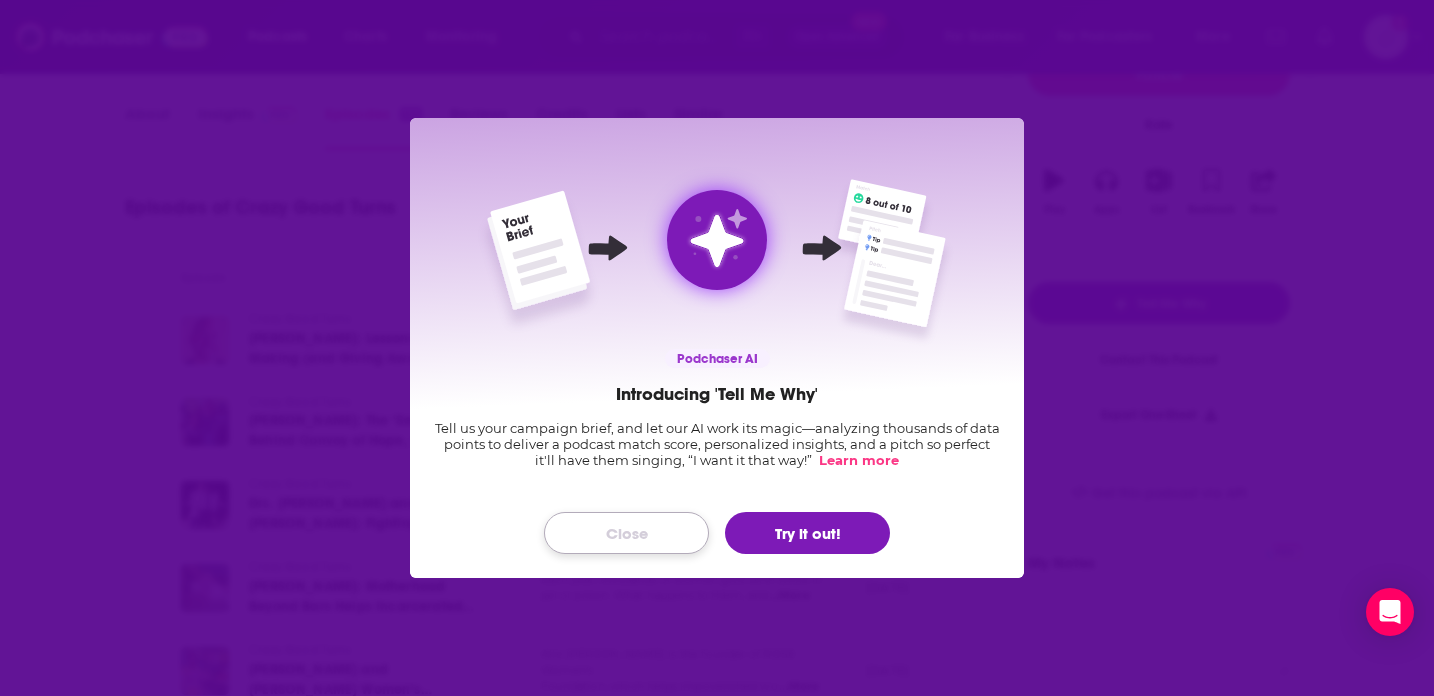 click on "Close" at bounding box center (626, 533) 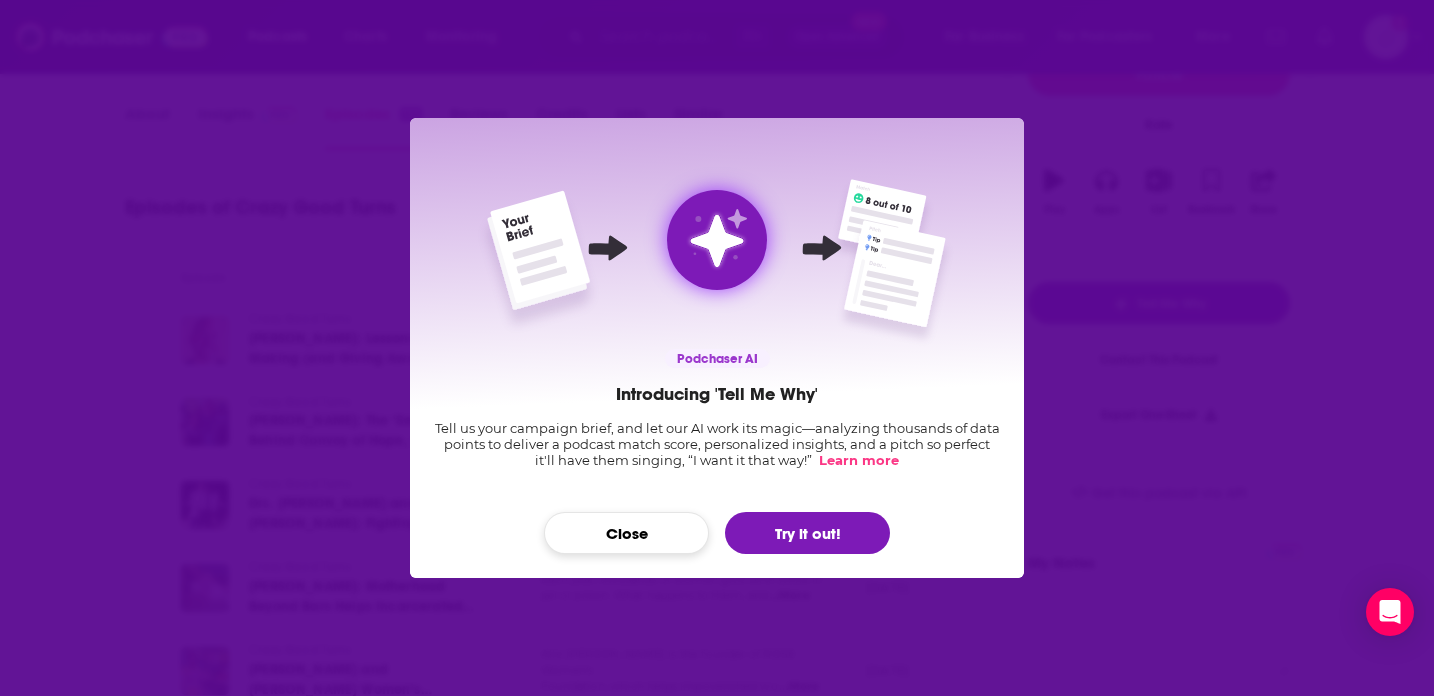 scroll, scrollTop: 277, scrollLeft: 0, axis: vertical 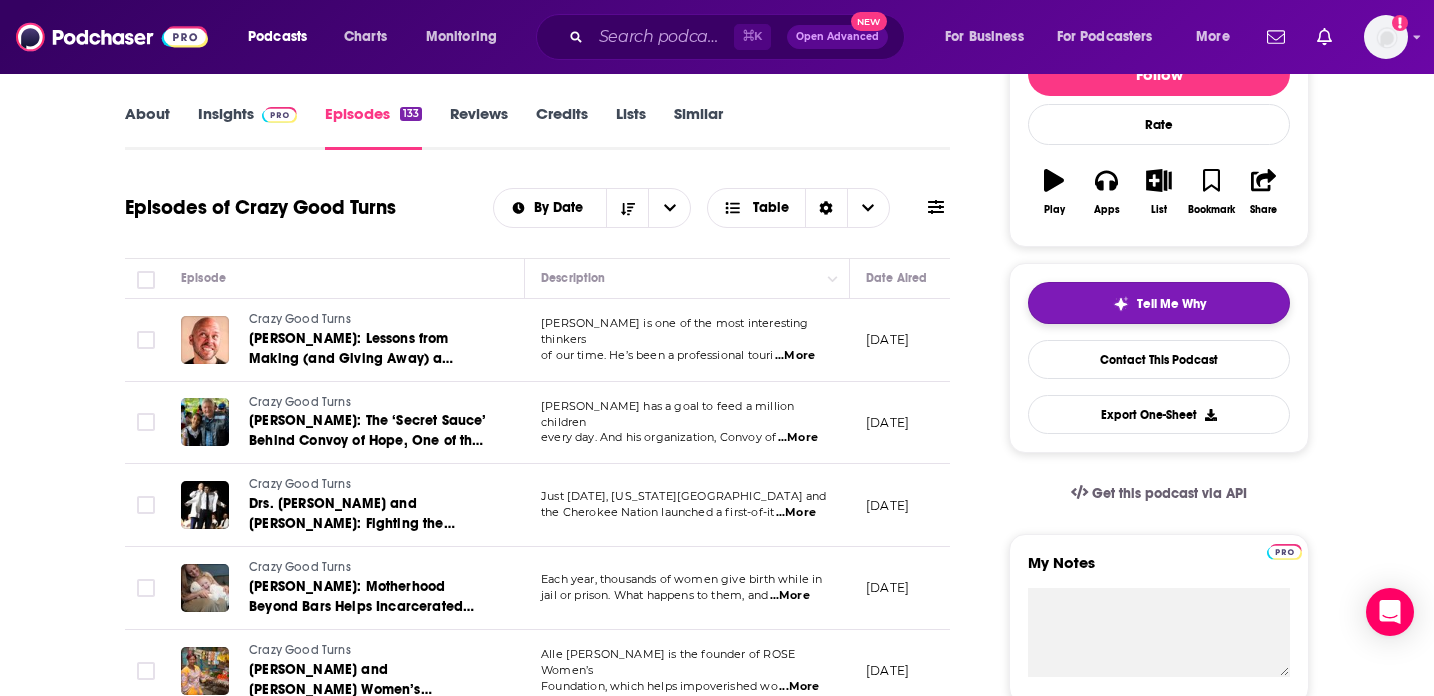 click on "Tell Me Why" at bounding box center (1171, 304) 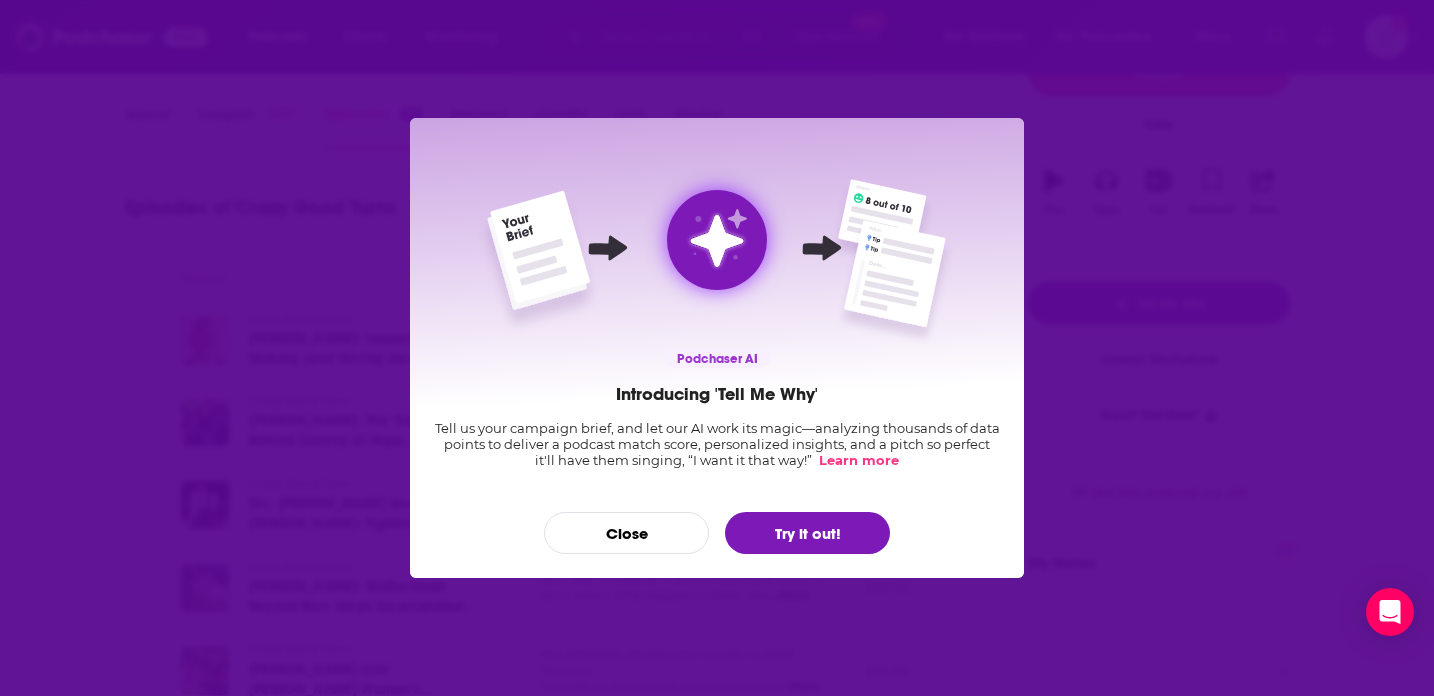 scroll, scrollTop: 0, scrollLeft: 0, axis: both 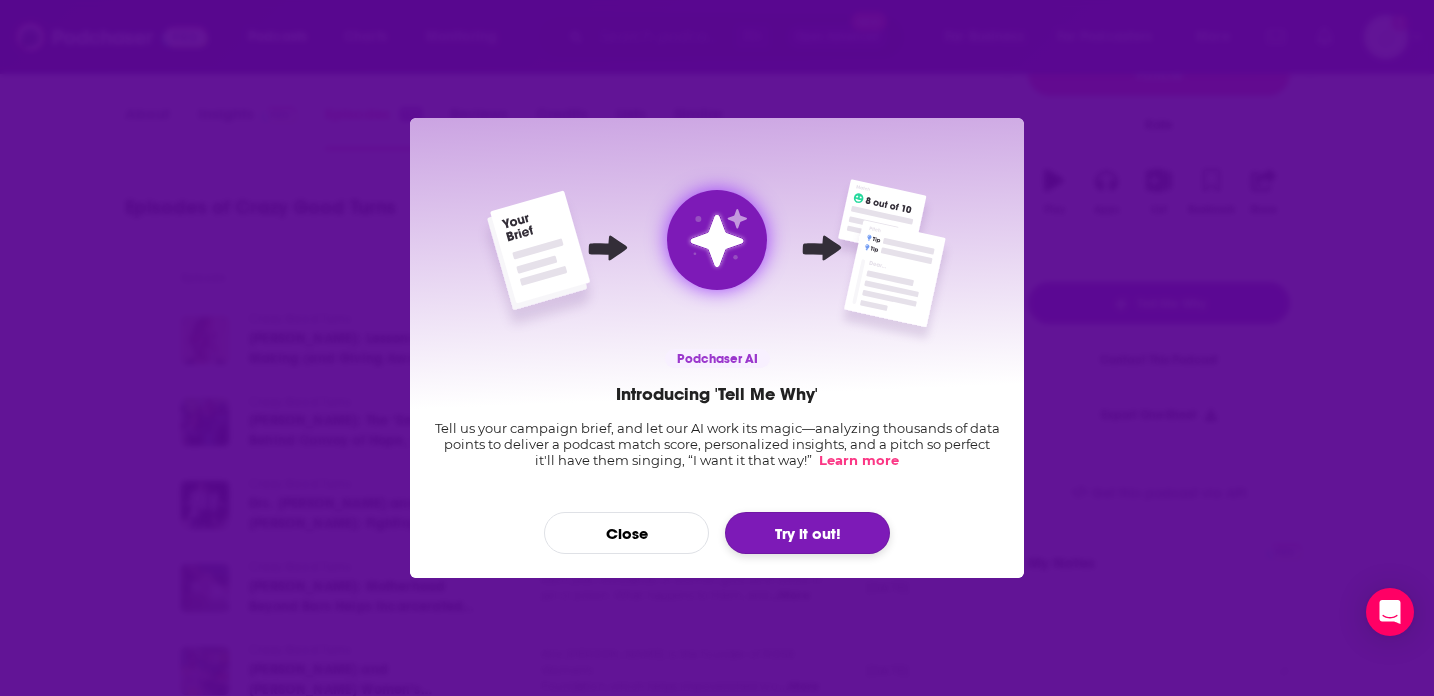 click on "Try it out!" at bounding box center [807, 533] 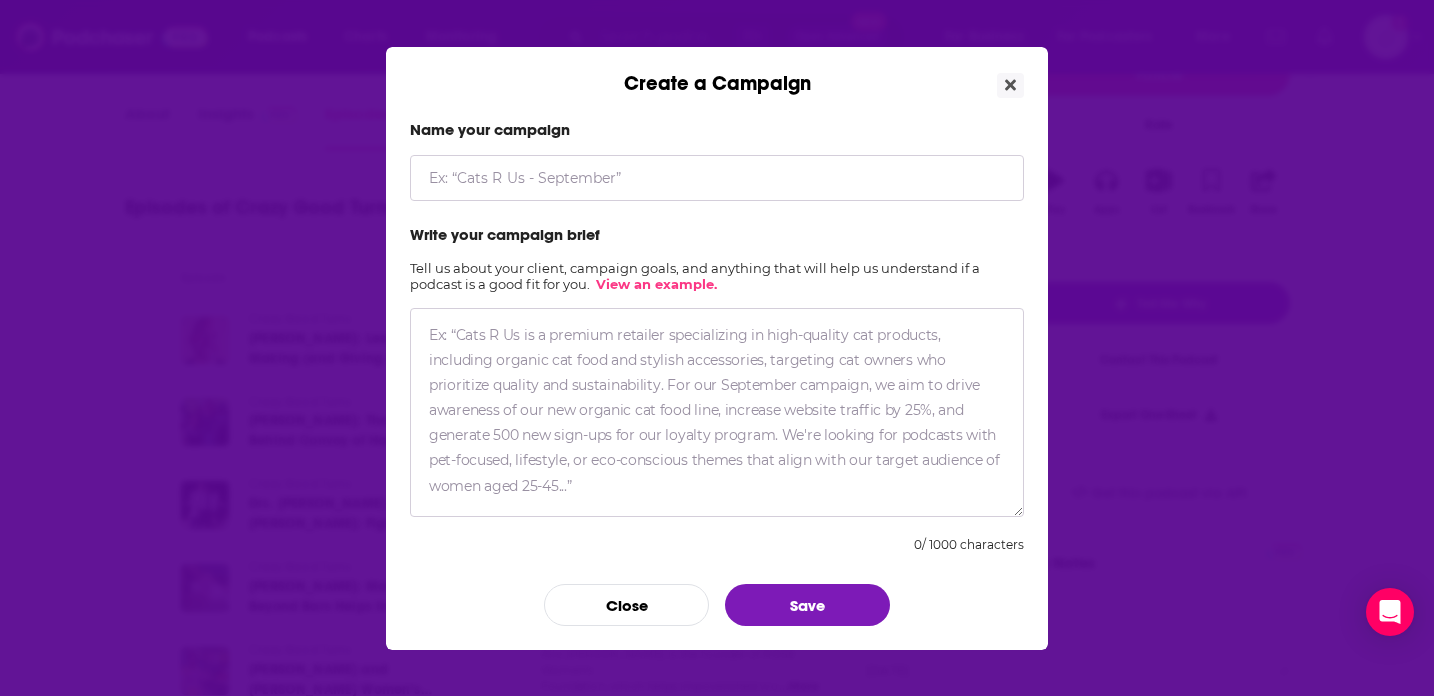 click at bounding box center (717, 178) 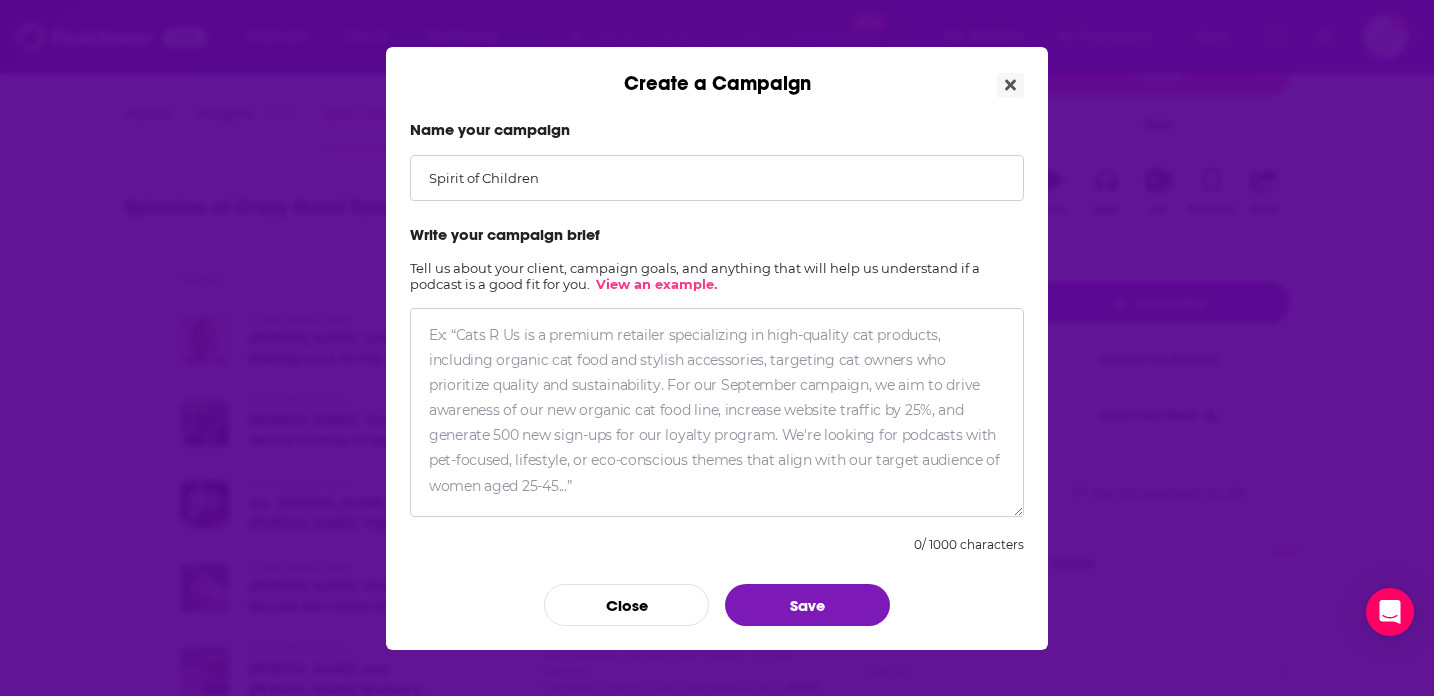 type on "Spirit of Children" 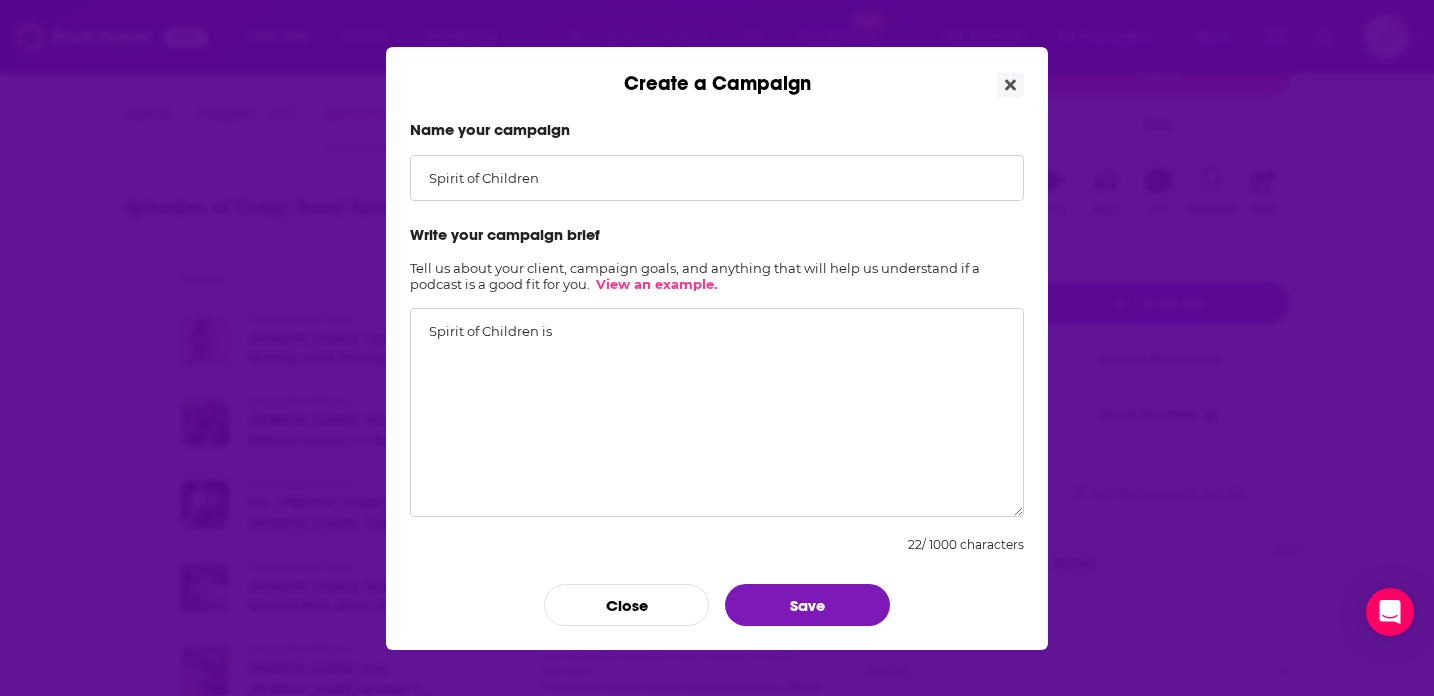 paste on "is a program run by Spirit Halloween to make hospitals less scary for children and their families. It focuses on supporting Child Life departments in children's hospitals by providing funding for programs like art, music, and pet therapy, as well as educational materials and toys. The program also brings the fun of Halloween, like costumes and decorations, to children in hospitals." 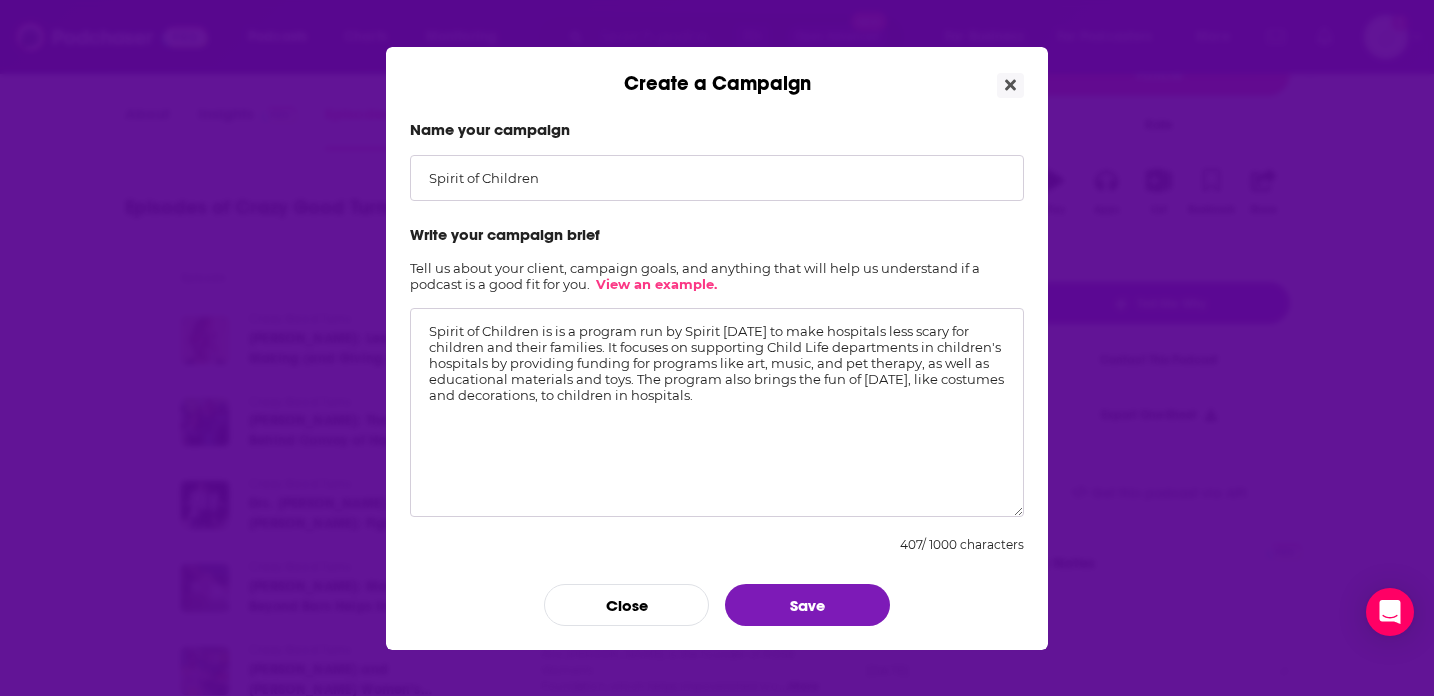 click on "Spirit of Children is is a program run by Spirit Halloween to make hospitals less scary for children and their families. It focuses on supporting Child Life departments in children's hospitals by providing funding for programs like art, music, and pet therapy, as well as educational materials and toys. The program also brings the fun of Halloween, like costumes and decorations, to children in hospitals." at bounding box center (717, 412) 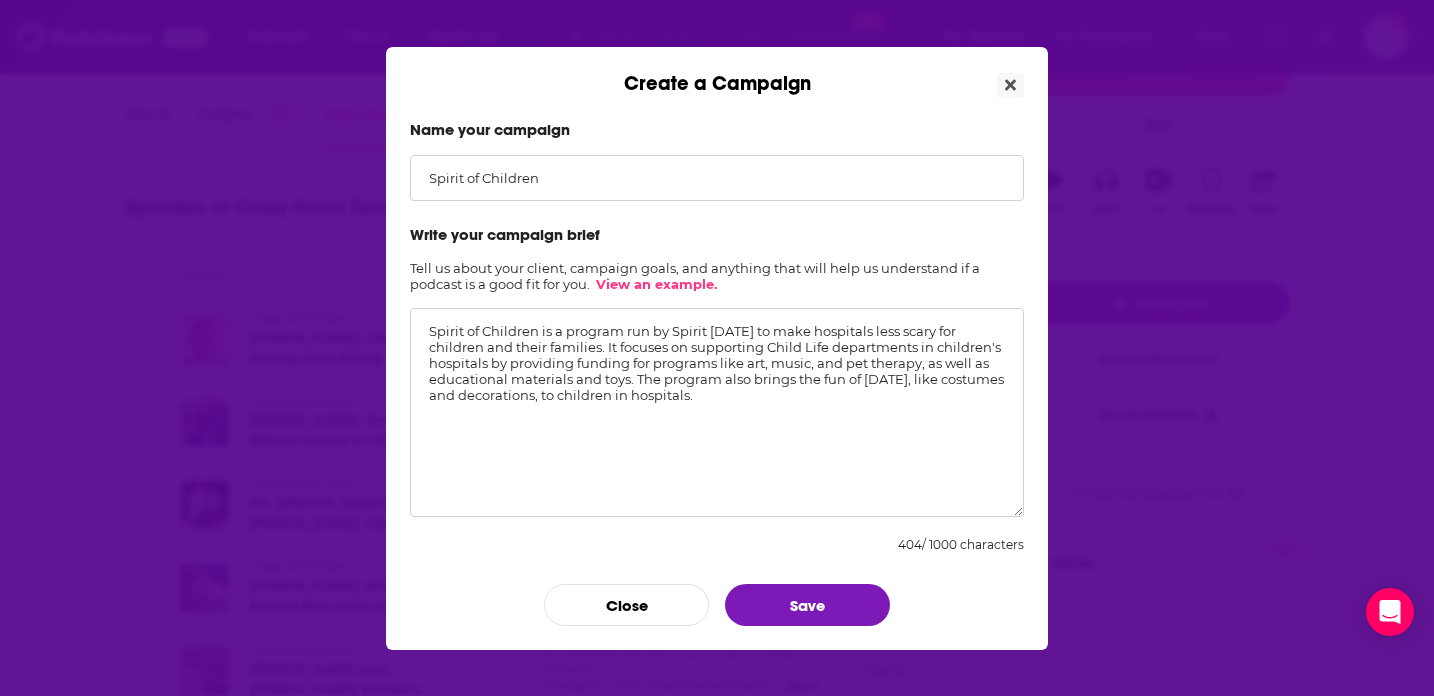 click on "Spirit of Children is a program run by Spirit Halloween to make hospitals less scary for children and their families. It focuses on supporting Child Life departments in children's hospitals by providing funding for programs like art, music, and pet therapy, as well as educational materials and toys. The program also brings the fun of Halloween, like costumes and decorations, to children in hospitals." at bounding box center [717, 412] 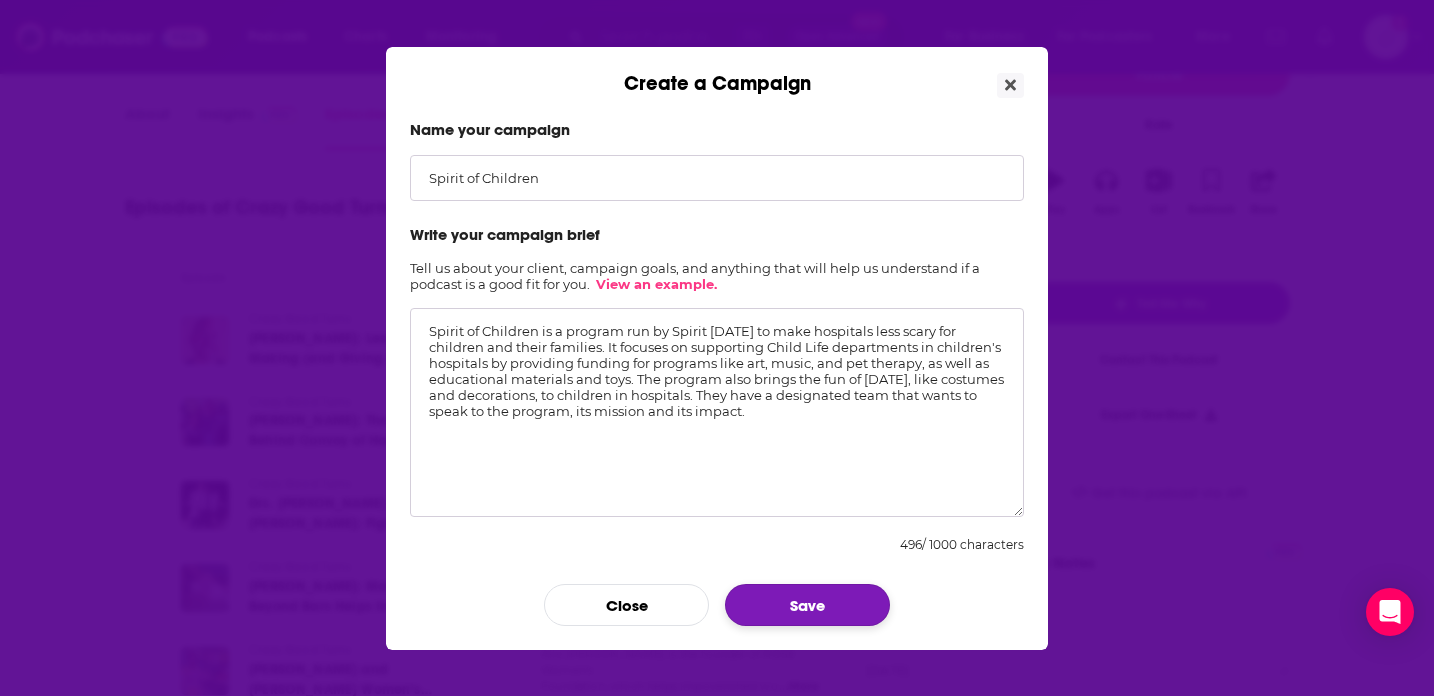 type on "Spirit of Children is a program run by Spirit [DATE] to make hospitals less scary for children and their families. It focuses on supporting Child Life departments in children's hospitals by providing funding for programs like art, music, and pet therapy, as well as educational materials and toys. The program also brings the fun of [DATE], like costumes and decorations, to children in hospitals. They have a designated team that wants to speak to the program, its mission and its impact." 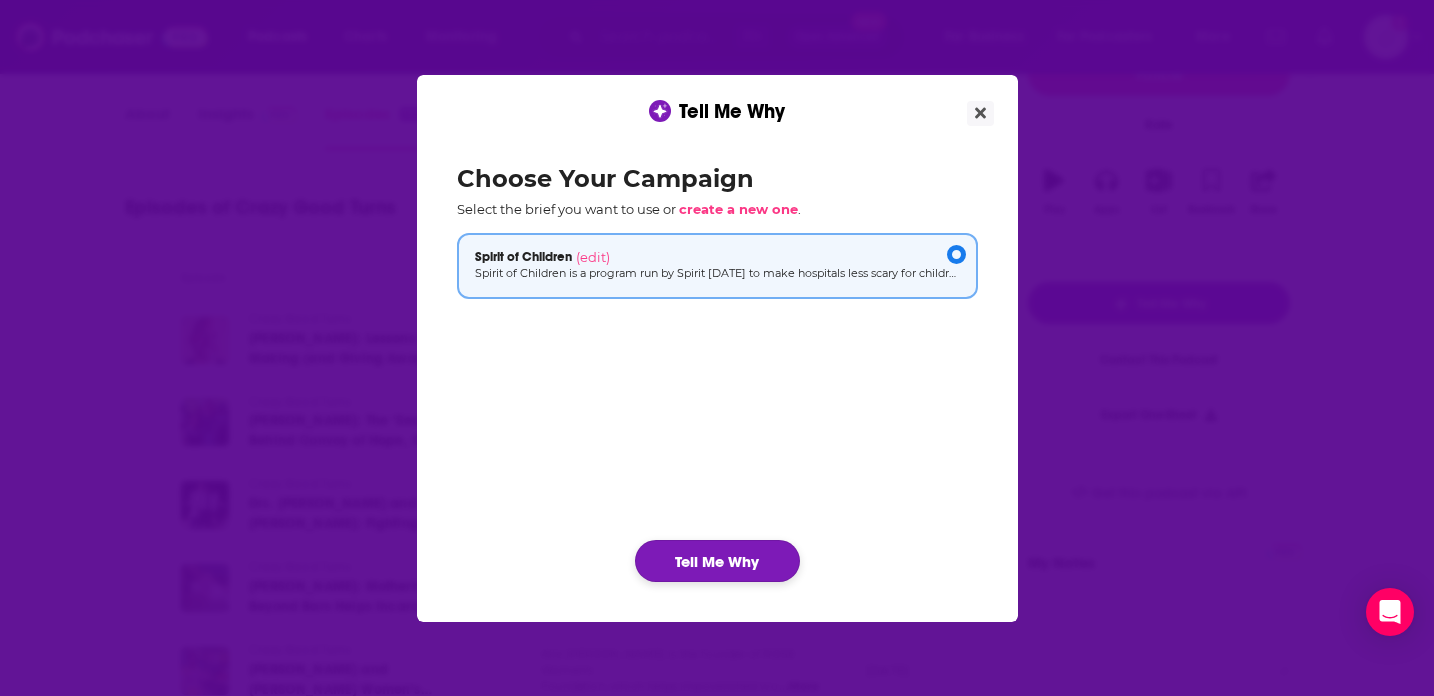 click on "Tell Me Why" 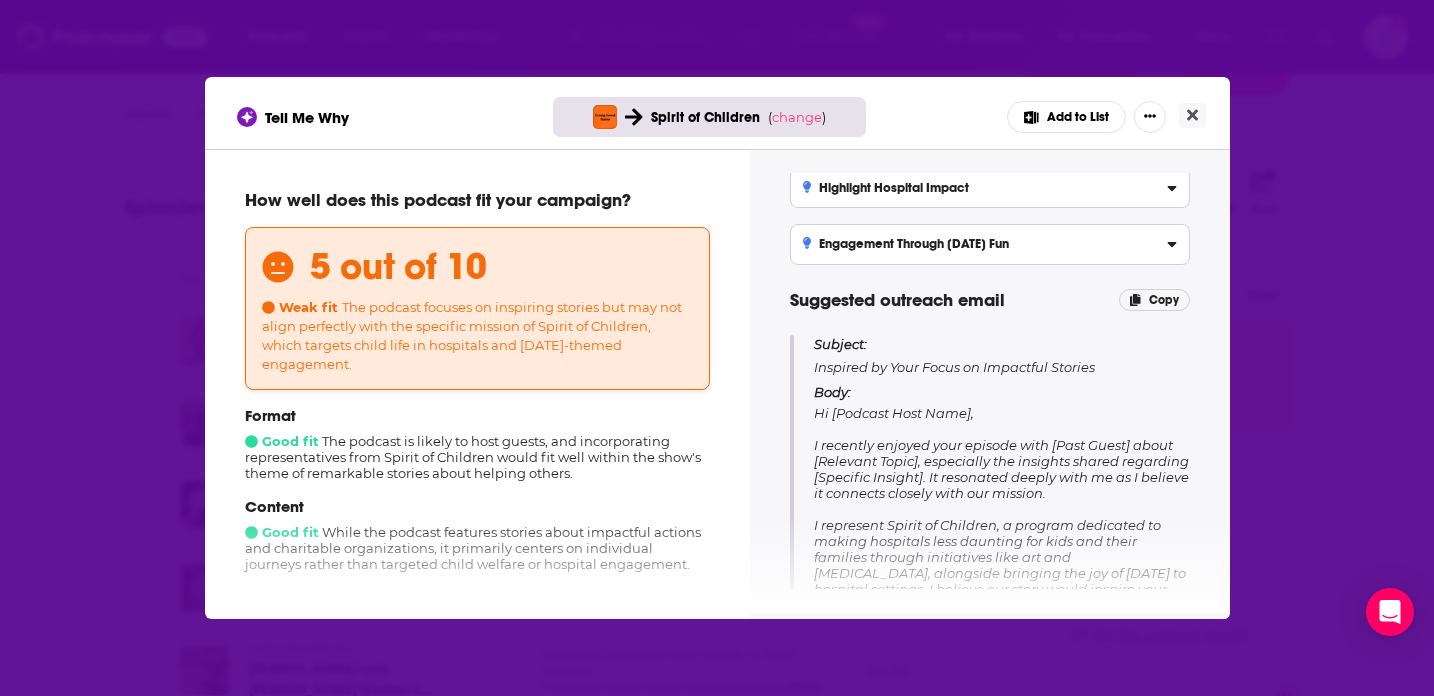 scroll, scrollTop: 82, scrollLeft: 0, axis: vertical 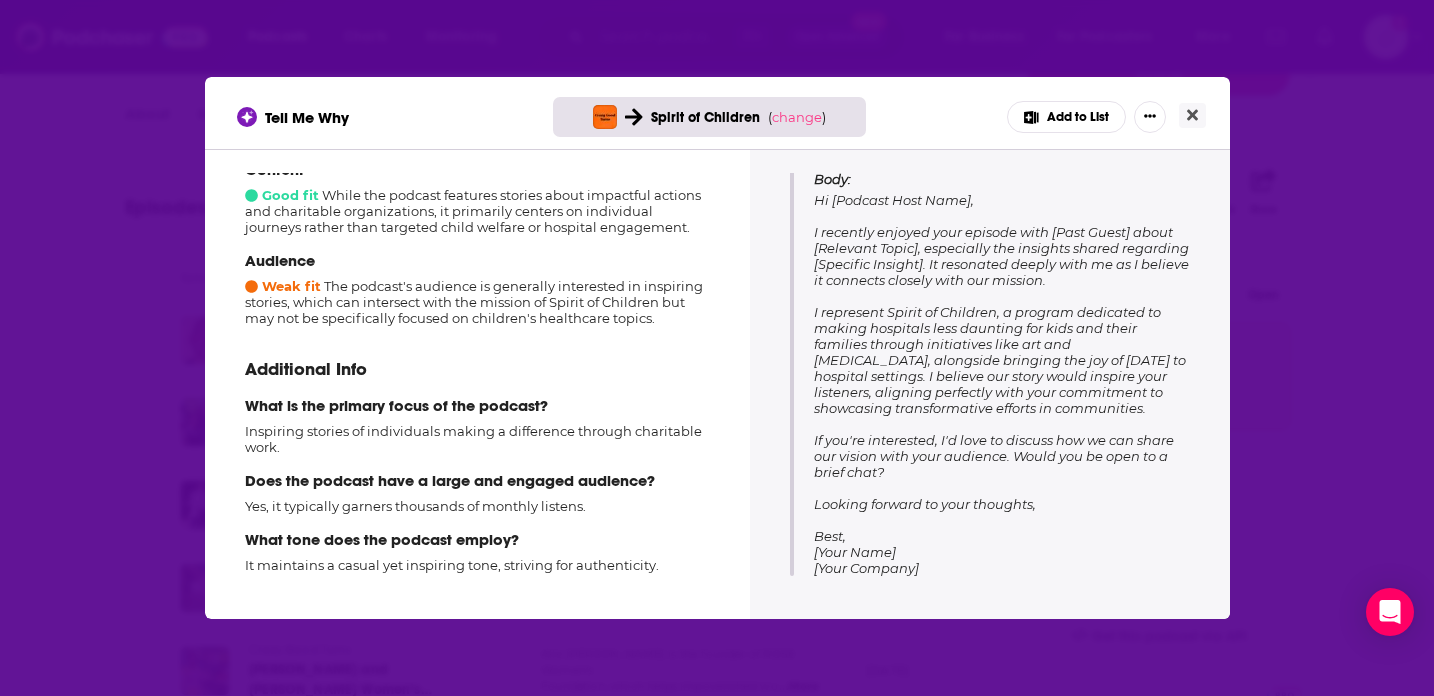 click on "Inspiring stories of individuals making a difference through charitable work." at bounding box center [477, 439] 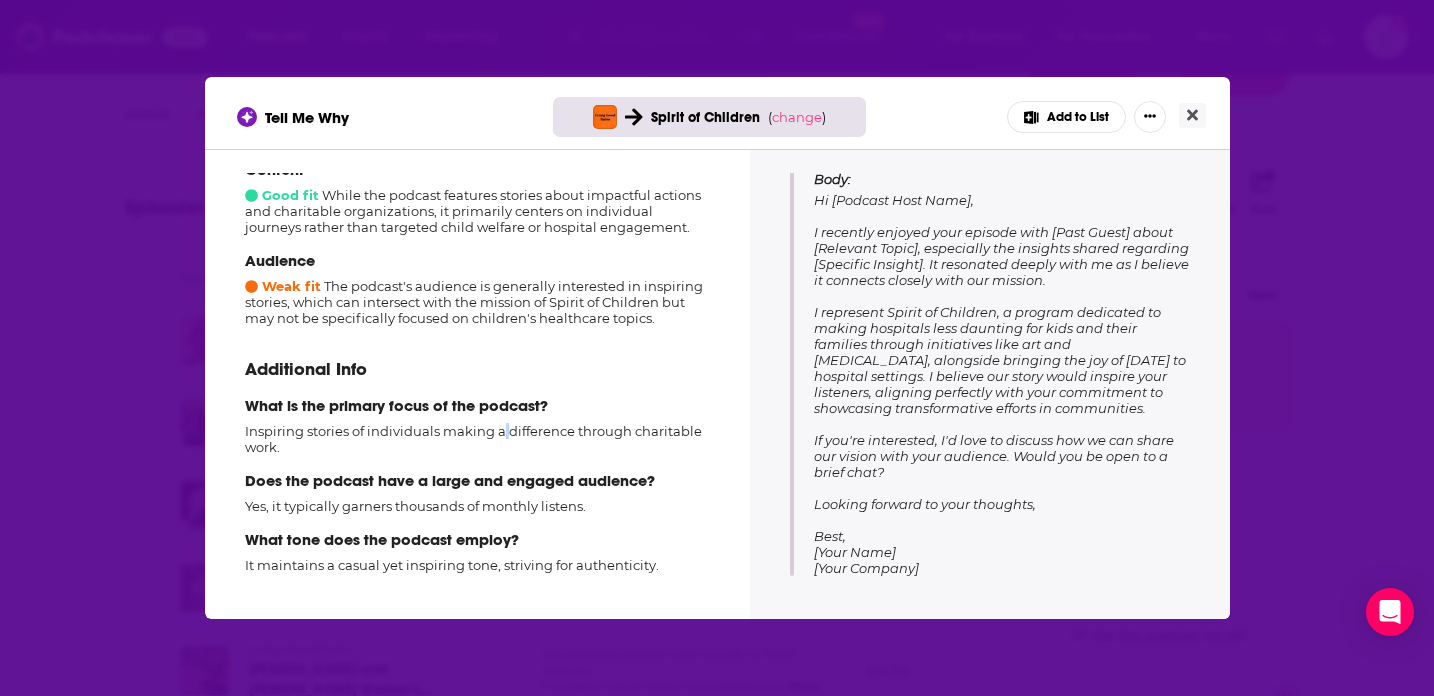 click on "Inspiring stories of individuals making a difference through charitable work." at bounding box center (477, 439) 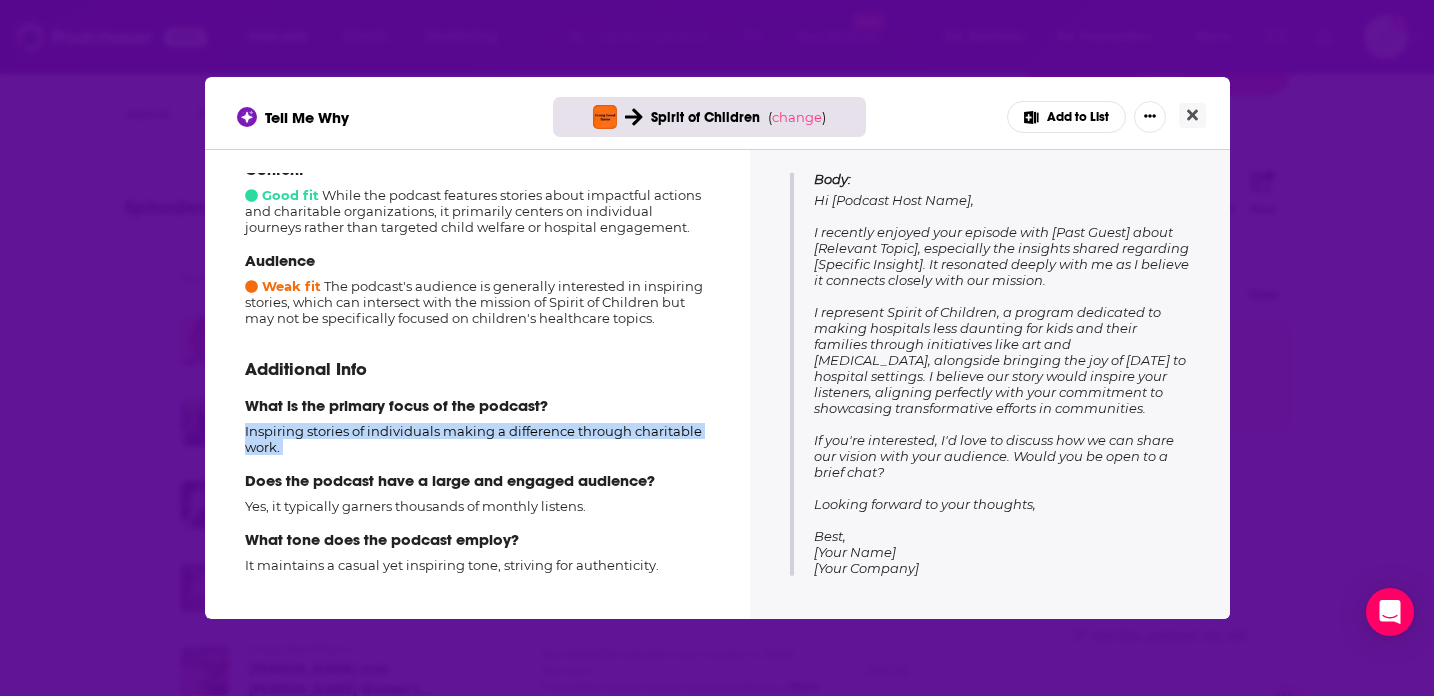 click on "Inspiring stories of individuals making a difference through charitable work." at bounding box center [477, 439] 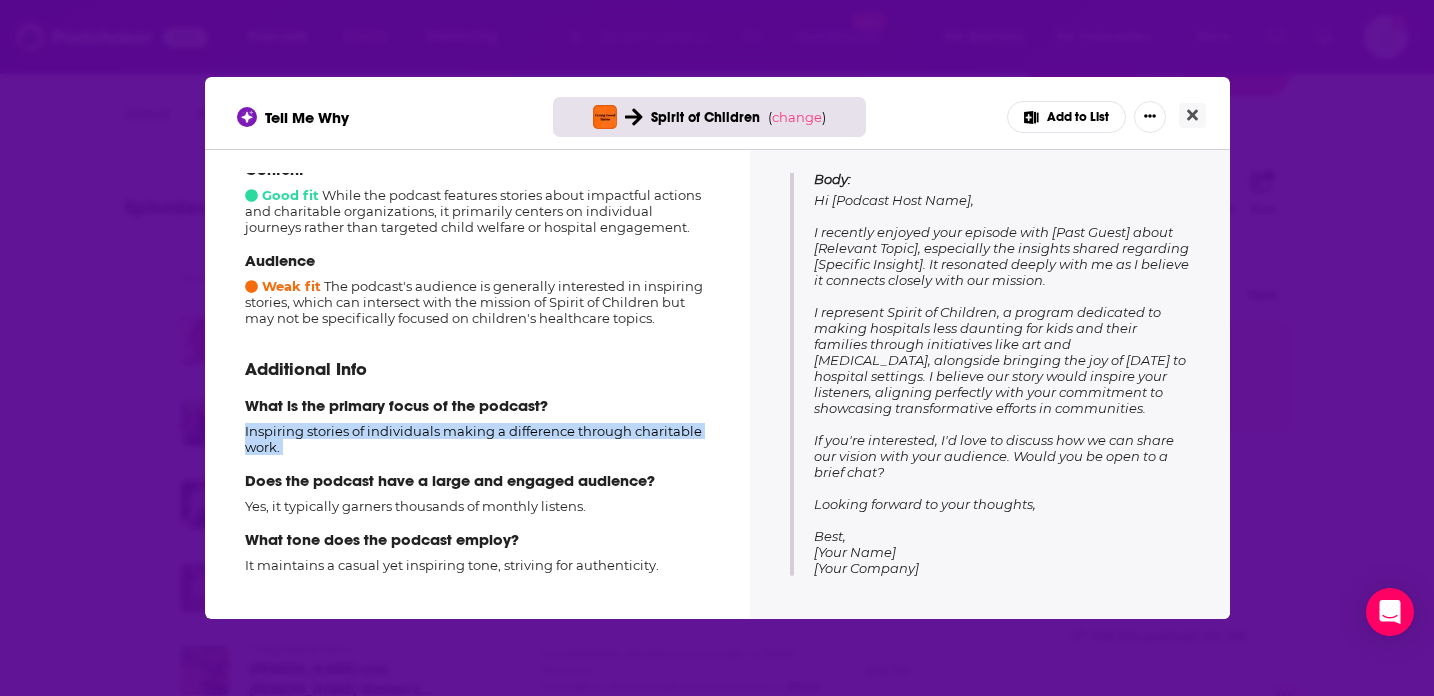 copy on "Inspiring stories of individuals making a difference through charitable work." 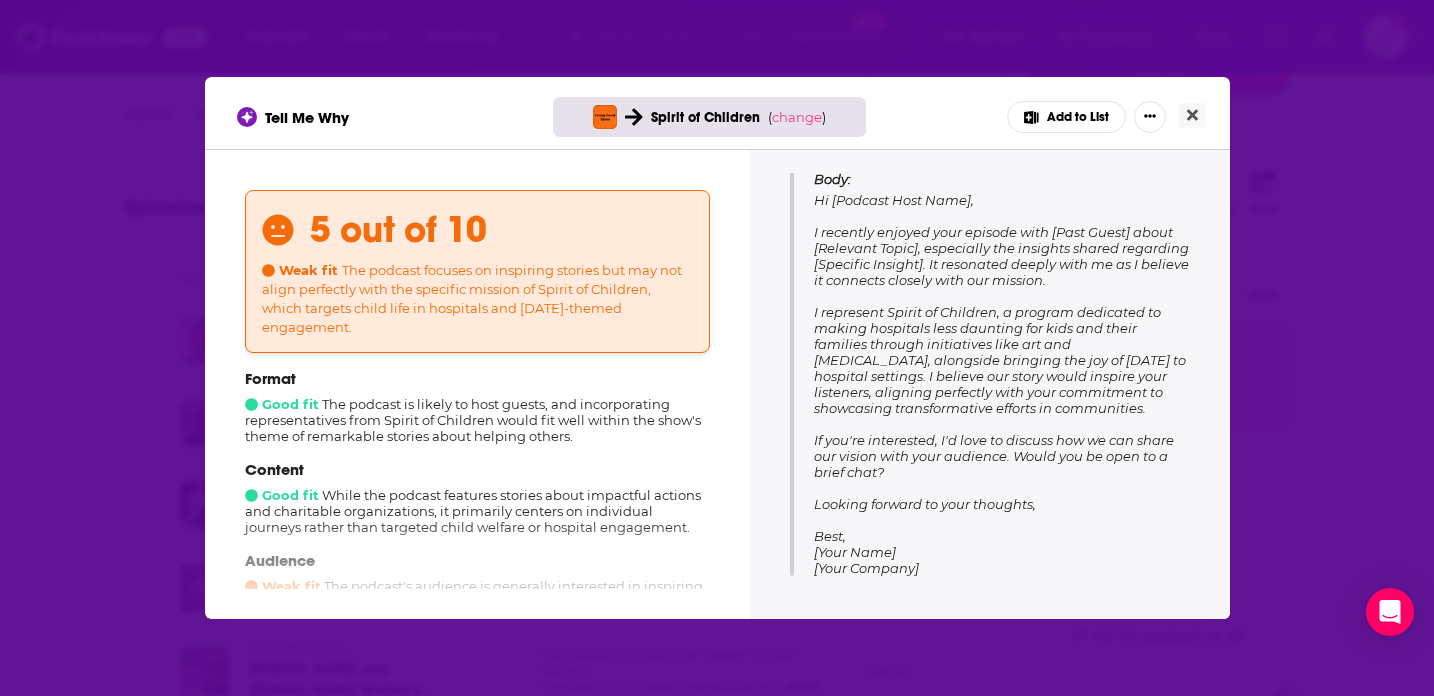 scroll, scrollTop: 0, scrollLeft: 0, axis: both 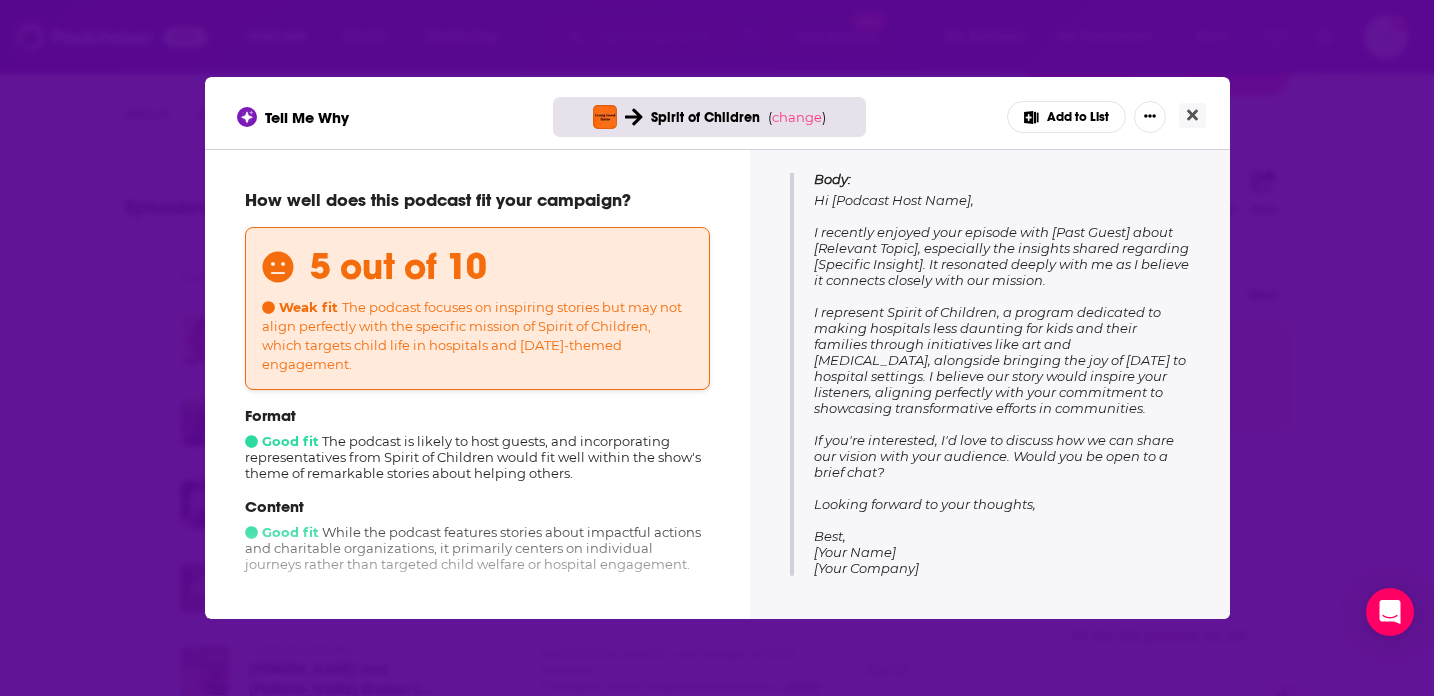 click 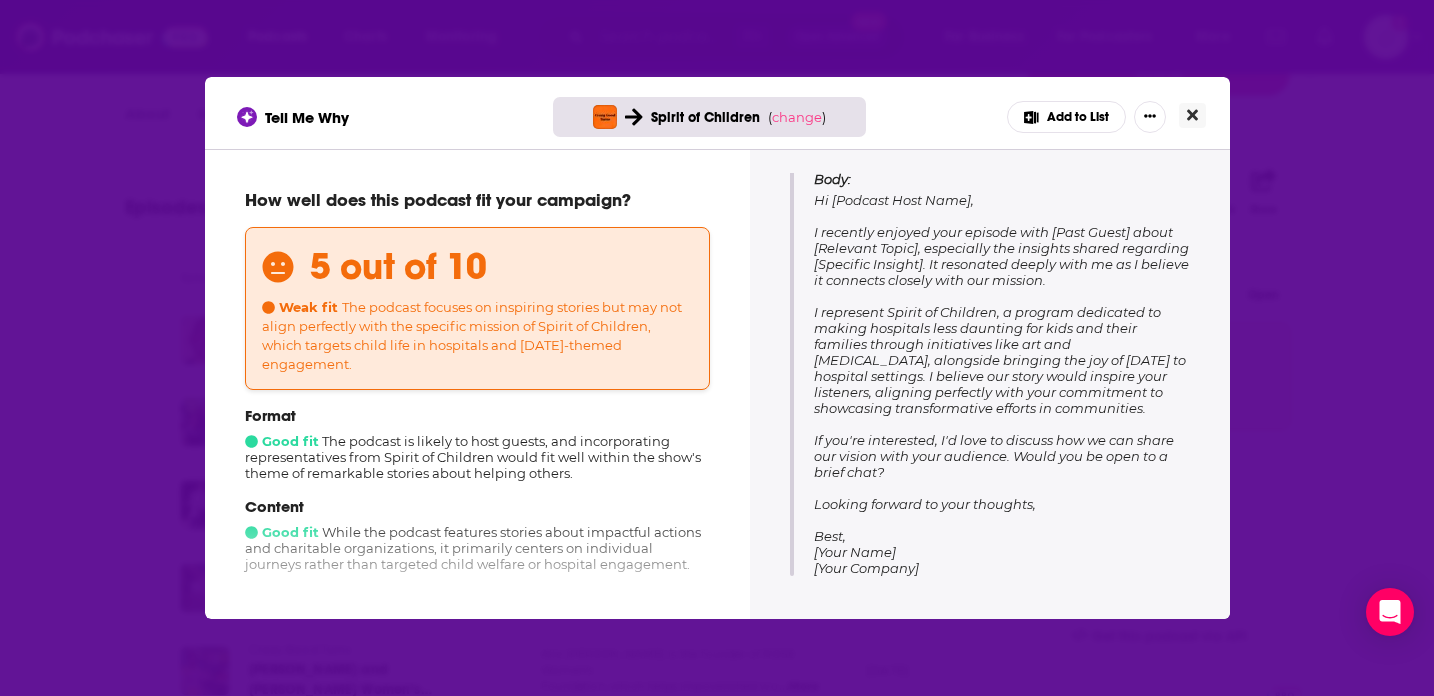 click 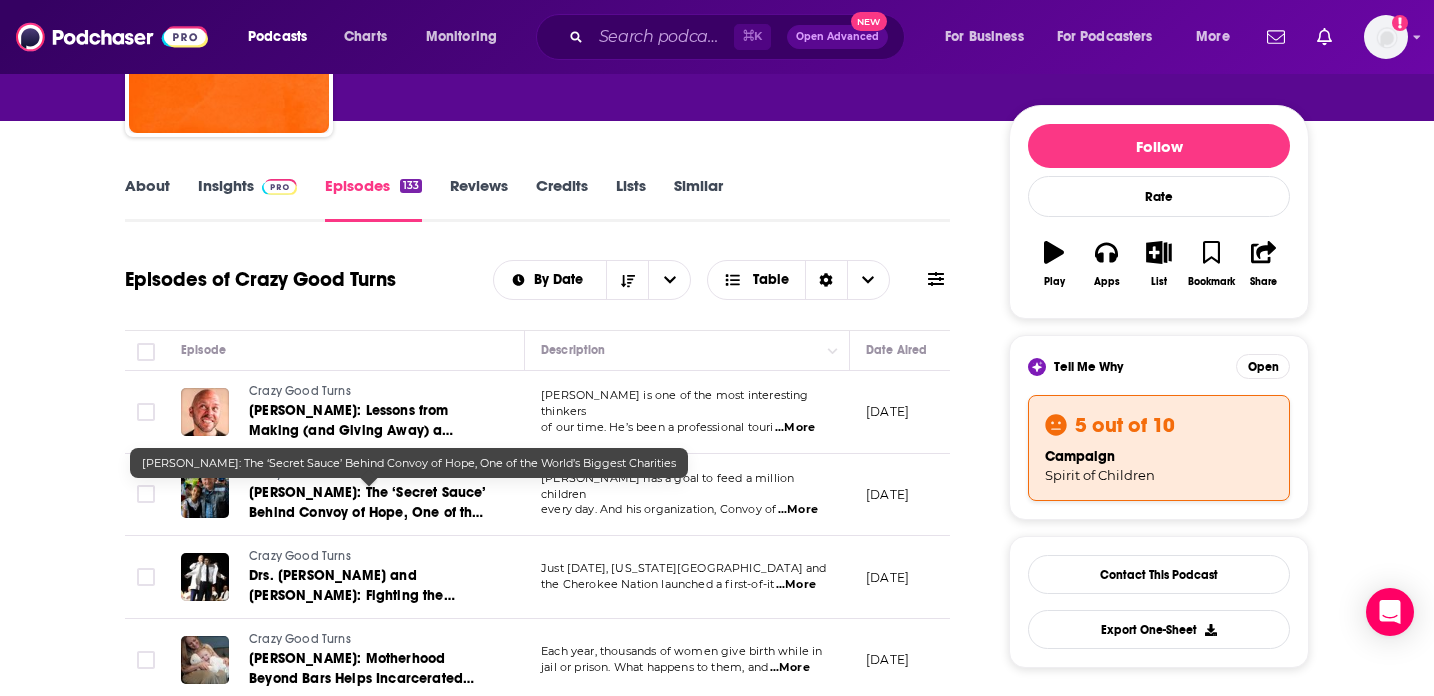 scroll, scrollTop: 261, scrollLeft: 0, axis: vertical 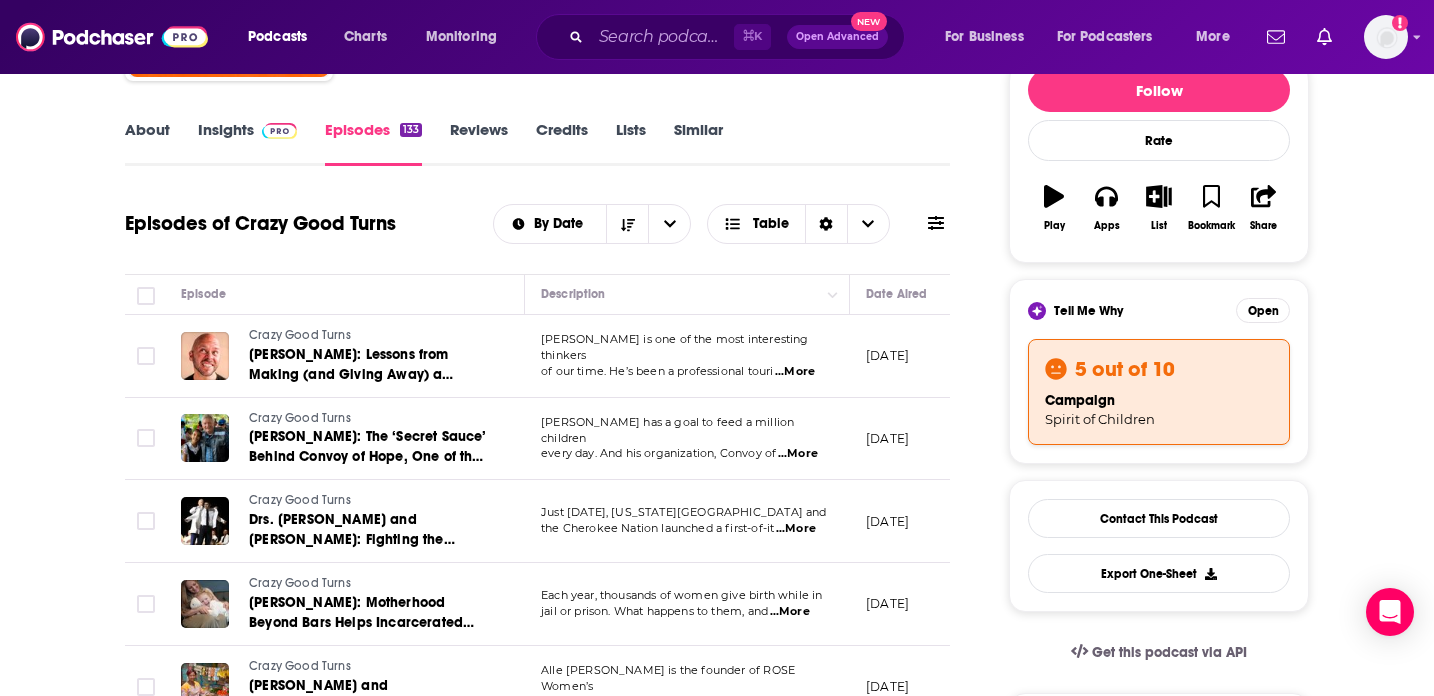click on "...More" at bounding box center [795, 372] 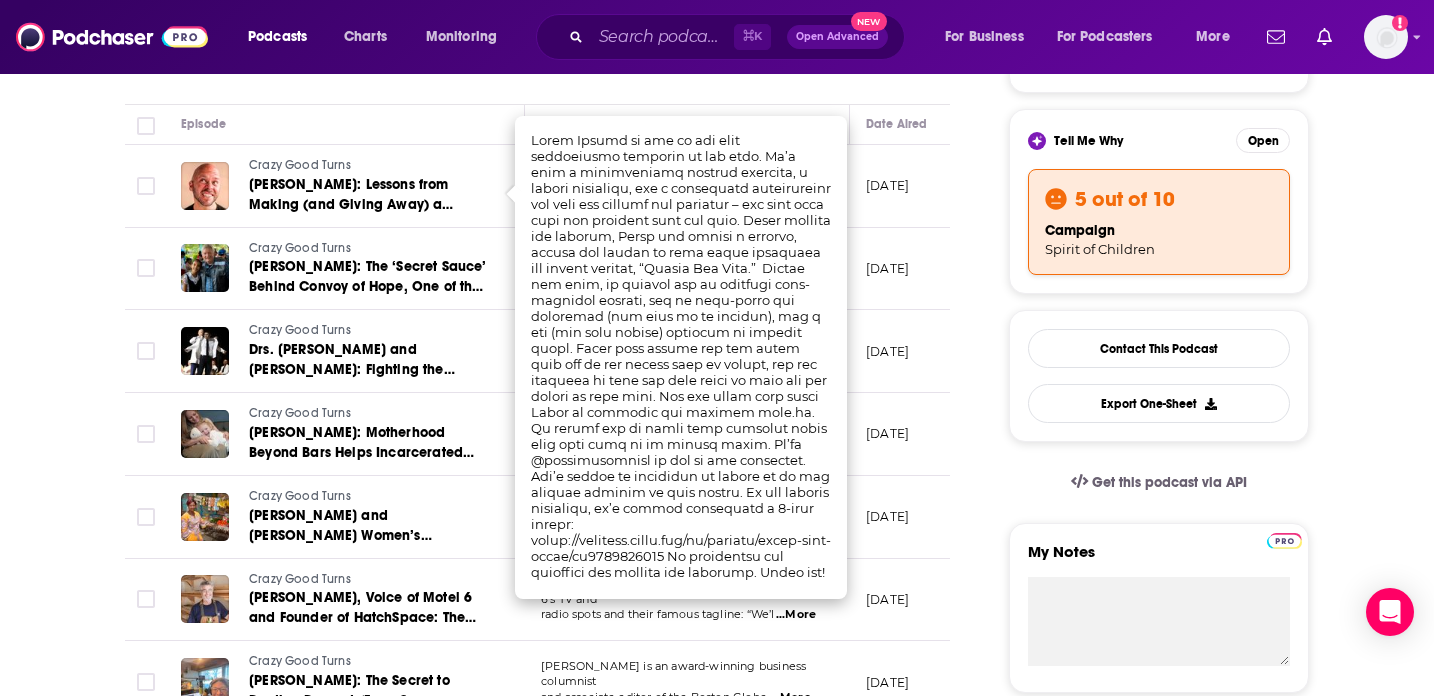 scroll, scrollTop: 430, scrollLeft: 0, axis: vertical 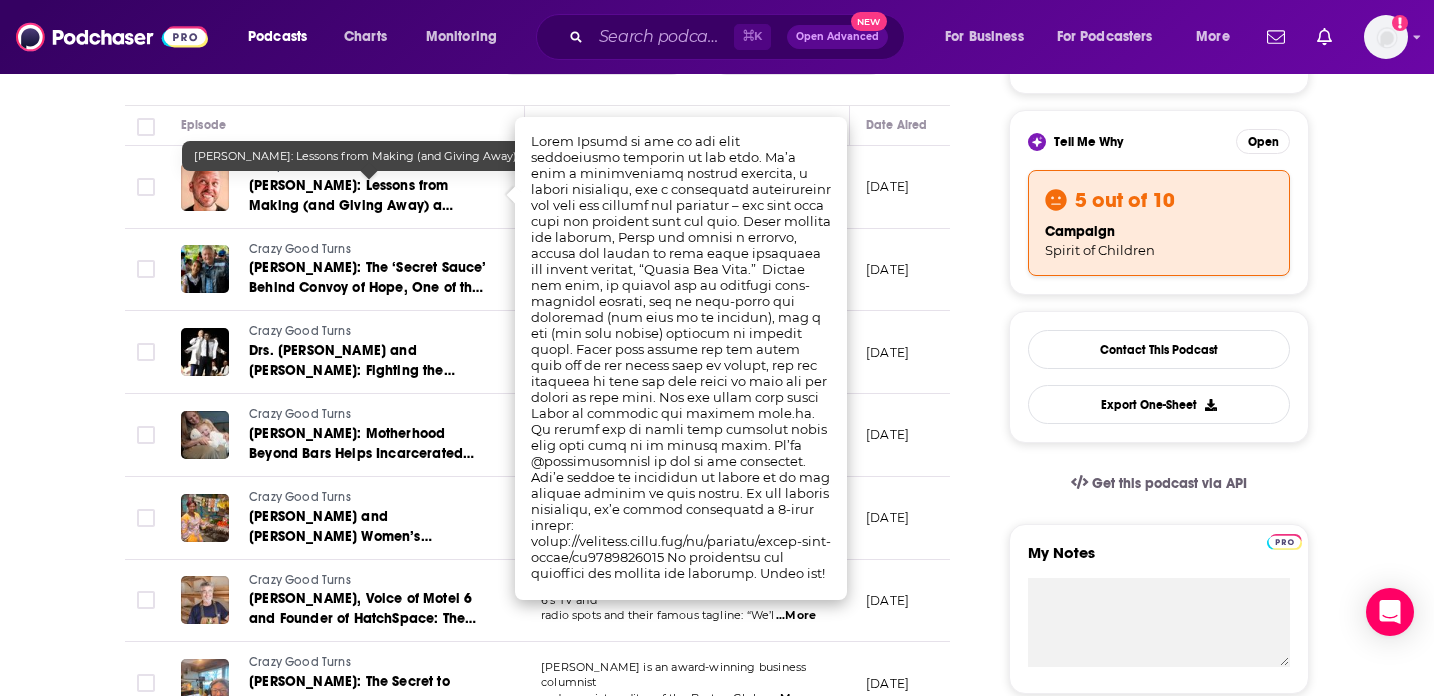 click on "Derek Sivers: Lessons from Making (and Giving Away) a Fortune" at bounding box center (351, 205) 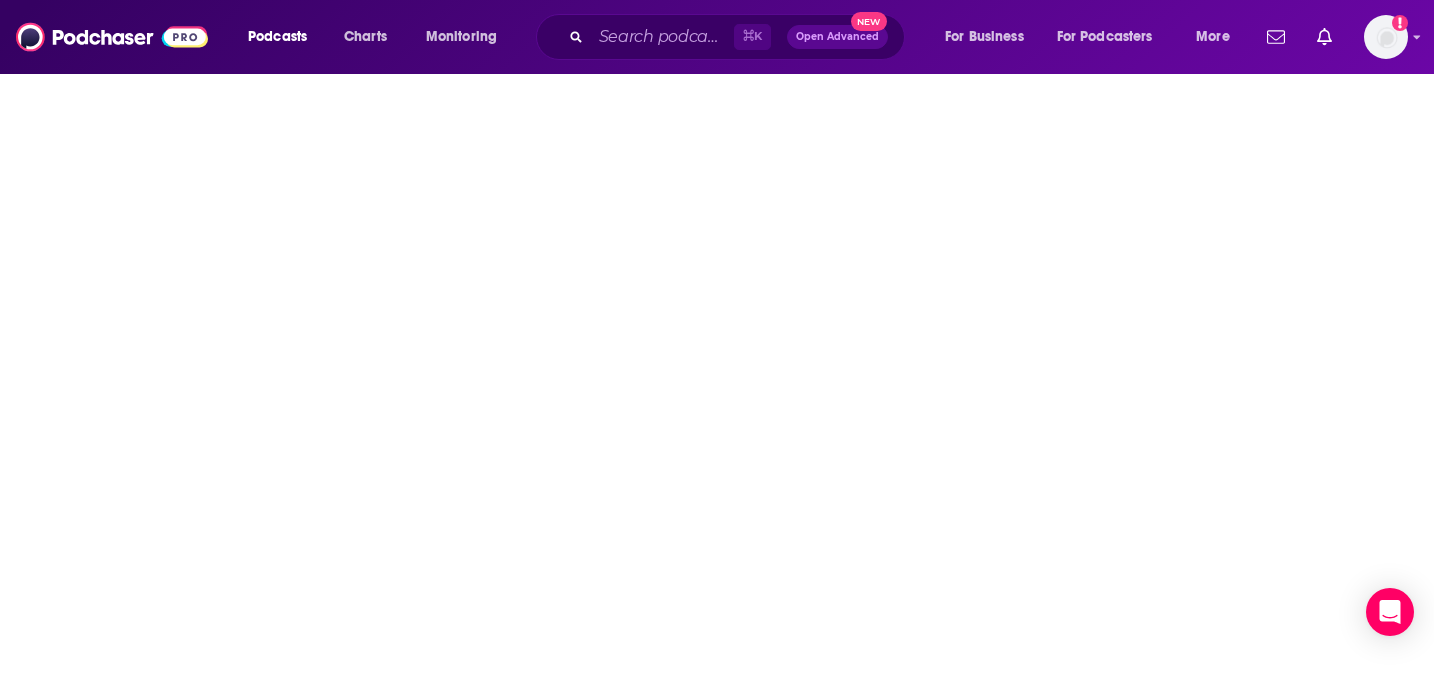 scroll, scrollTop: 0, scrollLeft: 0, axis: both 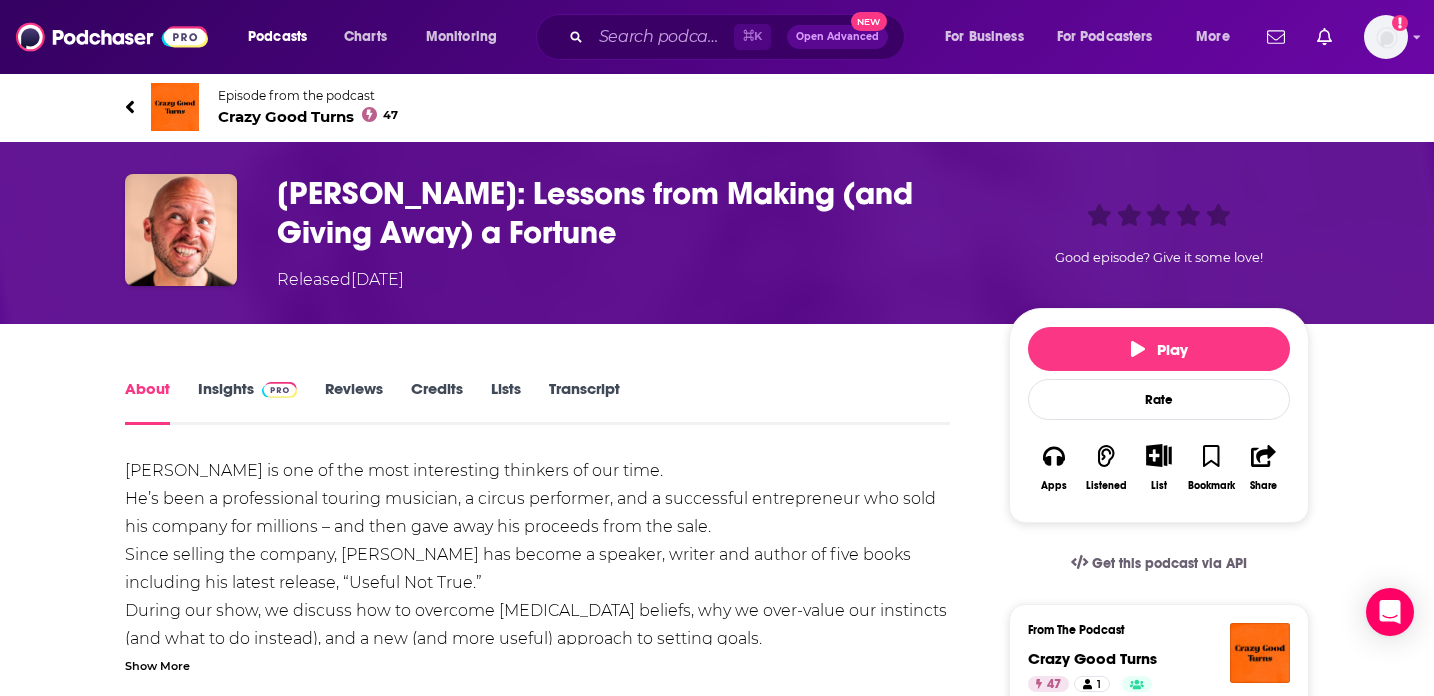 click on "Derek Sivers: Lessons from Making (and Giving Away) a Fortune" at bounding box center [627, 213] 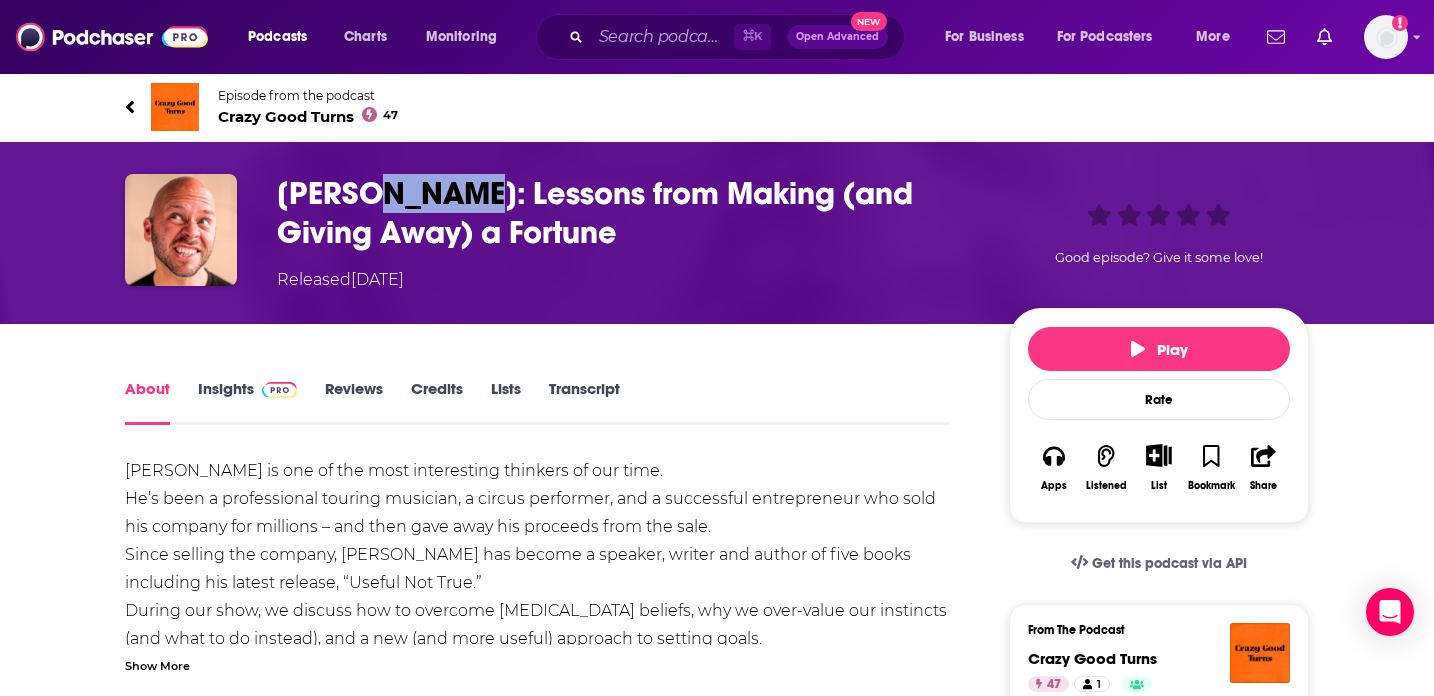 click on "Derek Sivers: Lessons from Making (and Giving Away) a Fortune" at bounding box center [627, 213] 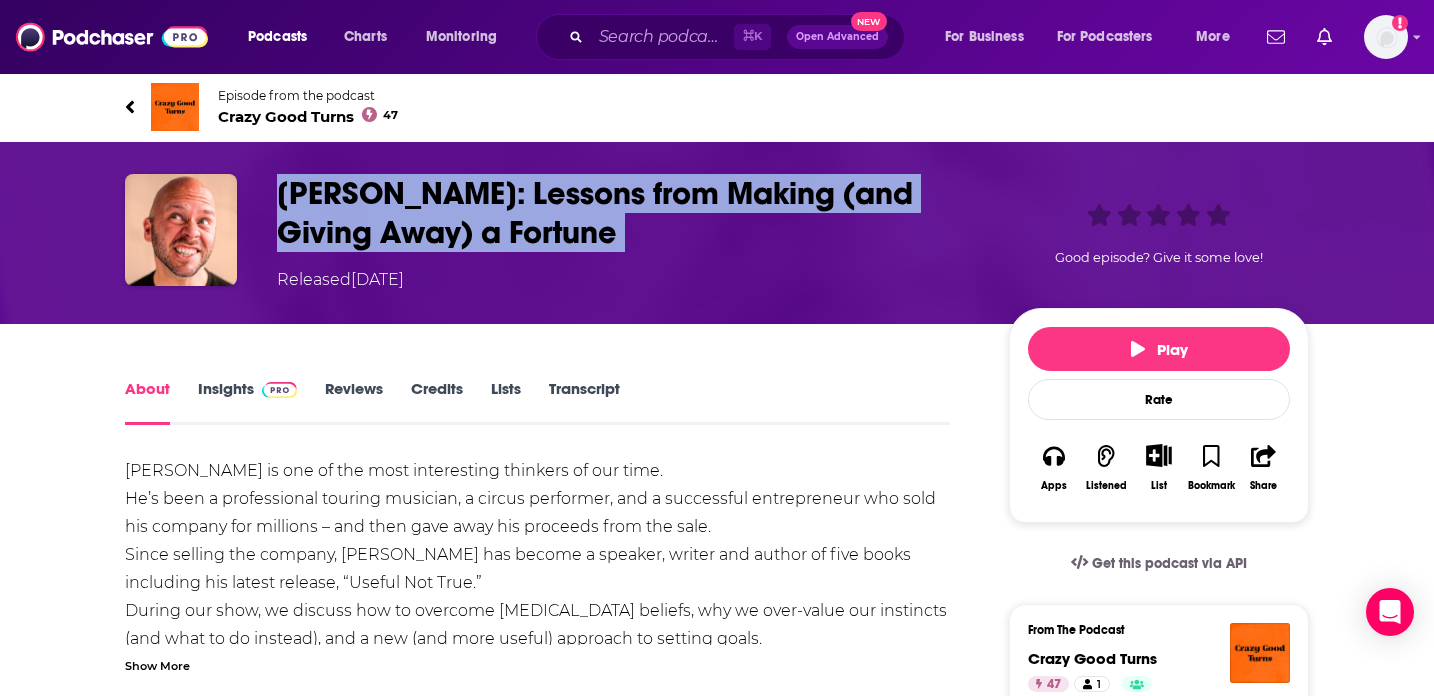 click on "Derek Sivers: Lessons from Making (and Giving Away) a Fortune" at bounding box center (627, 213) 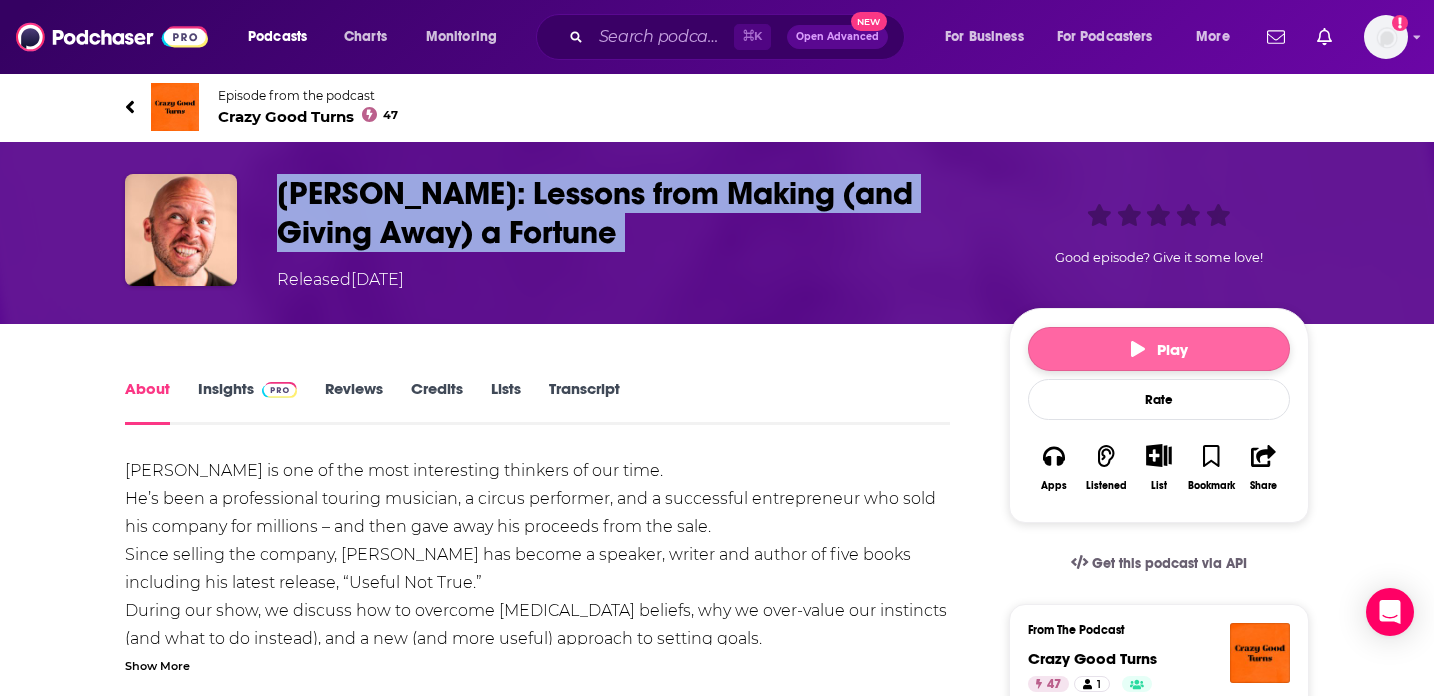 click on "Play" at bounding box center (1159, 349) 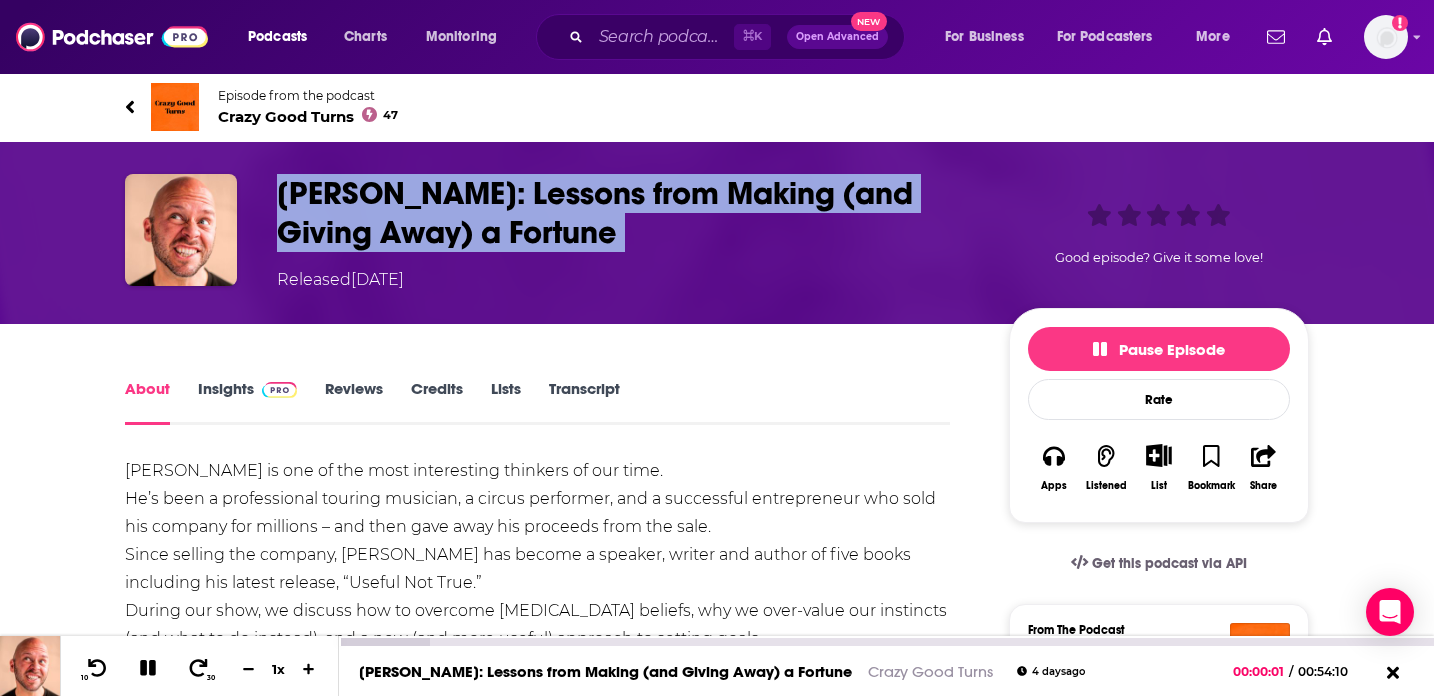 click 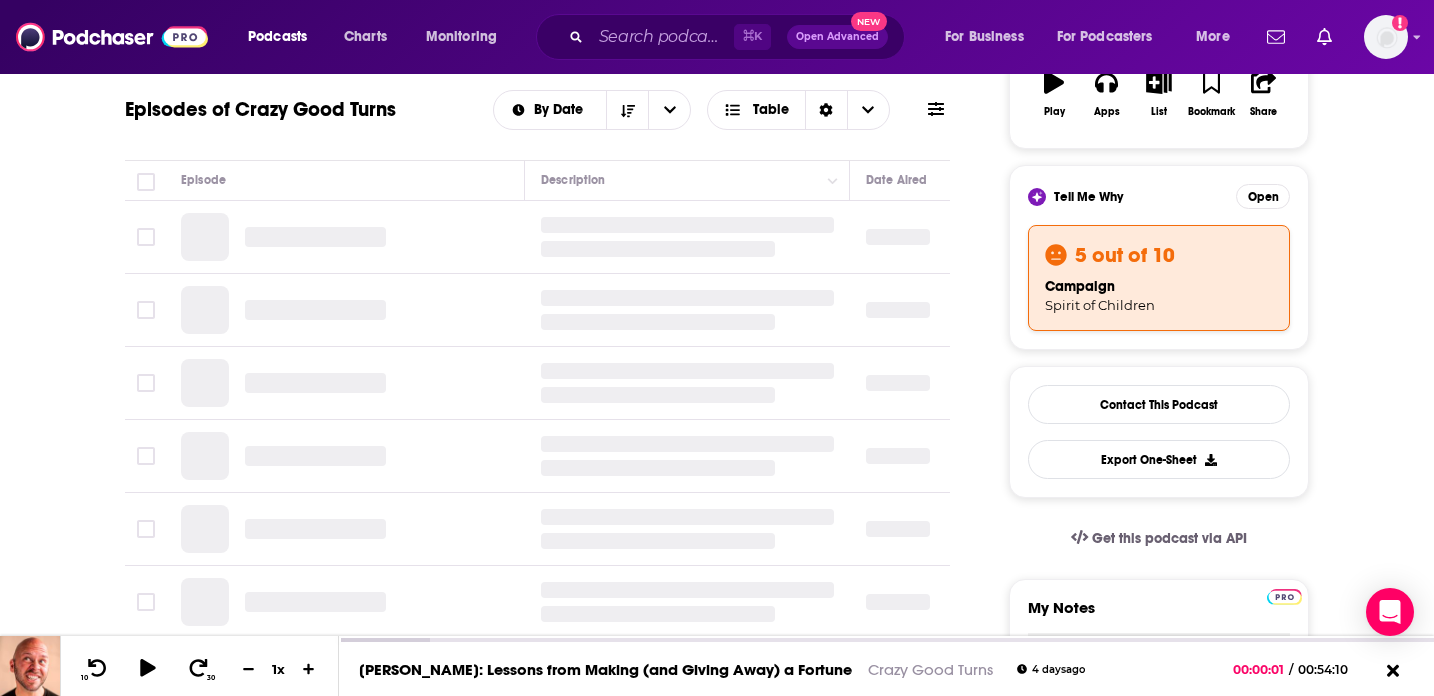 scroll, scrollTop: 374, scrollLeft: 0, axis: vertical 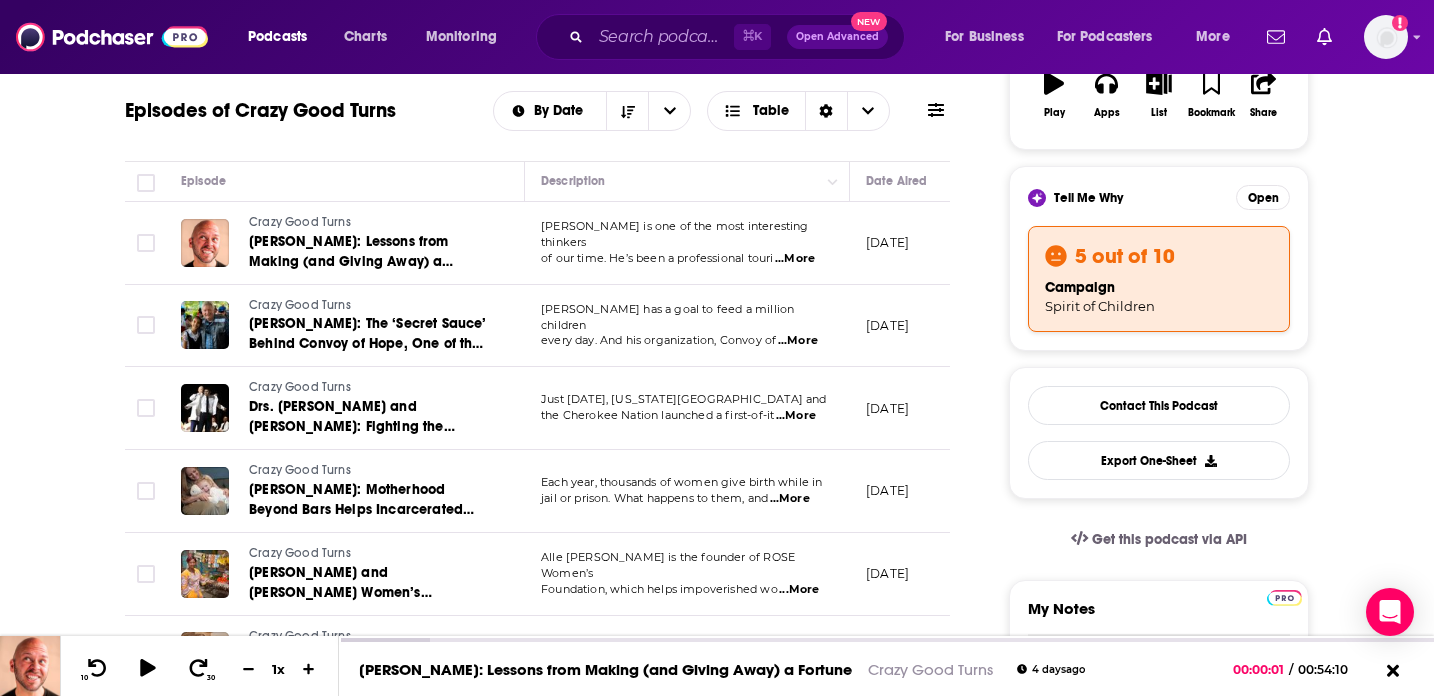 click on "Hal Donaldson: The ‘Secret Sauce’ Behind Convoy of Hope, One of the World’s Biggest Charities" at bounding box center (368, 343) 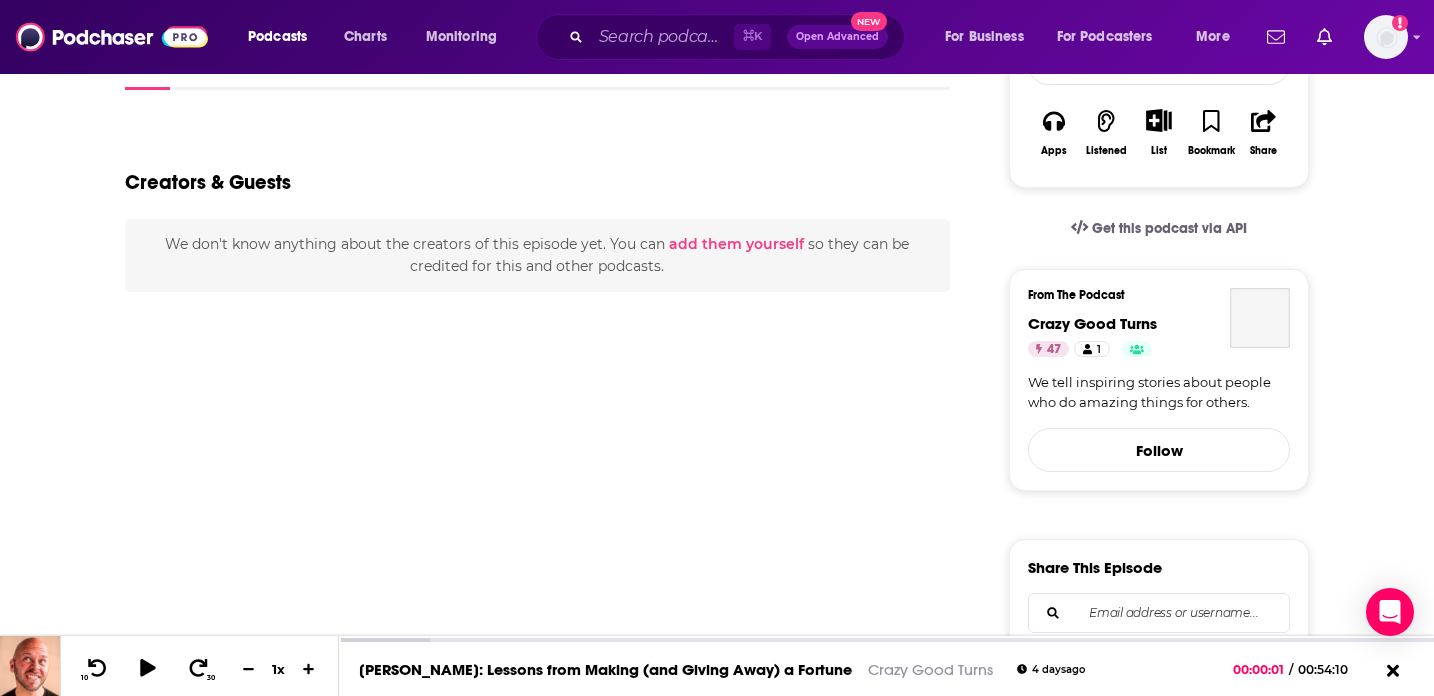 scroll, scrollTop: 0, scrollLeft: 0, axis: both 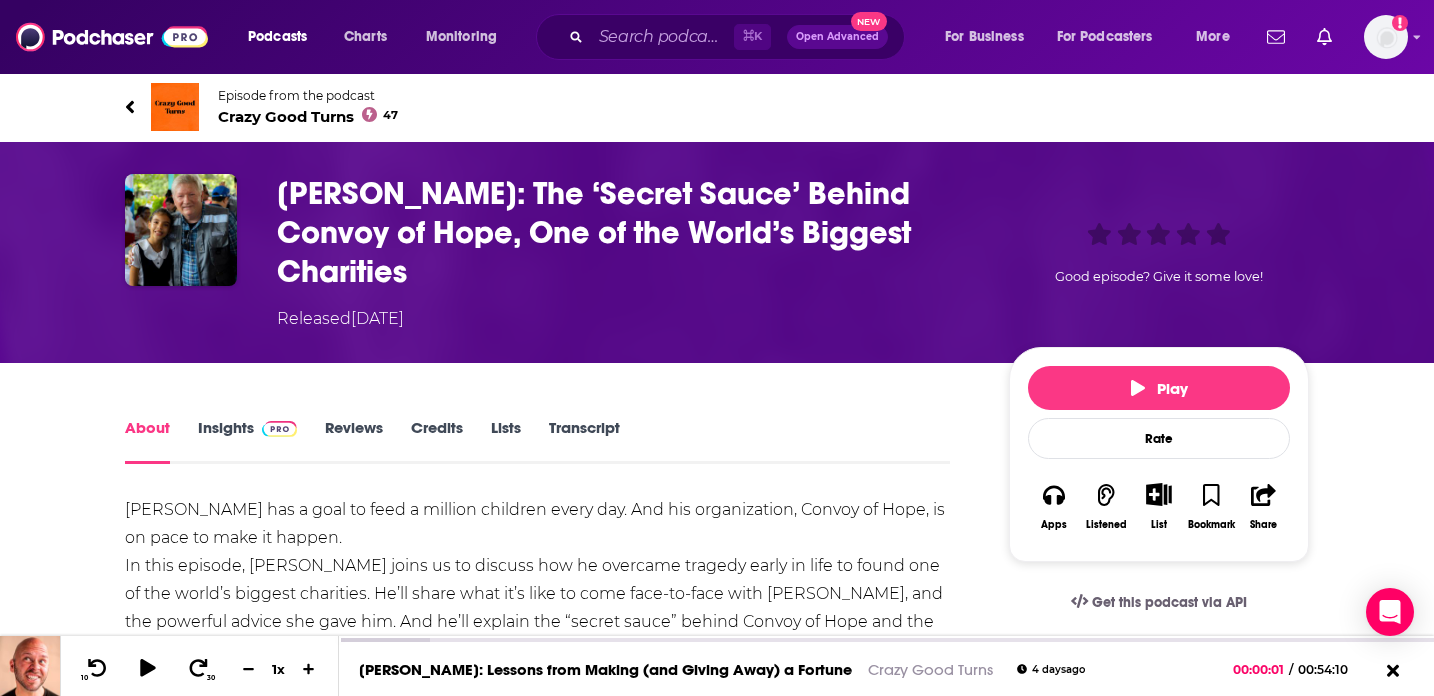click on "Hal Donaldson: The ‘Secret Sauce’ Behind Convoy of Hope, One of the World’s Biggest Charities" at bounding box center (627, 232) 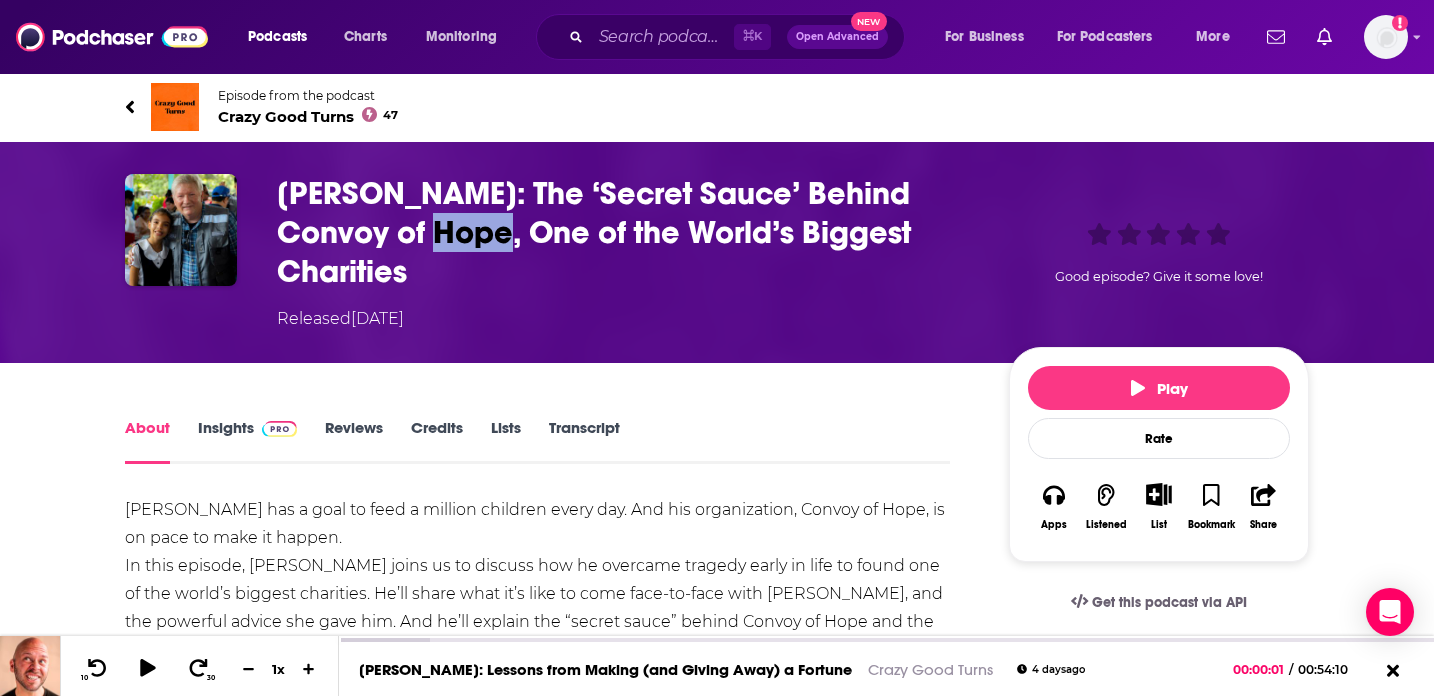 click on "Hal Donaldson: The ‘Secret Sauce’ Behind Convoy of Hope, One of the World’s Biggest Charities" at bounding box center [627, 232] 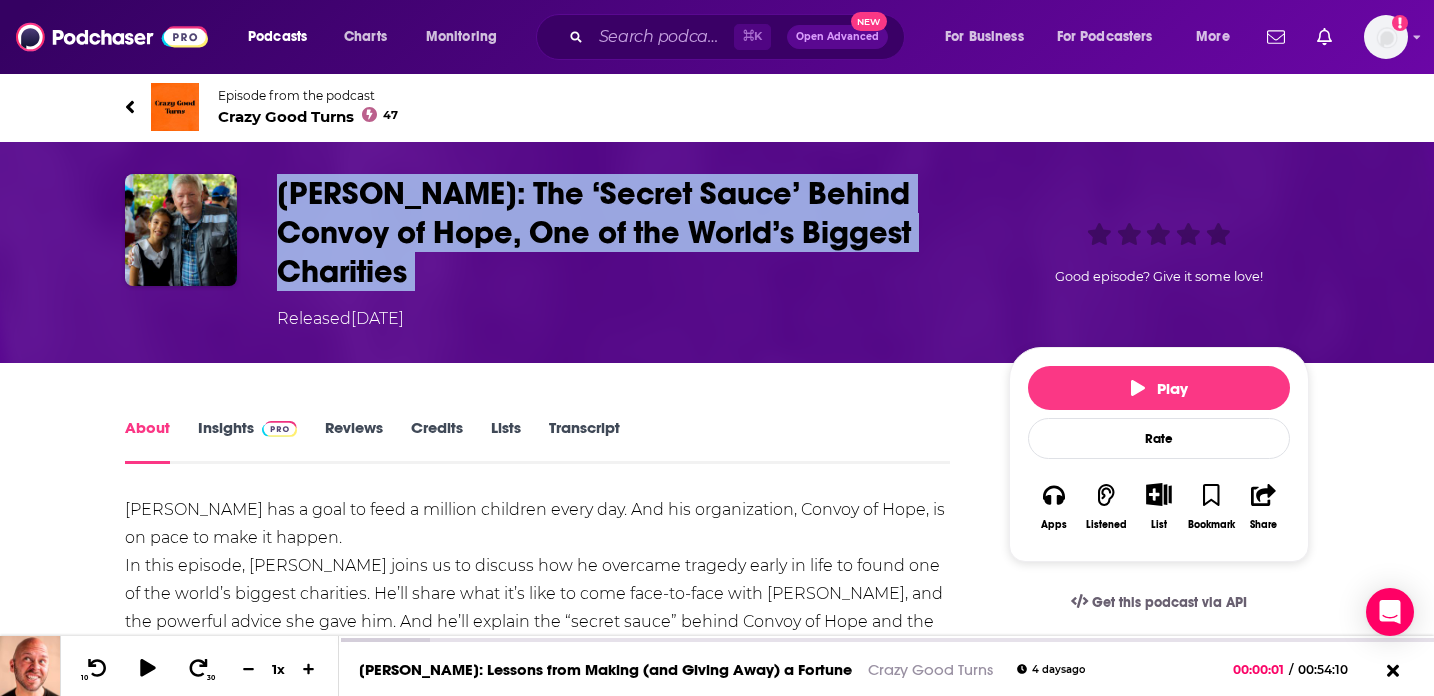 click on "Hal Donaldson: The ‘Secret Sauce’ Behind Convoy of Hope, One of the World’s Biggest Charities" at bounding box center (627, 232) 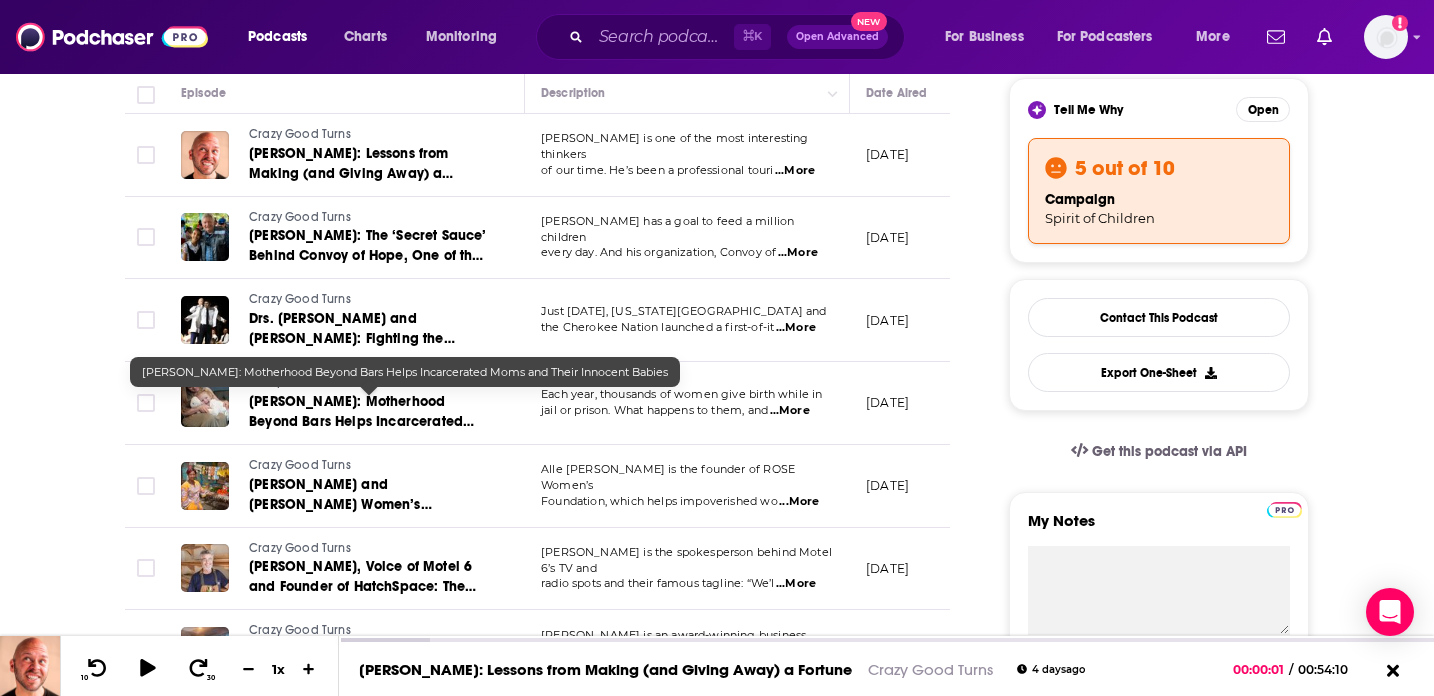 scroll, scrollTop: 492, scrollLeft: 0, axis: vertical 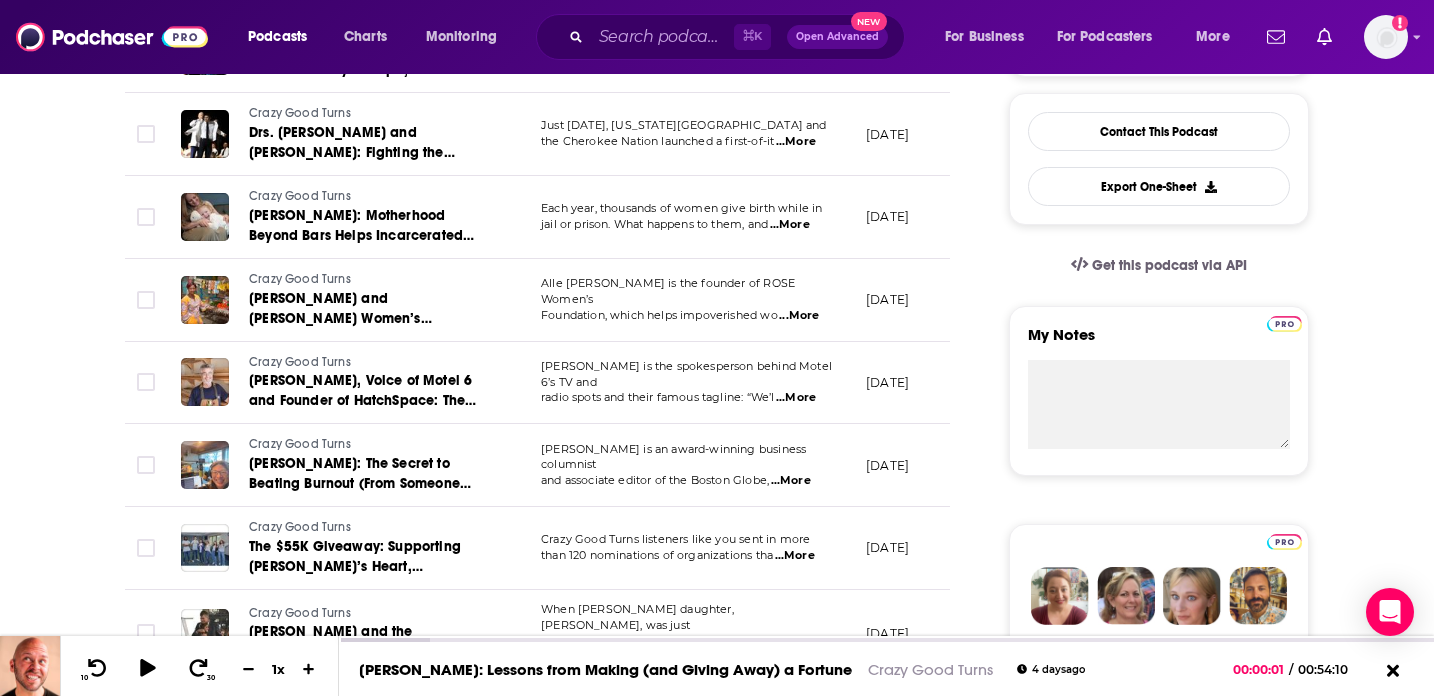 click on "About Insights Episodes 133 Reviews Credits Lists Similar Episodes of Crazy Good Turns By Date Table Episode Description Date Aired Reach Episode Guests Length Crazy Good Turns Derek Sivers: Lessons from Making (and Giving Away) a Fortune Derek Sivers is one of the most interesting thinkers of our time. He’s been a professional touri  ...More July 7, 2025 4.4k-6.6k -- 54:11 s Crazy Good Turns Hal Donaldson: The ‘Secret Sauce’ Behind Convoy of Hope, One of the World’s Biggest Charities Hal Donaldson has a goal to feed a million children every day. And his organization, Convoy of   ...More June 6, 2025 Under 1.8k -- 41:29 s Crazy Good Turns Drs. Natasha Bray and Douglas Nolan: Fighting the National Doctor Shortage and Creating New Opportunities for Native Americans at the Nation’s First-Ever Tribally Affiliated Medical School Just 5 years ago, Oklahoma State University and the Cherokee Nation launched a first-of-it  ...More May 5, 2025 1.8k-3.8k -- 42:55 s Crazy Good Turns  ...More April 8, 2025 3k-5k" at bounding box center (717, 1016) 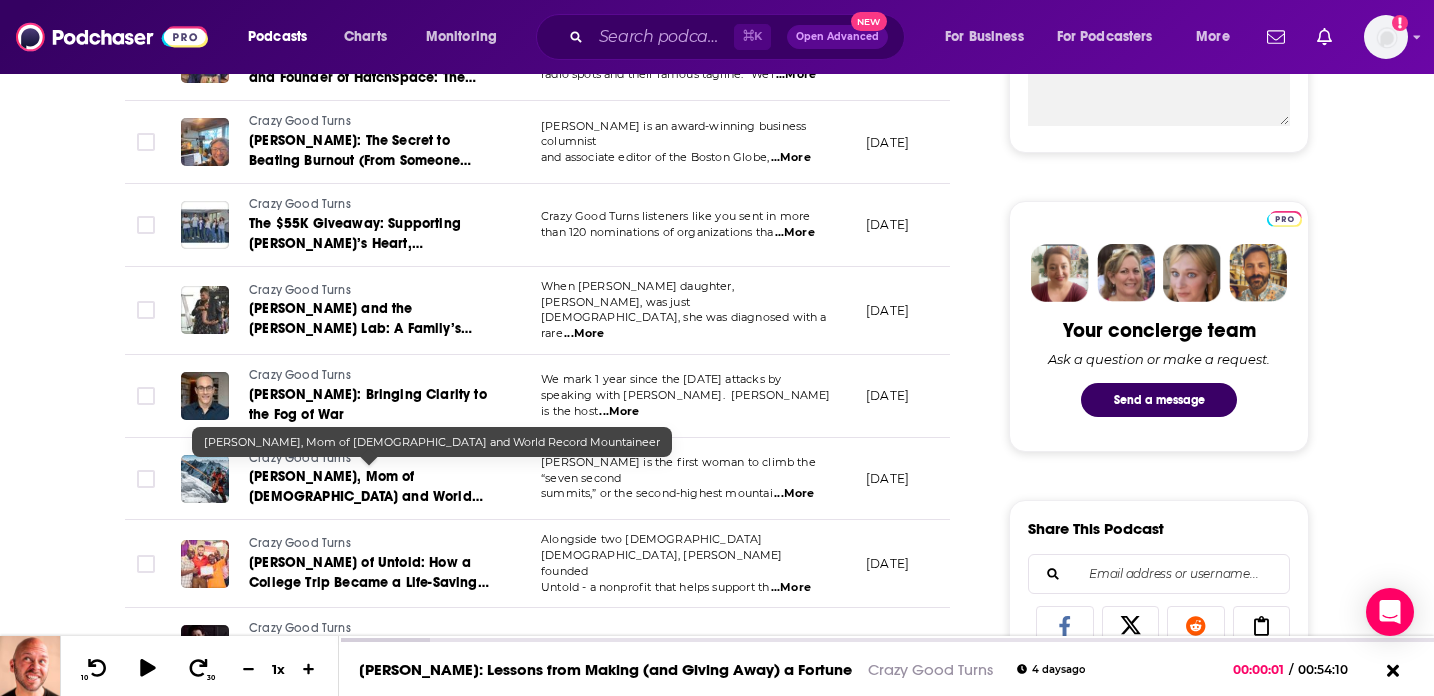 scroll, scrollTop: 990, scrollLeft: 0, axis: vertical 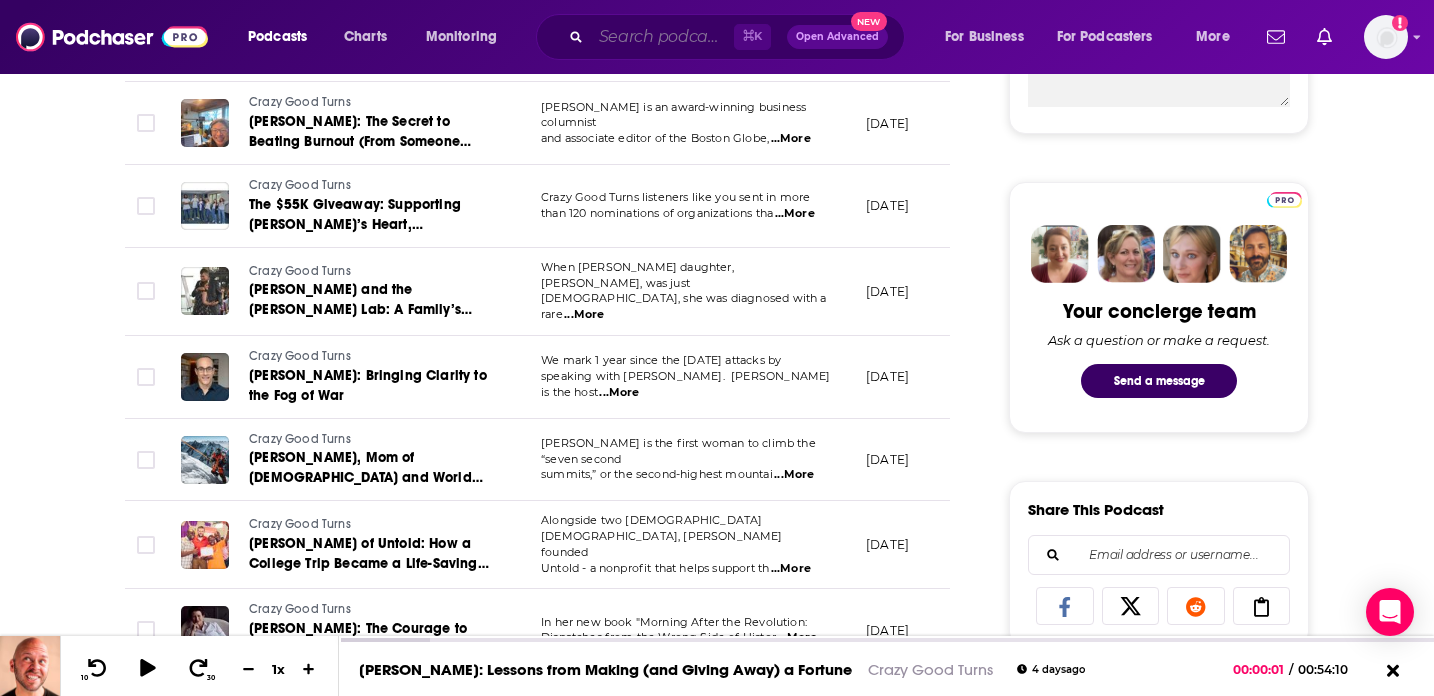 click at bounding box center (662, 37) 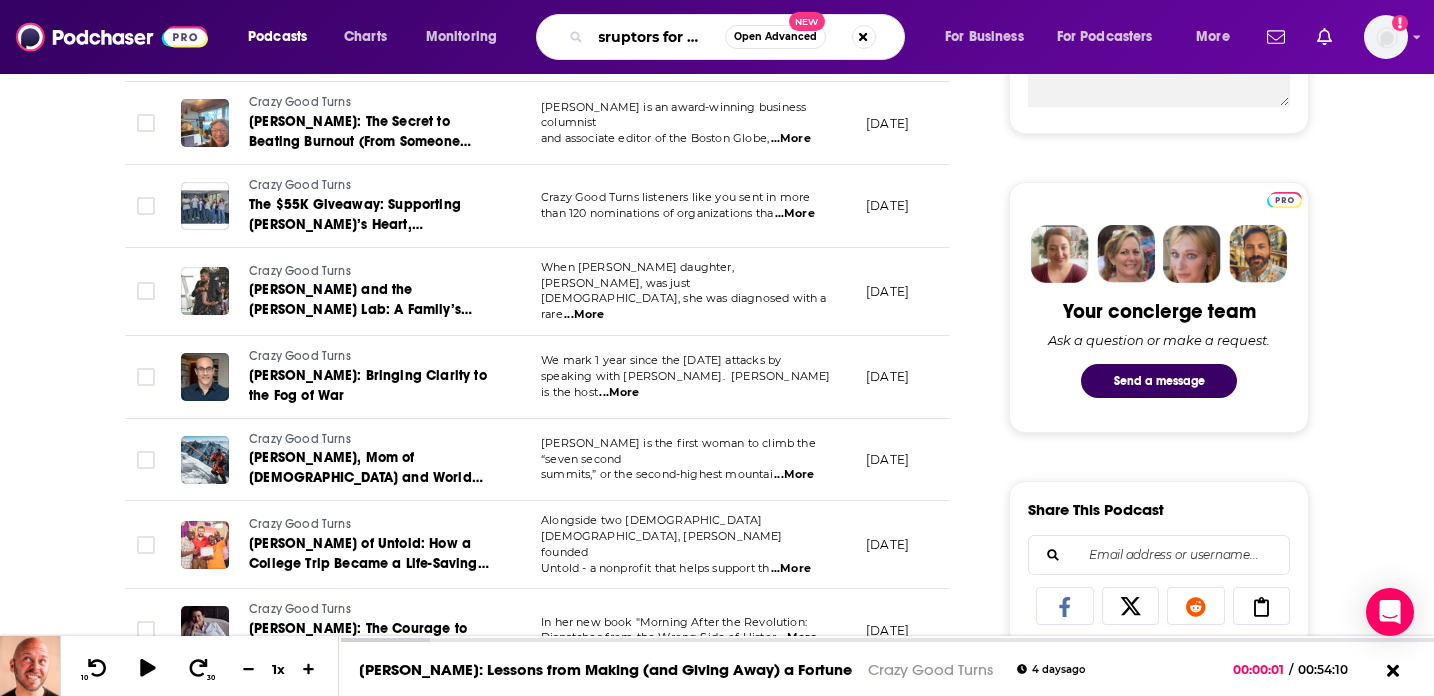 type on "disruptors for good" 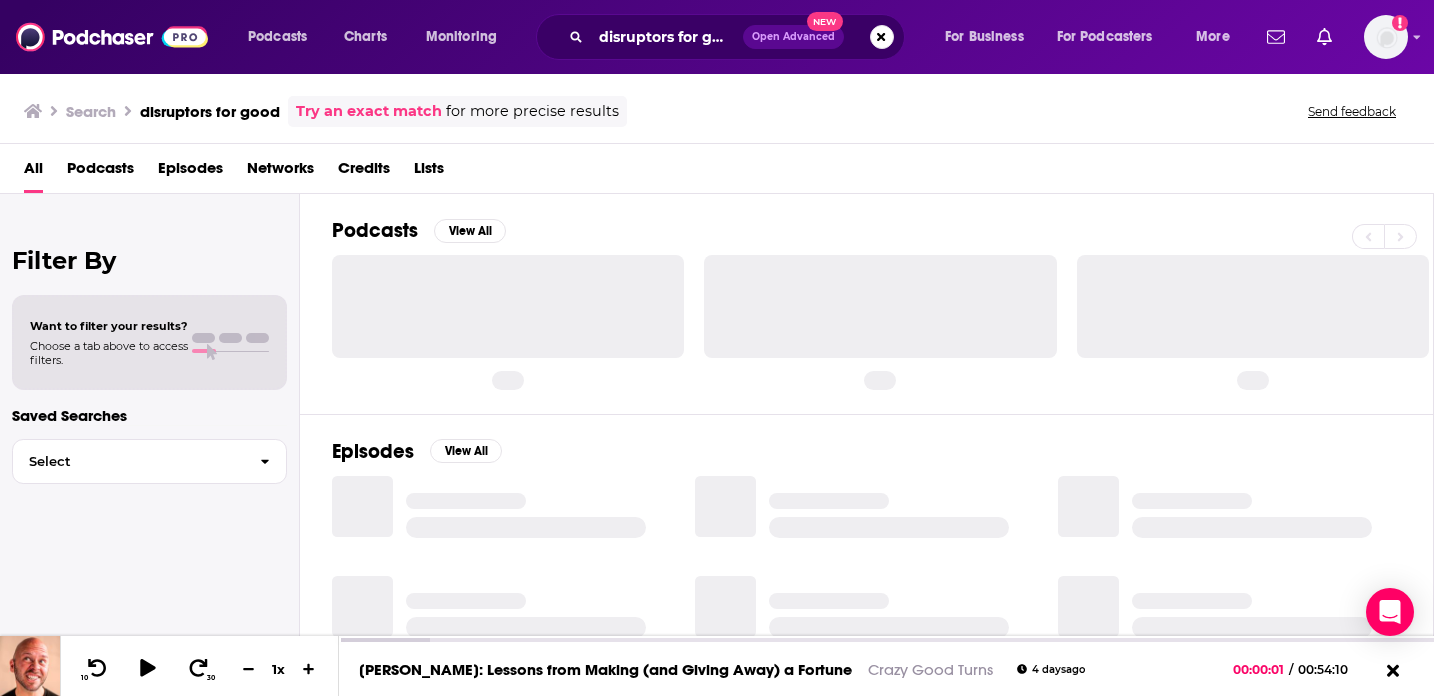 scroll, scrollTop: 0, scrollLeft: 0, axis: both 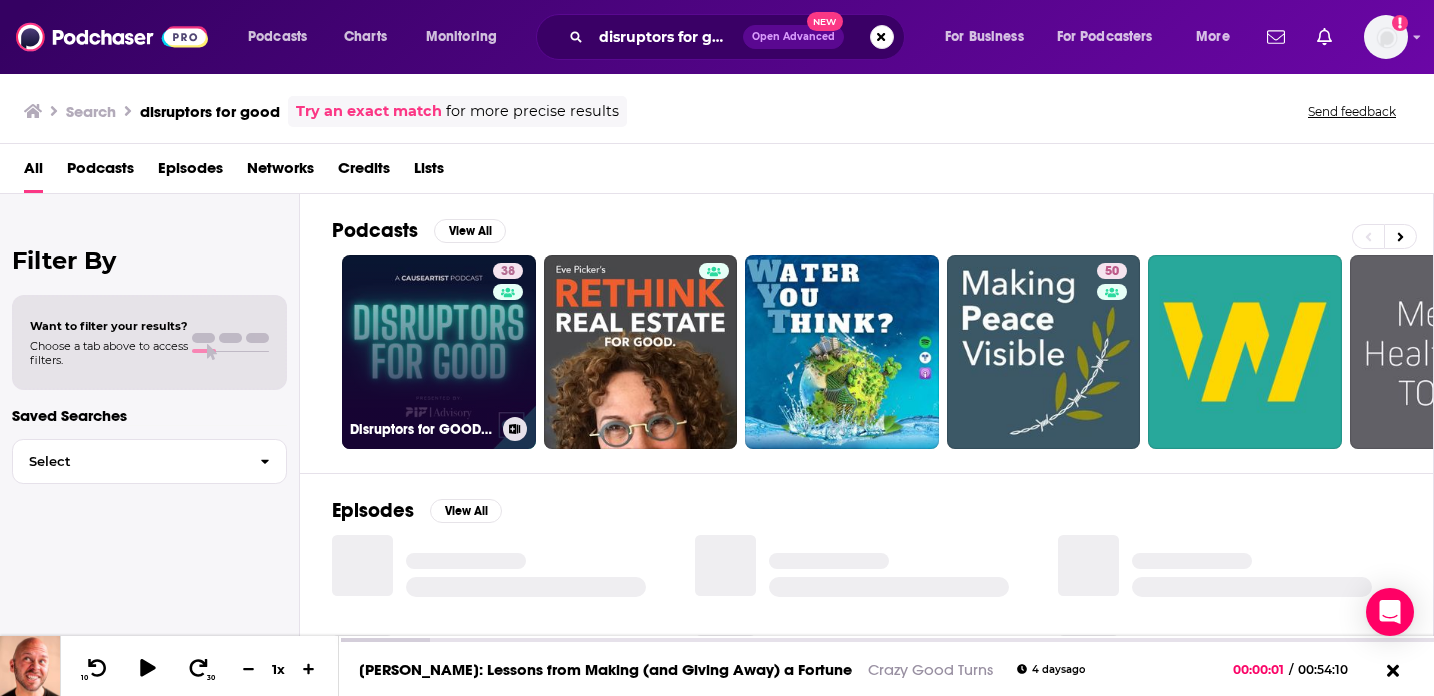 click on "38 Disruptors for GOOD | Social Entrepreneurs and Social Enterprises" at bounding box center [439, 352] 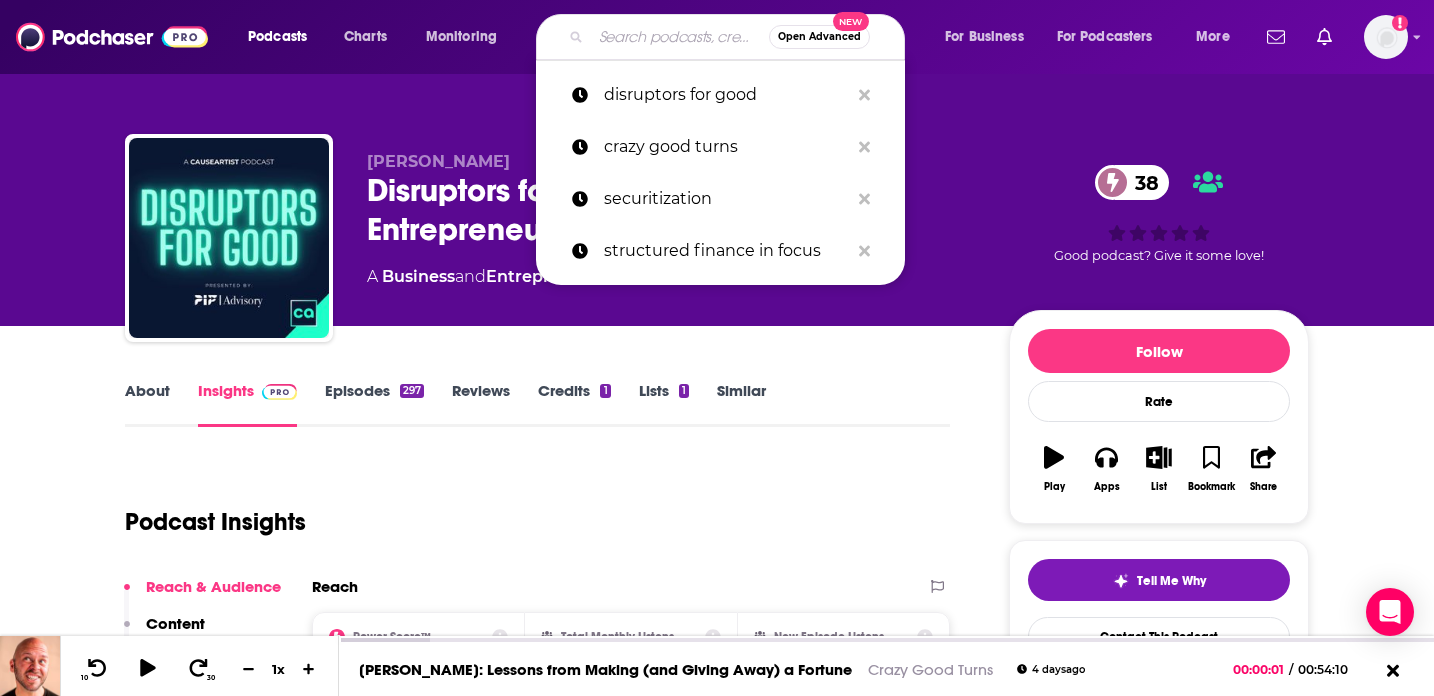 click at bounding box center [680, 37] 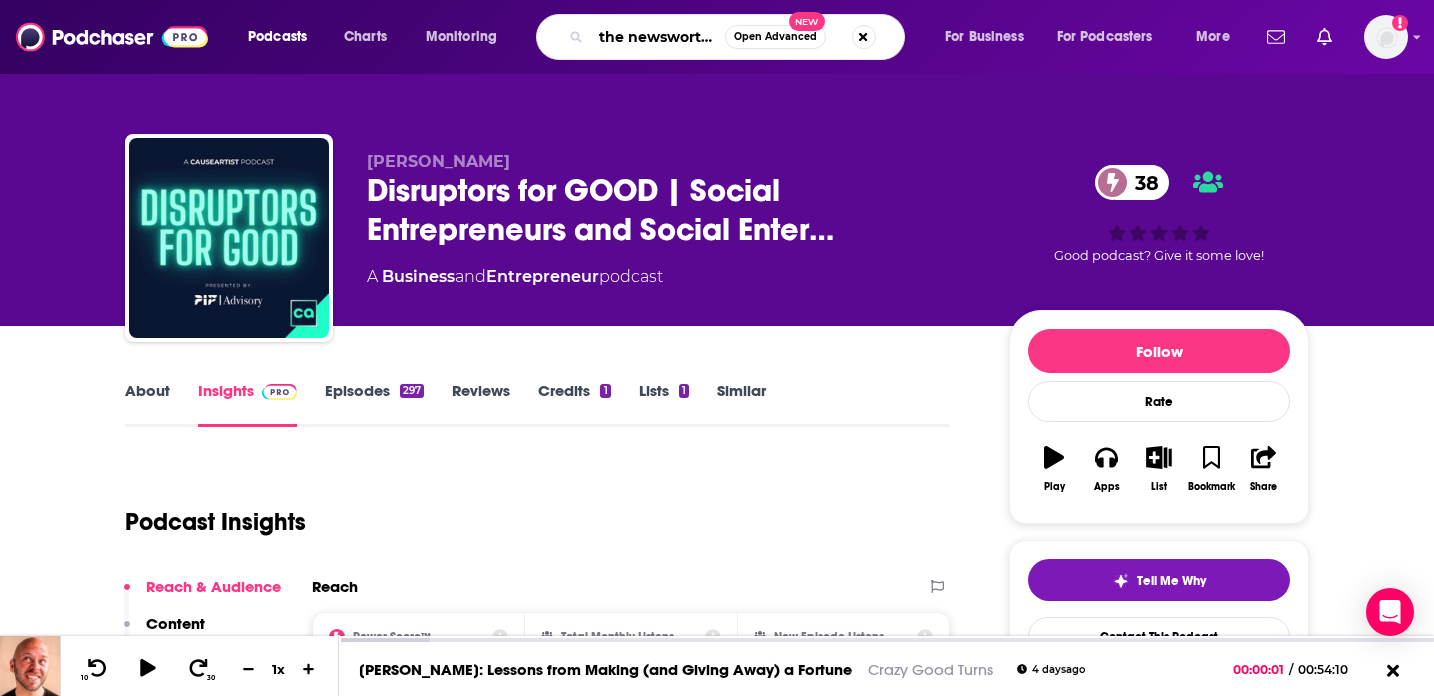 scroll, scrollTop: 0, scrollLeft: 3, axis: horizontal 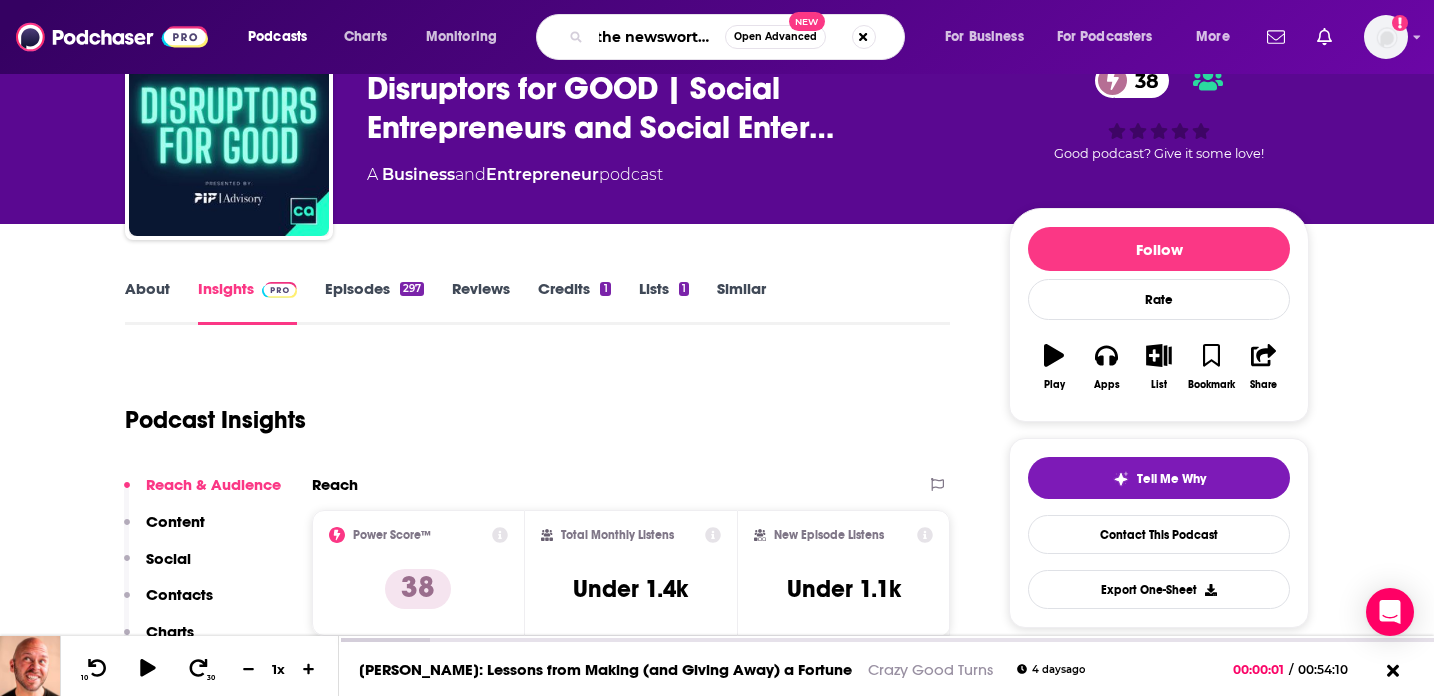 type on "the newsworthy" 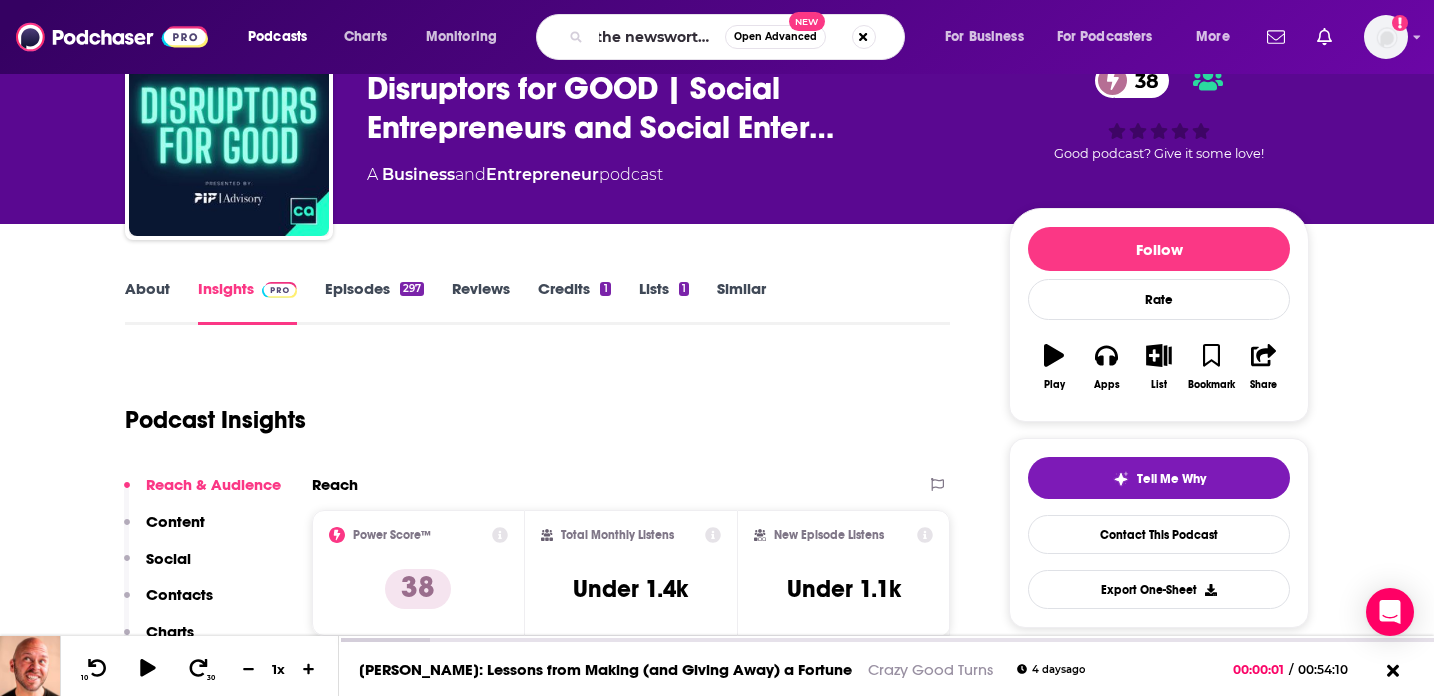 click on "Podcast Insights" at bounding box center [529, 408] 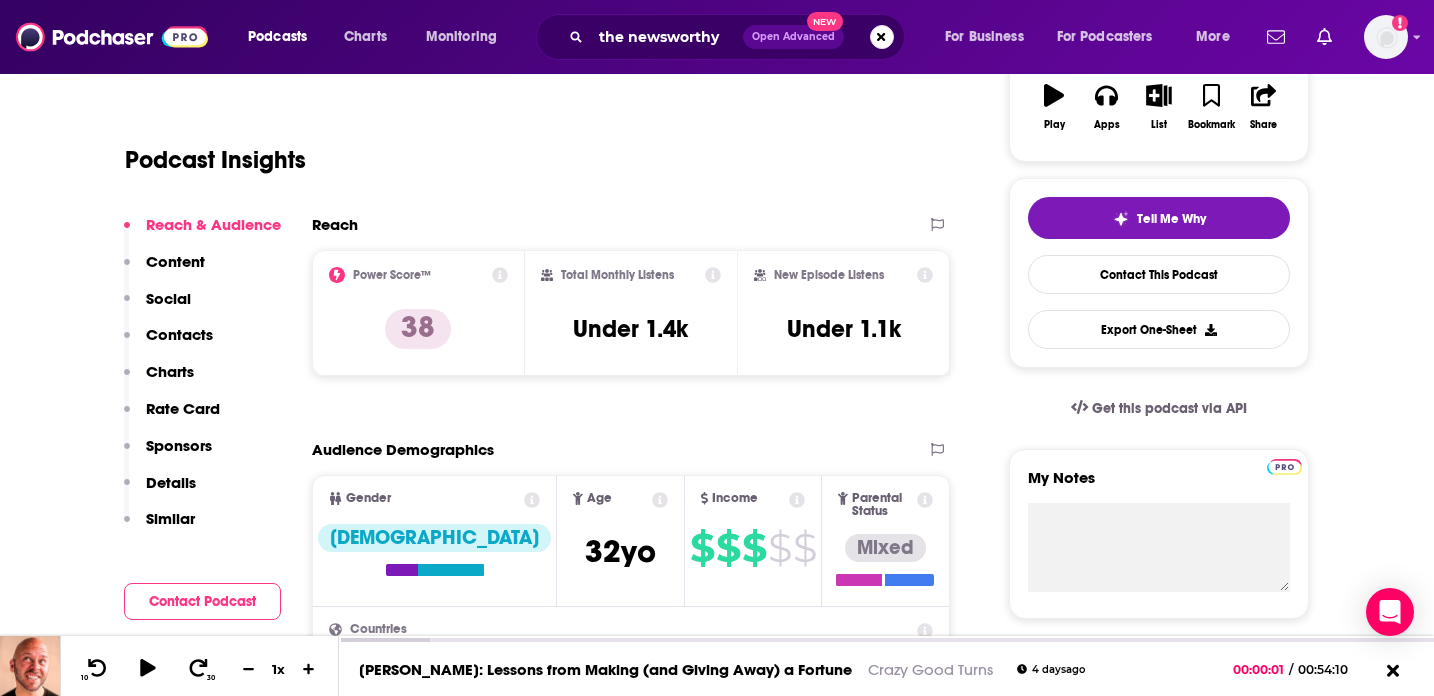 scroll, scrollTop: 0, scrollLeft: 0, axis: both 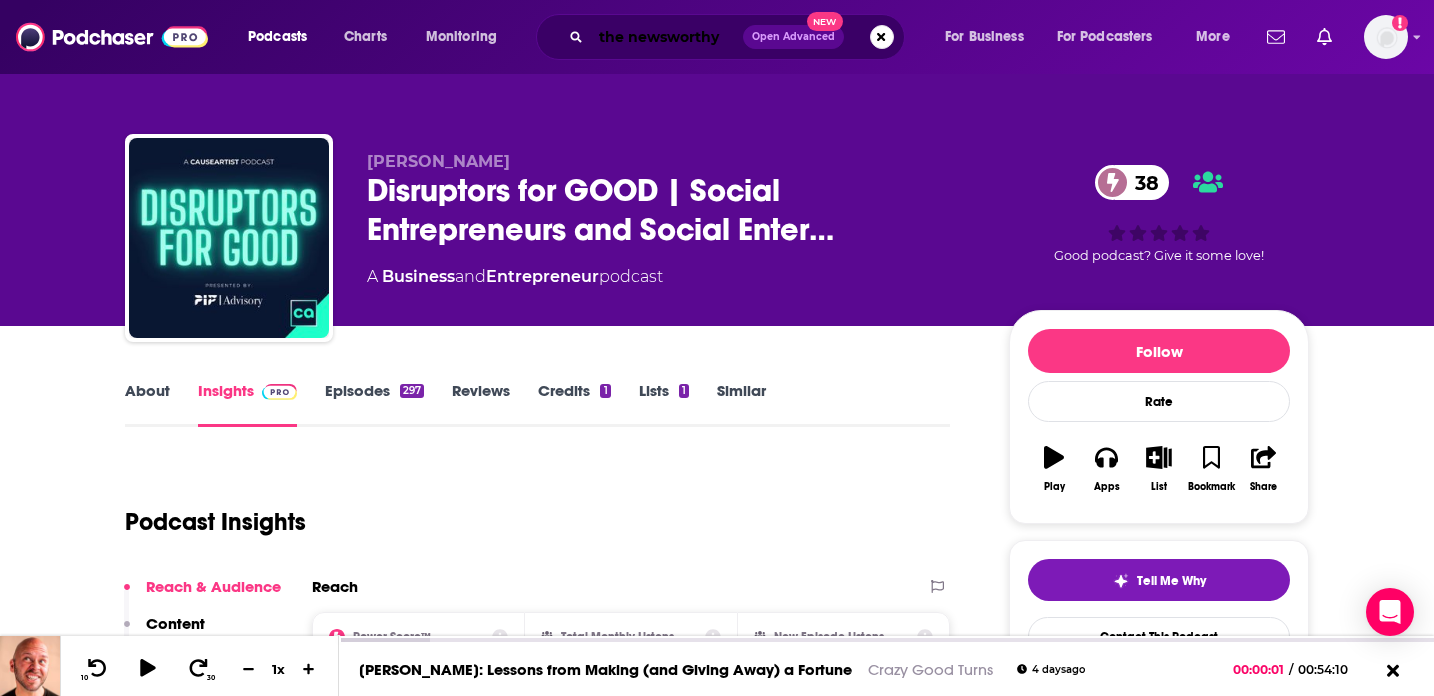 click on "the newsworthy" at bounding box center (667, 37) 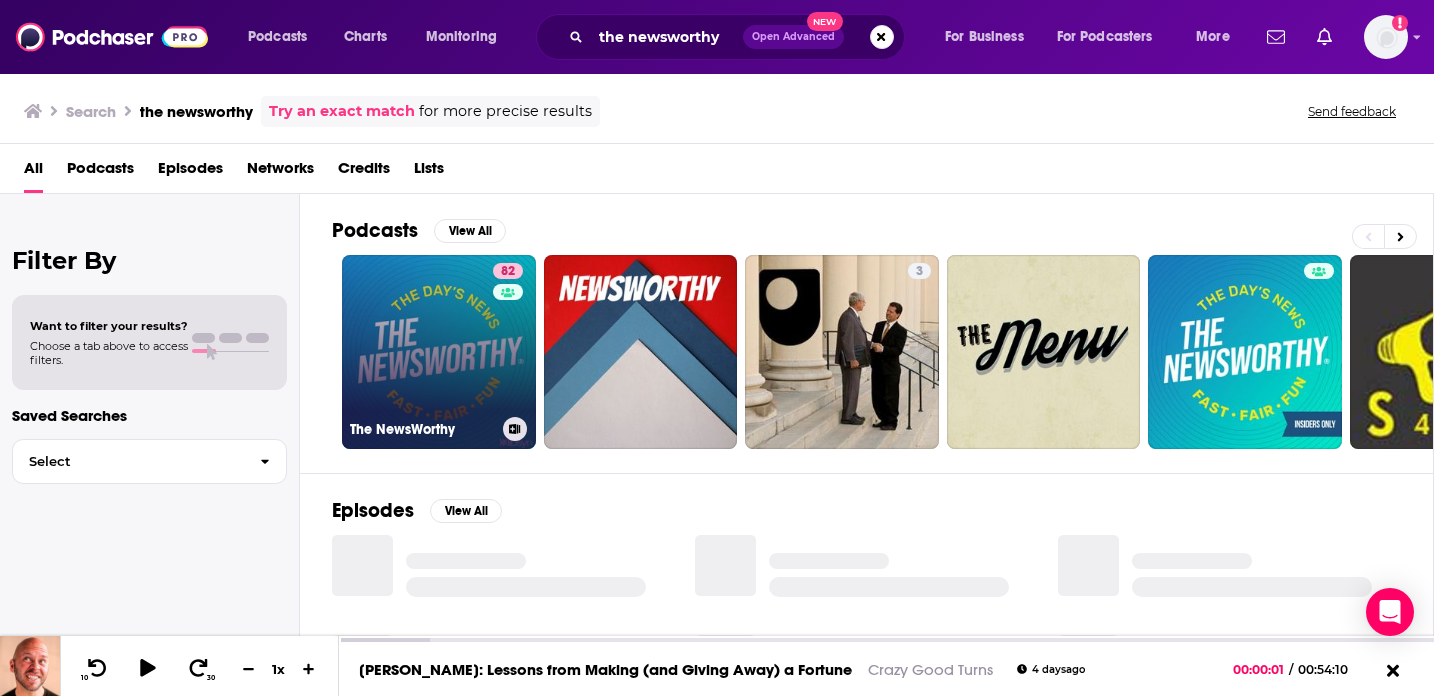 click on "82 The NewsWorthy" at bounding box center [439, 352] 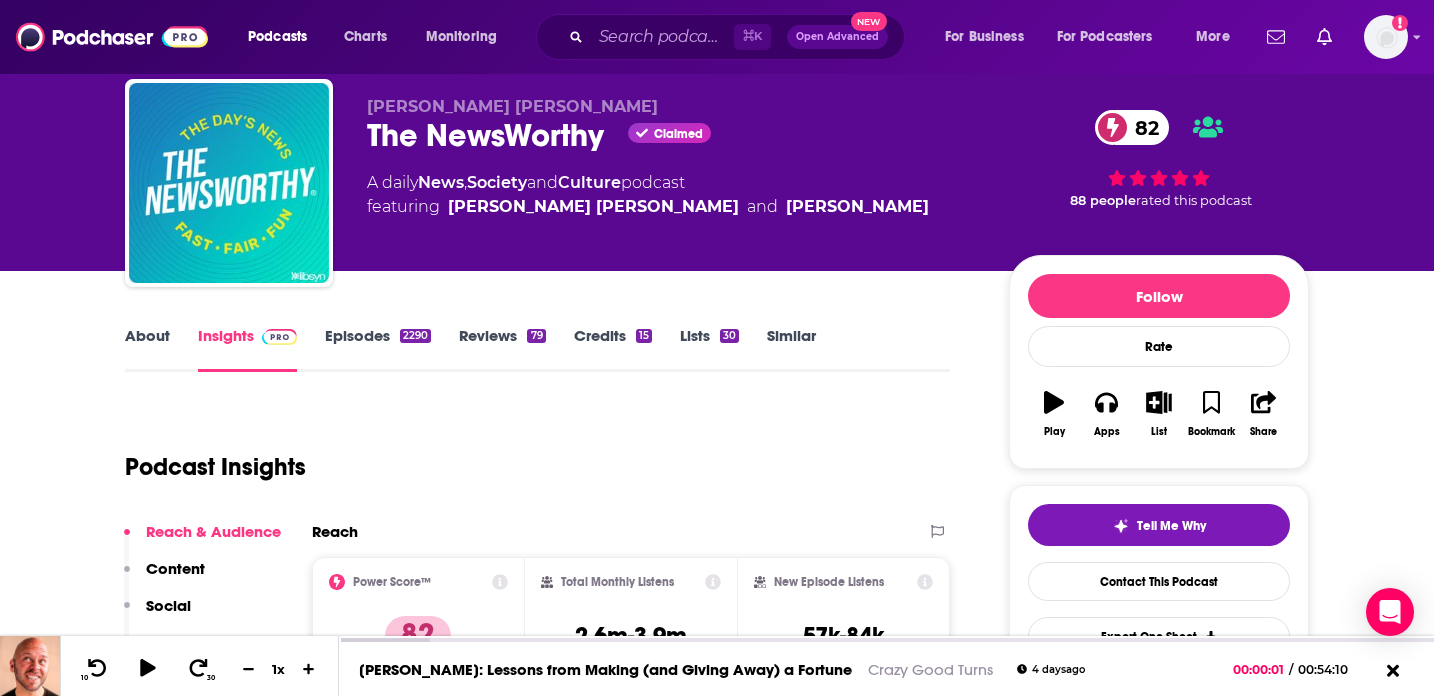 scroll, scrollTop: 79, scrollLeft: 0, axis: vertical 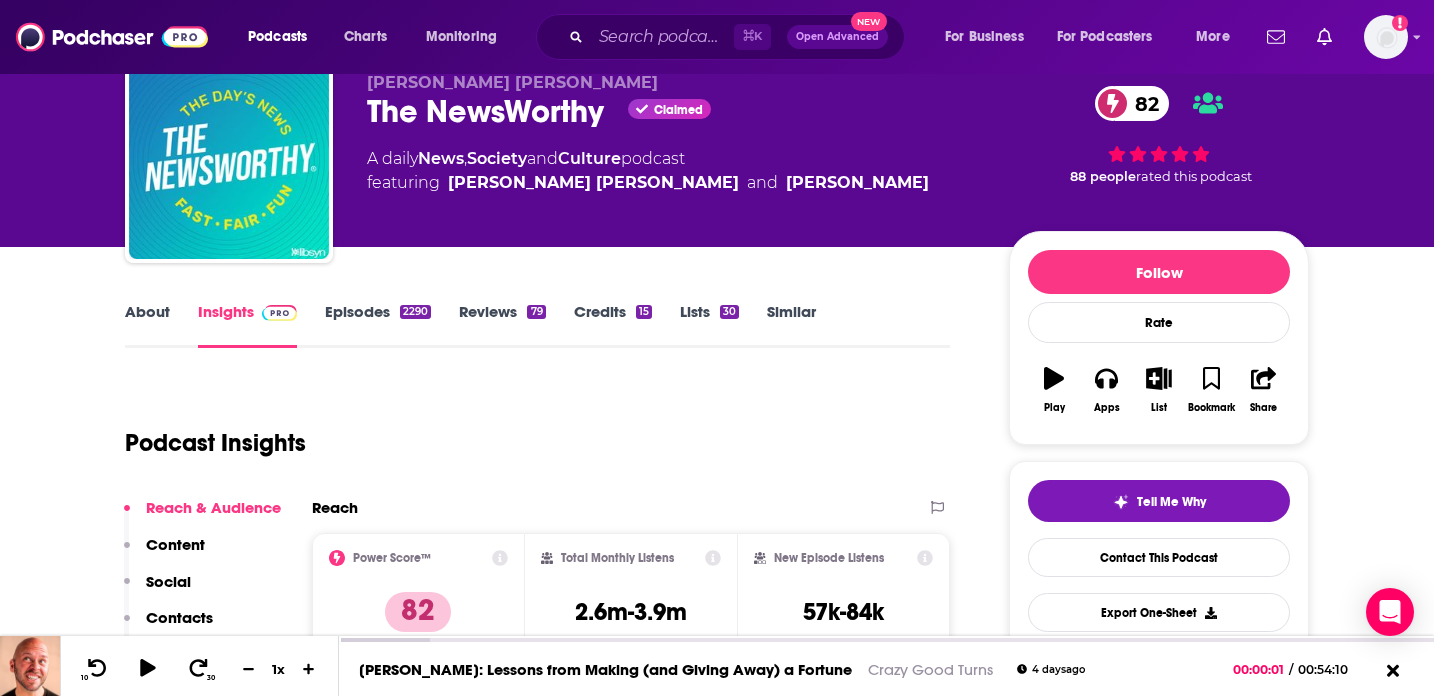 drag, startPoint x: 735, startPoint y: 156, endPoint x: 366, endPoint y: 161, distance: 369.03387 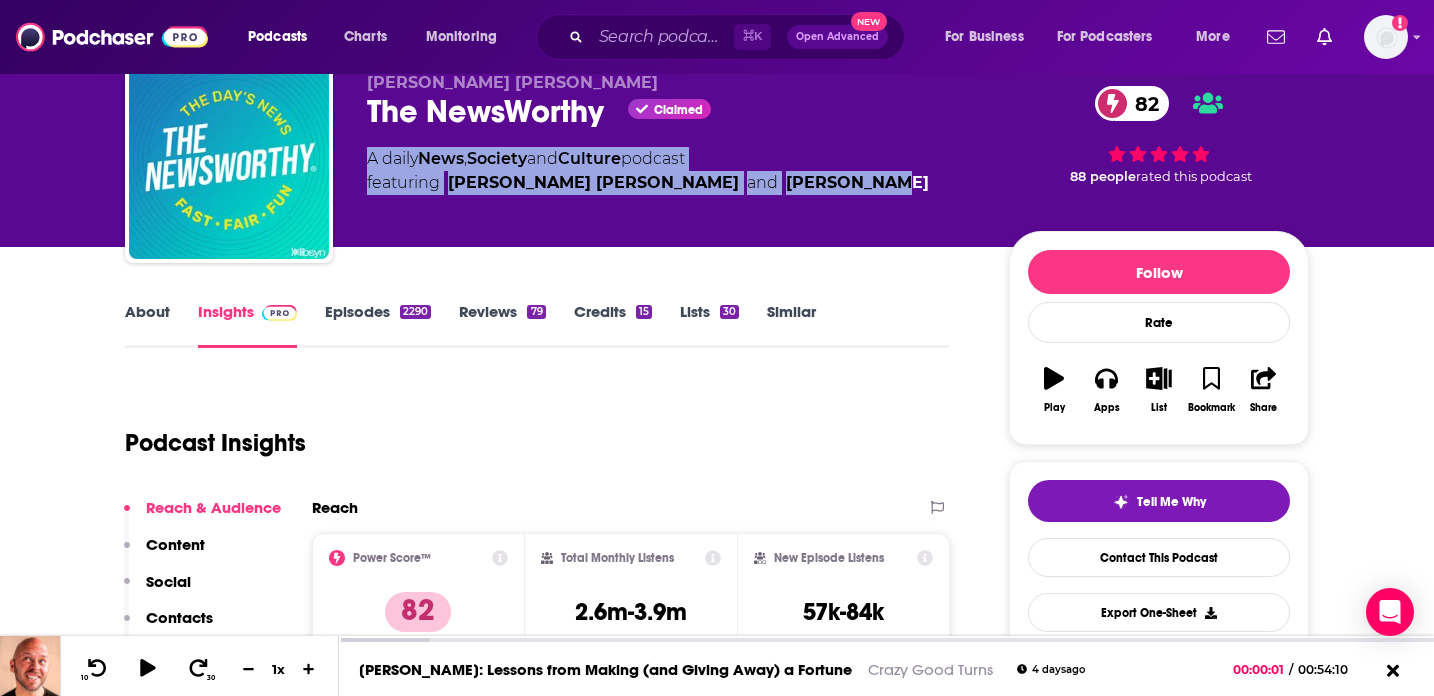 drag, startPoint x: 721, startPoint y: 185, endPoint x: 350, endPoint y: 150, distance: 372.64728 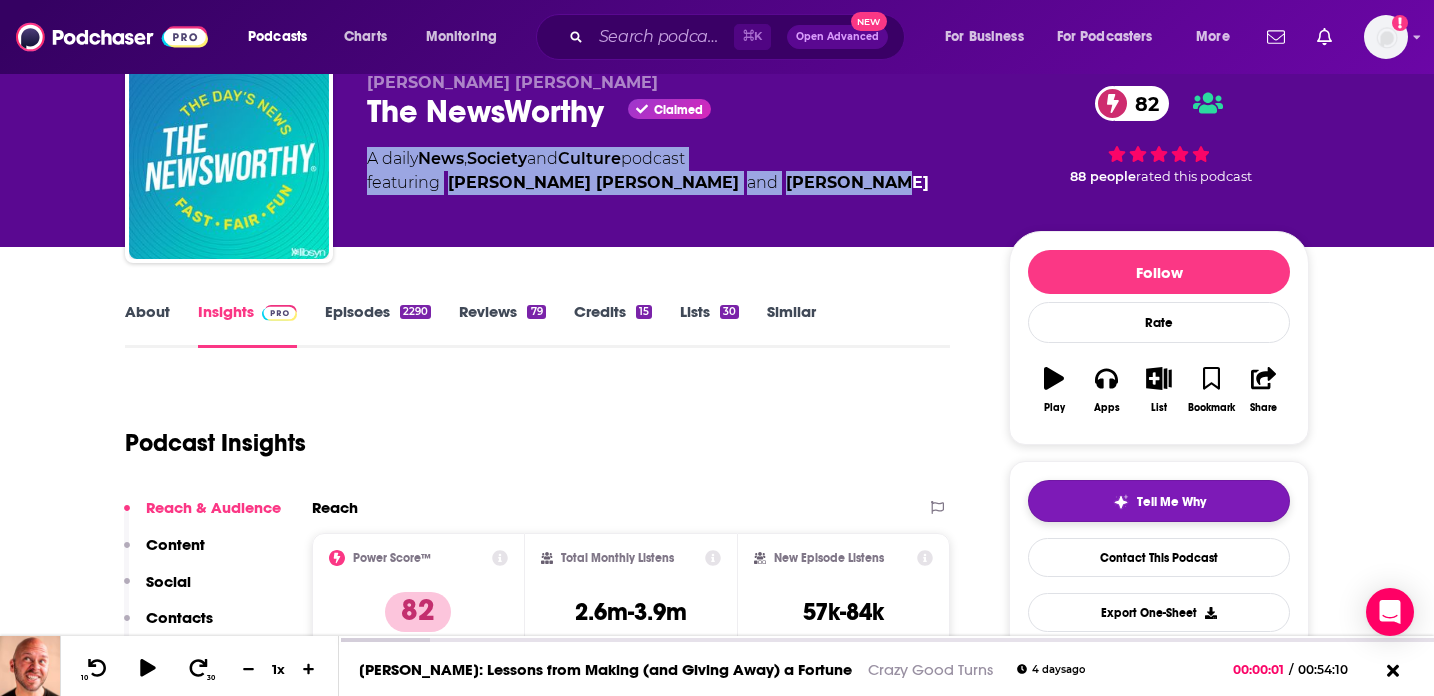 click on "Tell Me Why" at bounding box center (1159, 501) 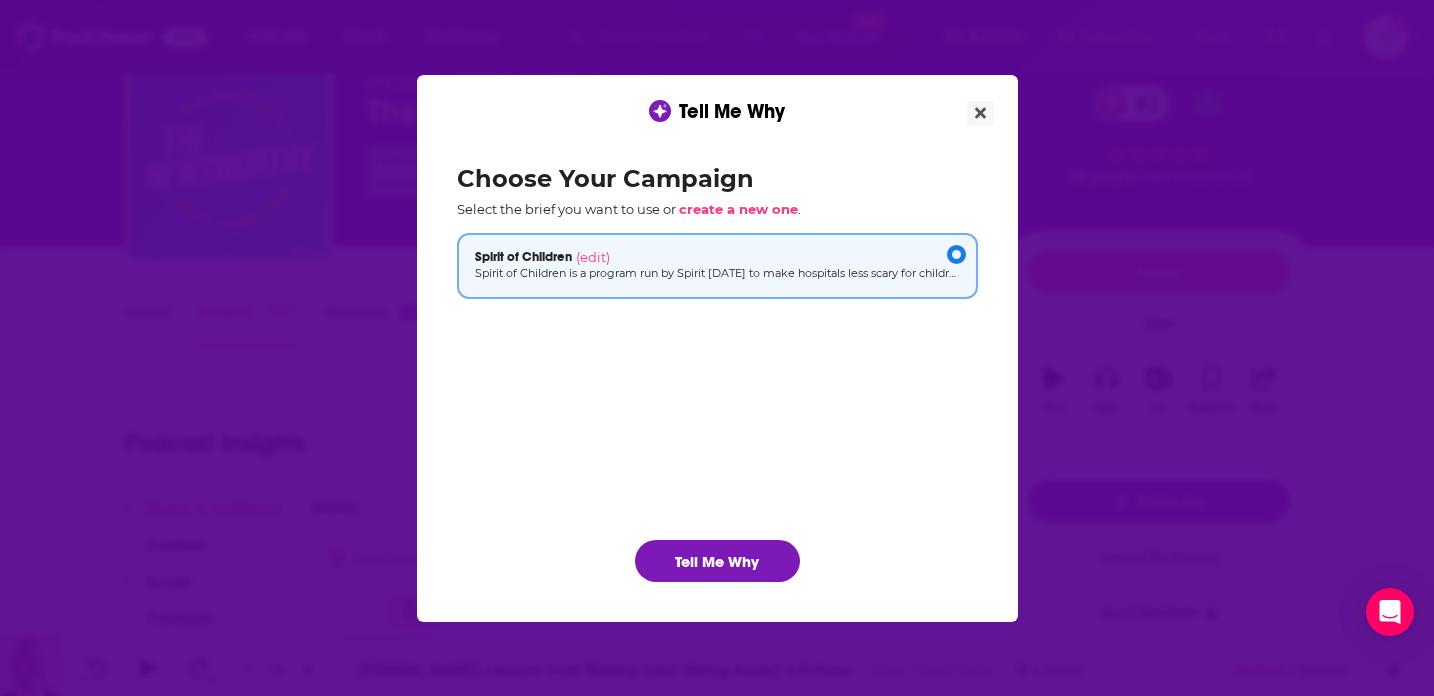 scroll, scrollTop: 0, scrollLeft: 0, axis: both 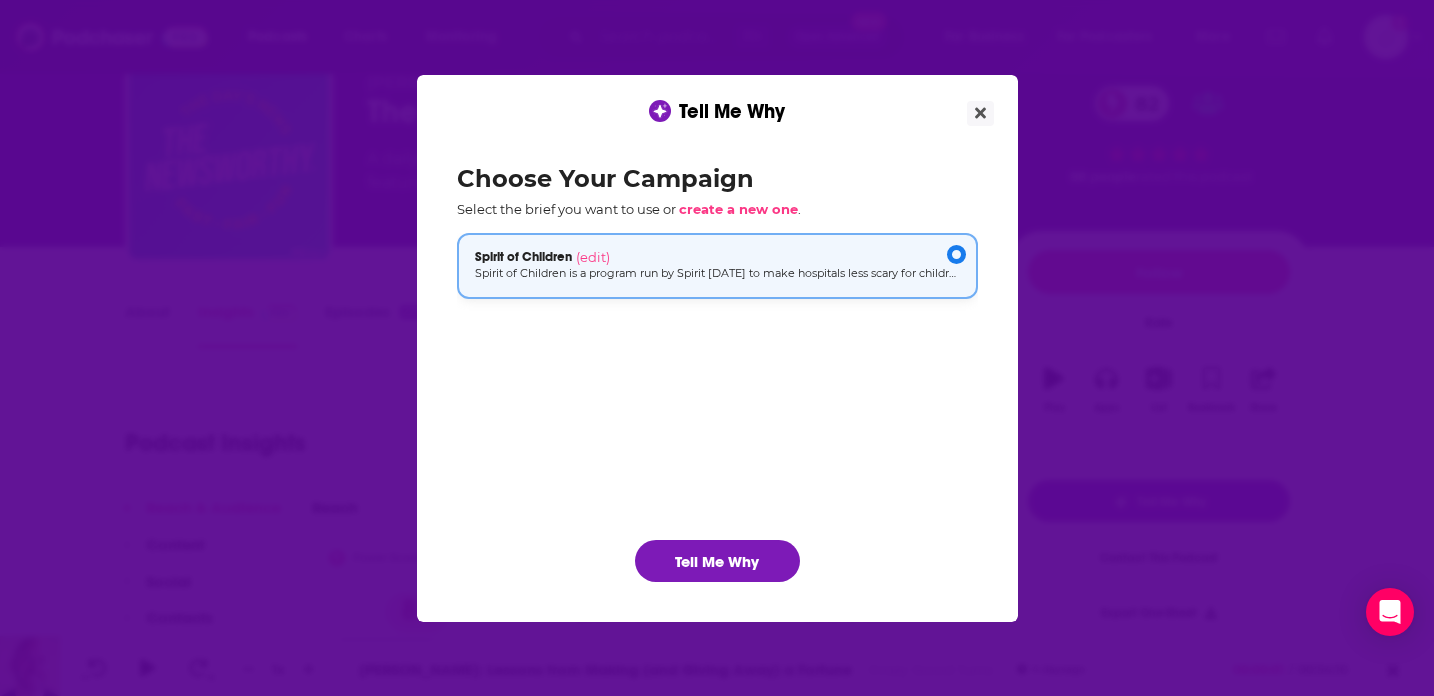 click on "Spirit of Children is a program run by Spirit Halloween to make hospitals less scary for children and their families. It focuses on supporting Child Life departments in children's hospitals by providing funding for programs like art, music, and pet therapy, as well as educational materials and toys. The program also brings the fun of Halloween, like costumes and decorations, to children in hospitals. They have a designated team that wants to speak to the program, its mission and its impact." at bounding box center [717, 273] 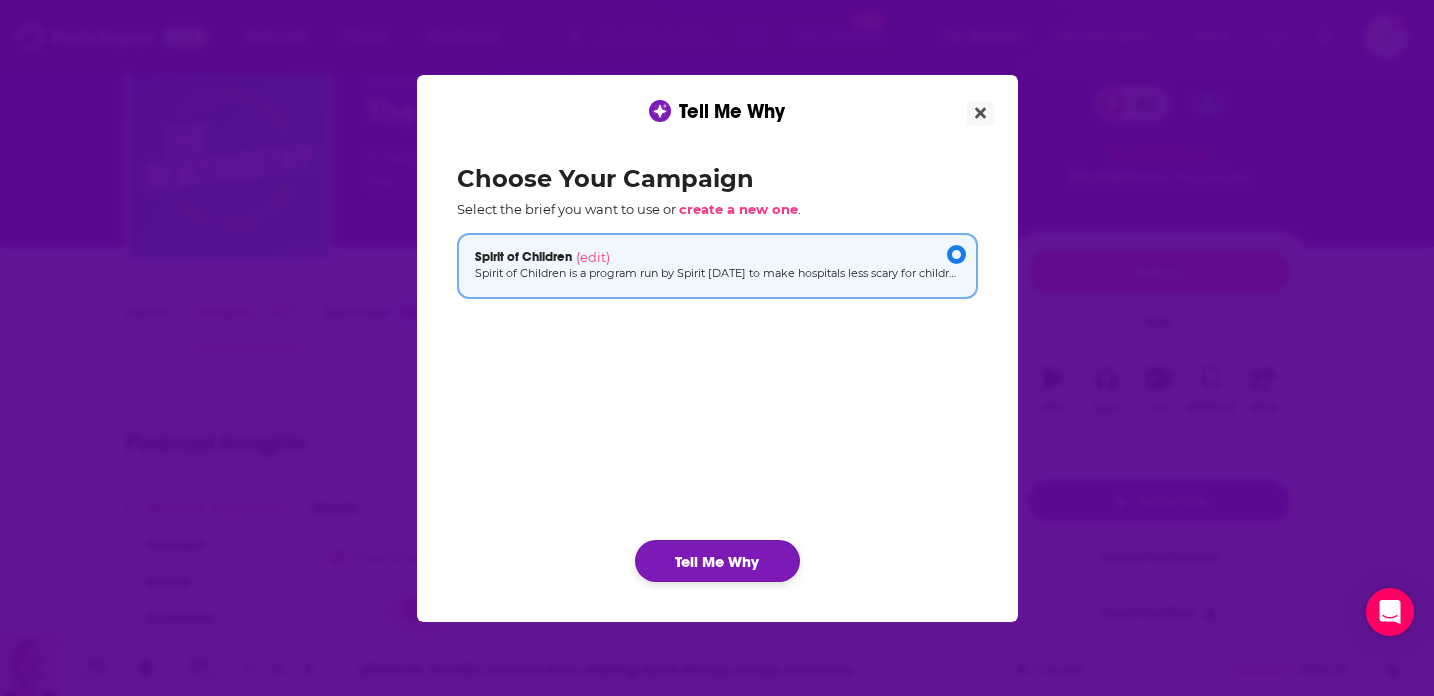 click on "Tell Me Why" 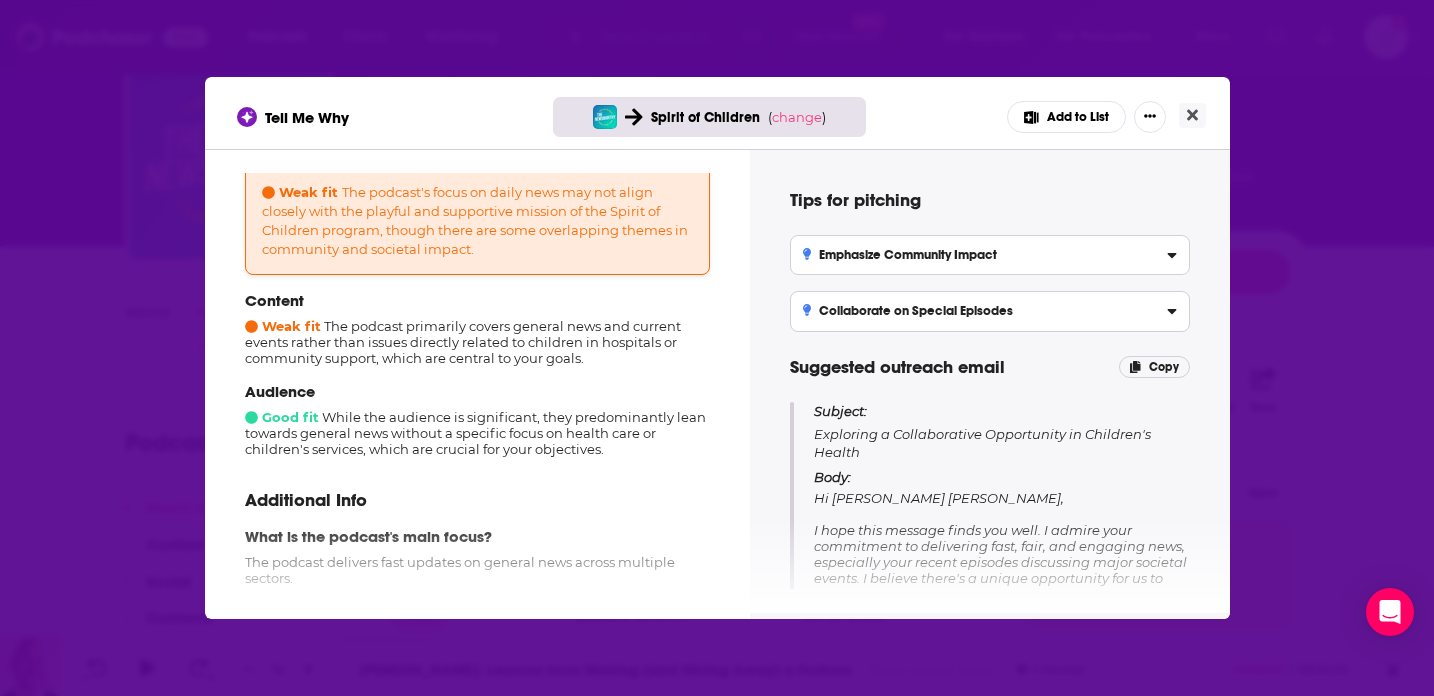 scroll, scrollTop: 0, scrollLeft: 0, axis: both 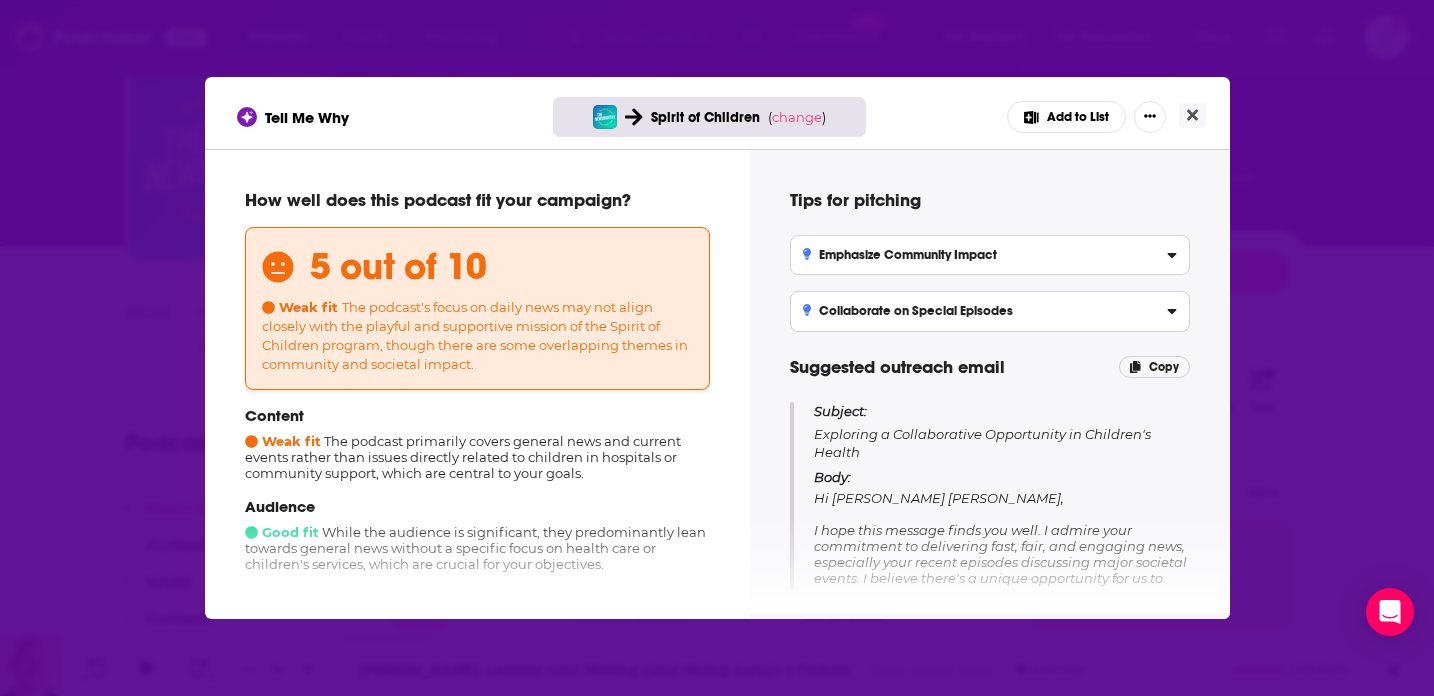 click on "Emphasize Community Impact" at bounding box center (990, 255) 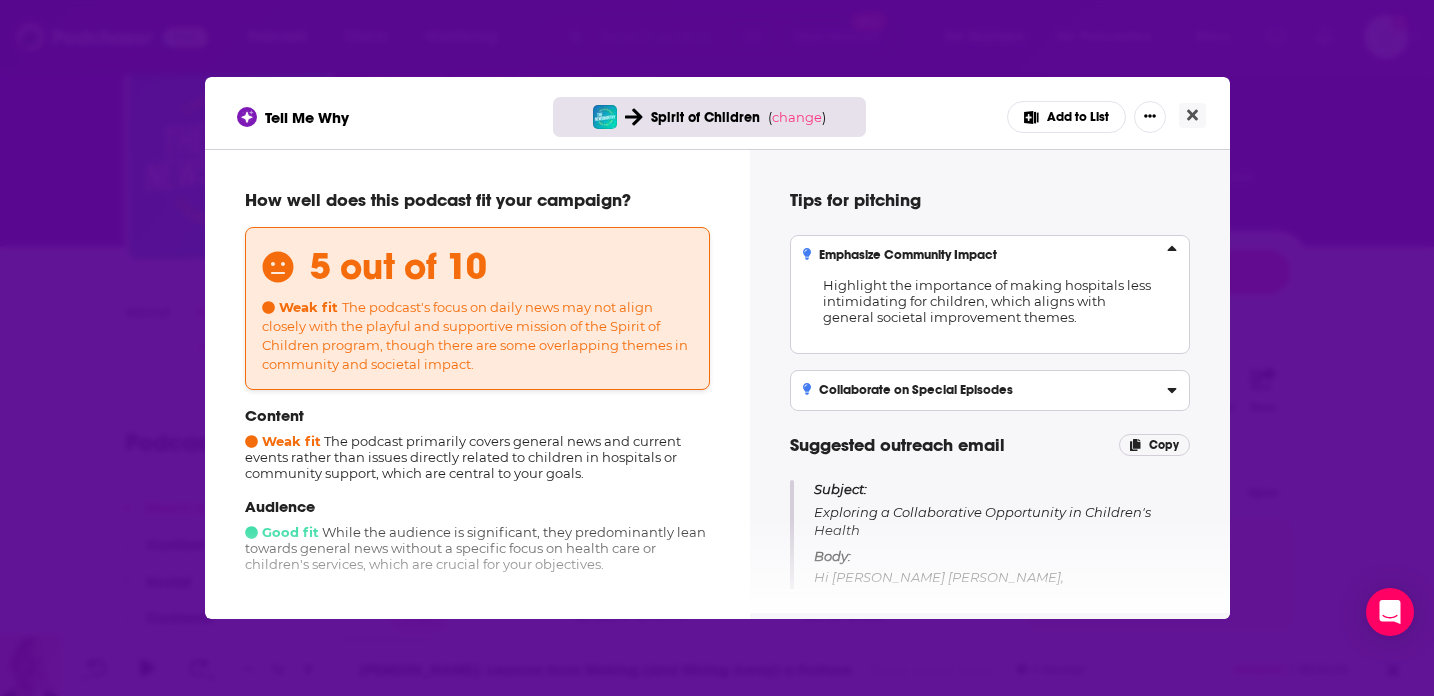 click on "Emphasize Community Impact" at bounding box center (990, 255) 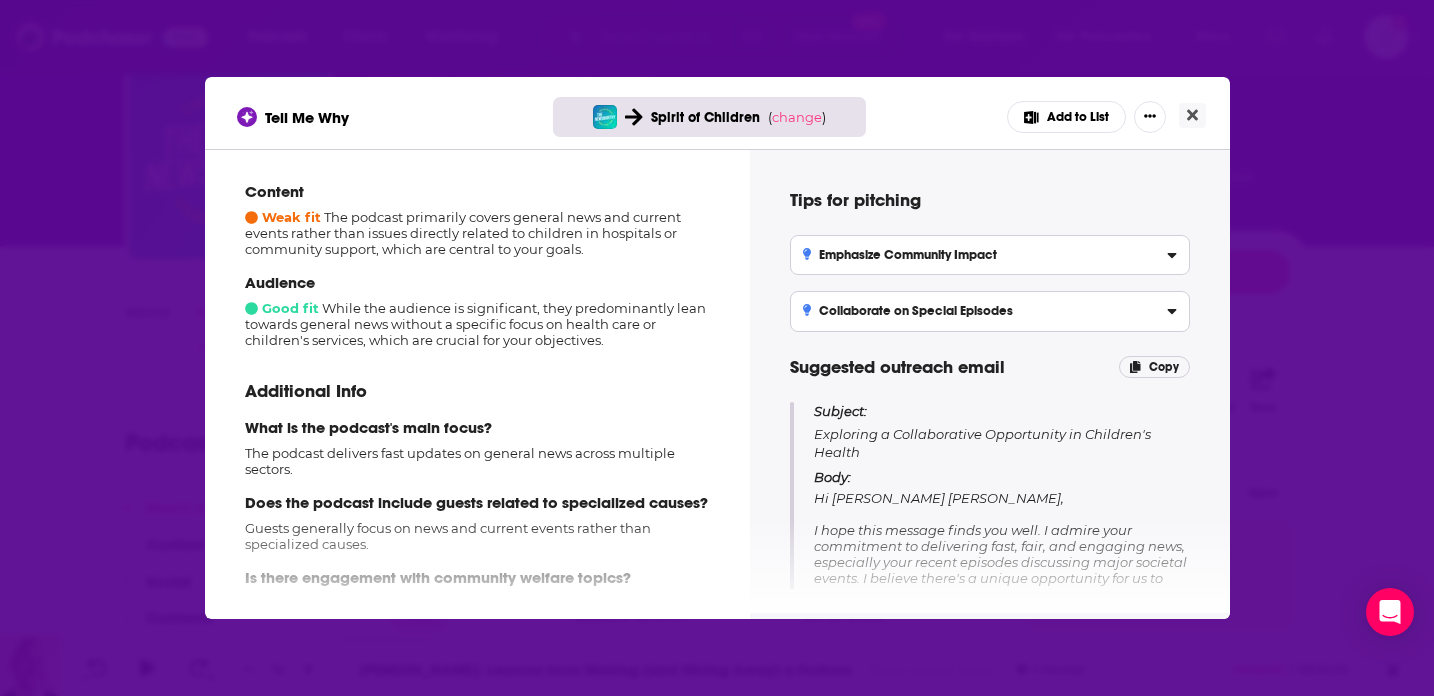 scroll, scrollTop: 302, scrollLeft: 0, axis: vertical 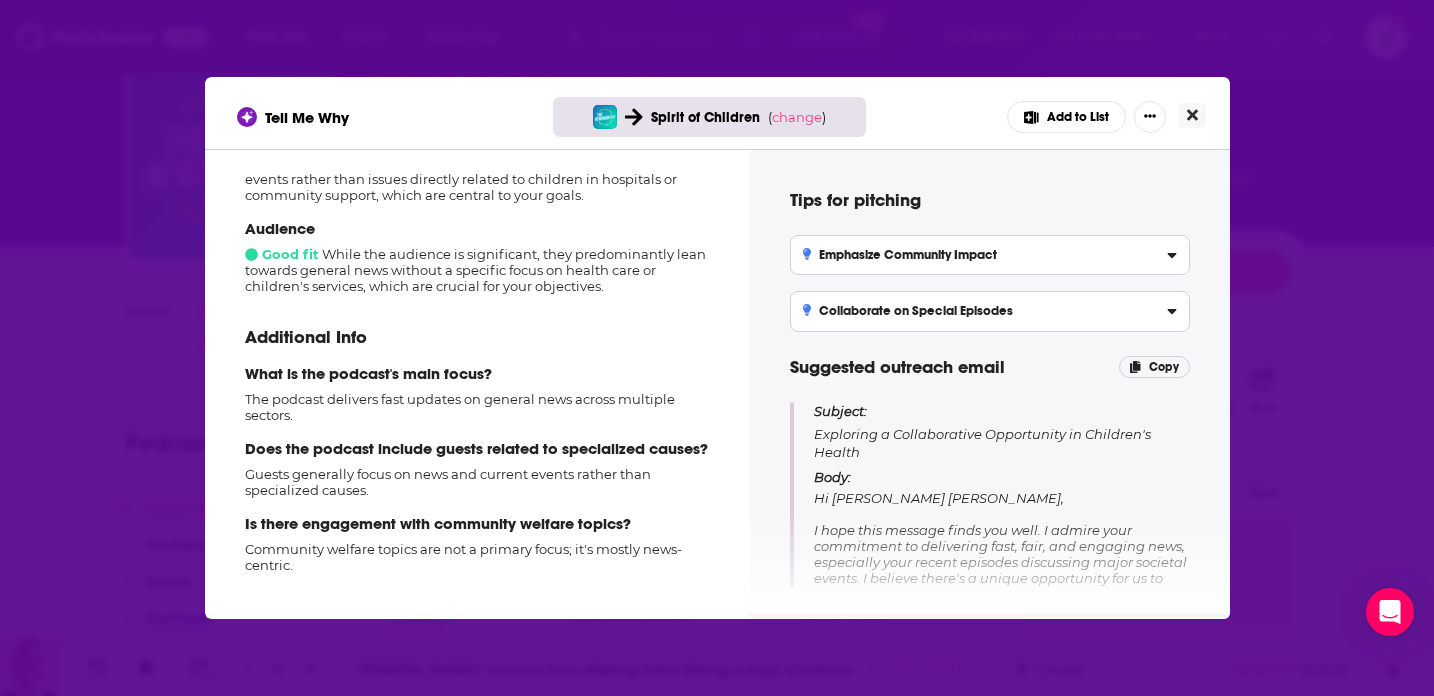 click 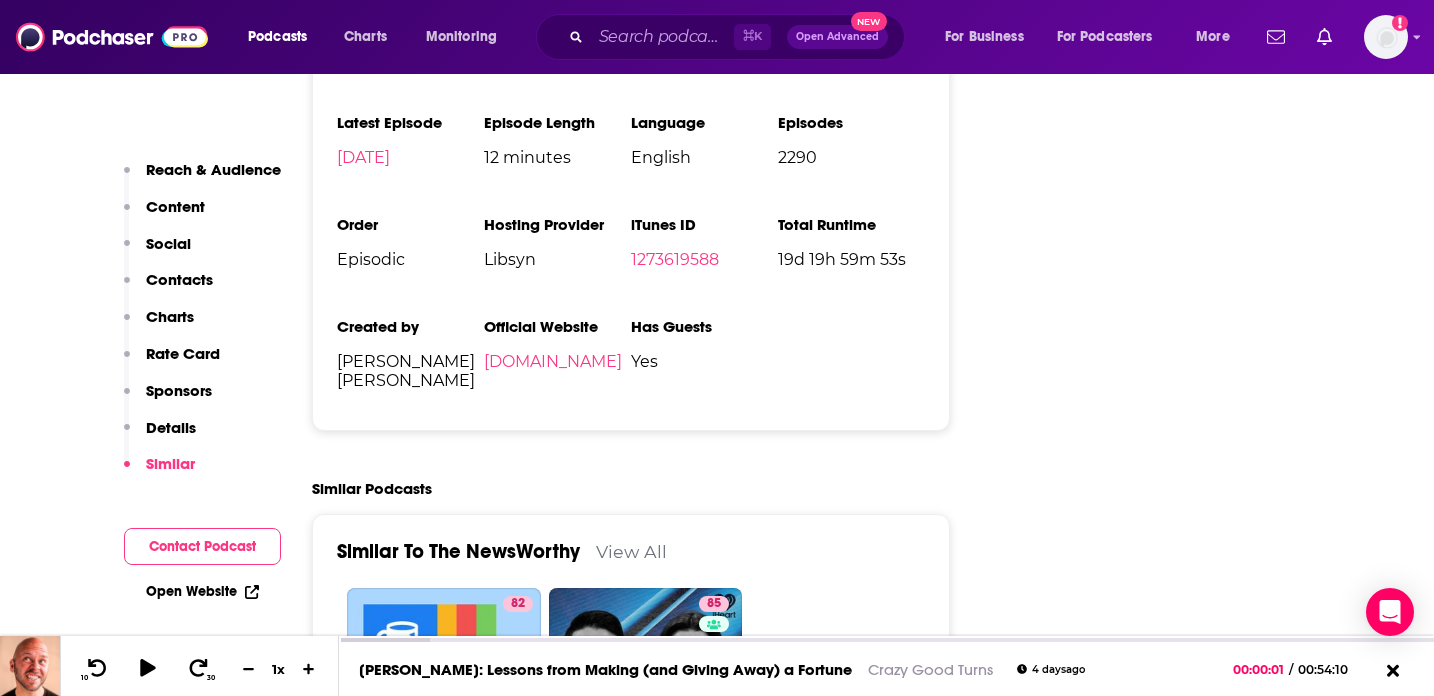 scroll, scrollTop: 4028, scrollLeft: 0, axis: vertical 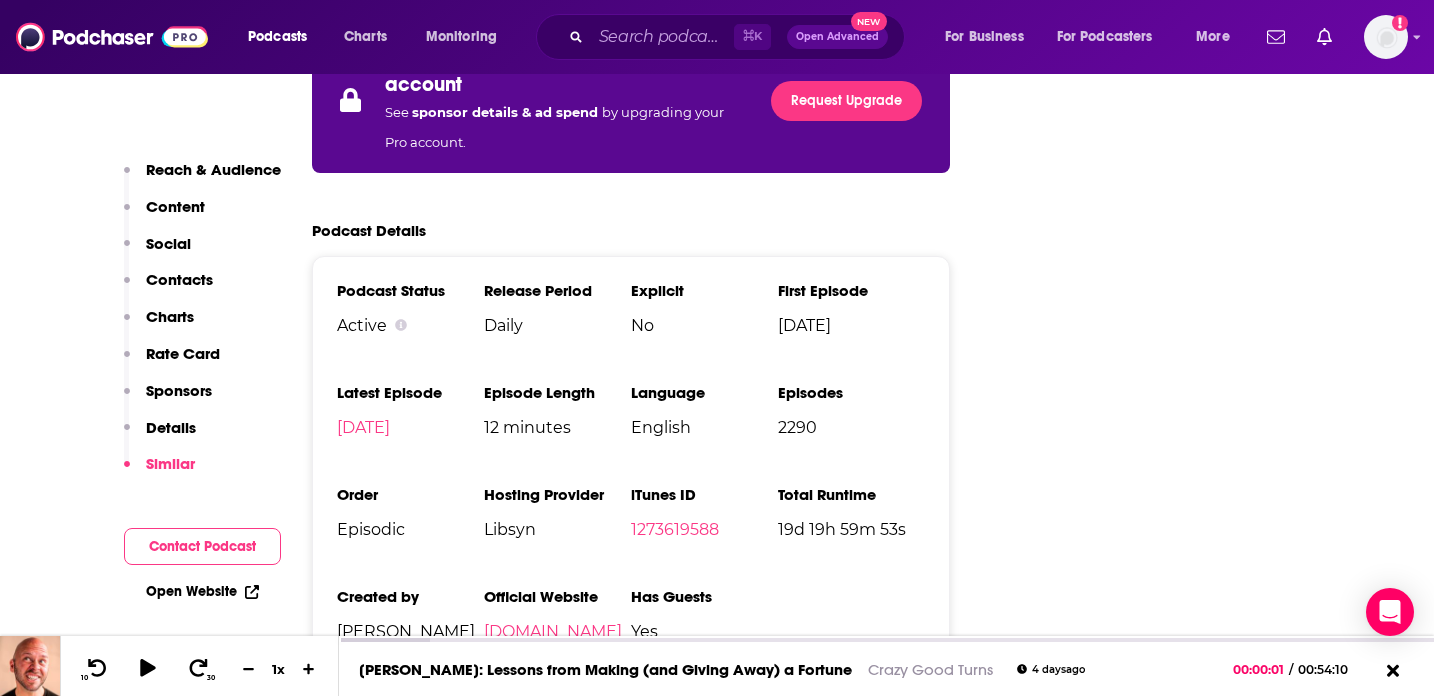 click on "Content" at bounding box center (175, 206) 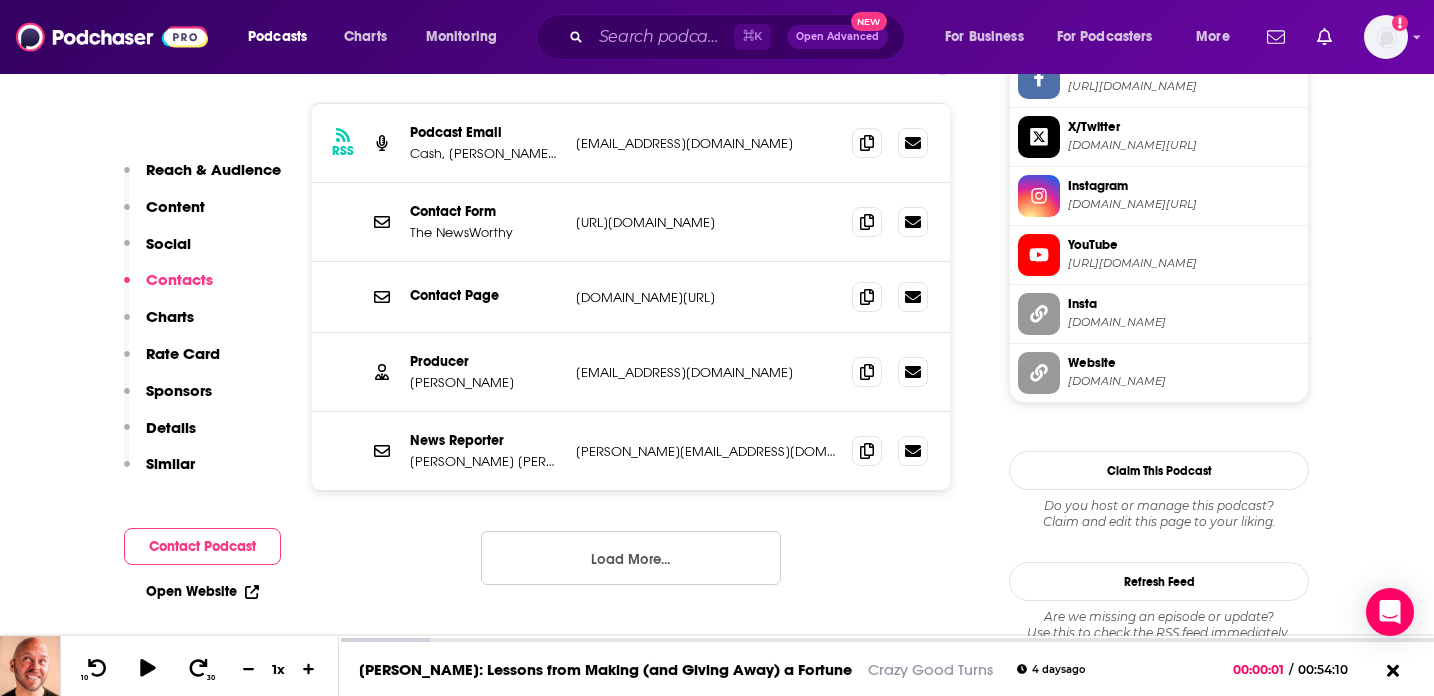 click on "Reach & Audience" at bounding box center (202, 178) 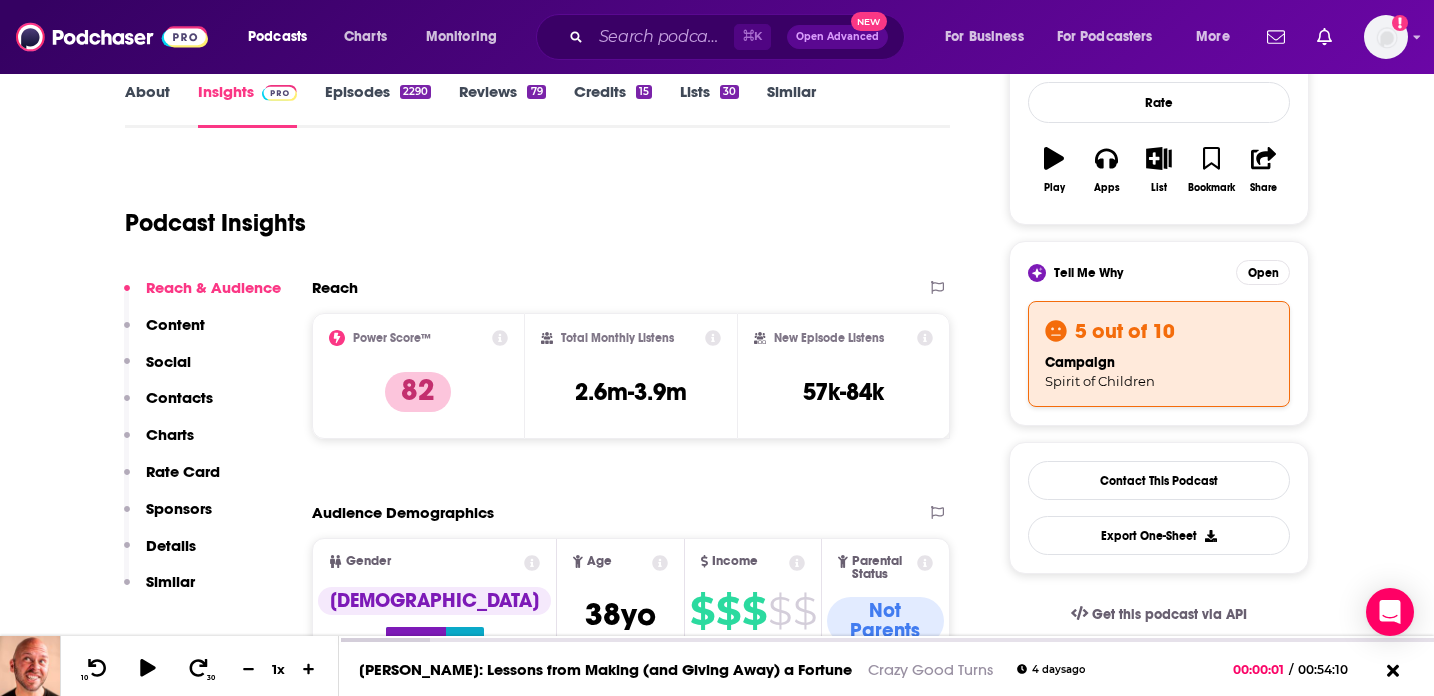 scroll, scrollTop: 240, scrollLeft: 0, axis: vertical 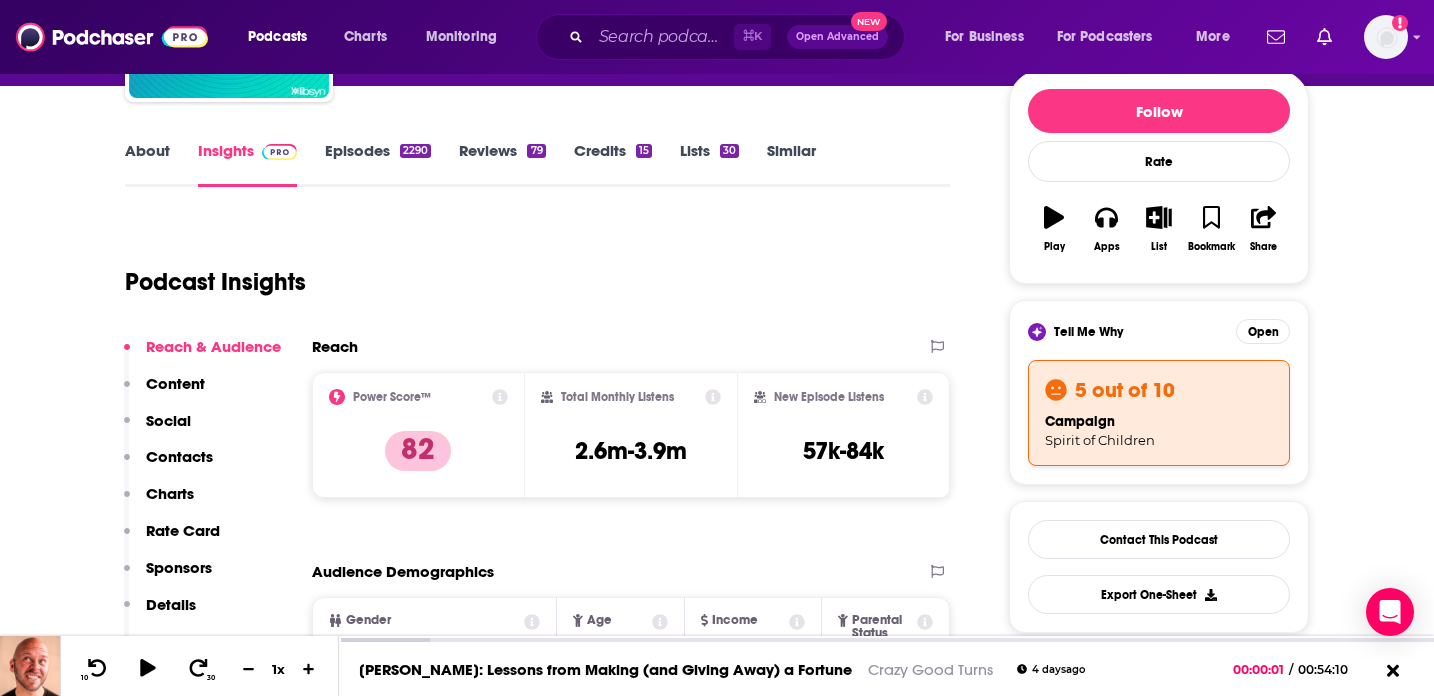 click on "Episodes 2290" at bounding box center (378, 164) 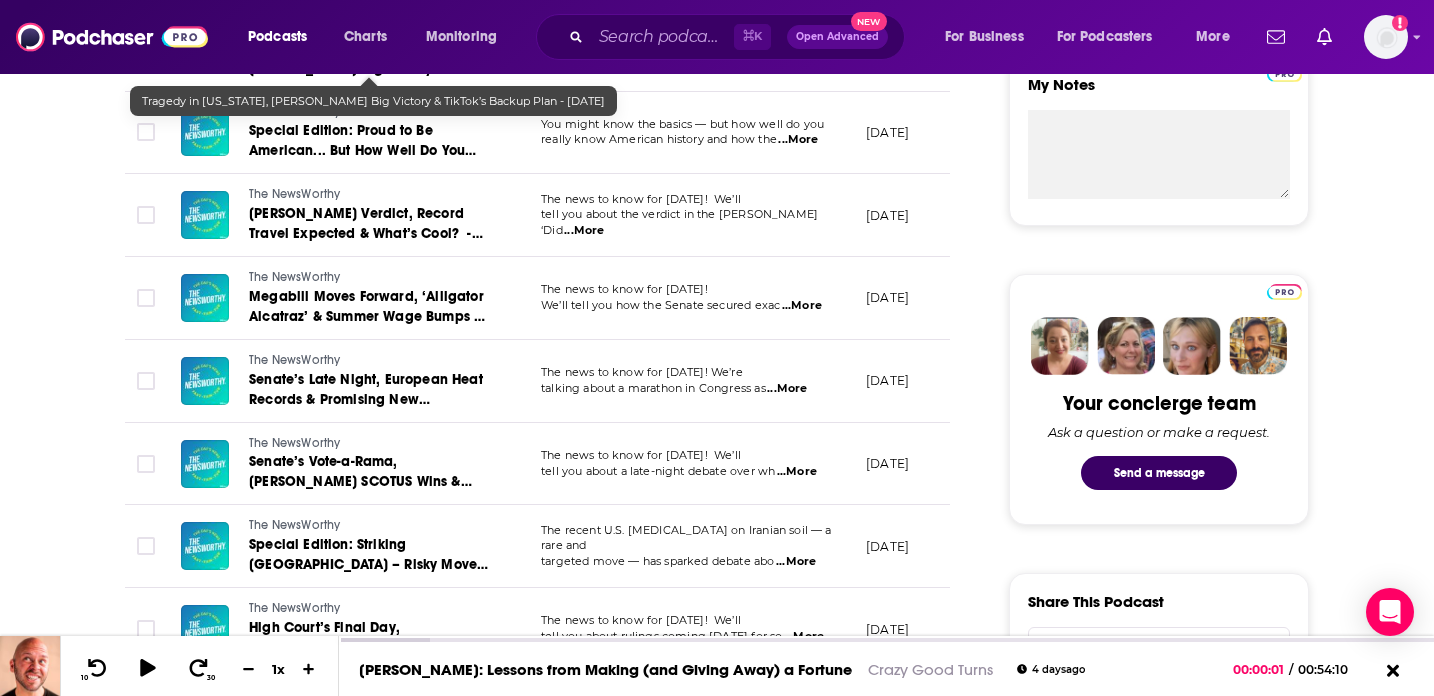 scroll, scrollTop: 0, scrollLeft: 0, axis: both 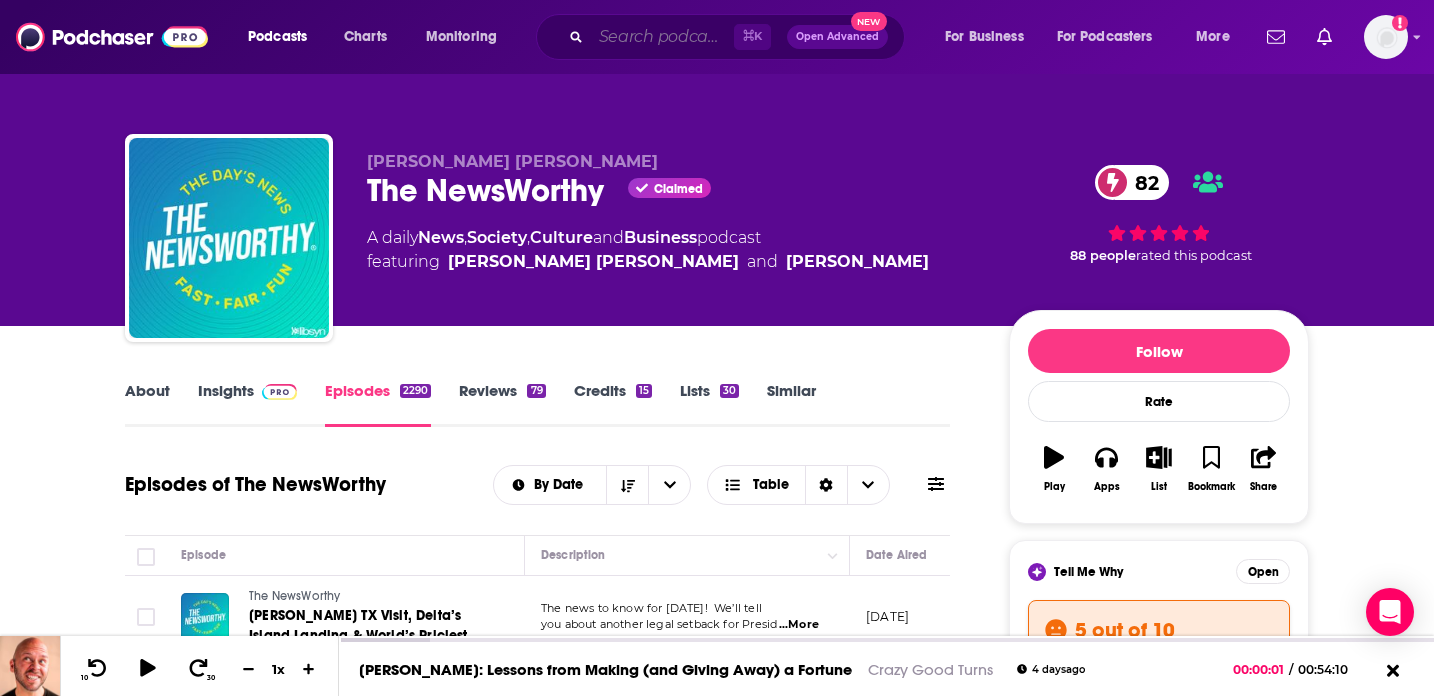click at bounding box center [662, 37] 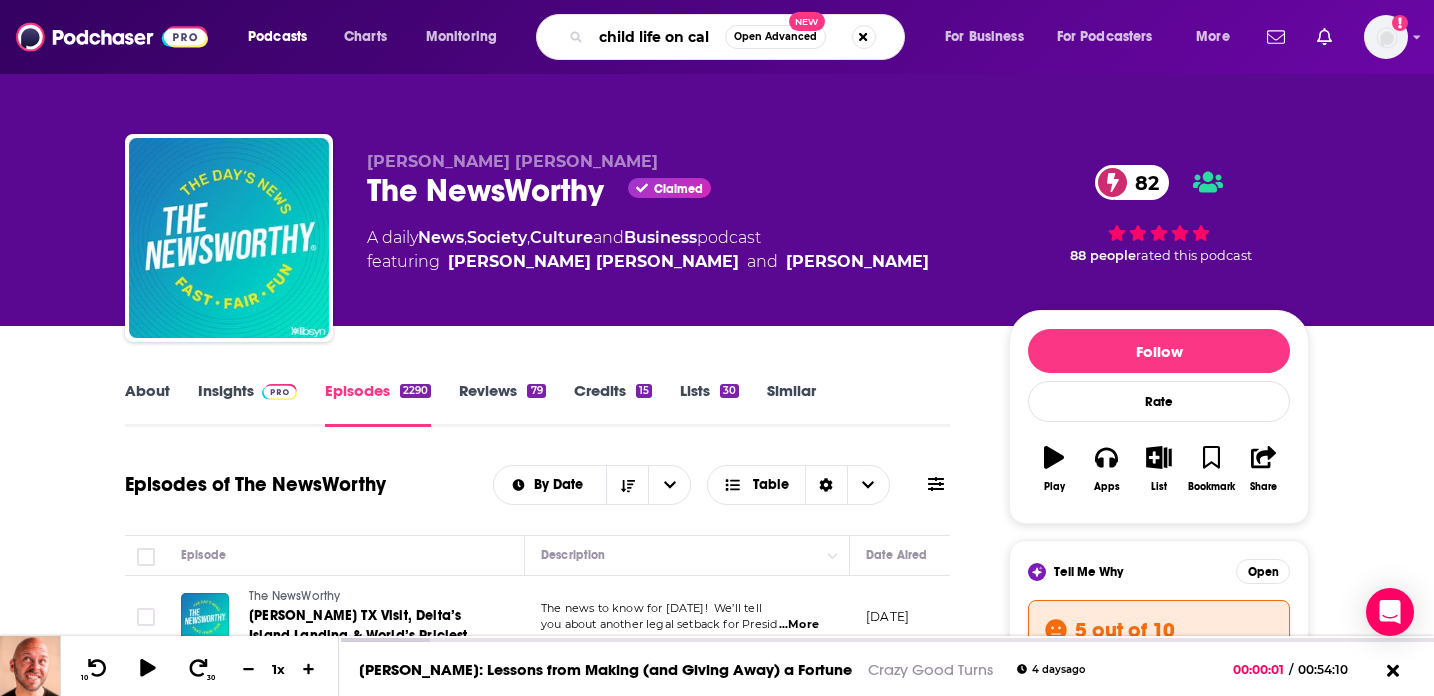 type on "child life on call" 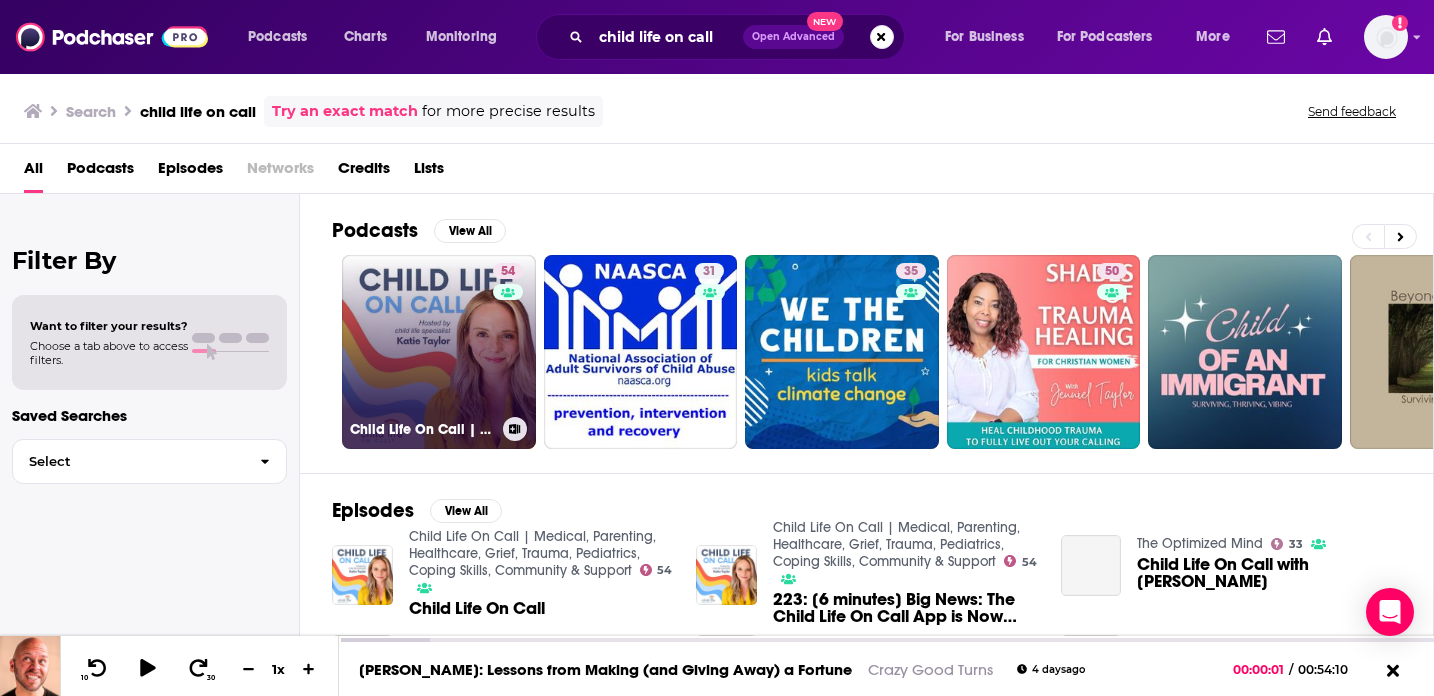 click on "54" at bounding box center [510, 340] 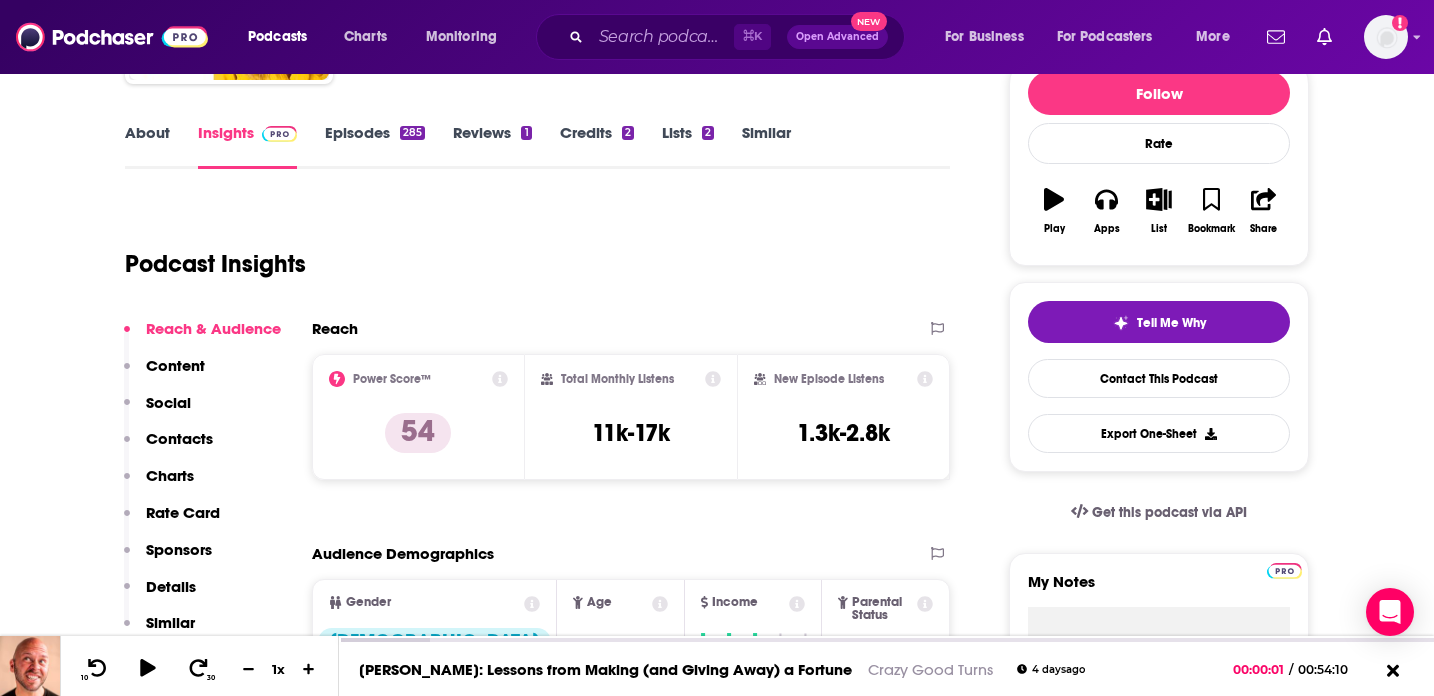 scroll, scrollTop: 257, scrollLeft: 0, axis: vertical 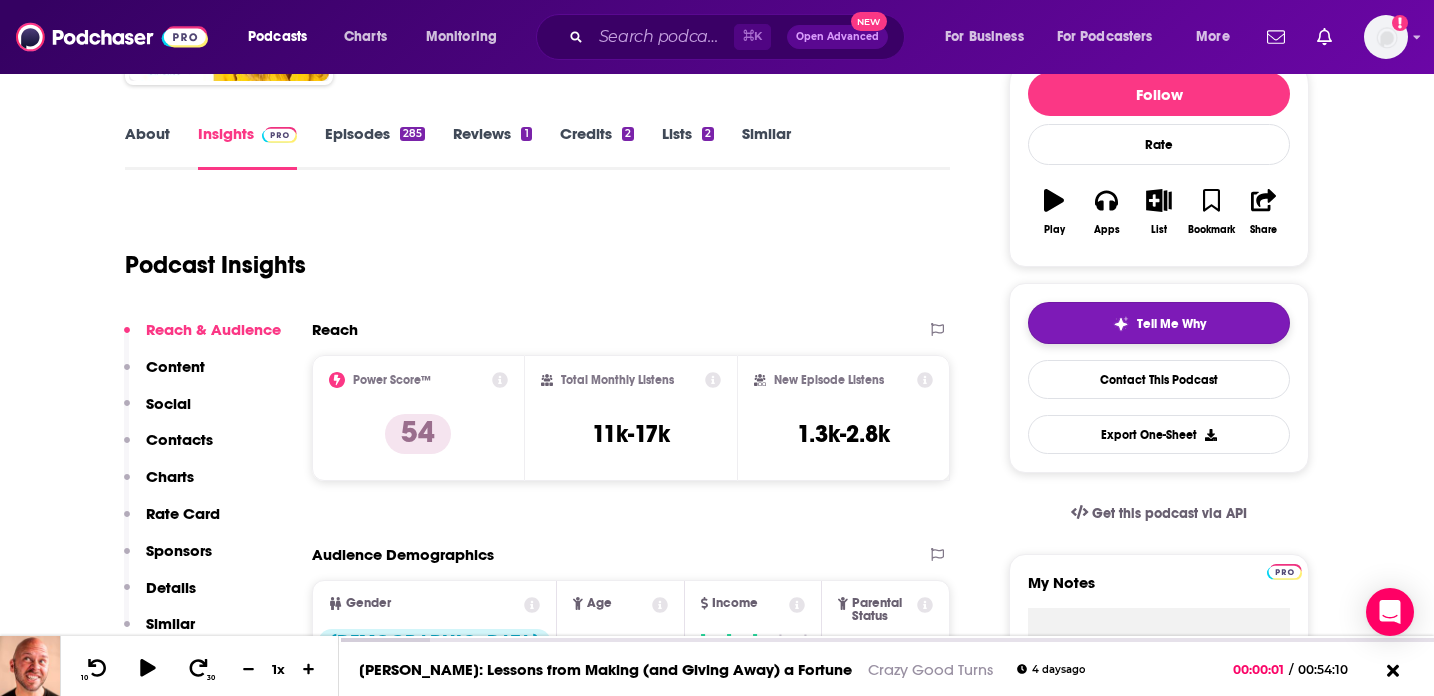 click on "Tell Me Why" at bounding box center (1159, 323) 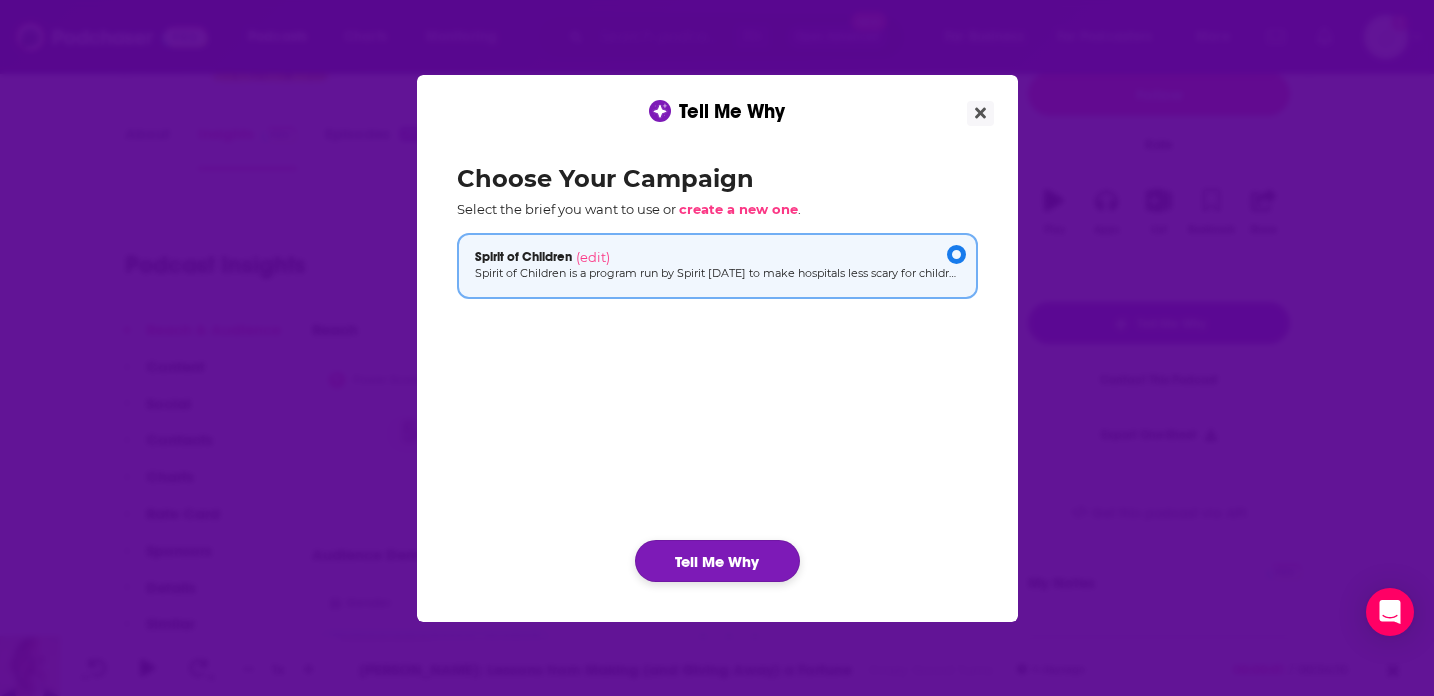 click on "Tell Me Why" 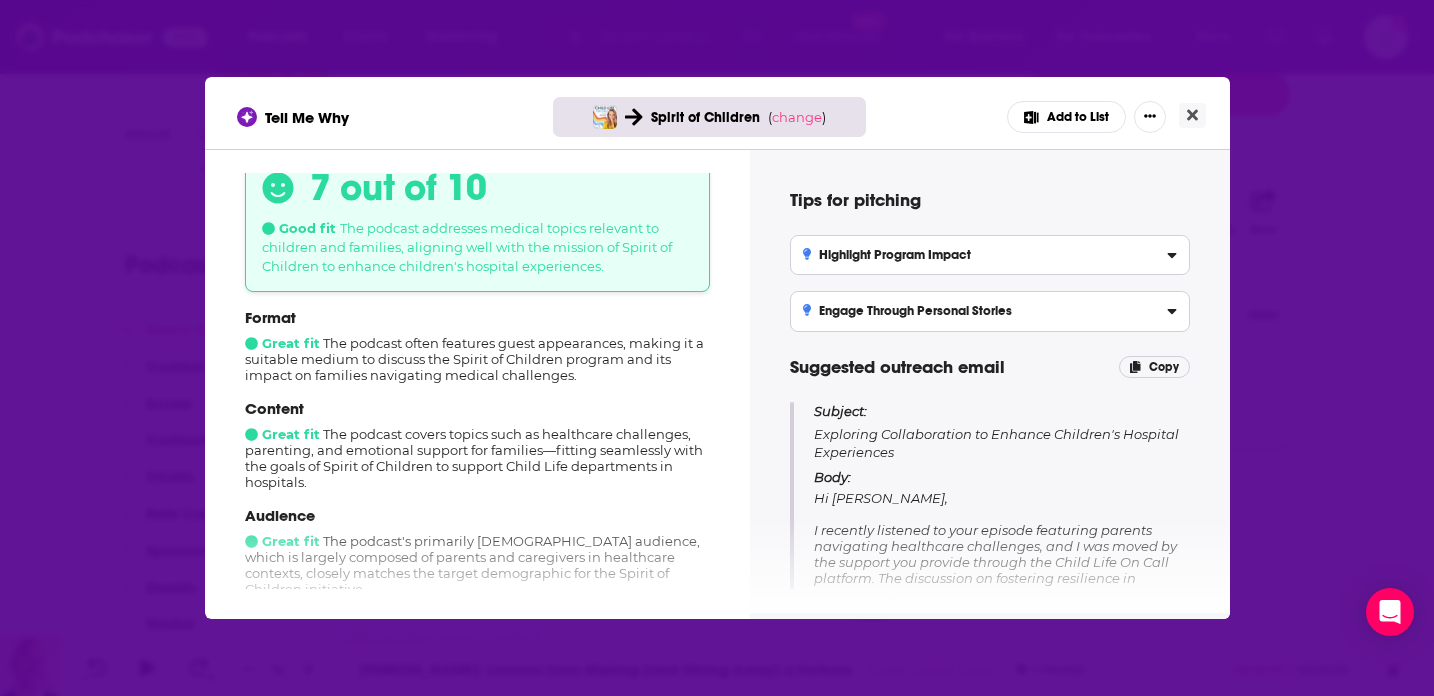 scroll, scrollTop: 163, scrollLeft: 0, axis: vertical 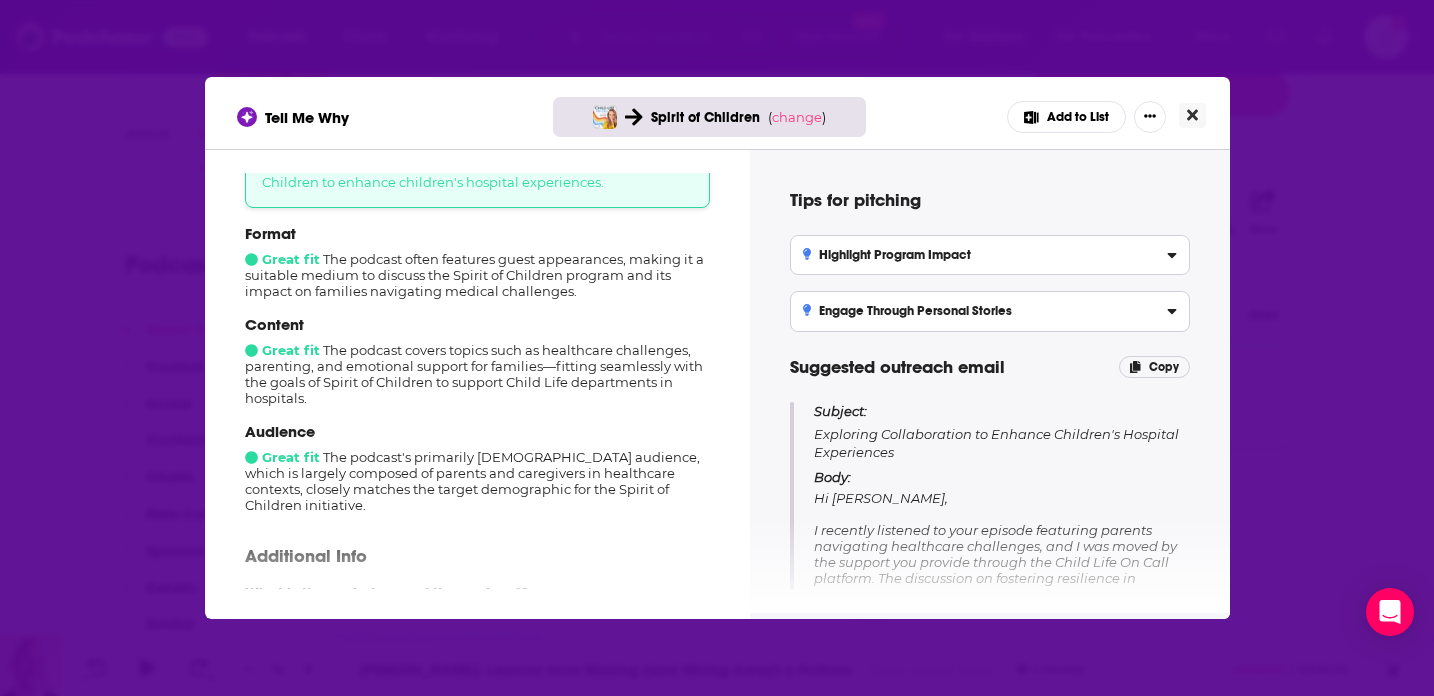 click 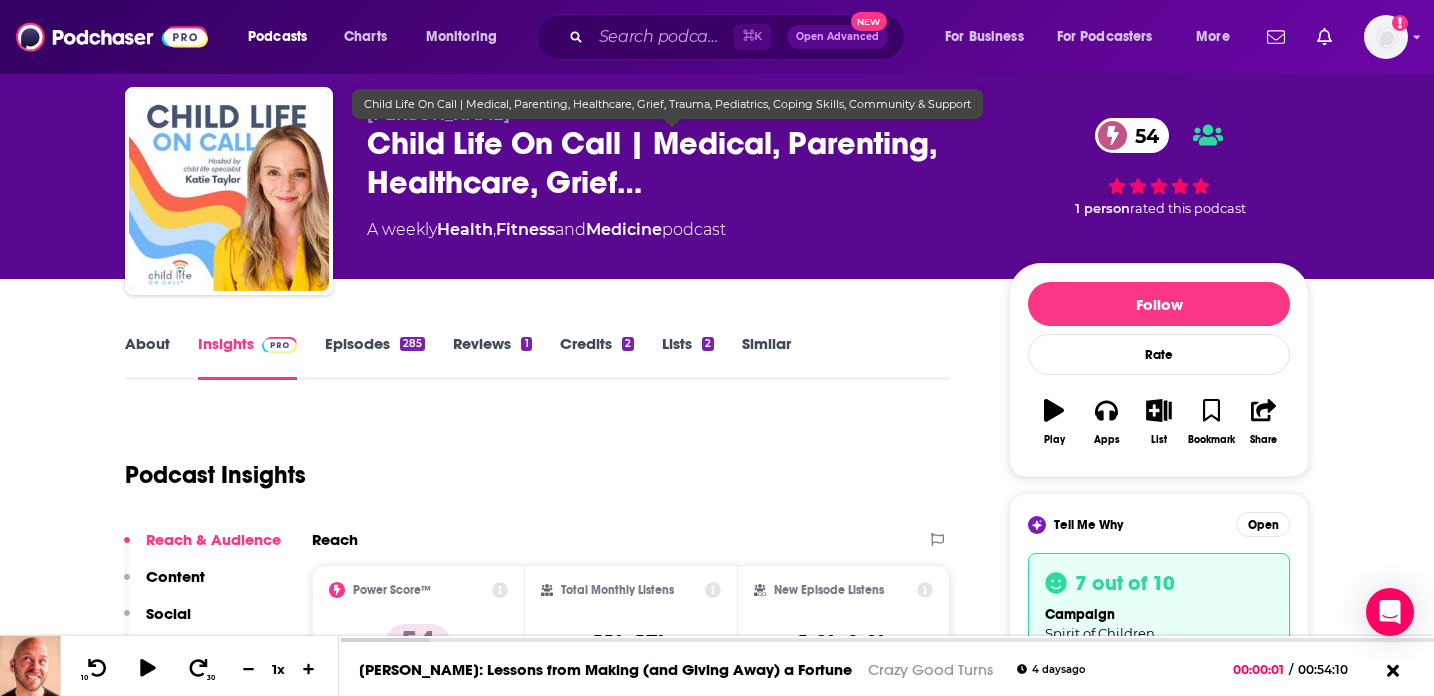 scroll, scrollTop: 0, scrollLeft: 0, axis: both 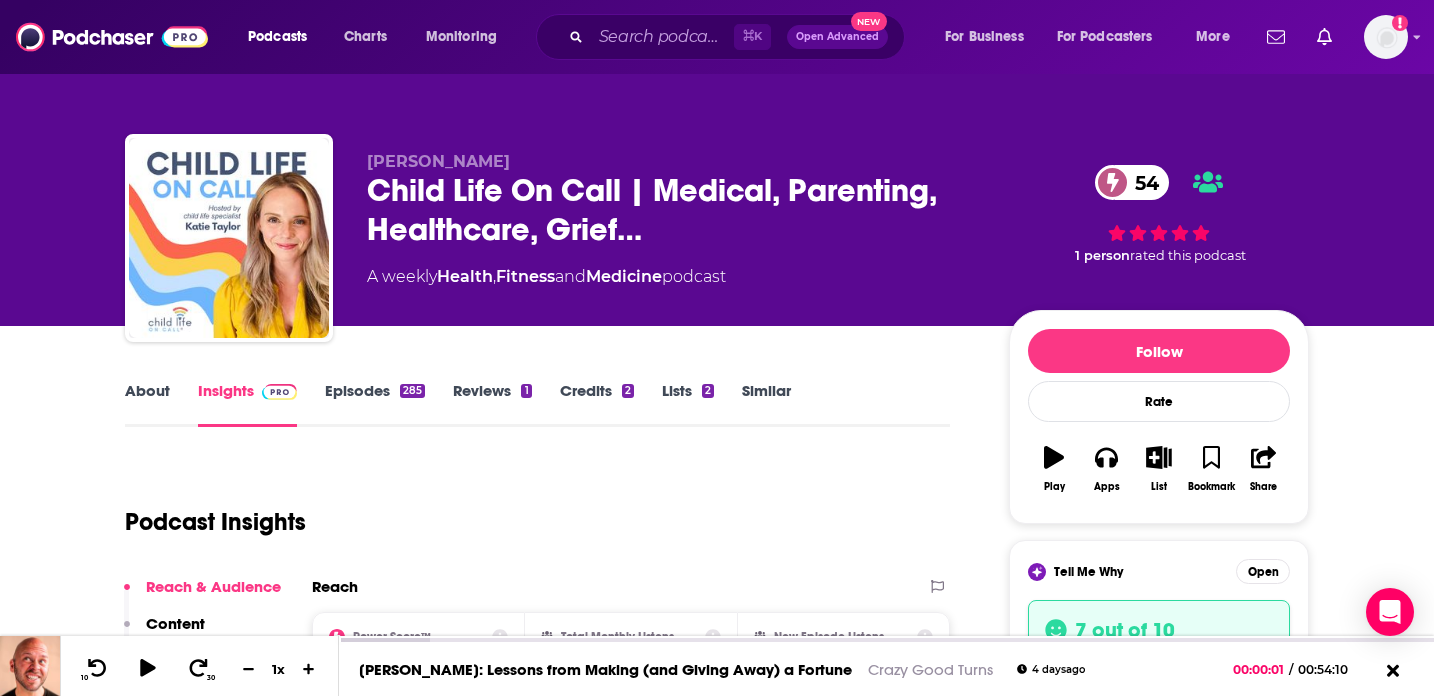 click on "Podcasts" at bounding box center [277, 37] 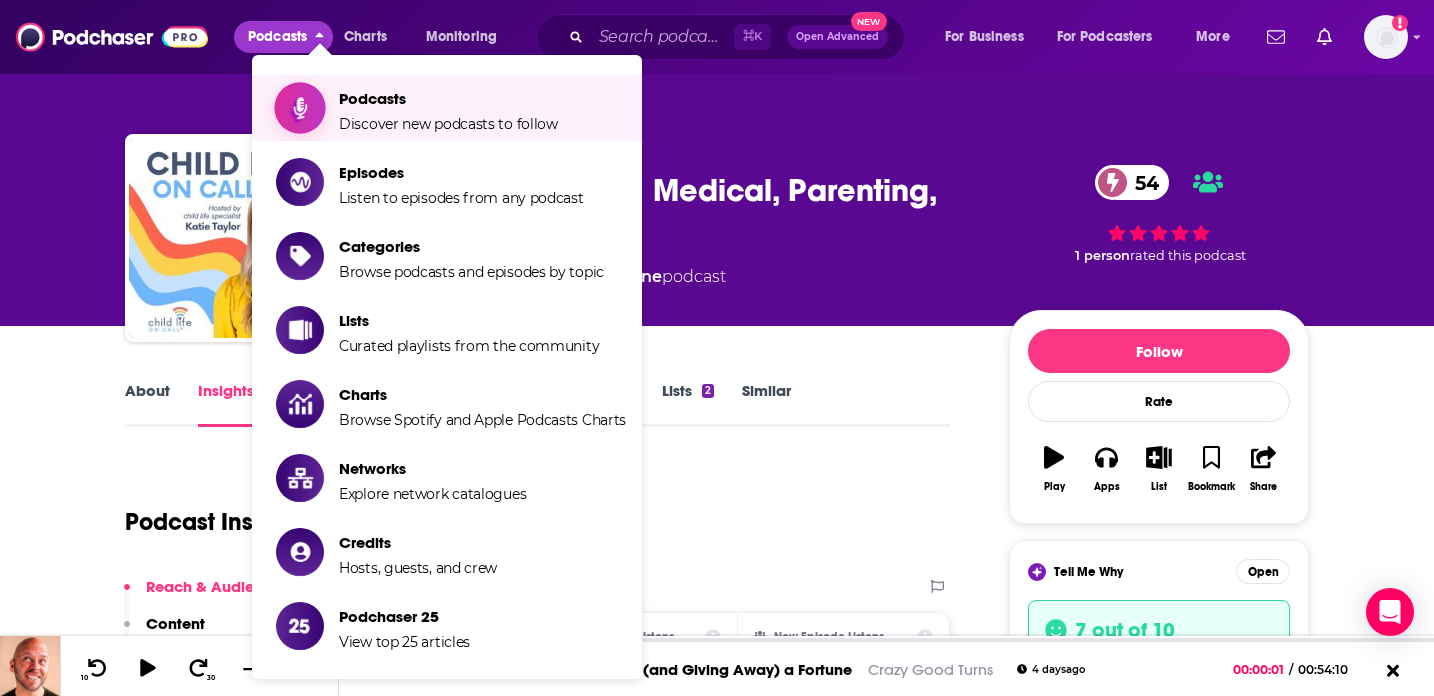click on "Podcasts Discover new podcasts to follow" at bounding box center (451, 108) 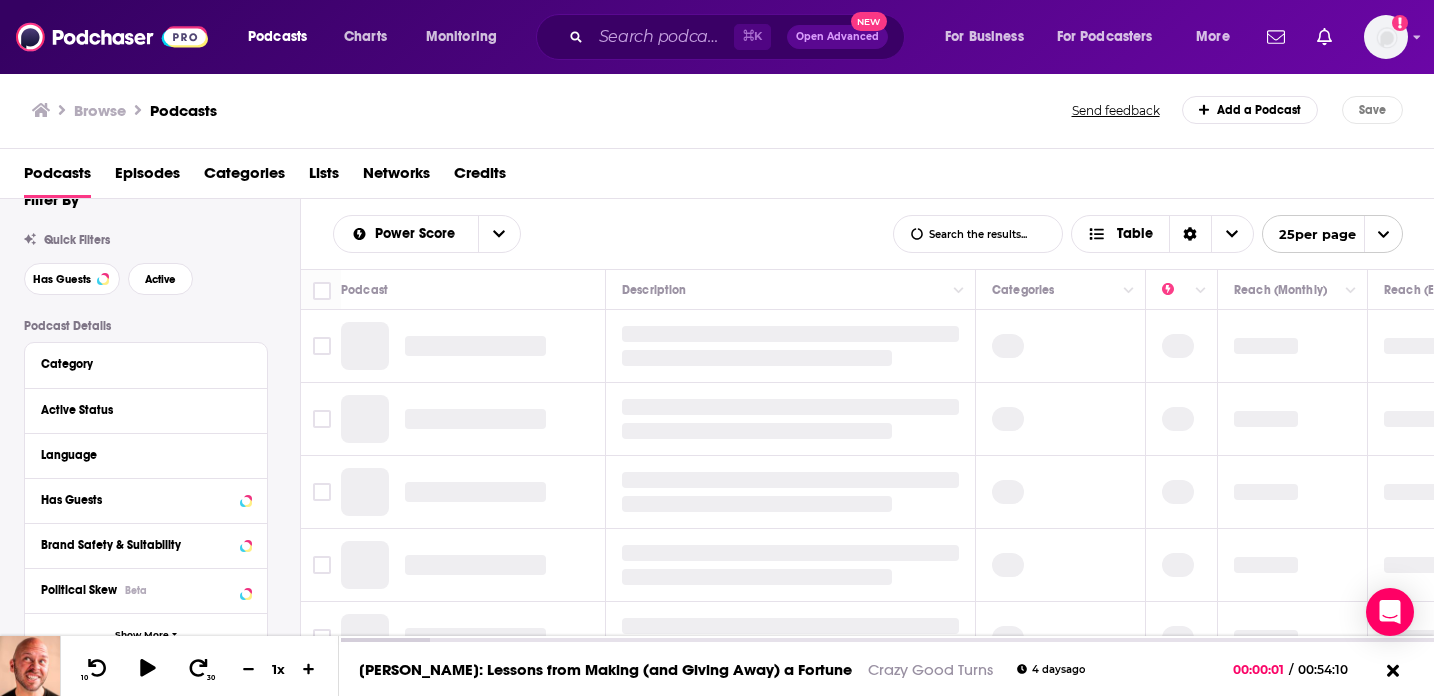 scroll, scrollTop: 0, scrollLeft: 0, axis: both 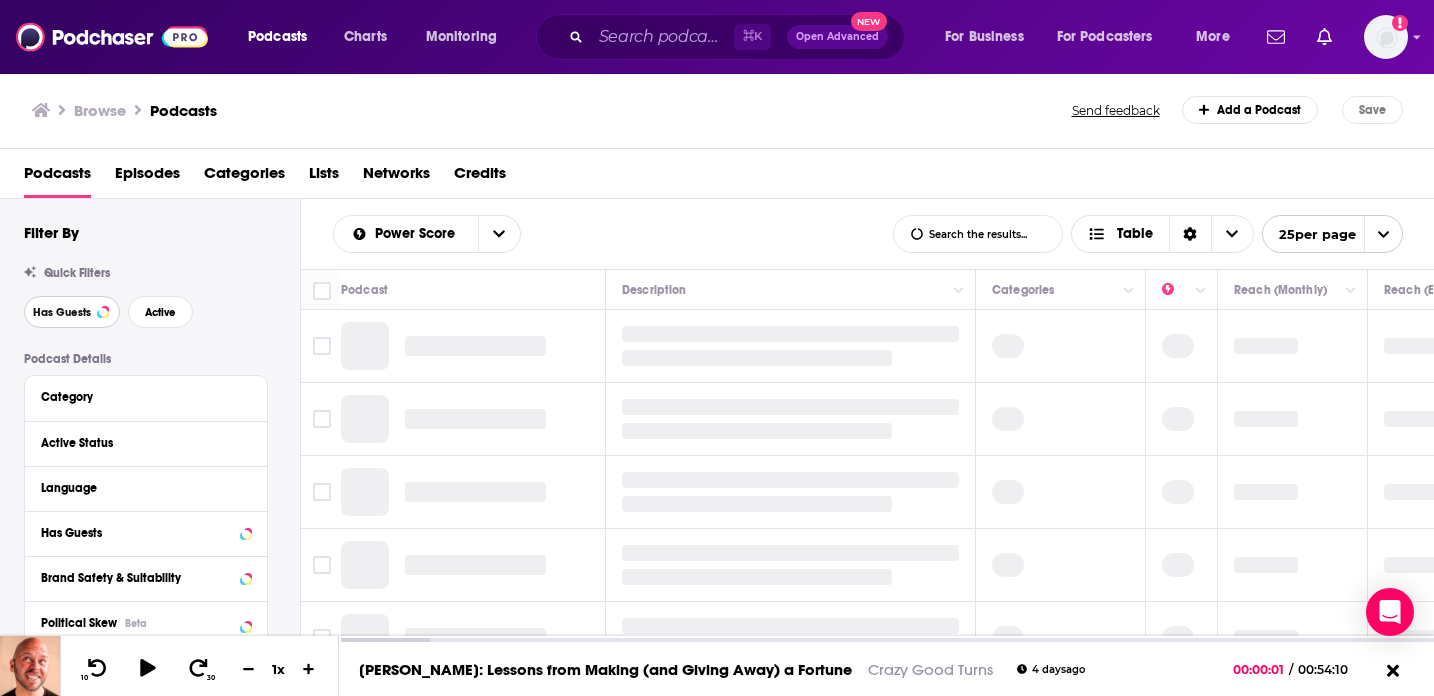 click on "Has Guests" at bounding box center [72, 312] 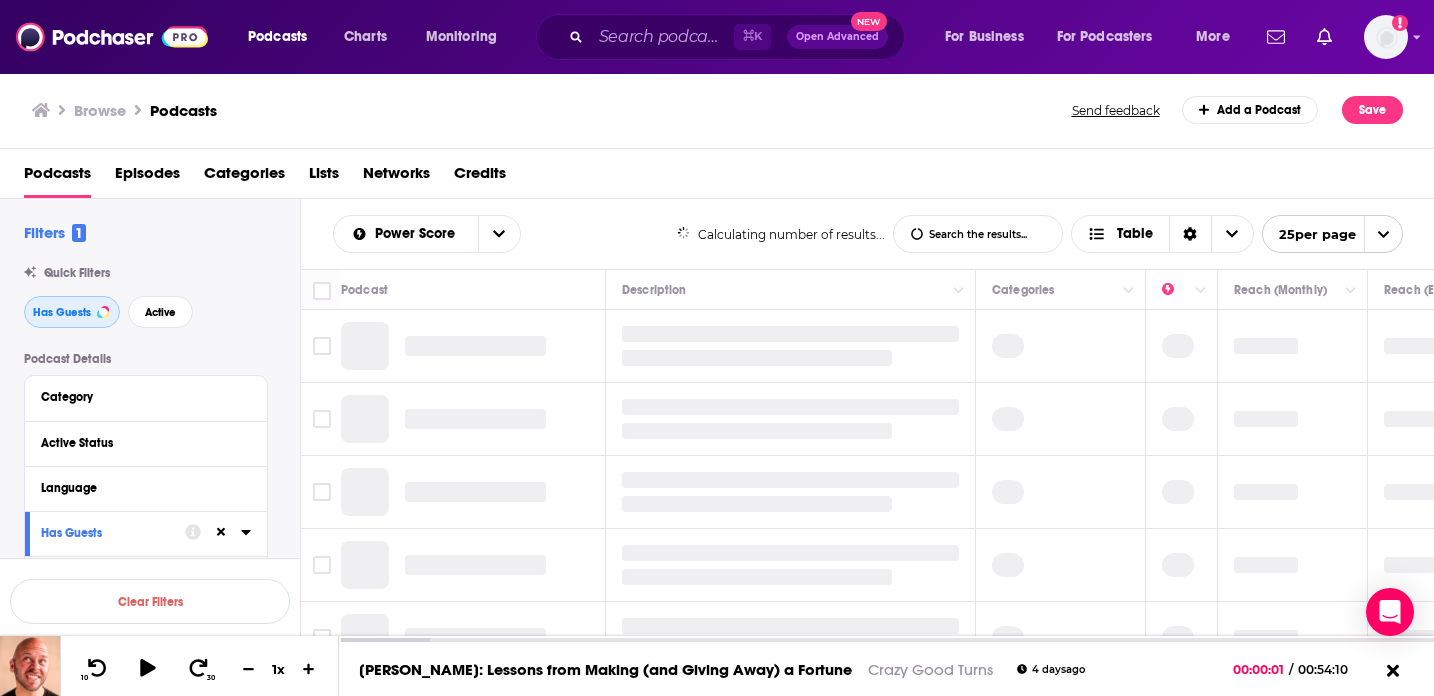 scroll, scrollTop: 108, scrollLeft: 0, axis: vertical 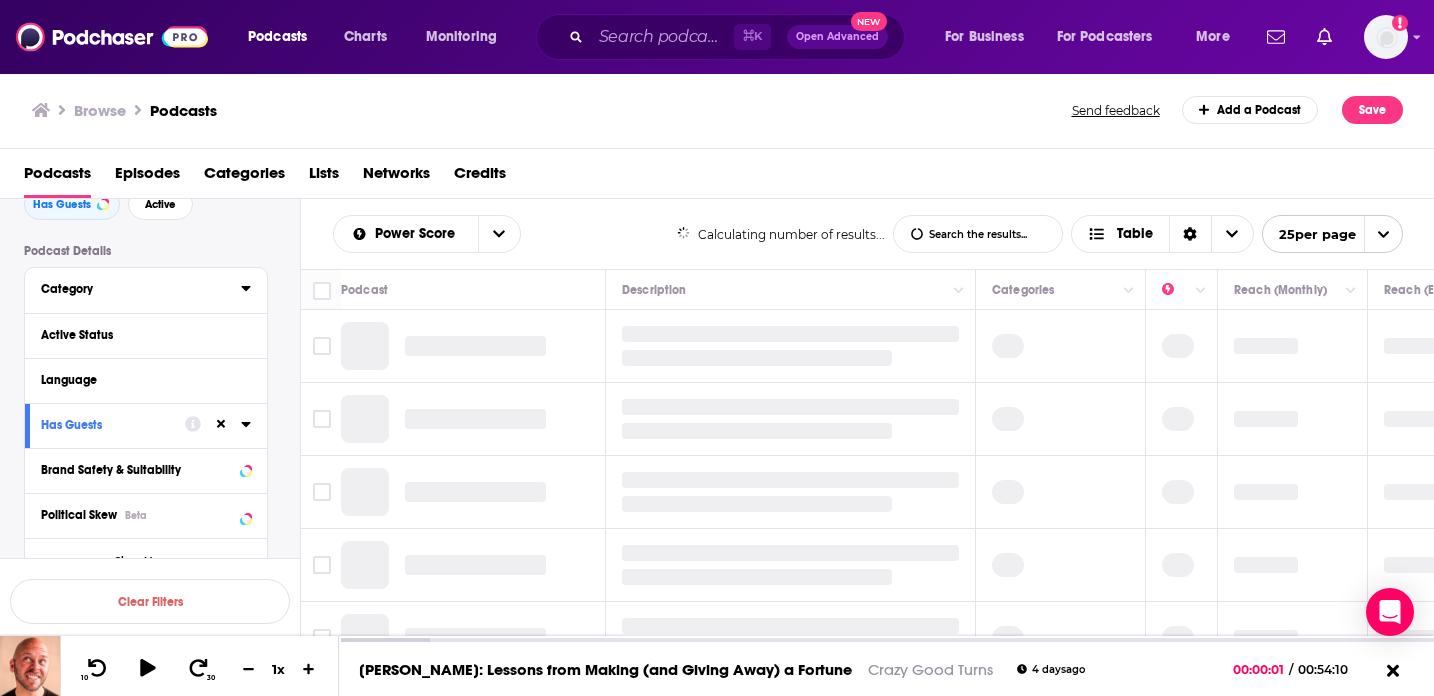 click on "Category" at bounding box center (141, 288) 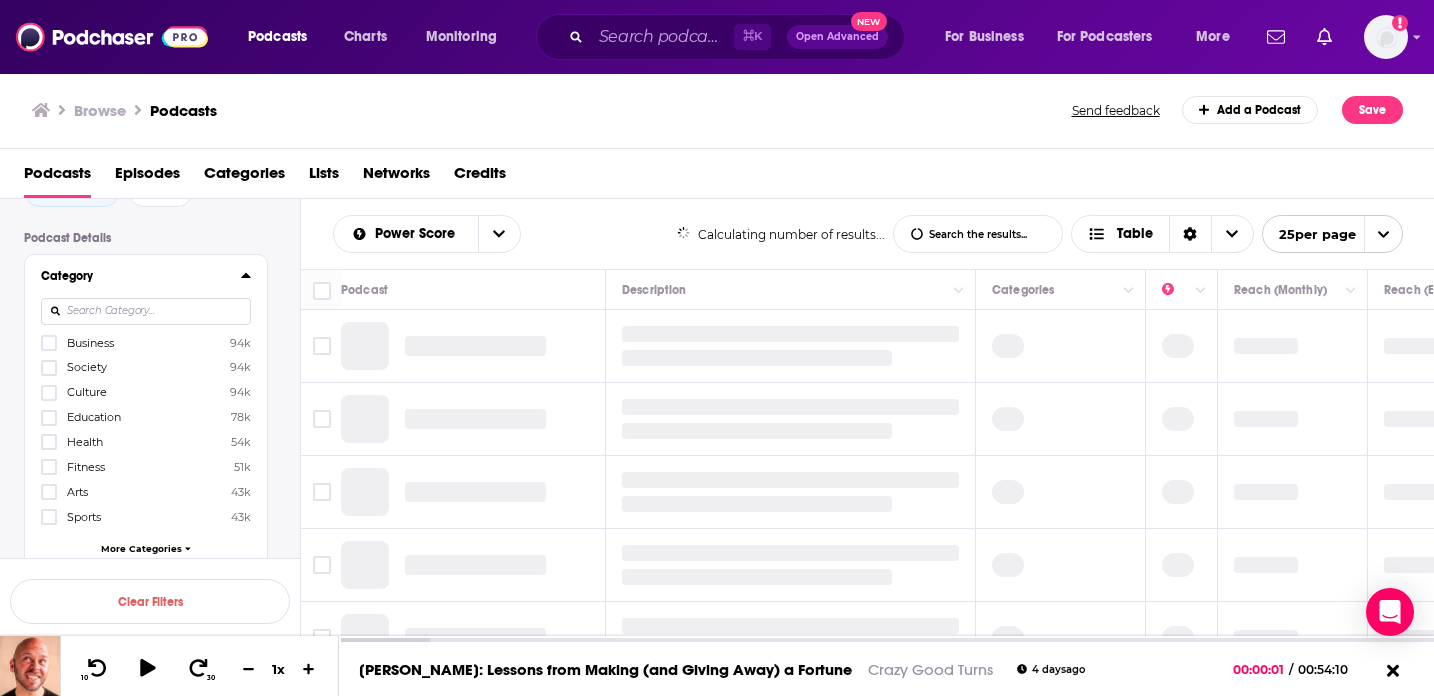 scroll, scrollTop: 119, scrollLeft: 0, axis: vertical 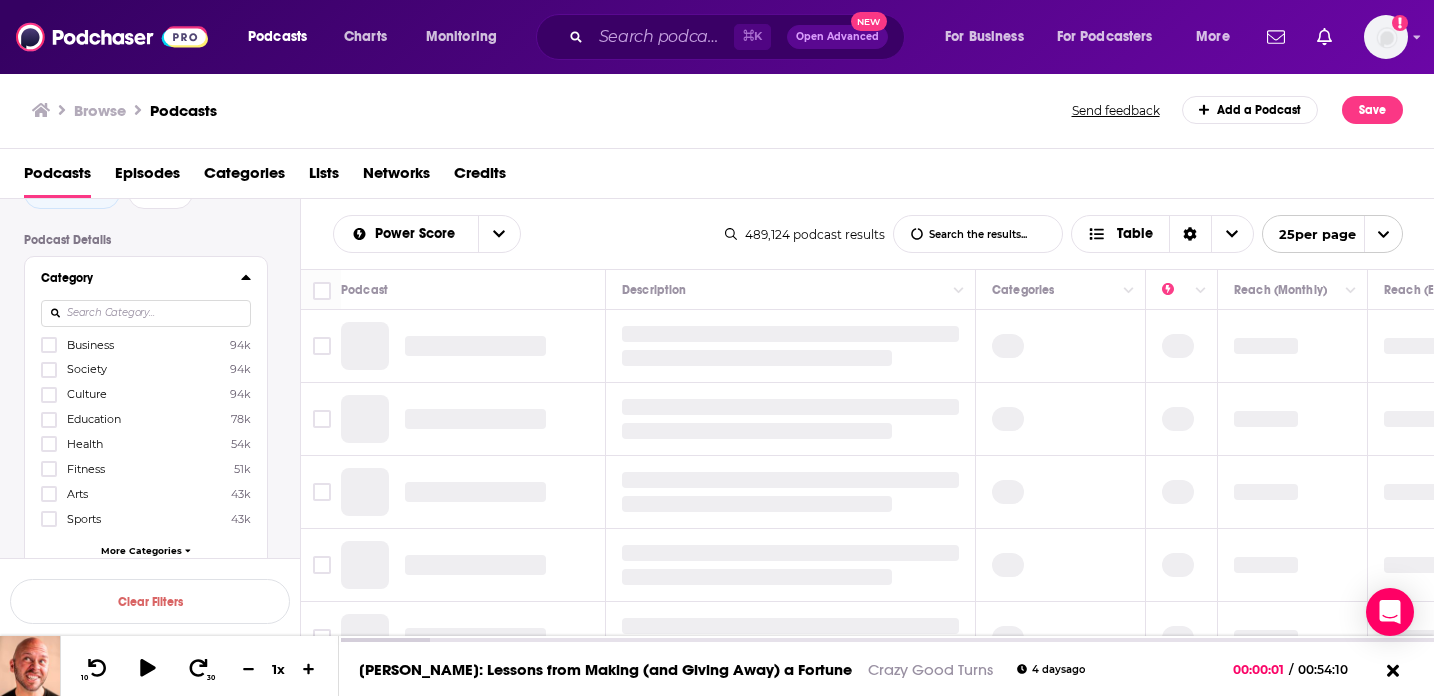 click on "Business" at bounding box center (90, 345) 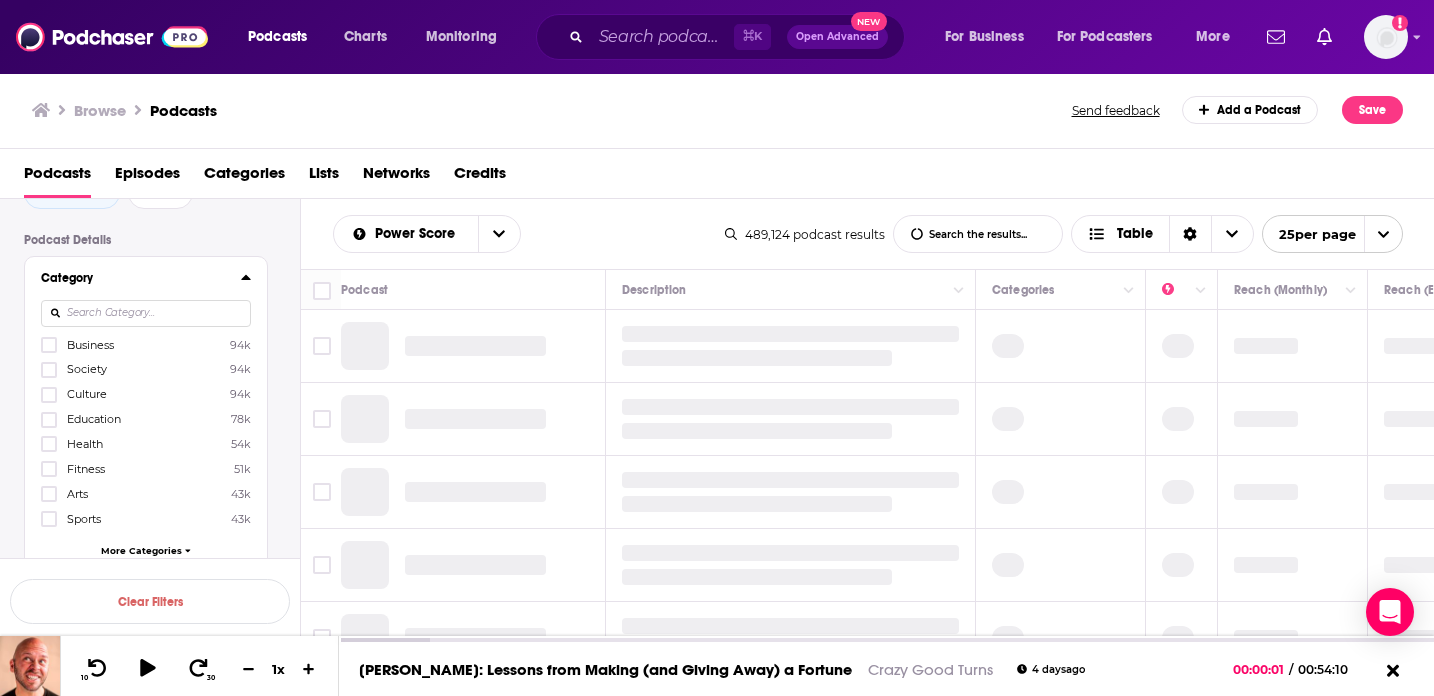 click at bounding box center (49, 351) 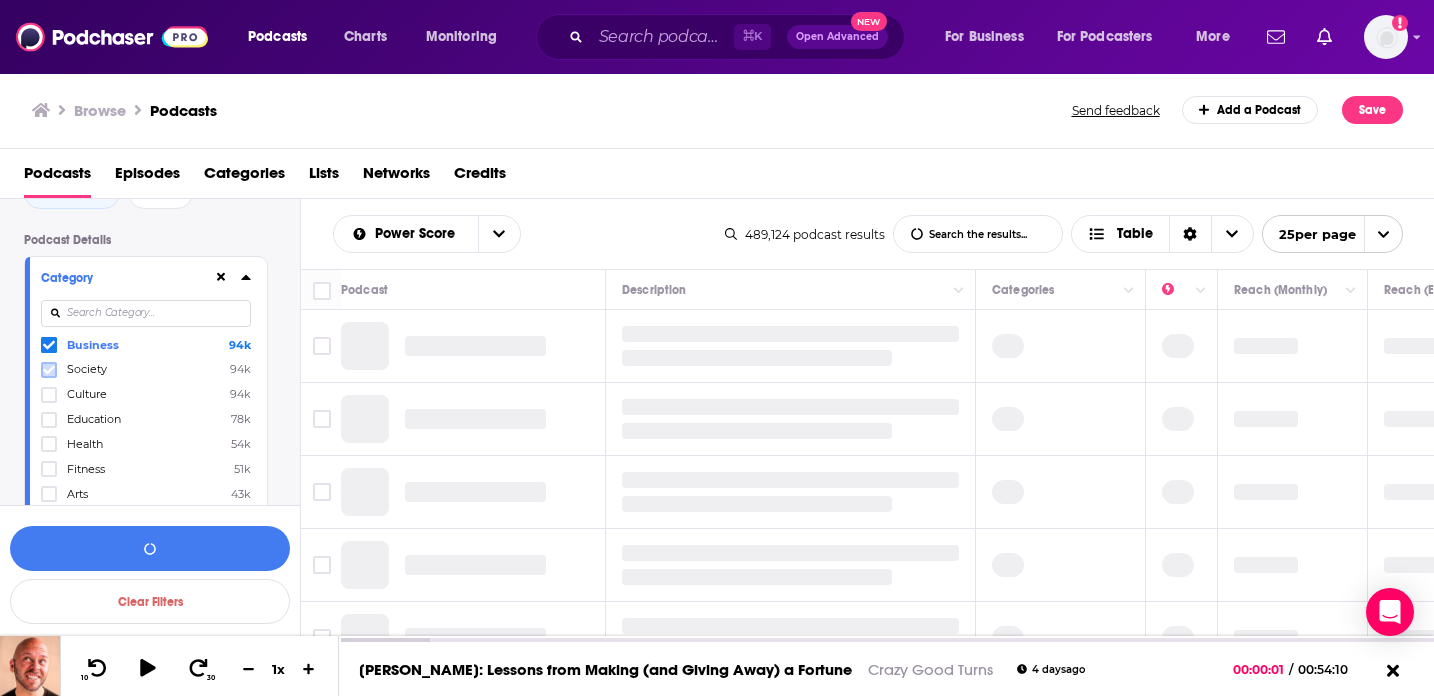 click 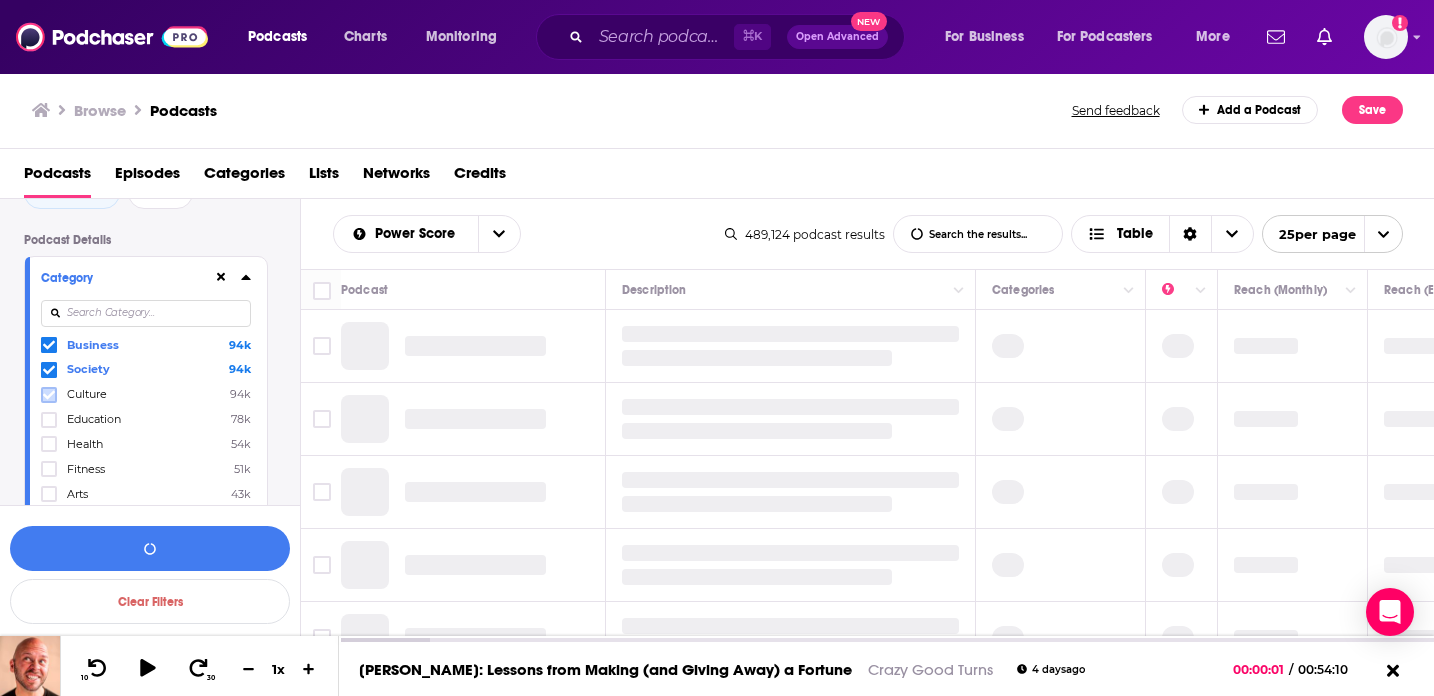 click 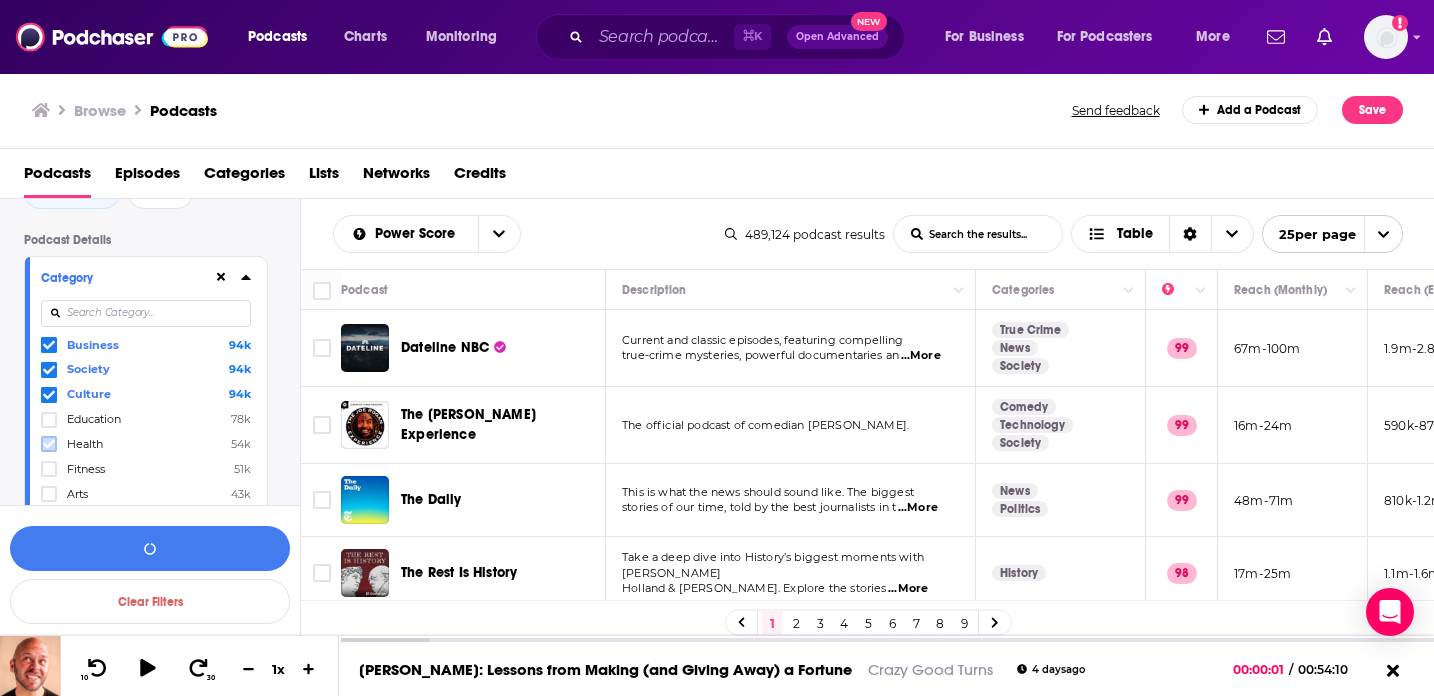 click 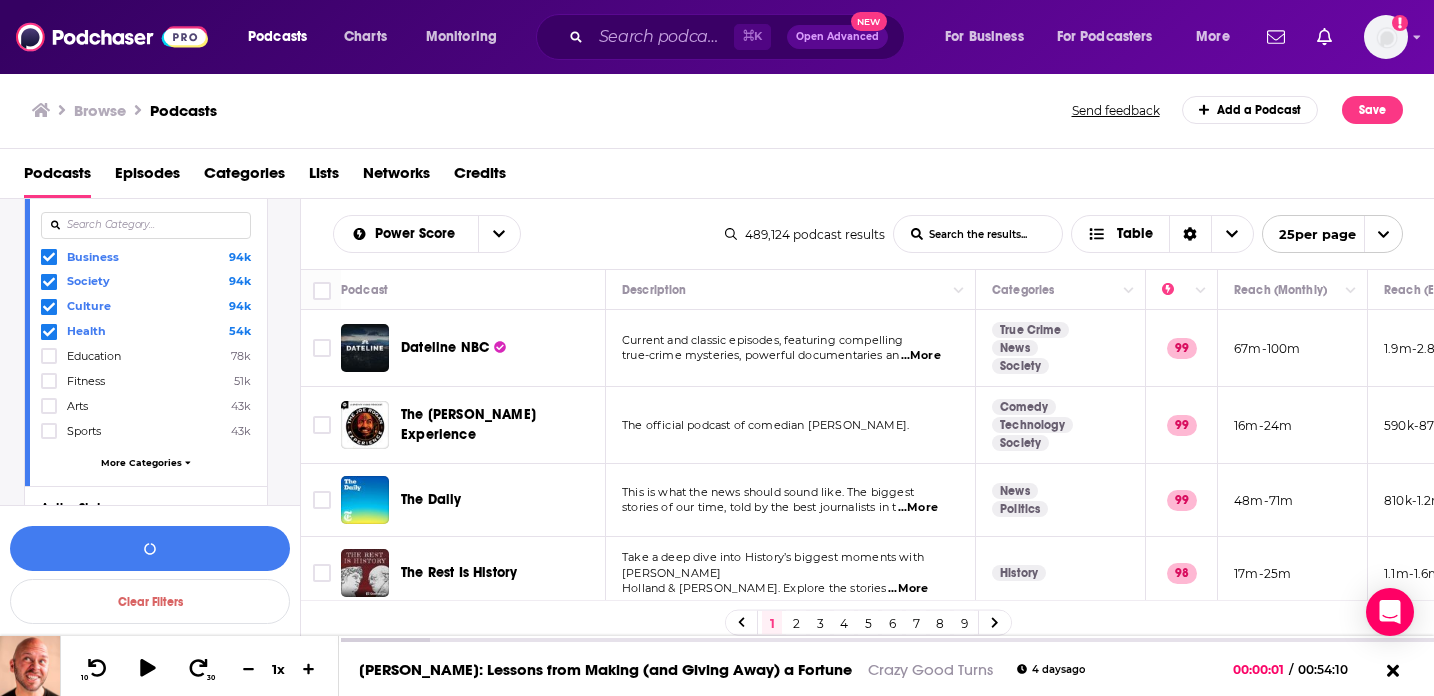 scroll, scrollTop: 230, scrollLeft: 0, axis: vertical 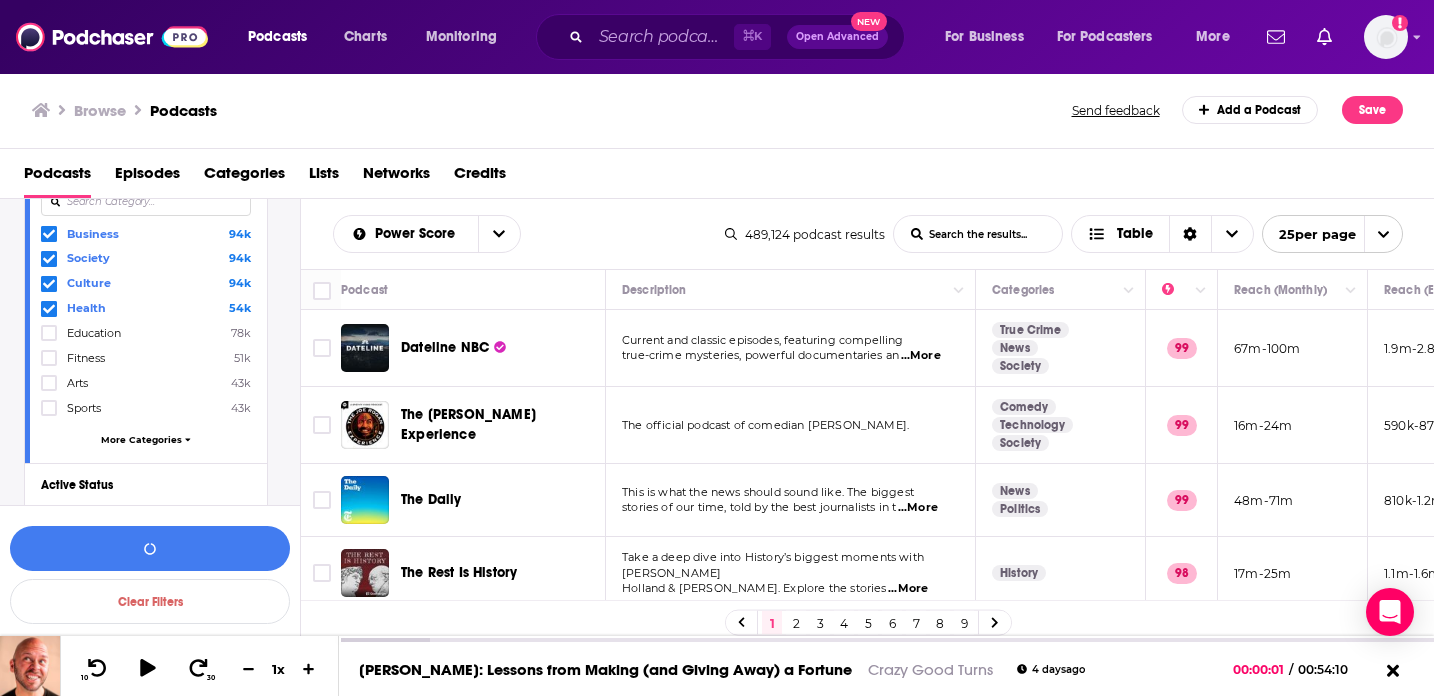 click on "Business 94k Society 94k Culture 94k Health 54k Education 78k Fitness 51k Arts 43k Sports 43k More Categories" at bounding box center (146, 340) 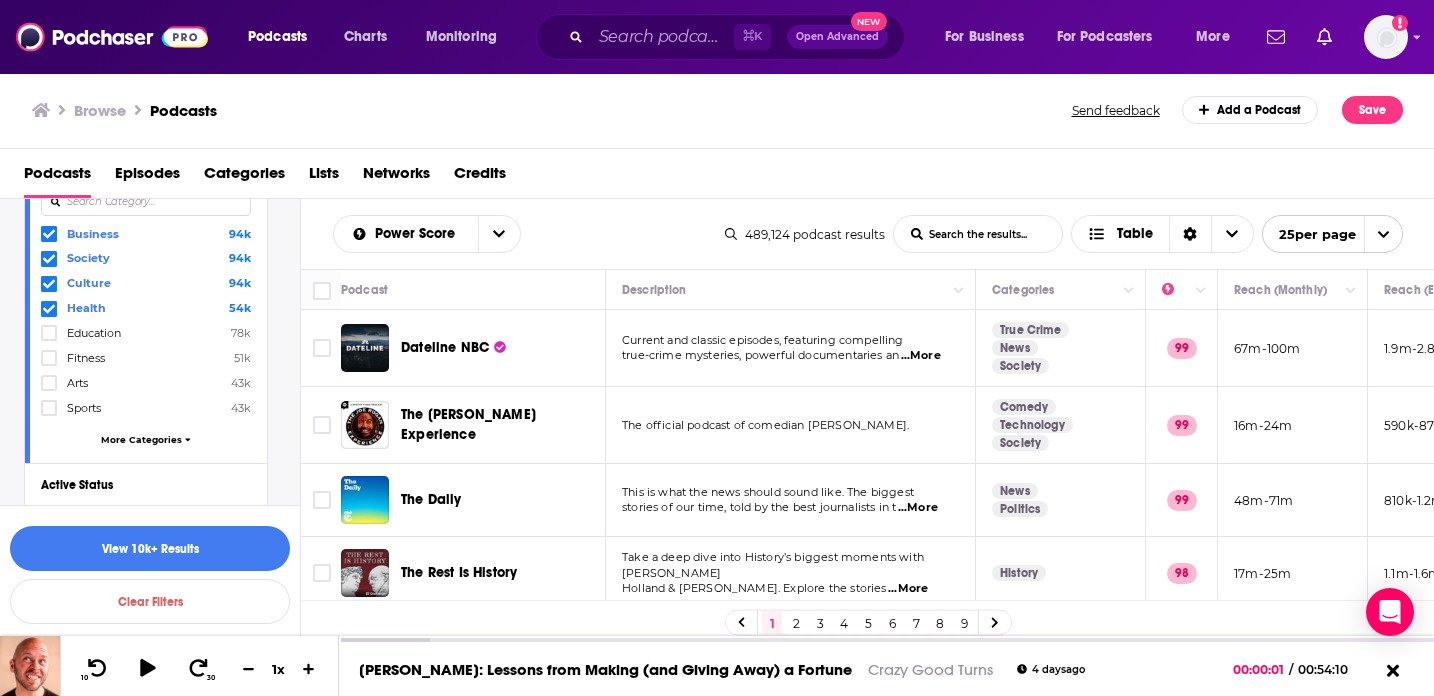 click on "More Categories" at bounding box center [141, 439] 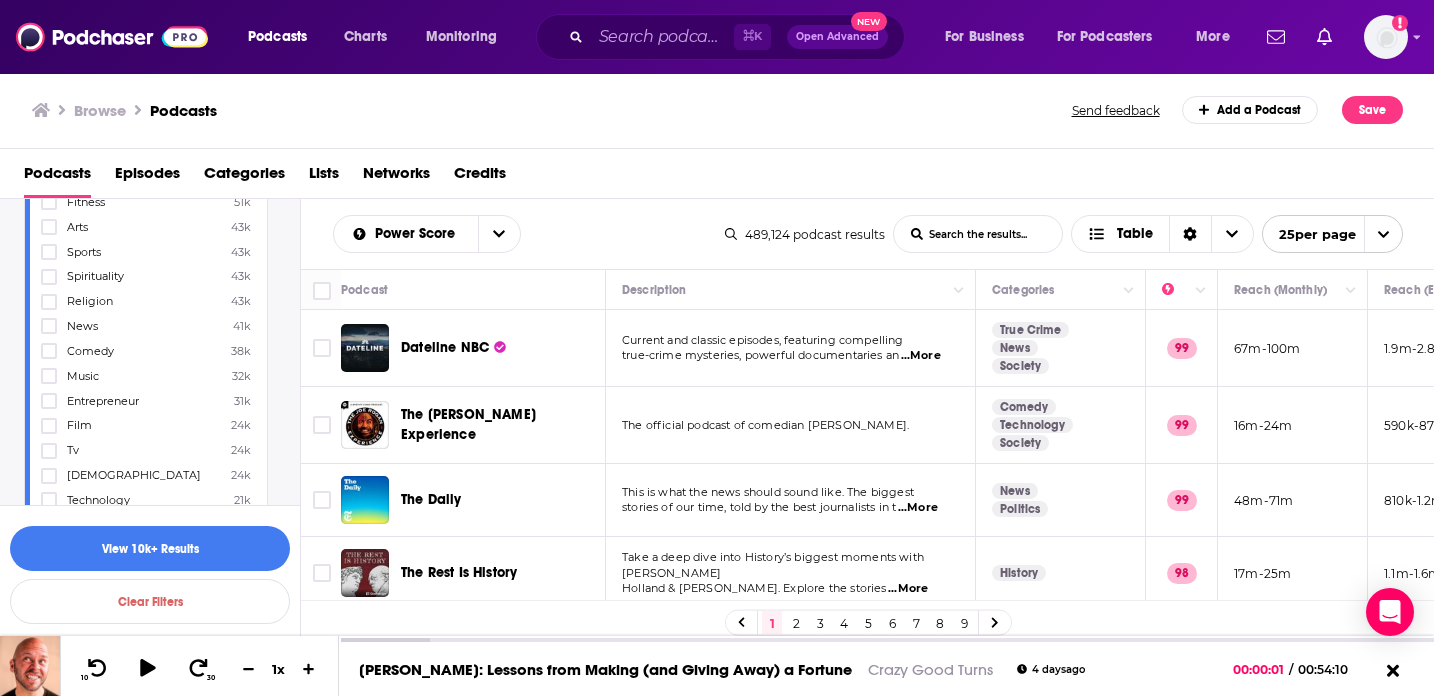 scroll, scrollTop: 396, scrollLeft: 0, axis: vertical 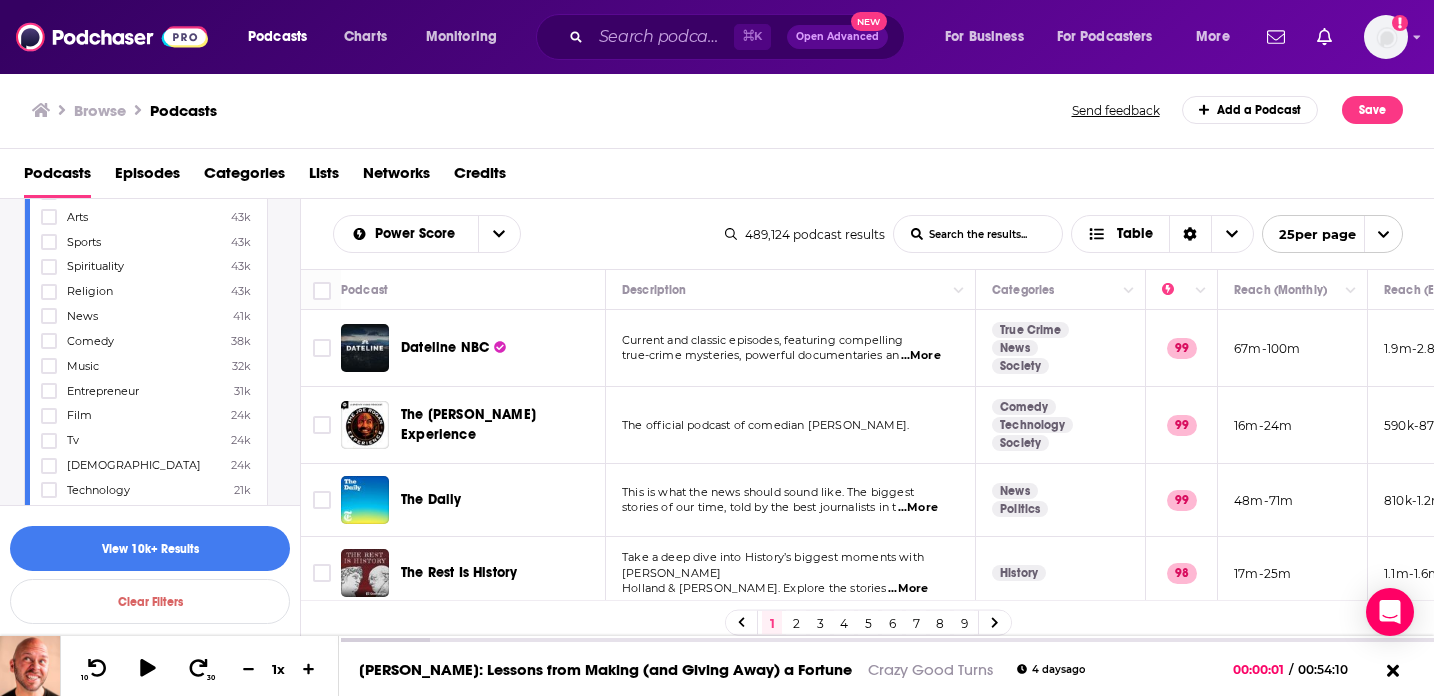 click on "News" at bounding box center [82, 316] 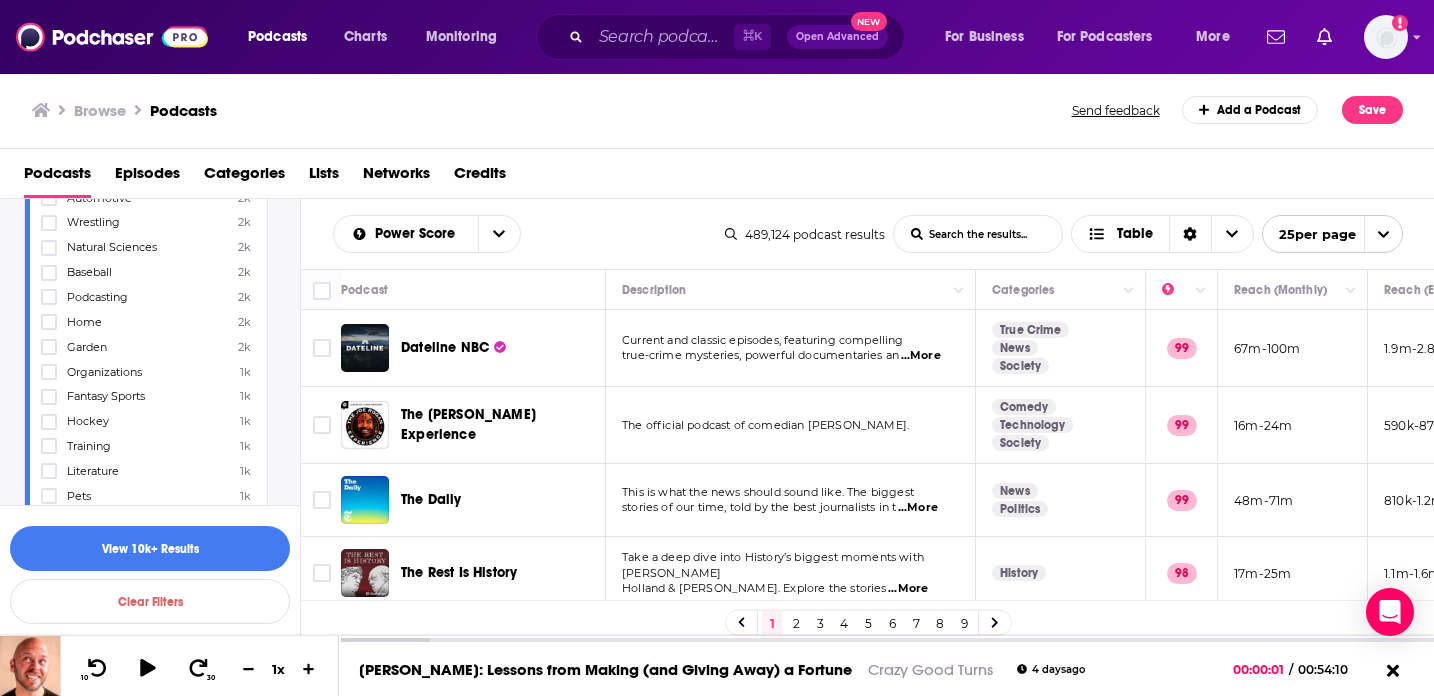 scroll, scrollTop: 1852, scrollLeft: 0, axis: vertical 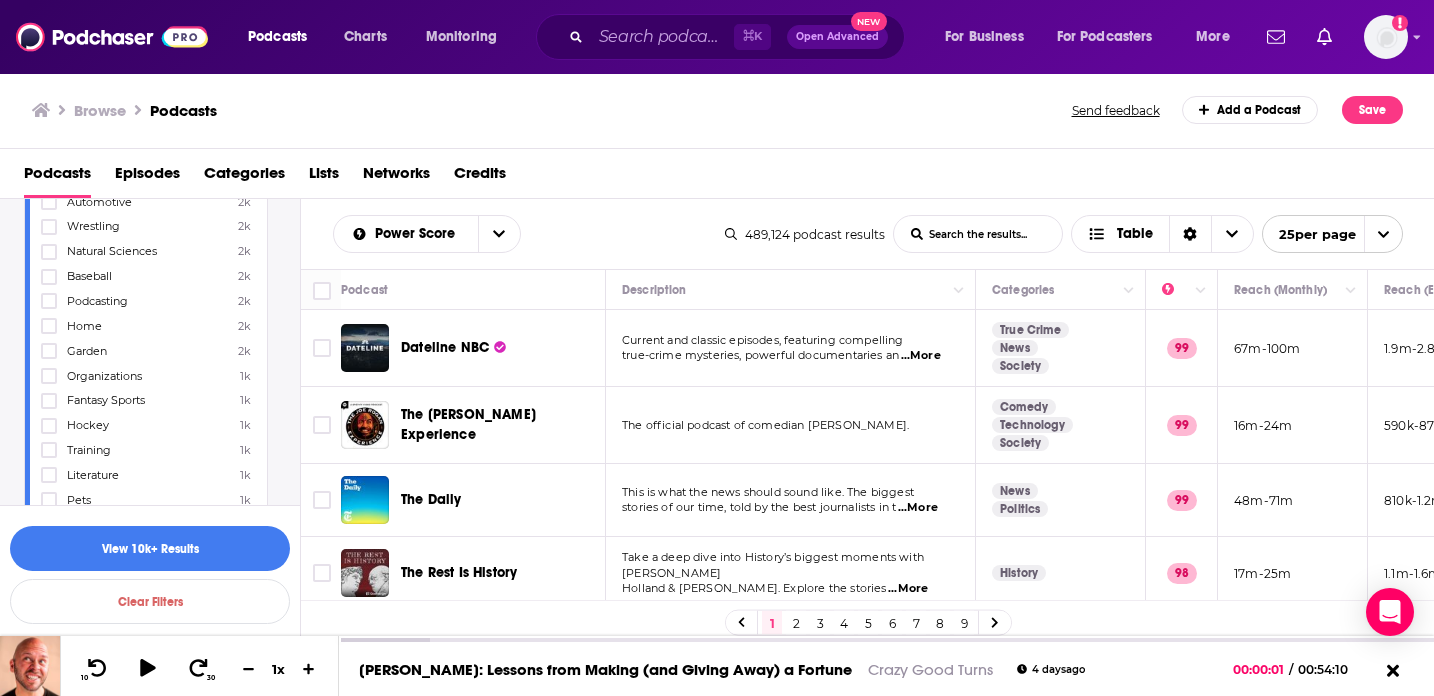 click on "Organizations" at bounding box center (104, 376) 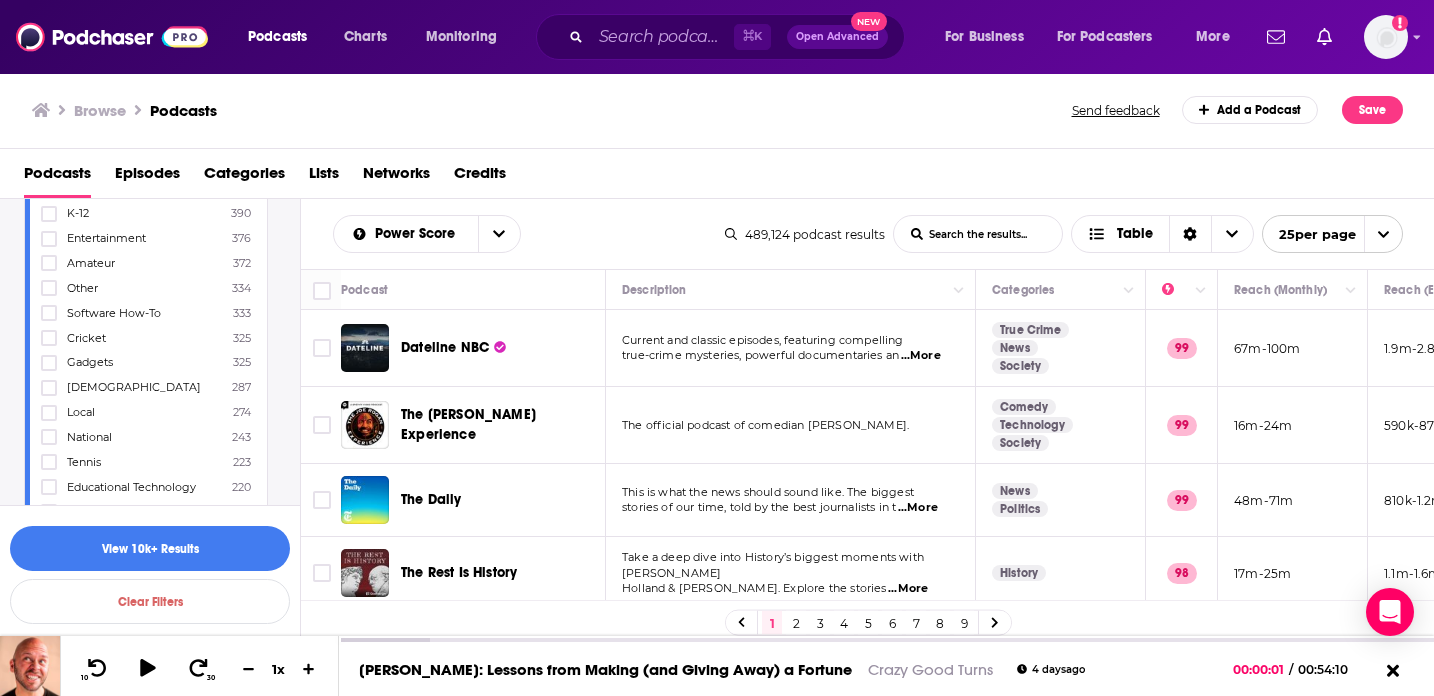 scroll, scrollTop: 2535, scrollLeft: 0, axis: vertical 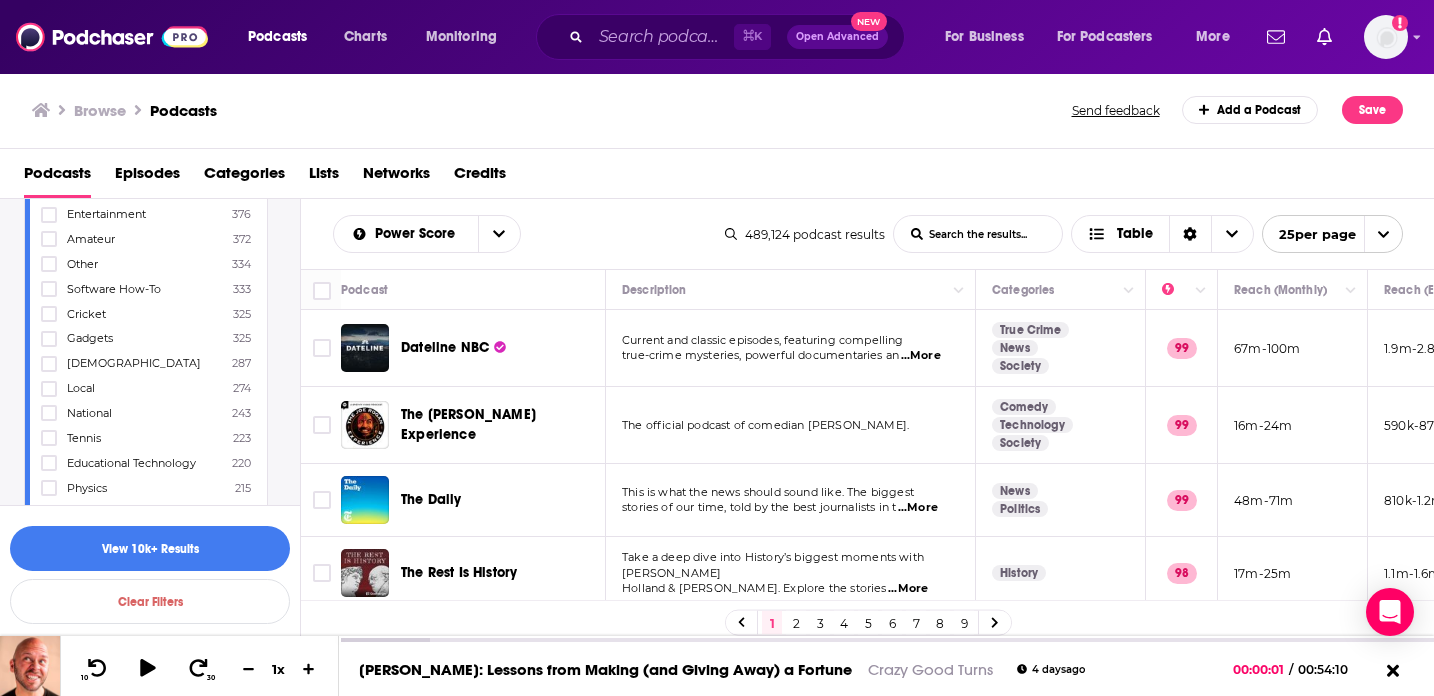 click on "National" at bounding box center [89, 413] 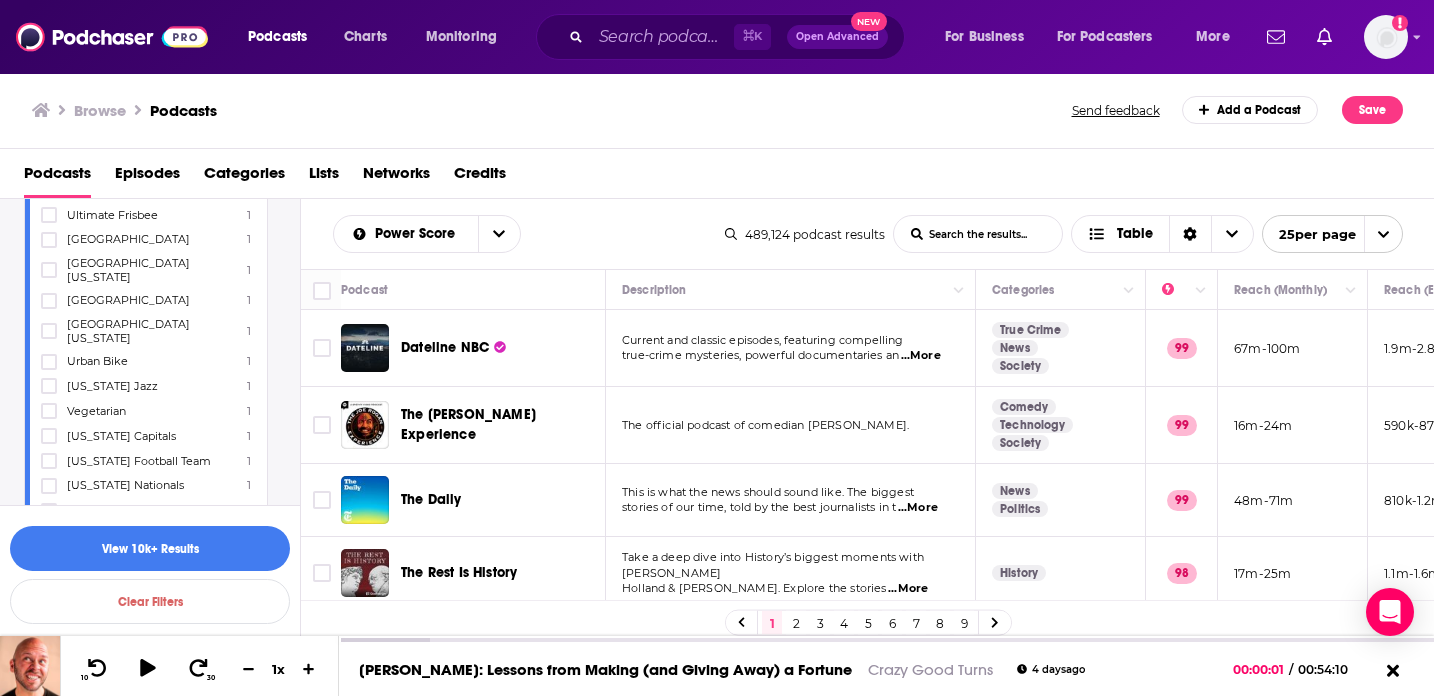 scroll, scrollTop: 21195, scrollLeft: 0, axis: vertical 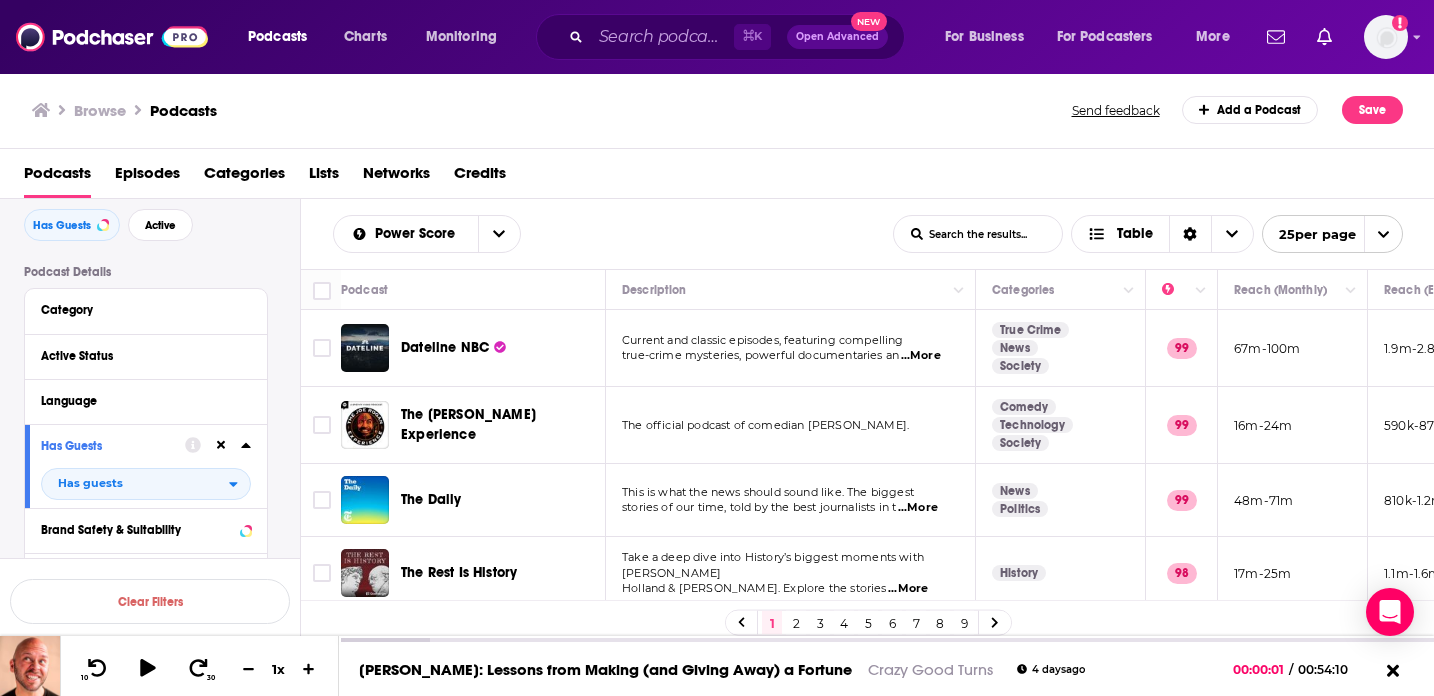 click 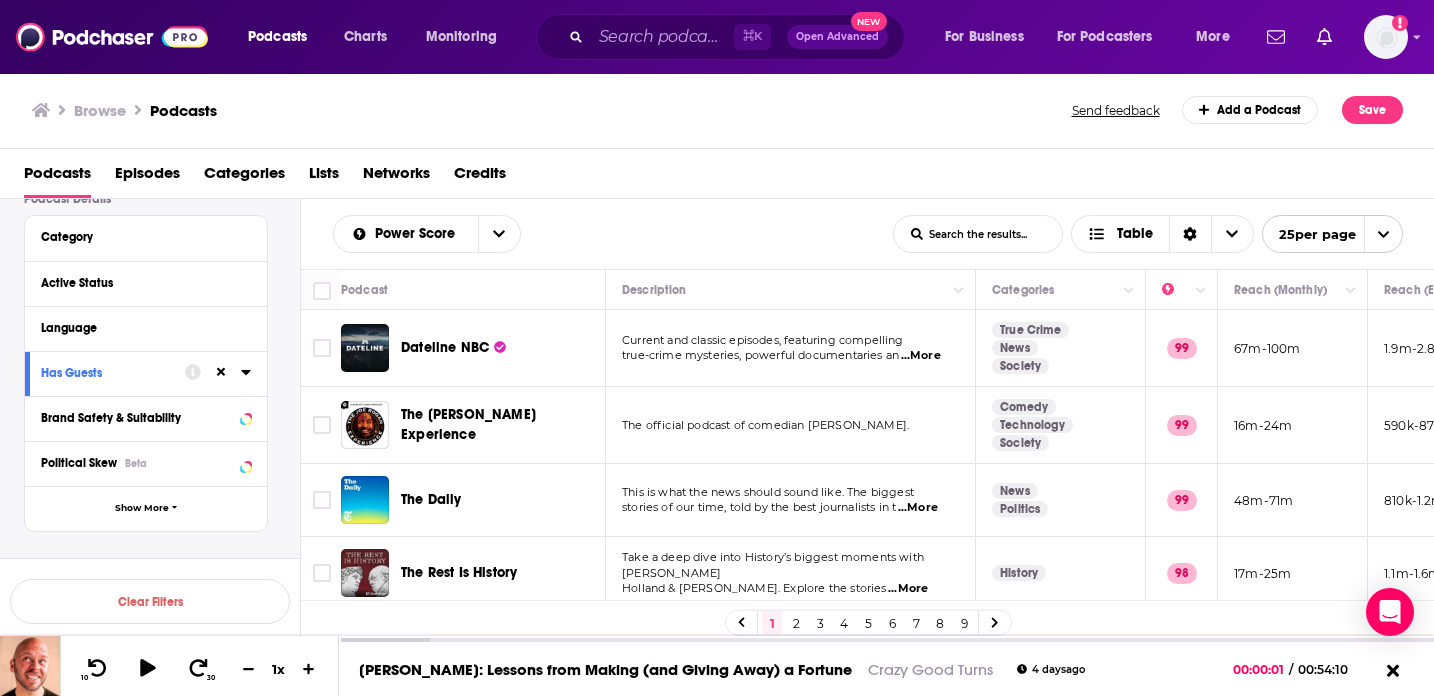 scroll, scrollTop: 124, scrollLeft: 0, axis: vertical 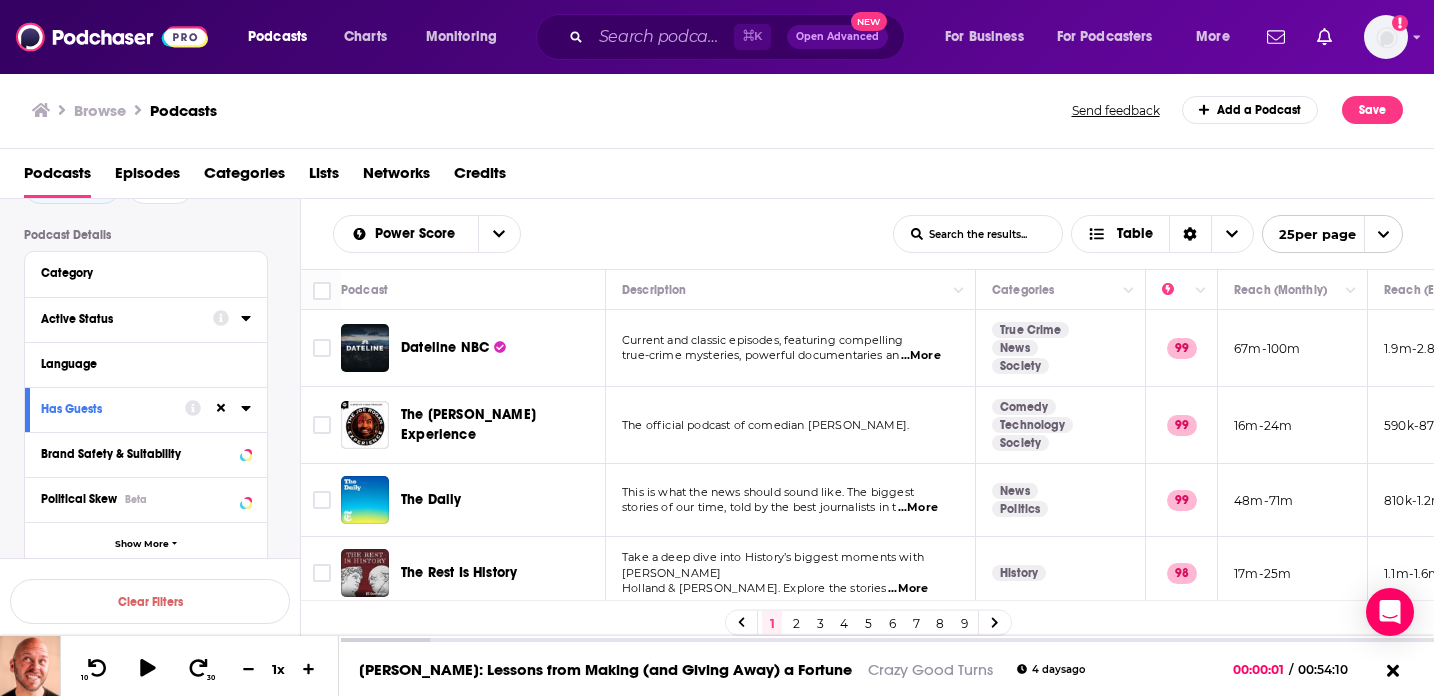 click on "Active Status" at bounding box center [146, 319] 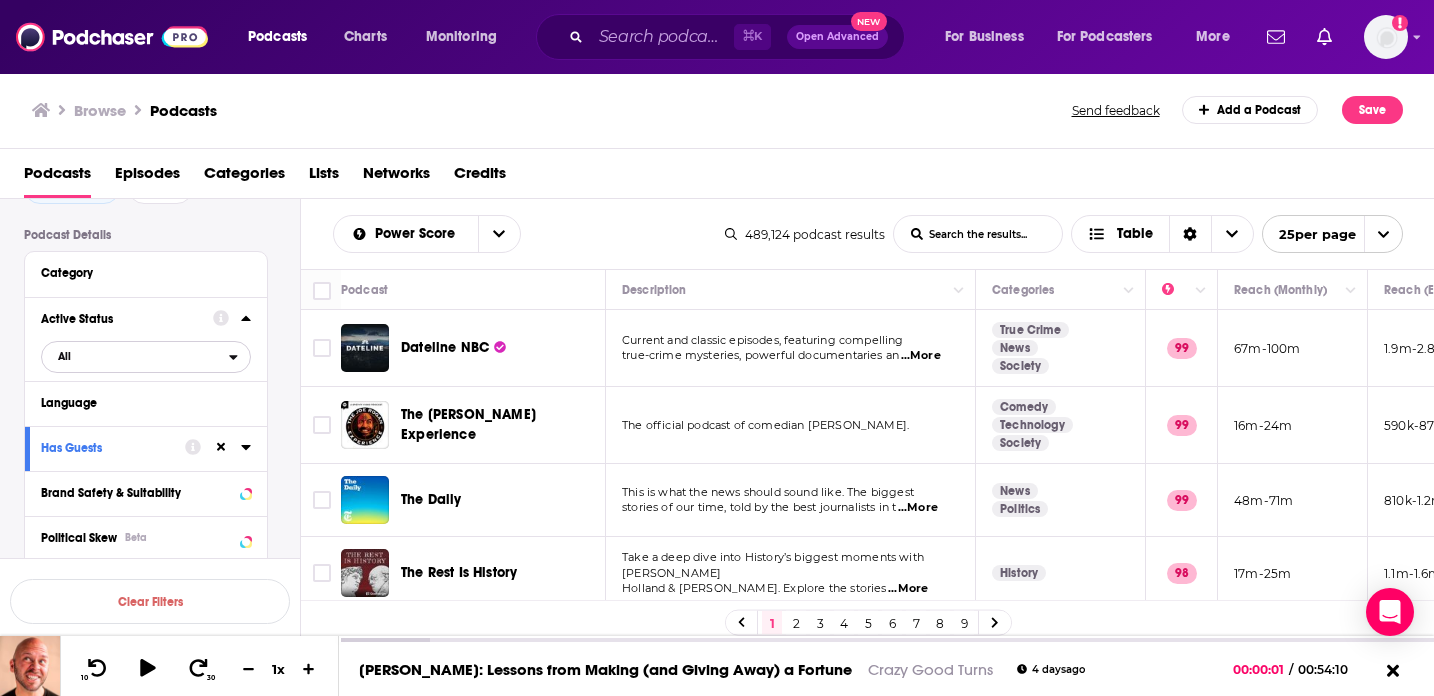 click on "All" at bounding box center [135, 356] 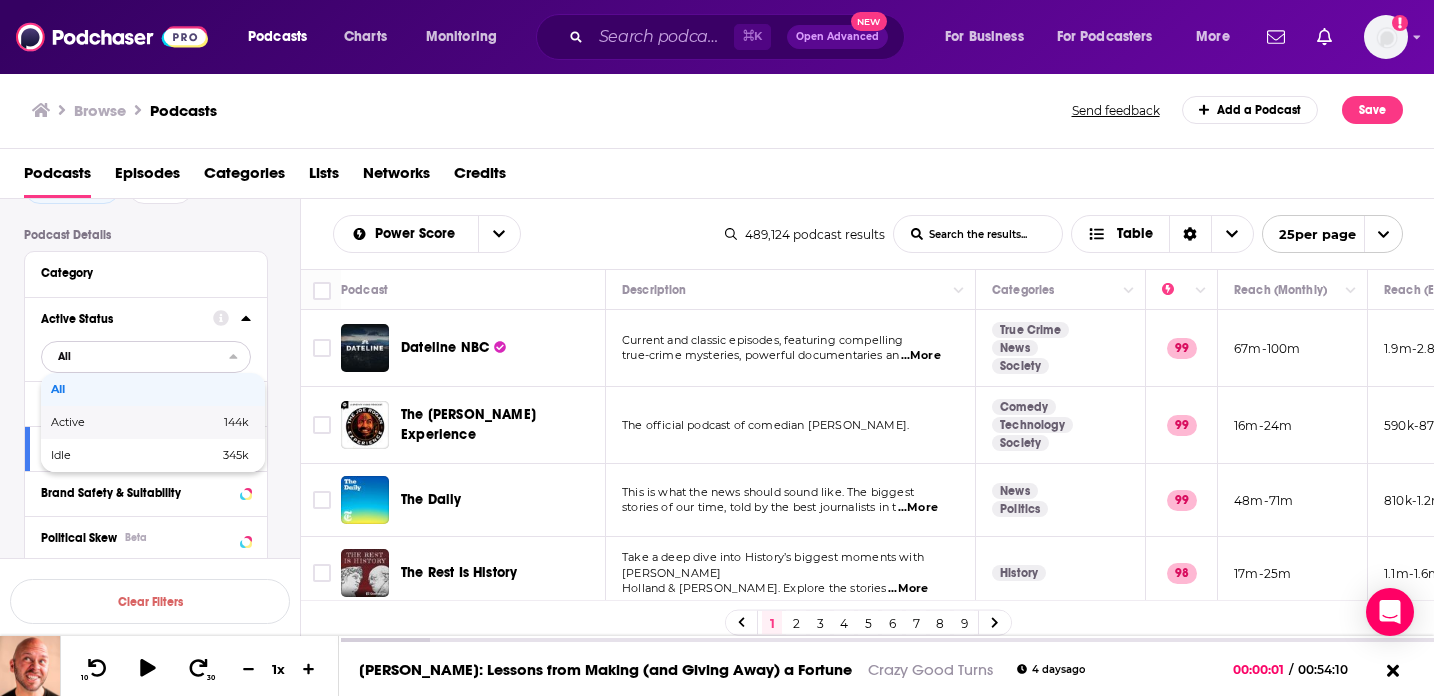 click on "Active" at bounding box center (101, 422) 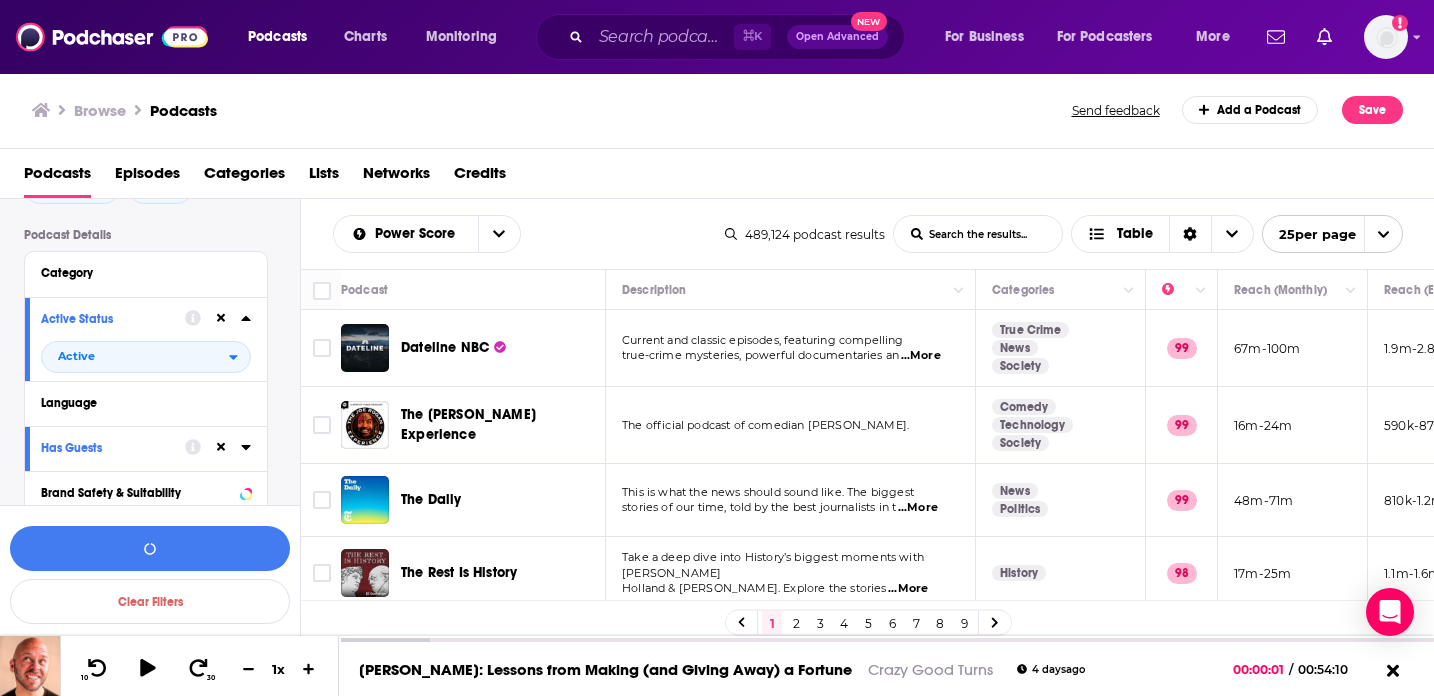 click 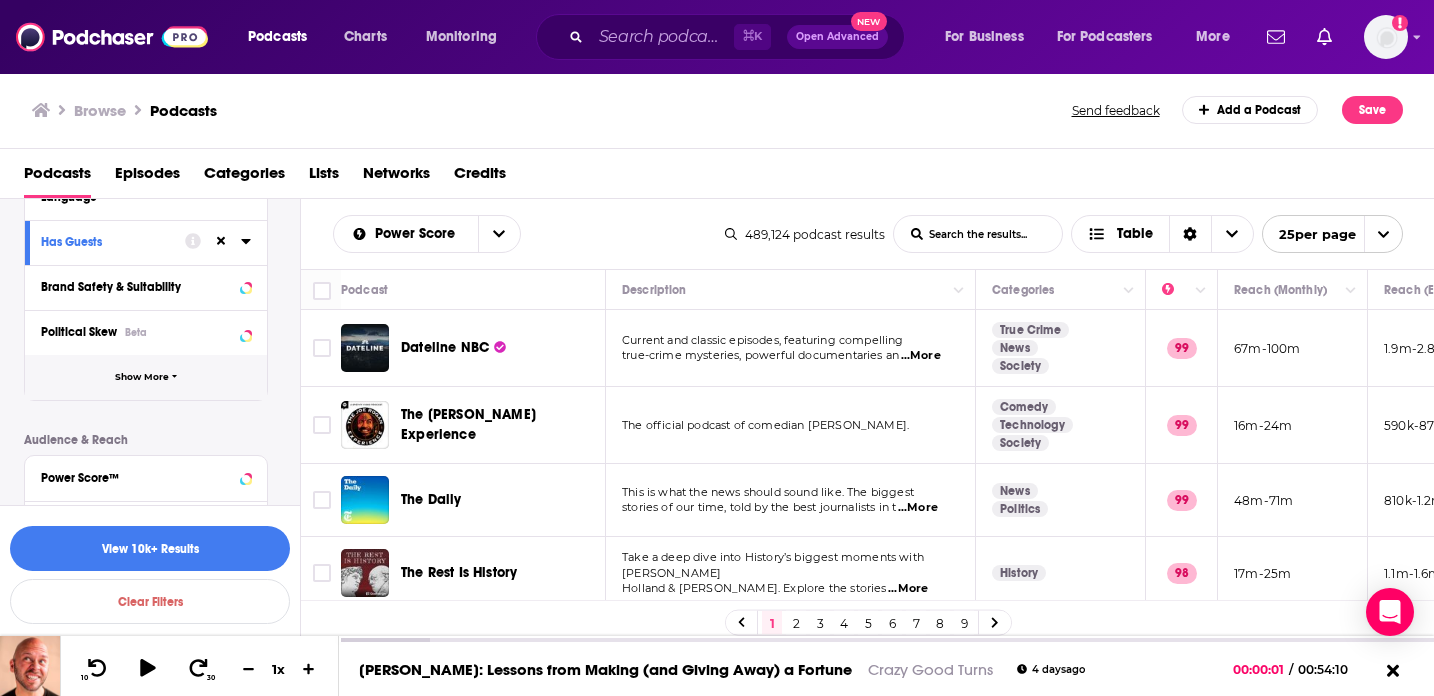 scroll, scrollTop: 295, scrollLeft: 0, axis: vertical 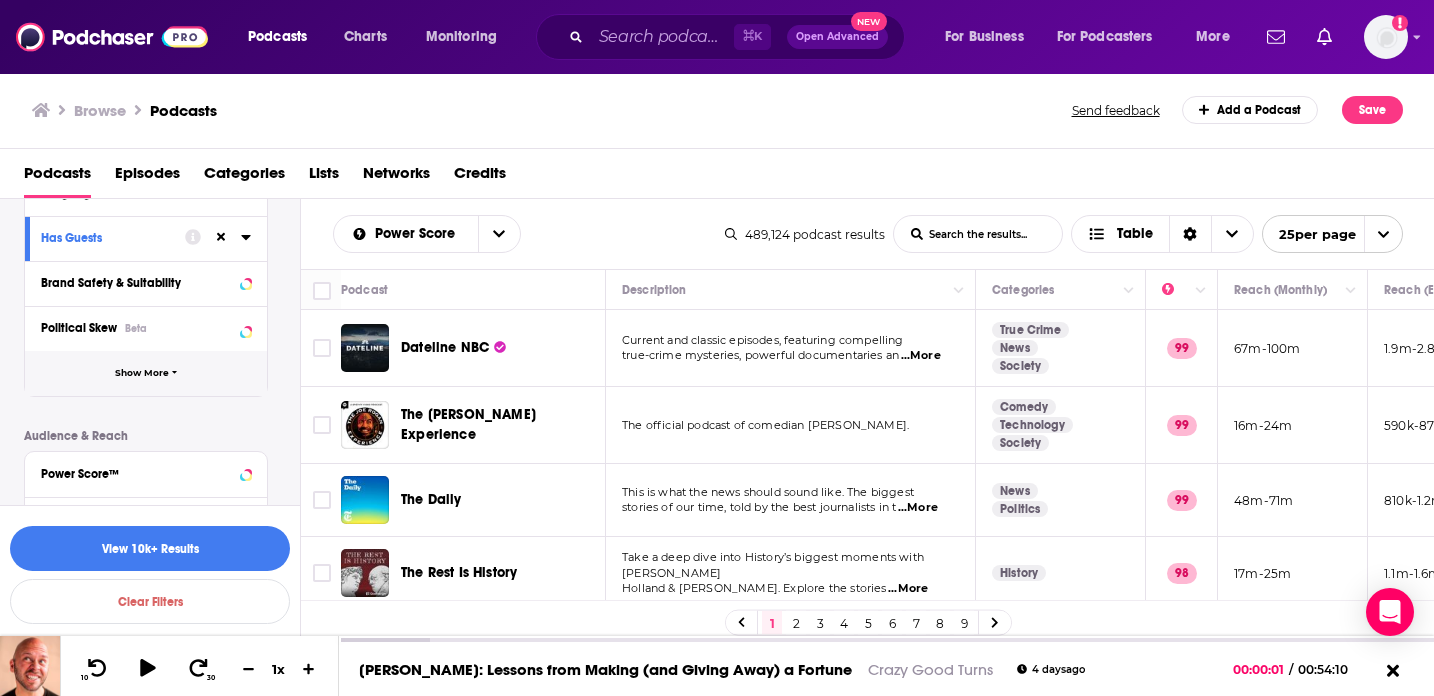 click on "Show More" at bounding box center [146, 373] 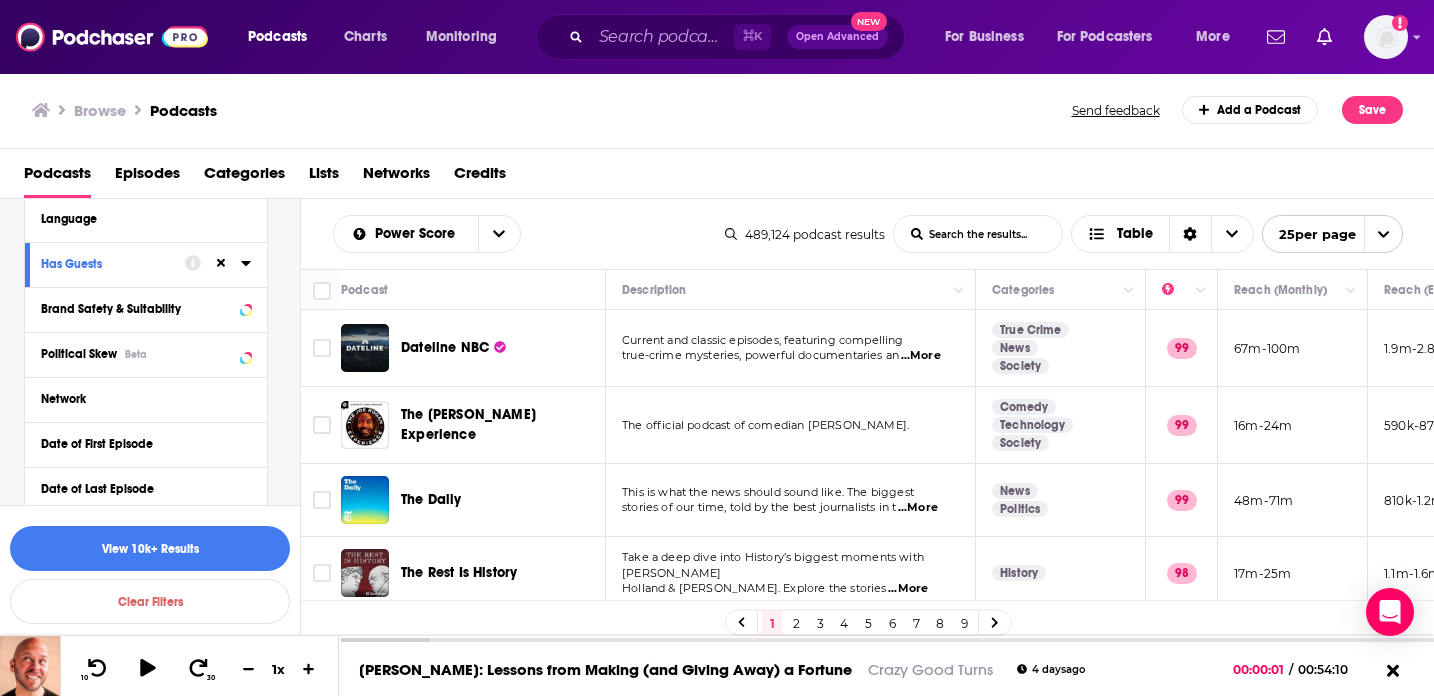 scroll, scrollTop: 0, scrollLeft: 0, axis: both 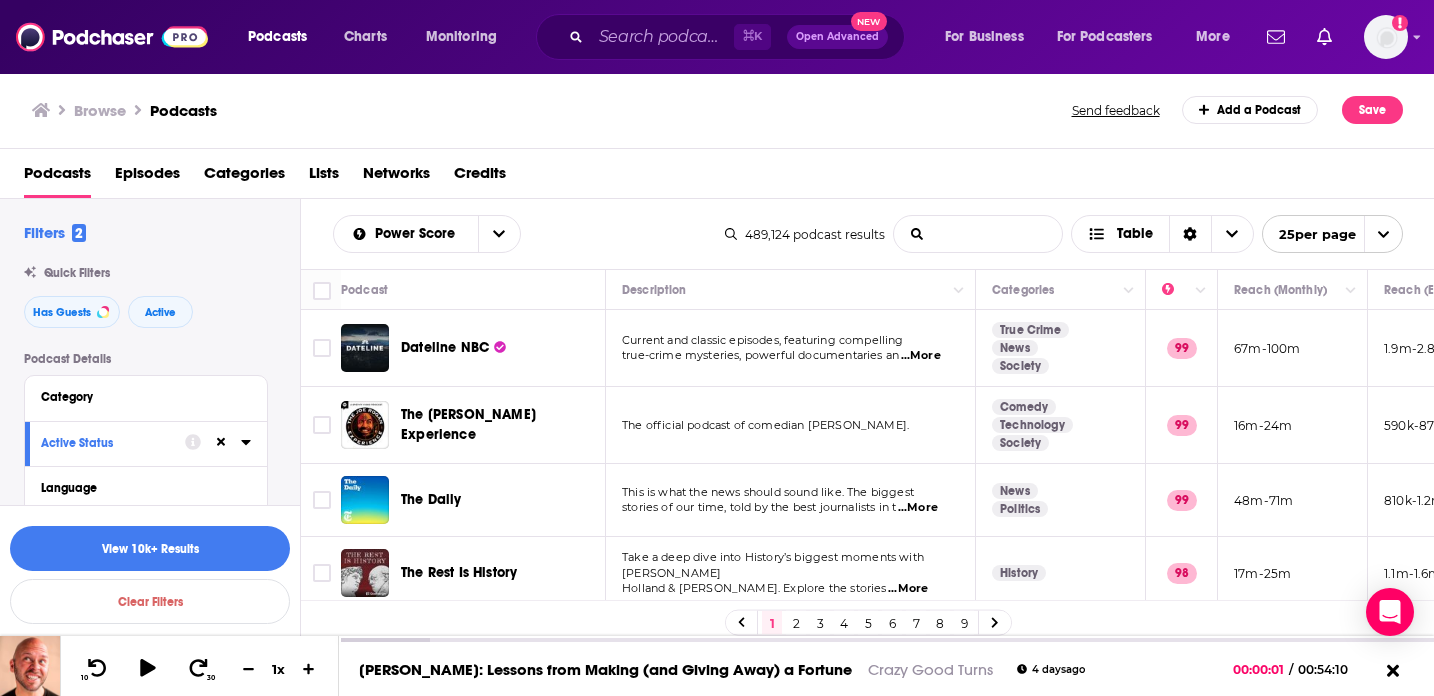 click on "List Search Input" at bounding box center [978, 234] 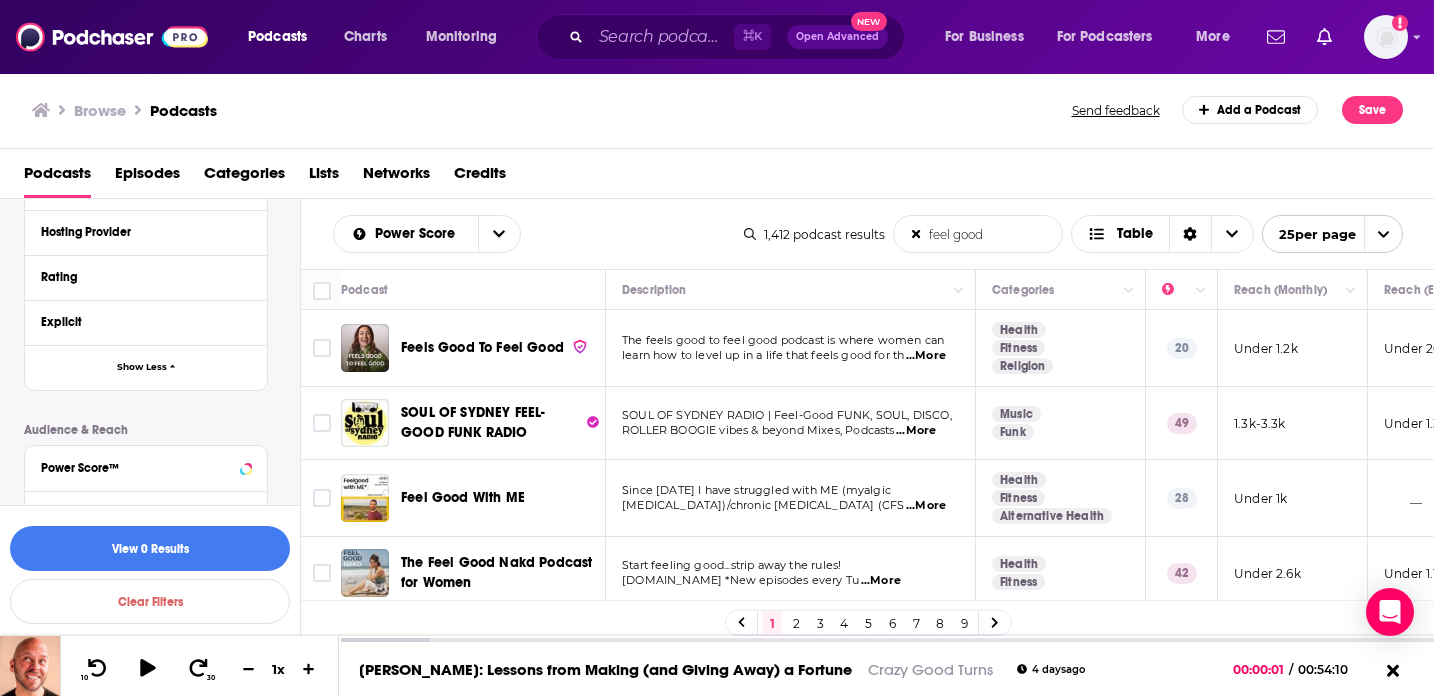 scroll, scrollTop: 921, scrollLeft: 0, axis: vertical 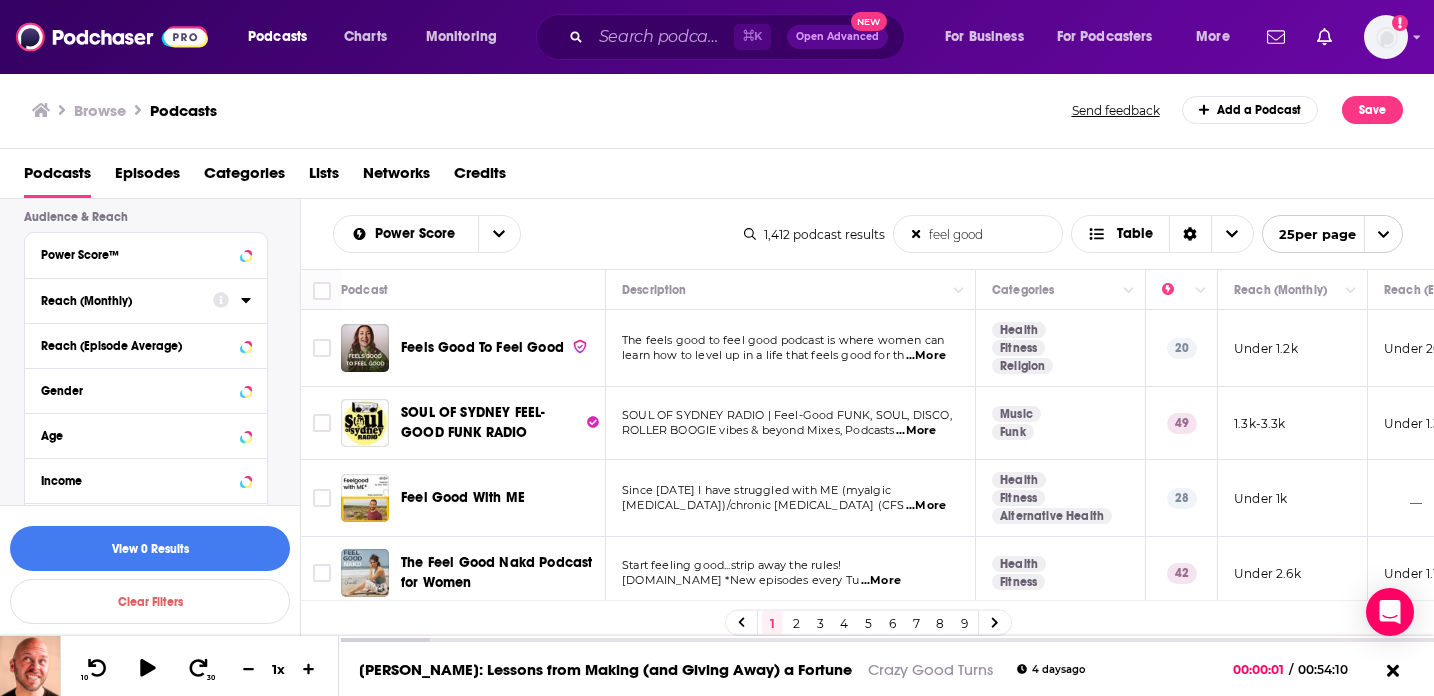 type on "feel good" 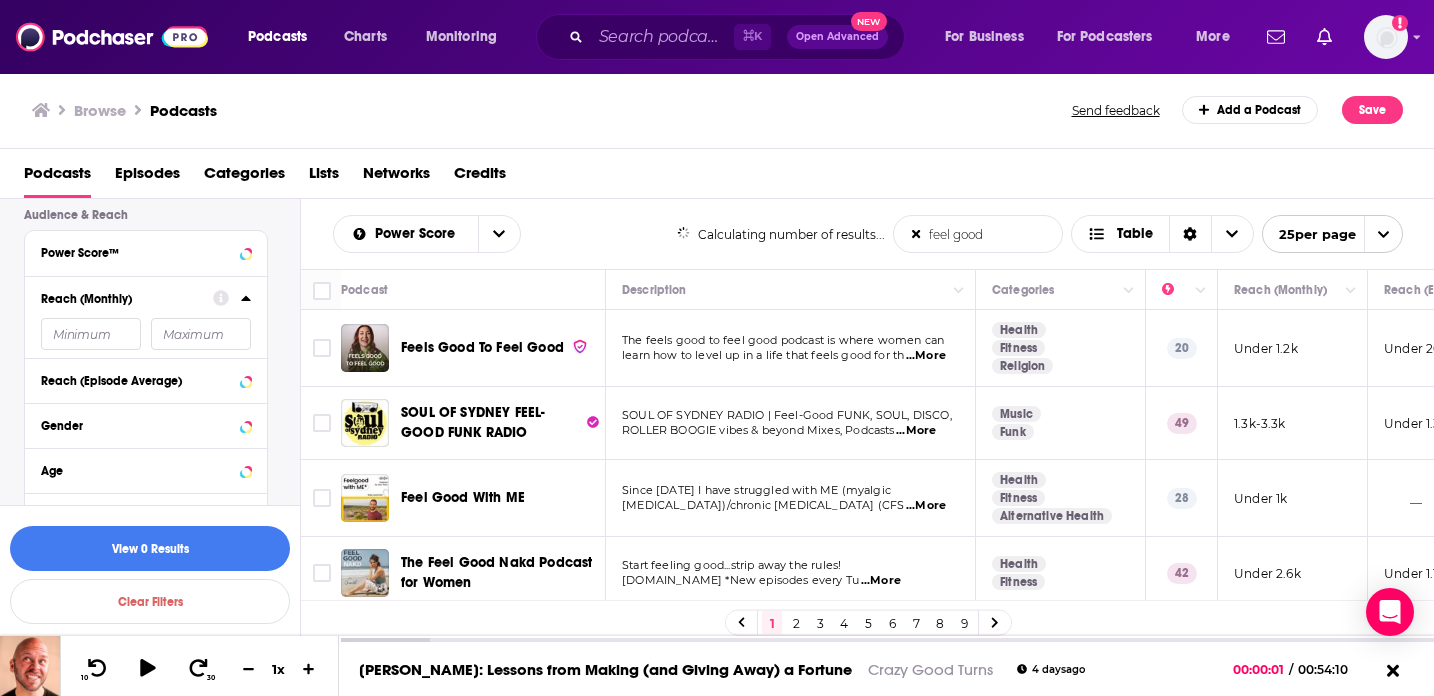 click at bounding box center [91, 334] 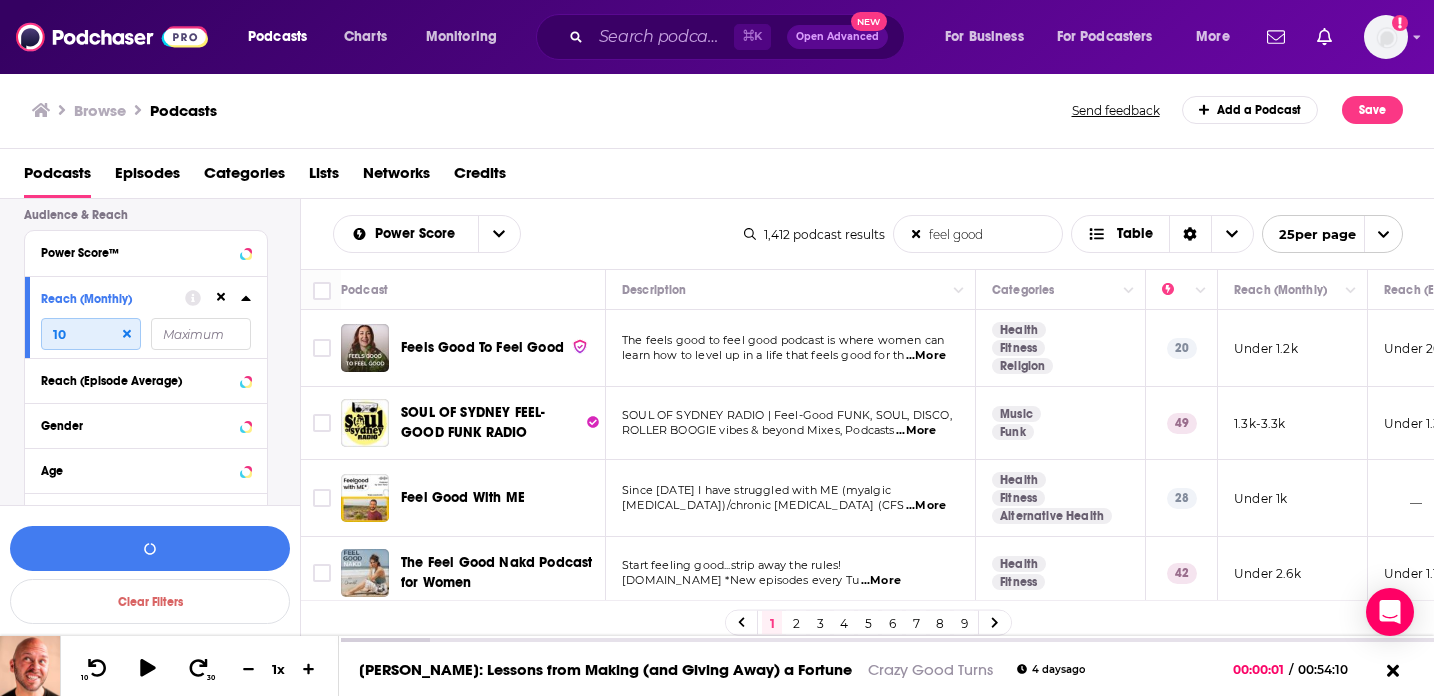 type on "1" 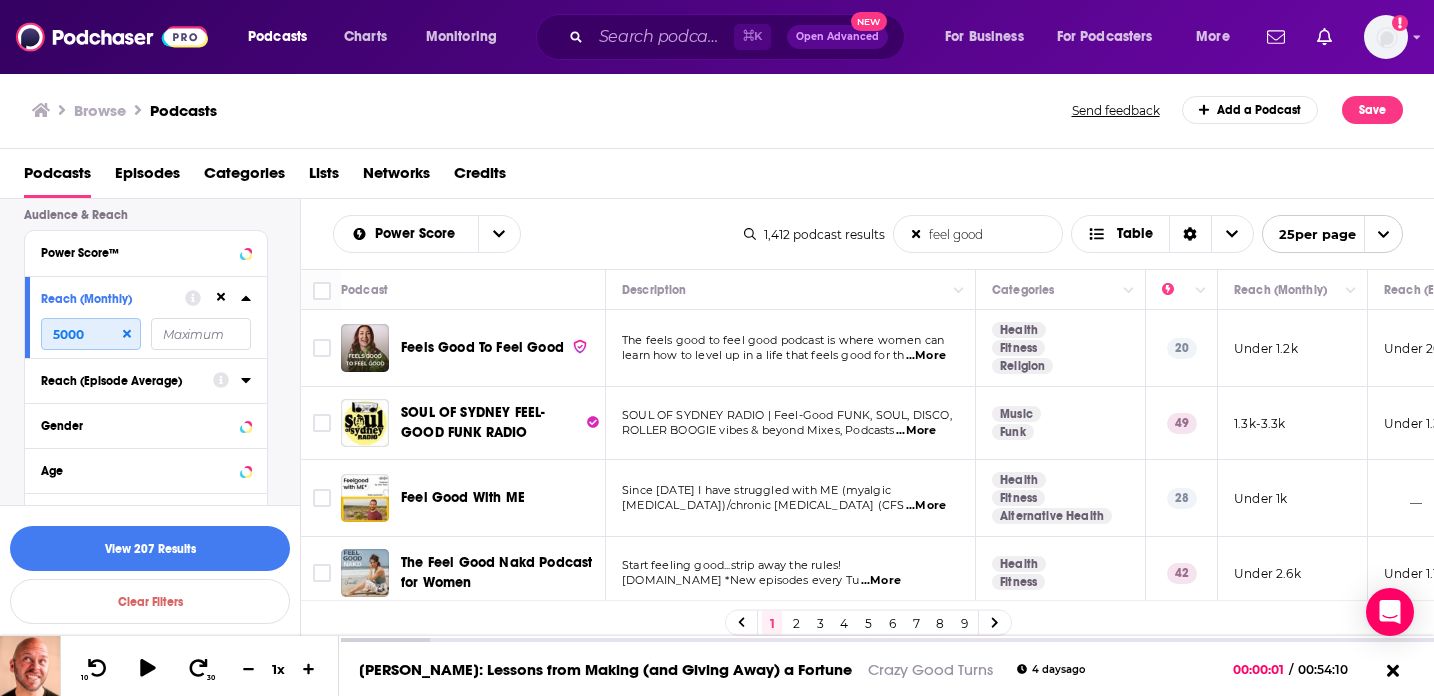 type on "5000" 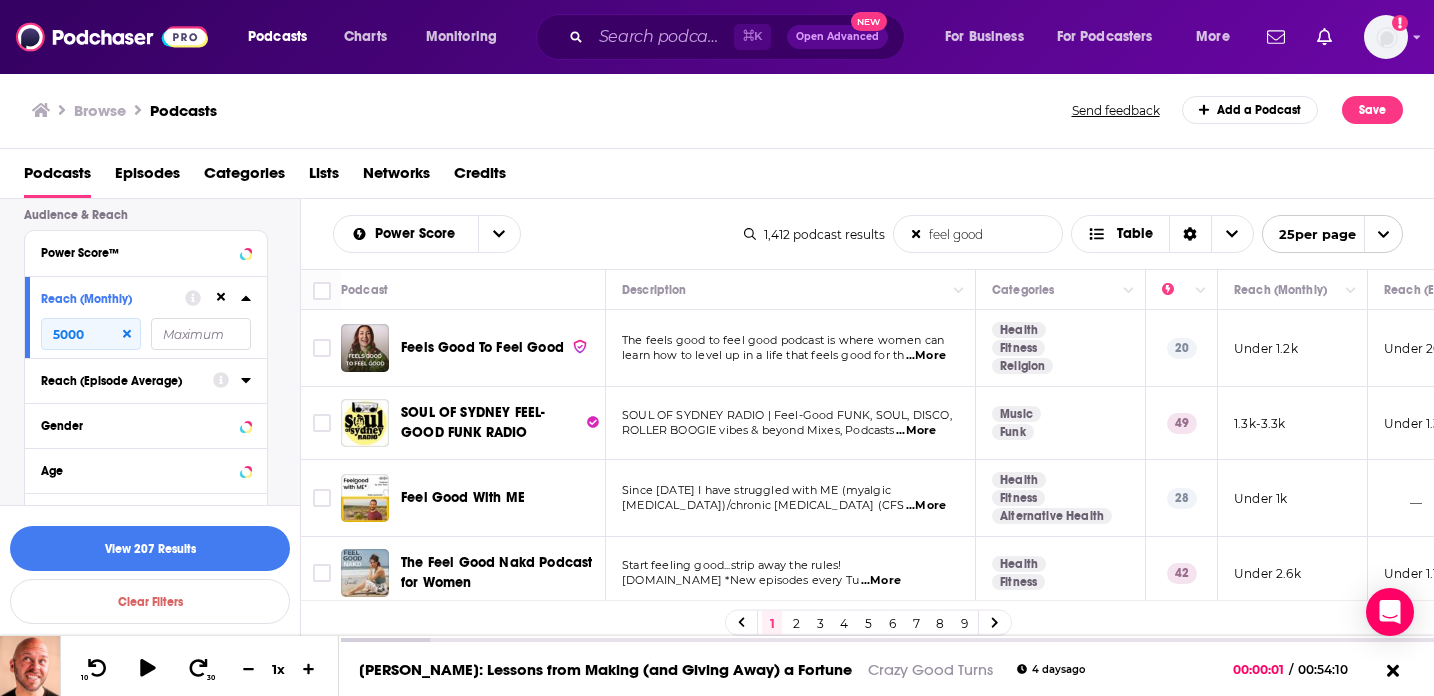 click on "Reach (Episode Average)" at bounding box center [120, 381] 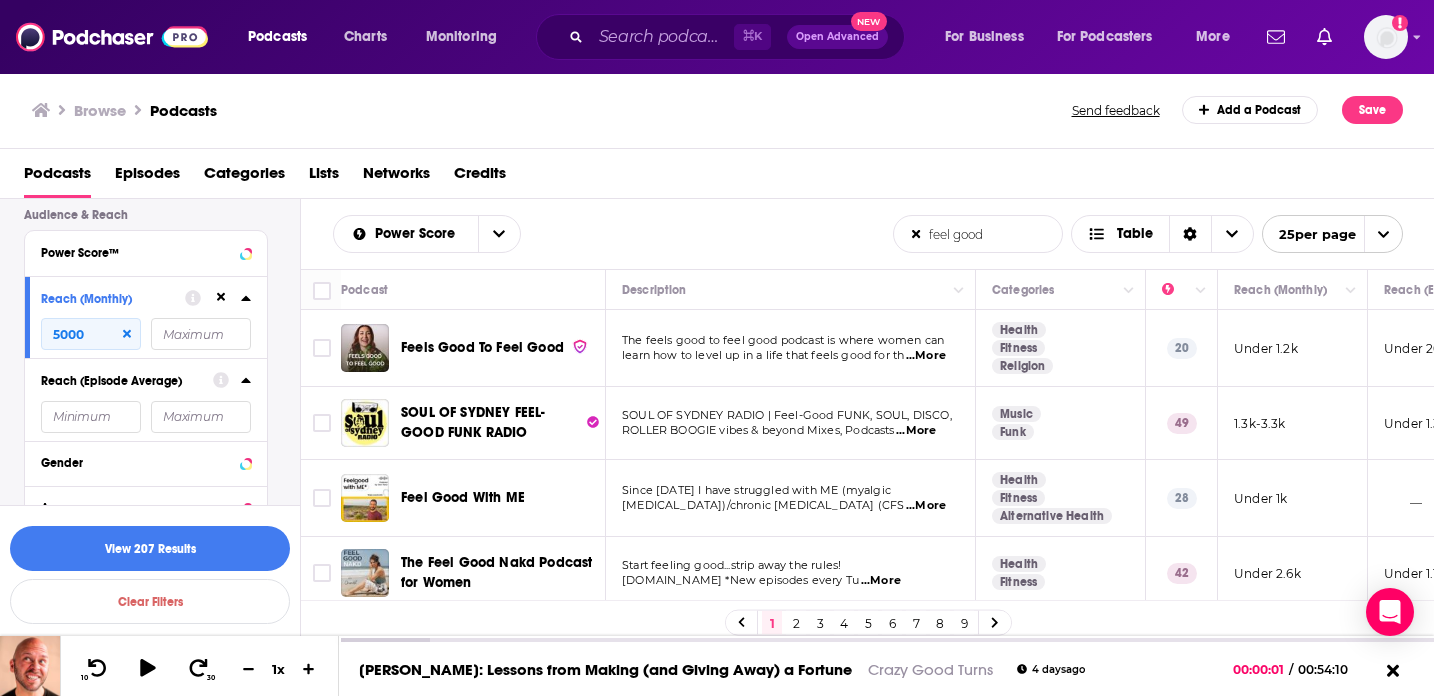 click at bounding box center (91, 417) 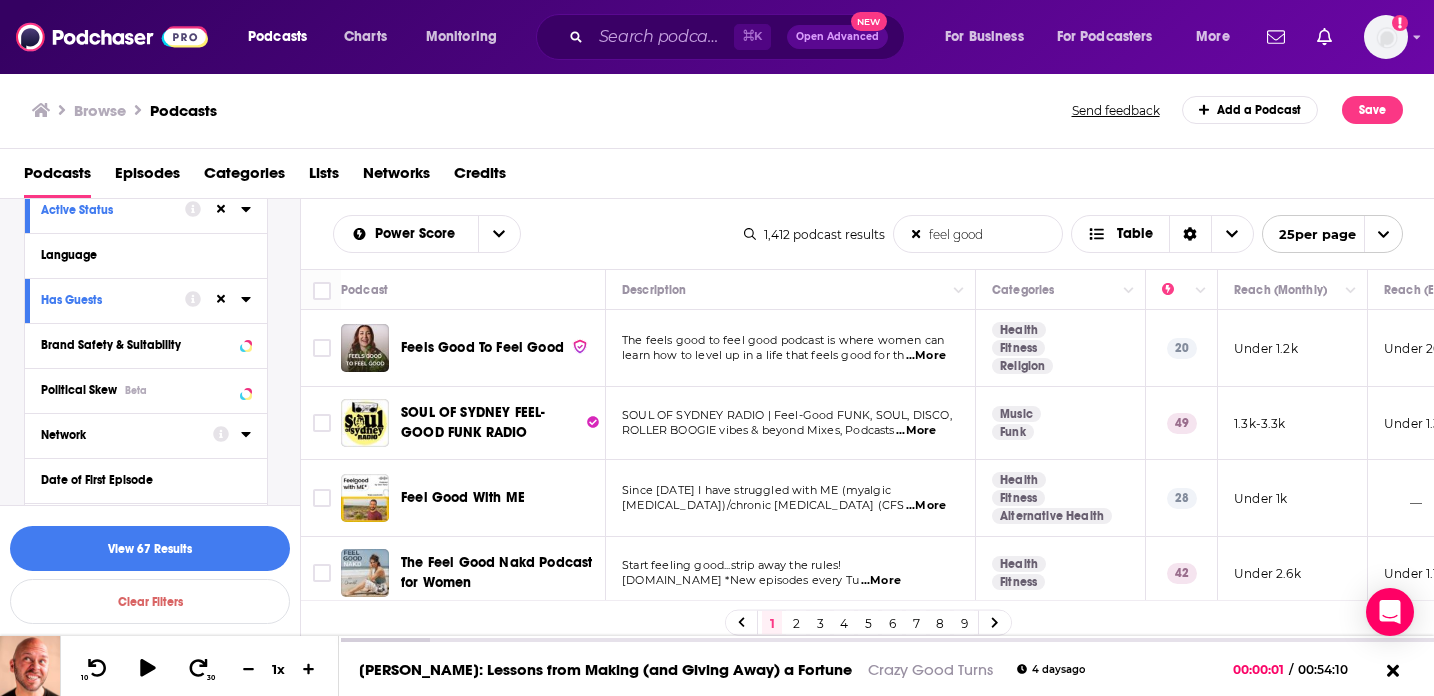 scroll, scrollTop: 0, scrollLeft: 0, axis: both 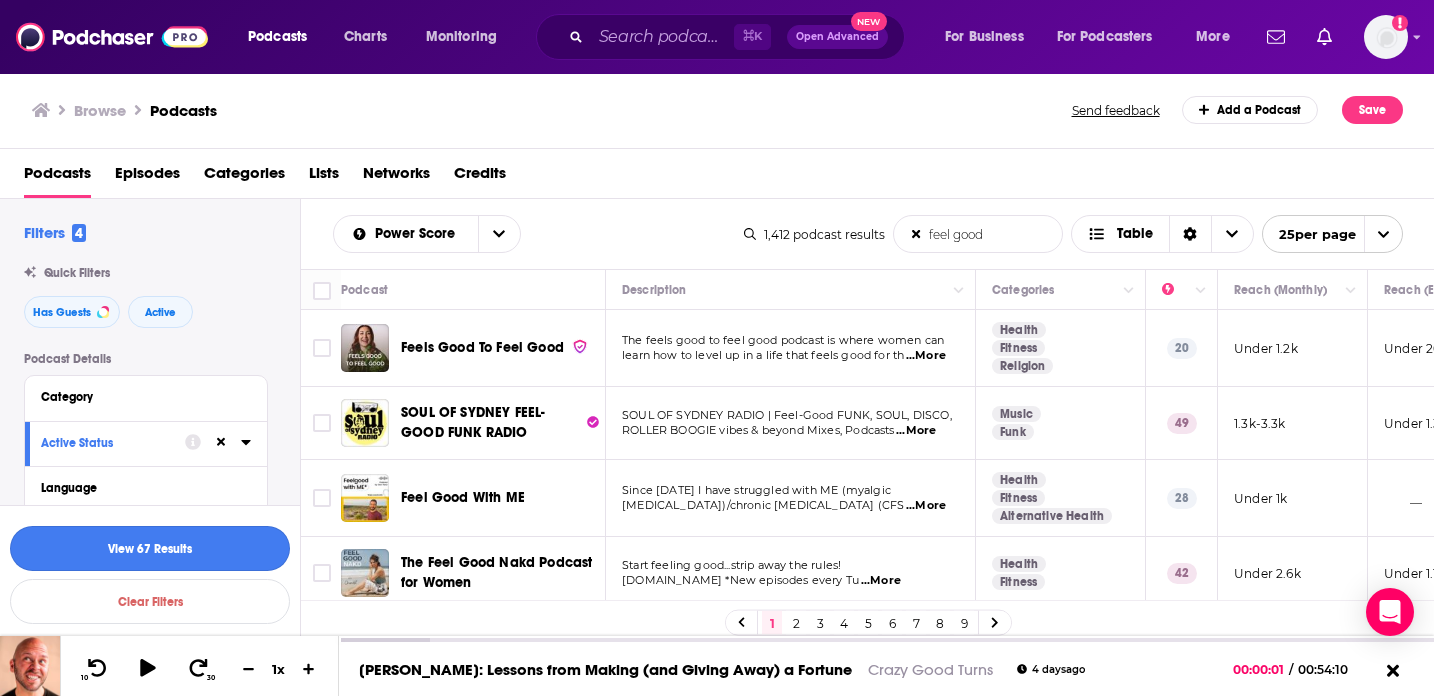 type on "5000" 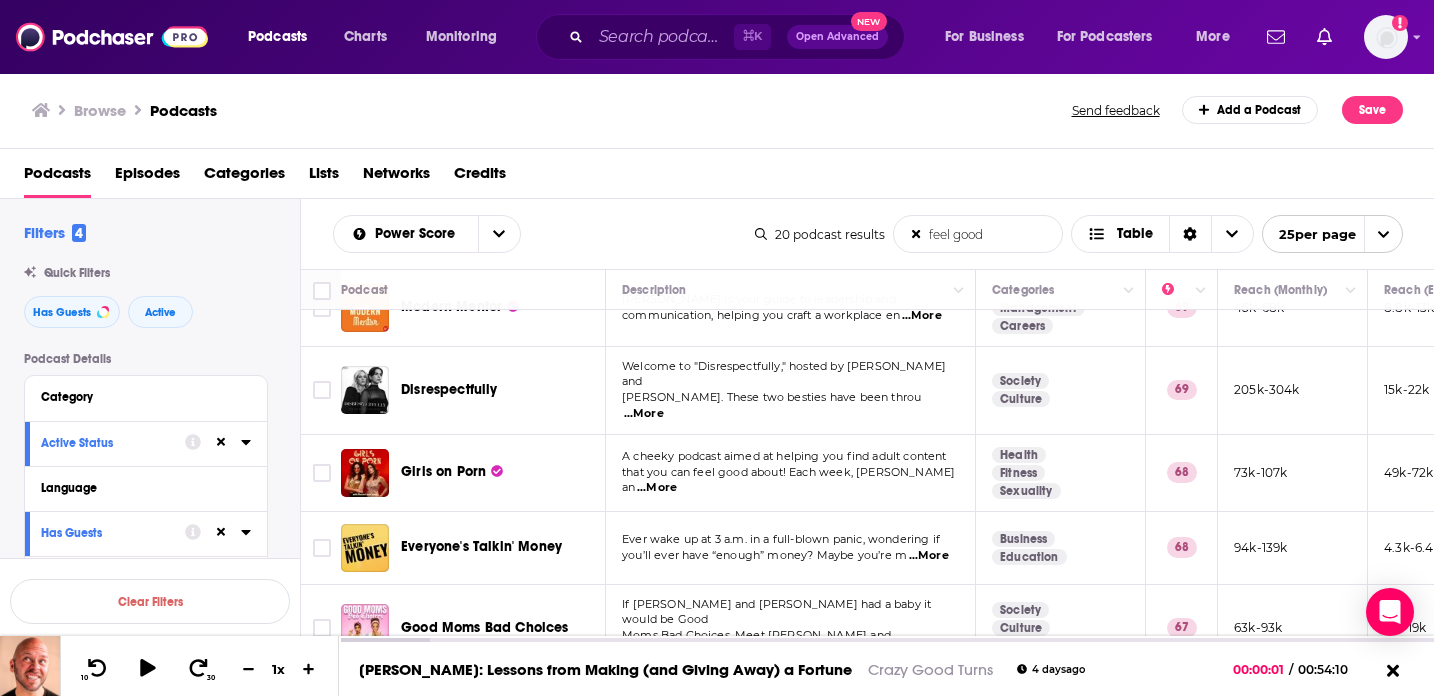 scroll, scrollTop: 760, scrollLeft: 0, axis: vertical 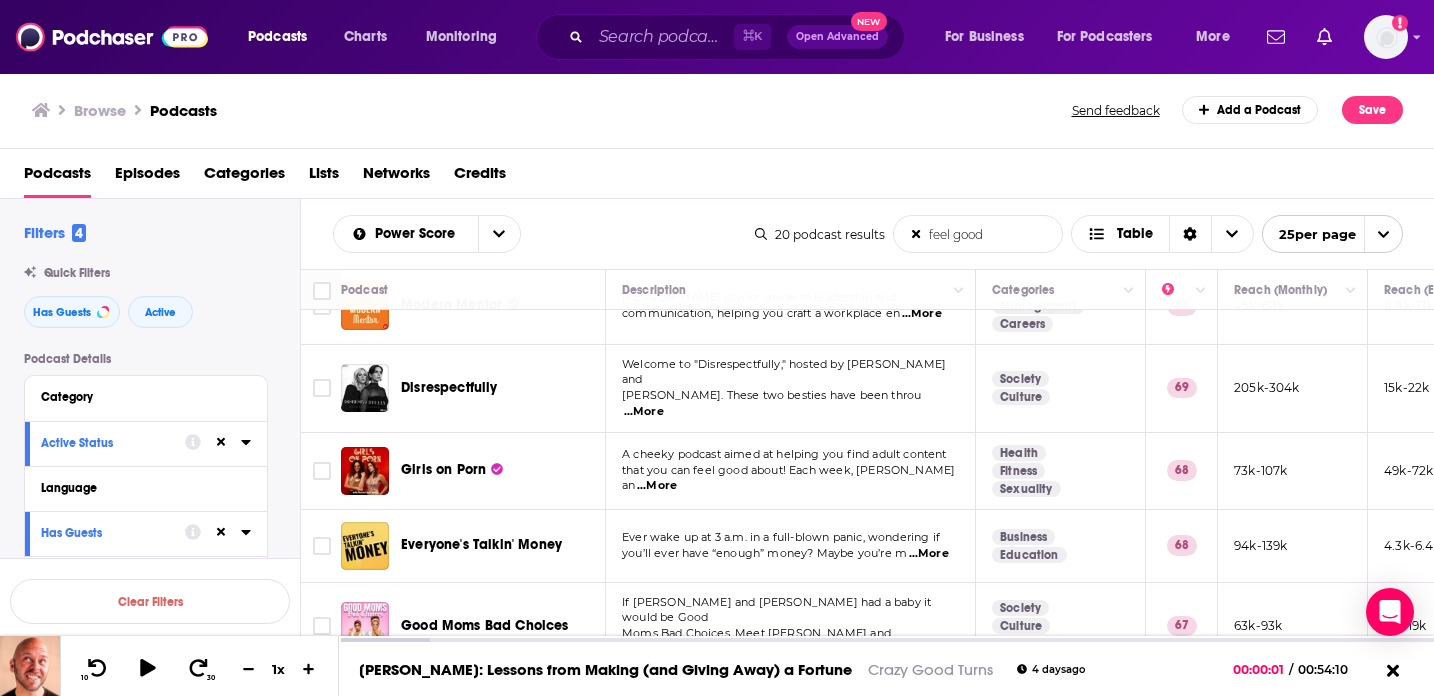 click on "feel good" at bounding box center [978, 234] 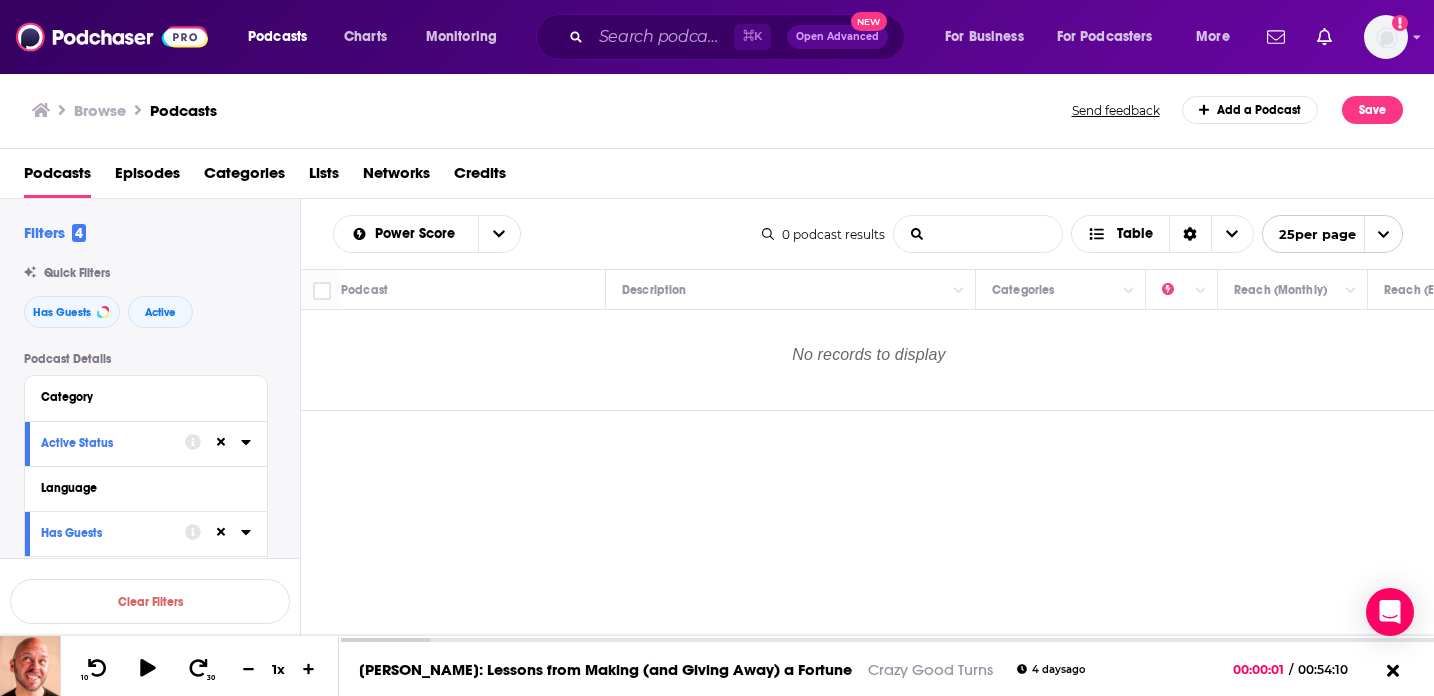 scroll, scrollTop: 0, scrollLeft: 0, axis: both 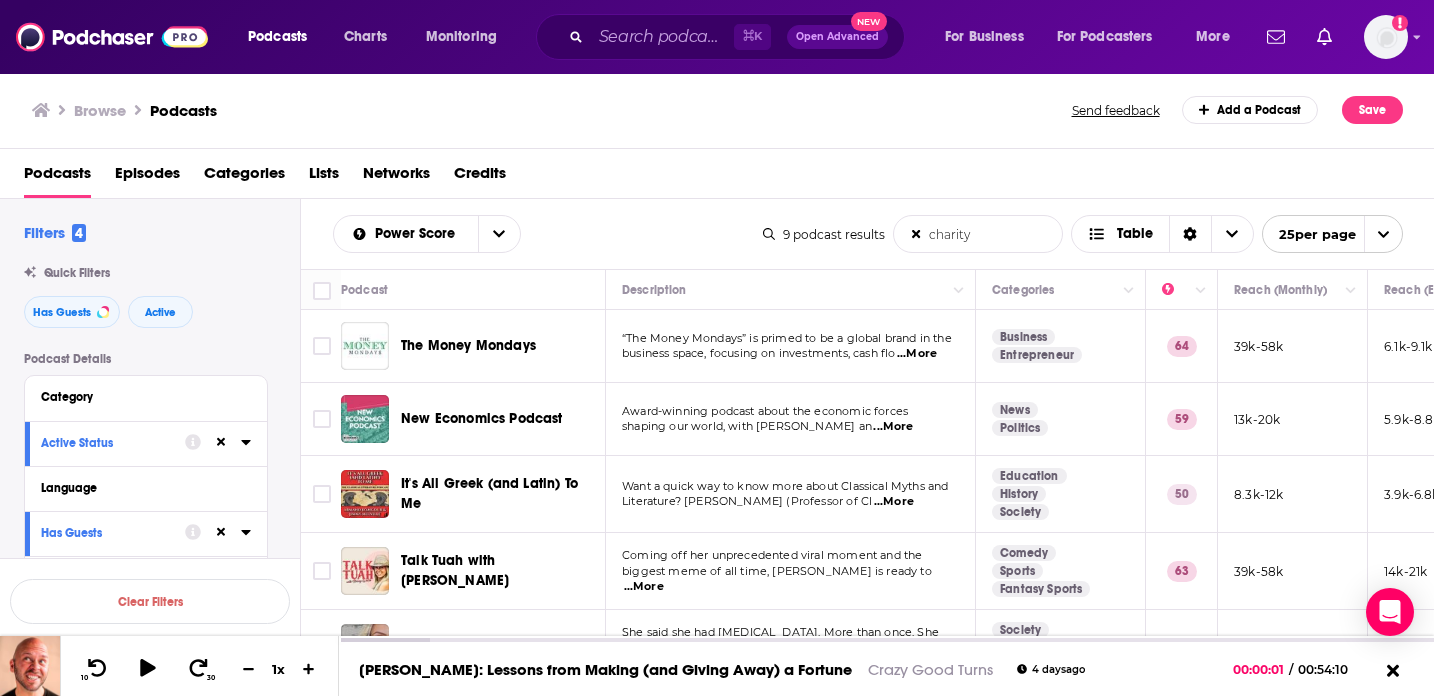 type on "charity" 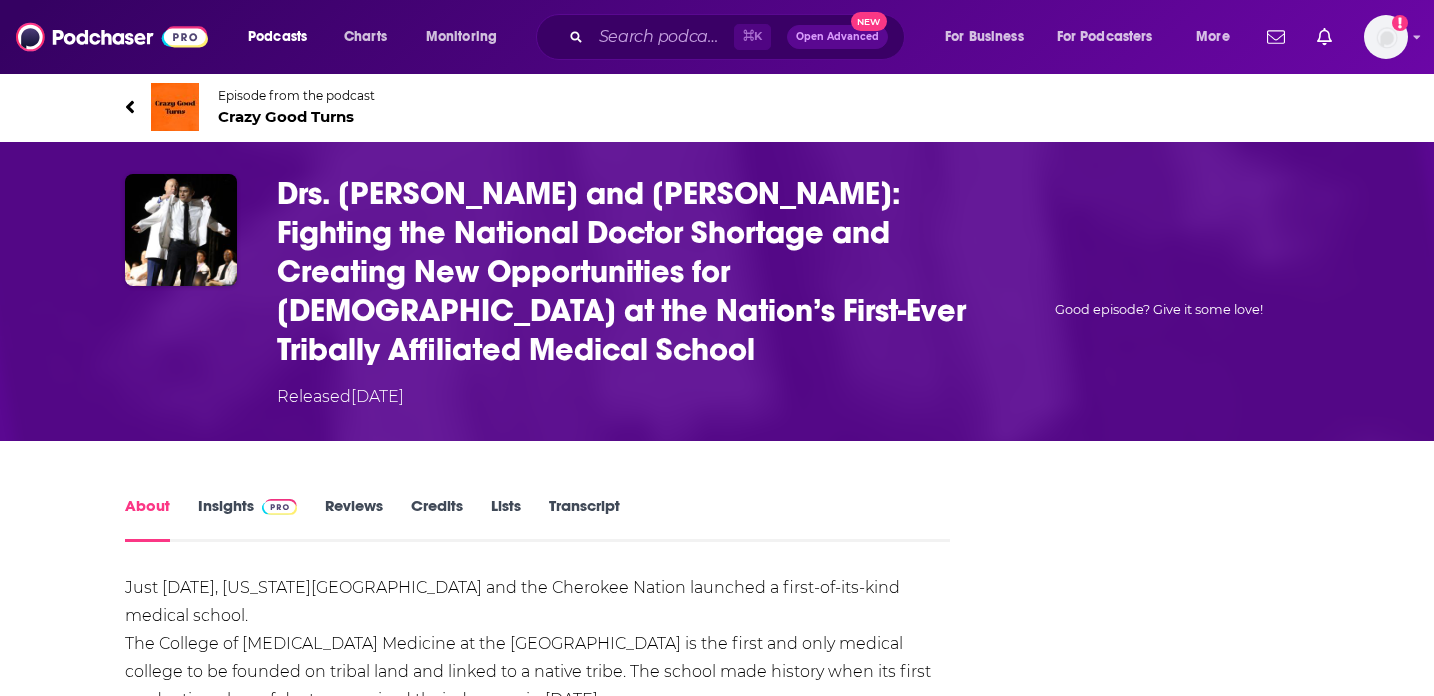scroll, scrollTop: 0, scrollLeft: 0, axis: both 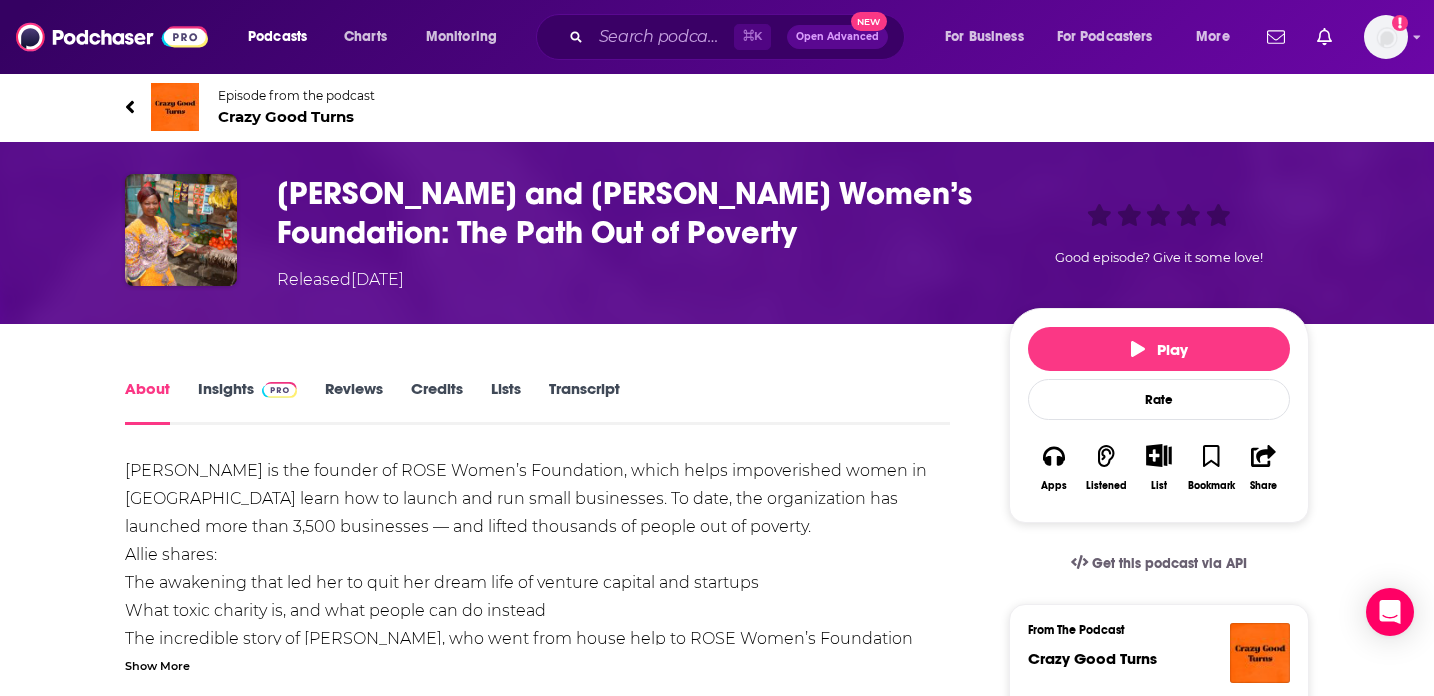 click on "Allie Amoroso and ROSE Women’s Foundation: The Path Out of Poverty" at bounding box center (627, 213) 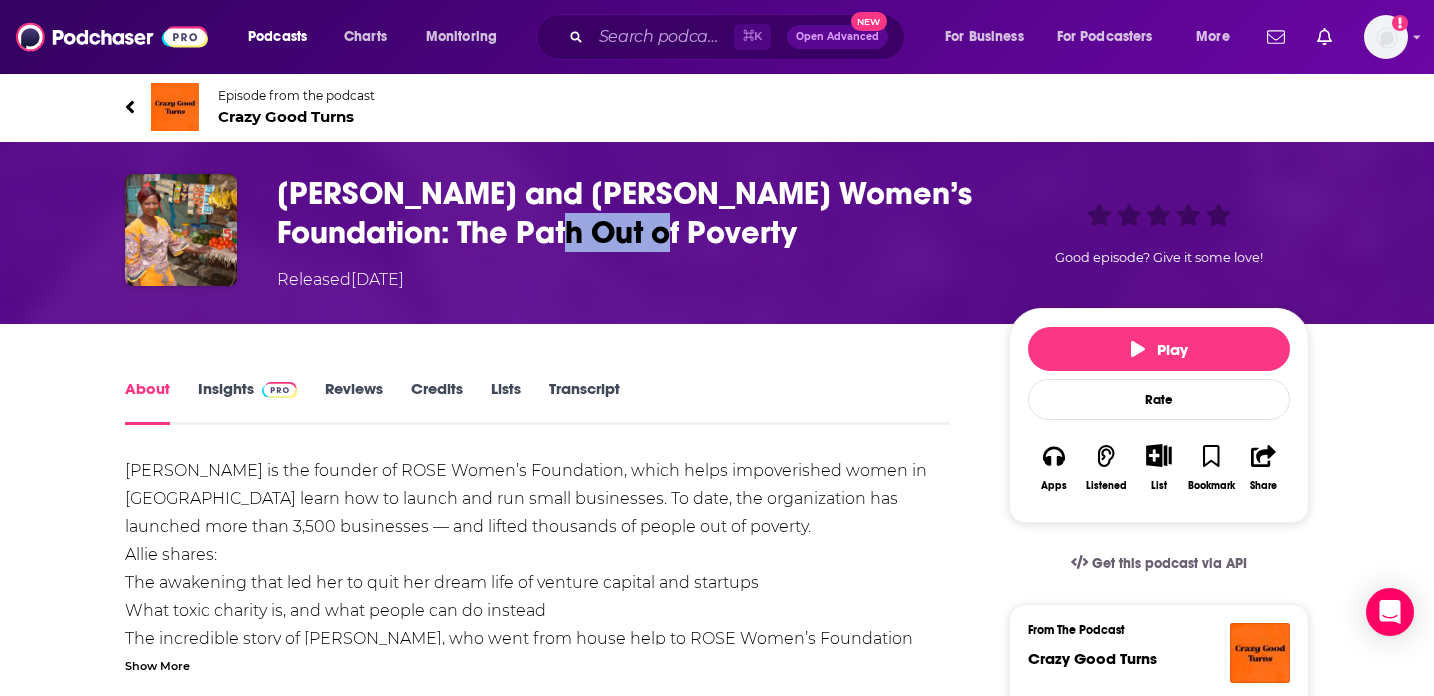 click on "Allie Amoroso and ROSE Women’s Foundation: The Path Out of Poverty" at bounding box center [627, 213] 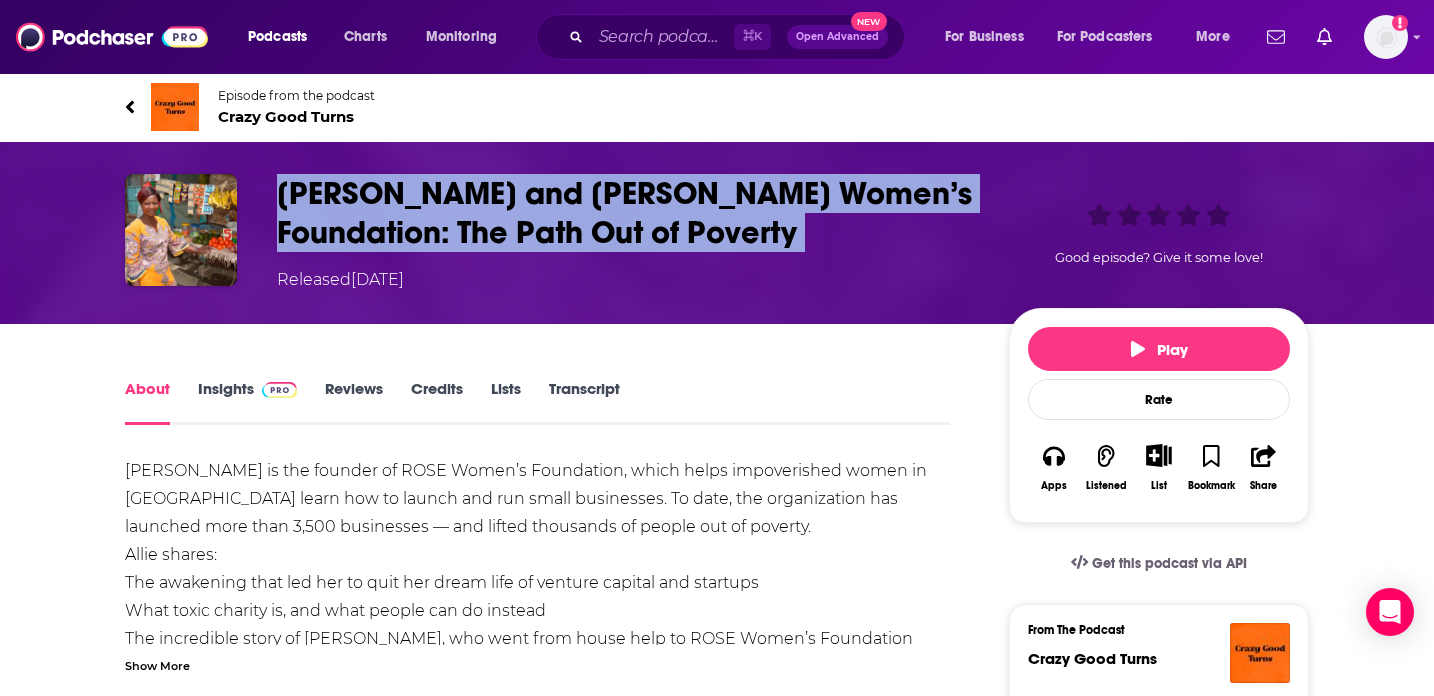 click on "Allie Amoroso and ROSE Women’s Foundation: The Path Out of Poverty" at bounding box center [627, 213] 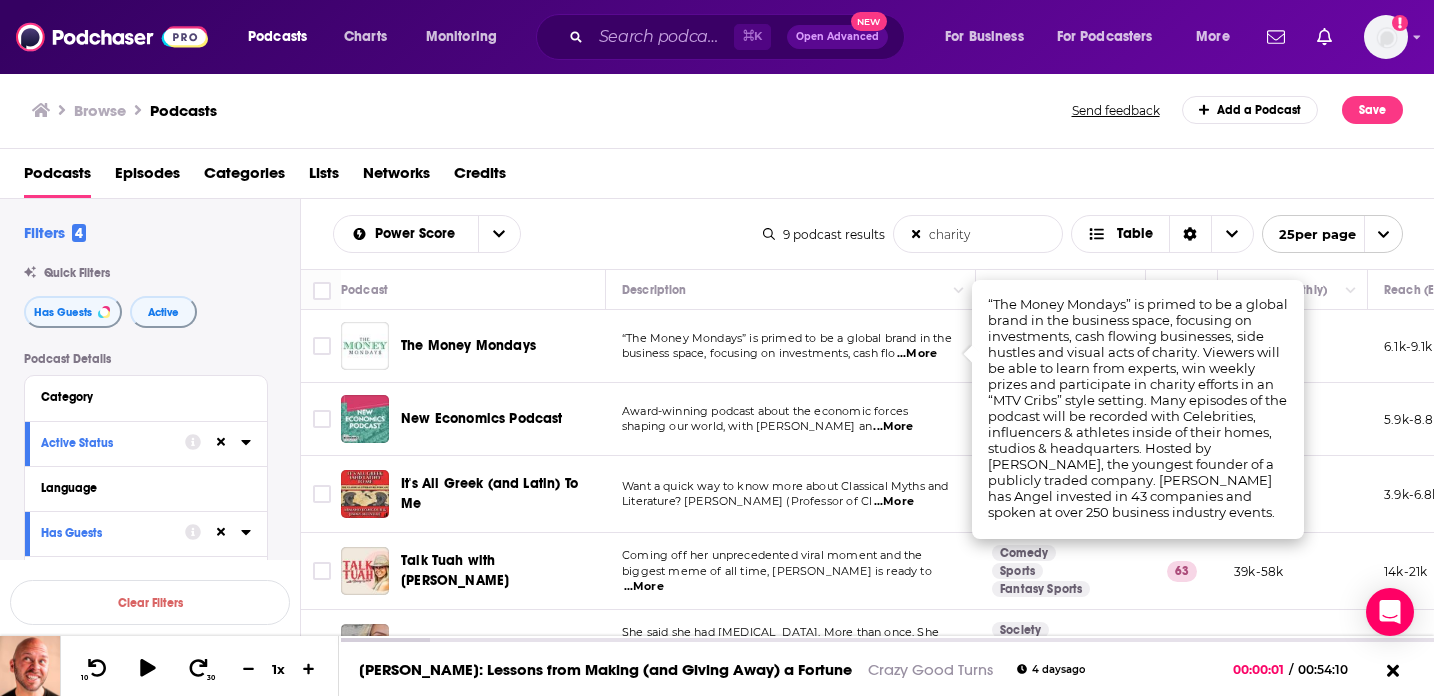 scroll, scrollTop: 0, scrollLeft: 0, axis: both 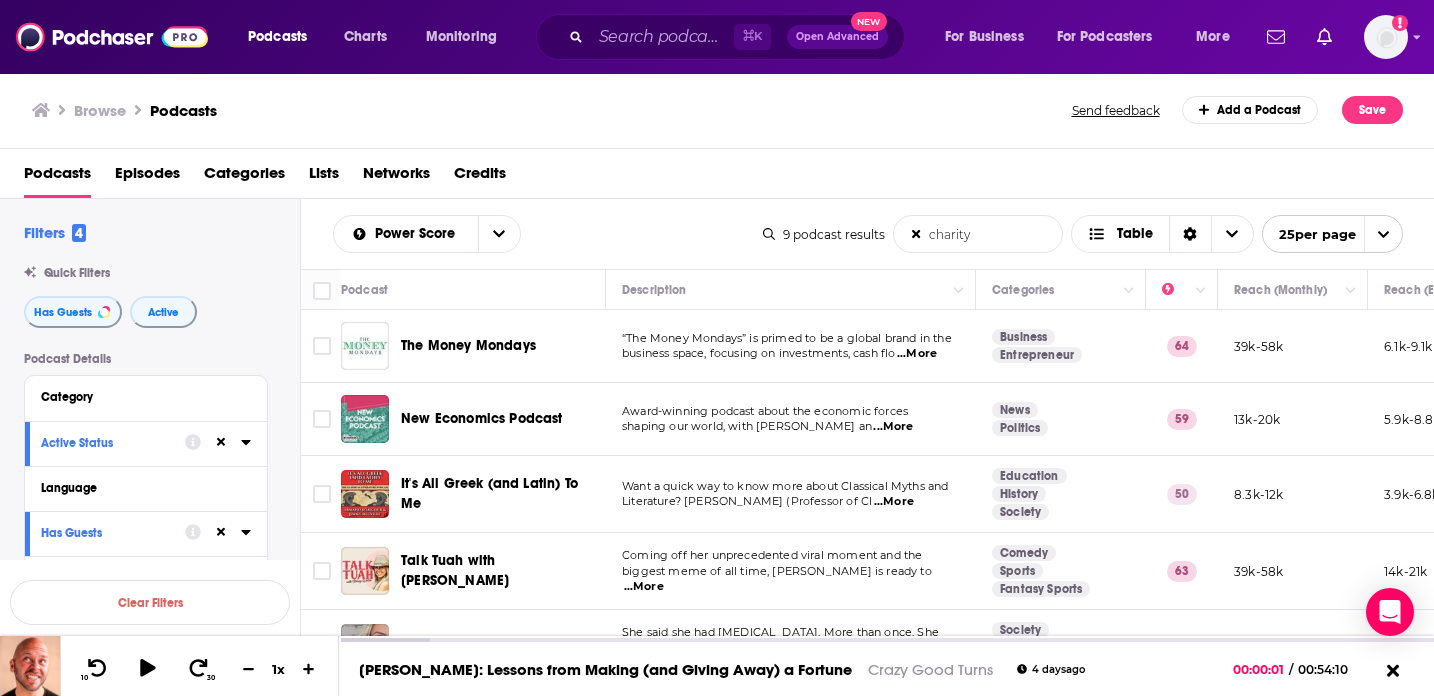 click on "Power Score charity List Search Input Search the results... Table 9   podcast   results charity List Search Input Search the results... Table 25  per page" at bounding box center (868, 234) 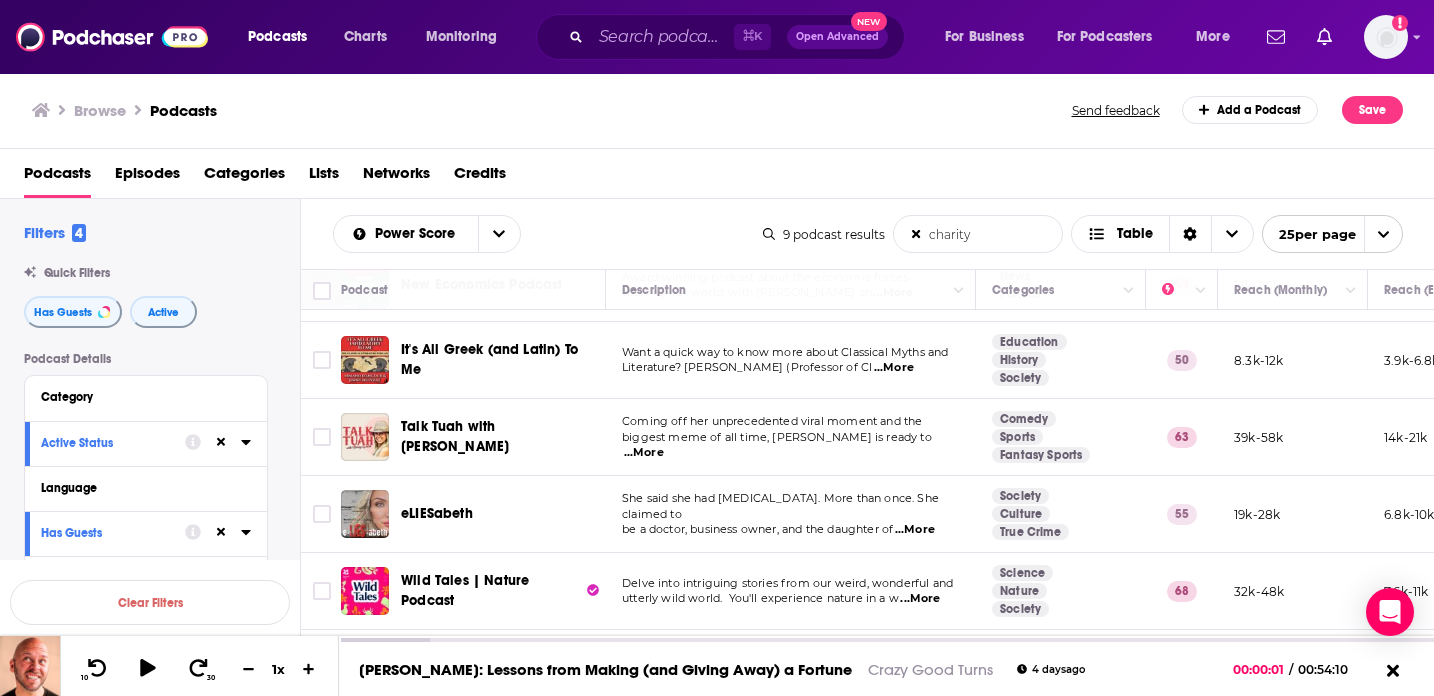 scroll, scrollTop: 0, scrollLeft: 0, axis: both 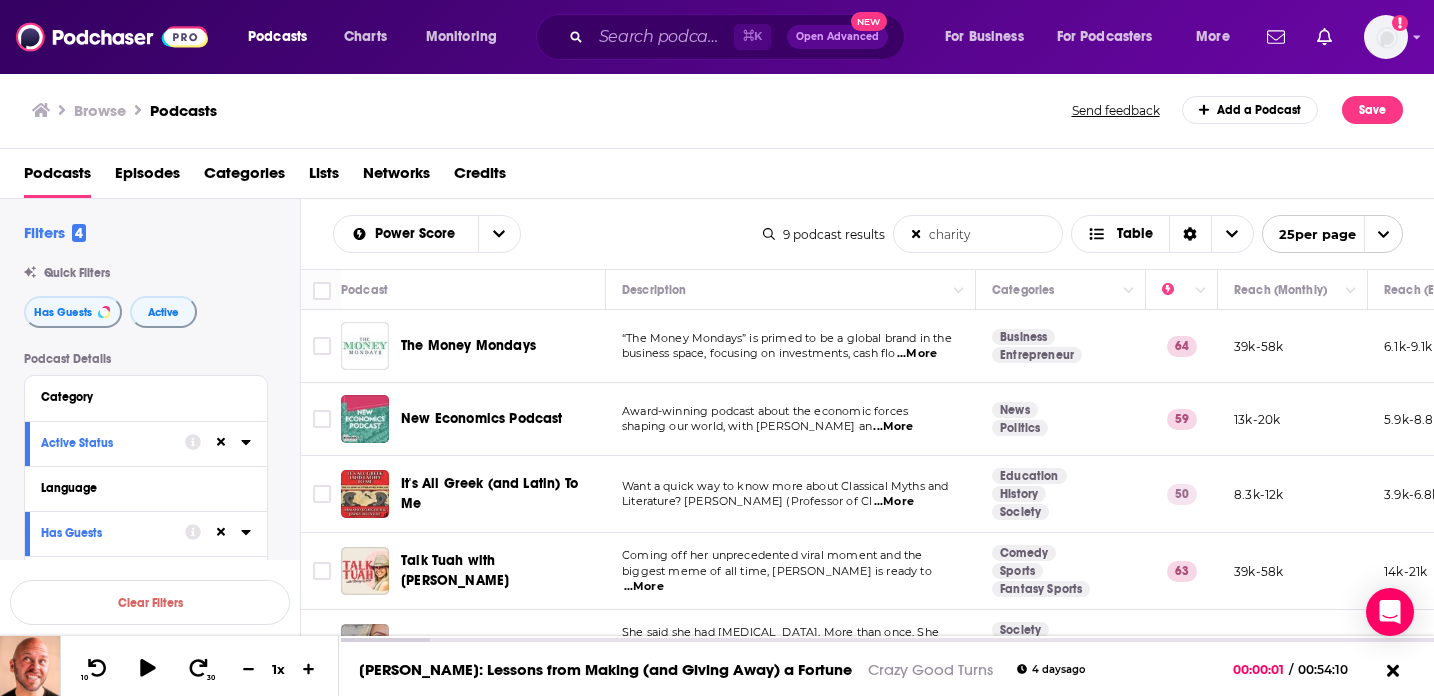 click on "charity" at bounding box center (978, 234) 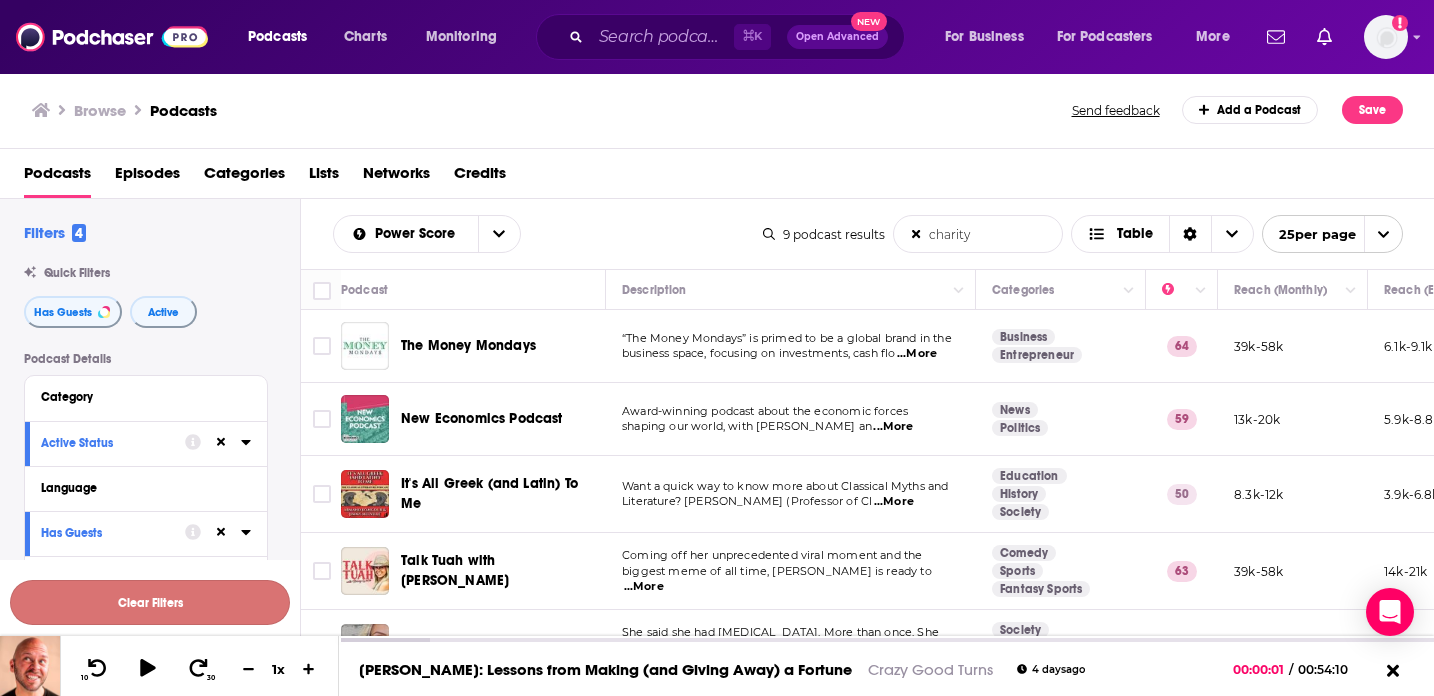 click on "Clear Filters" at bounding box center (150, 602) 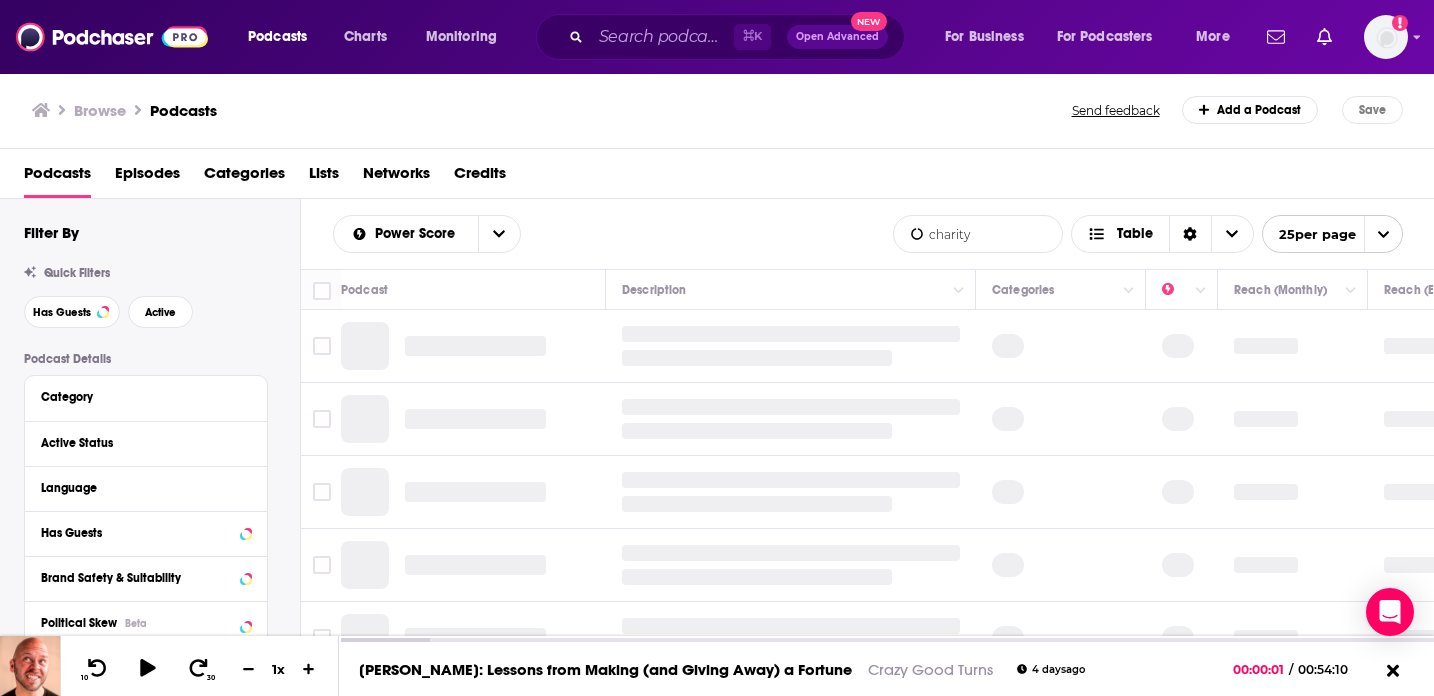 click on "charity" at bounding box center [978, 234] 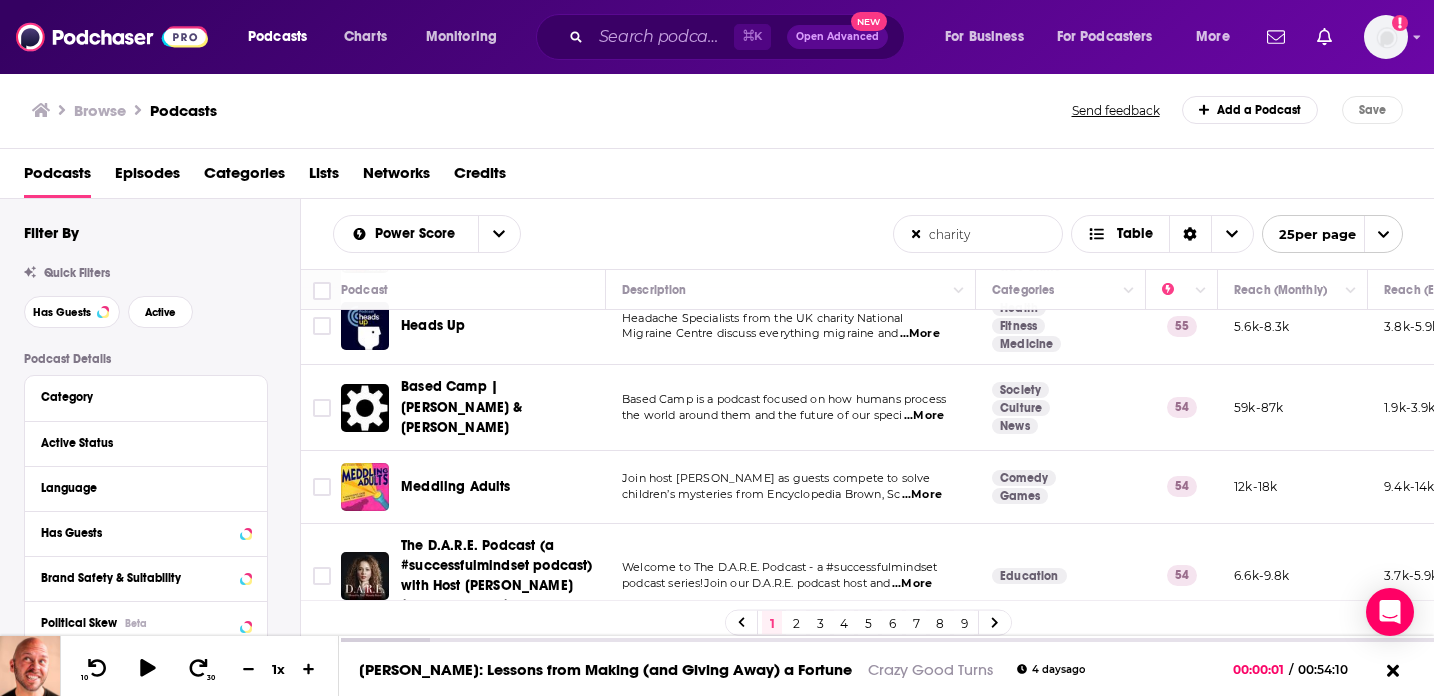 scroll, scrollTop: 1588, scrollLeft: 0, axis: vertical 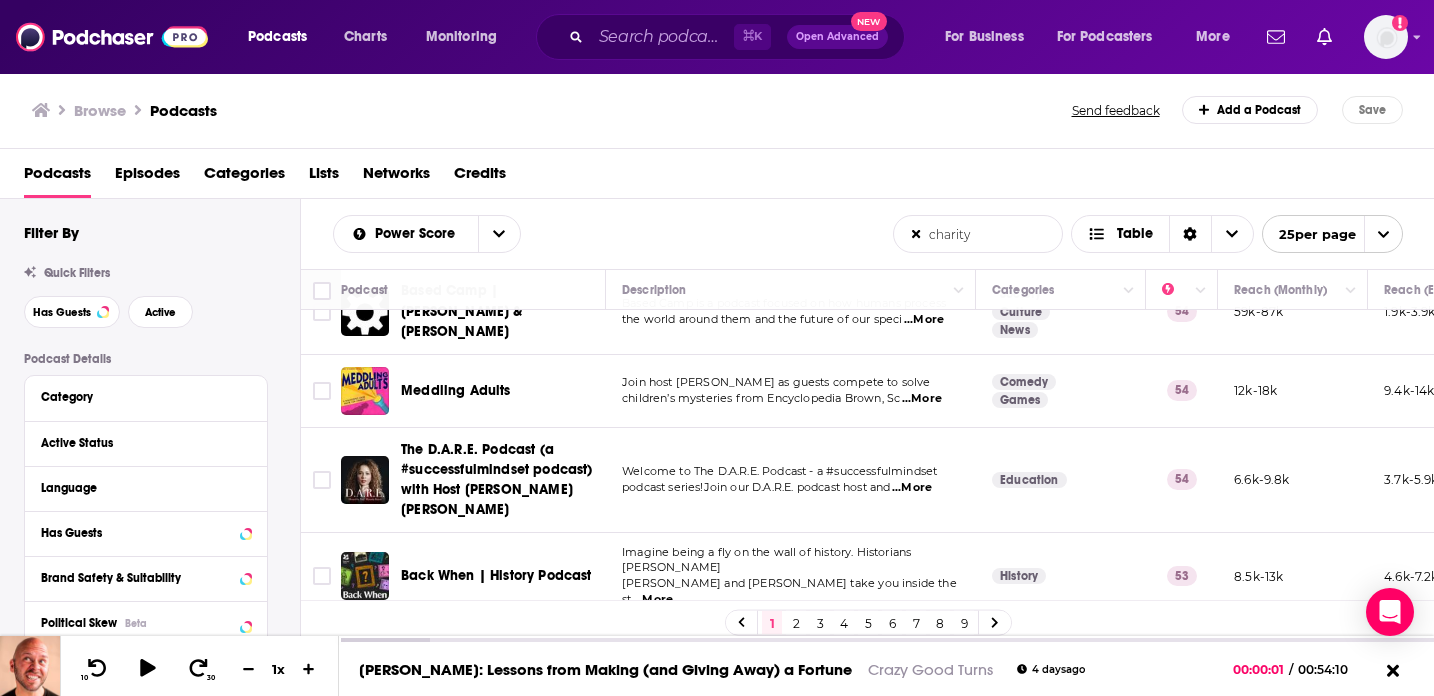 click on "2" at bounding box center (796, 623) 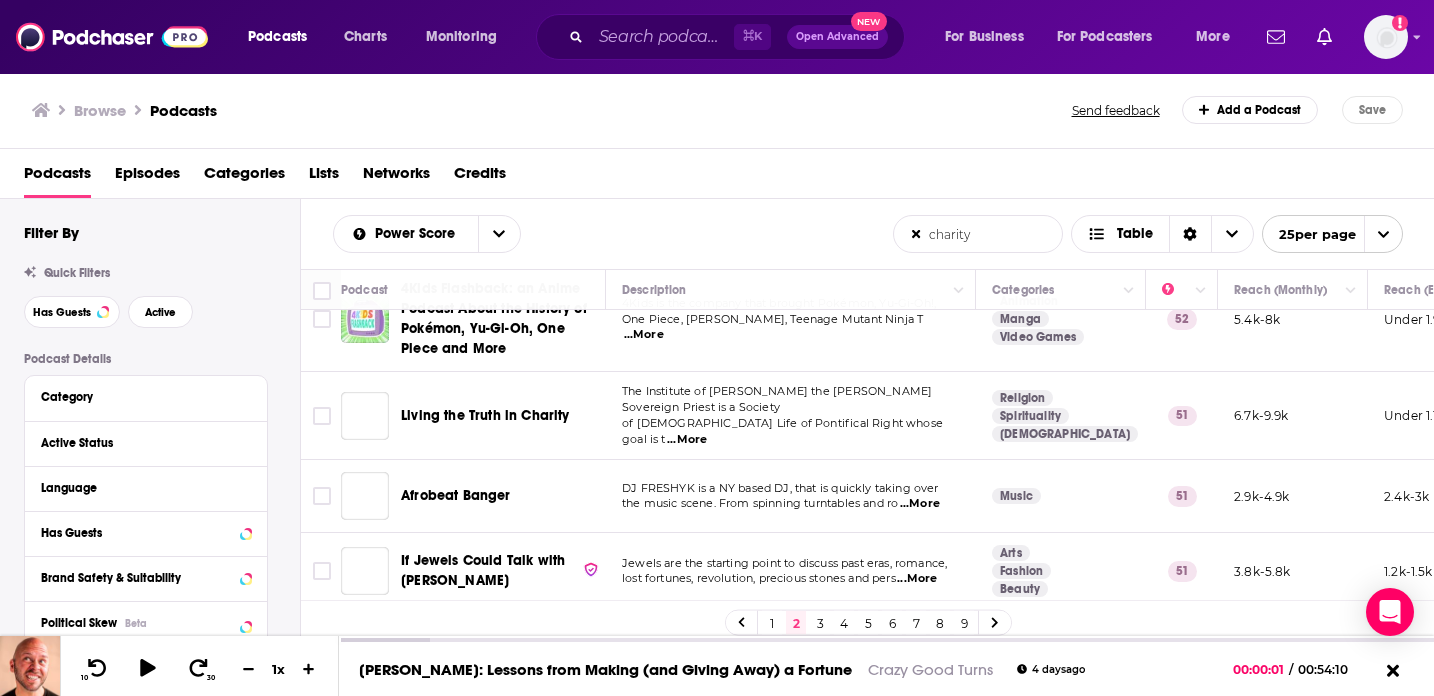 scroll, scrollTop: 285, scrollLeft: 0, axis: vertical 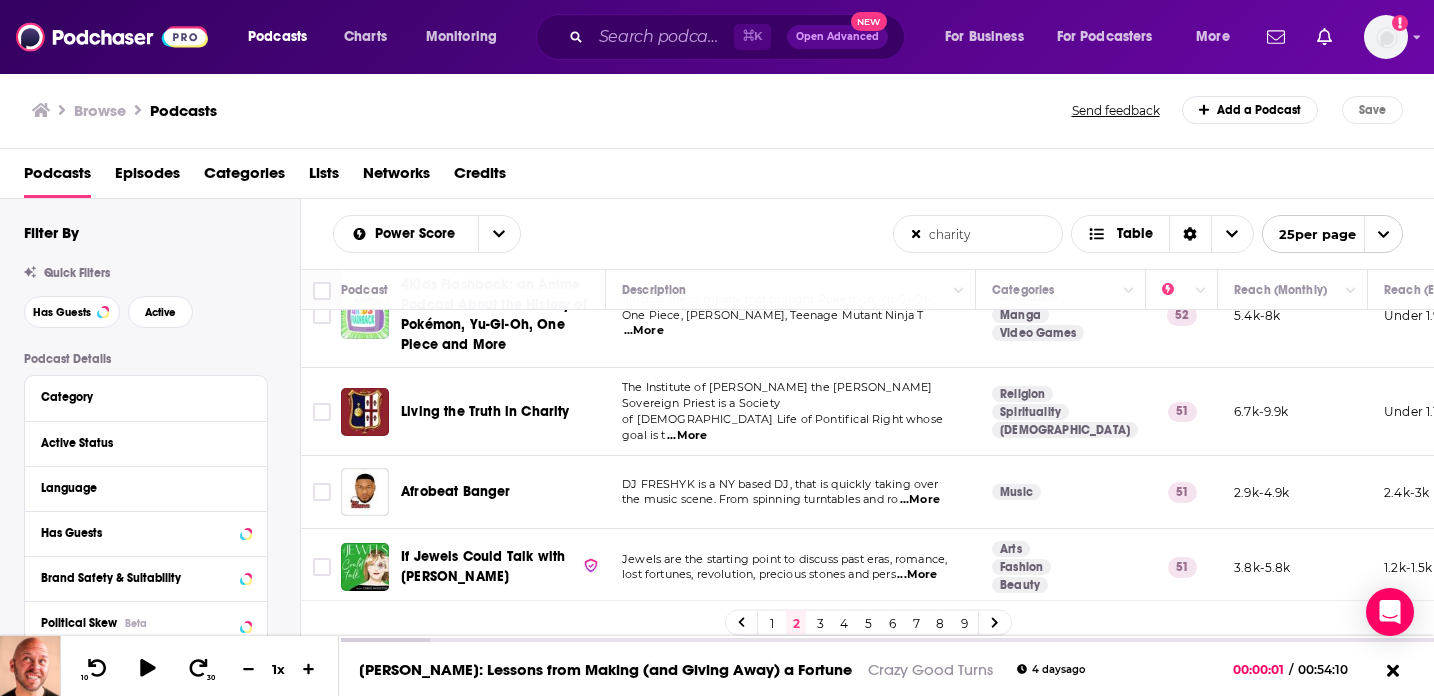 click on "charity" at bounding box center [978, 234] 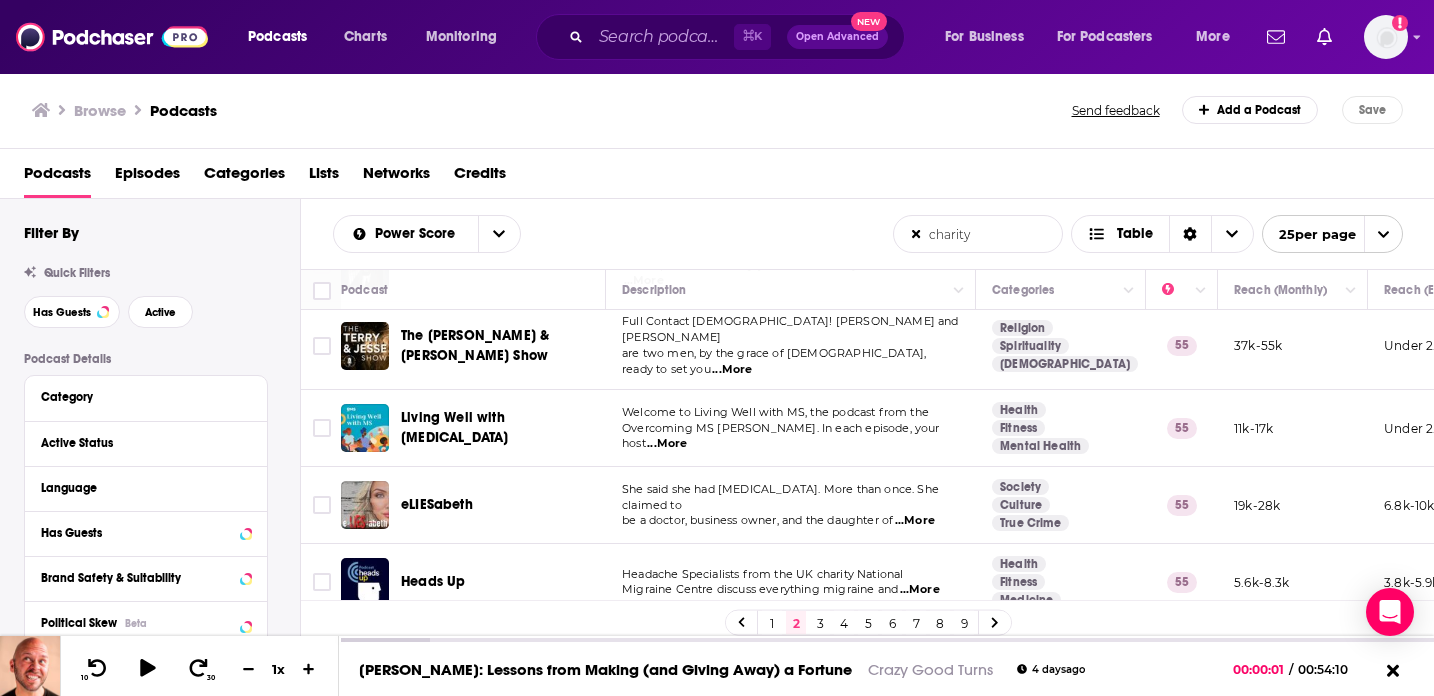 scroll, scrollTop: 1253, scrollLeft: 0, axis: vertical 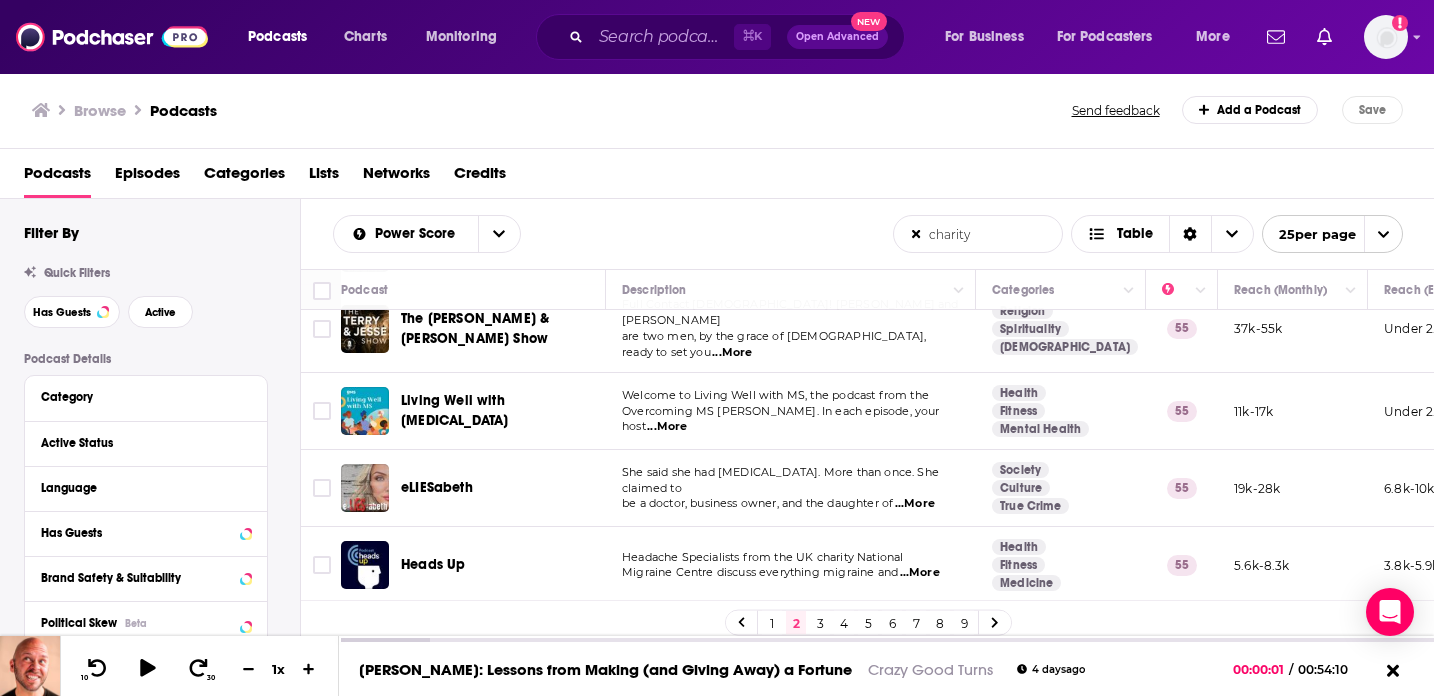 click on "Episodes" at bounding box center (147, 177) 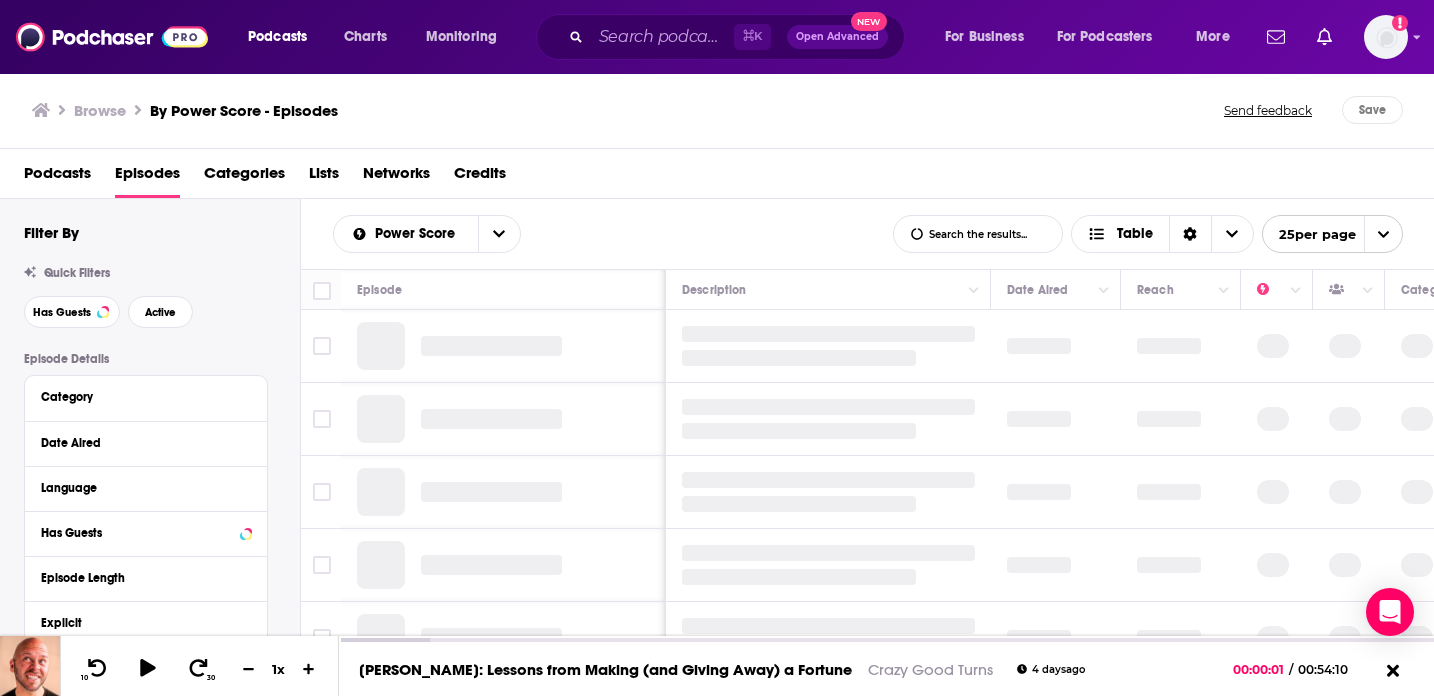 click on "Categories" at bounding box center [244, 177] 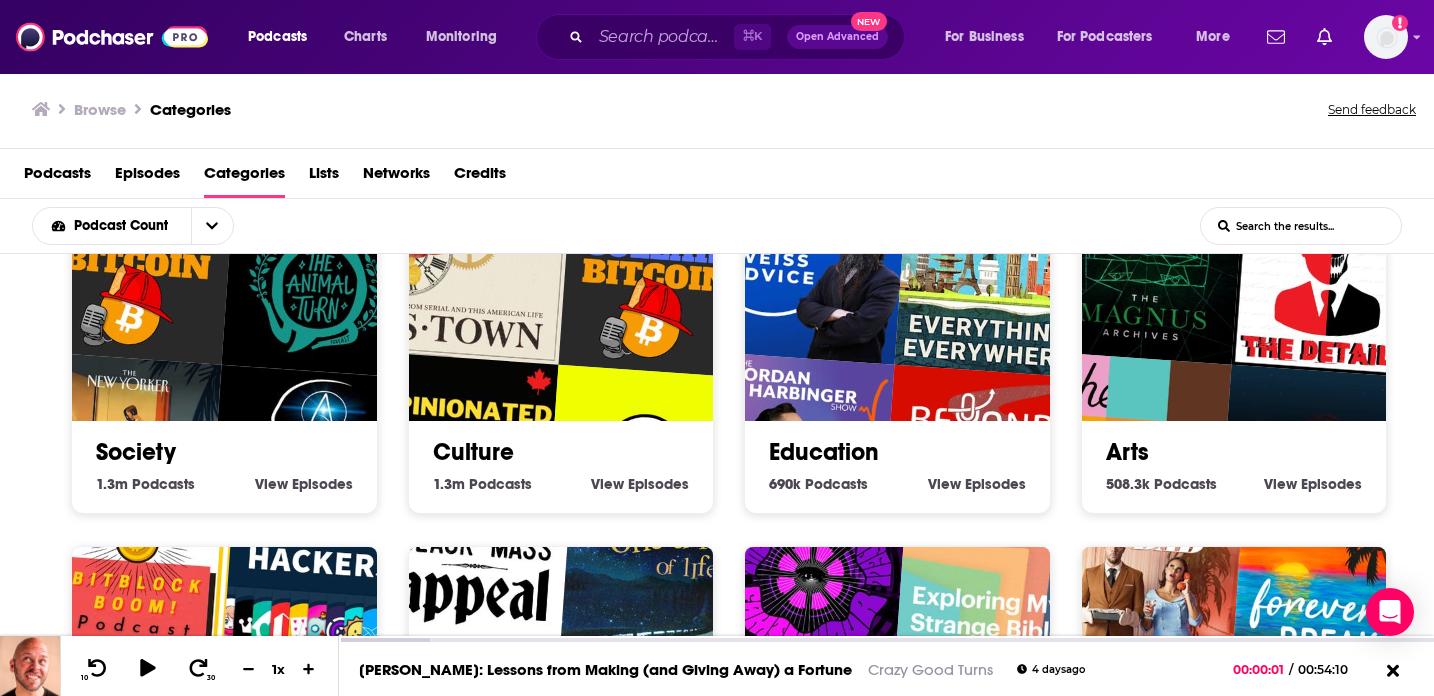 scroll, scrollTop: 41, scrollLeft: 0, axis: vertical 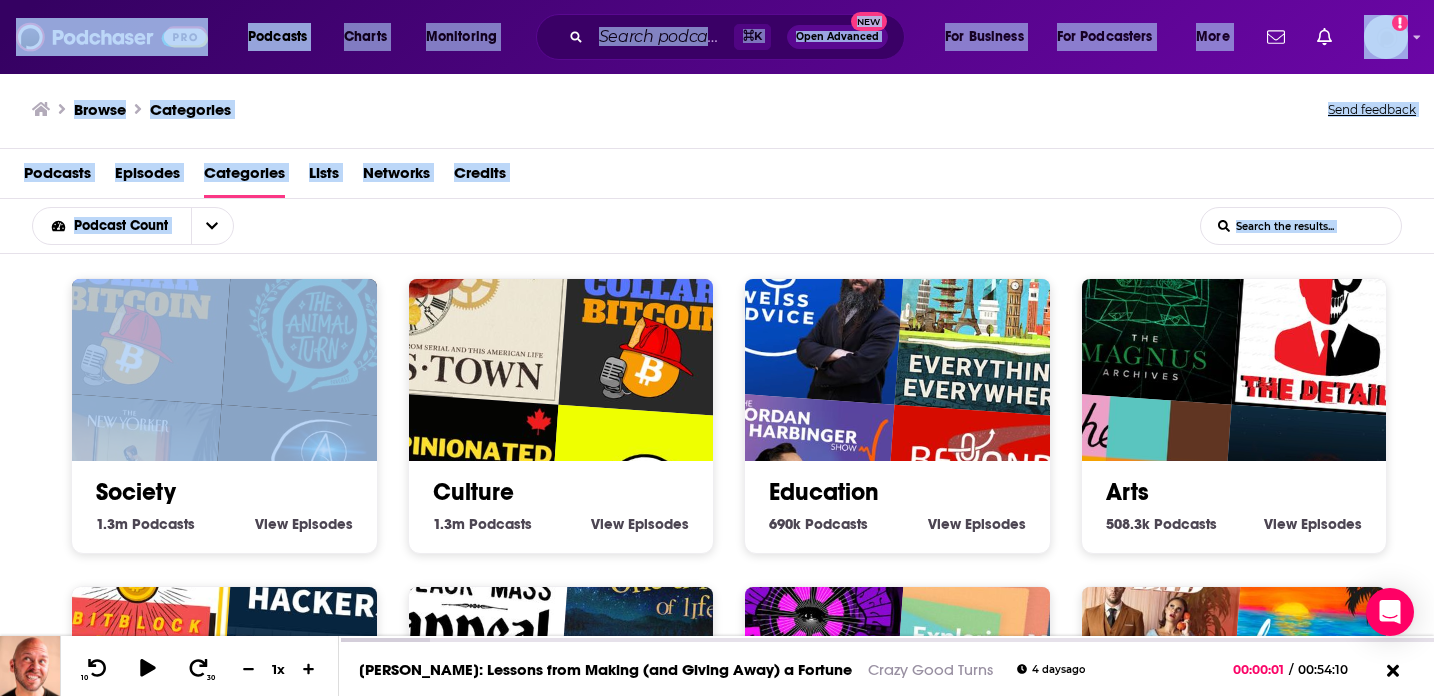 drag, startPoint x: 229, startPoint y: 421, endPoint x: 791, endPoint y: 16, distance: 692.72577 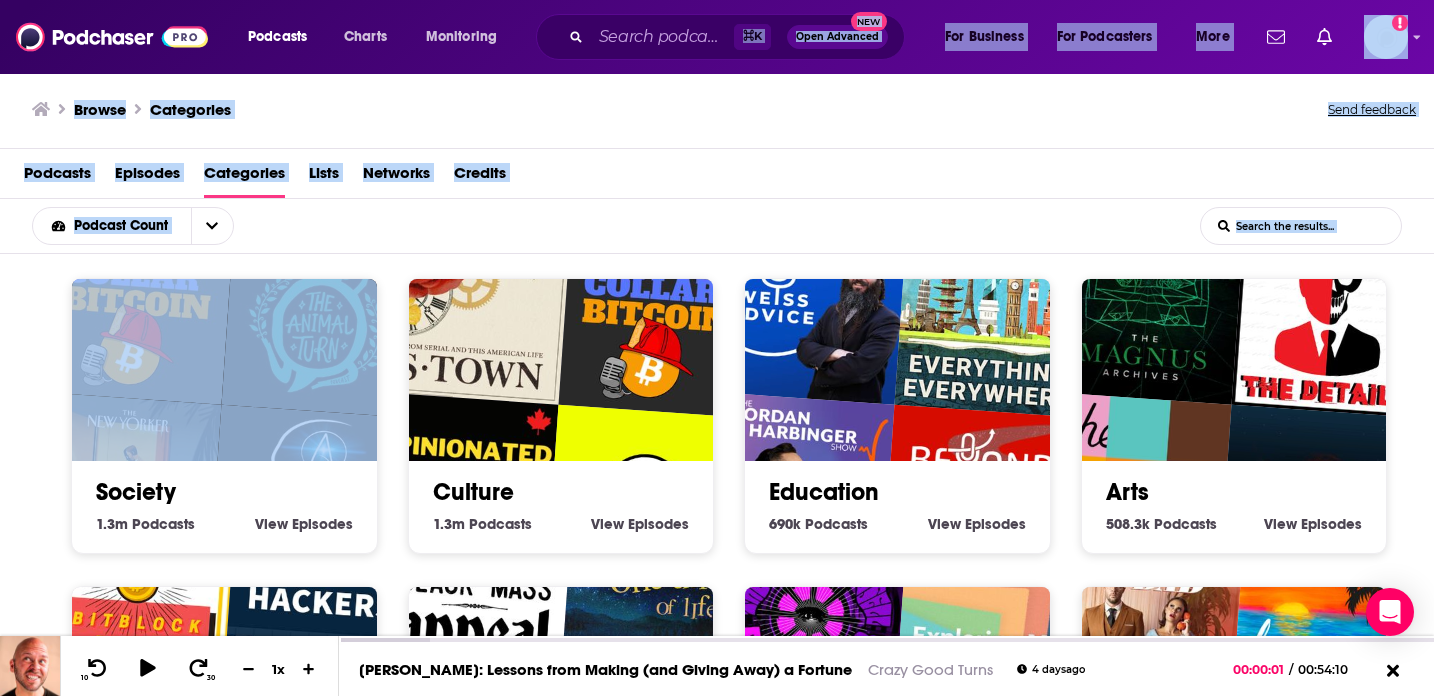 click at bounding box center (319, 320) 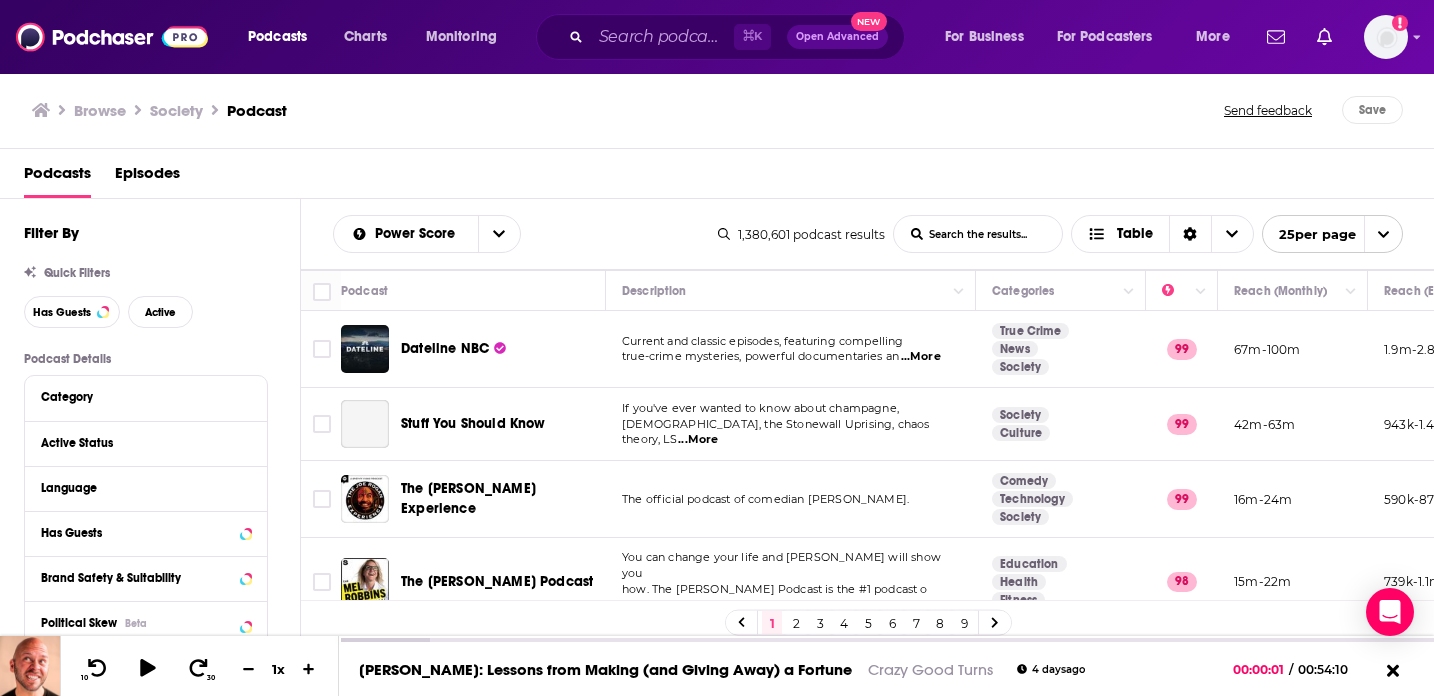 click on "List Search Input" at bounding box center (978, 234) 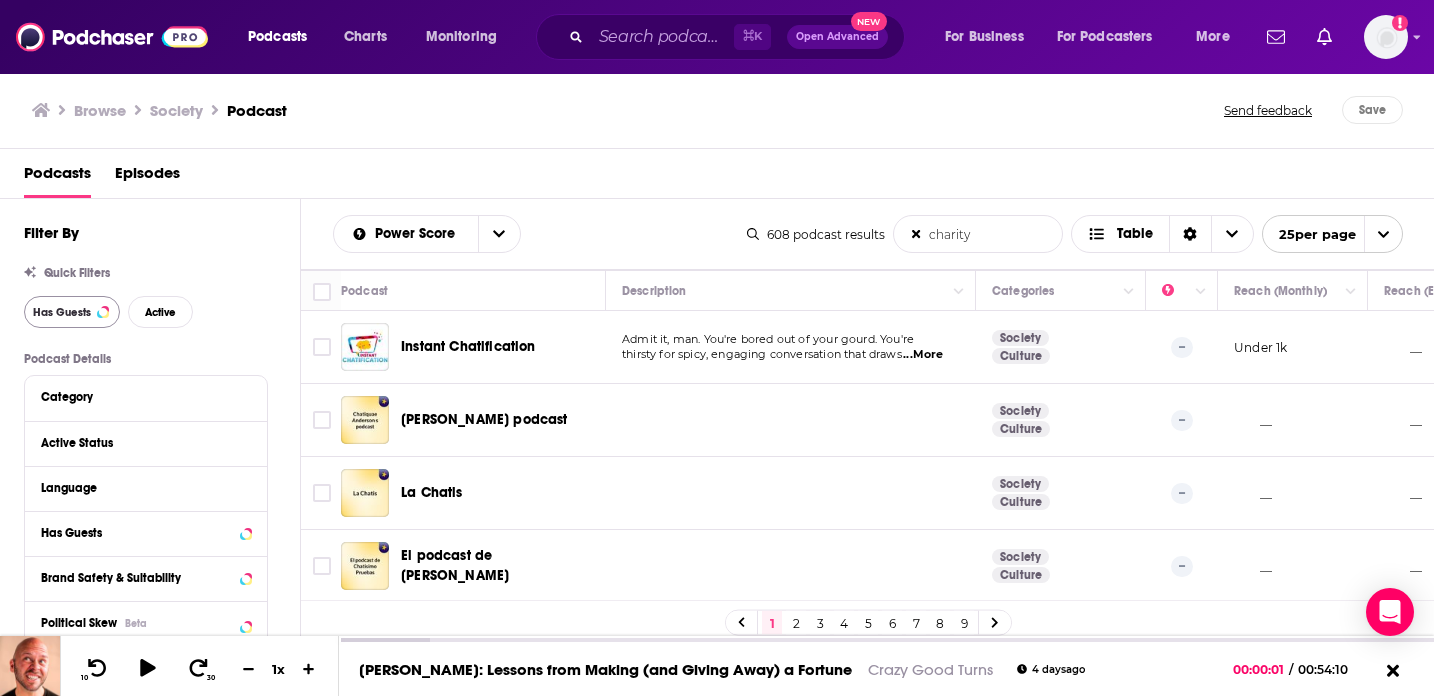 type on "charity" 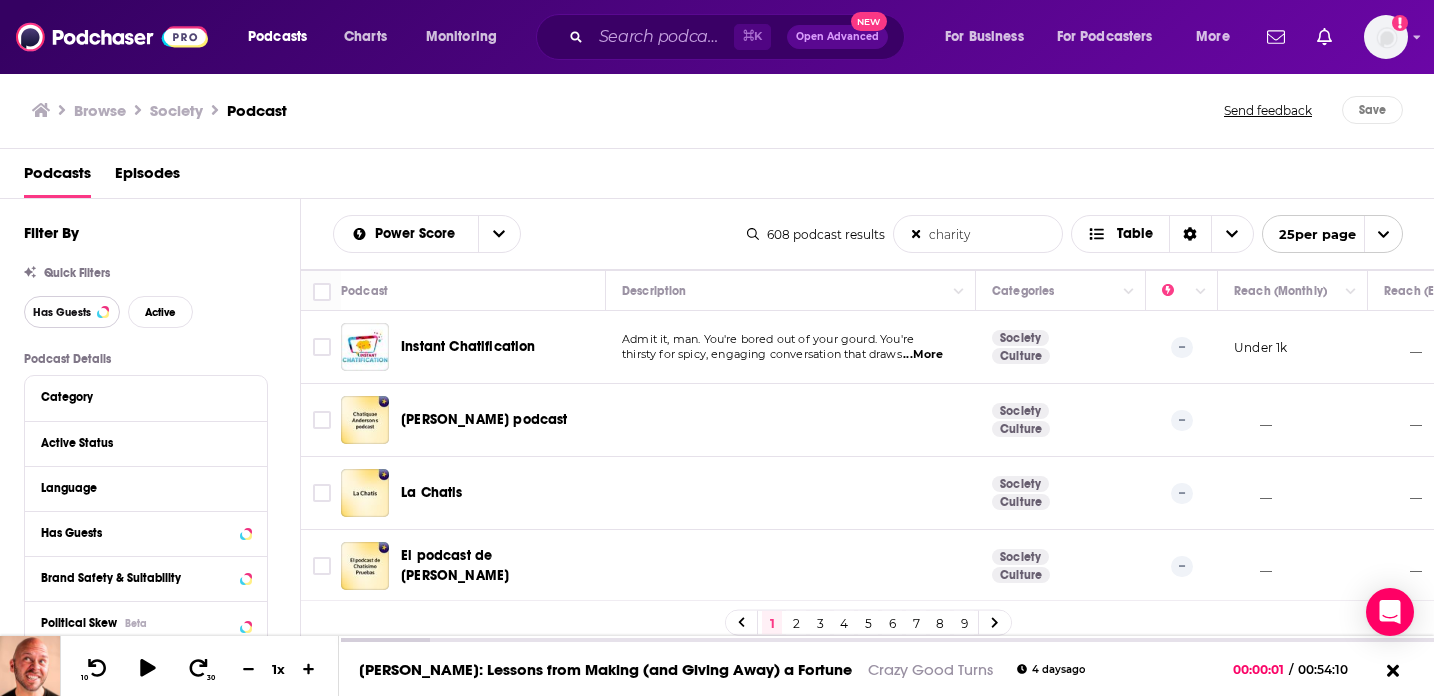 click on "Has Guests" at bounding box center [62, 312] 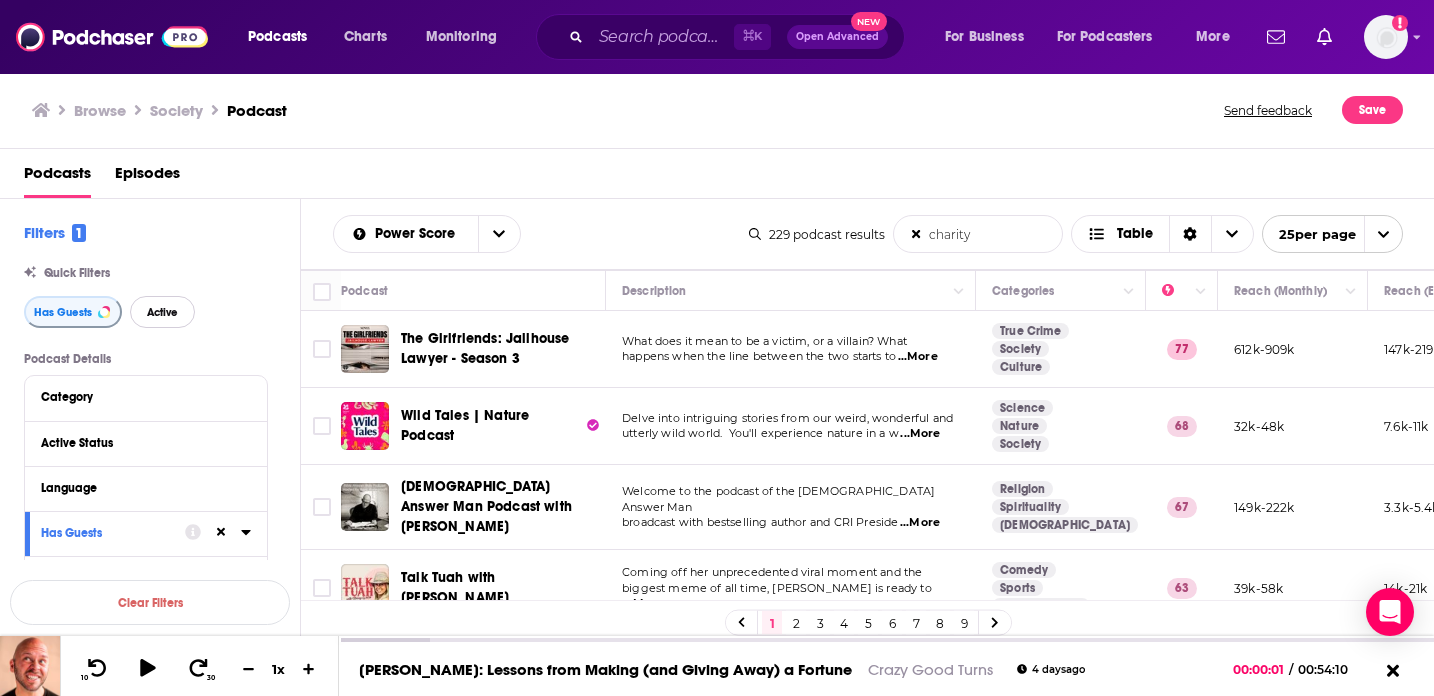 click on "Active" at bounding box center (162, 312) 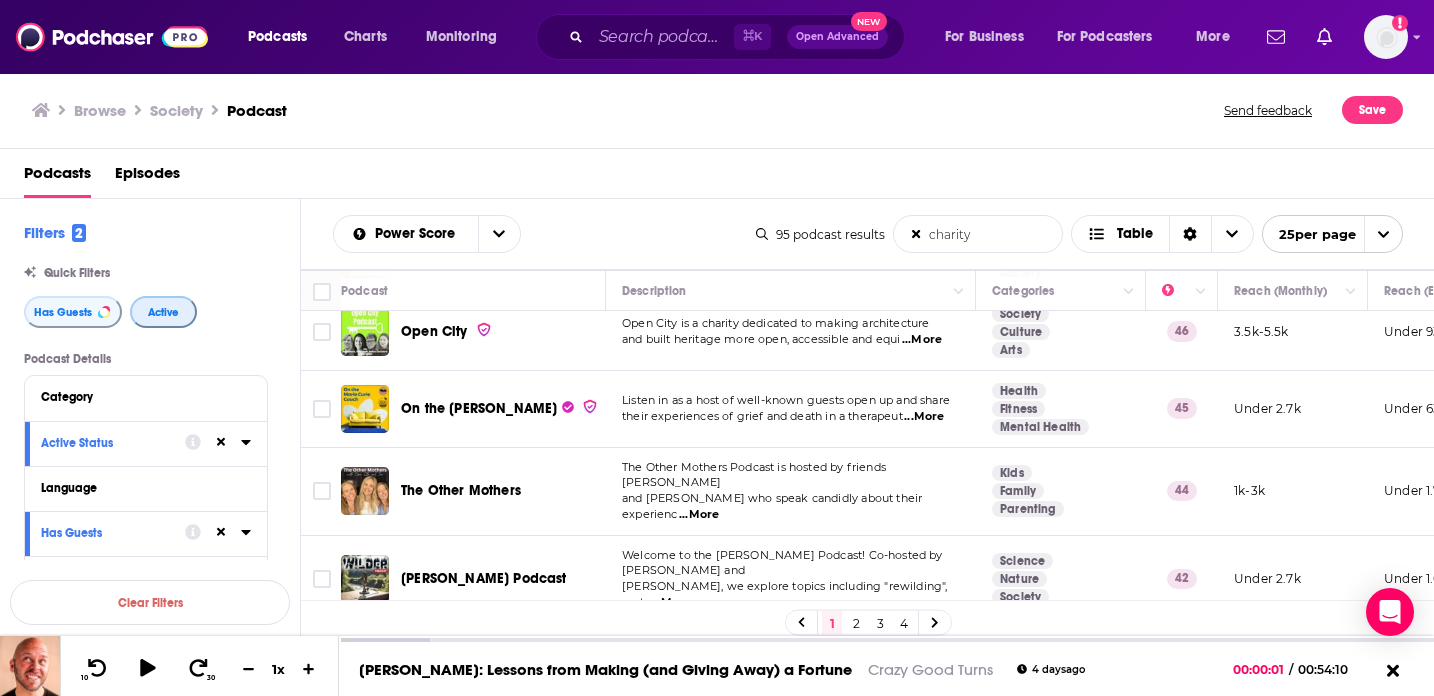 scroll, scrollTop: 1149, scrollLeft: 0, axis: vertical 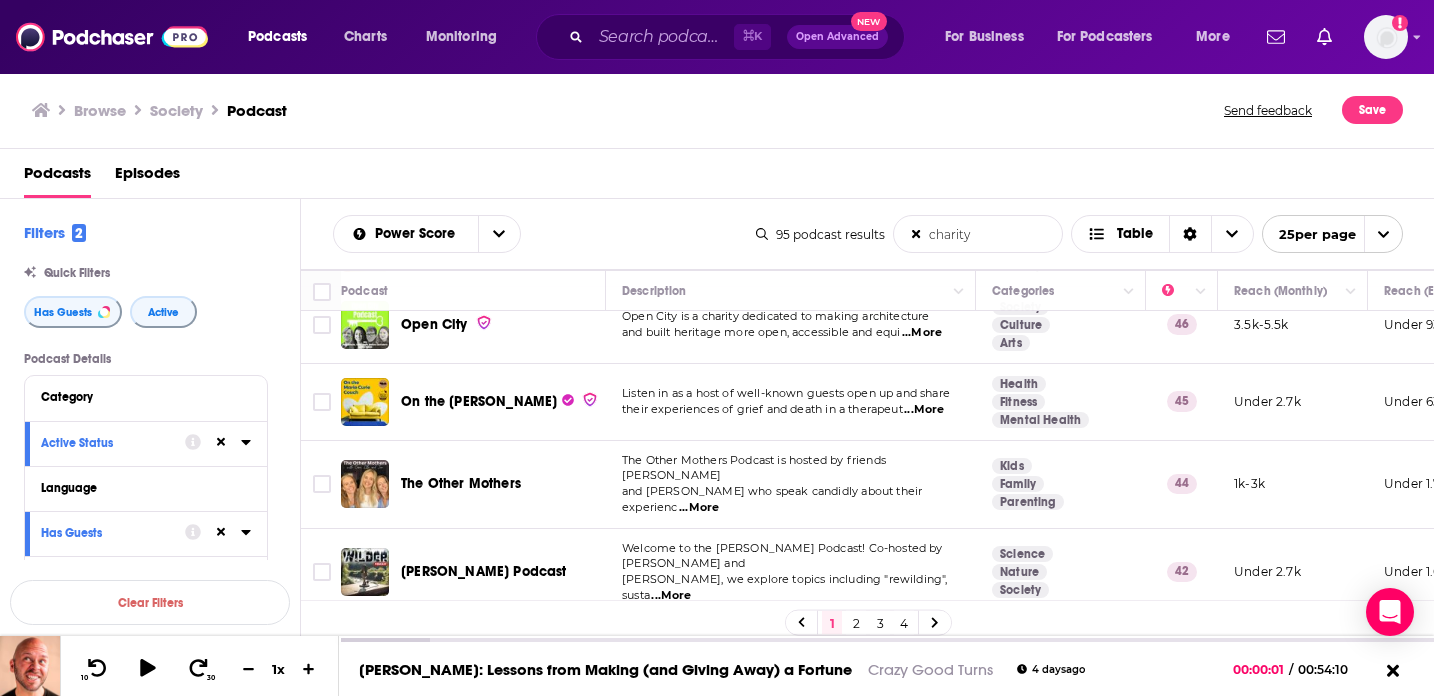 click on "...More" at bounding box center [924, 410] 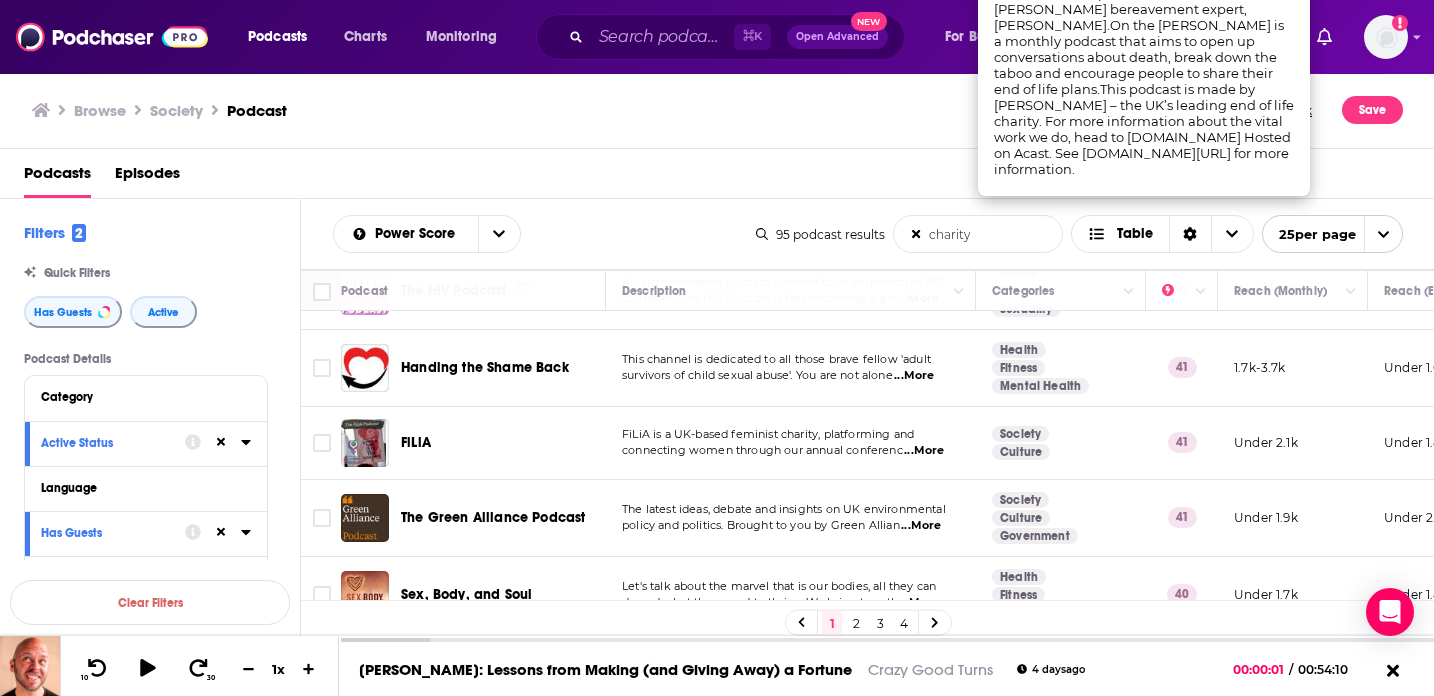 scroll, scrollTop: 1591, scrollLeft: 0, axis: vertical 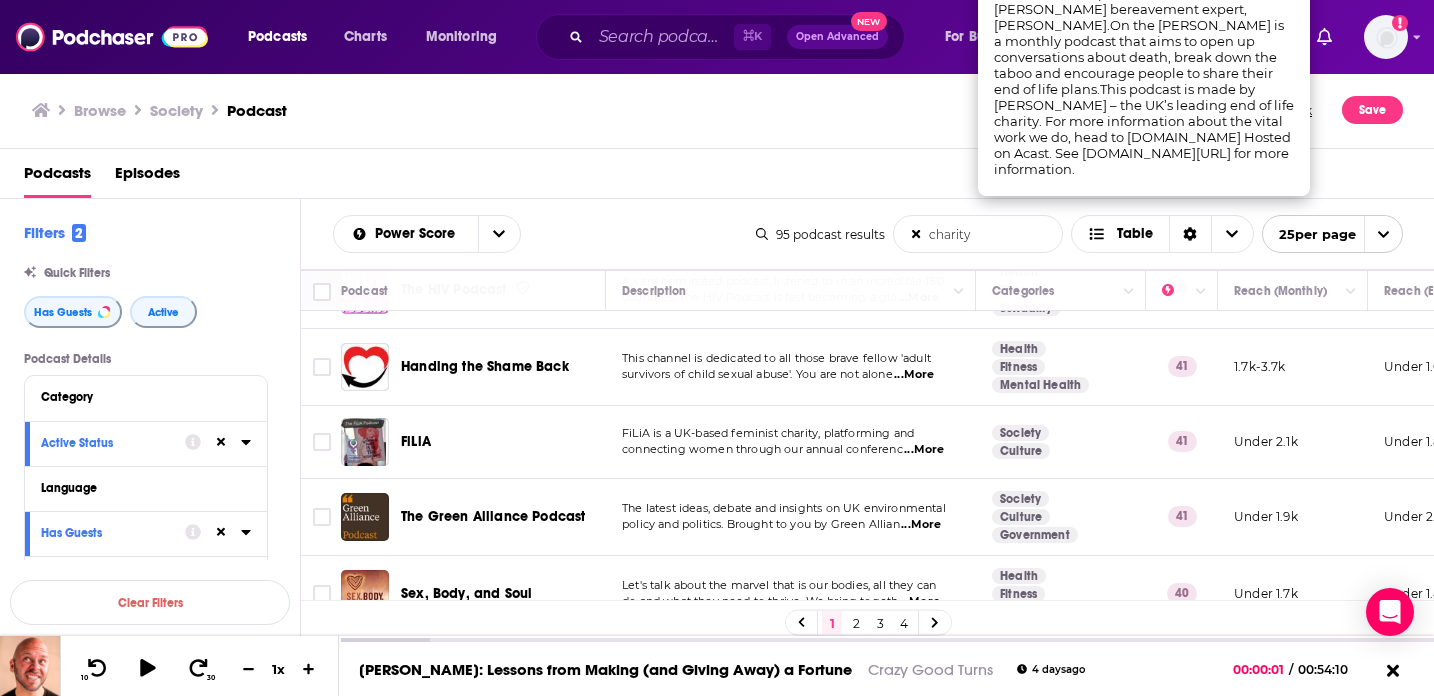 click on "2" at bounding box center [856, 623] 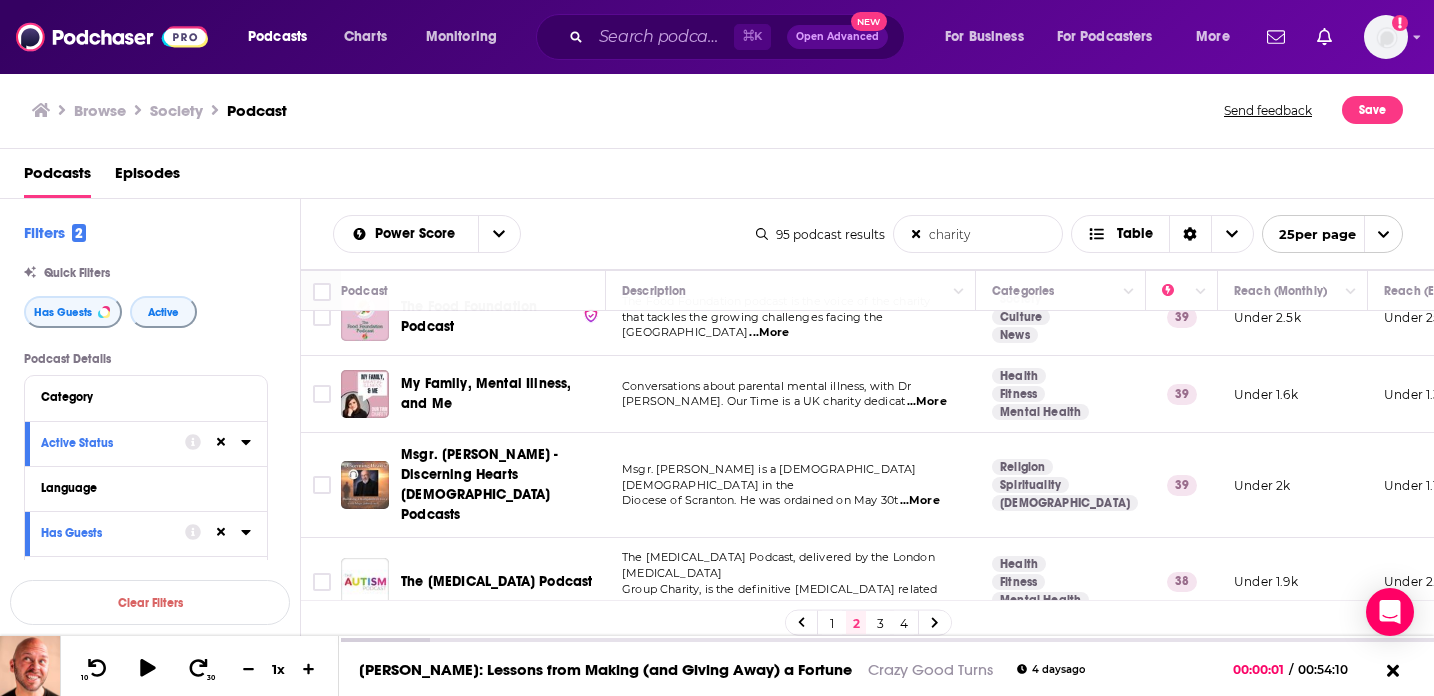 scroll, scrollTop: 49, scrollLeft: 0, axis: vertical 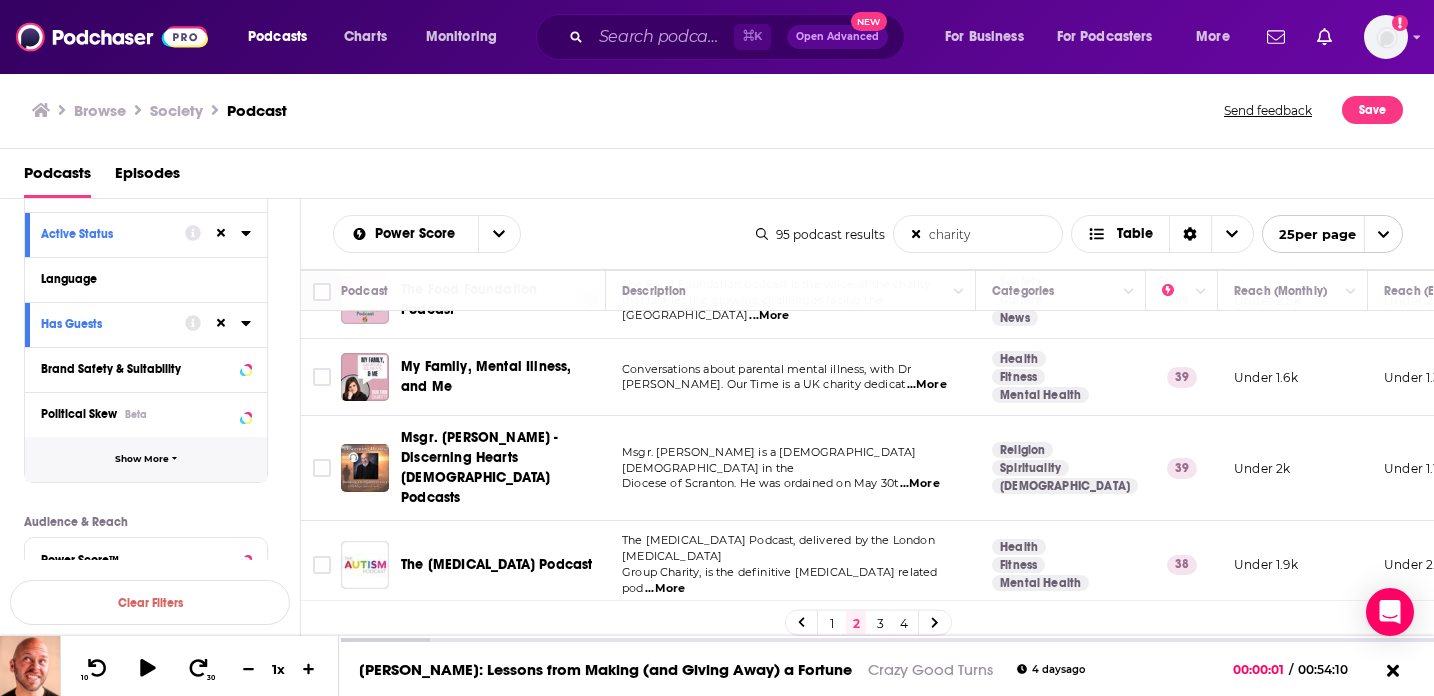 click on "Show More" at bounding box center [146, 459] 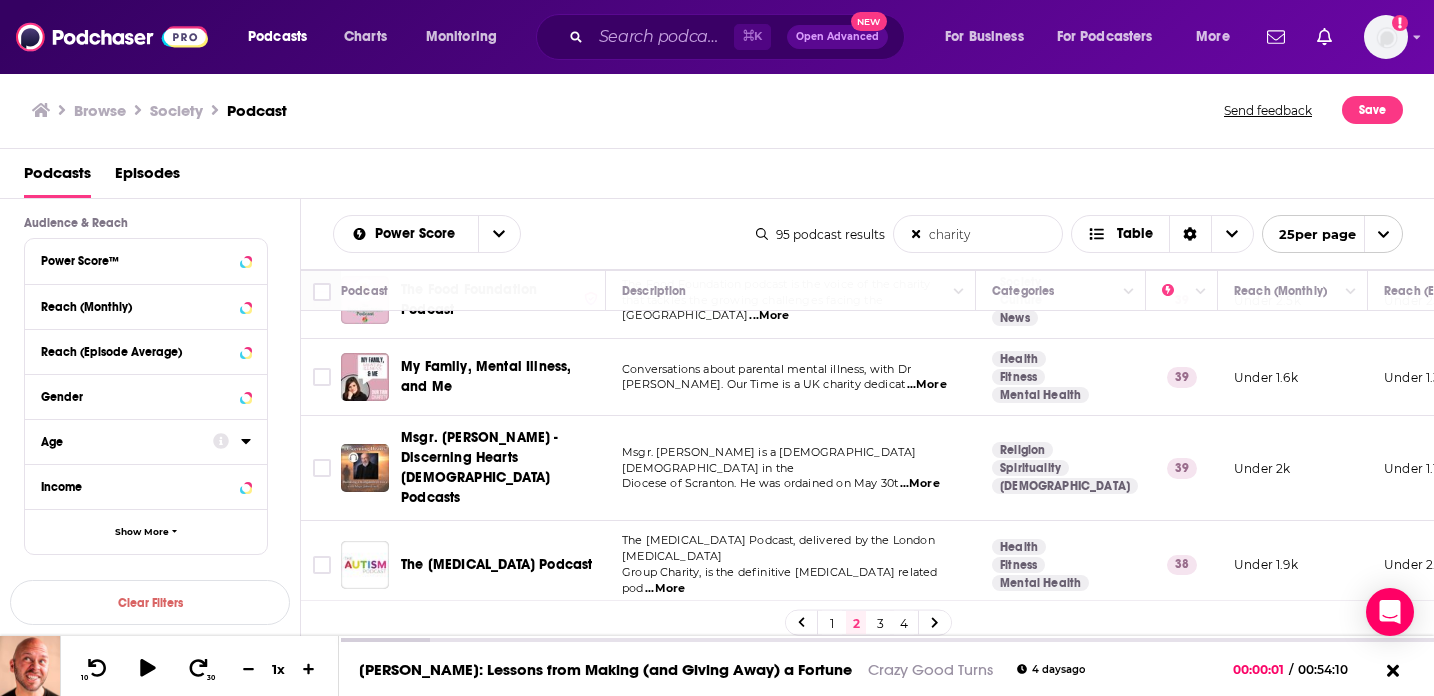 scroll, scrollTop: 921, scrollLeft: 0, axis: vertical 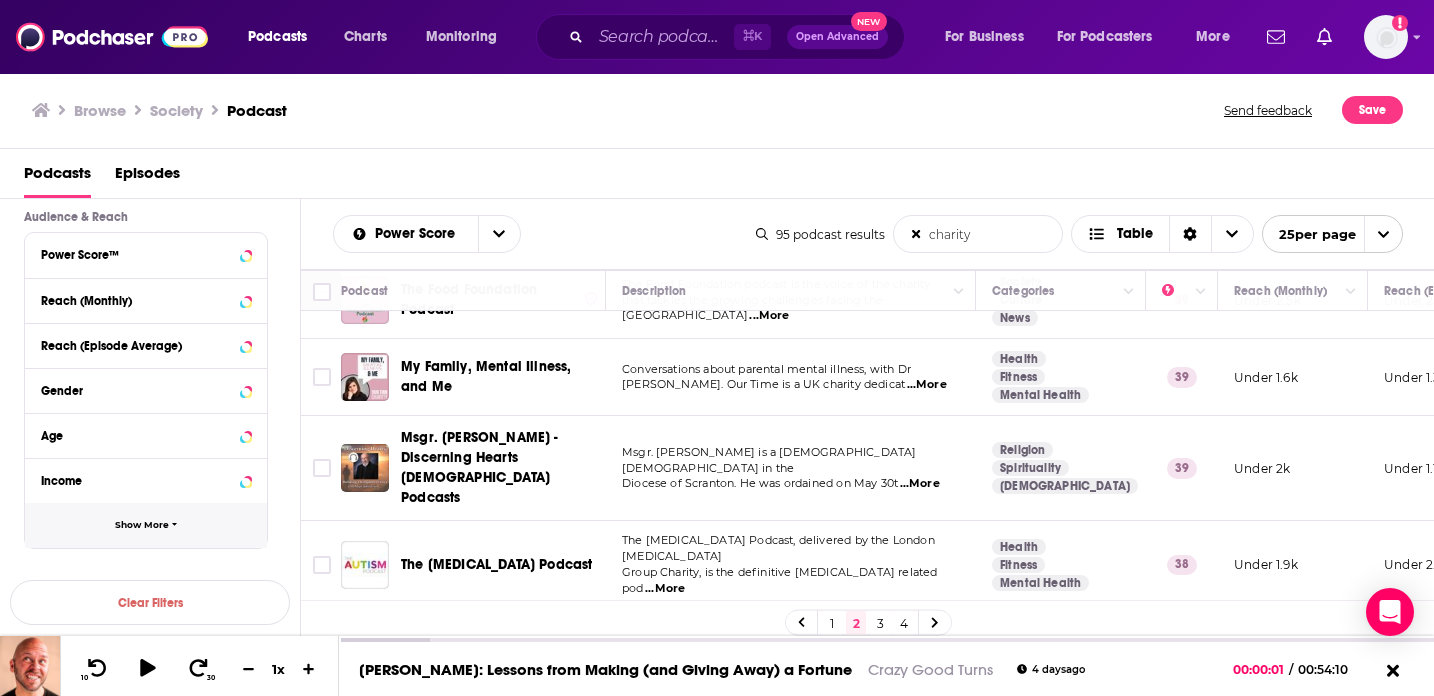 click on "Show More" at bounding box center (146, 525) 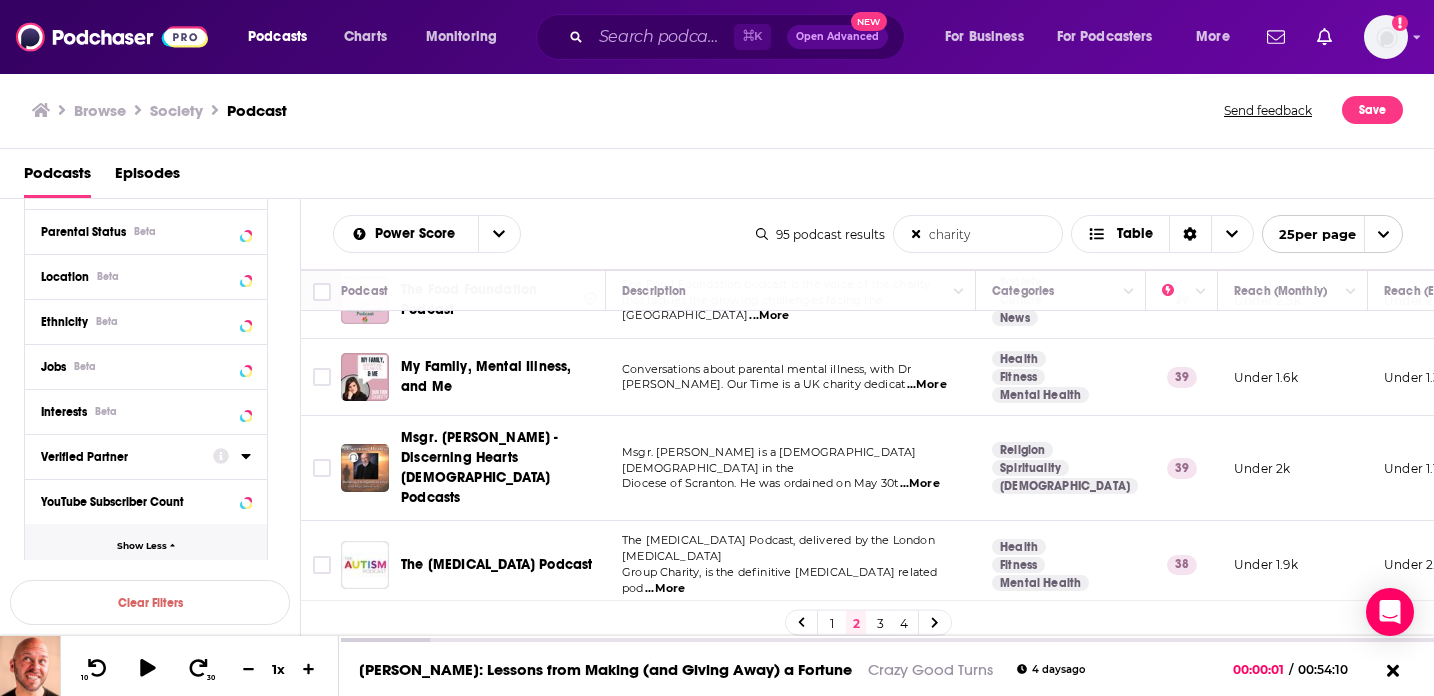 scroll, scrollTop: 1236, scrollLeft: 0, axis: vertical 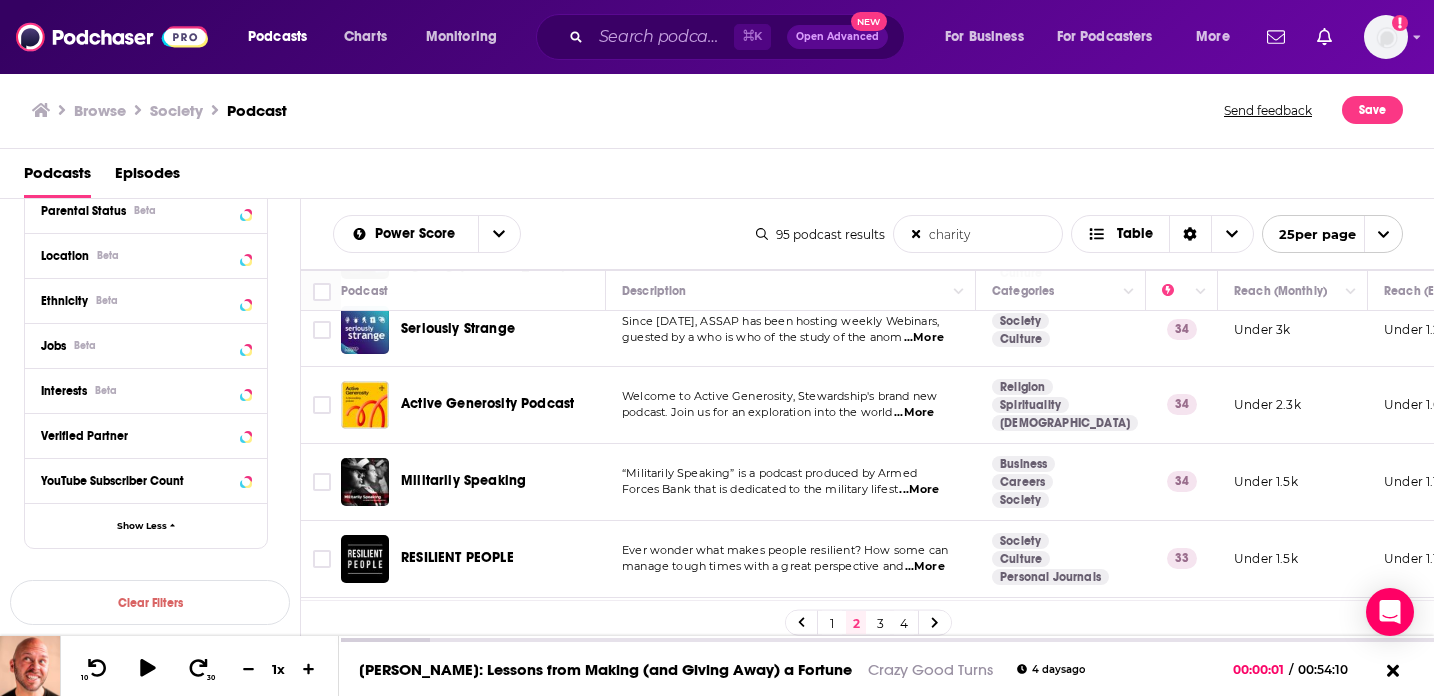 click on "...More" at bounding box center [914, 413] 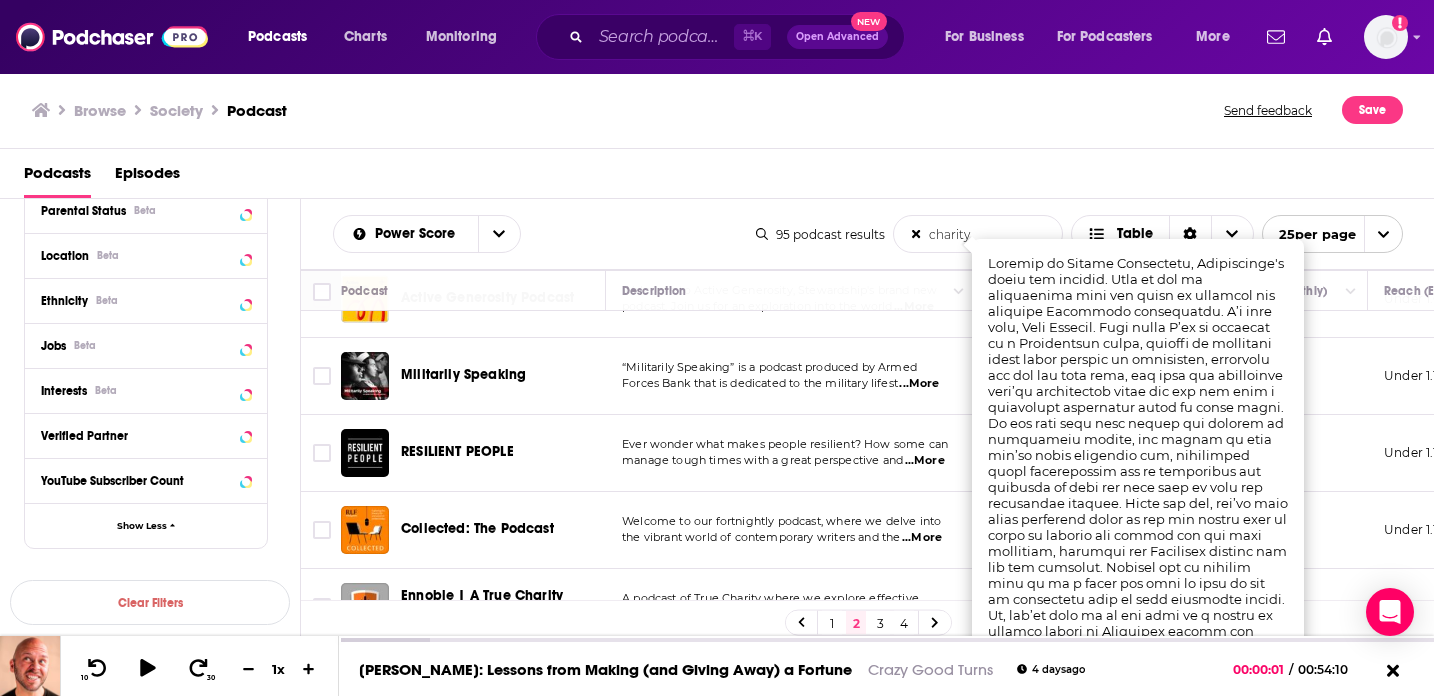 scroll, scrollTop: 1074, scrollLeft: 0, axis: vertical 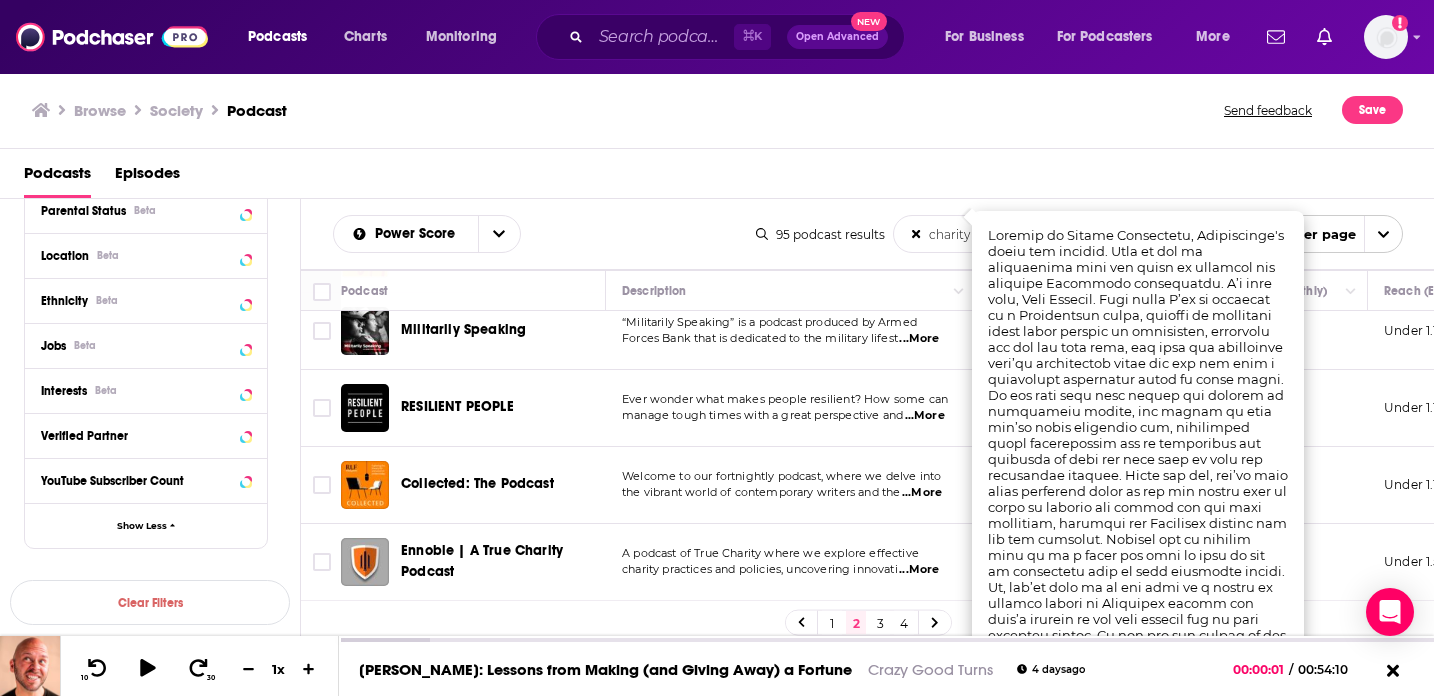 click on "the vibrant world of contemporary writers and the" at bounding box center (761, 492) 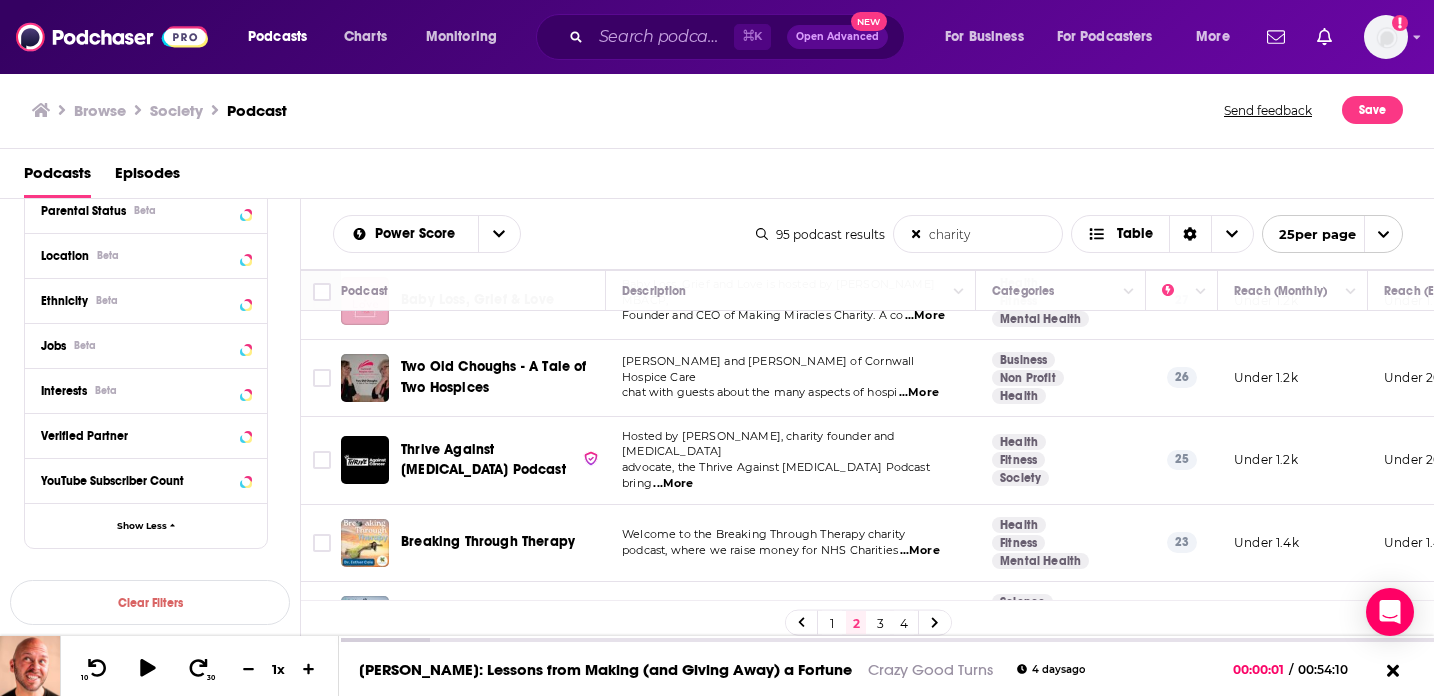 scroll, scrollTop: 1583, scrollLeft: 0, axis: vertical 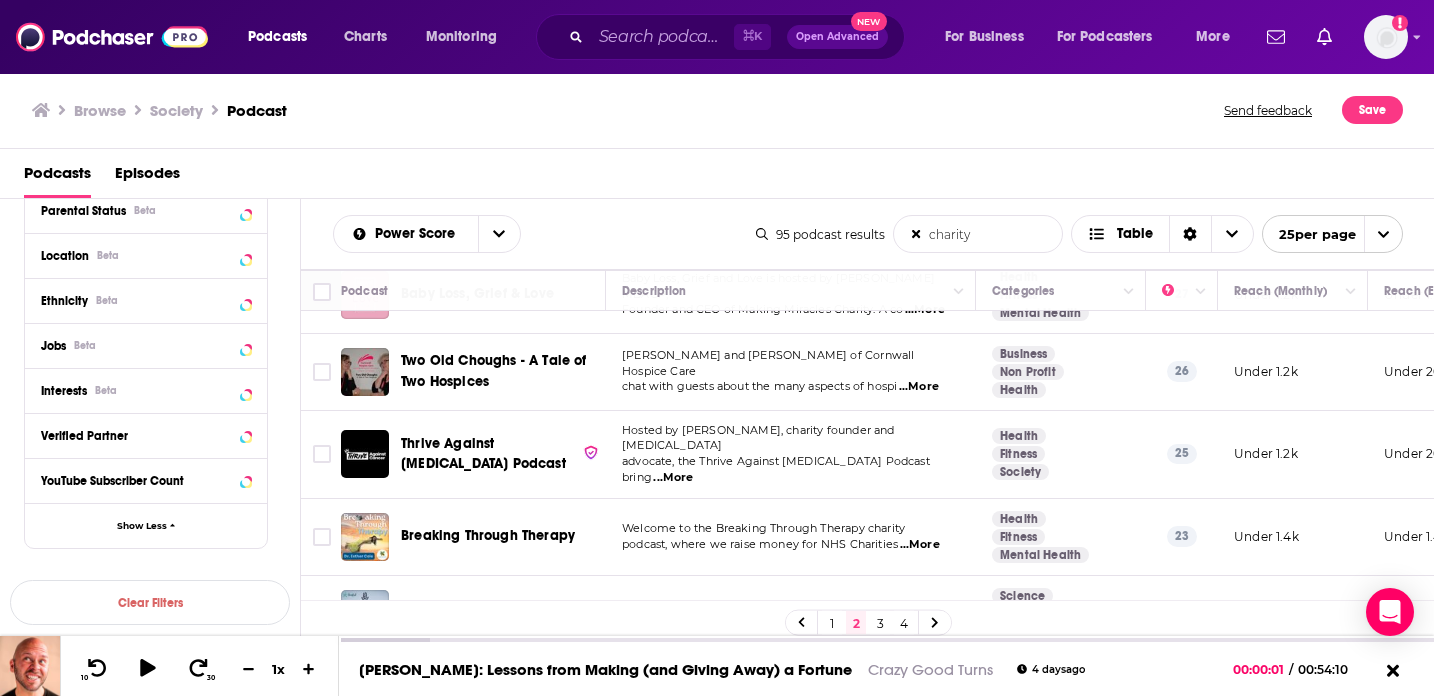 click on "3" at bounding box center (880, 623) 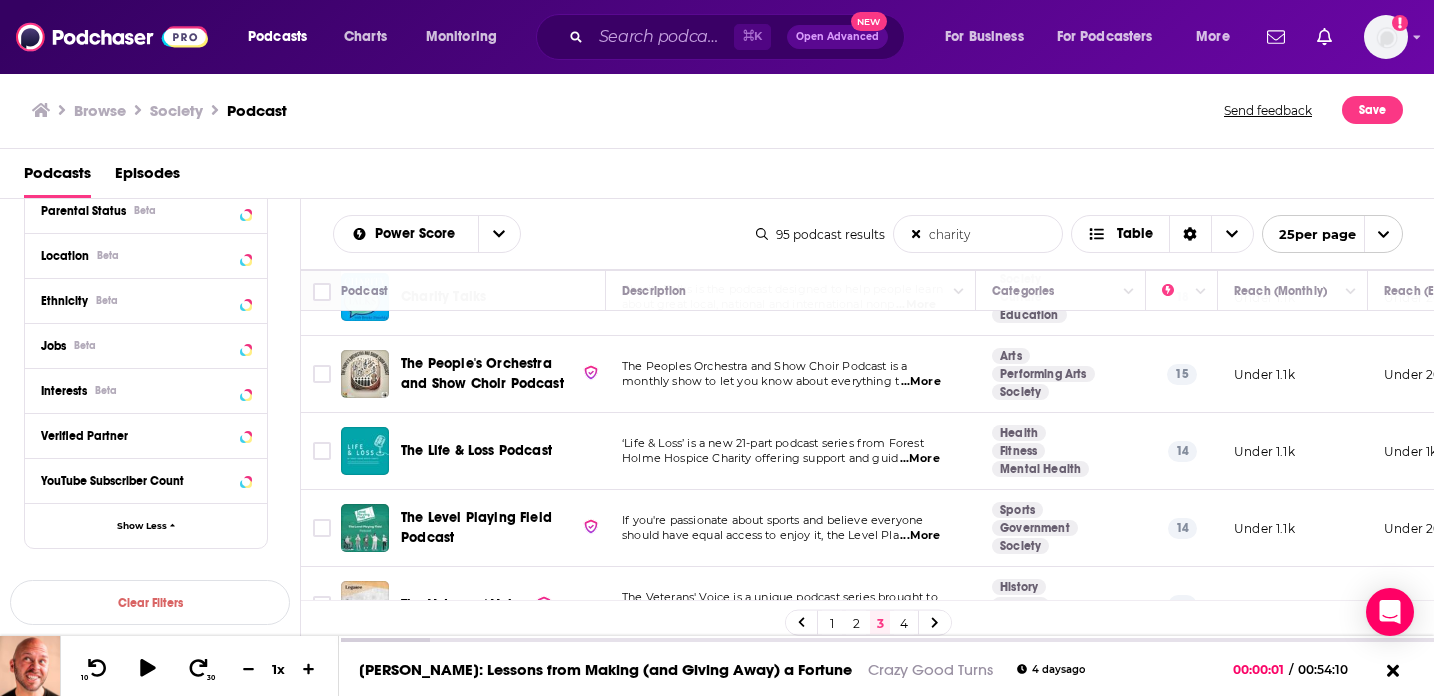 scroll, scrollTop: 420, scrollLeft: 0, axis: vertical 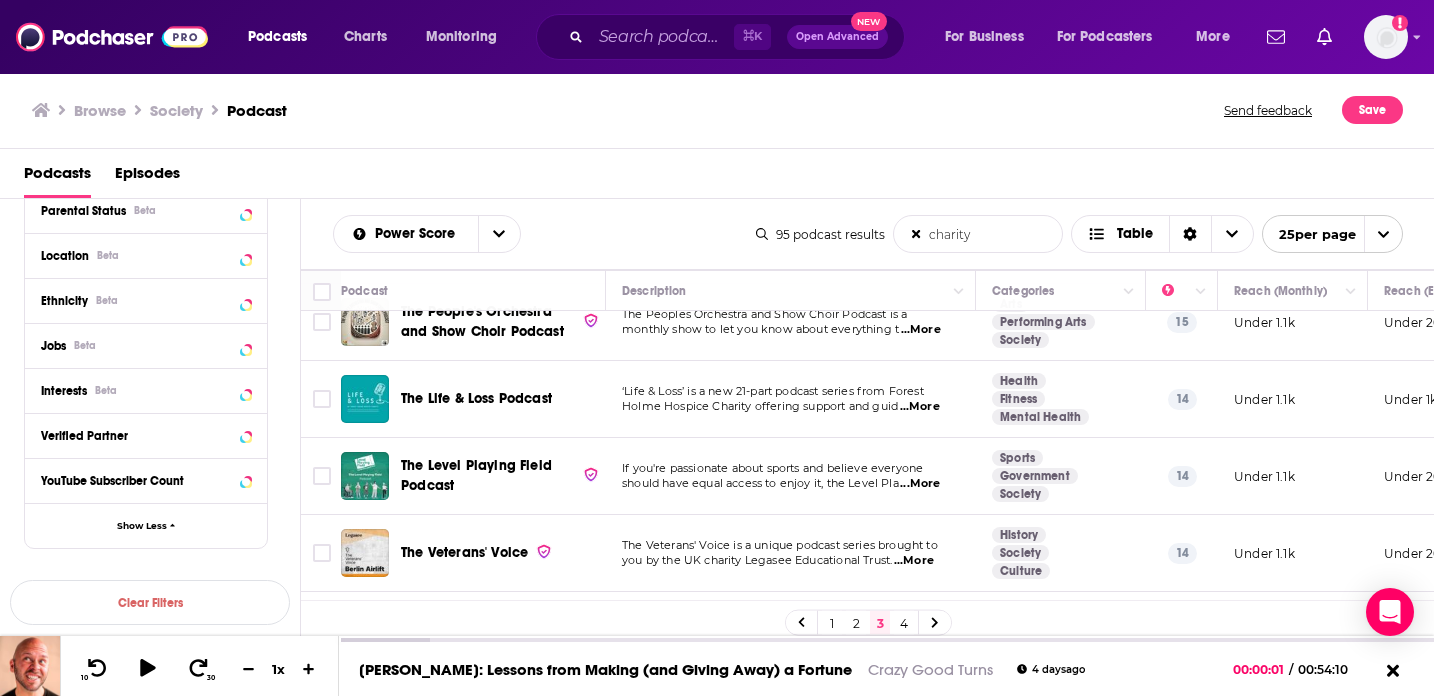 click on "Podcasts Charts Monitoring ⌘  K Open Advanced New For Business For Podcasters More Add a profile image" at bounding box center [717, 37] 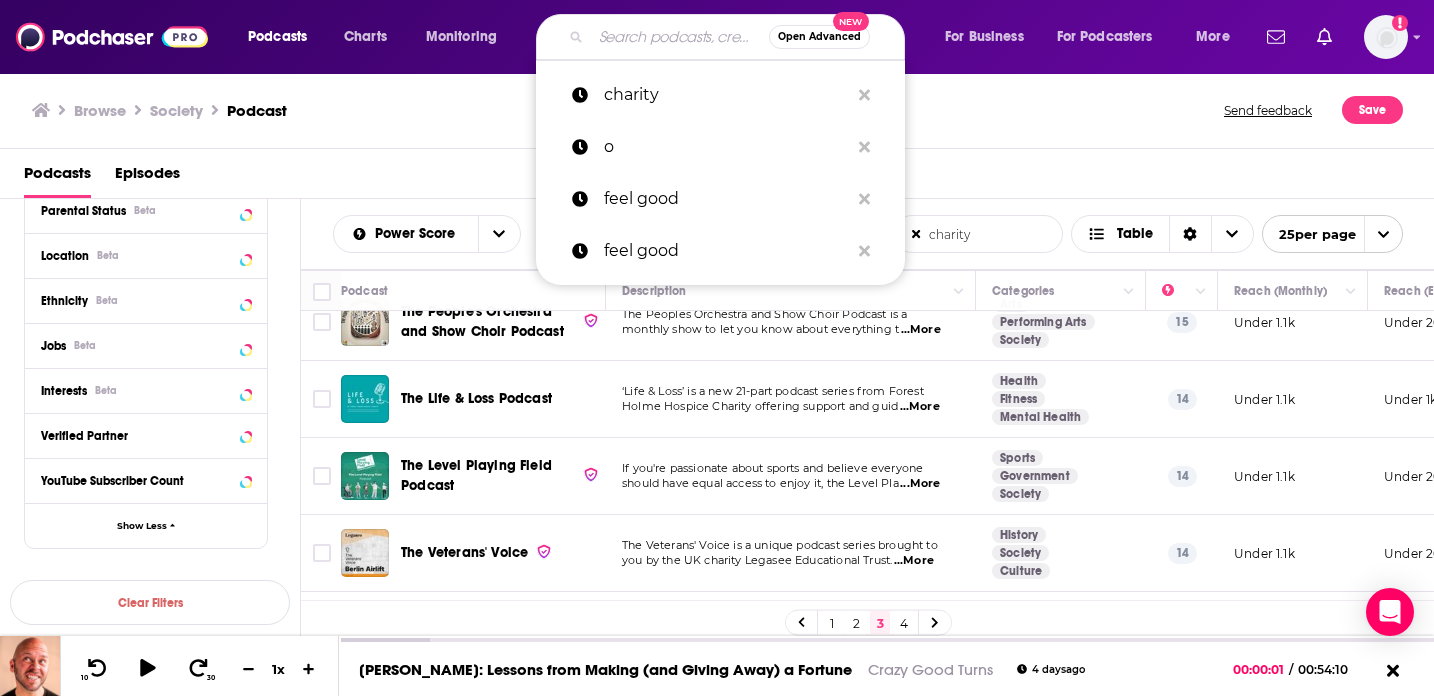 click at bounding box center [680, 37] 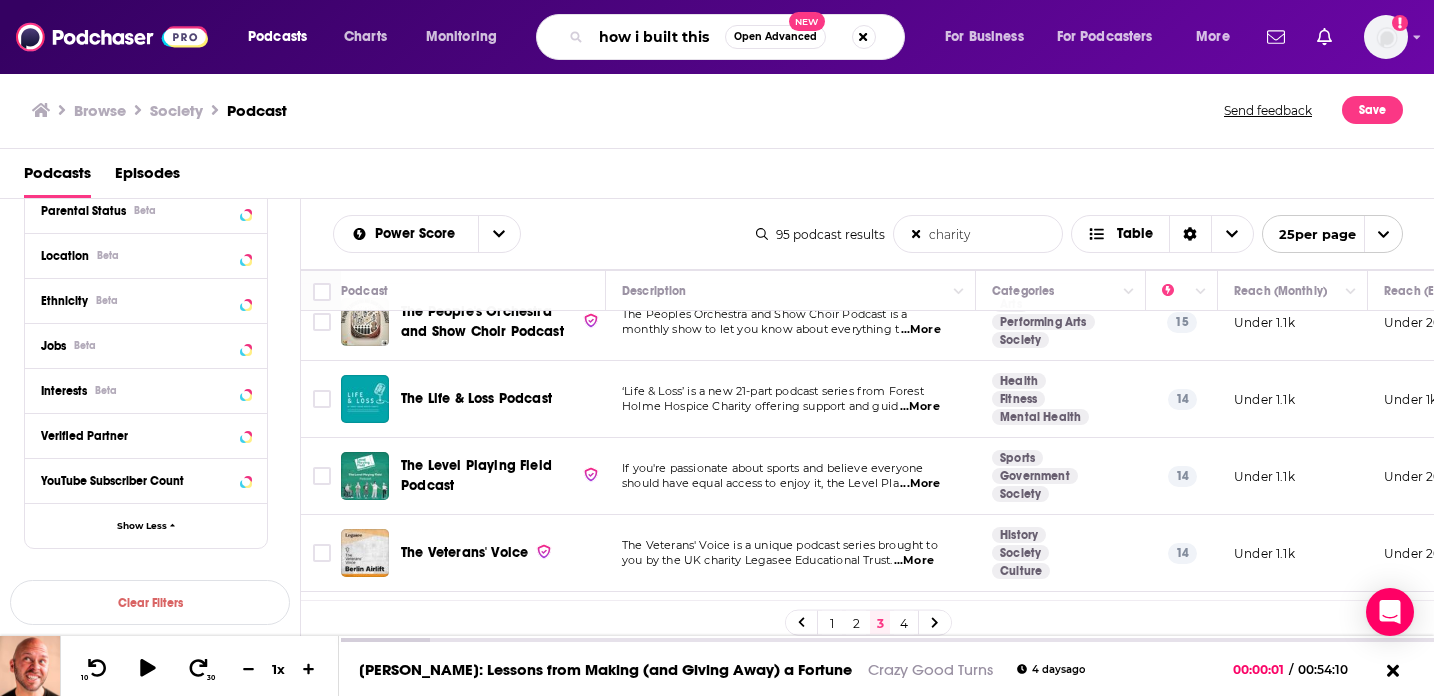 type on "how i built this" 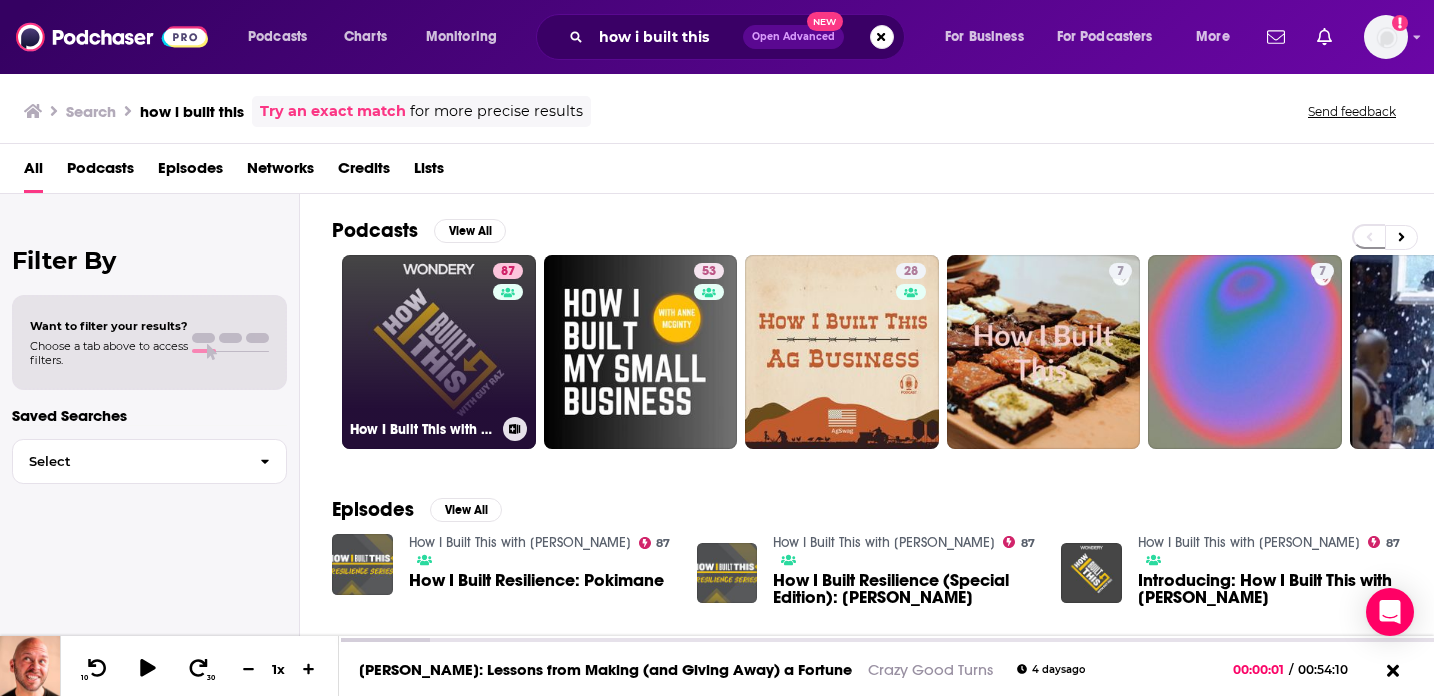 click on "87 How I Built This with Guy Raz" at bounding box center [439, 352] 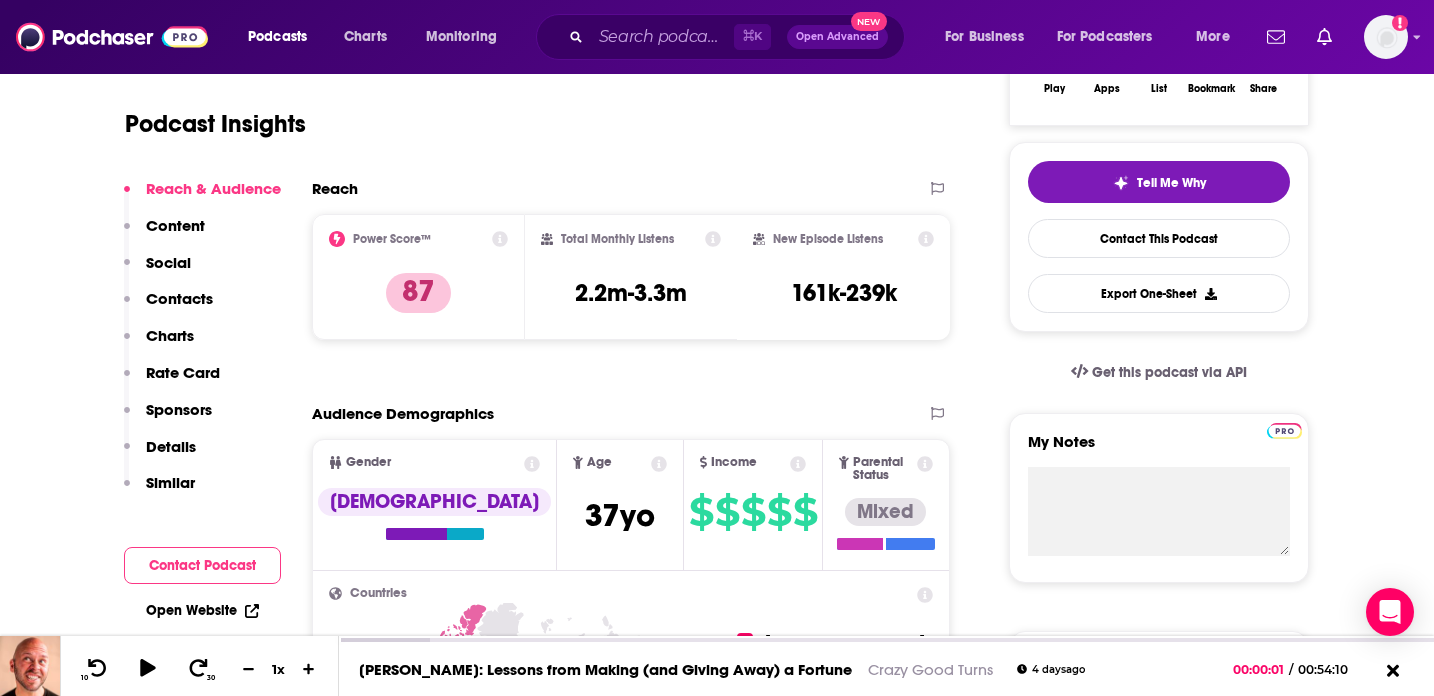 scroll, scrollTop: 21, scrollLeft: 0, axis: vertical 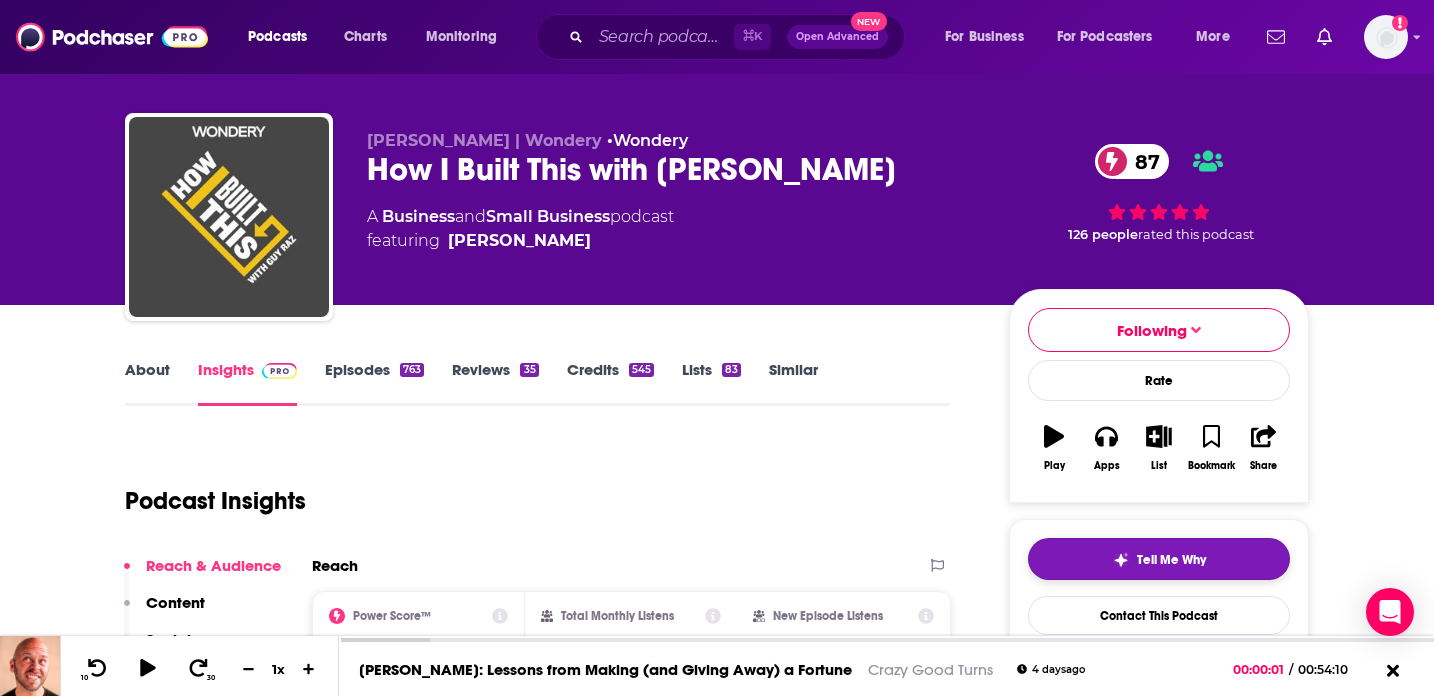 click on "Tell Me Why" at bounding box center [1171, 560] 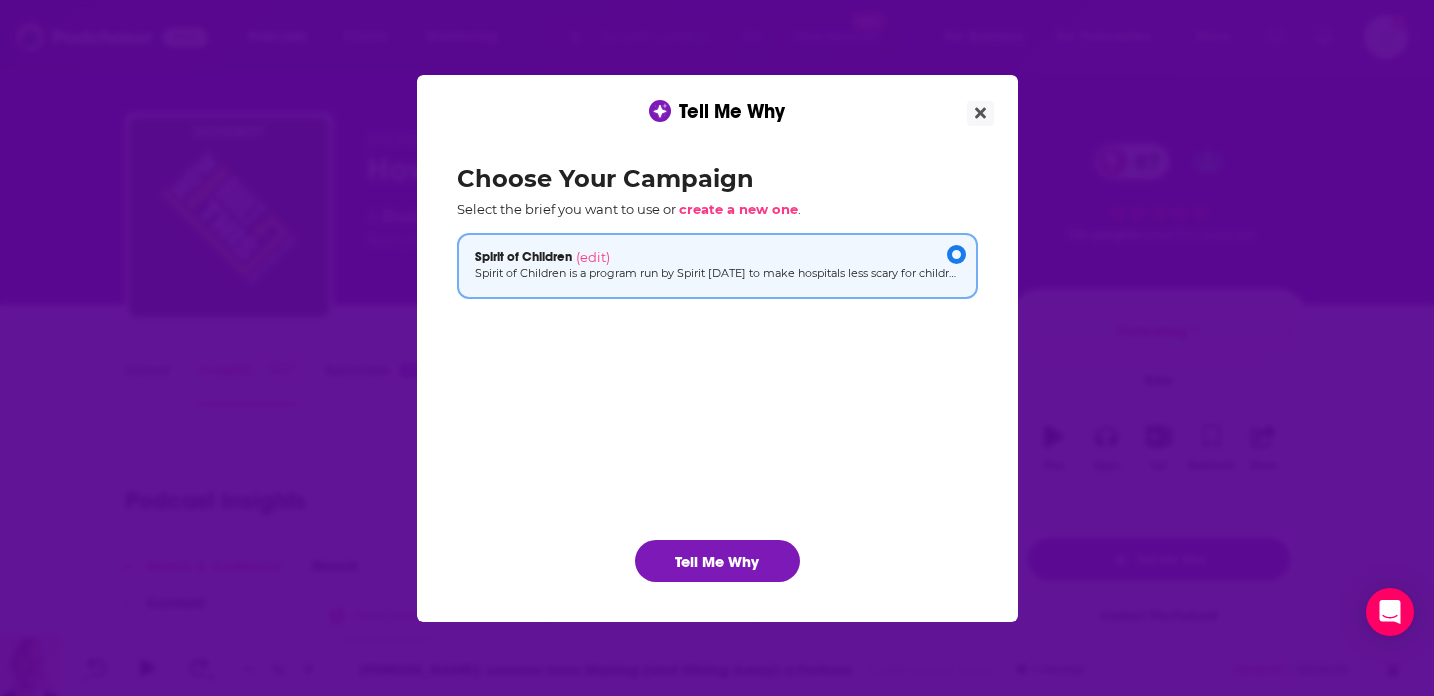 scroll, scrollTop: 0, scrollLeft: 0, axis: both 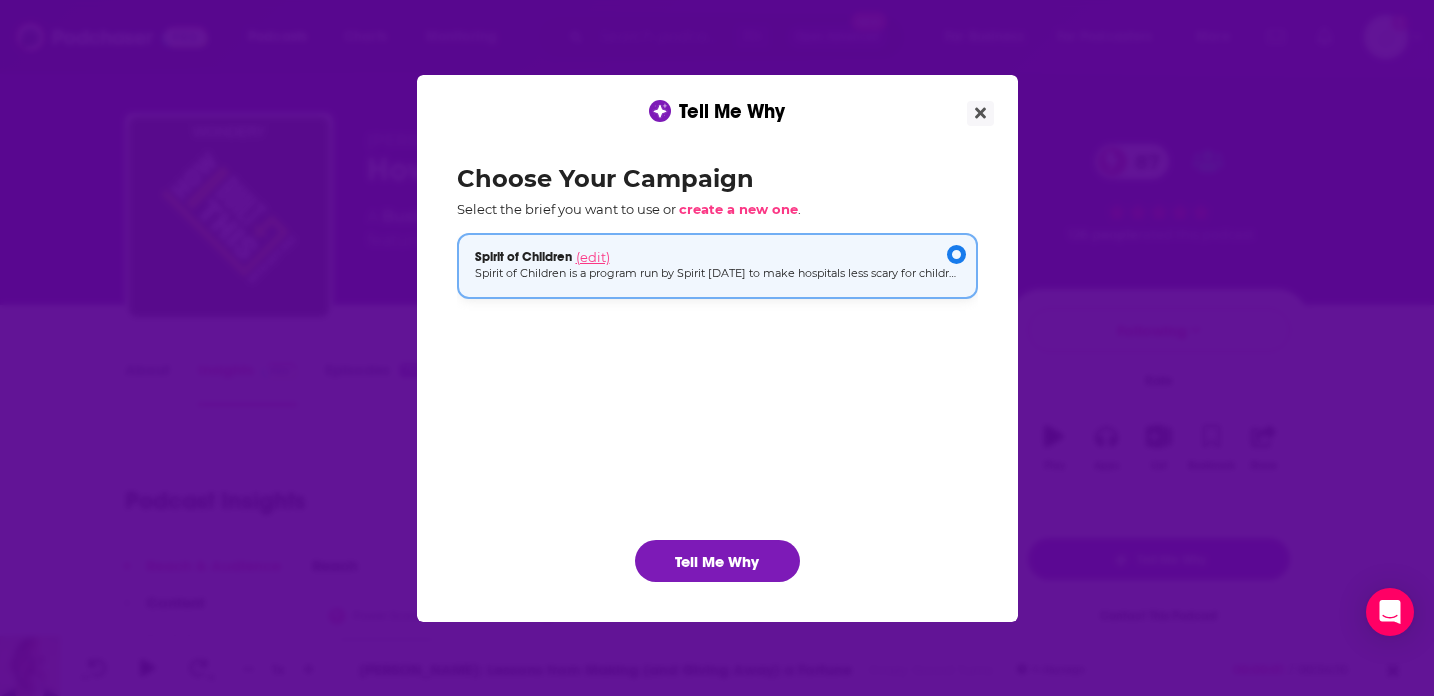 click on "(edit)" at bounding box center [593, 257] 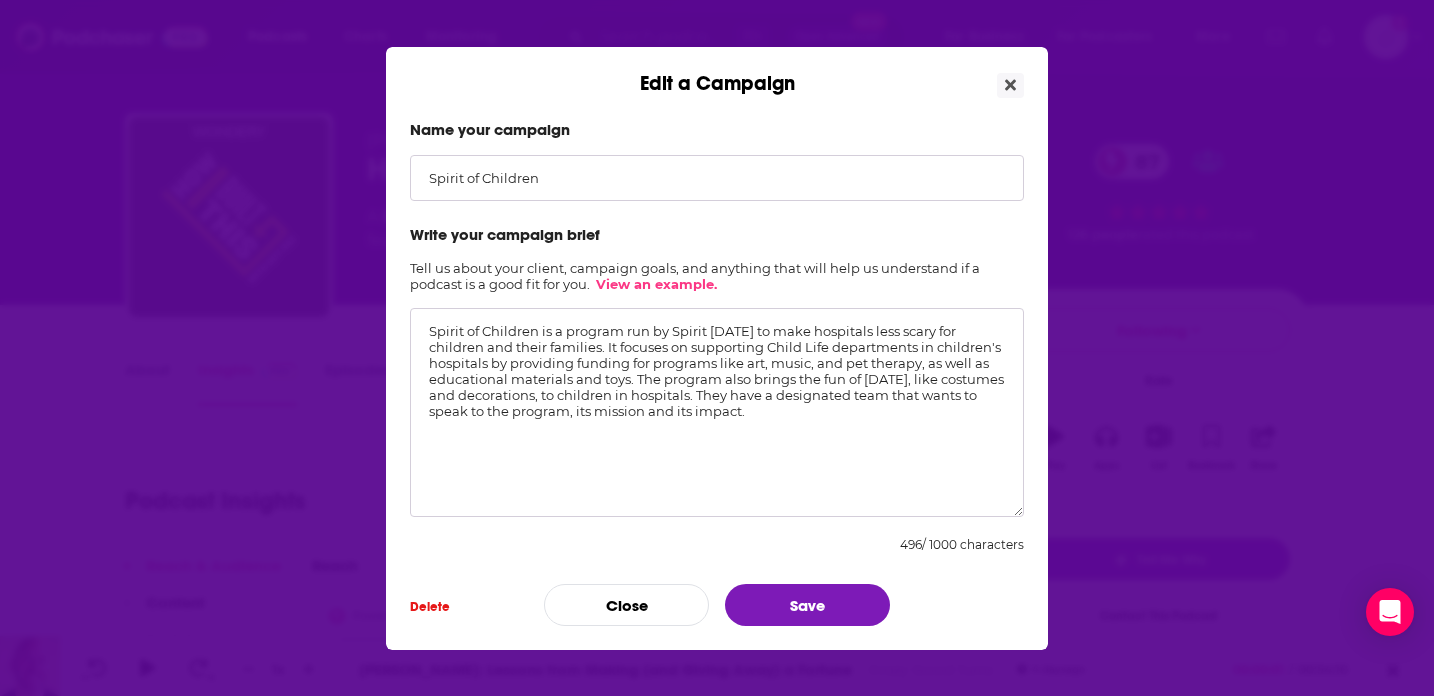 click on "View an example." at bounding box center (656, 284) 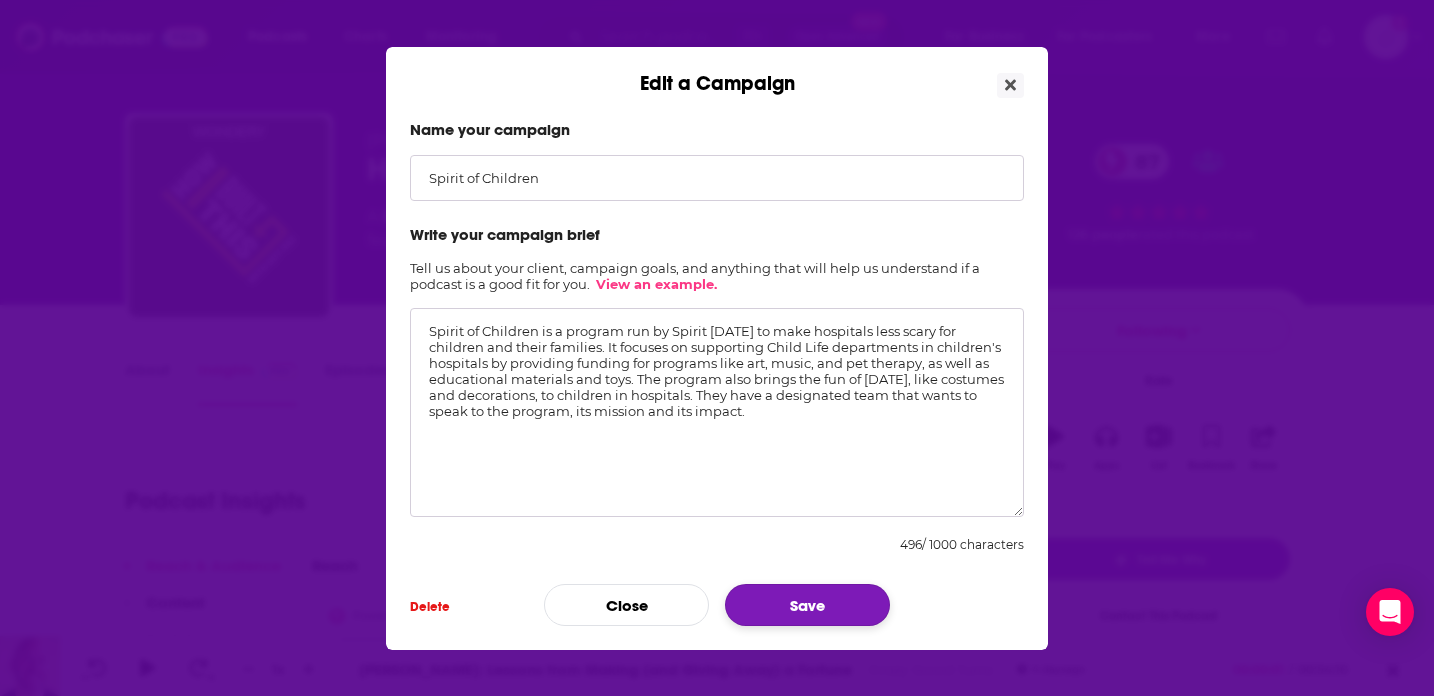 click on "Save" at bounding box center [807, 605] 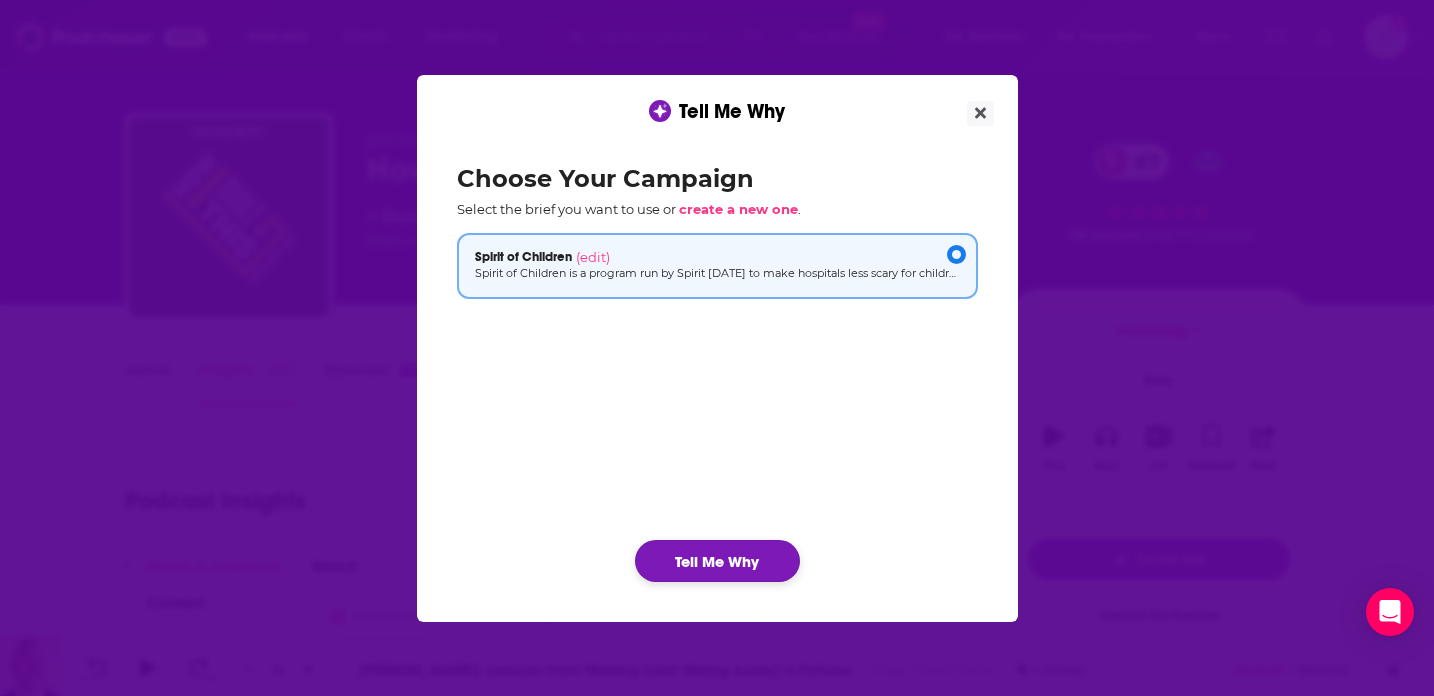 click on "Tell Me Why" 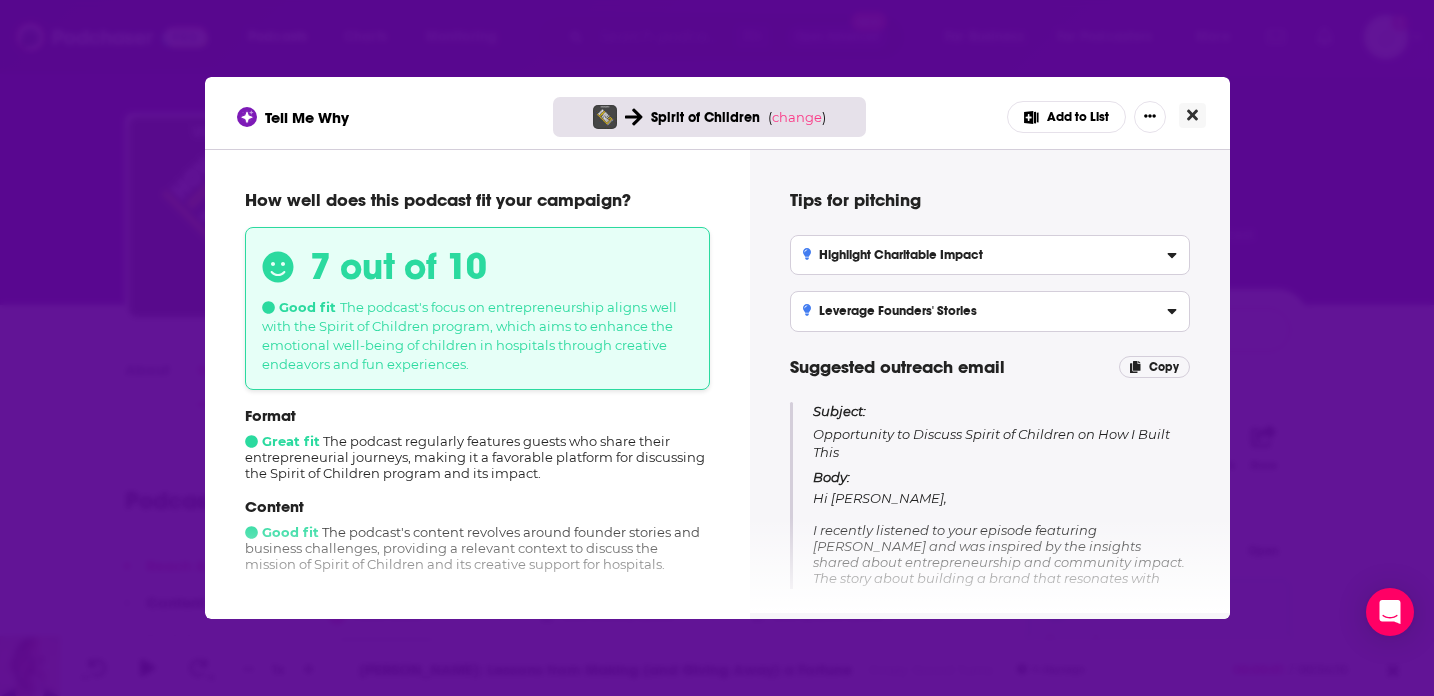 click 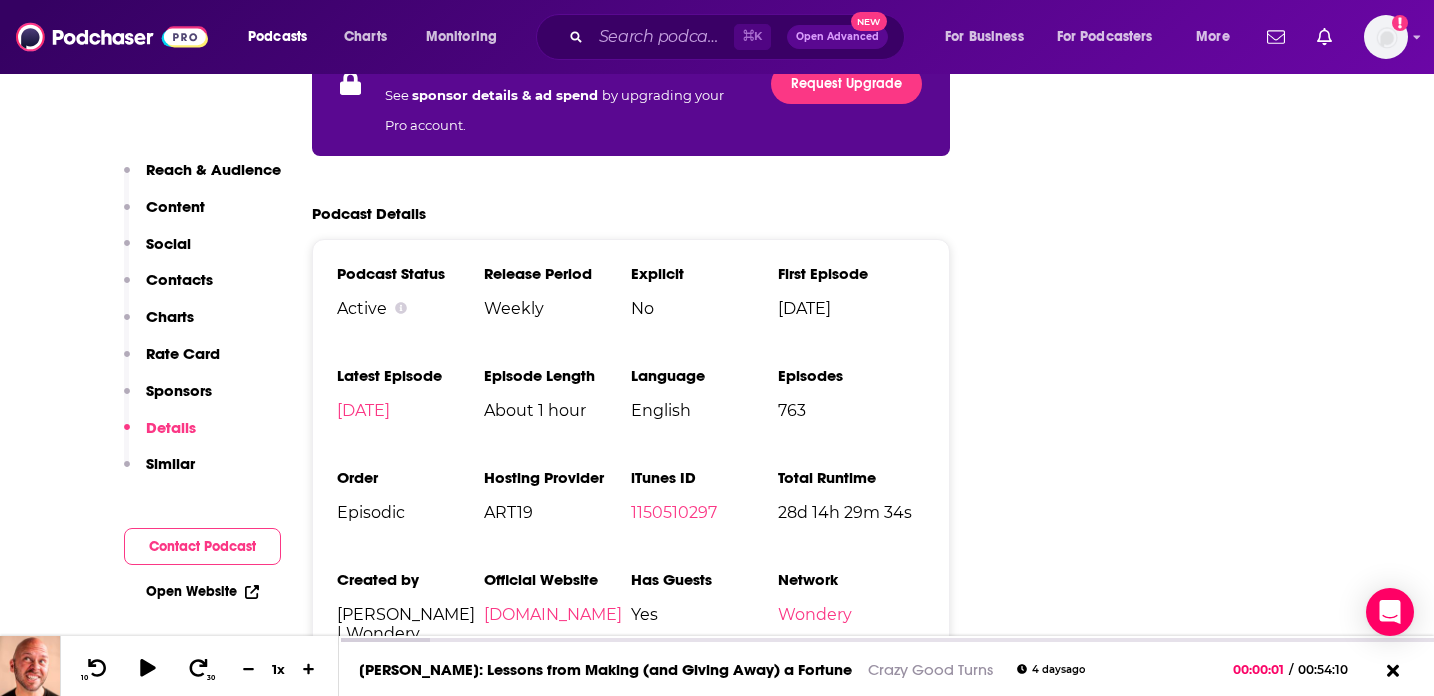 scroll, scrollTop: 3953, scrollLeft: 0, axis: vertical 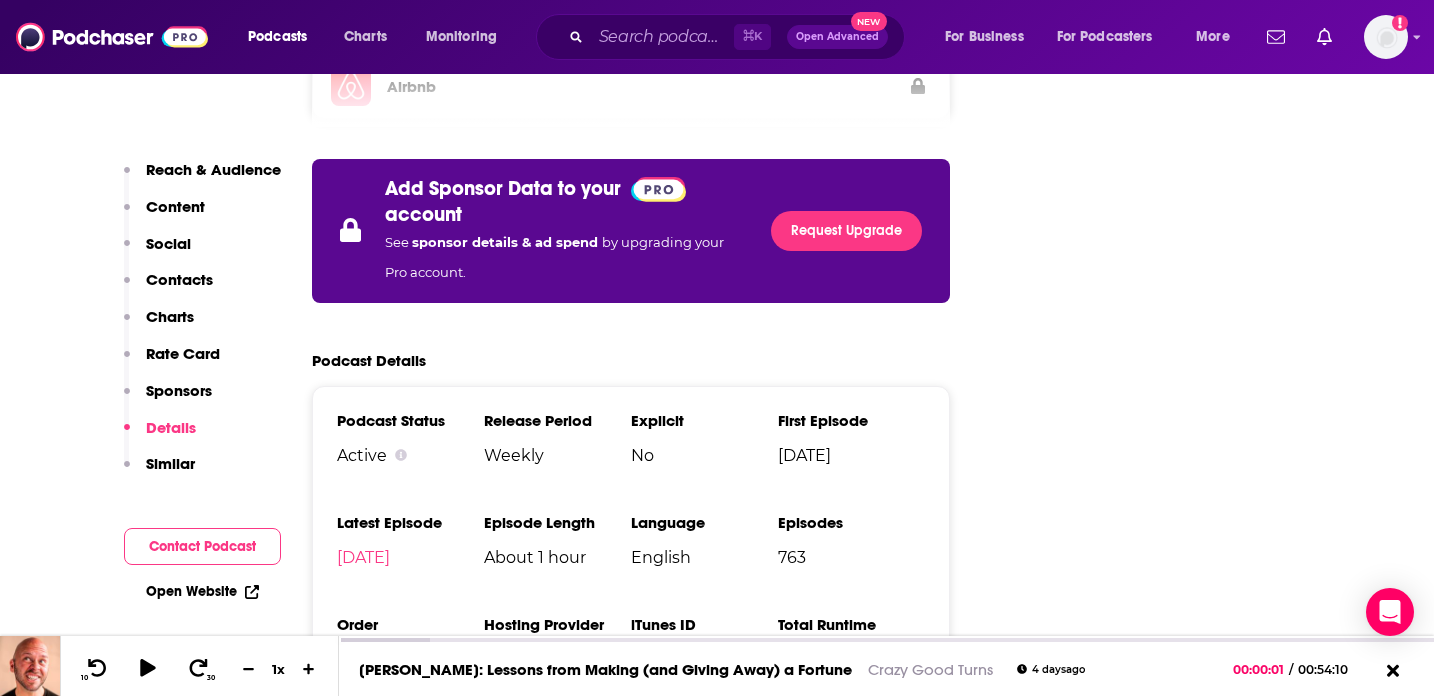 click on "Content" at bounding box center (175, 206) 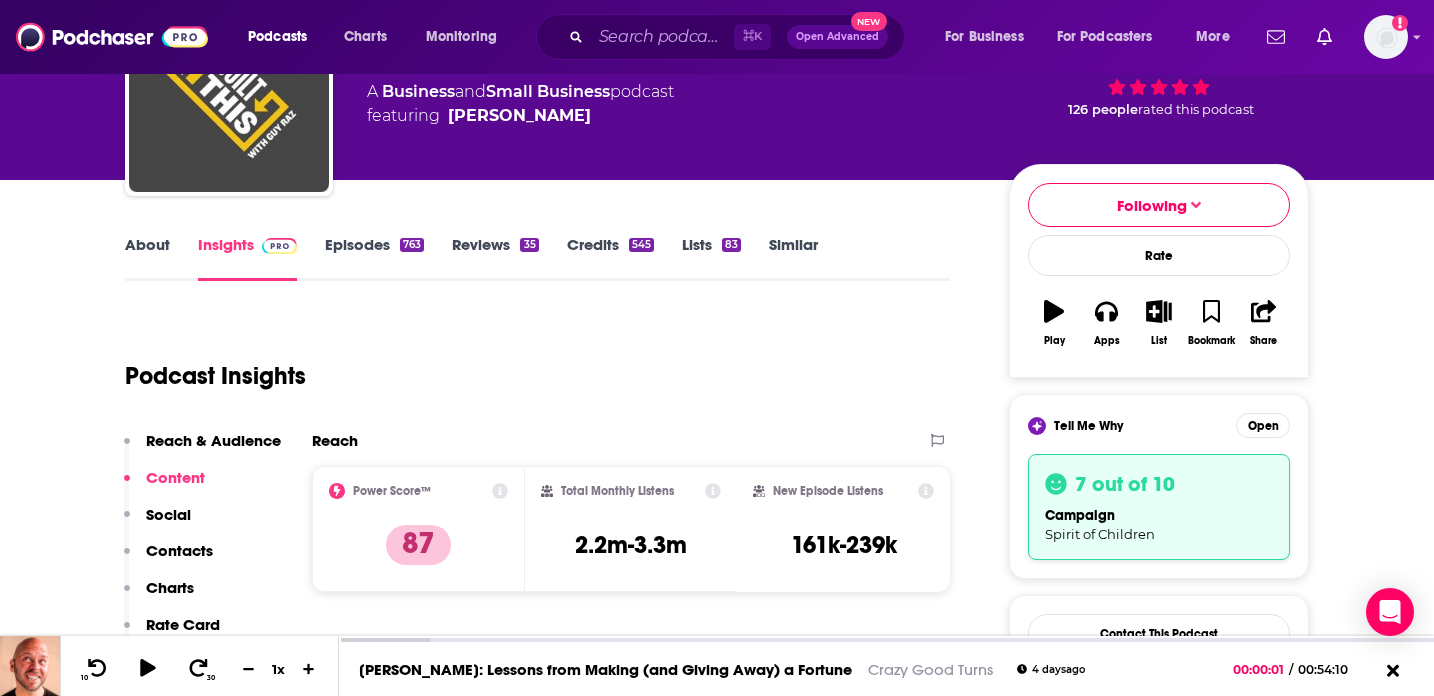 scroll, scrollTop: 0, scrollLeft: 0, axis: both 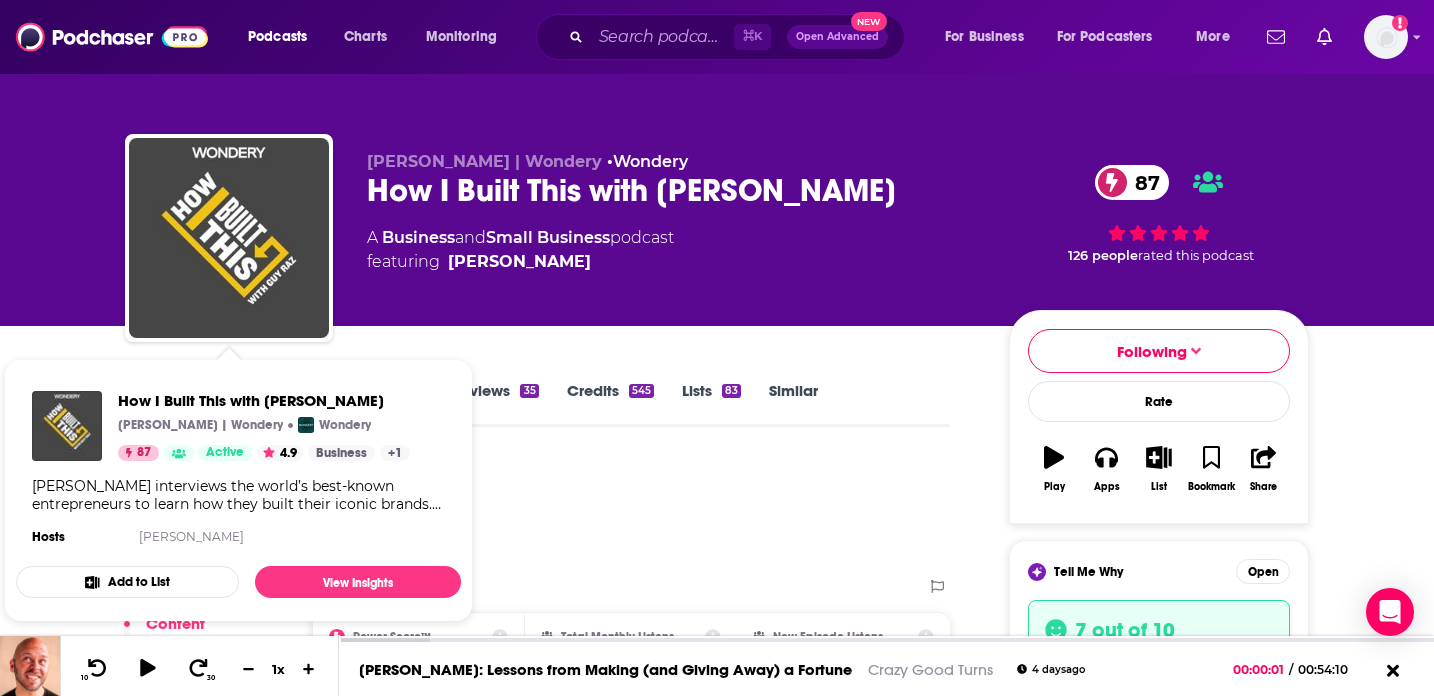 click on "Podcast Insights" at bounding box center (529, 510) 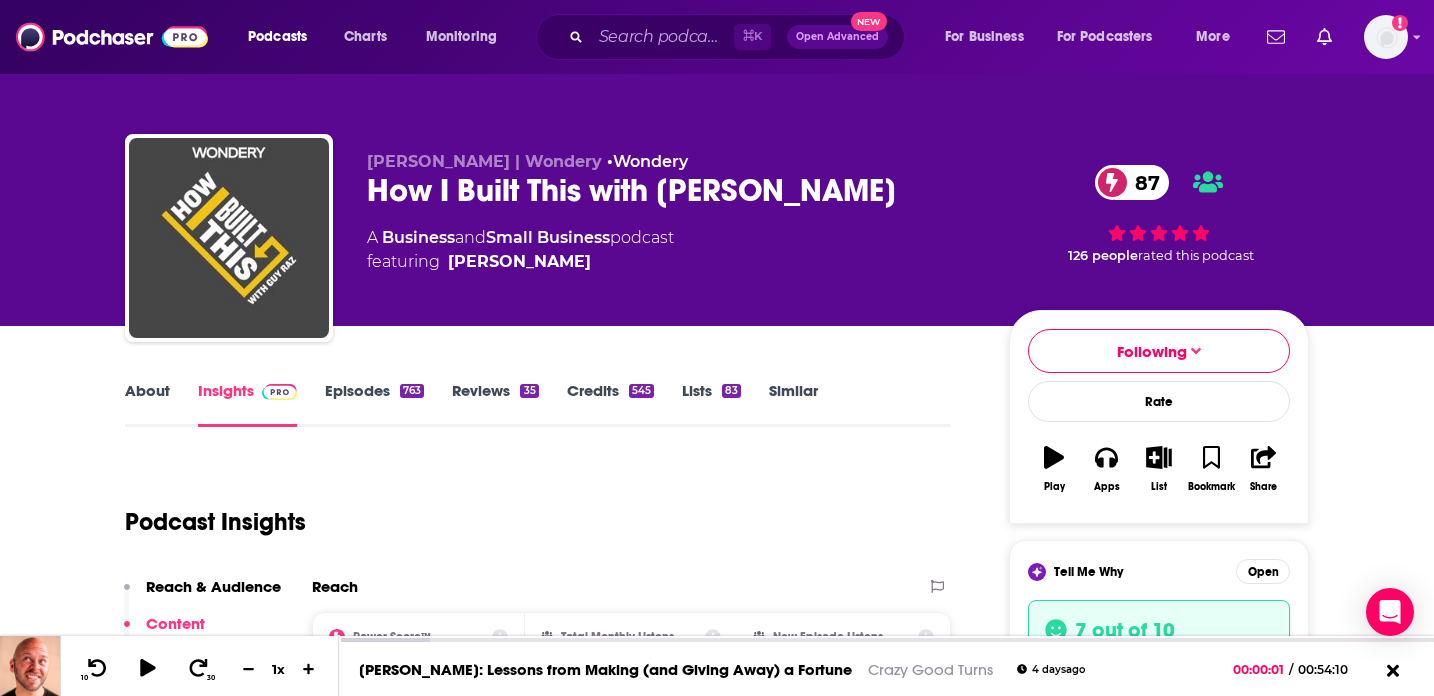 click on "Episodes 763" at bounding box center [374, 404] 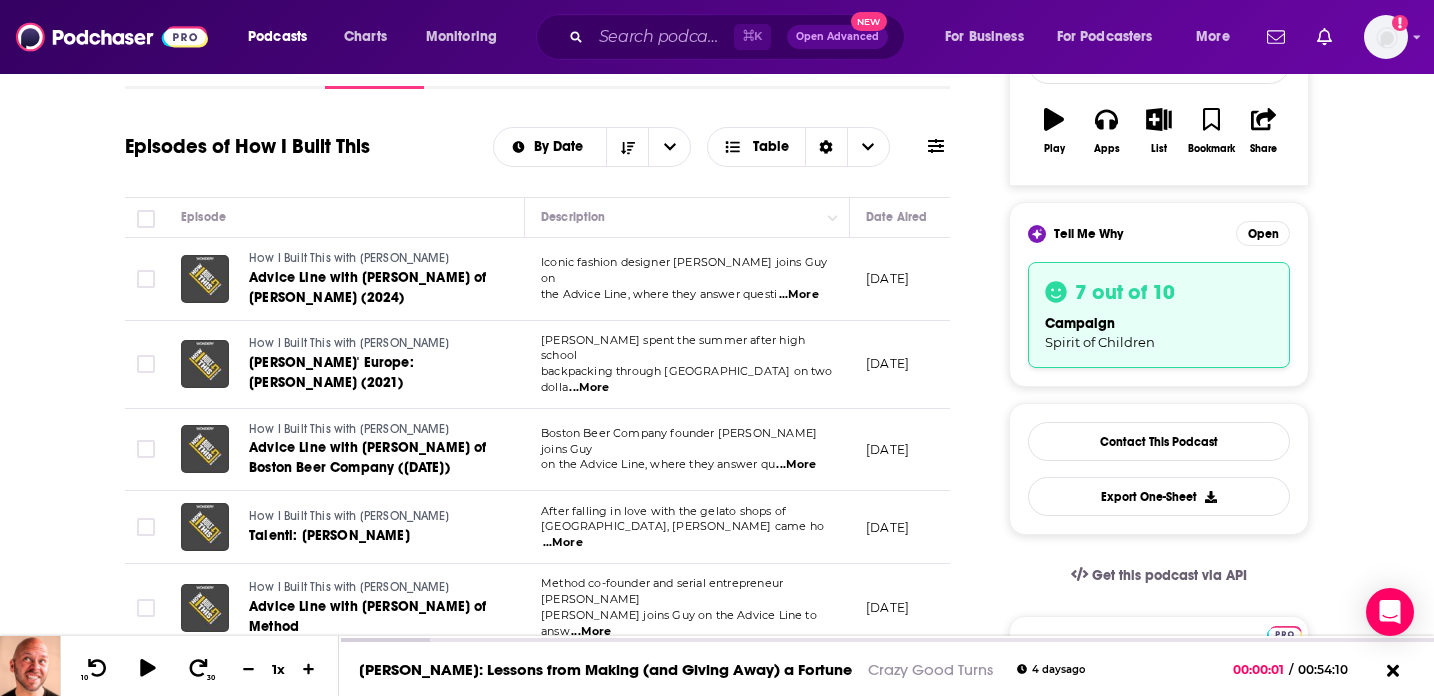 scroll, scrollTop: 342, scrollLeft: 0, axis: vertical 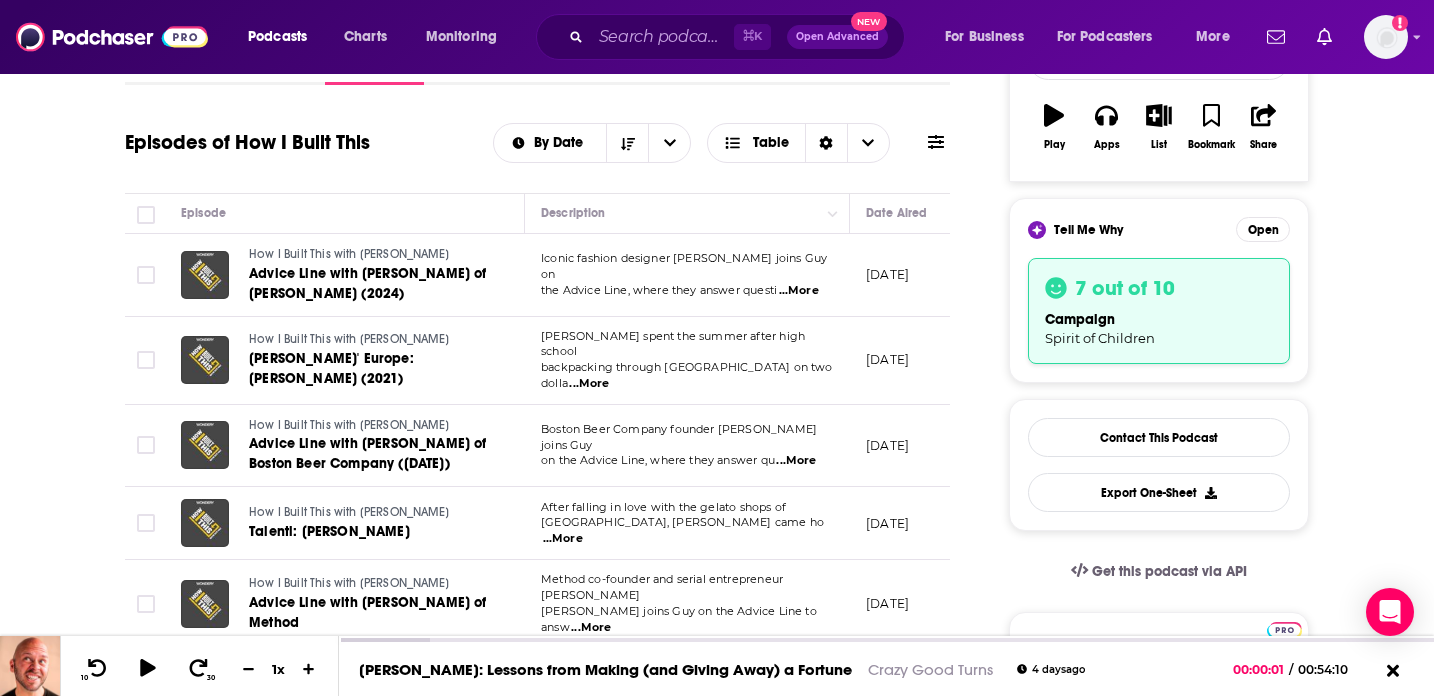 click on "...More" at bounding box center (799, 291) 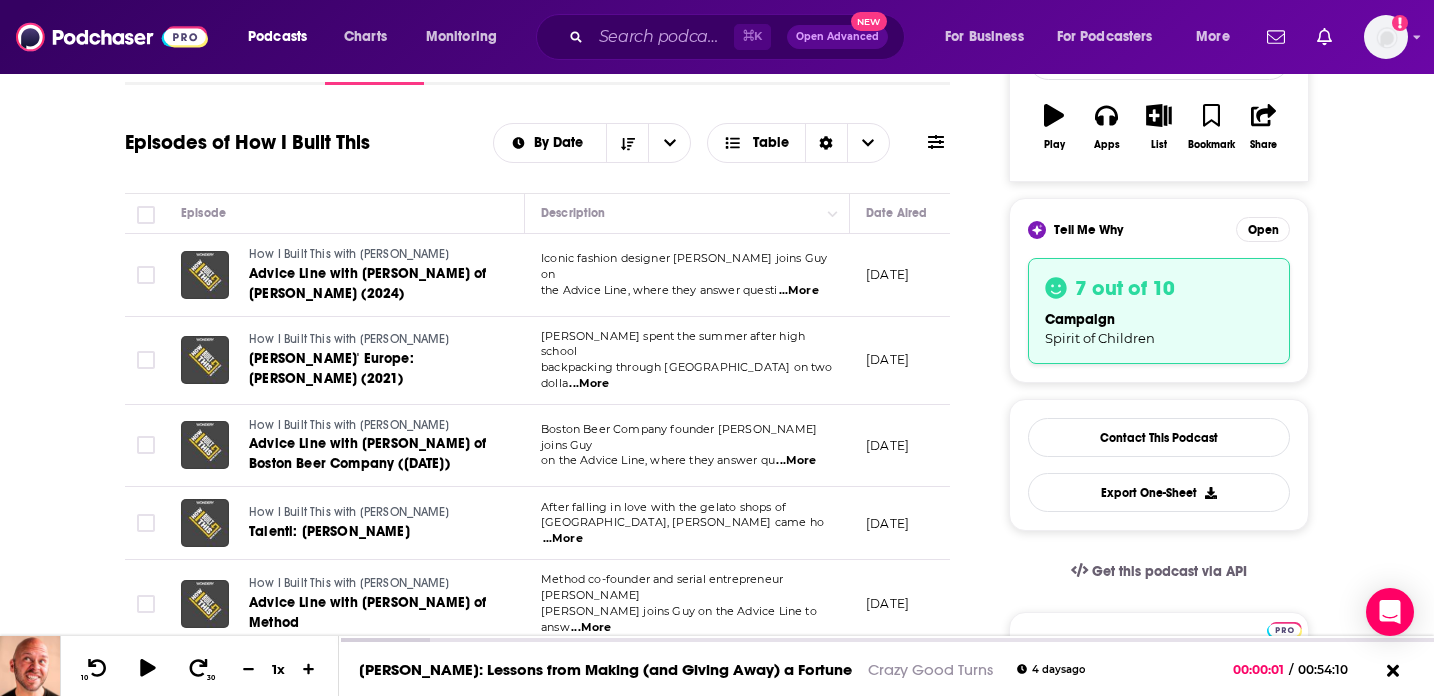 click on "About Insights Episodes 763 Reviews 35 Credits 545 Lists 83 Similar Episodes of How I Built This By Date Table Episode Description Date Aired Reach Episode Guests Length How I Built This with Guy Raz Advice Line with Norma Kamali of Norma Kamali (2024) Iconic fashion designer Norma Kamali joins Guy on the Advice Line, where they answer questi  ...More July 10, 2025  Pending -- 58:35 s How I Built This with Guy Raz Rick Steves' Europe: Rick Steves (2021) Rick Steves spent the summer after high school backpacking through Europe on two dolla  ...More July 7, 2025 223k-331k Rick Steves 1:23:24 s How I Built This with Guy Raz Advice Line with Jim Koch of Boston Beer Company (August 2024) Boston Beer Company founder Jim Koch joins Guy on the Advice Line, where they answer qu  ...More July 3, 2025 168k-249k -- 56:53 s How I Built This with Guy Raz Talenti: Josh Hochschuler After falling in love with the gelato shops of Buenos Aires, Josh Hochschuler came ho  ...More June 30, 2025 159k-237k Josh Hochschuler 1:19:04 s" at bounding box center (717, 1322) 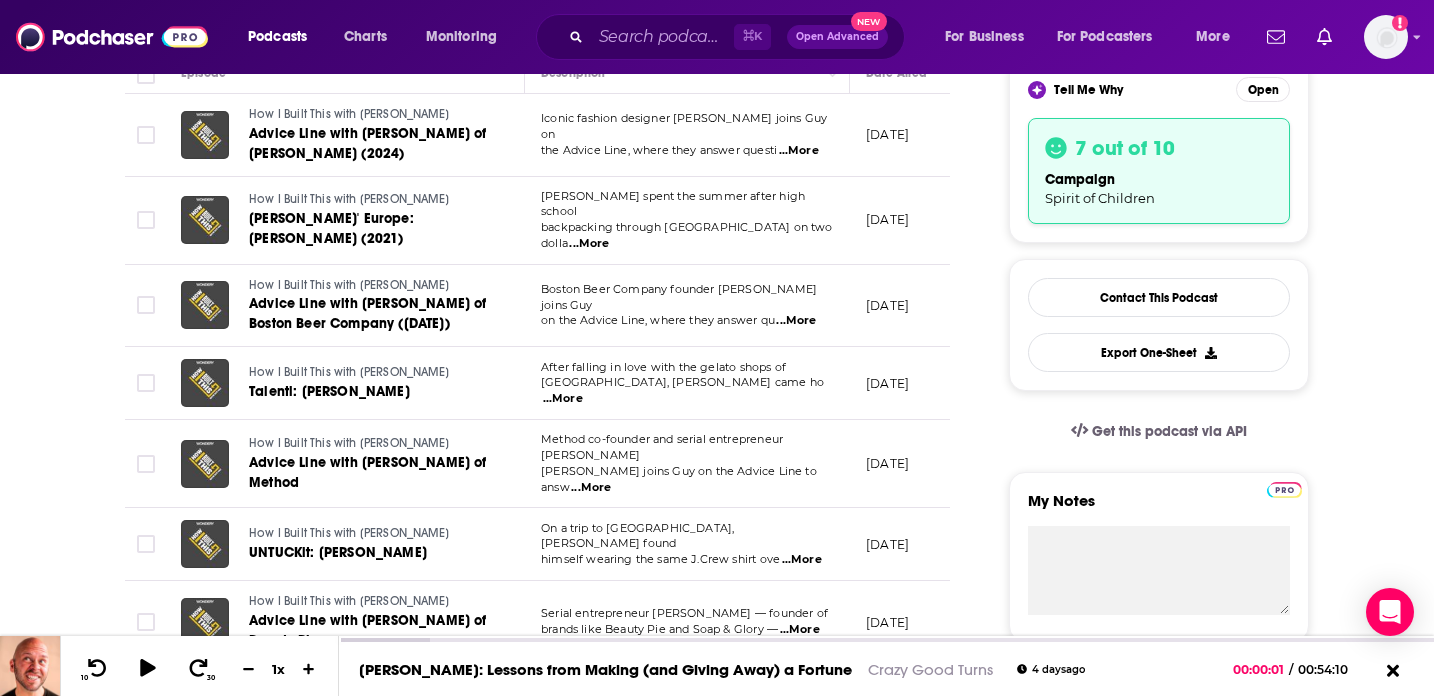 scroll, scrollTop: 484, scrollLeft: 0, axis: vertical 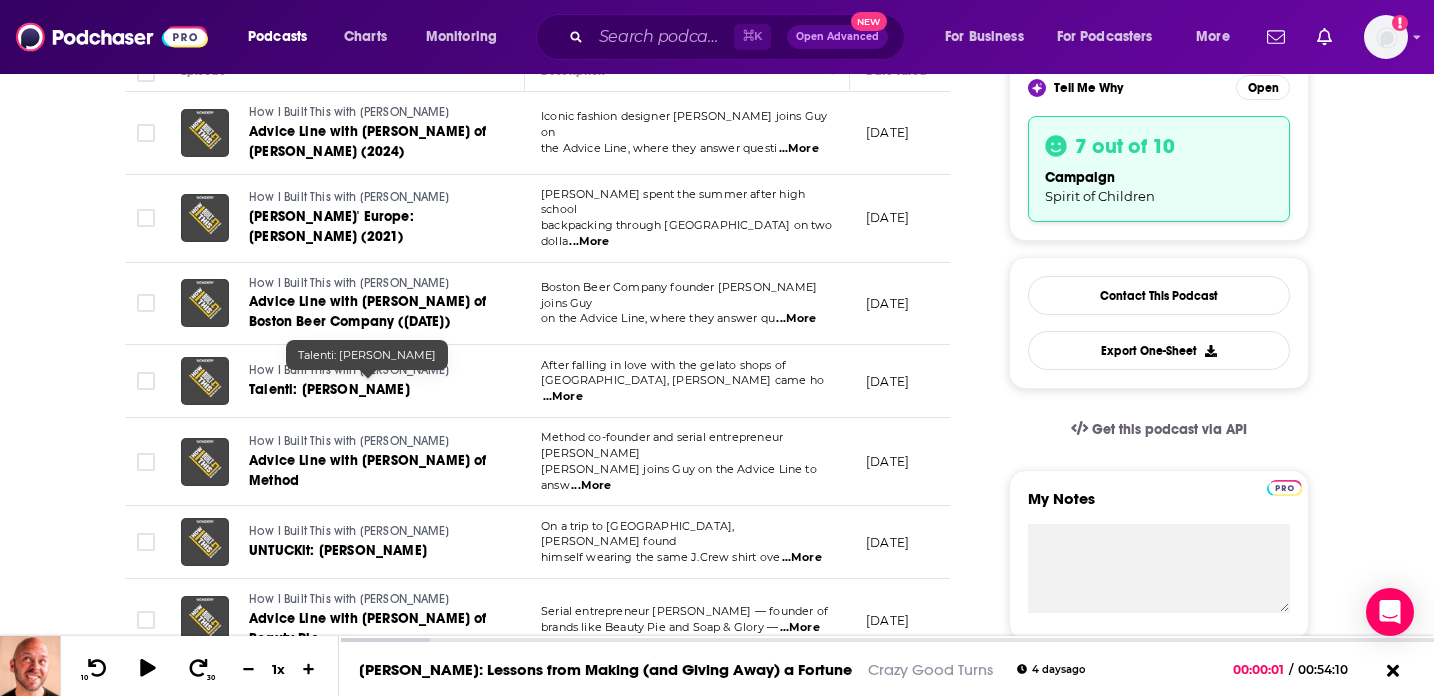 click on "Talenti: Josh Hochschuler" at bounding box center [329, 389] 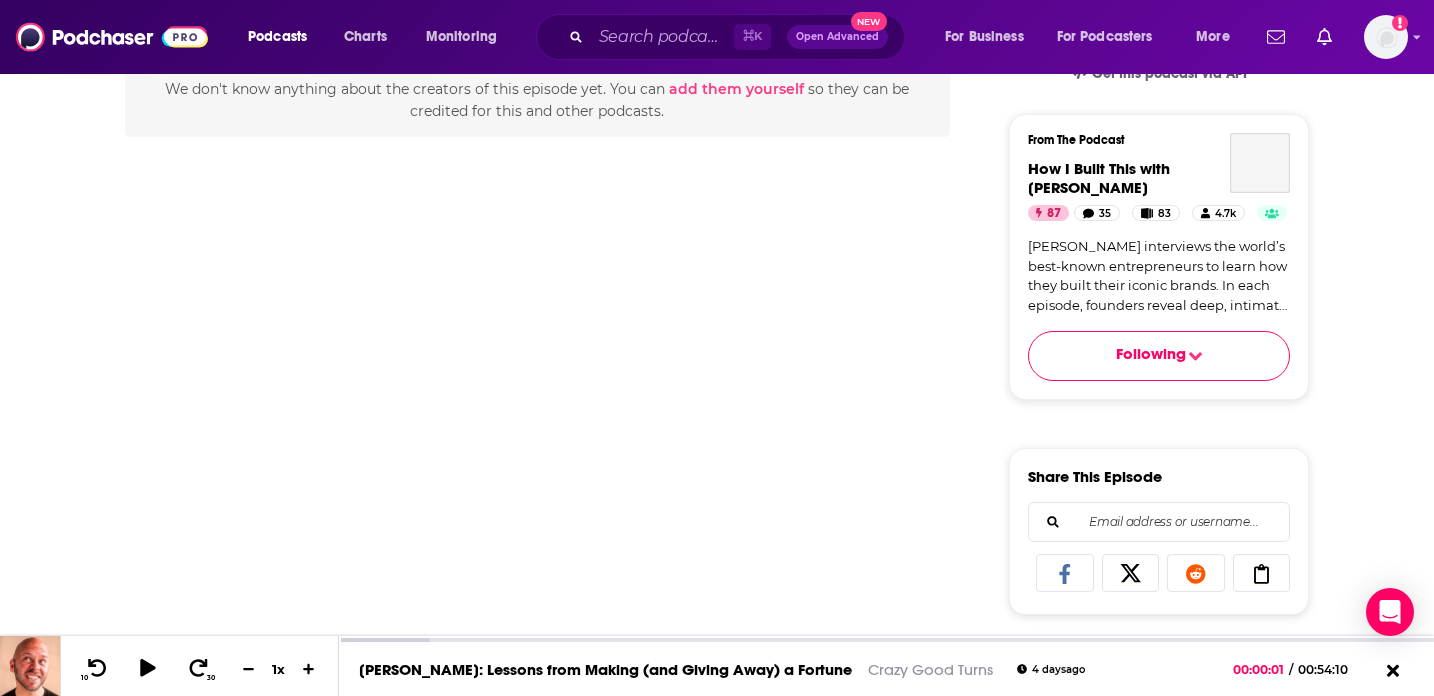 scroll, scrollTop: 0, scrollLeft: 0, axis: both 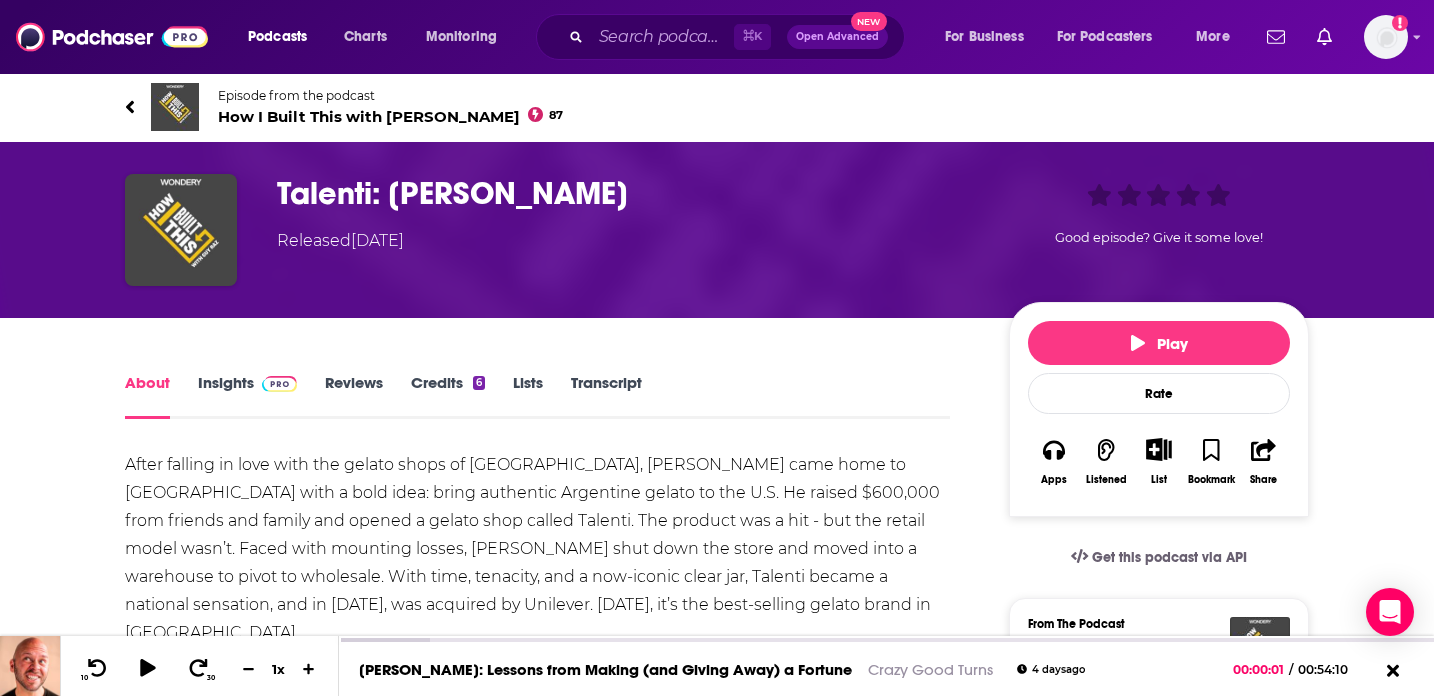 click on "Talenti: Josh Hochschuler" at bounding box center [627, 193] 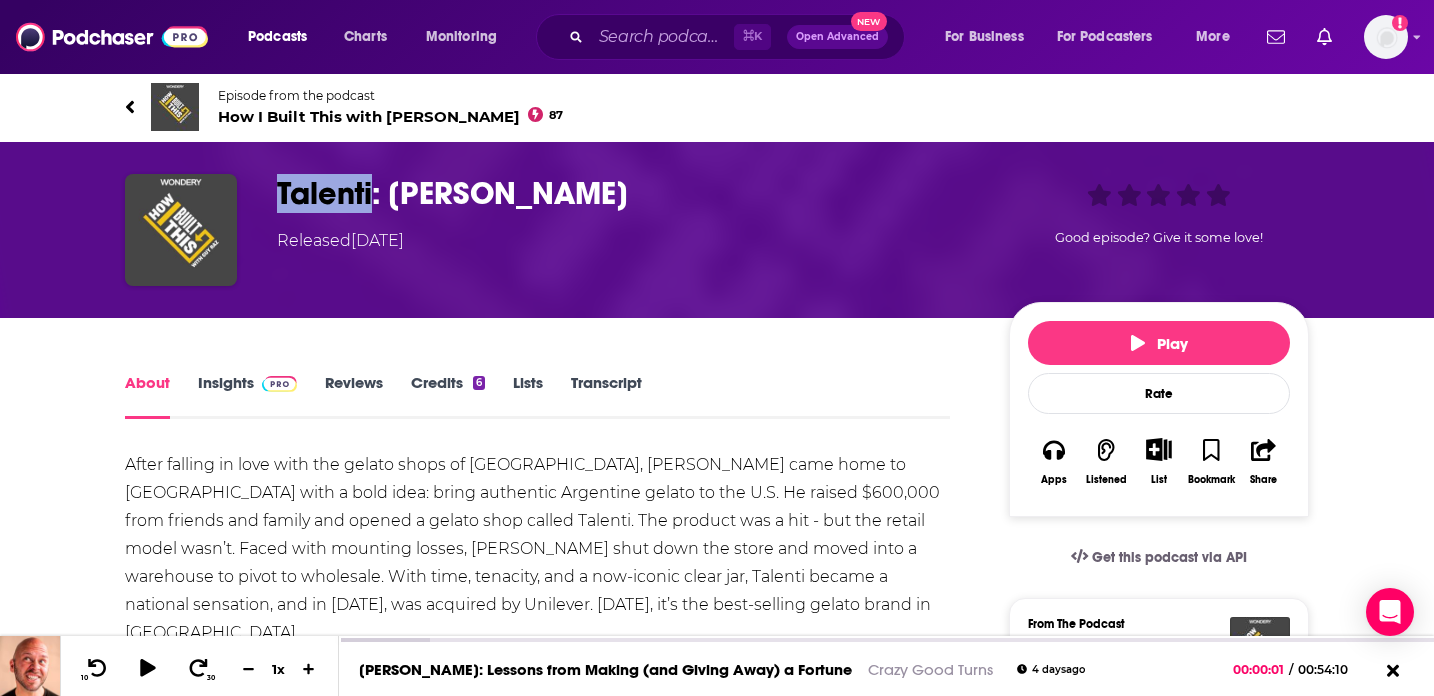 click on "Talenti: Josh Hochschuler" at bounding box center (627, 193) 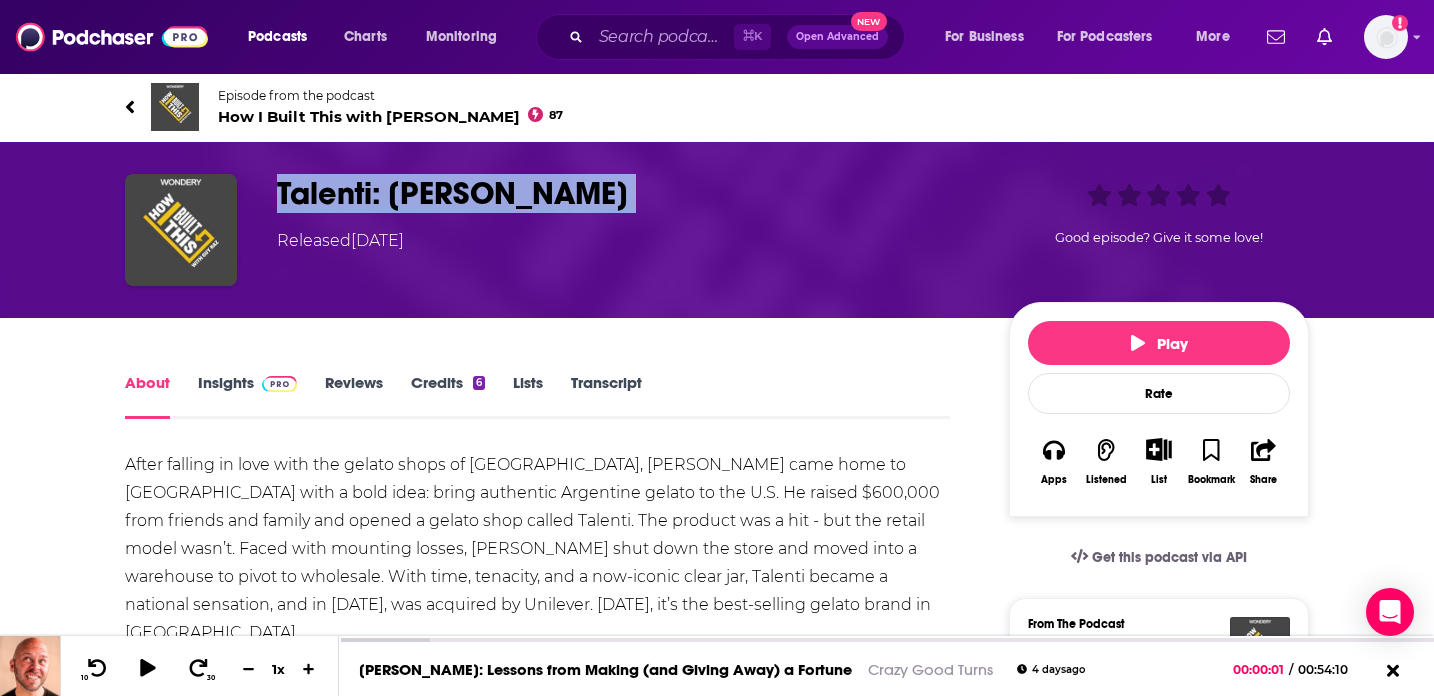click on "Talenti: Josh Hochschuler" at bounding box center [627, 193] 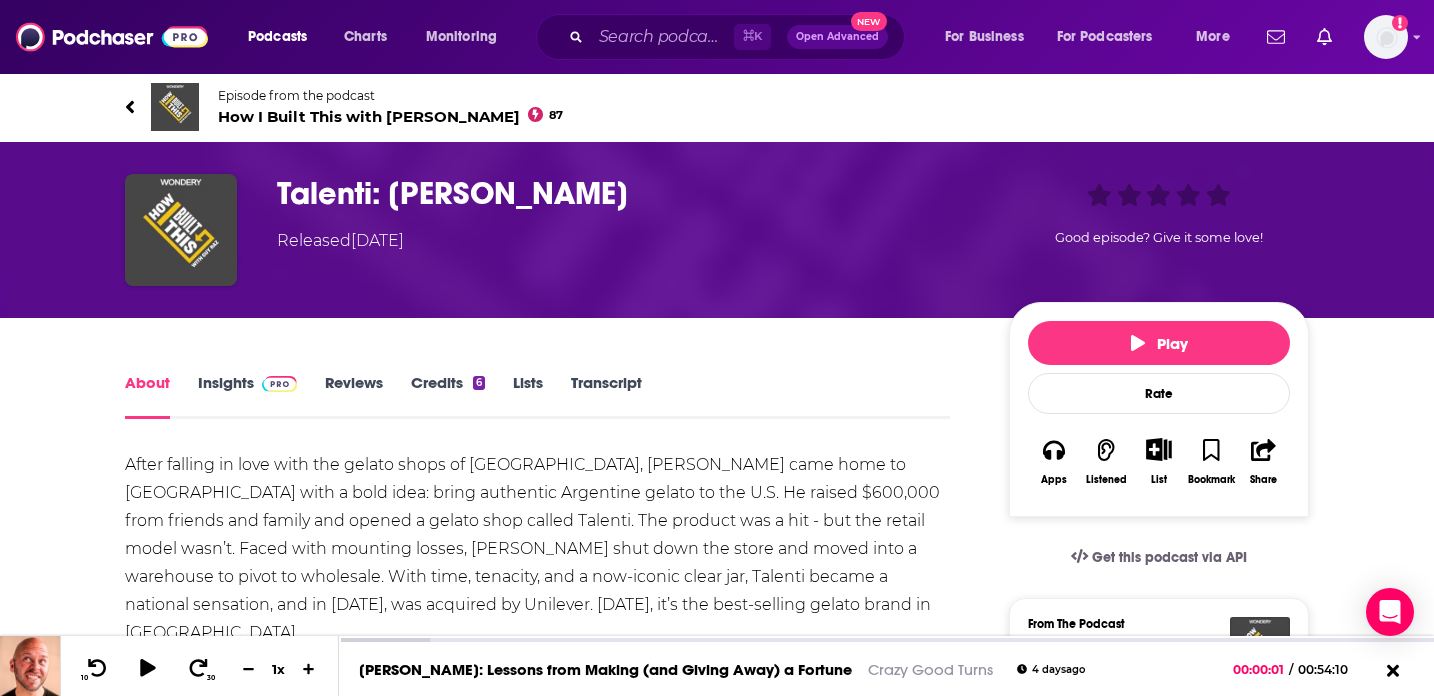 click on "Talenti: Josh Hochschuler" at bounding box center (627, 193) 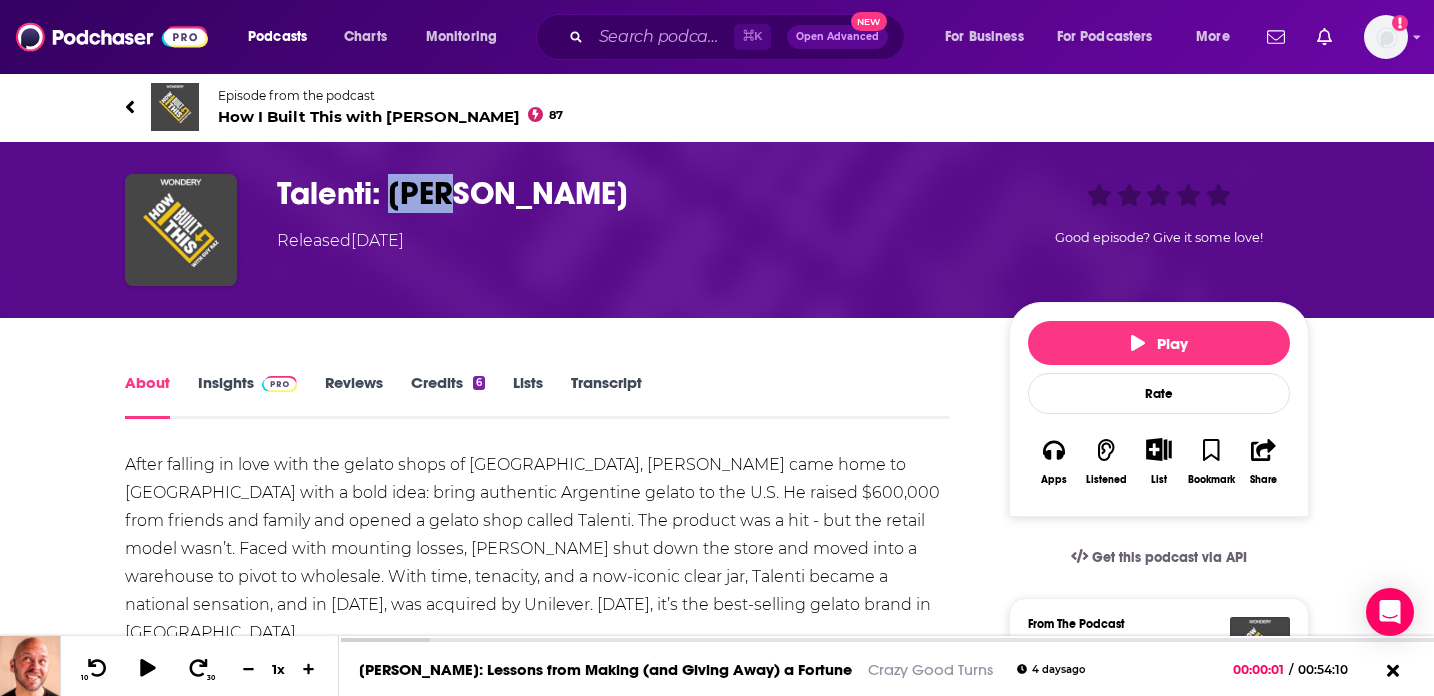 click on "Talenti: Josh Hochschuler" at bounding box center [627, 193] 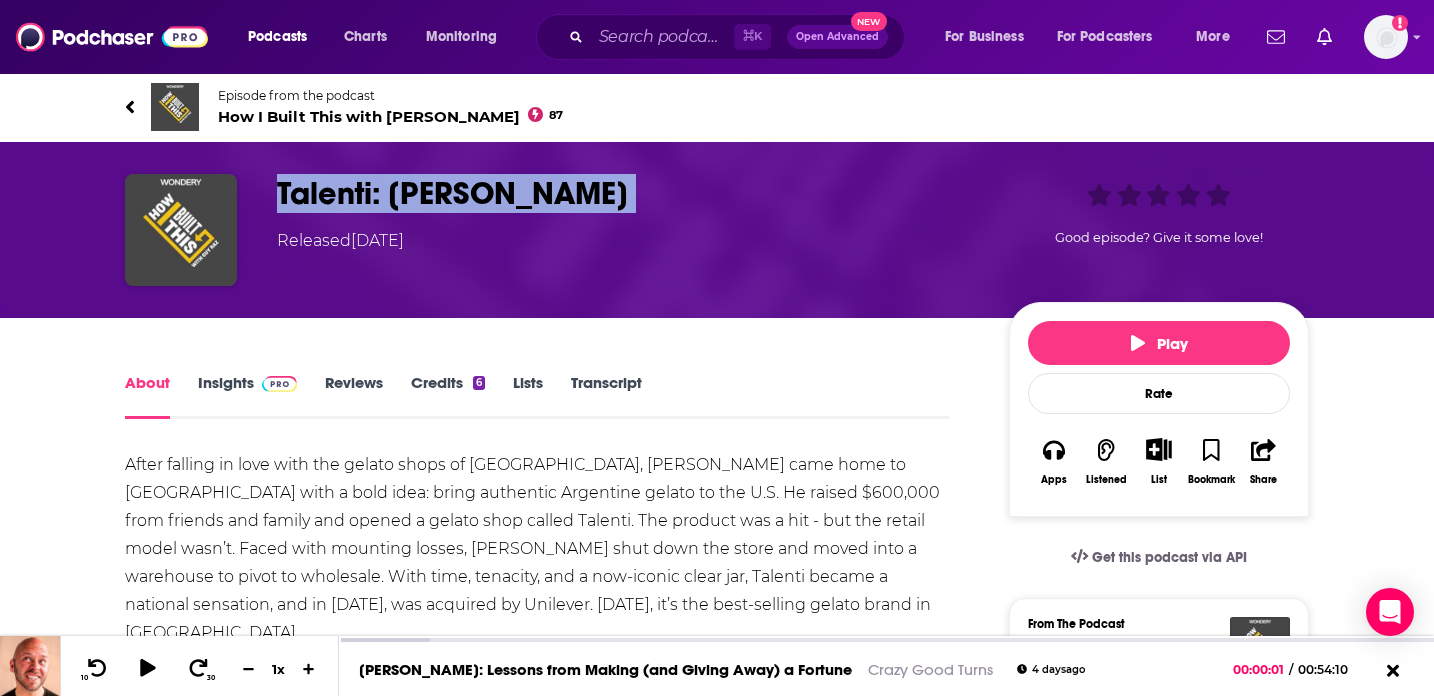 click on "Talenti: Josh Hochschuler" at bounding box center [627, 193] 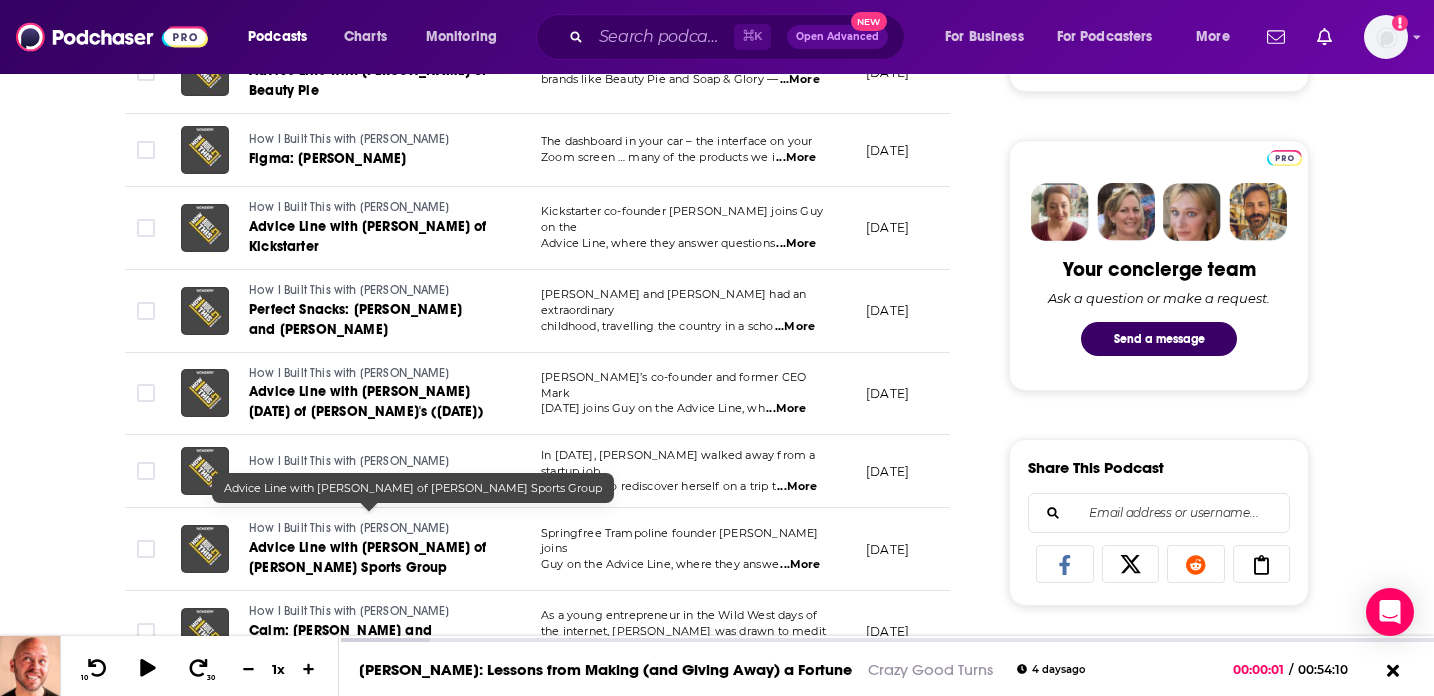 scroll, scrollTop: 1055, scrollLeft: 0, axis: vertical 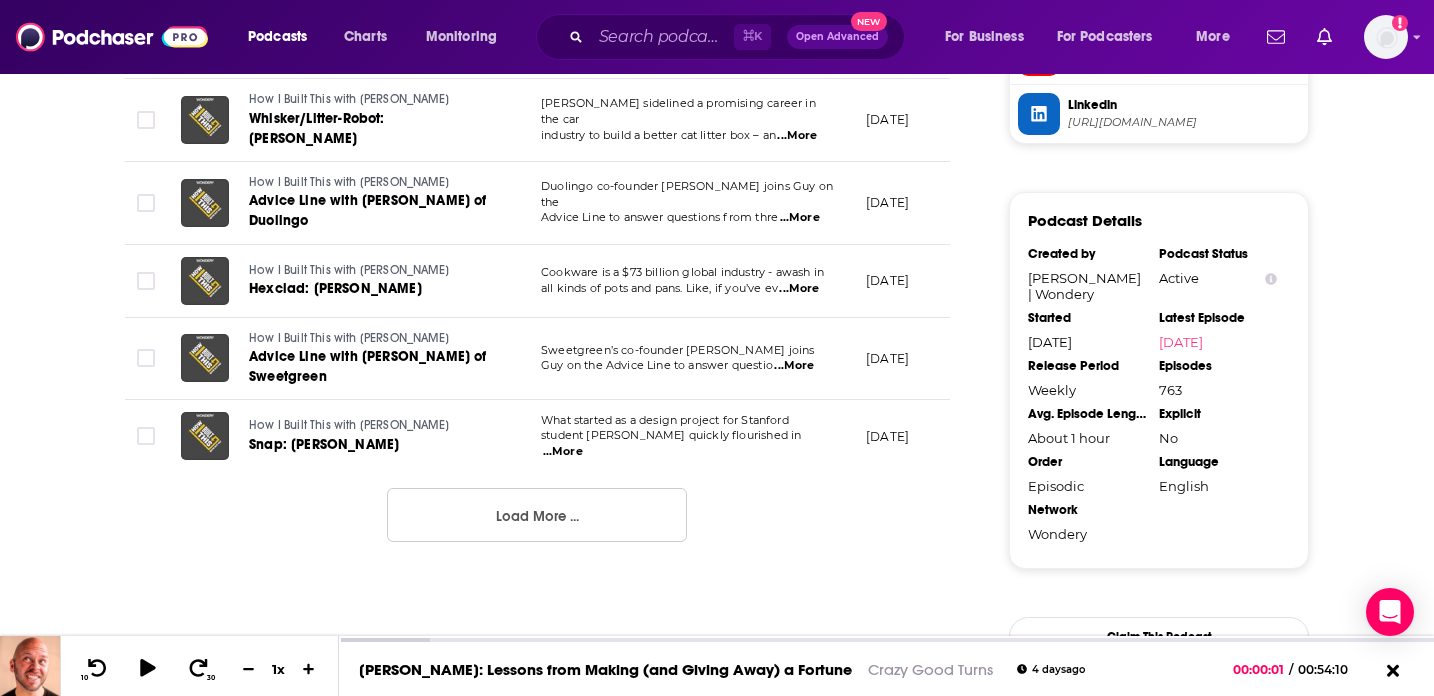 click on "Load More ..." at bounding box center [537, 515] 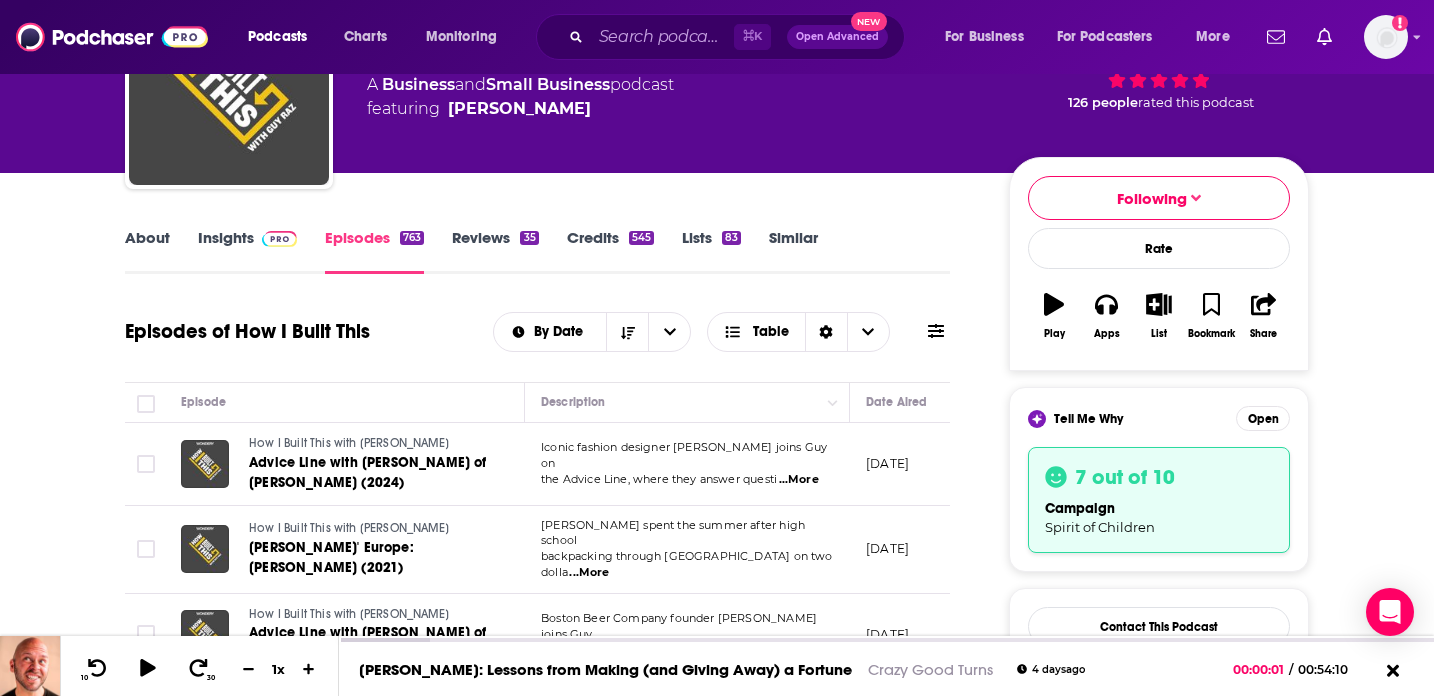 scroll, scrollTop: 289, scrollLeft: 0, axis: vertical 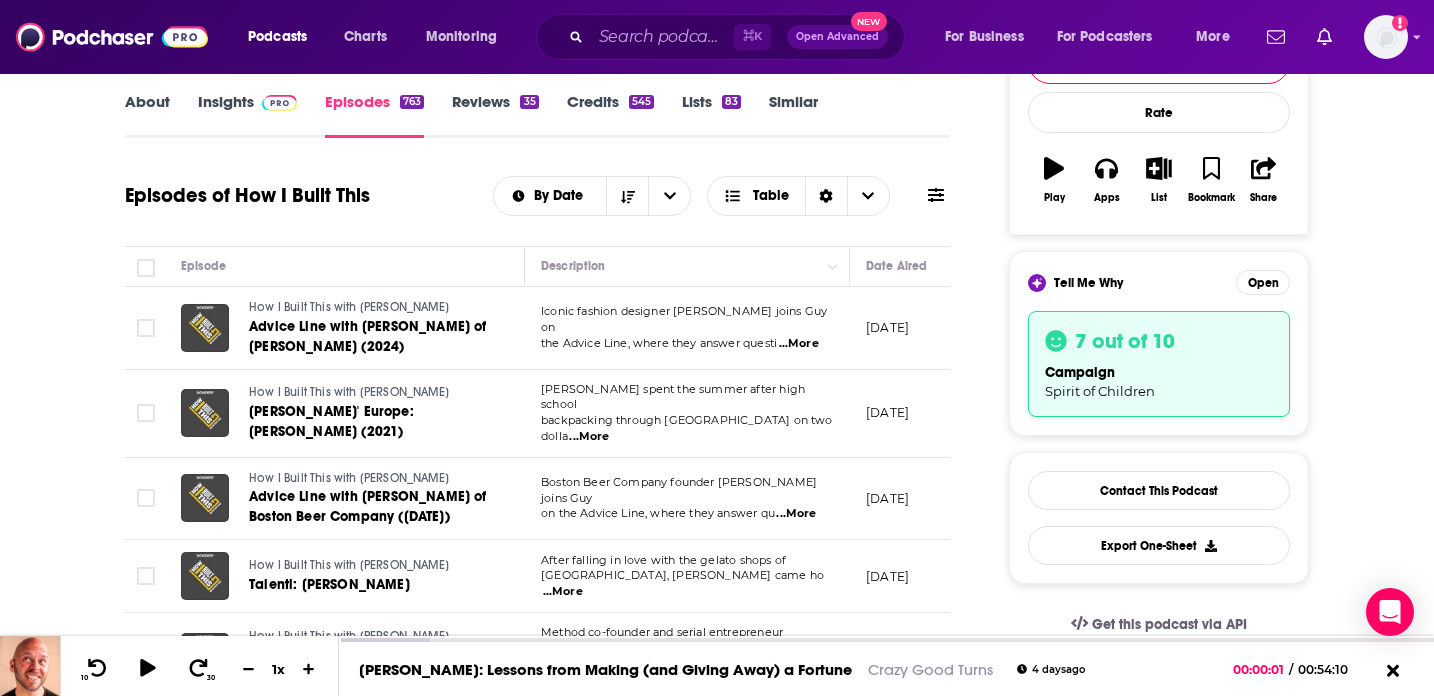 click on "7 out of 10" at bounding box center (1125, 341) 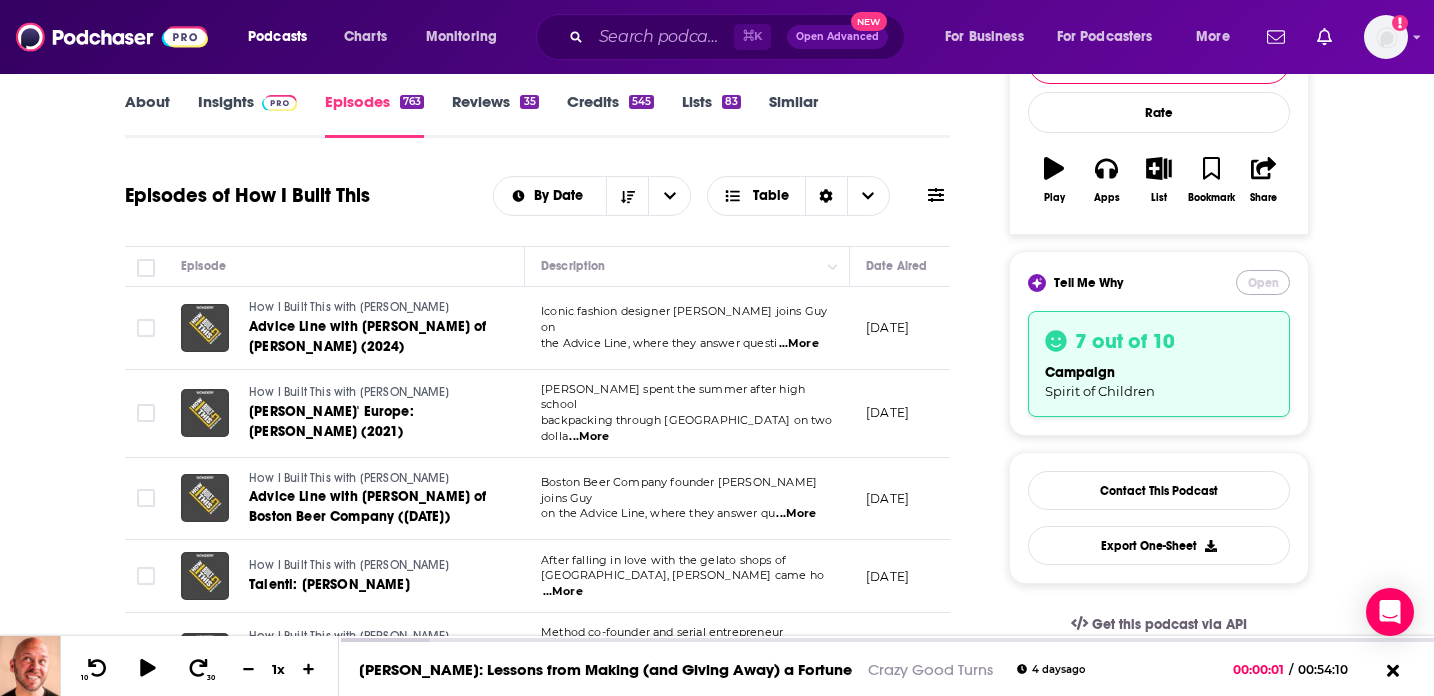 click on "Open" at bounding box center [1263, 282] 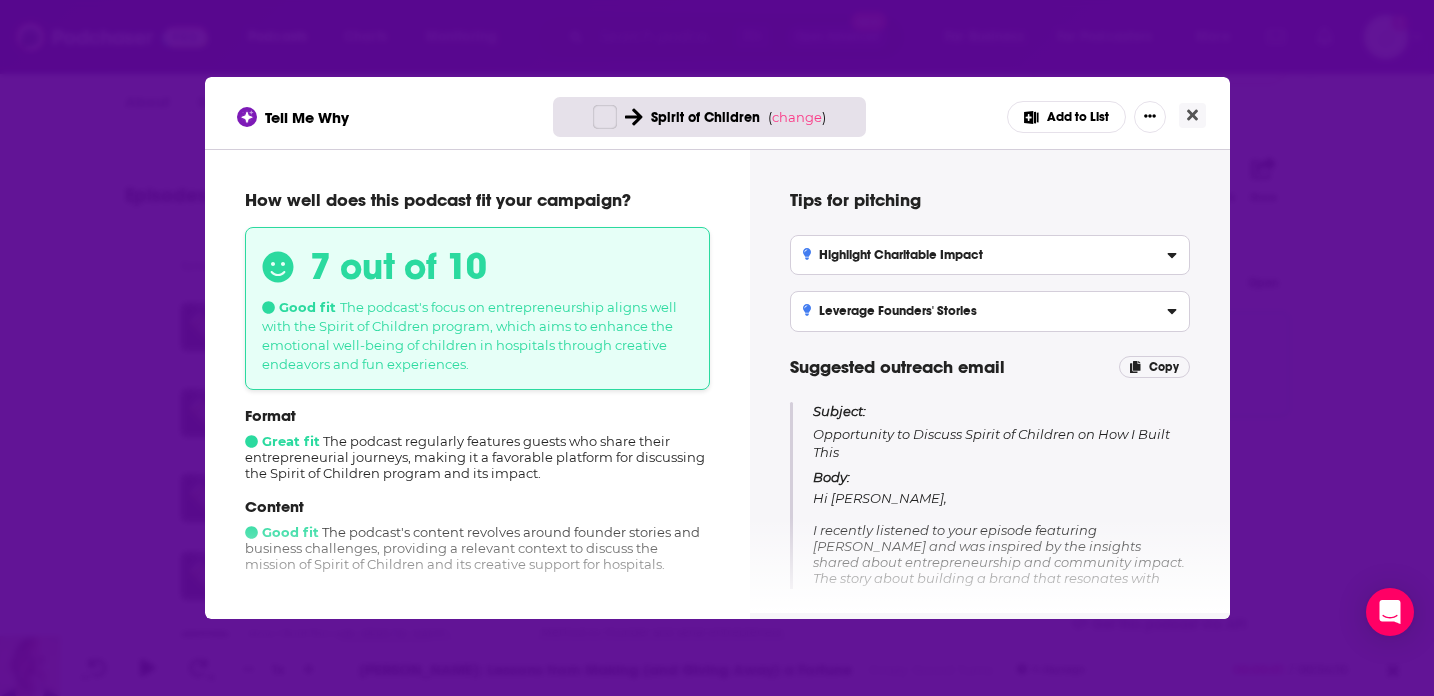 scroll, scrollTop: 0, scrollLeft: 0, axis: both 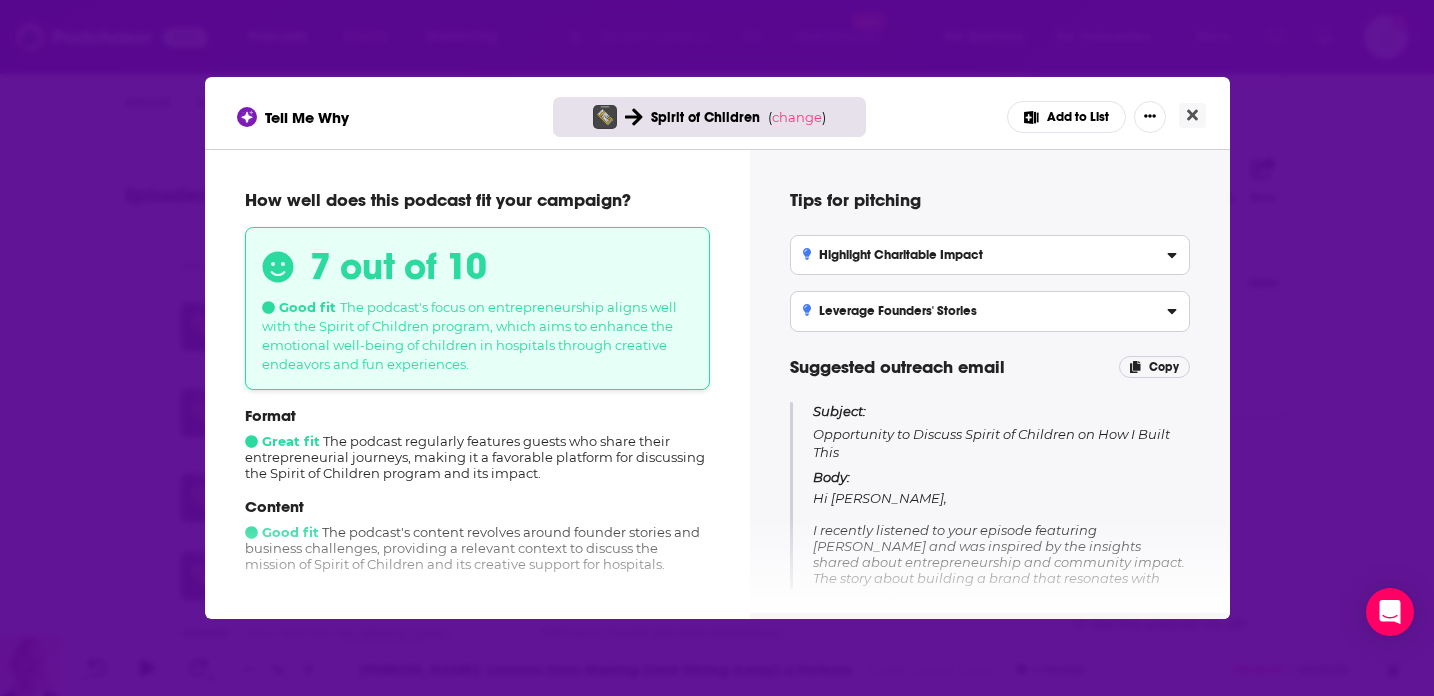 click on "Leverage Founders' Stories" at bounding box center (990, 311) 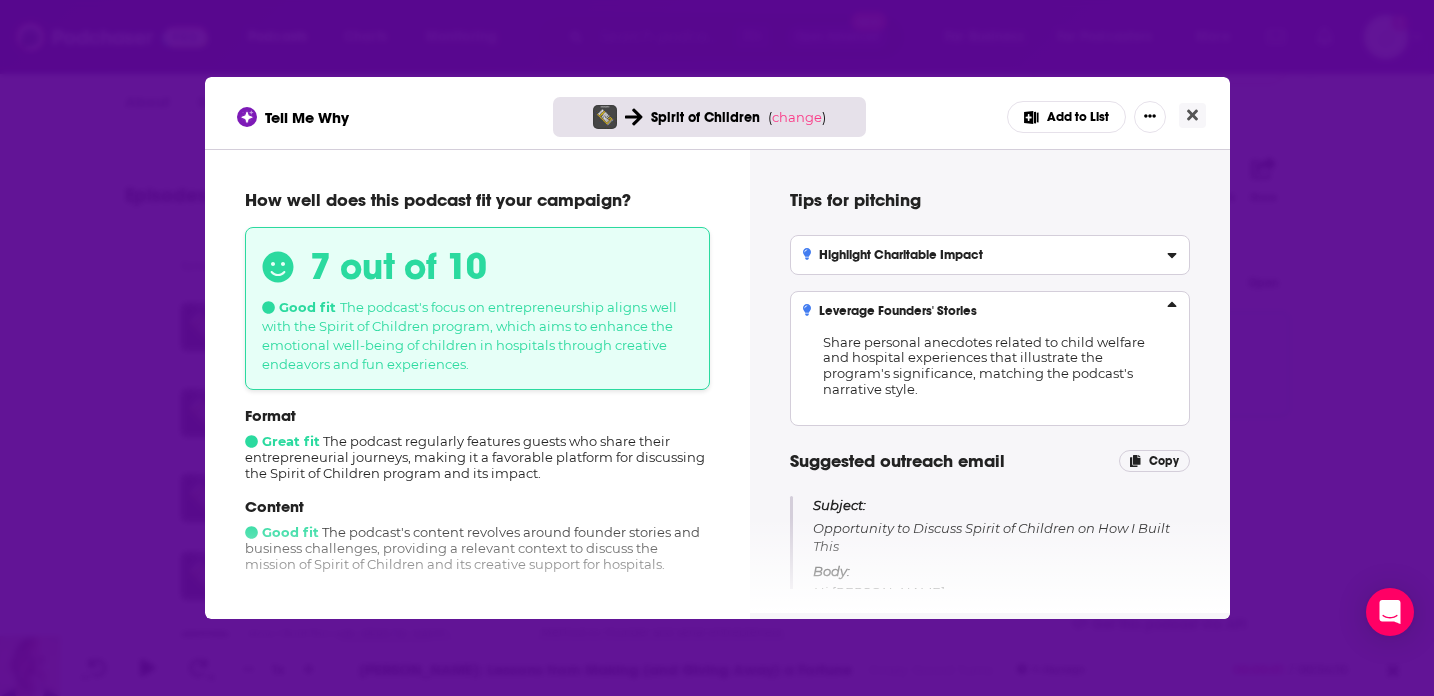 click on "Highlight Charitable Impact Focus on how Spirit of Children alleviates the stress of hospital visits through creativity and fun, which resonates with entrepreneurial success stories." at bounding box center [990, 255] 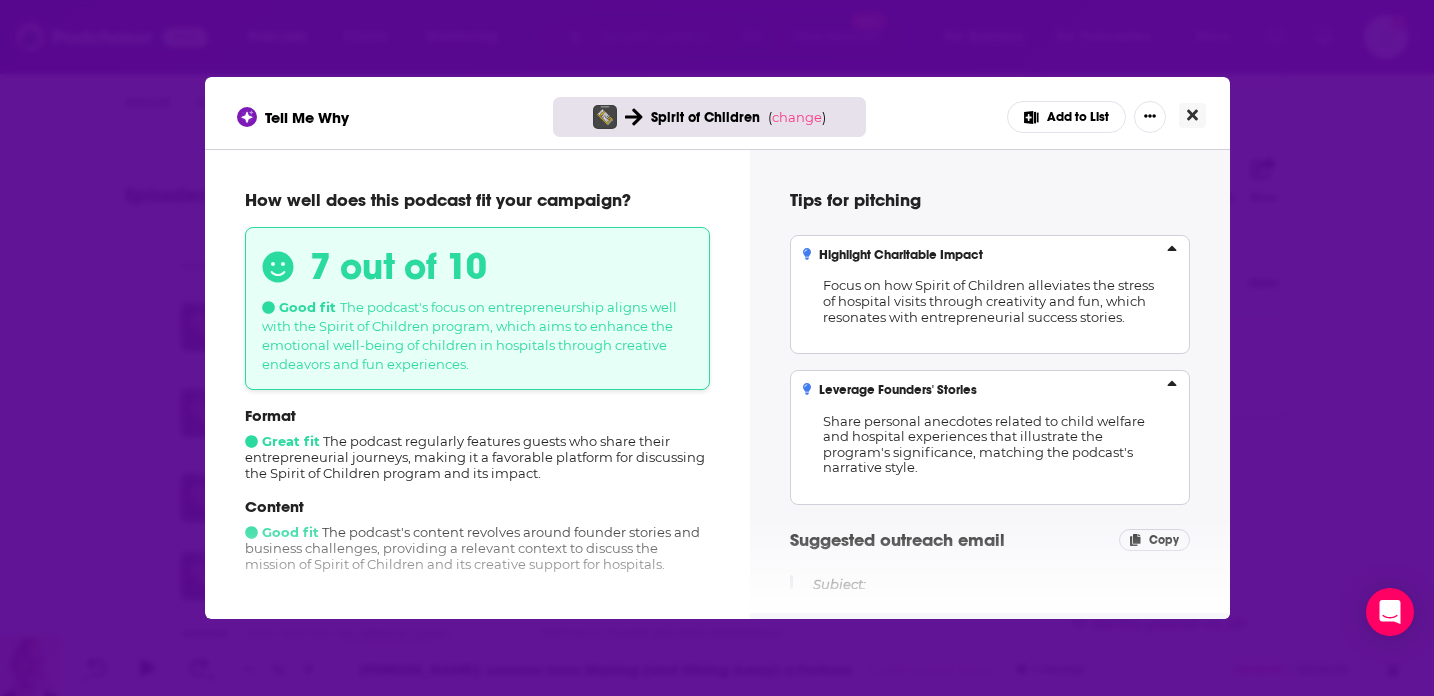 click 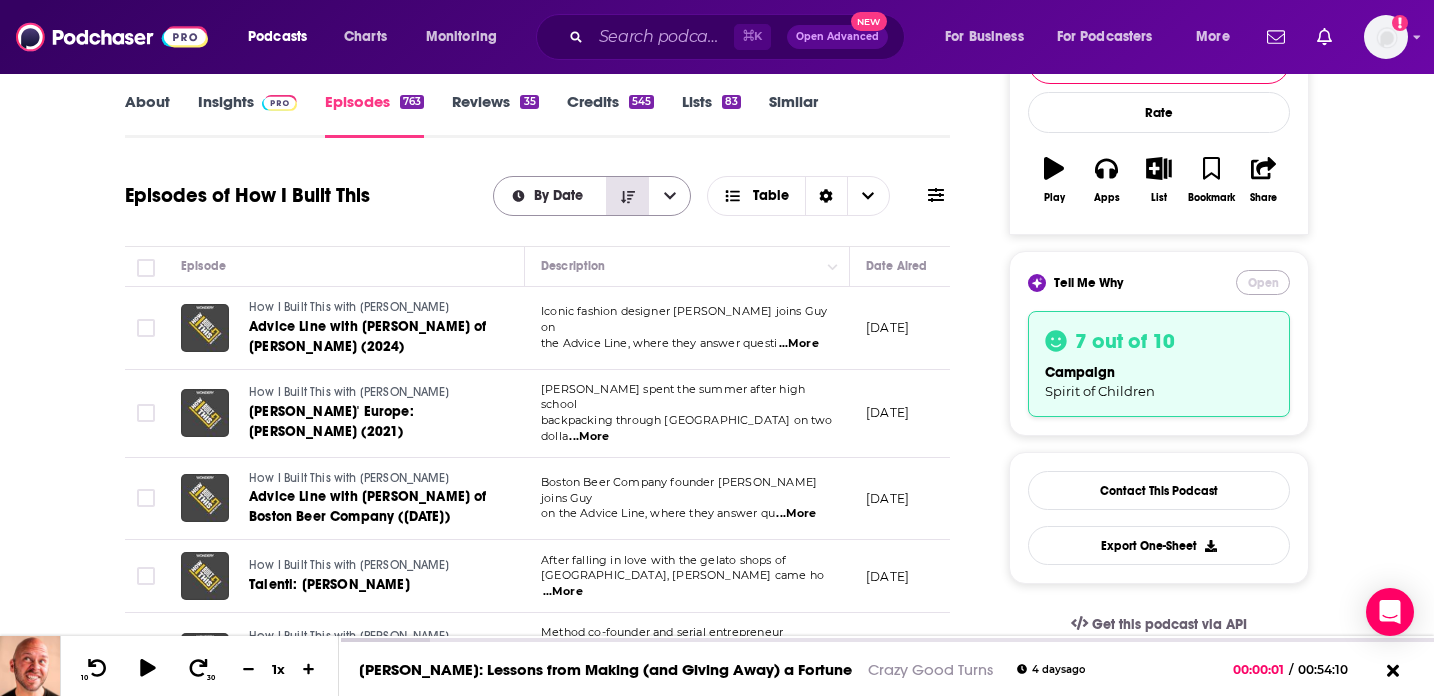 scroll, scrollTop: 220, scrollLeft: 0, axis: vertical 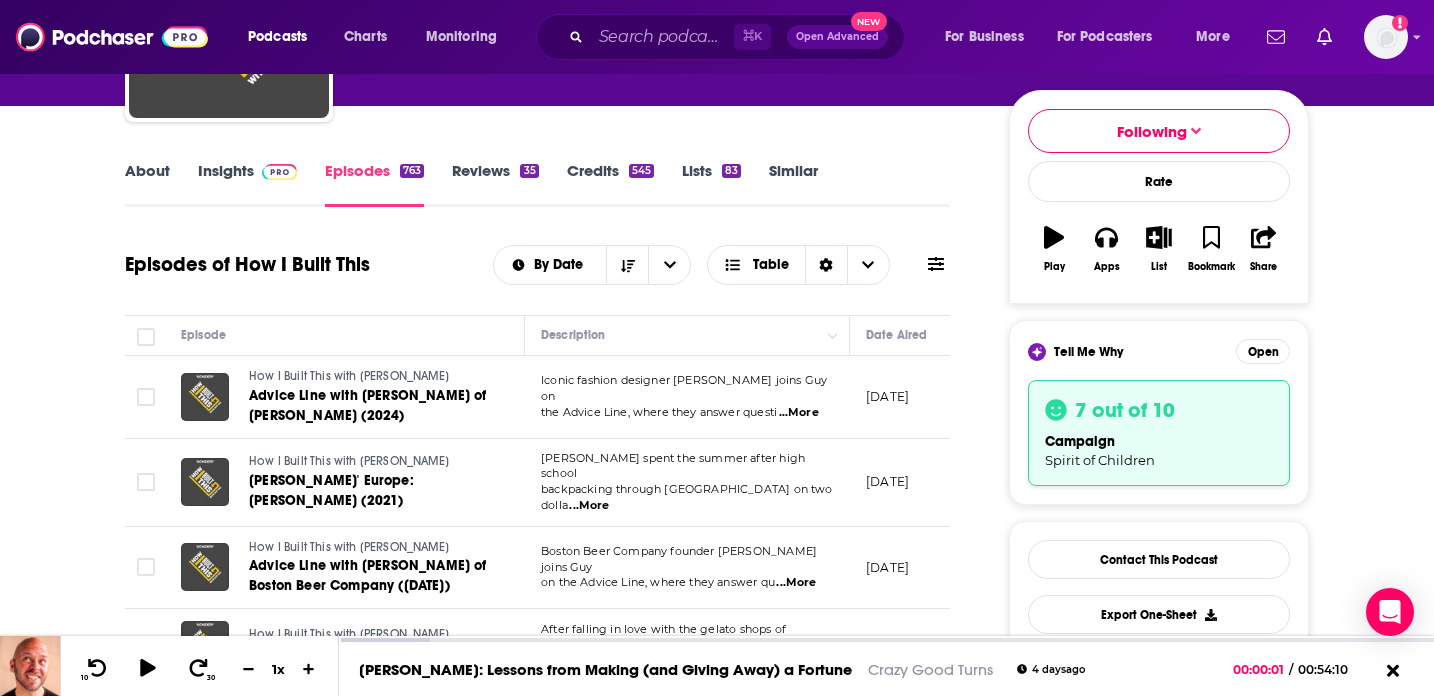 click on "About" at bounding box center [147, 184] 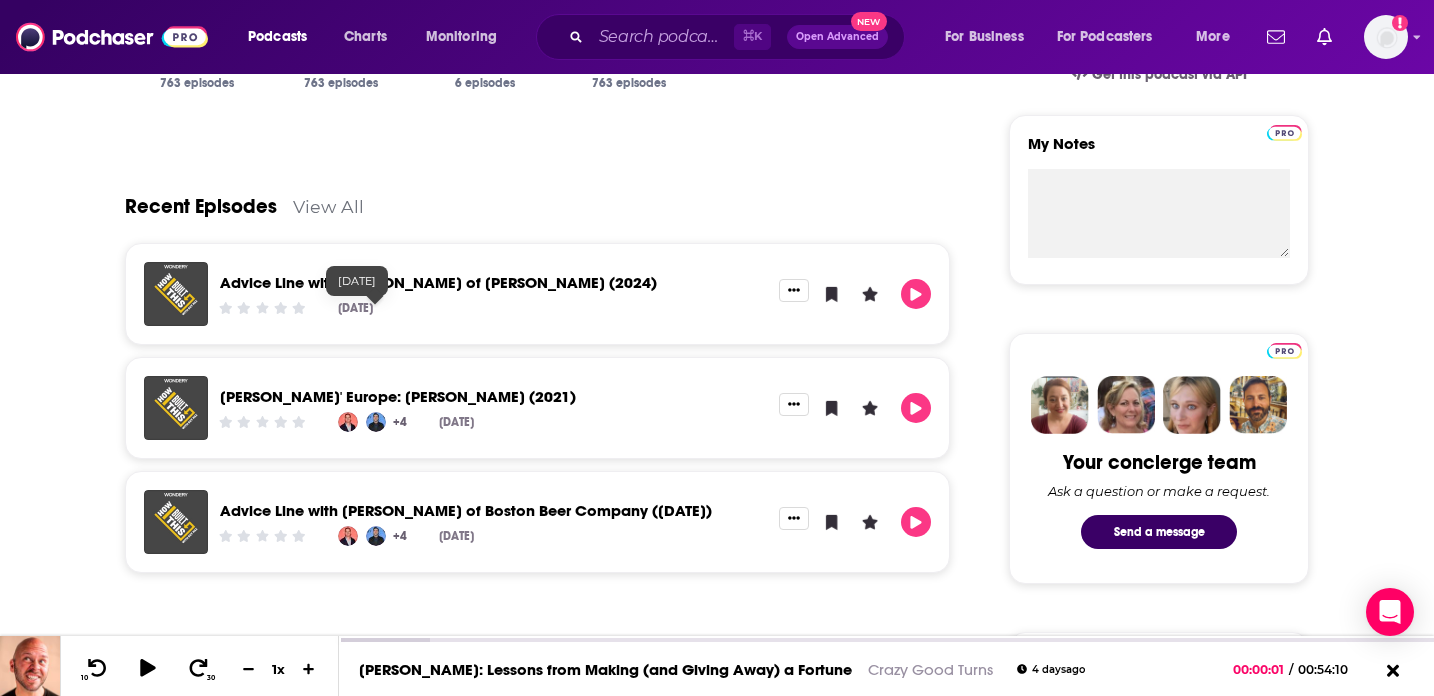 scroll, scrollTop: 0, scrollLeft: 0, axis: both 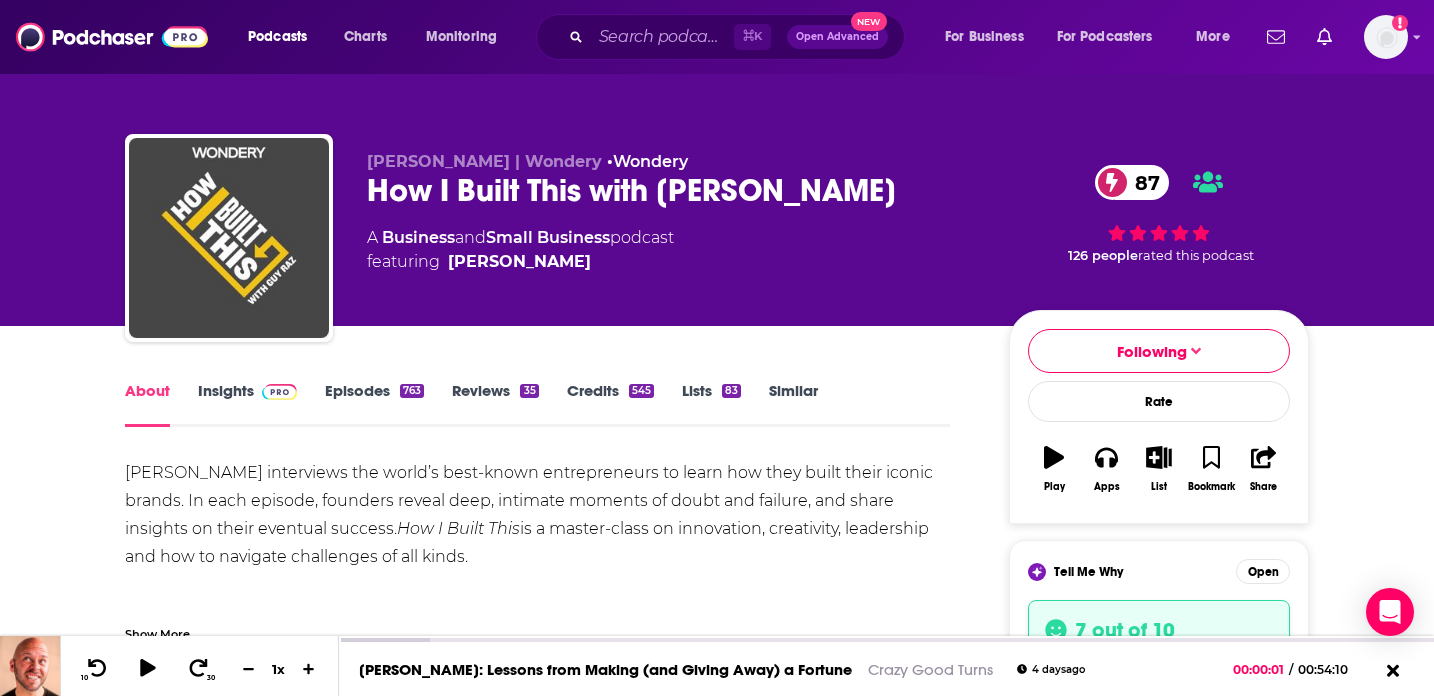 click on "Episodes 763" at bounding box center (374, 404) 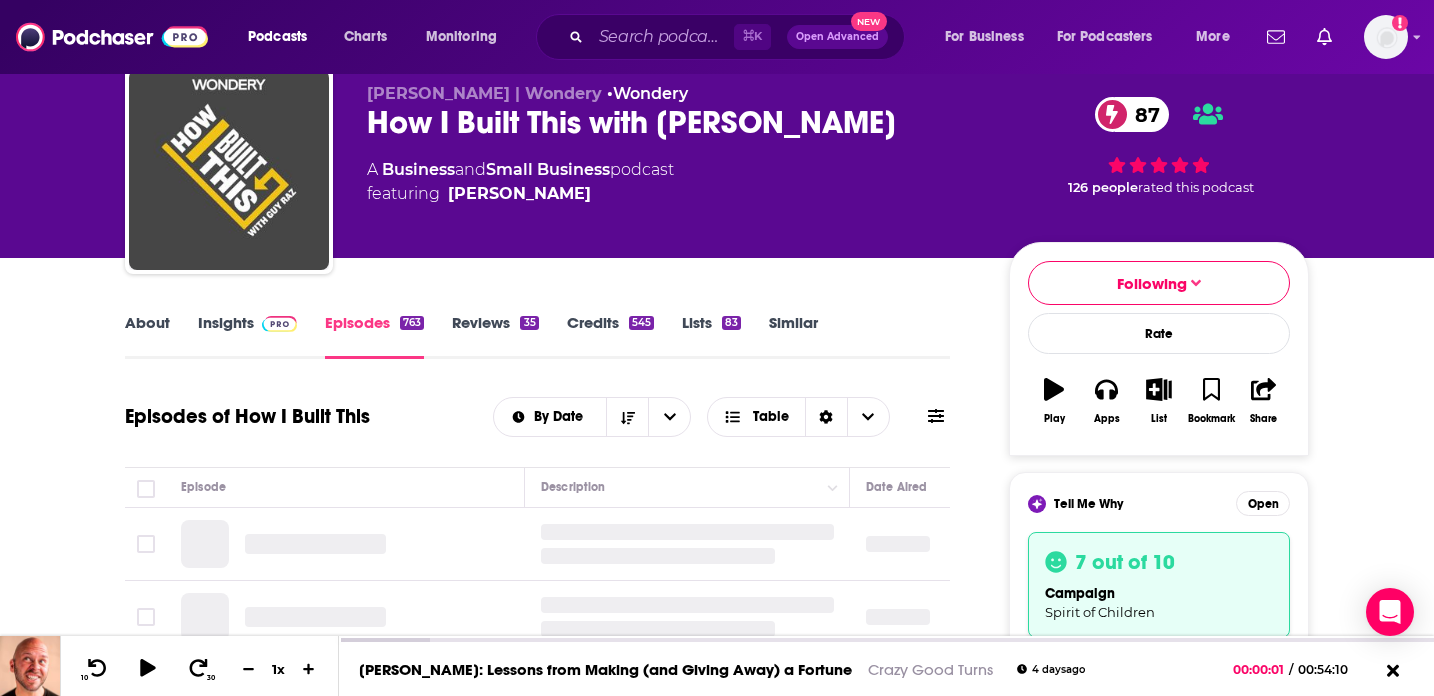 scroll, scrollTop: 110, scrollLeft: 0, axis: vertical 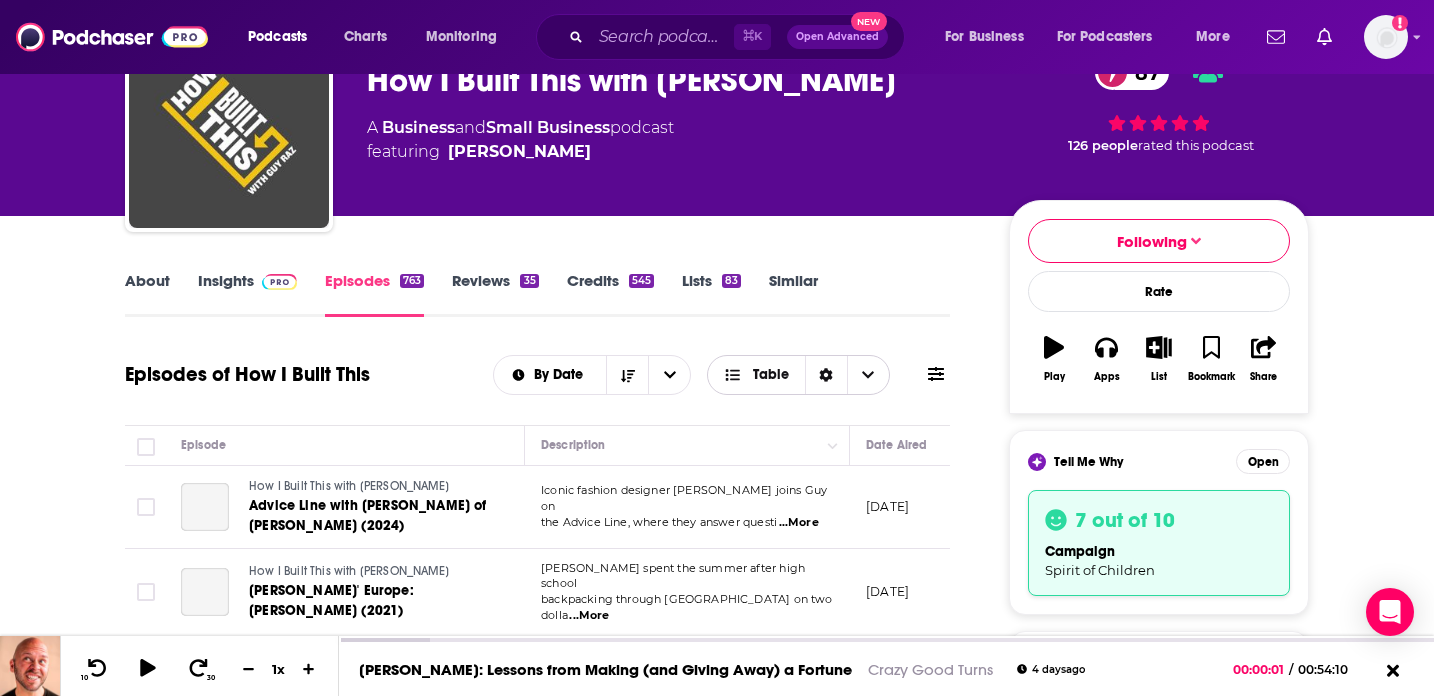 click at bounding box center [868, 375] 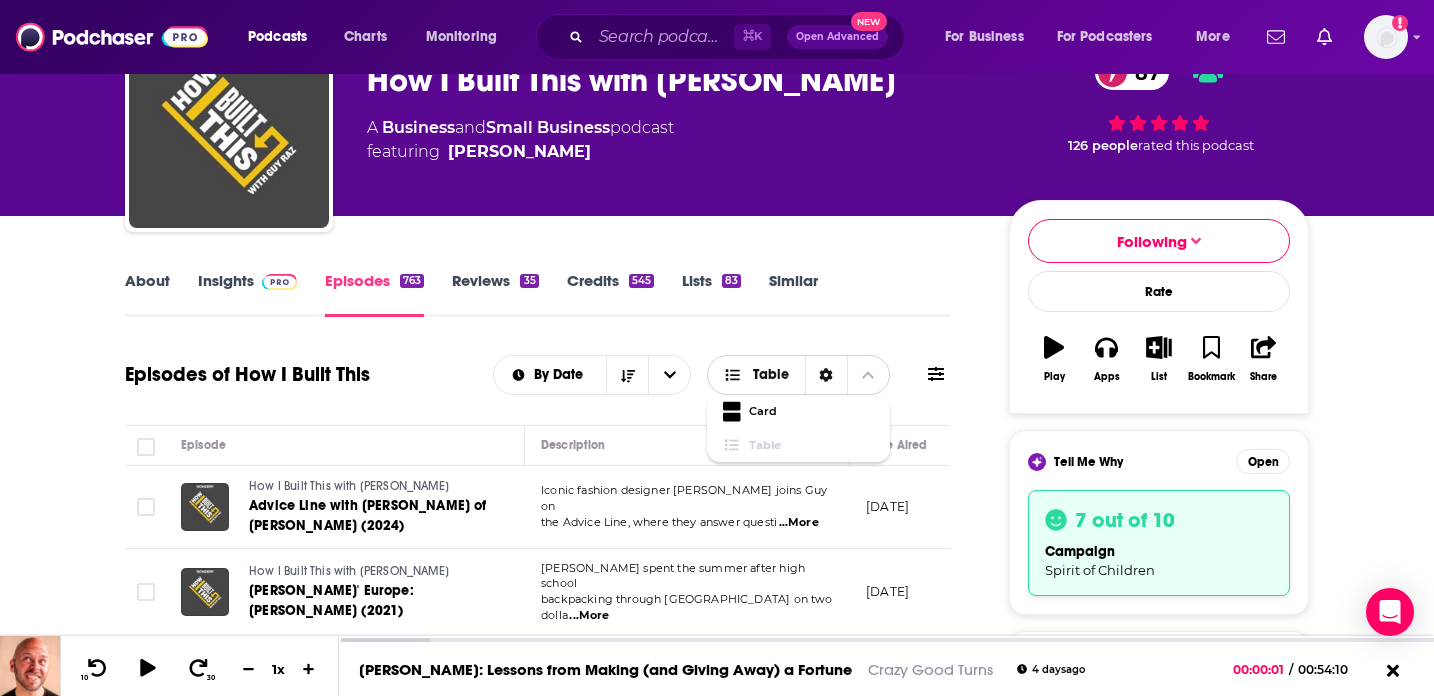 click at bounding box center [868, 375] 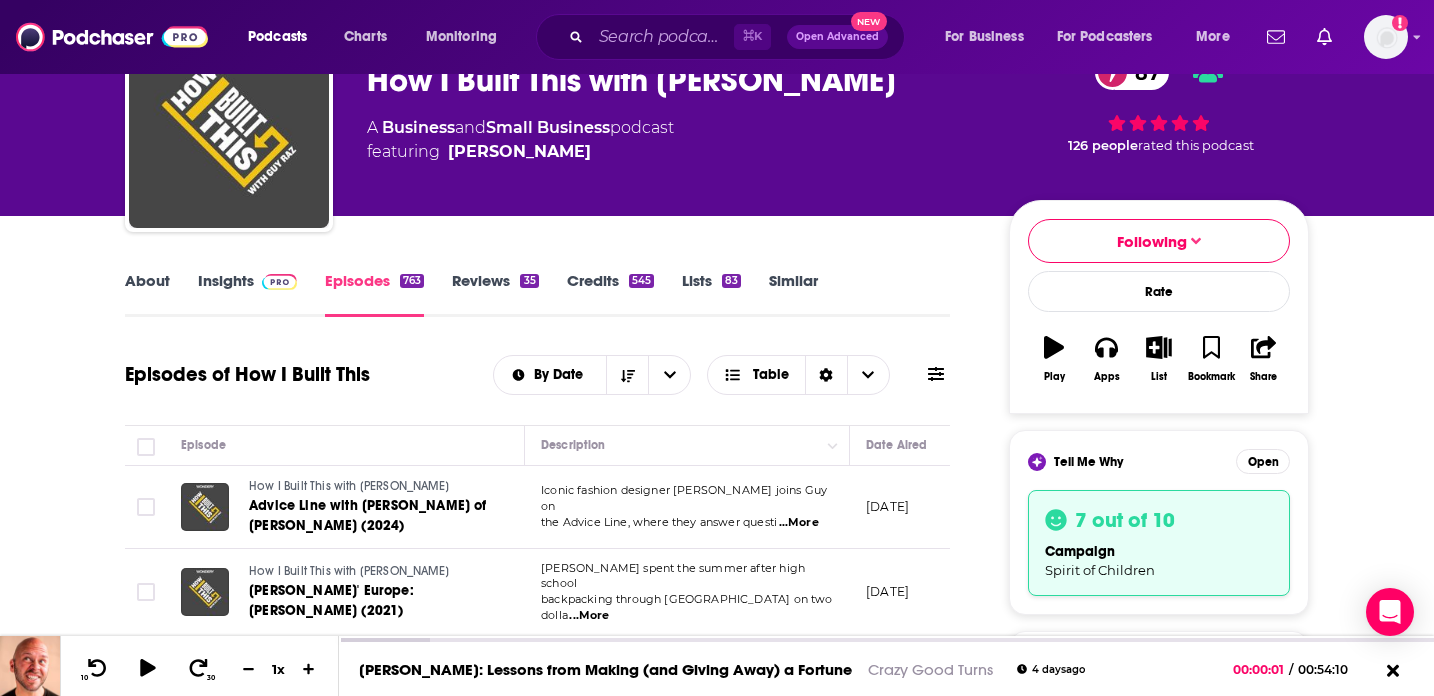 click on "About Insights Episodes 763 Reviews 35 Credits 545 Lists 83 Similar Episodes of How I Built This By Date Table Episode Description Date Aired Reach Episode Guests Length How I Built This with Guy Raz Advice Line with Norma Kamali of Norma Kamali (2024) Iconic fashion designer Norma Kamali joins Guy on the Advice Line, where they answer questi  ...More July 10, 2025  Pending -- 58:35 s How I Built This with Guy Raz Rick Steves' Europe: Rick Steves (2021) Rick Steves spent the summer after high school backpacking through Europe on two dolla  ...More July 7, 2025 223k-331k Rick Steves 1:23:24 s How I Built This with Guy Raz Advice Line with Jim Koch of Boston Beer Company (August 2024) Boston Beer Company founder Jim Koch joins Guy on the Advice Line, where they answer qu  ...More July 3, 2025 168k-249k -- 56:53 s How I Built This with Guy Raz Talenti: Josh Hochschuler After falling in love with the gelato shops of Buenos Aires, Josh Hochschuler came ho  ...More June 30, 2025 159k-237k Josh Hochschuler 1:19:04 s" at bounding box center [551, 1580] 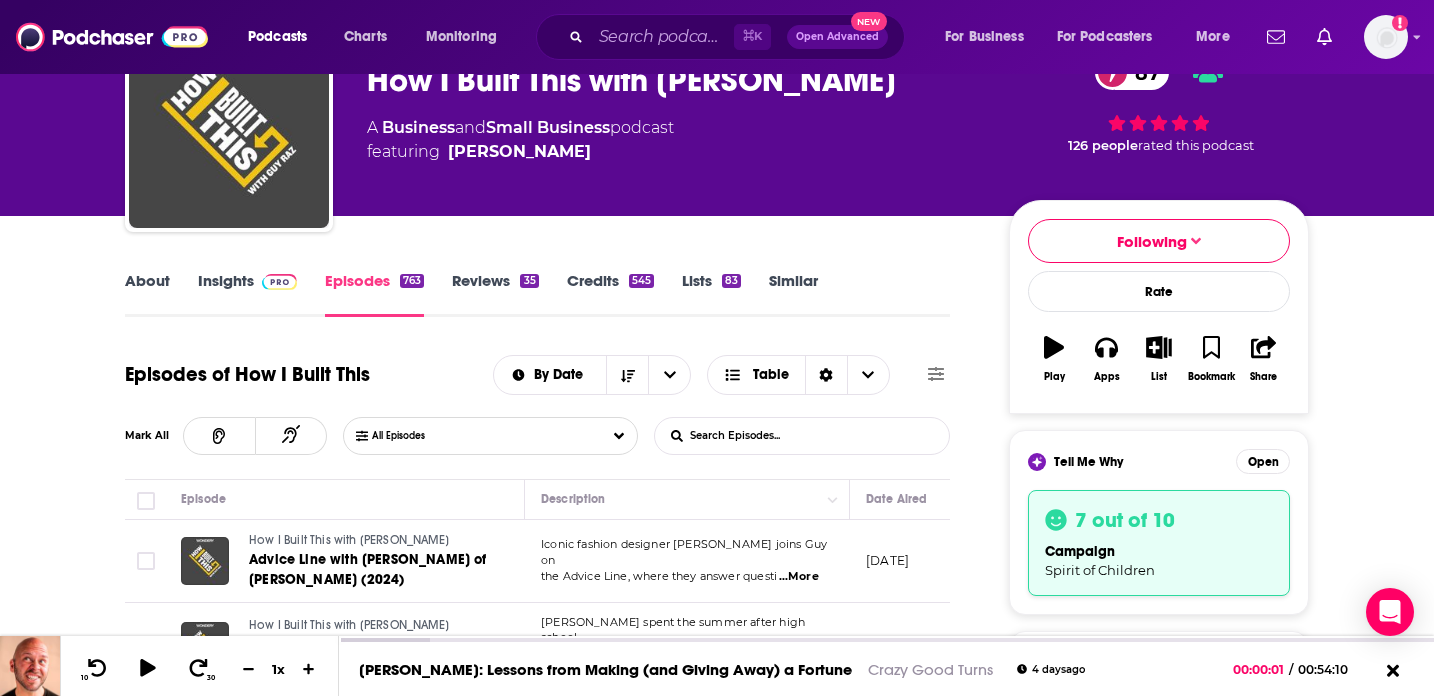 click on "List Search Input" at bounding box center (759, 436) 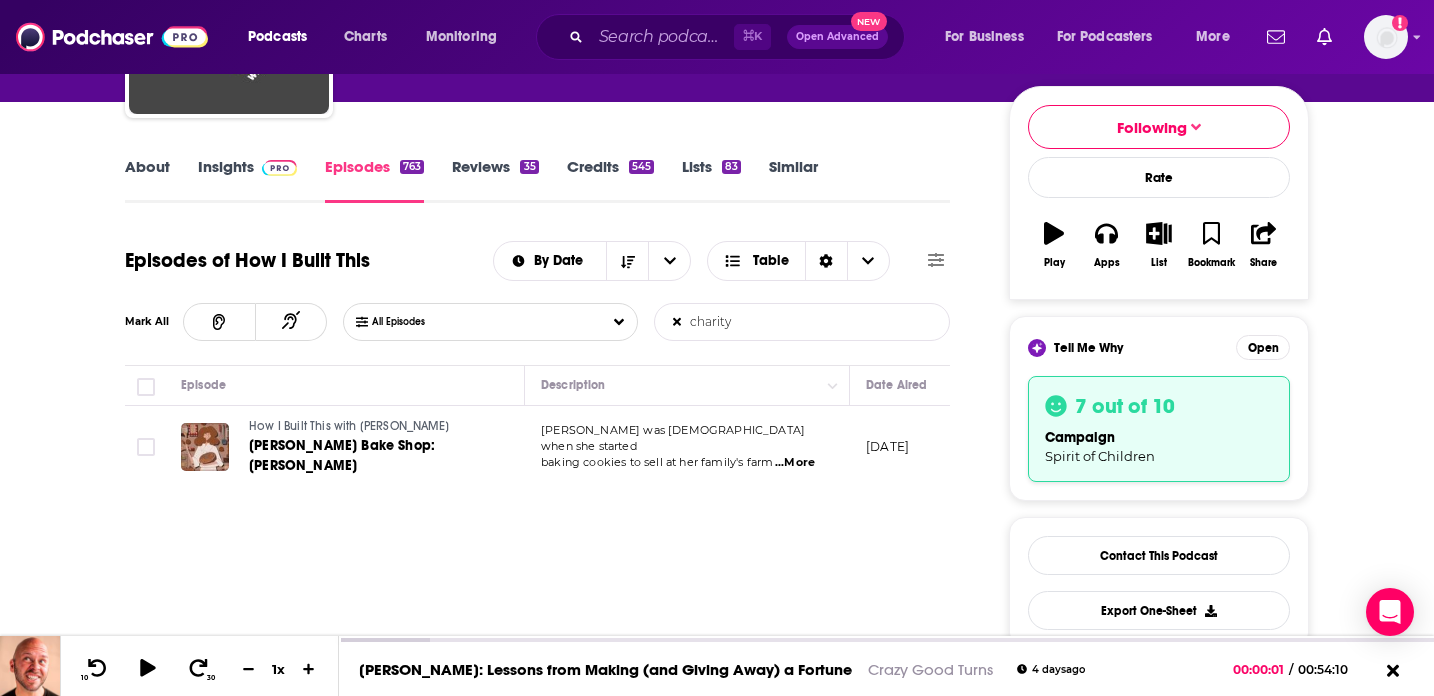 scroll, scrollTop: 244, scrollLeft: 0, axis: vertical 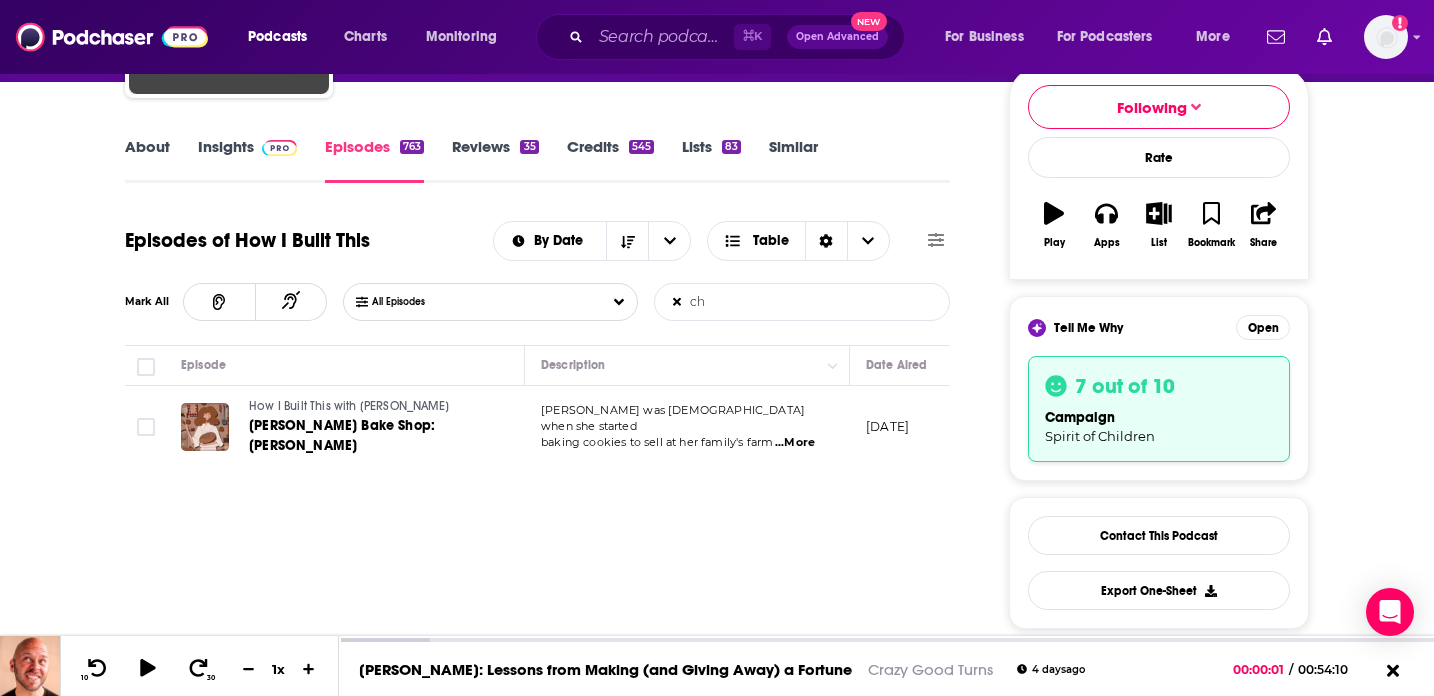 type on "c" 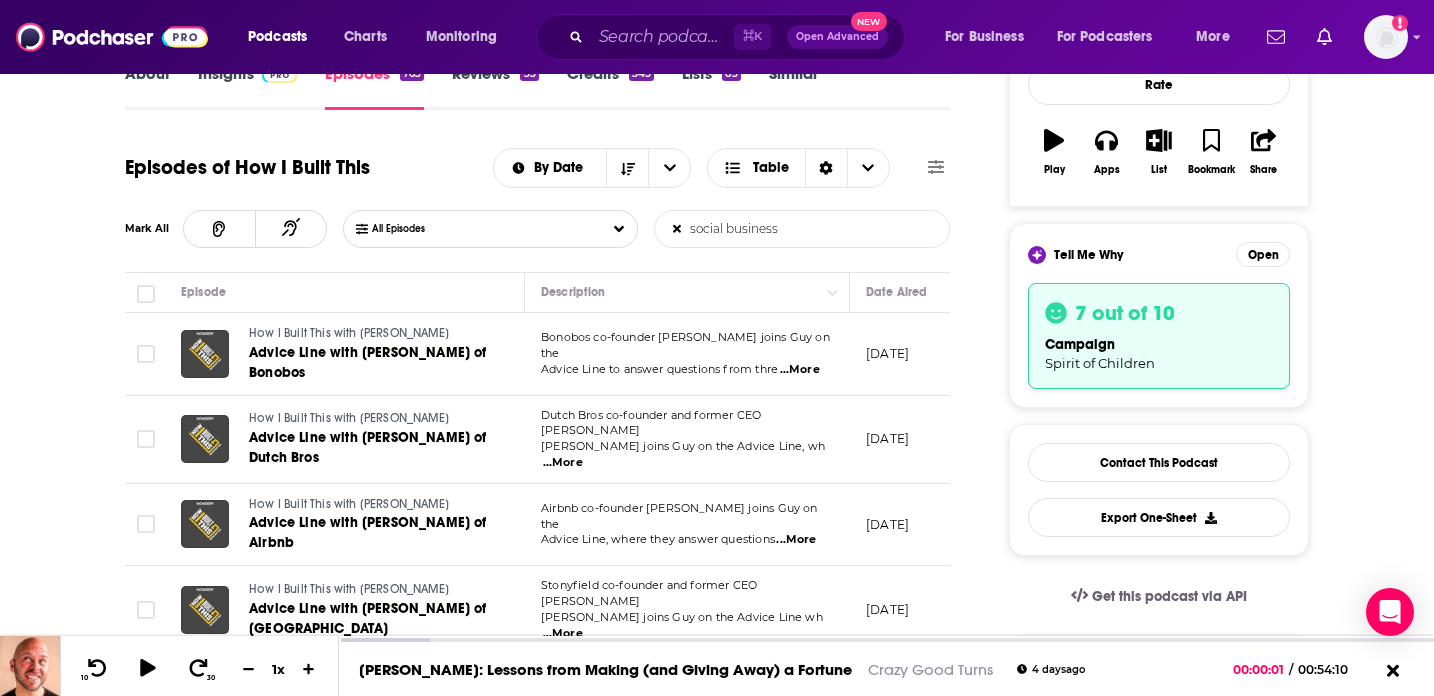 scroll, scrollTop: 307, scrollLeft: 0, axis: vertical 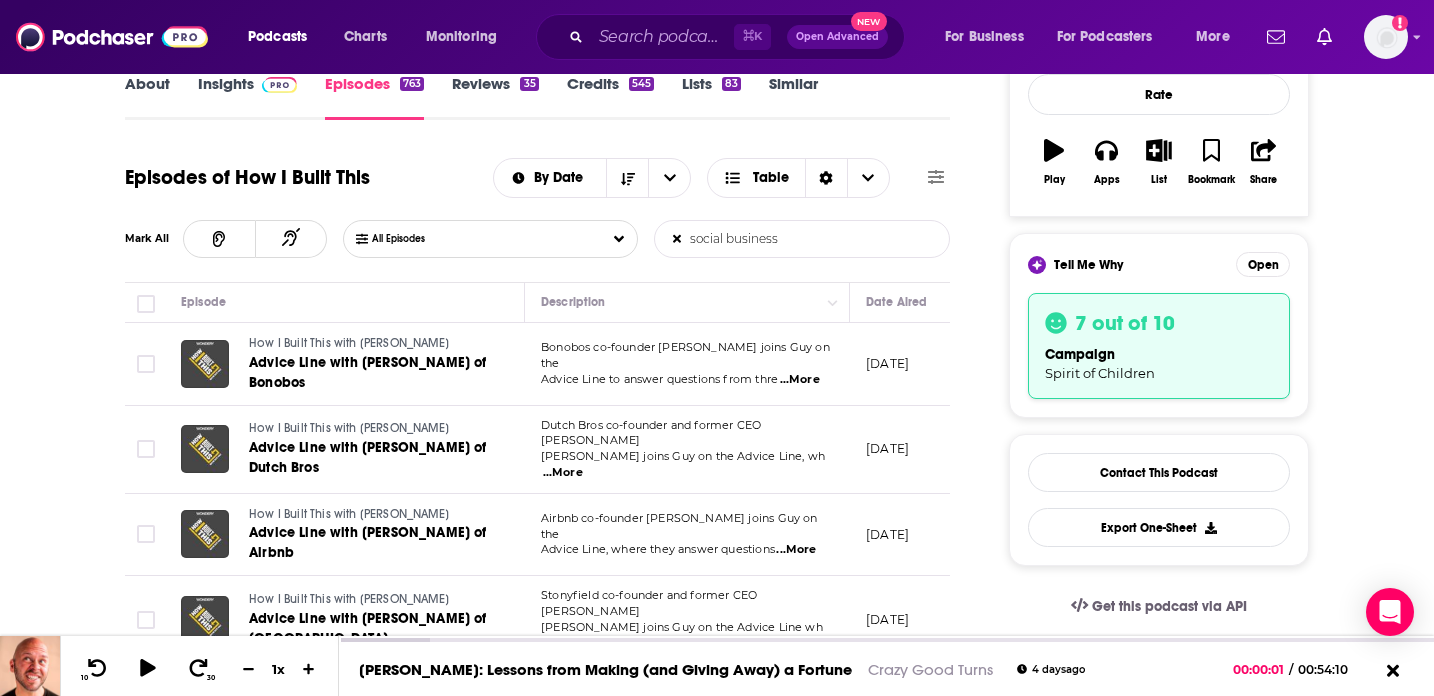 click on "social business" at bounding box center [759, 239] 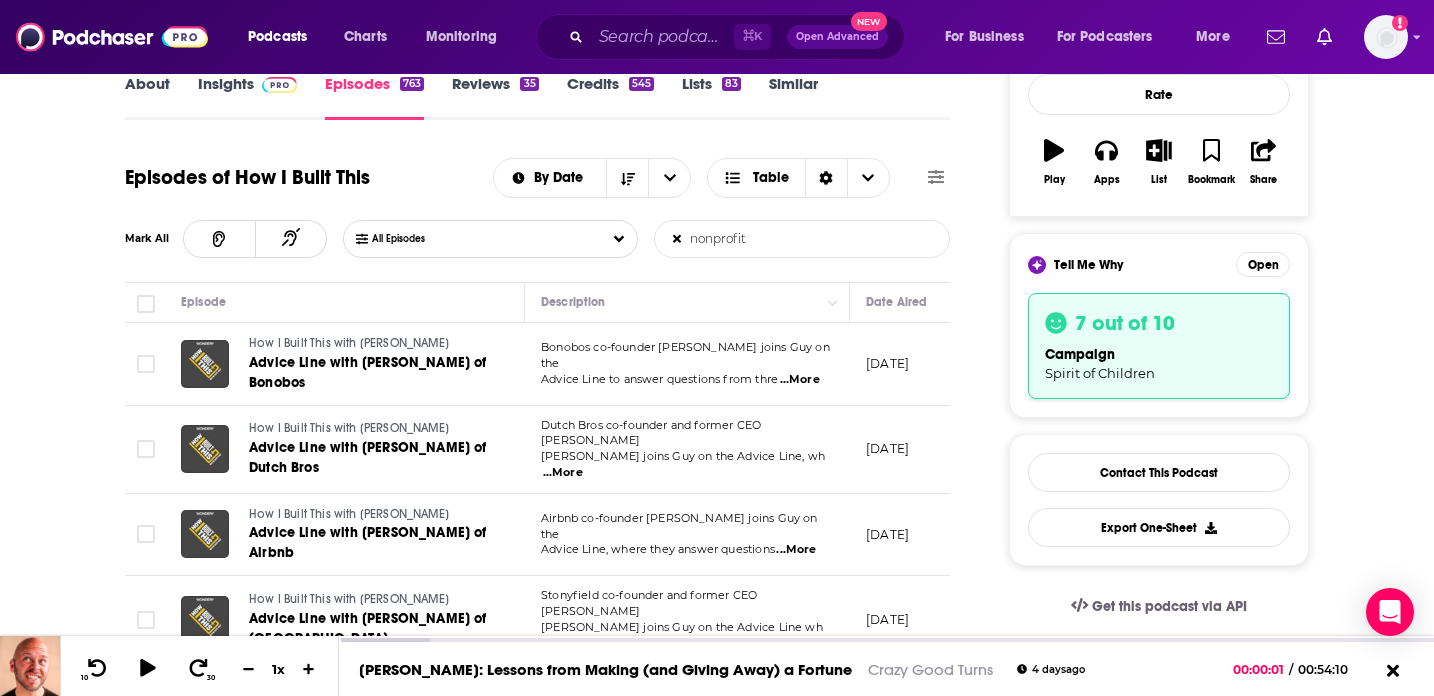type on "nonprofit" 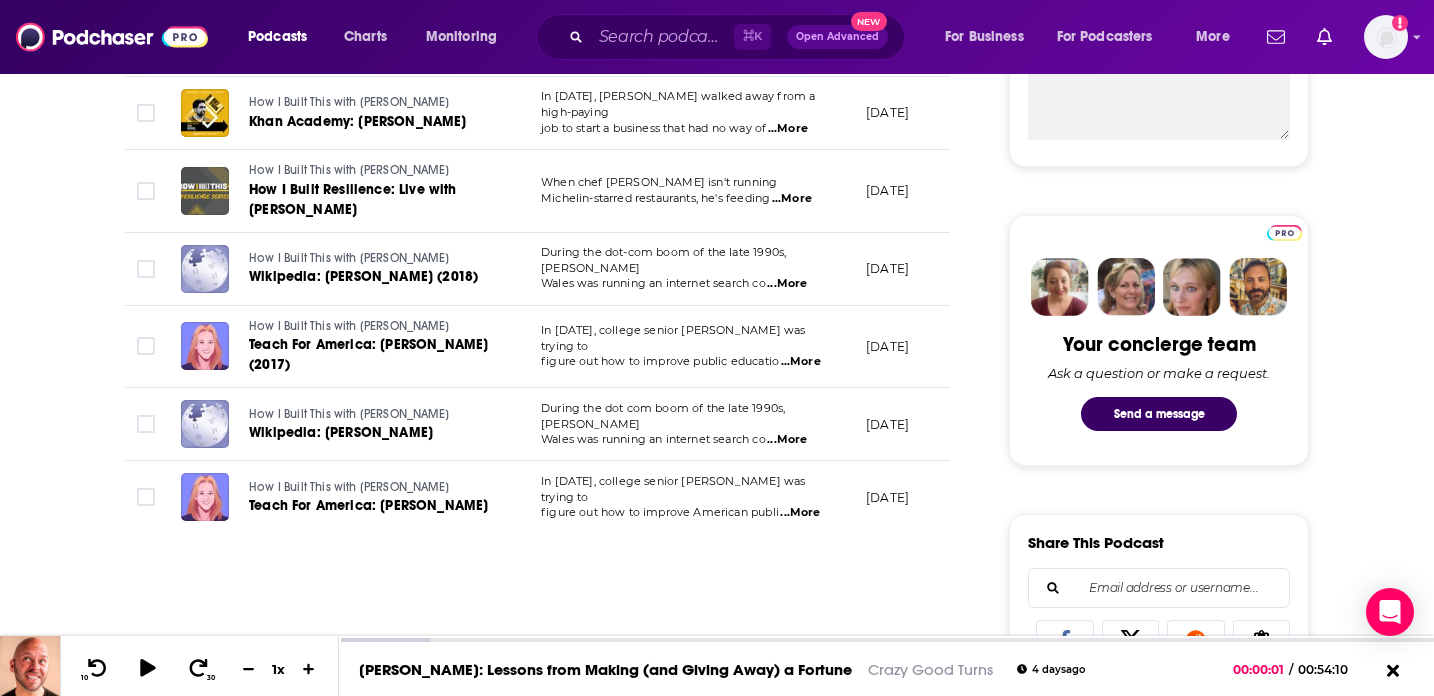 scroll, scrollTop: 1019, scrollLeft: 0, axis: vertical 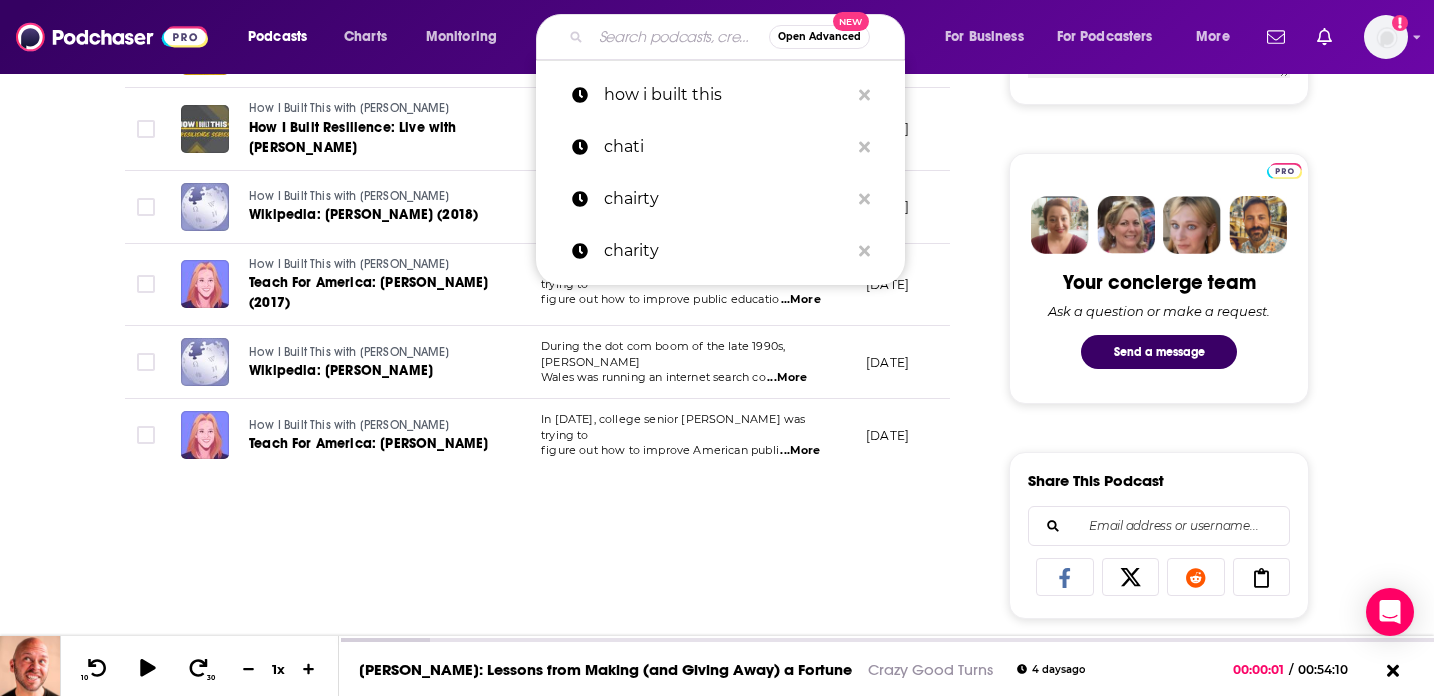 click at bounding box center [680, 37] 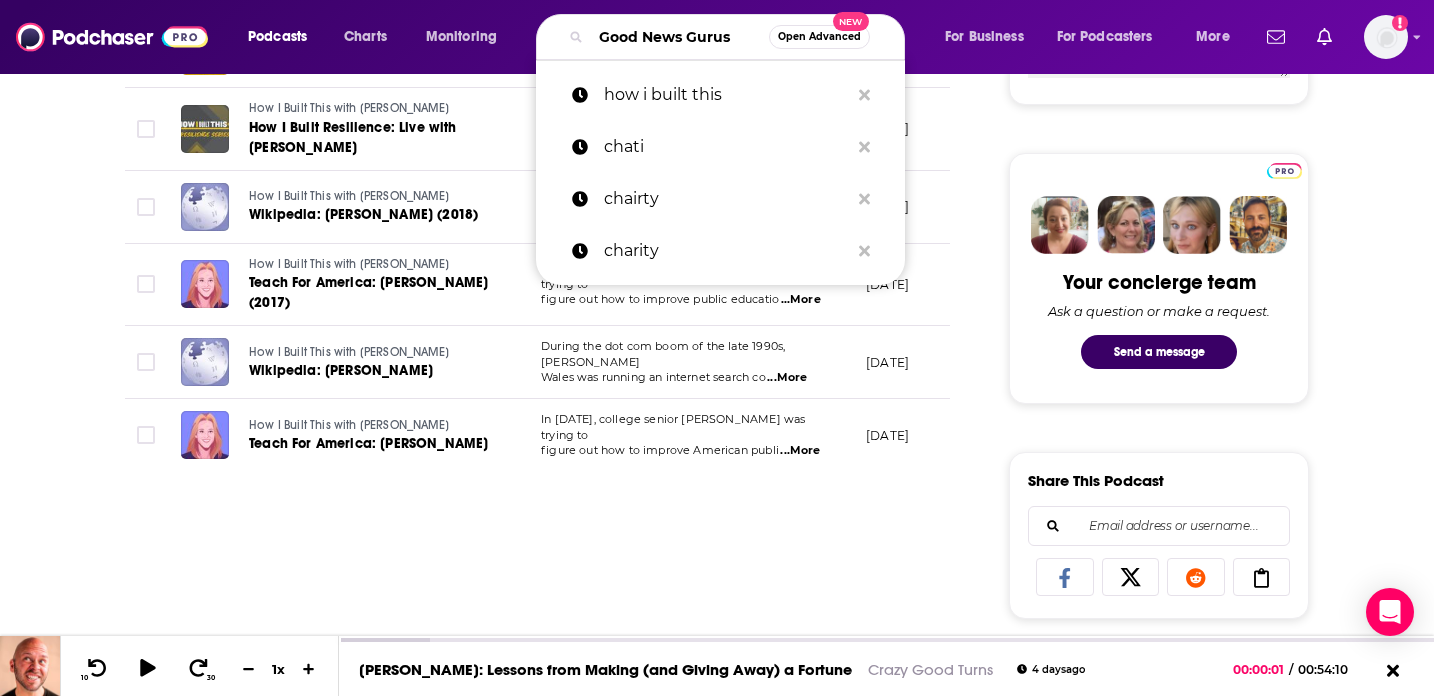 scroll, scrollTop: 0, scrollLeft: 14, axis: horizontal 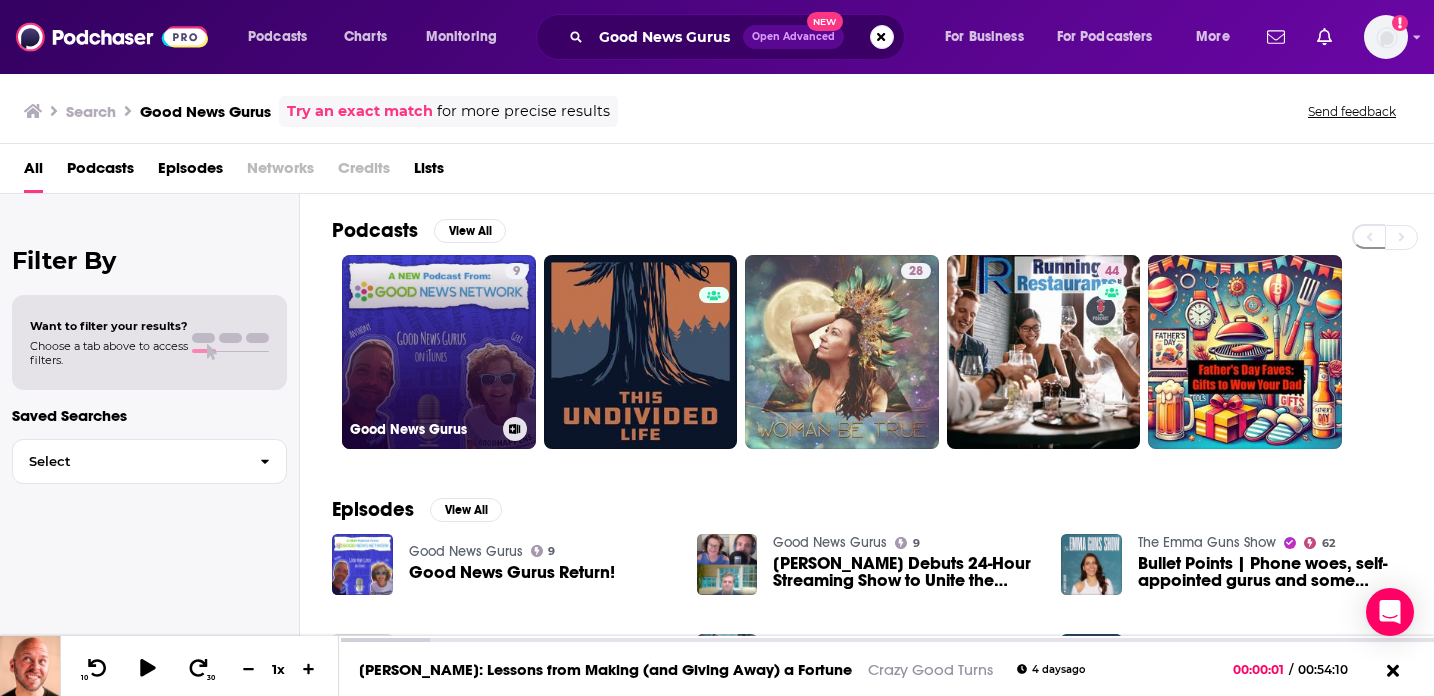 click on "9 Good News Gurus" at bounding box center (439, 352) 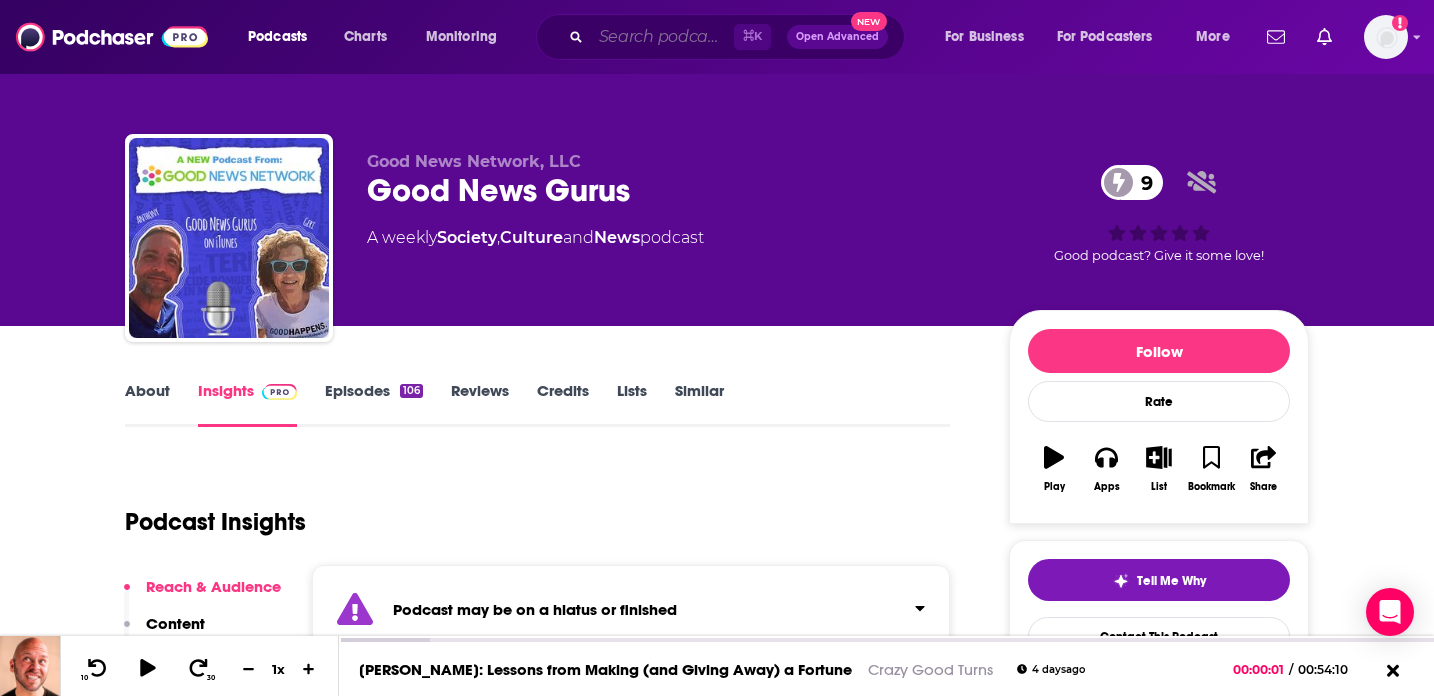 click at bounding box center [662, 37] 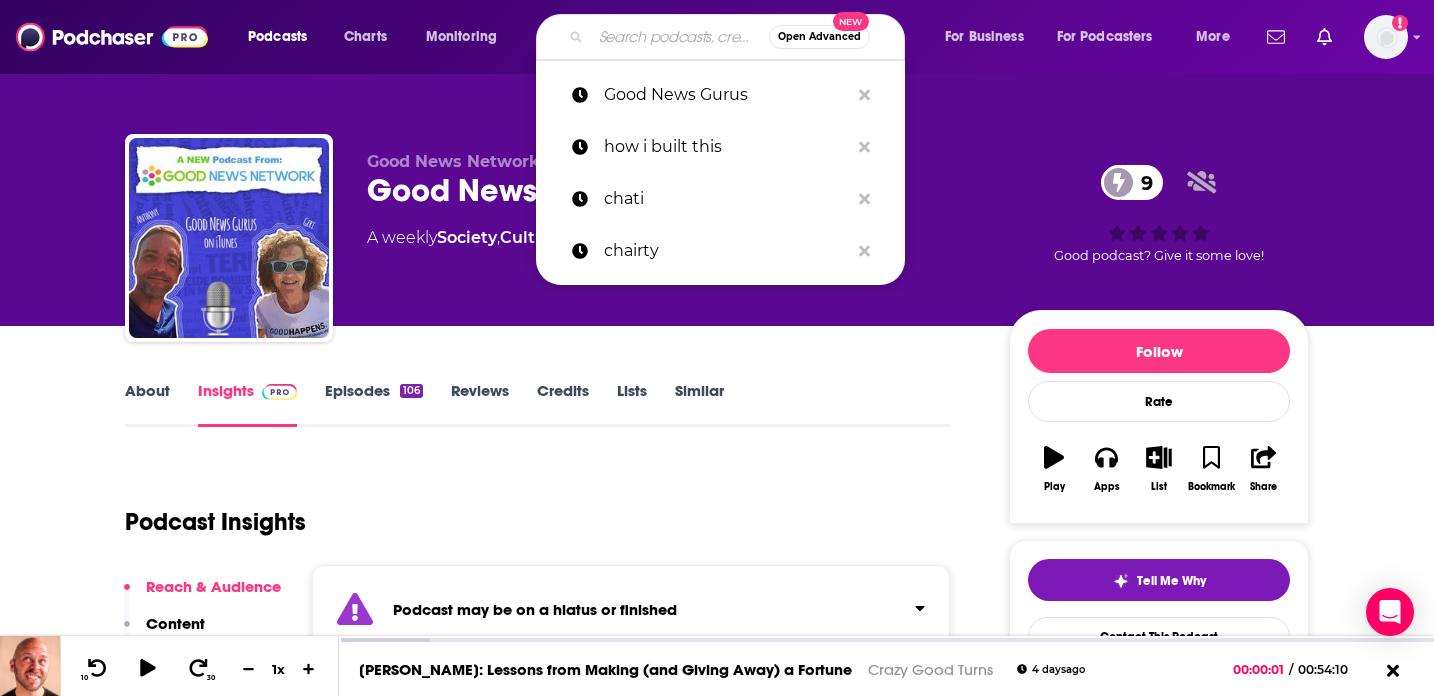 paste on "Sounds Good with [PERSON_NAME]" 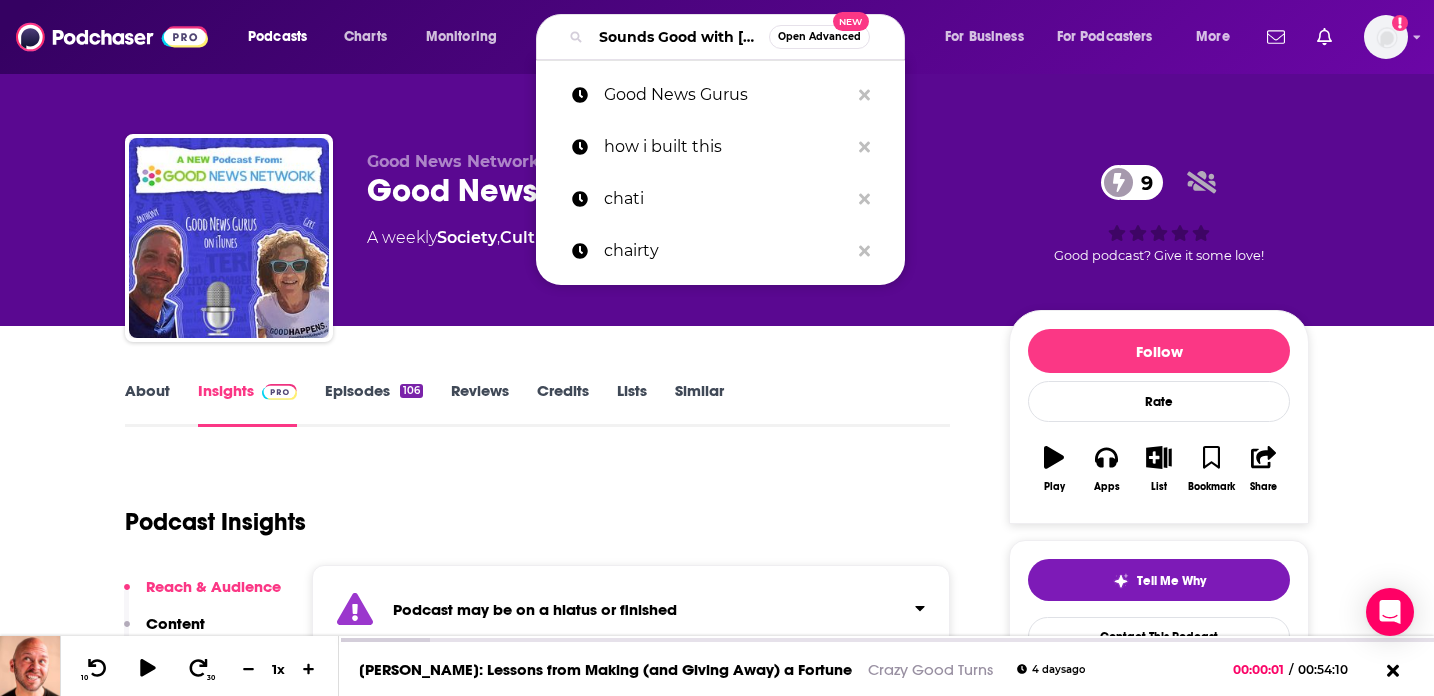 scroll, scrollTop: 0, scrollLeft: 141, axis: horizontal 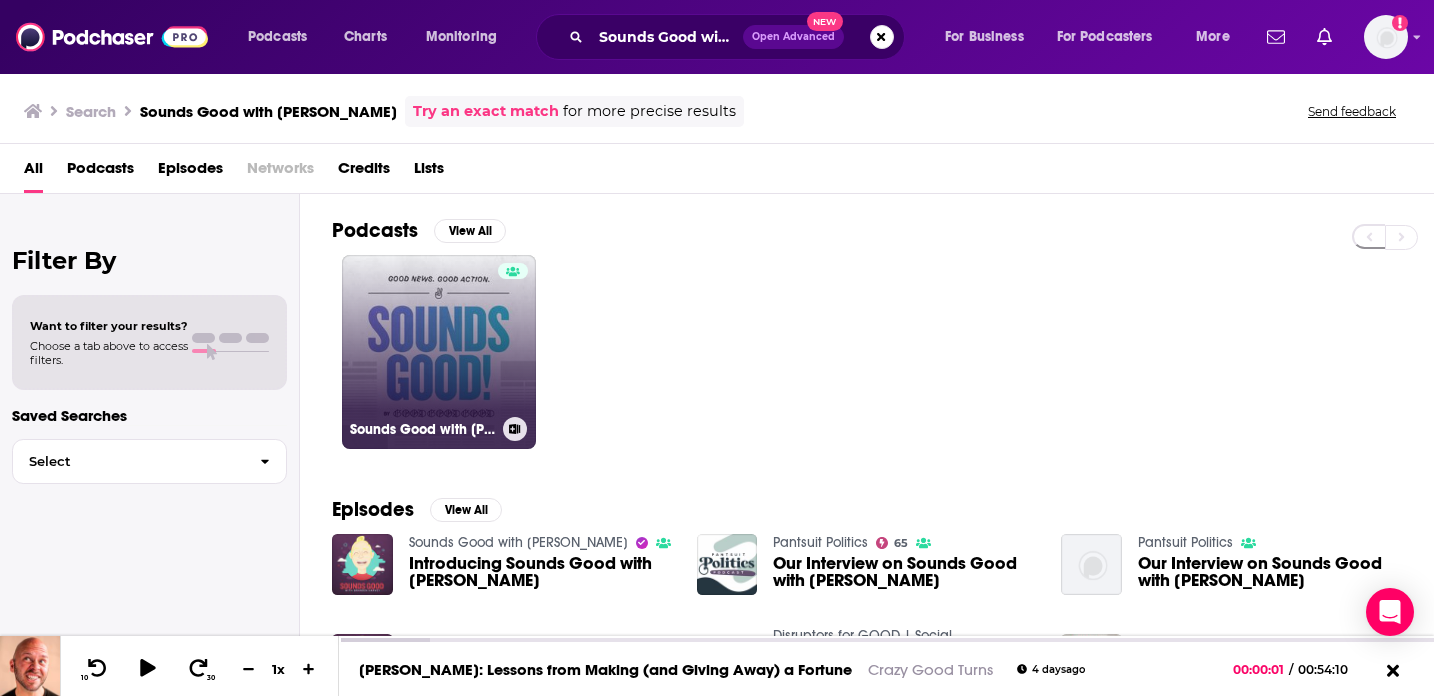 click on "Sounds Good with [PERSON_NAME]" at bounding box center (439, 352) 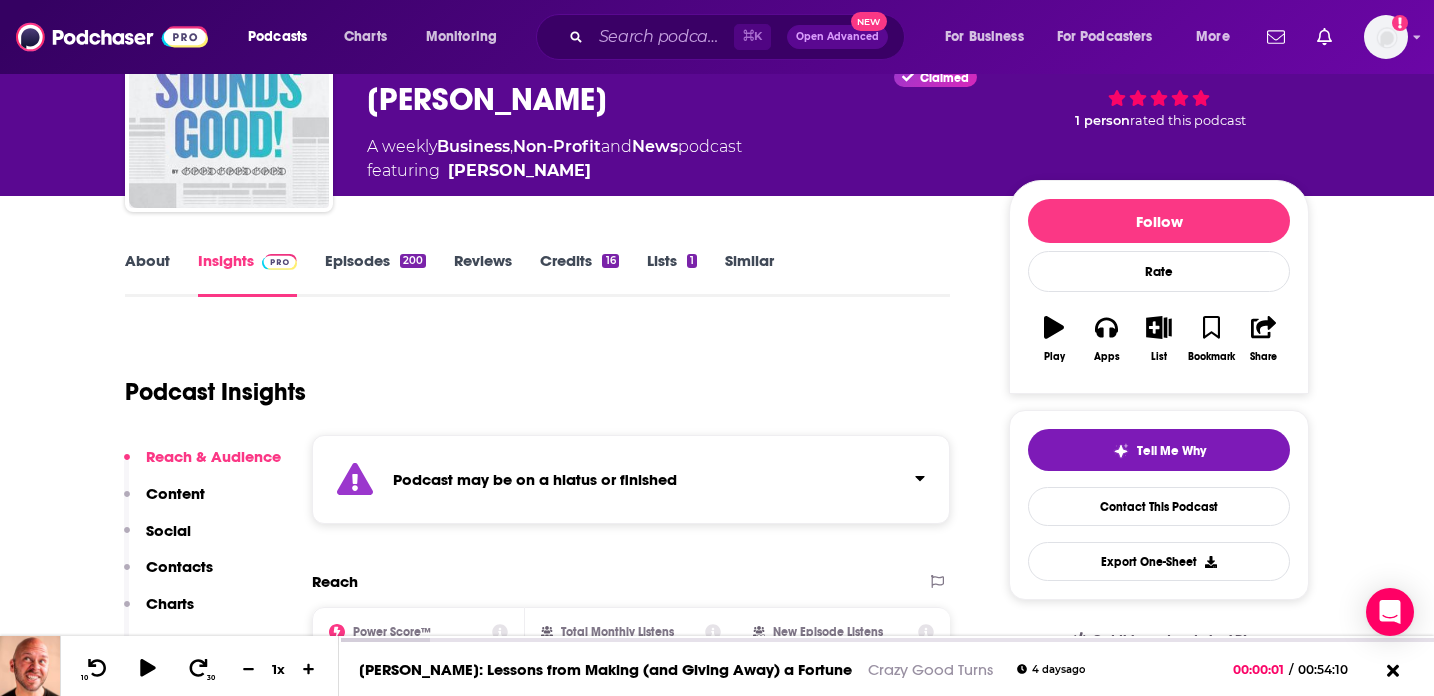 scroll, scrollTop: 132, scrollLeft: 0, axis: vertical 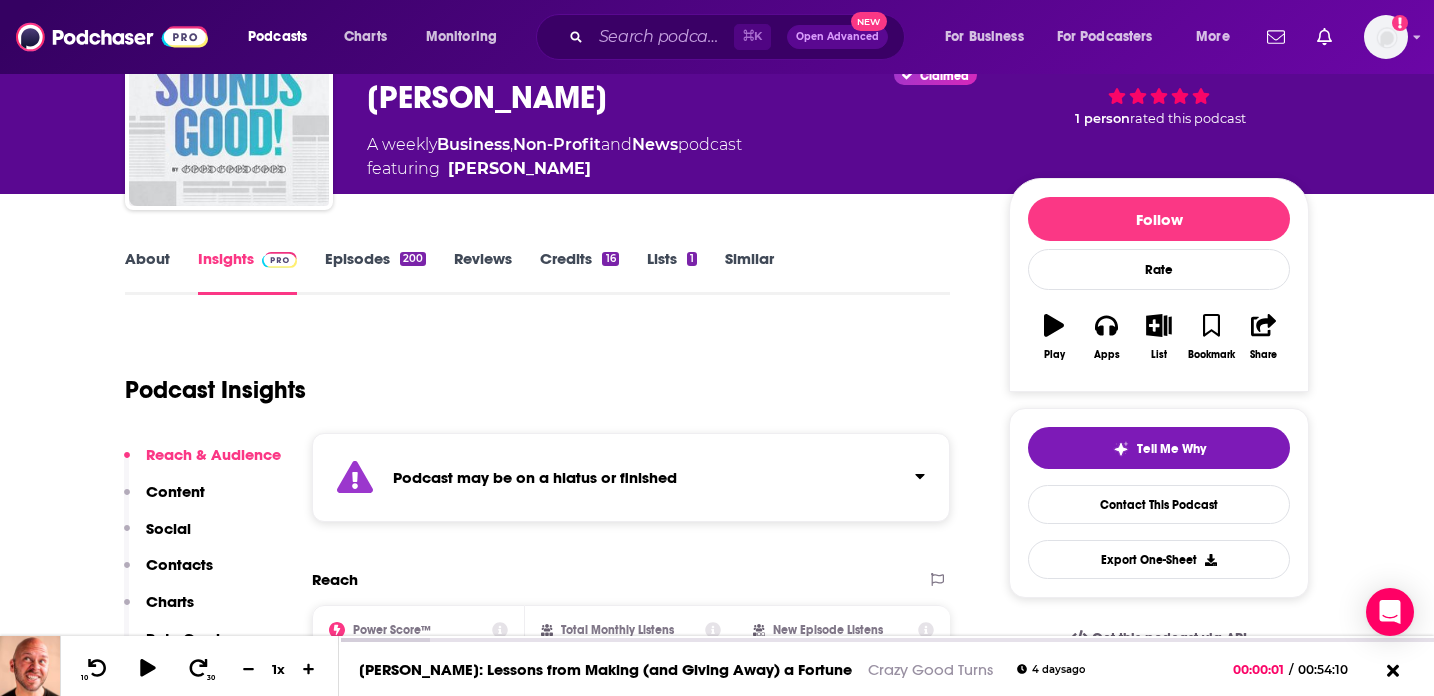 click on "Episodes 200" at bounding box center (375, 272) 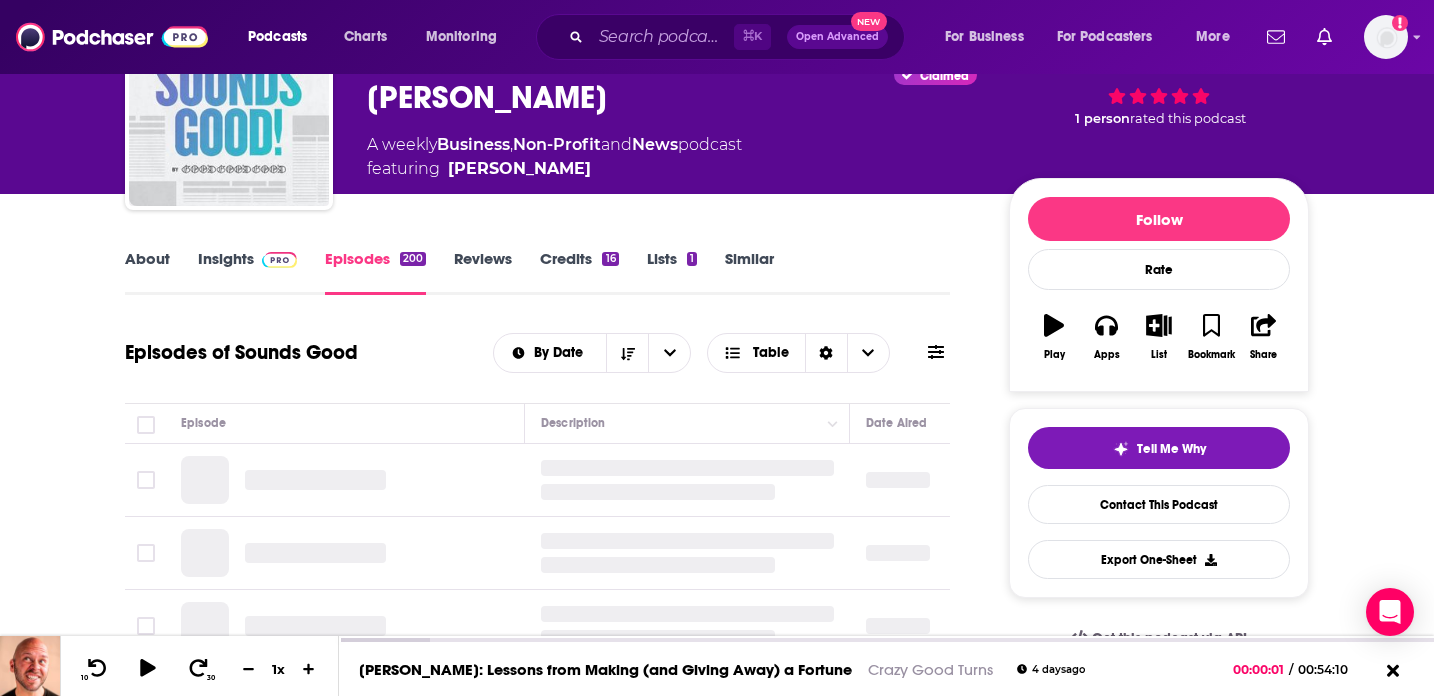 scroll, scrollTop: 0, scrollLeft: 0, axis: both 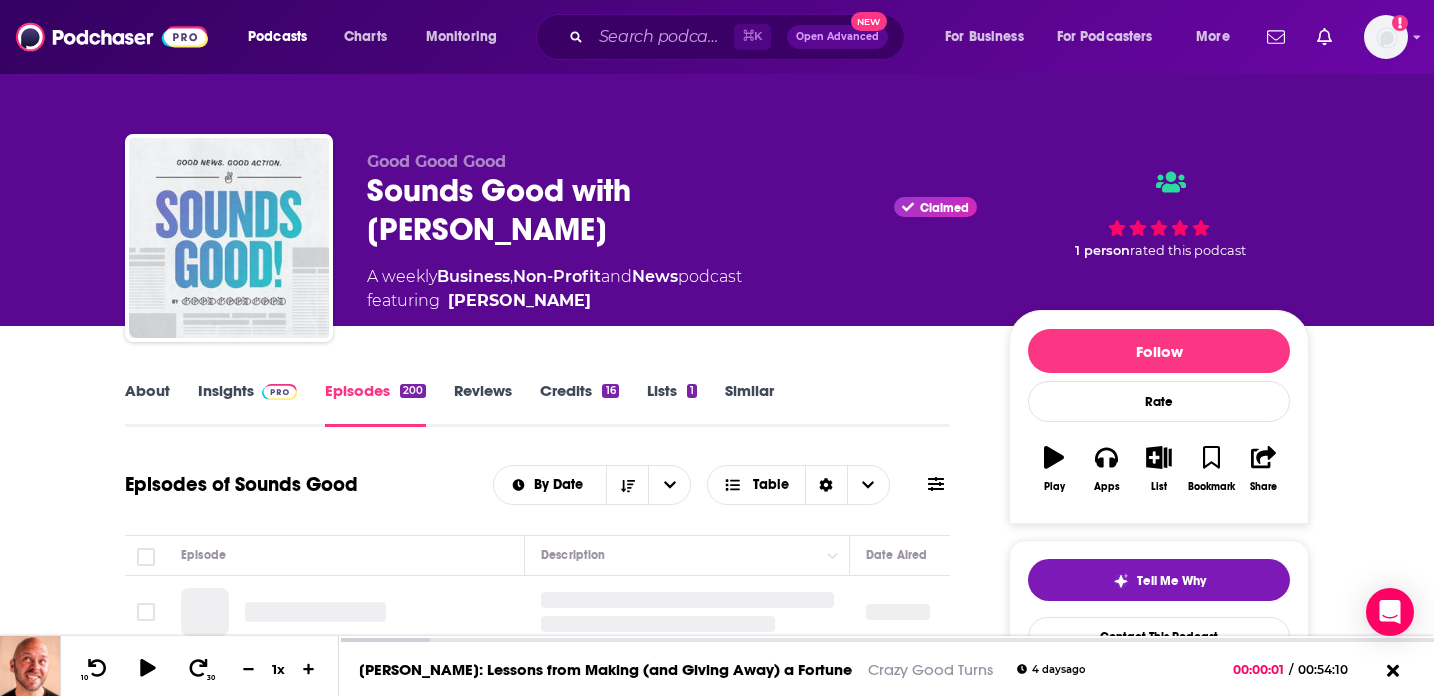 click on "Insights" at bounding box center (247, 404) 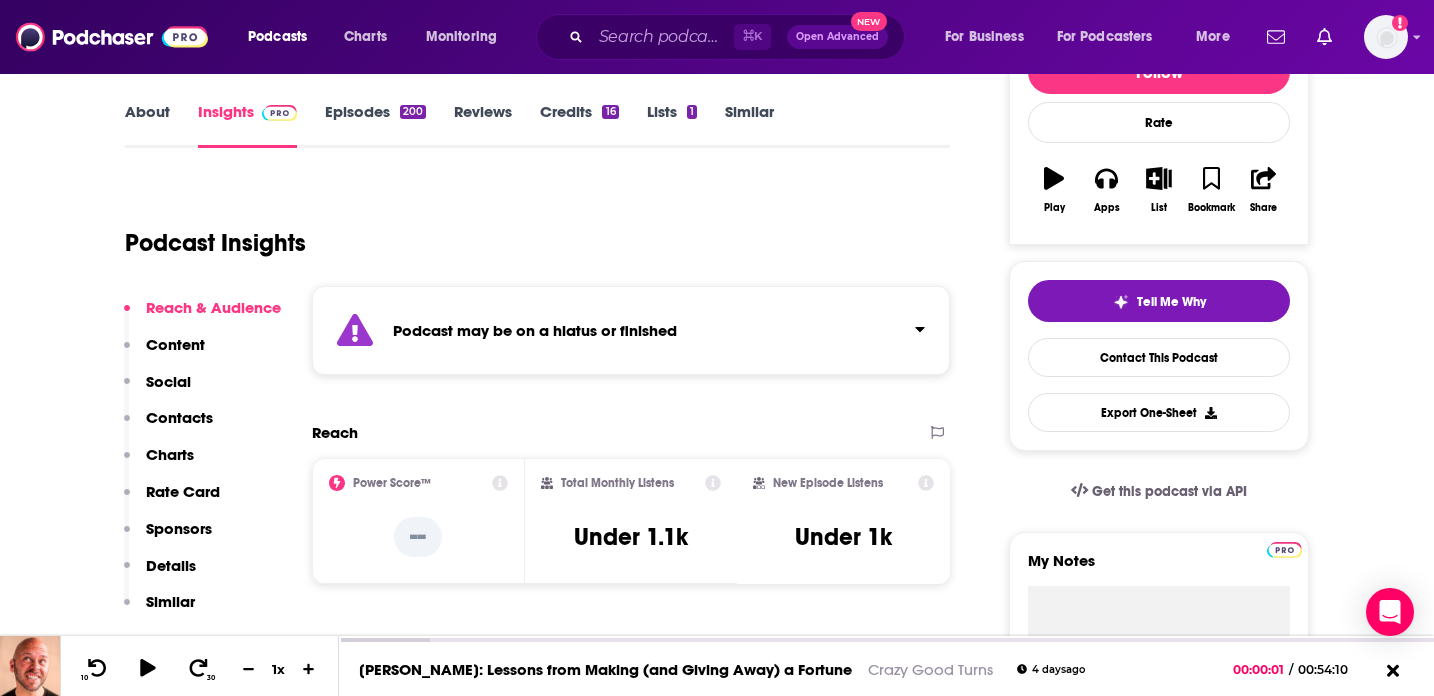 scroll, scrollTop: 302, scrollLeft: 0, axis: vertical 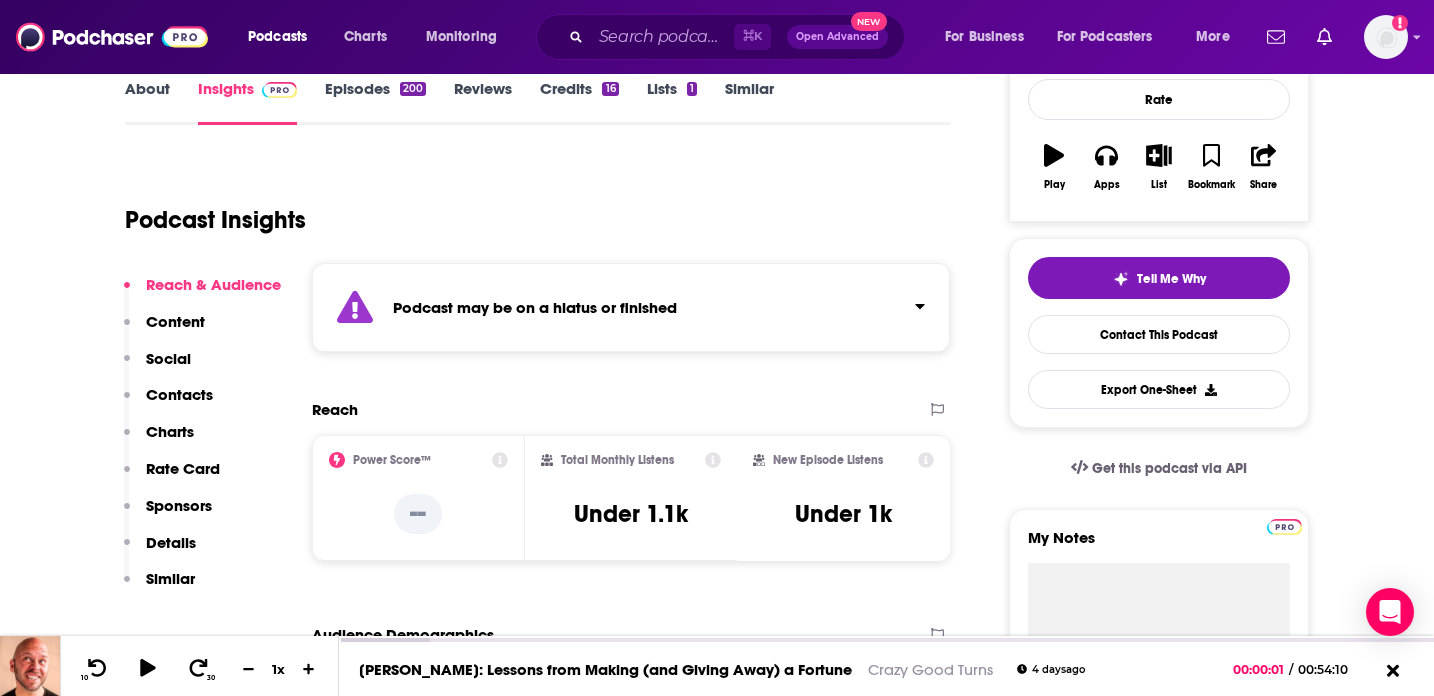 click on "Podcast may be on a hiatus or finished" at bounding box center [535, 307] 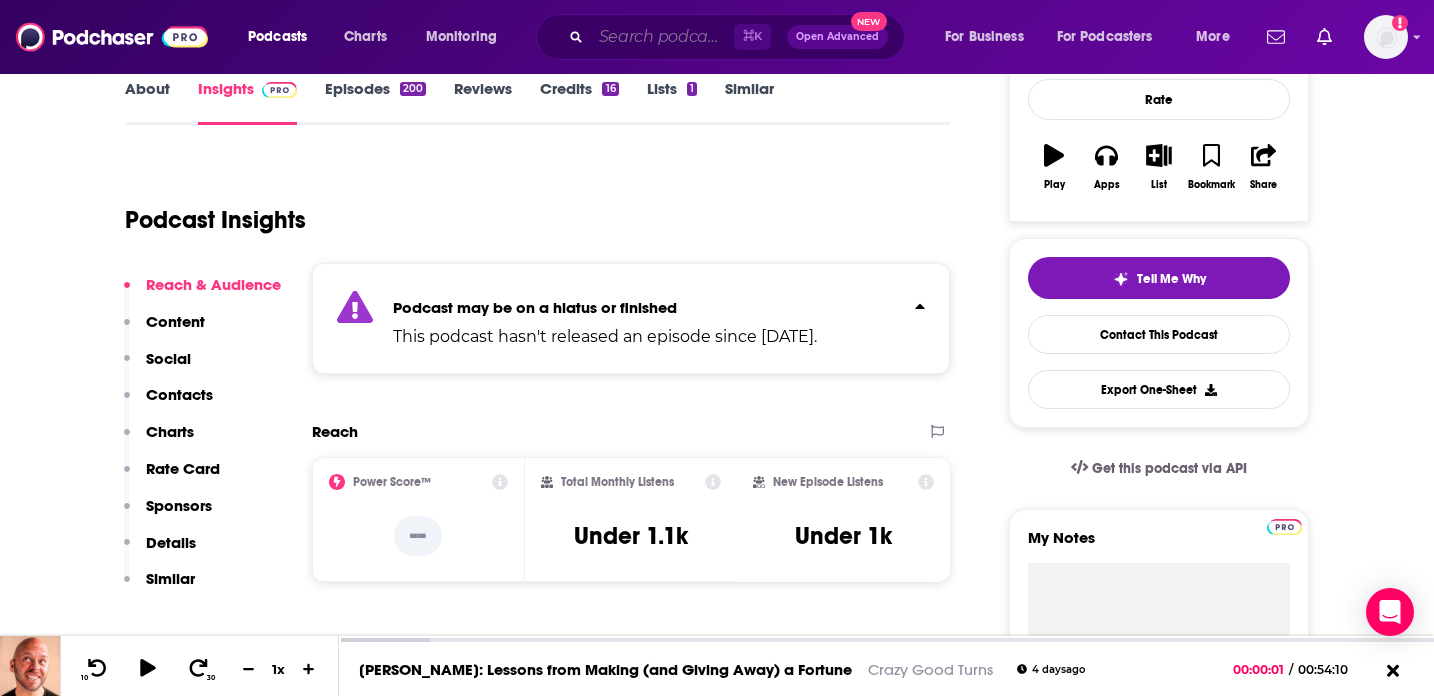 click at bounding box center (662, 37) 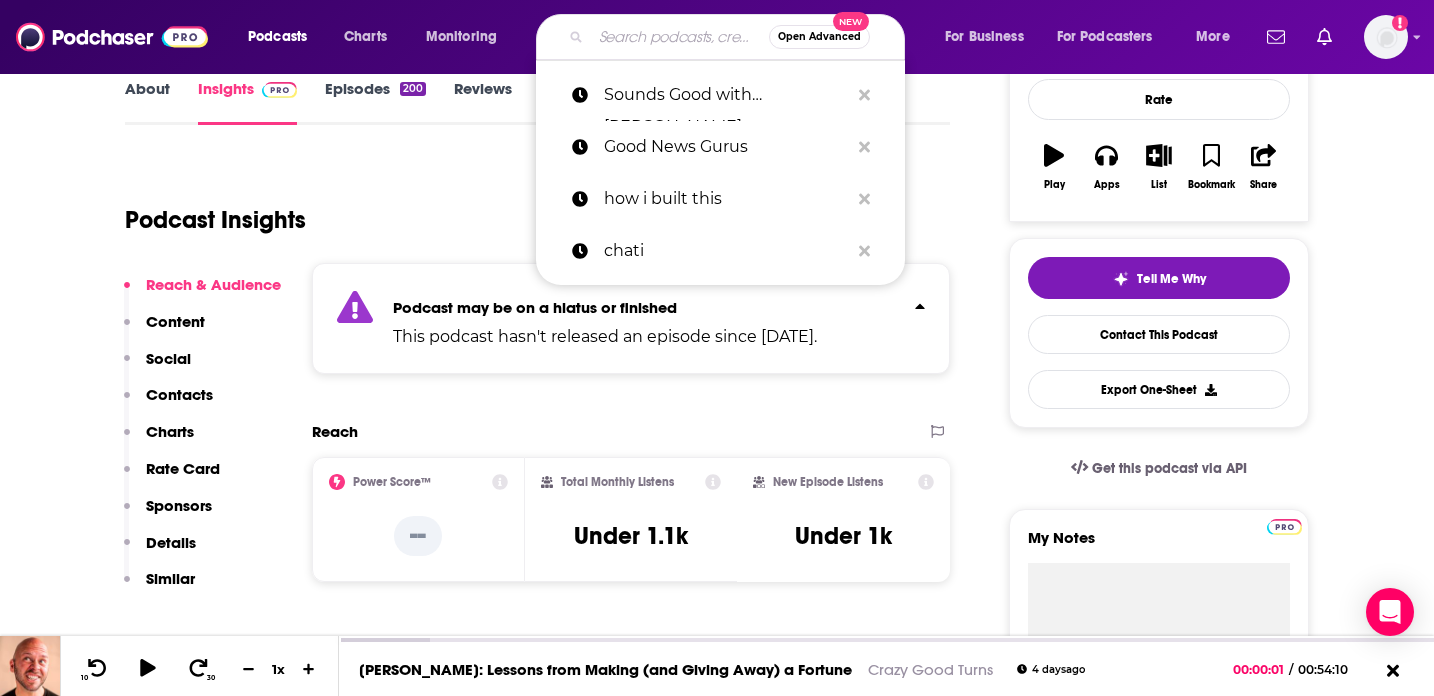 paste on "The Good News Podcast" 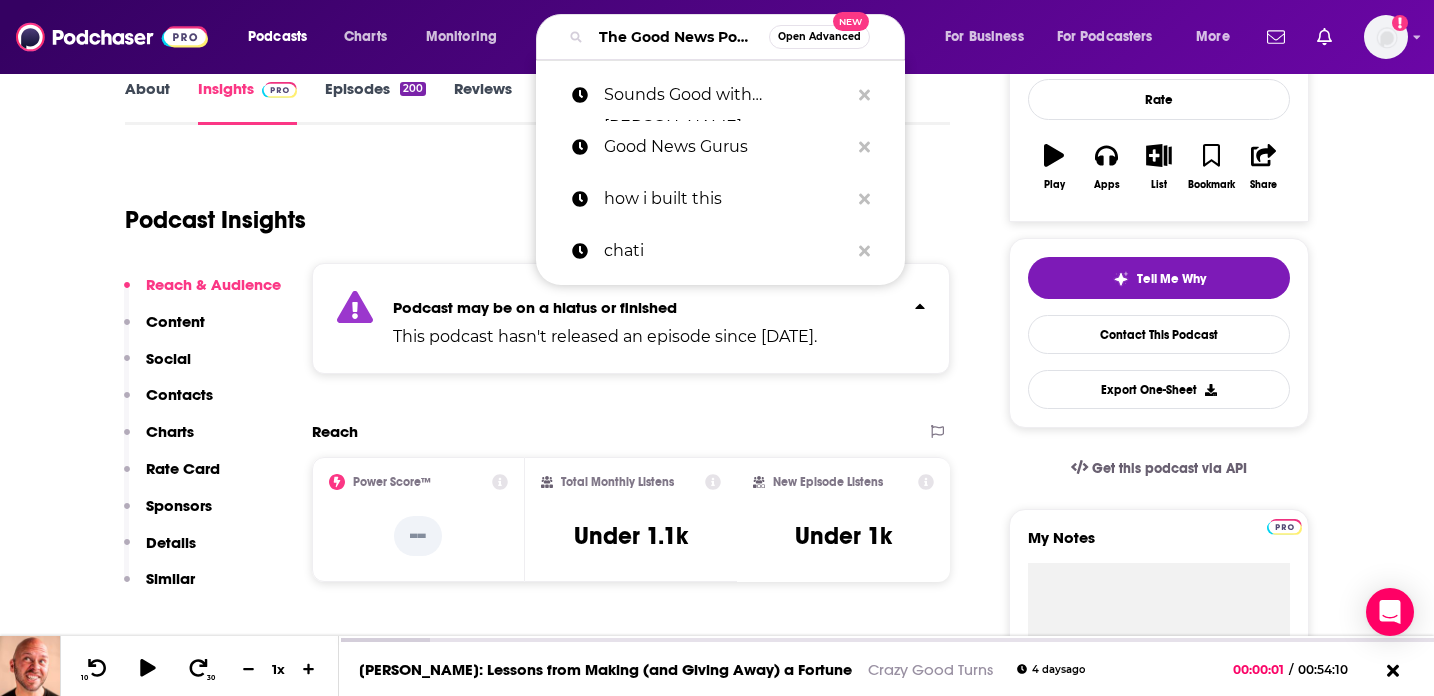 scroll, scrollTop: 0, scrollLeft: 66, axis: horizontal 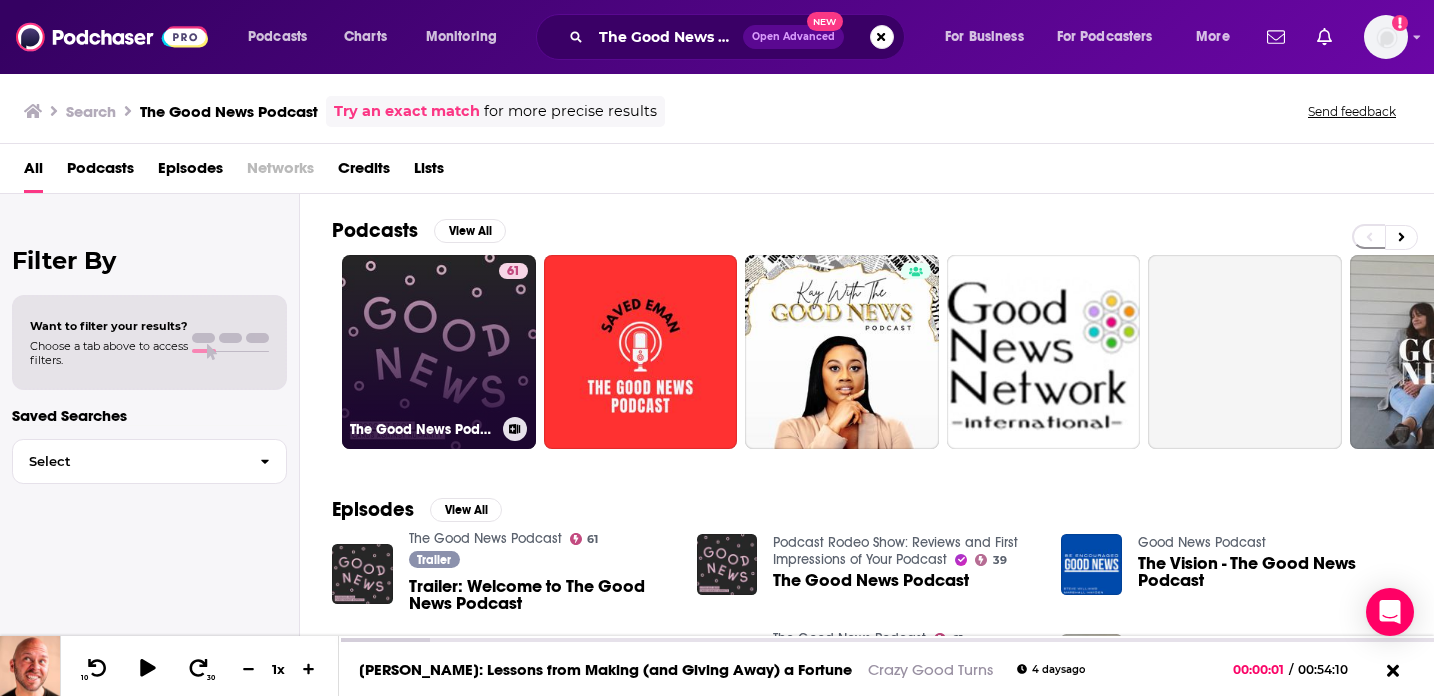 click on "61 The Good News Podcast" at bounding box center (439, 352) 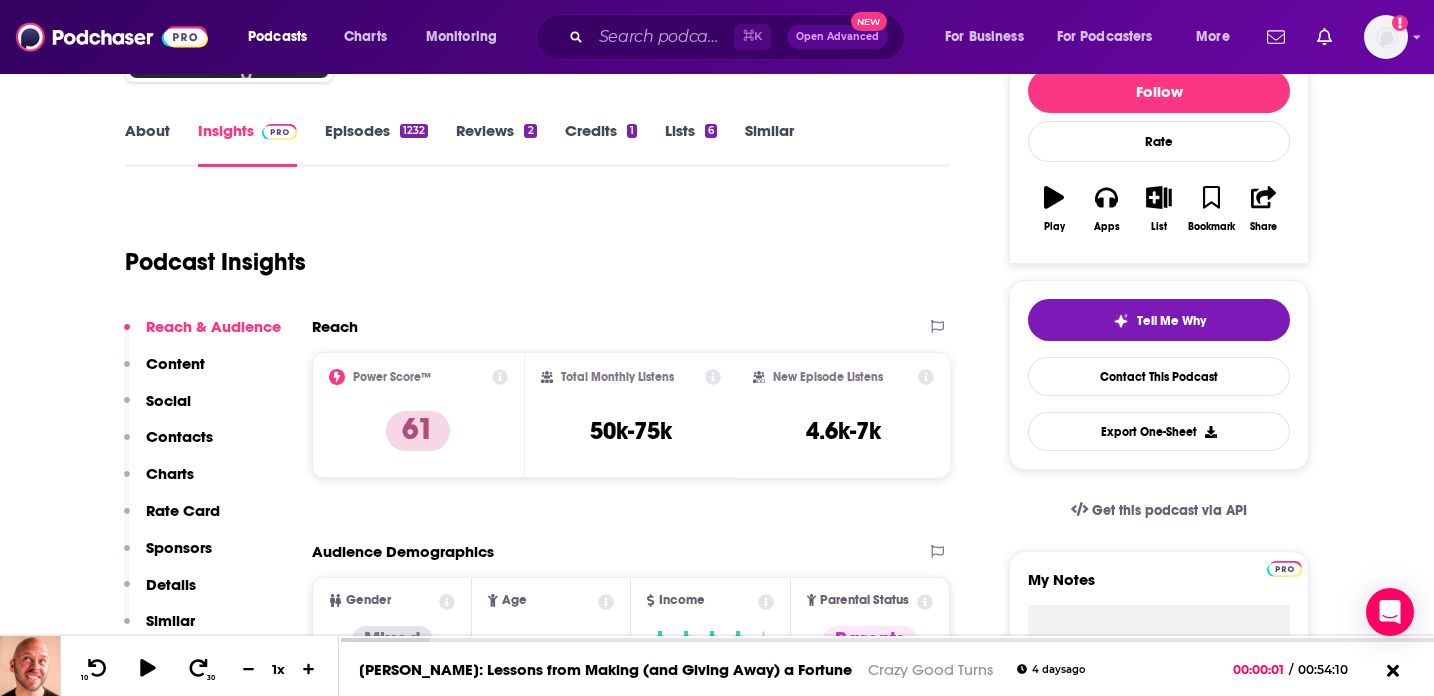 scroll, scrollTop: 0, scrollLeft: 0, axis: both 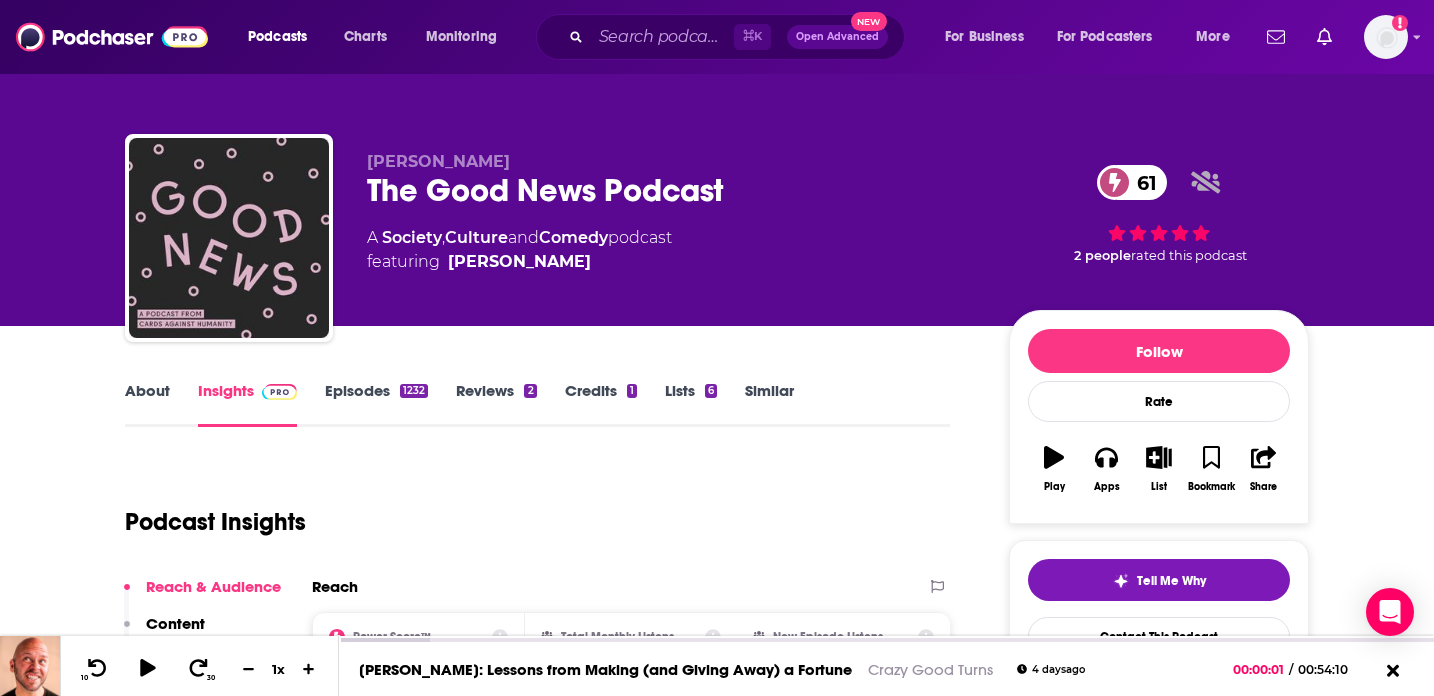 click on "The Good News Podcast 61" at bounding box center (672, 190) 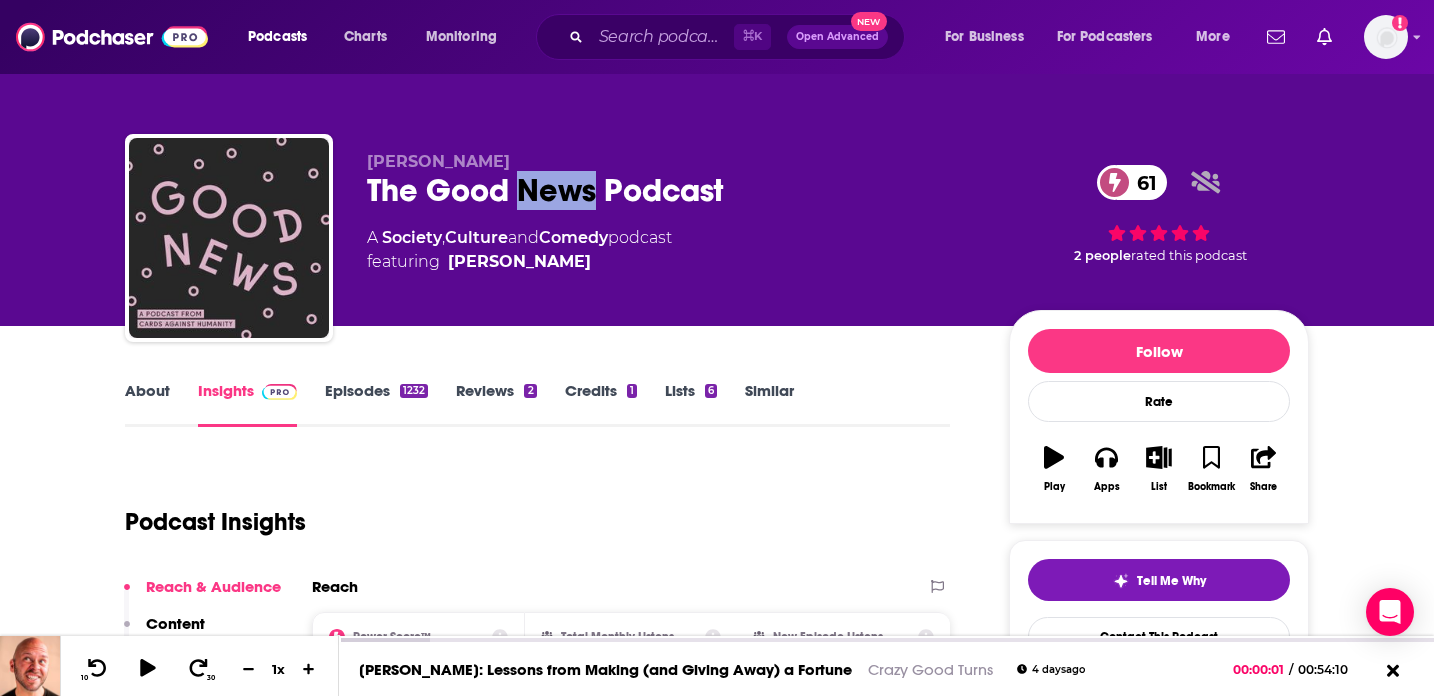 click on "The Good News Podcast 61" at bounding box center (672, 190) 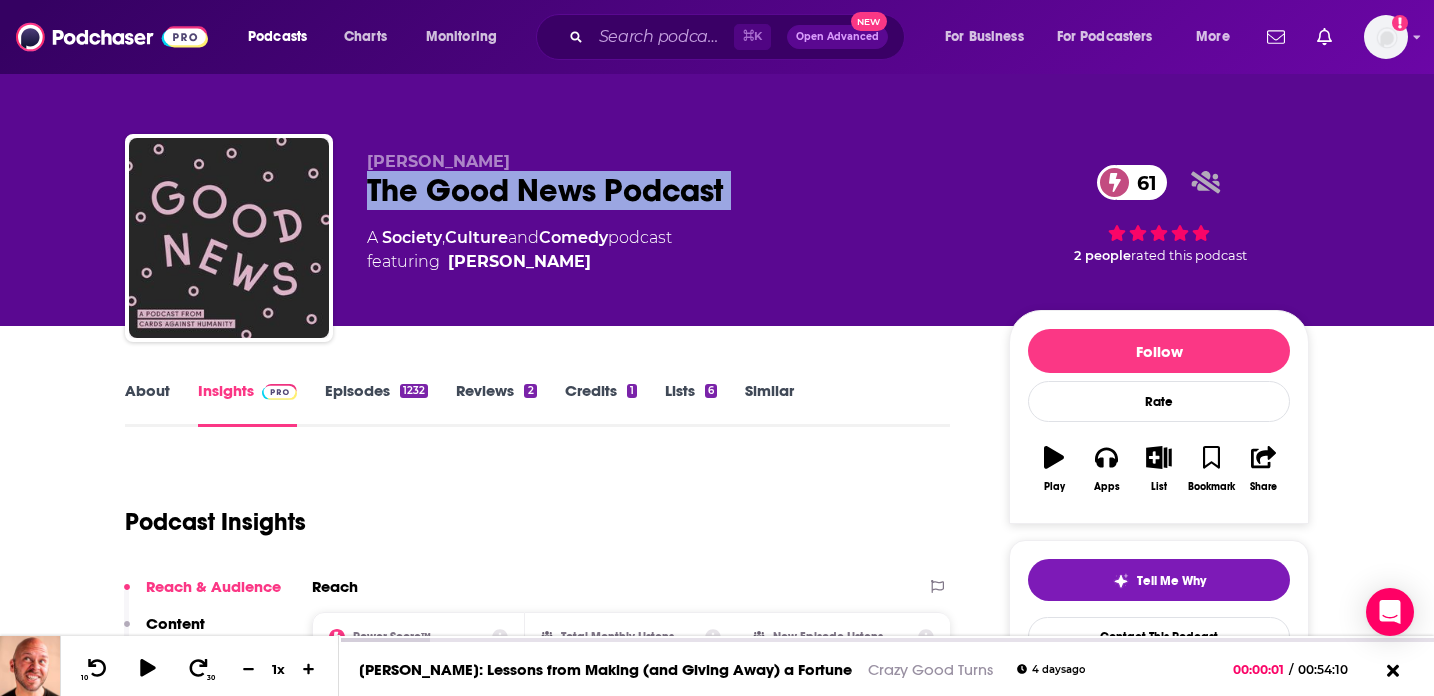 click on "The Good News Podcast 61" at bounding box center [672, 190] 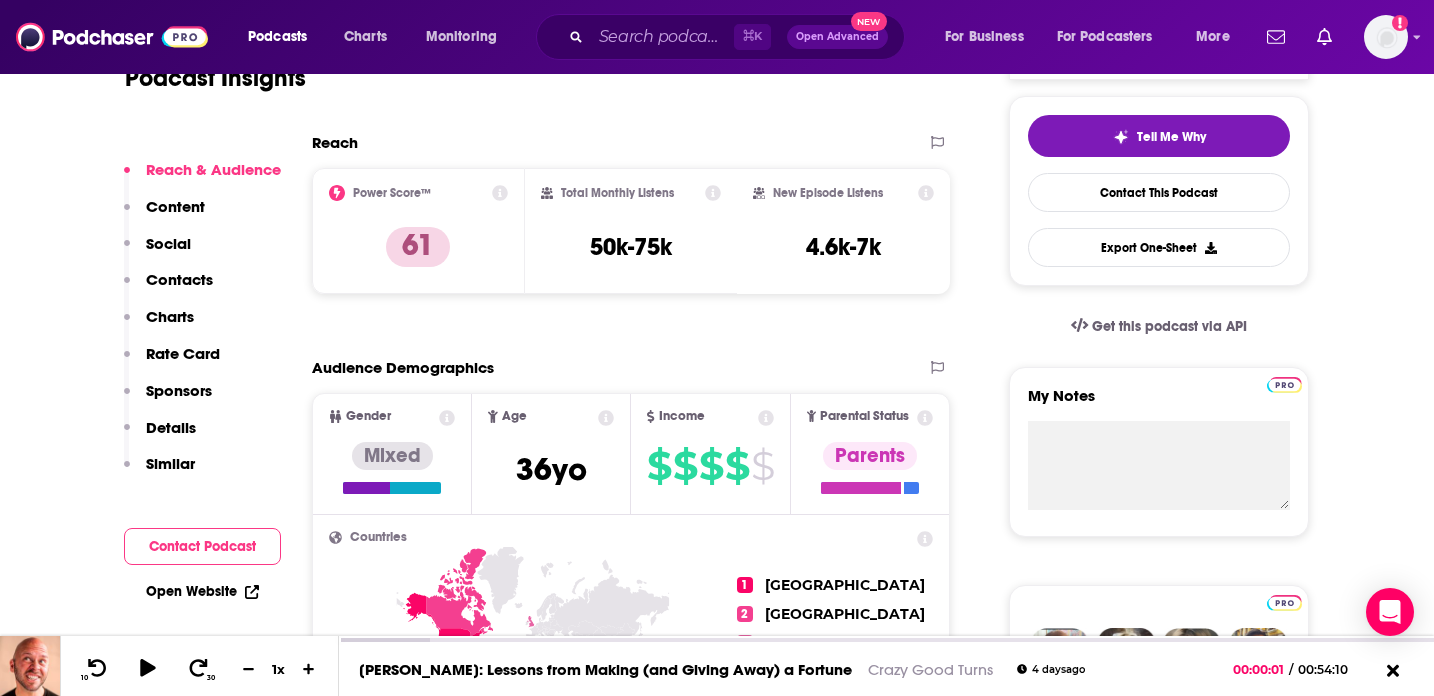 scroll, scrollTop: 436, scrollLeft: 0, axis: vertical 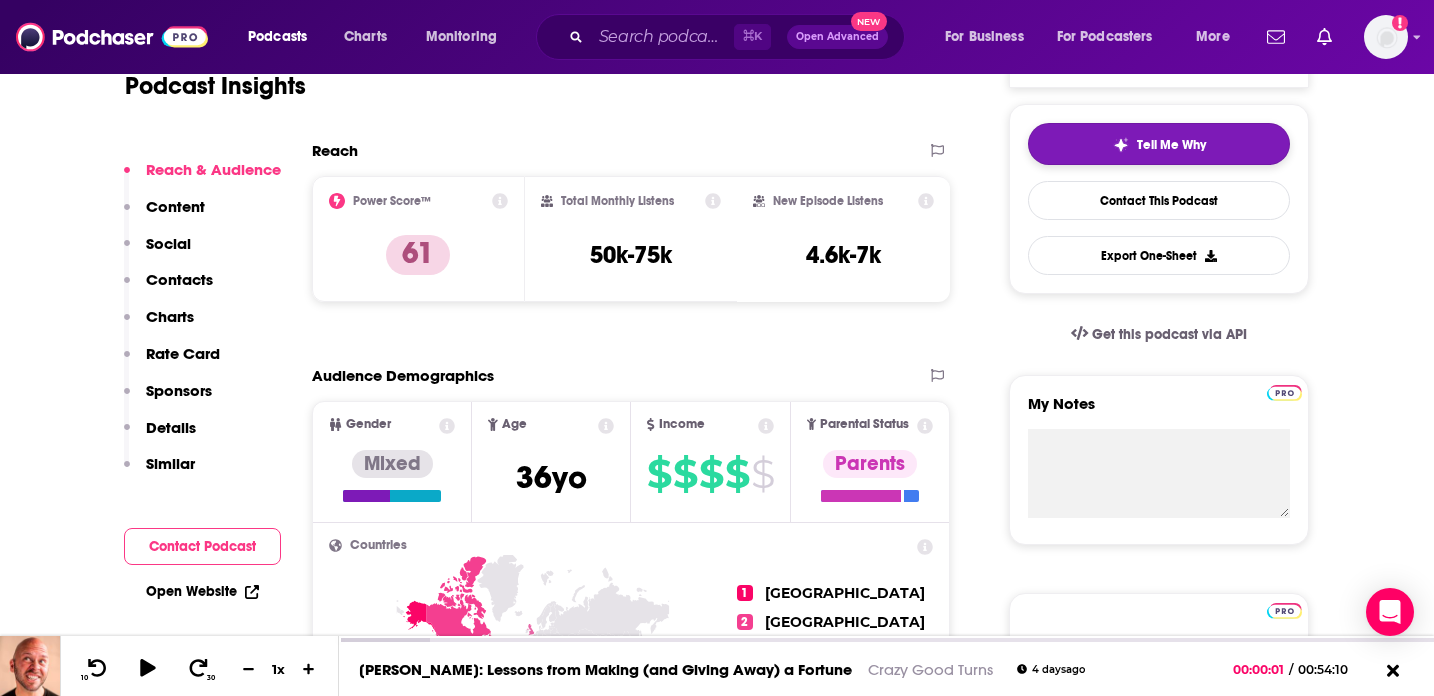 click on "Tell Me Why" at bounding box center [1171, 145] 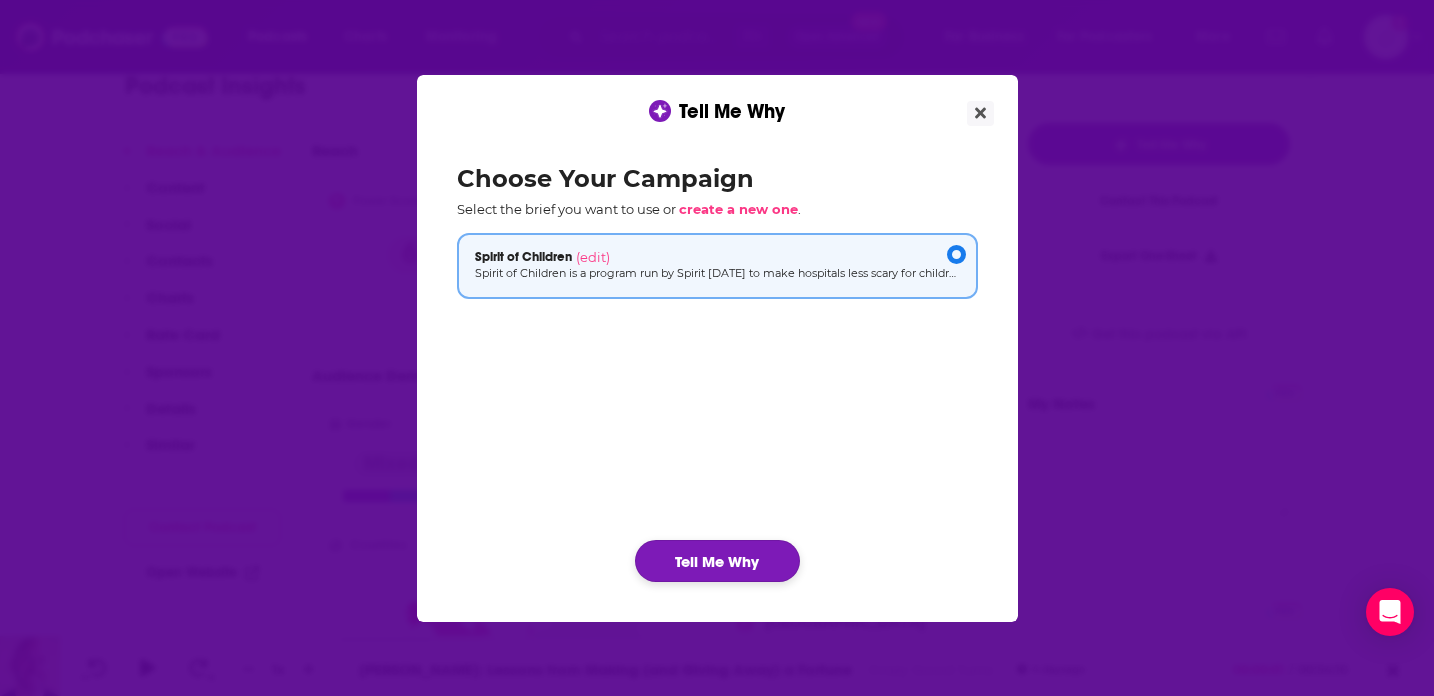 click on "Tell Me Why" 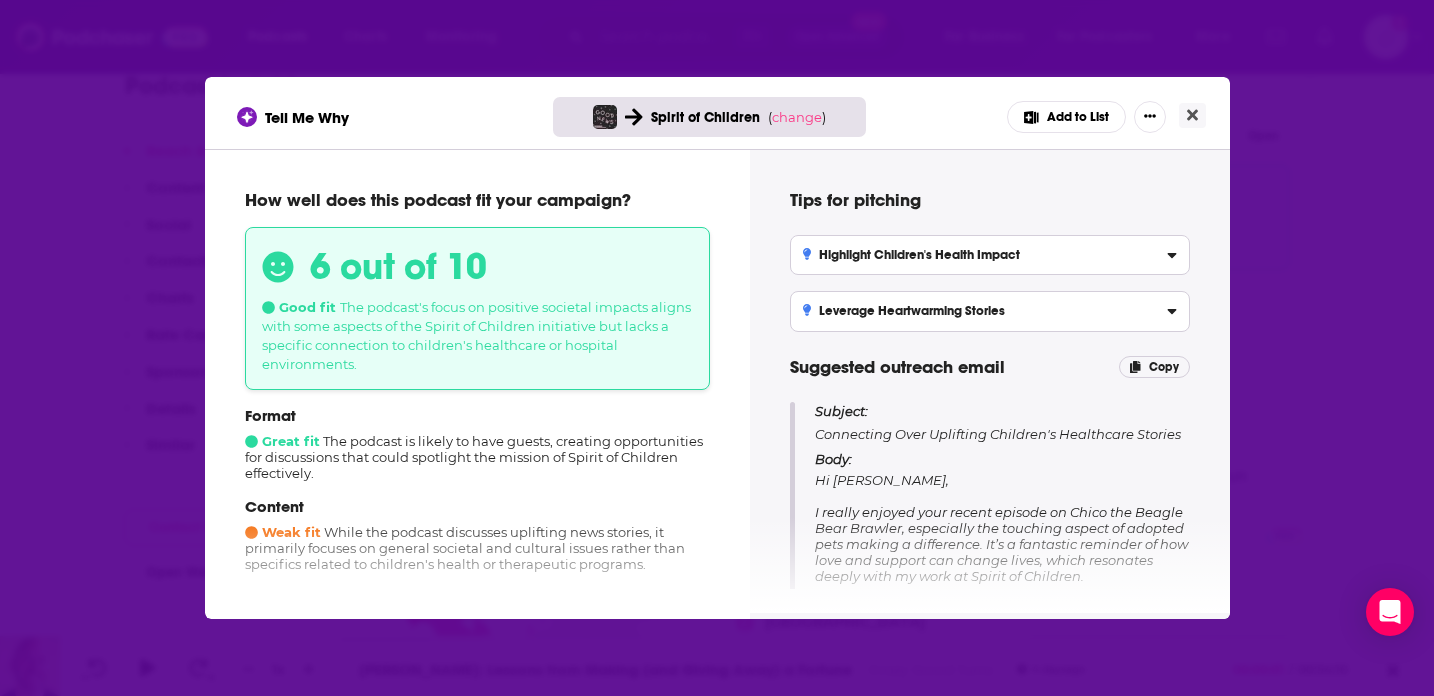 scroll, scrollTop: 118, scrollLeft: 0, axis: vertical 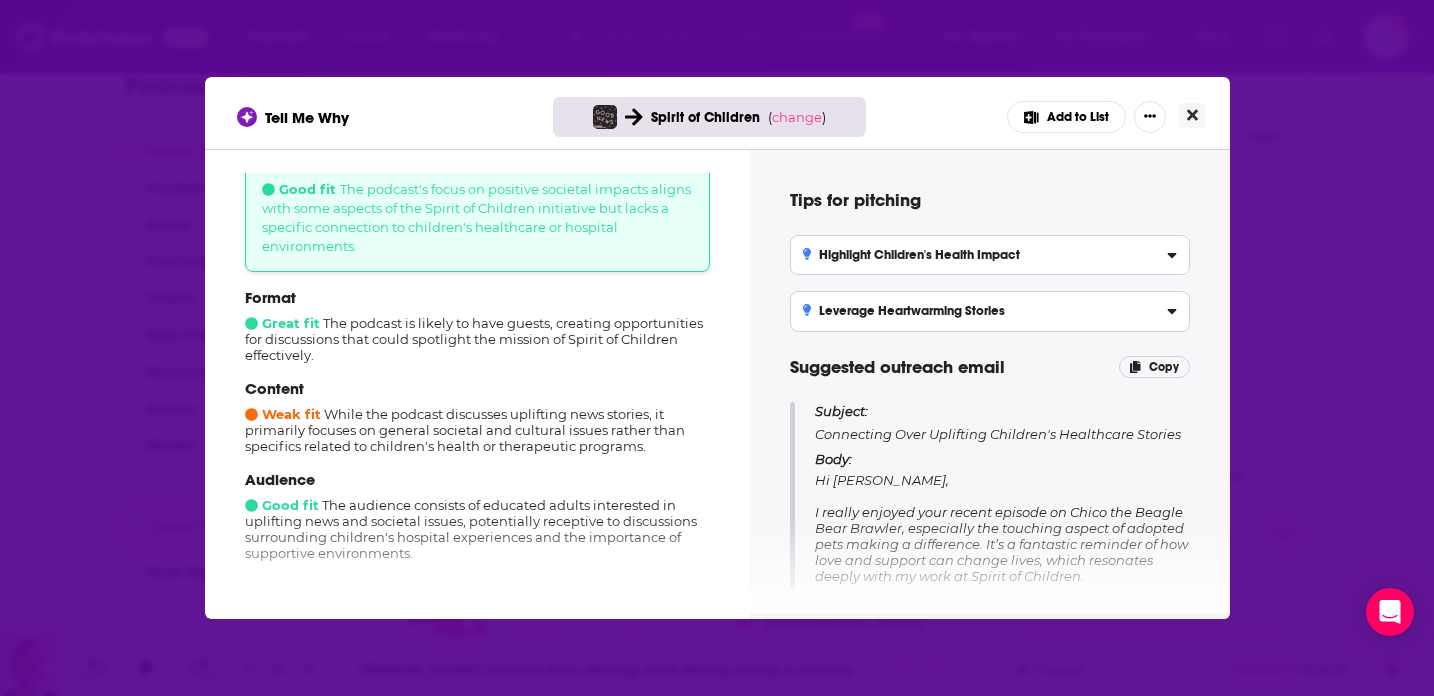 click 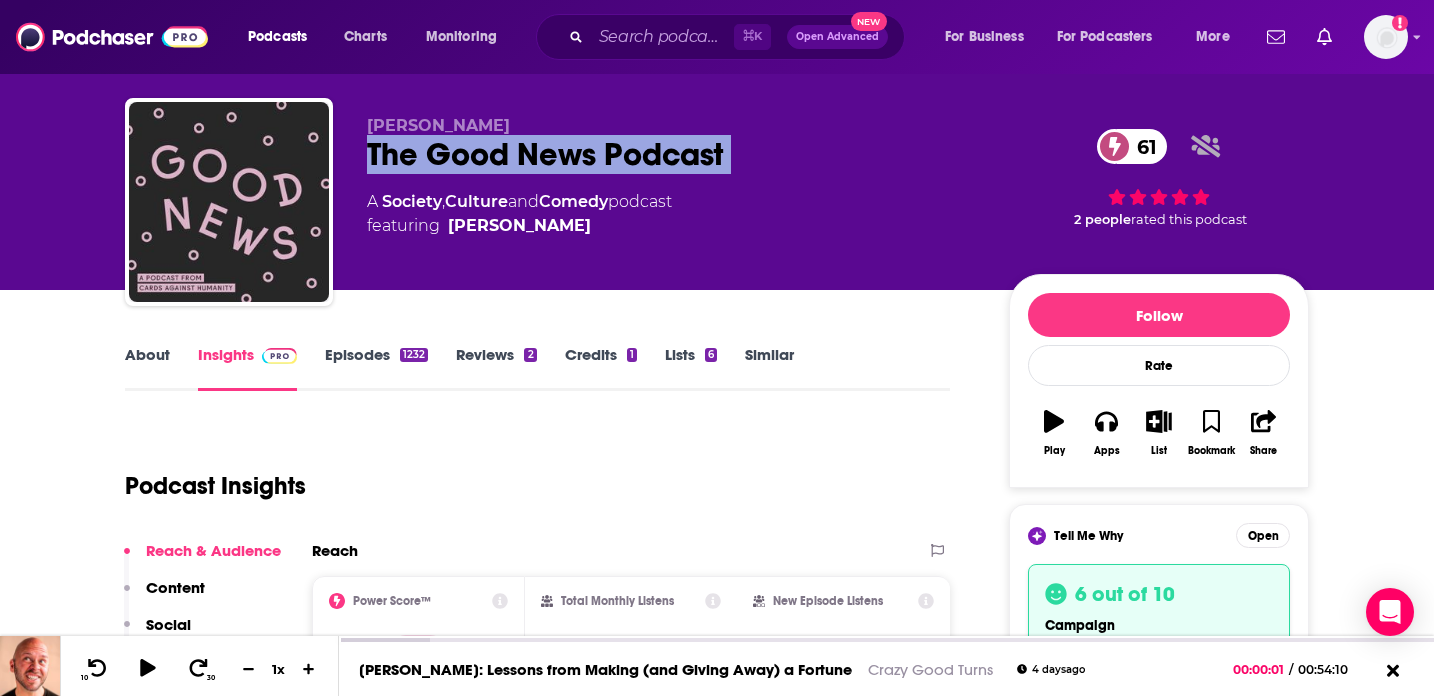 scroll, scrollTop: 29, scrollLeft: 0, axis: vertical 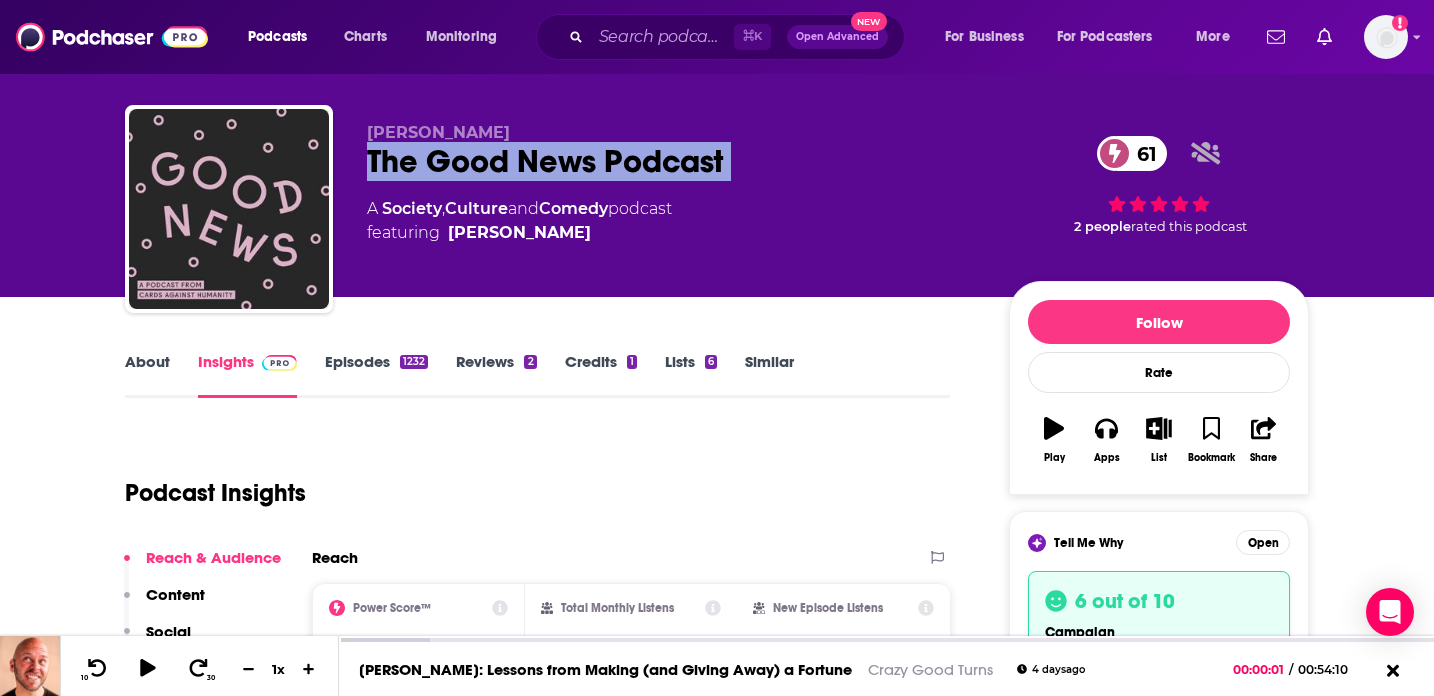 click on "Episodes 1232" at bounding box center [376, 375] 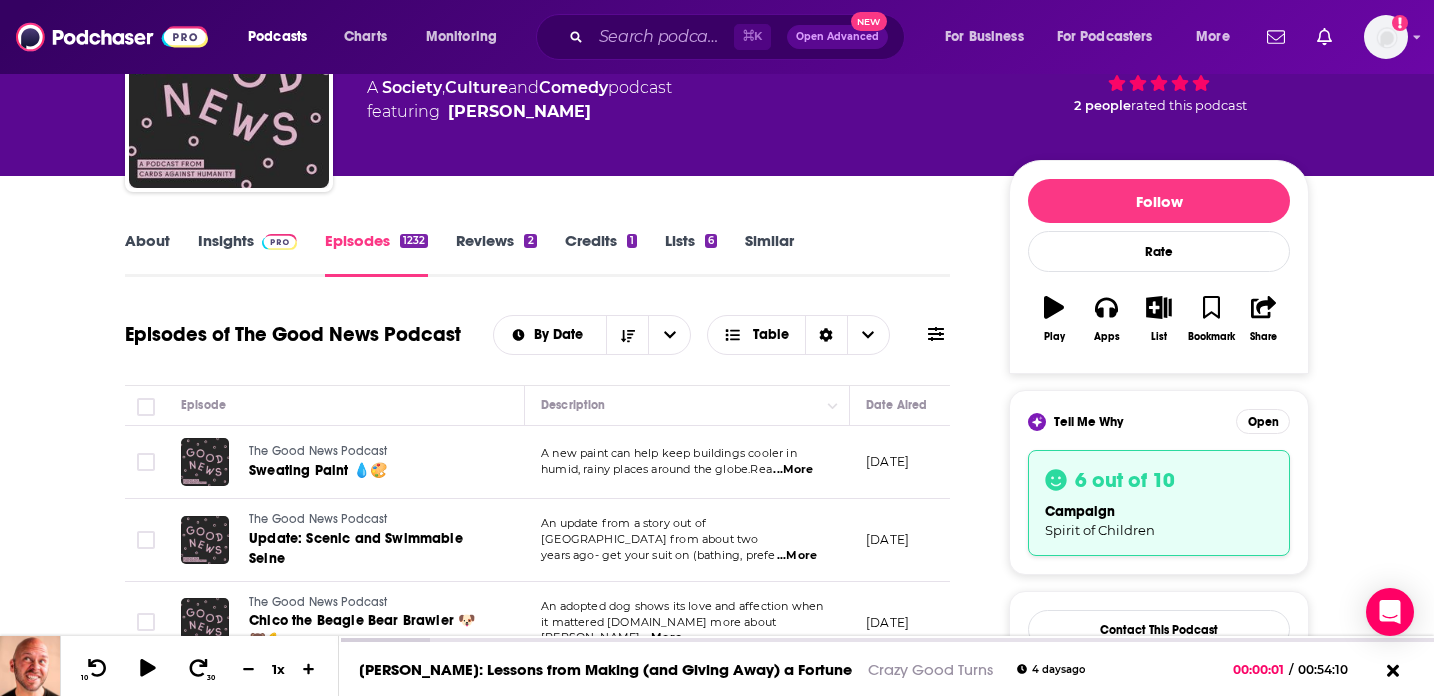 scroll, scrollTop: 0, scrollLeft: 0, axis: both 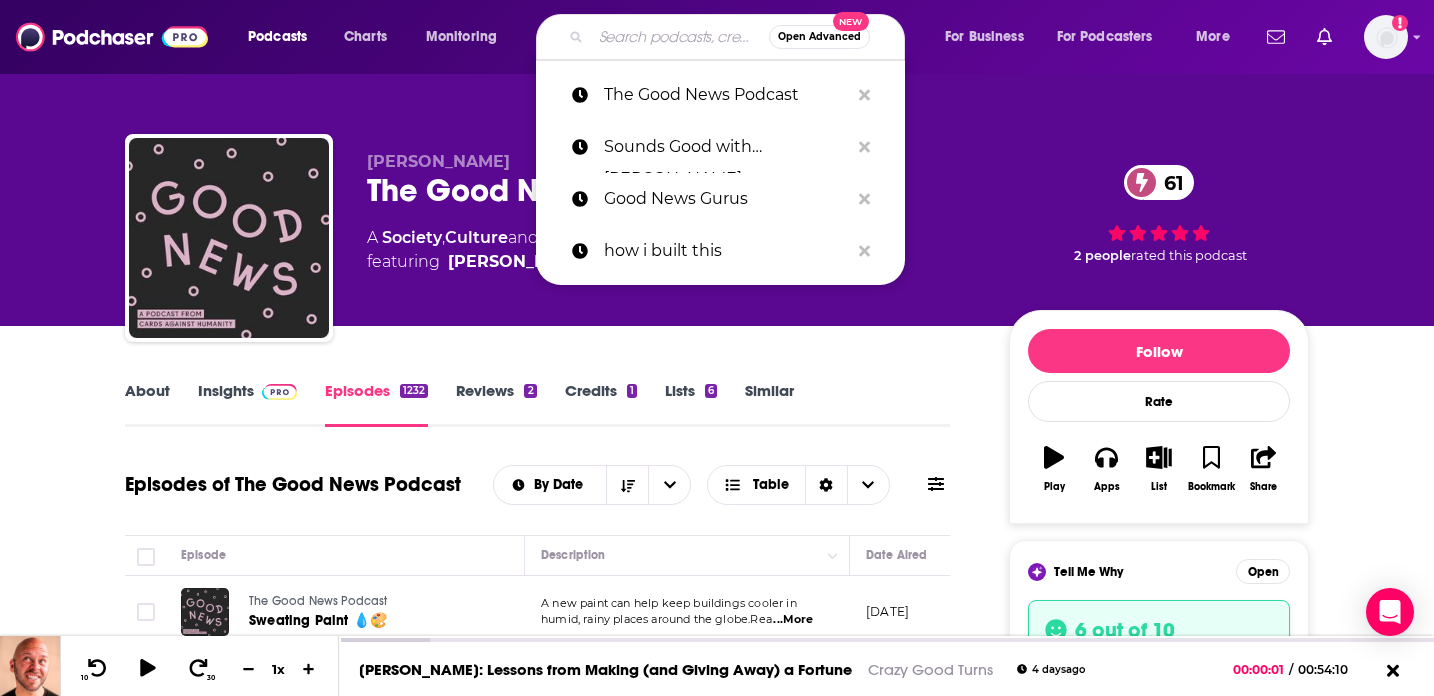 click at bounding box center [680, 37] 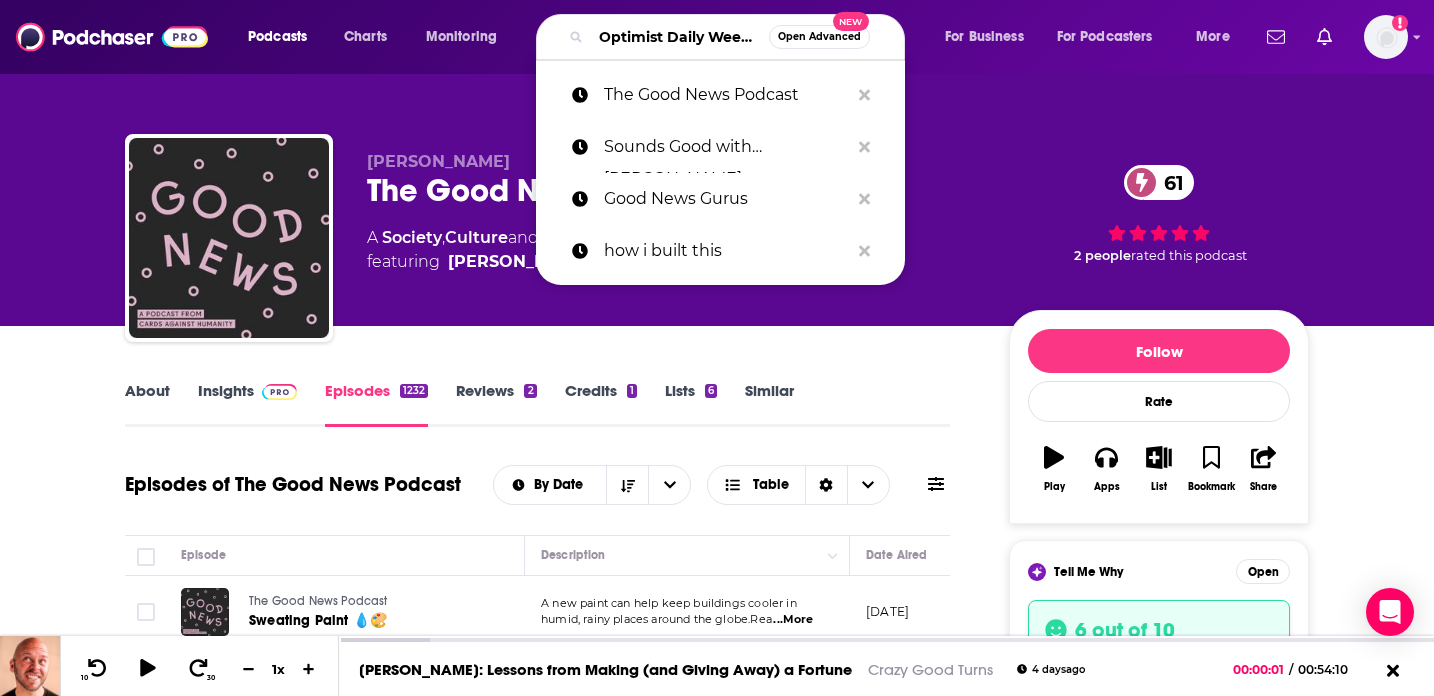 scroll, scrollTop: 0, scrollLeft: 120, axis: horizontal 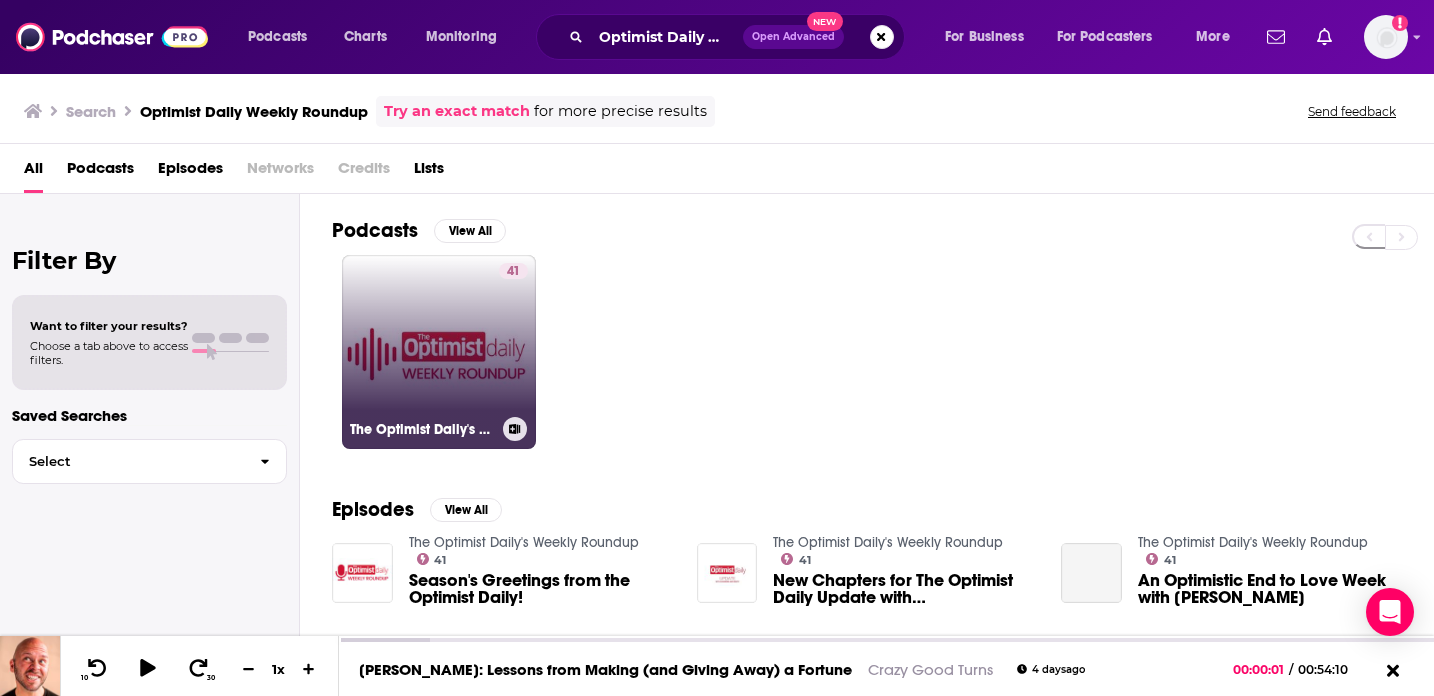 click on "41 The Optimist Daily's Weekly Roundup" at bounding box center [439, 352] 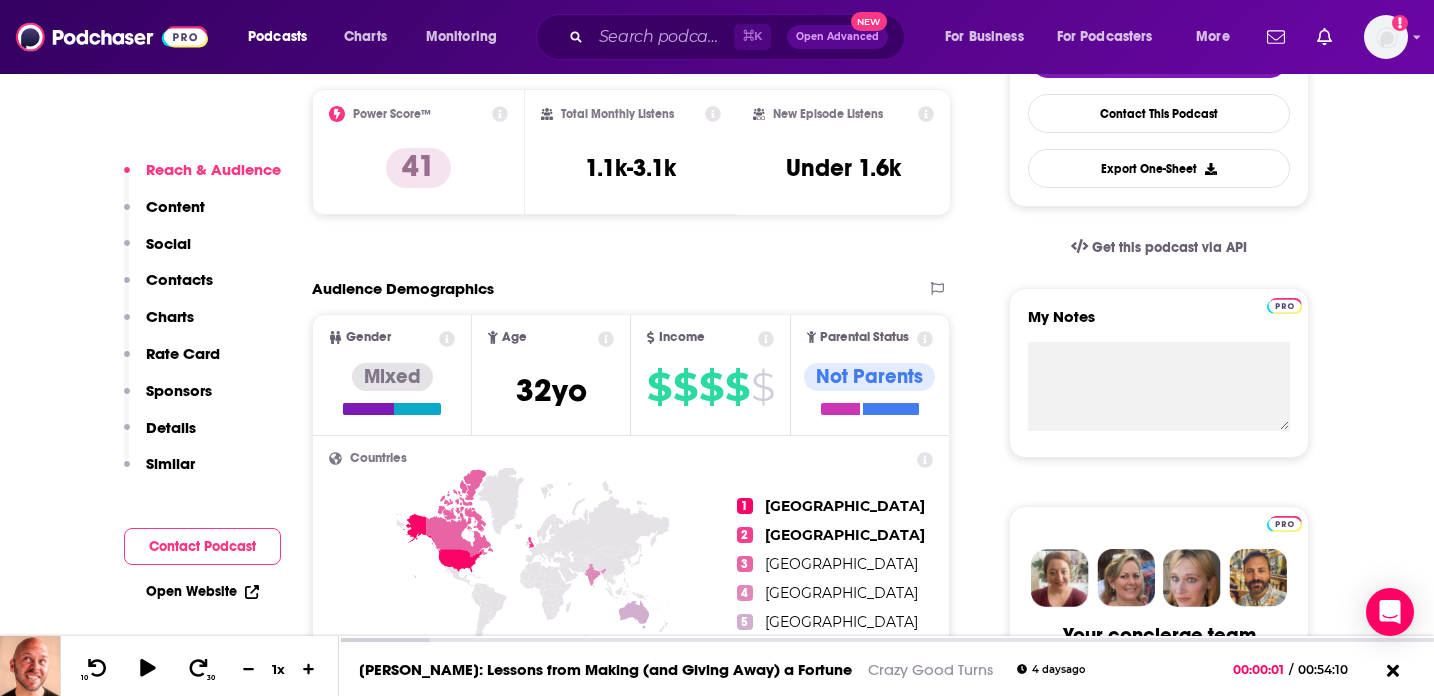 scroll, scrollTop: 358, scrollLeft: 0, axis: vertical 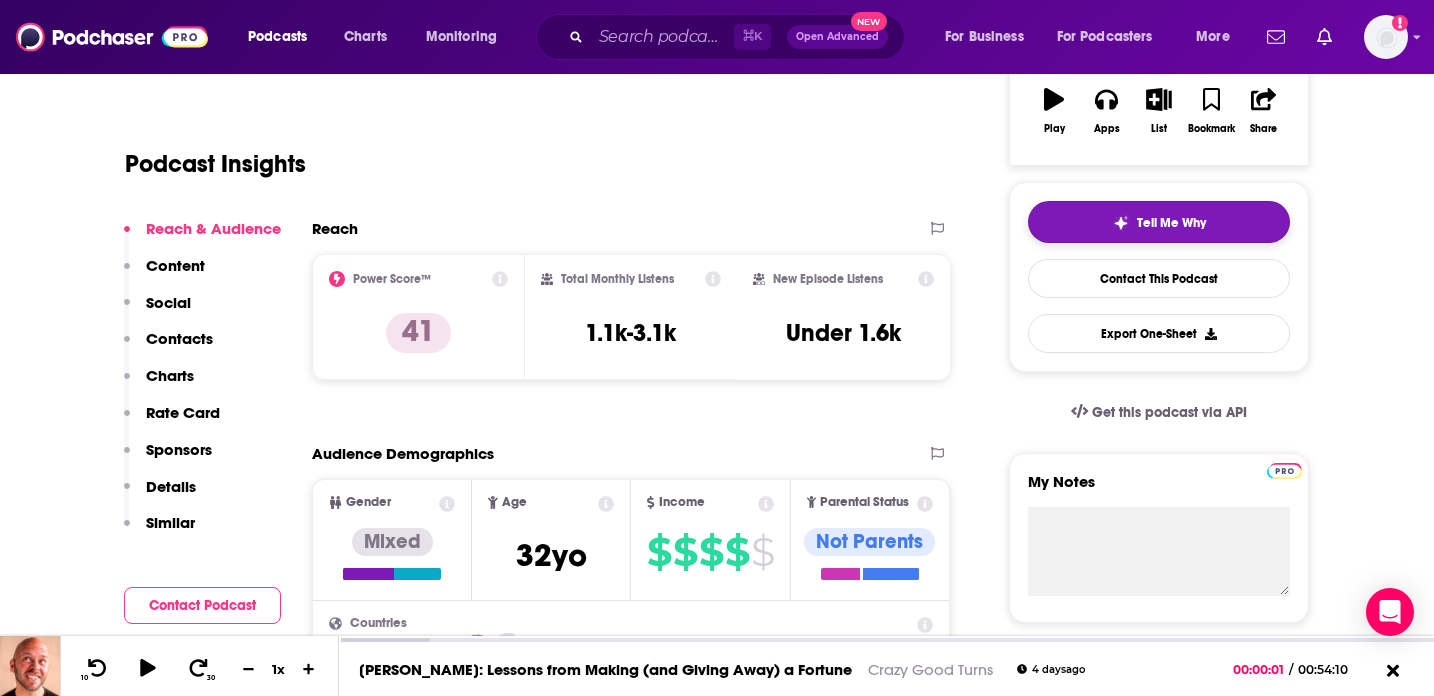 click on "Tell Me Why" at bounding box center (1159, 222) 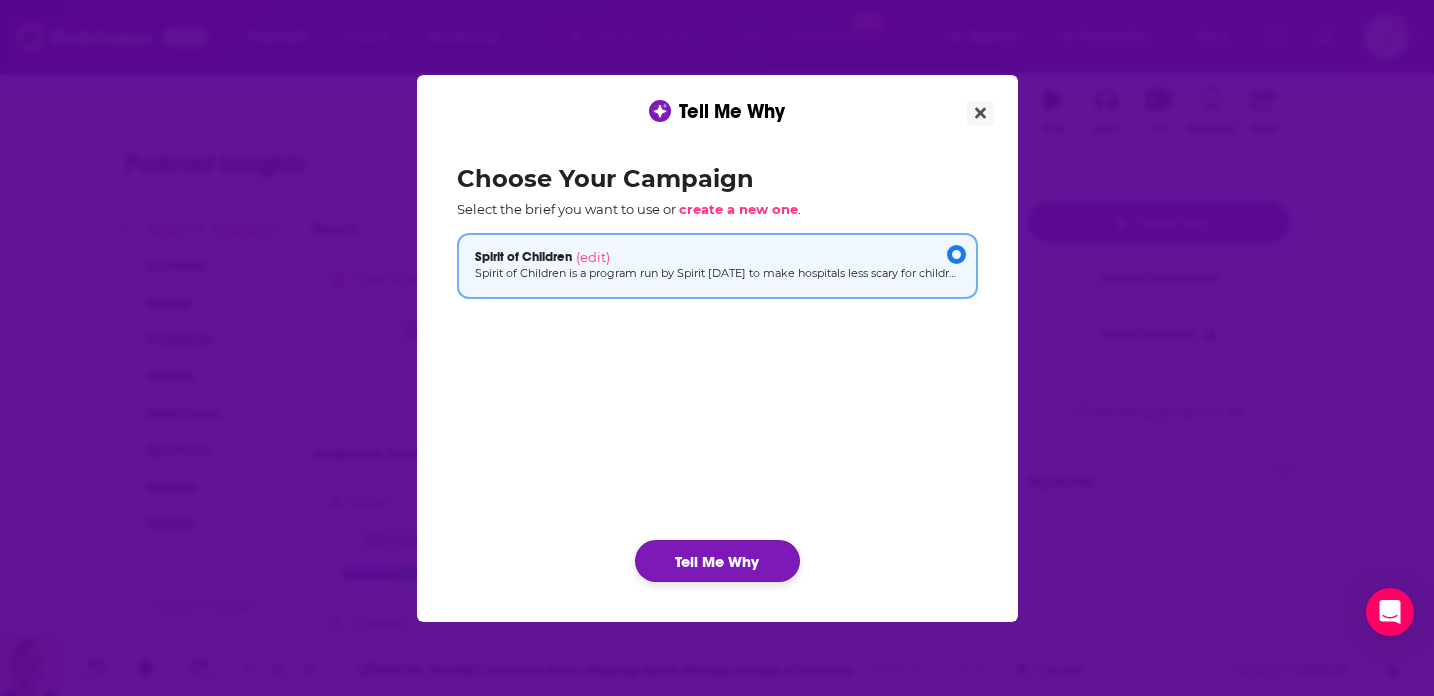 click on "Tell Me Why" 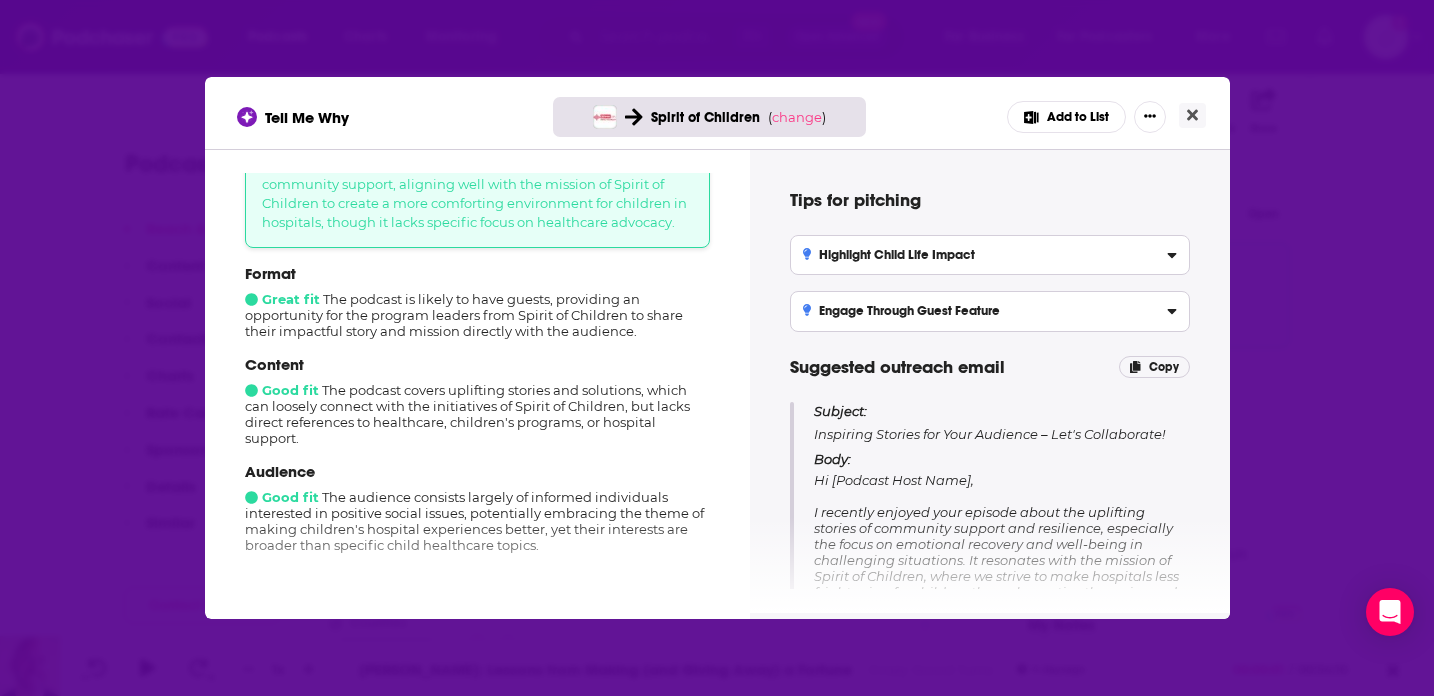 scroll, scrollTop: 143, scrollLeft: 0, axis: vertical 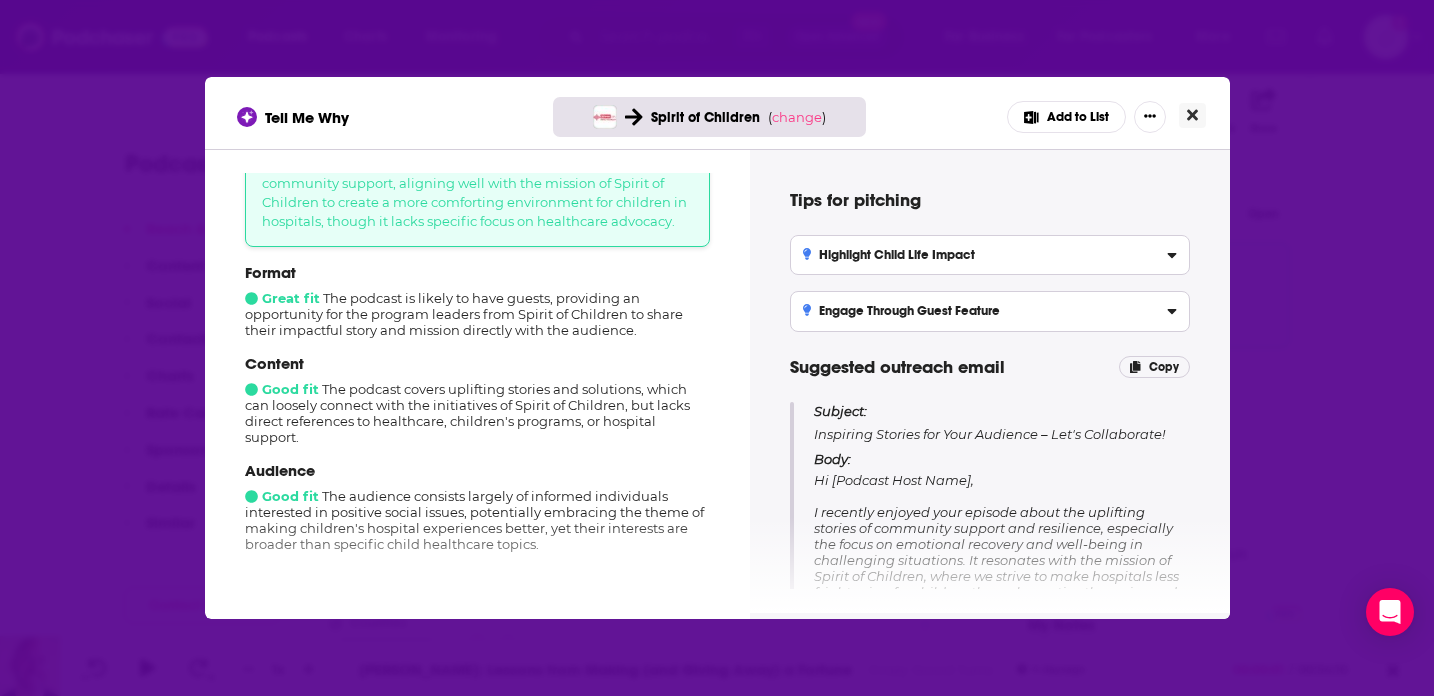 click 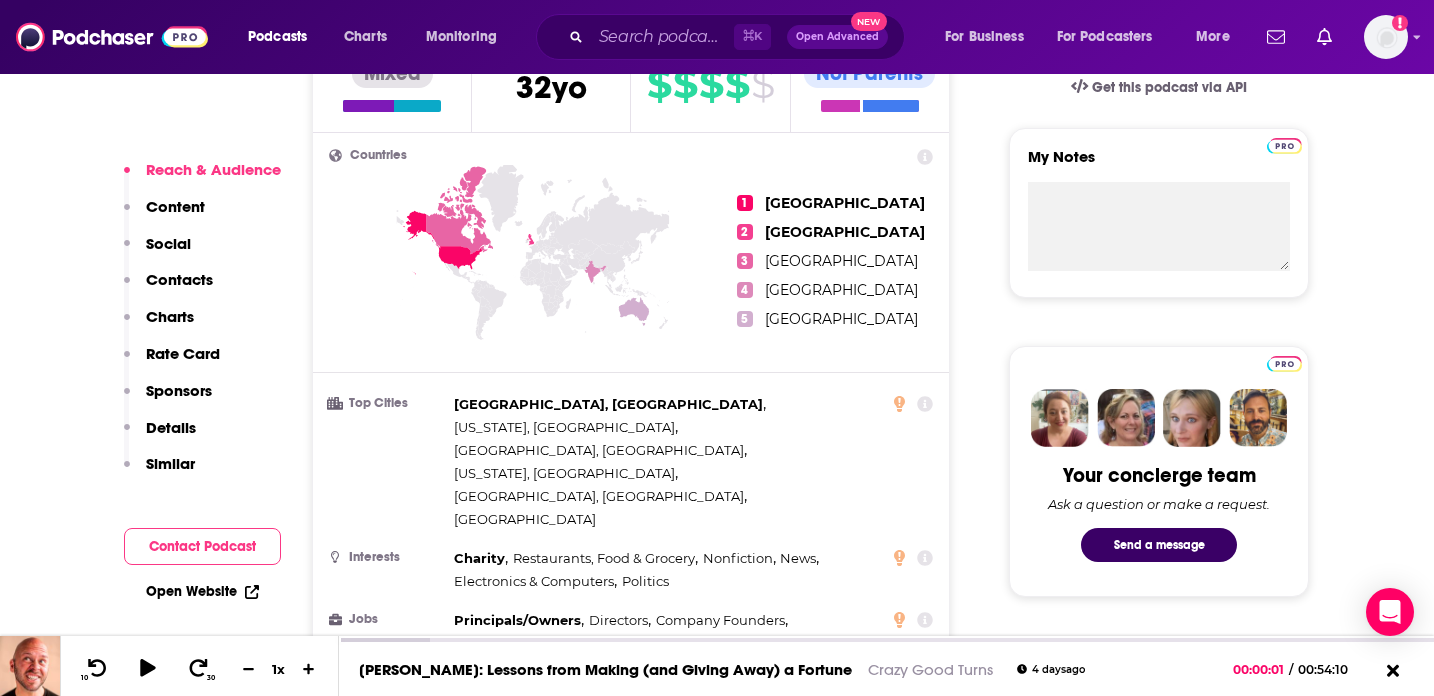 scroll, scrollTop: 849, scrollLeft: 0, axis: vertical 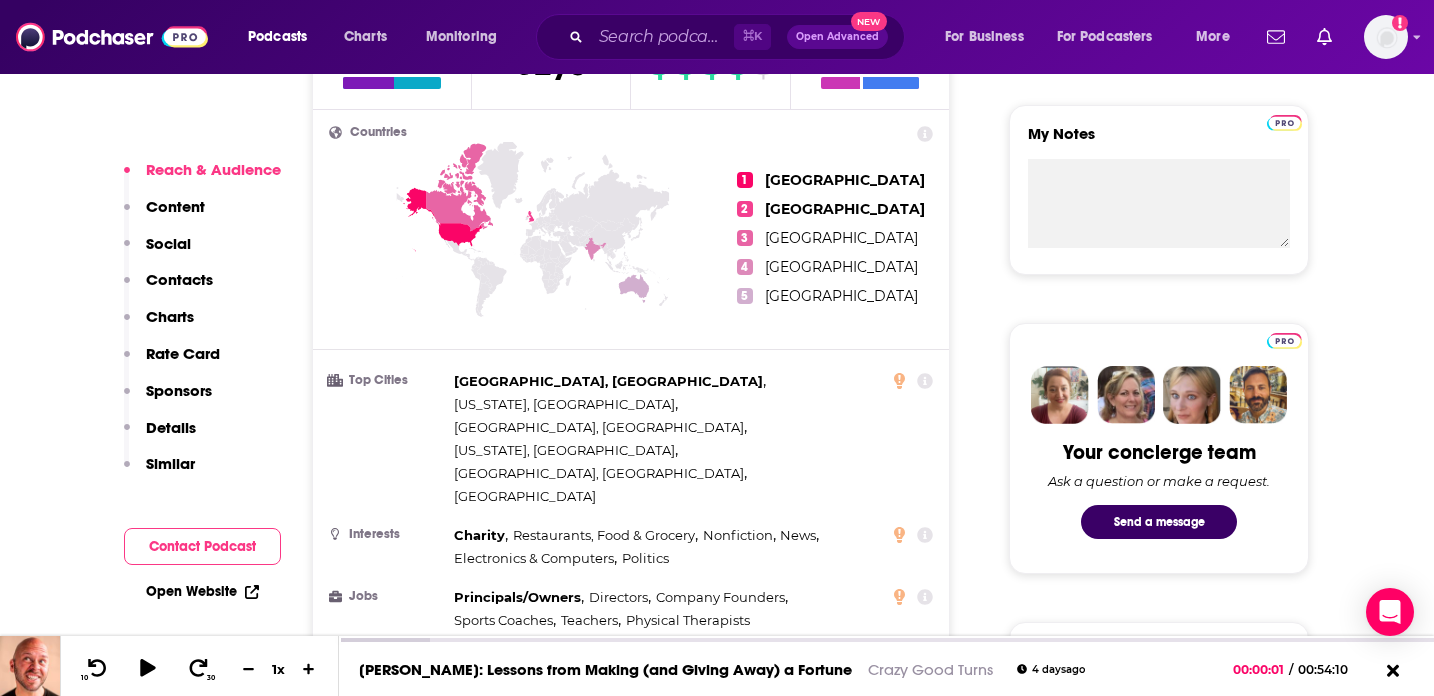 click on "Content" at bounding box center [175, 206] 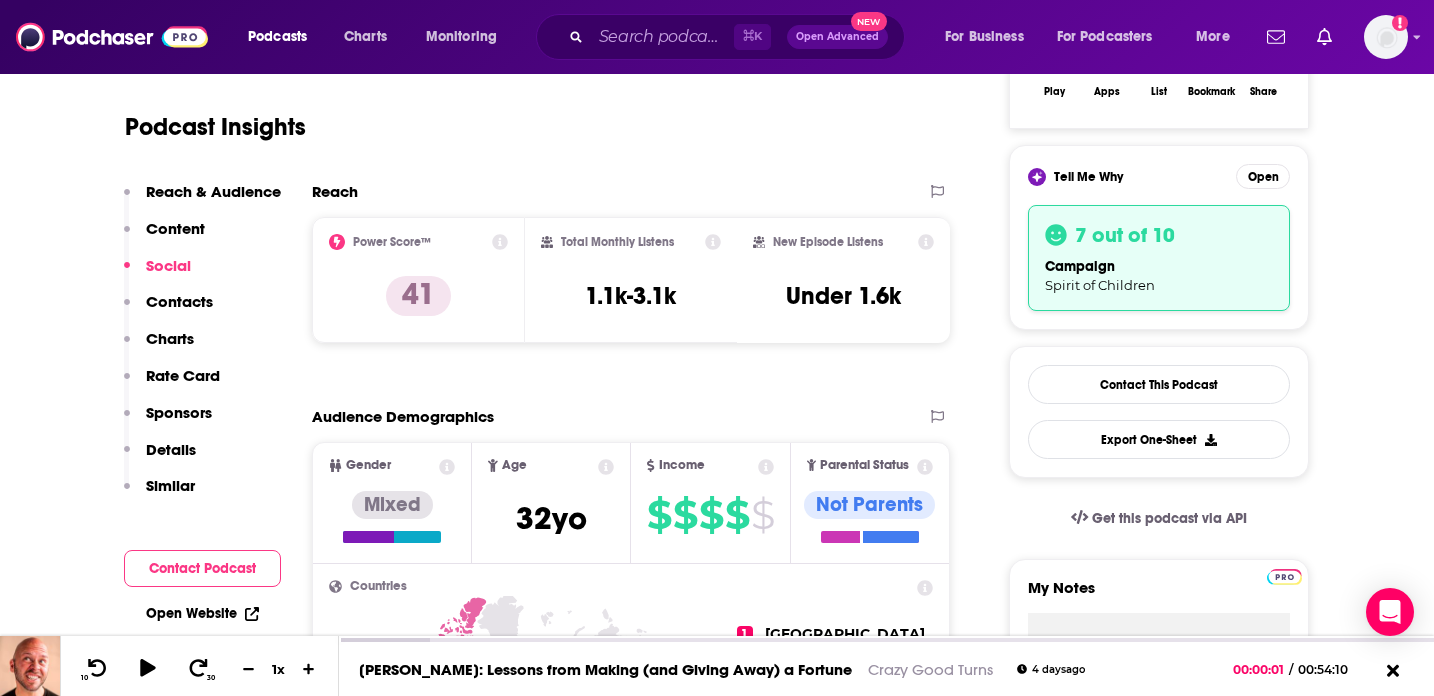 scroll, scrollTop: 0, scrollLeft: 0, axis: both 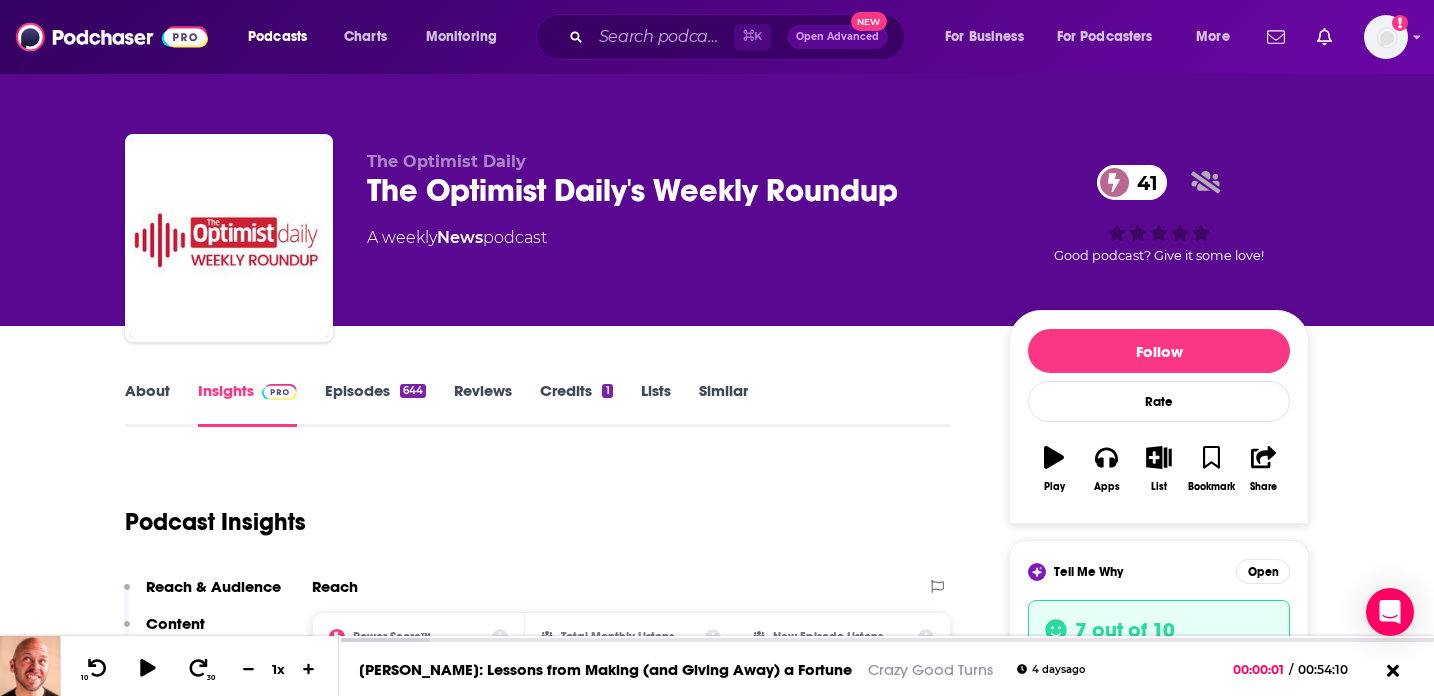 click on "Episodes 644" at bounding box center (375, 404) 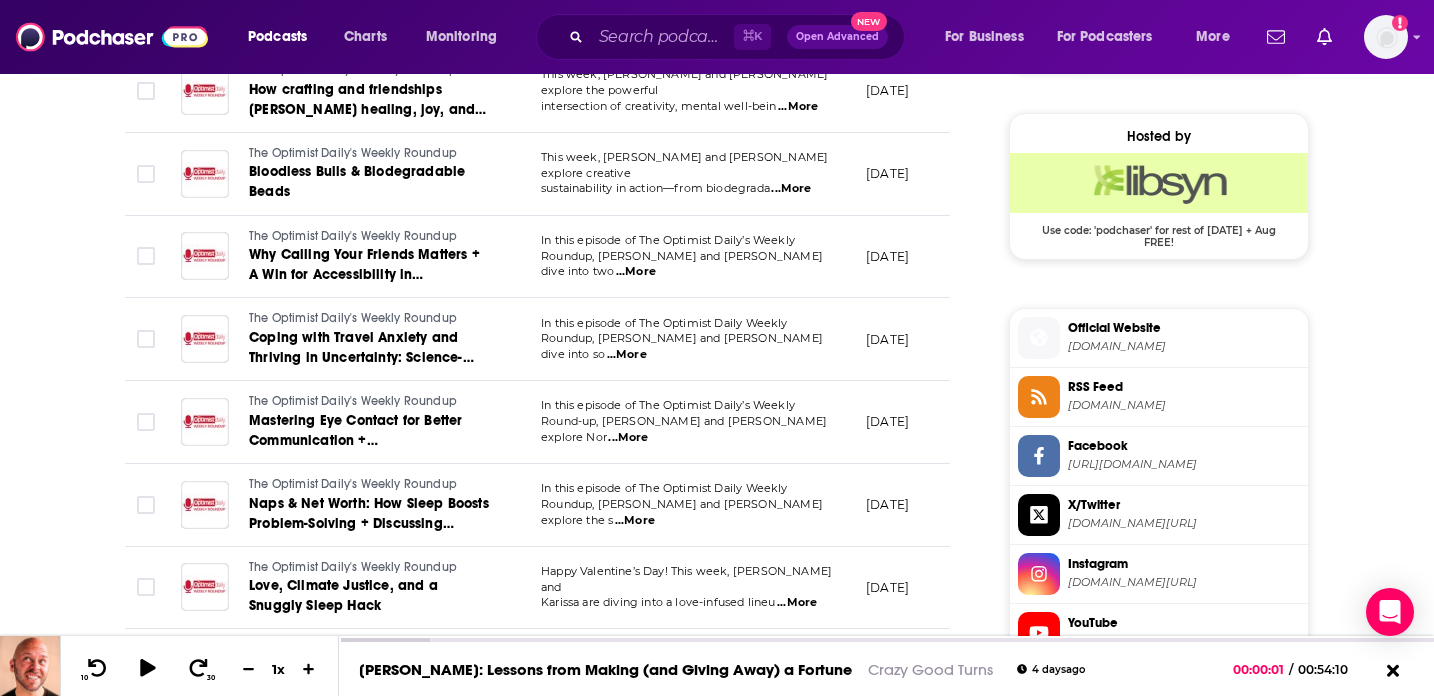 scroll, scrollTop: 1583, scrollLeft: 0, axis: vertical 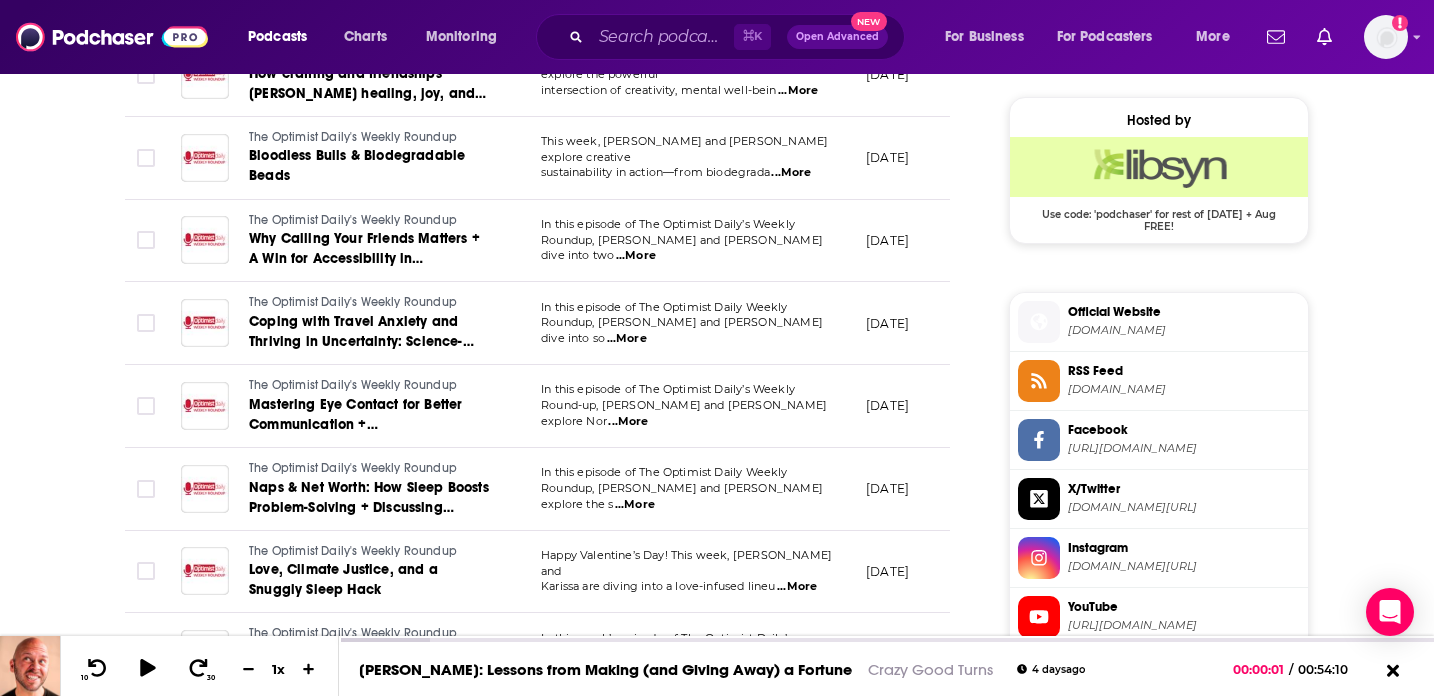 click on "...More" at bounding box center [628, 422] 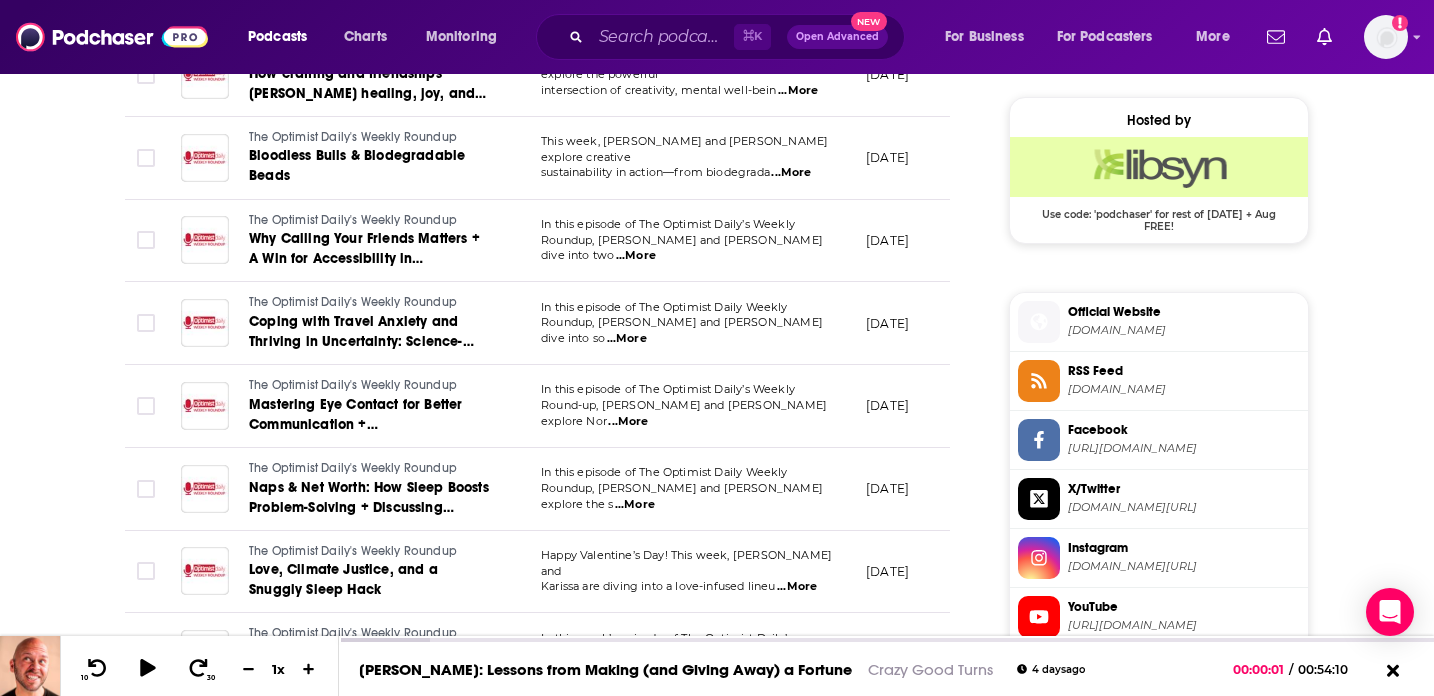 click on "The Optimist Daily's Weekly Roundup Coping with Travel Anxiety and Thriving in Uncertainty: Science-Backed Solutions" at bounding box center (345, 323) 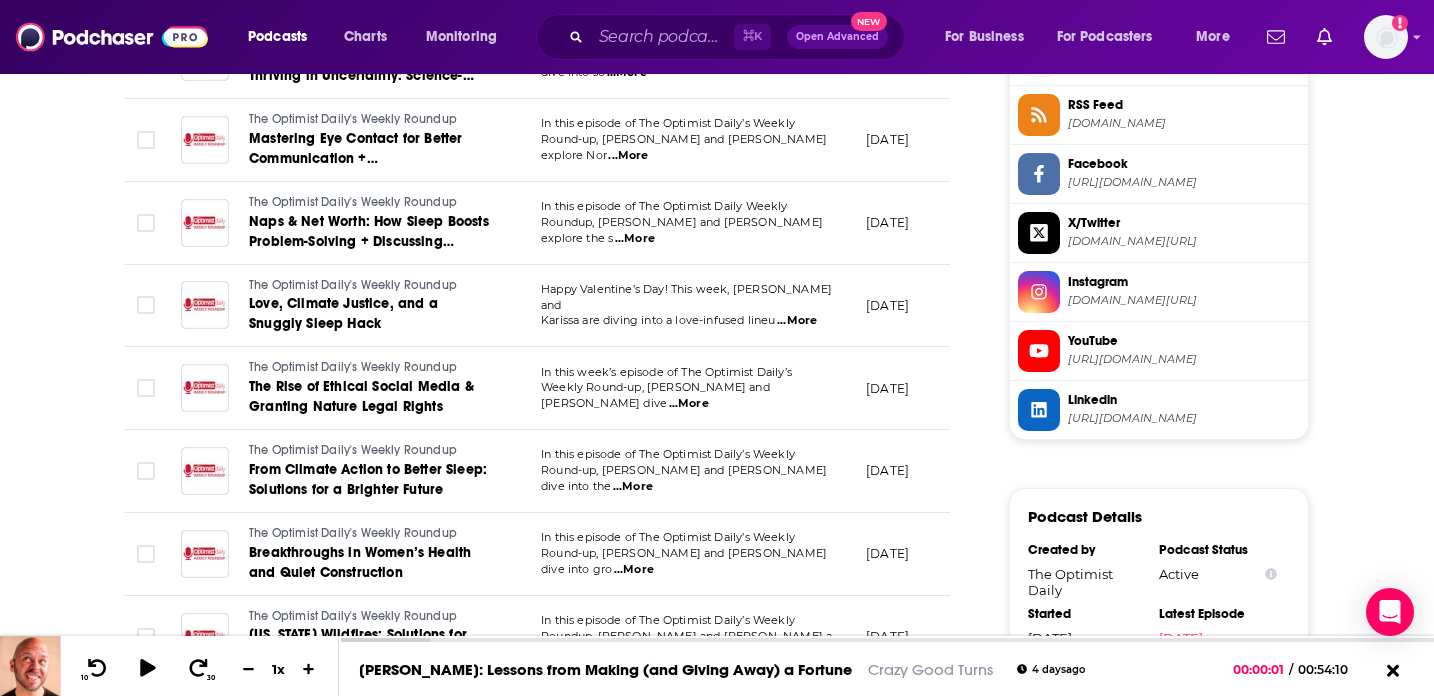 scroll, scrollTop: 2313, scrollLeft: 0, axis: vertical 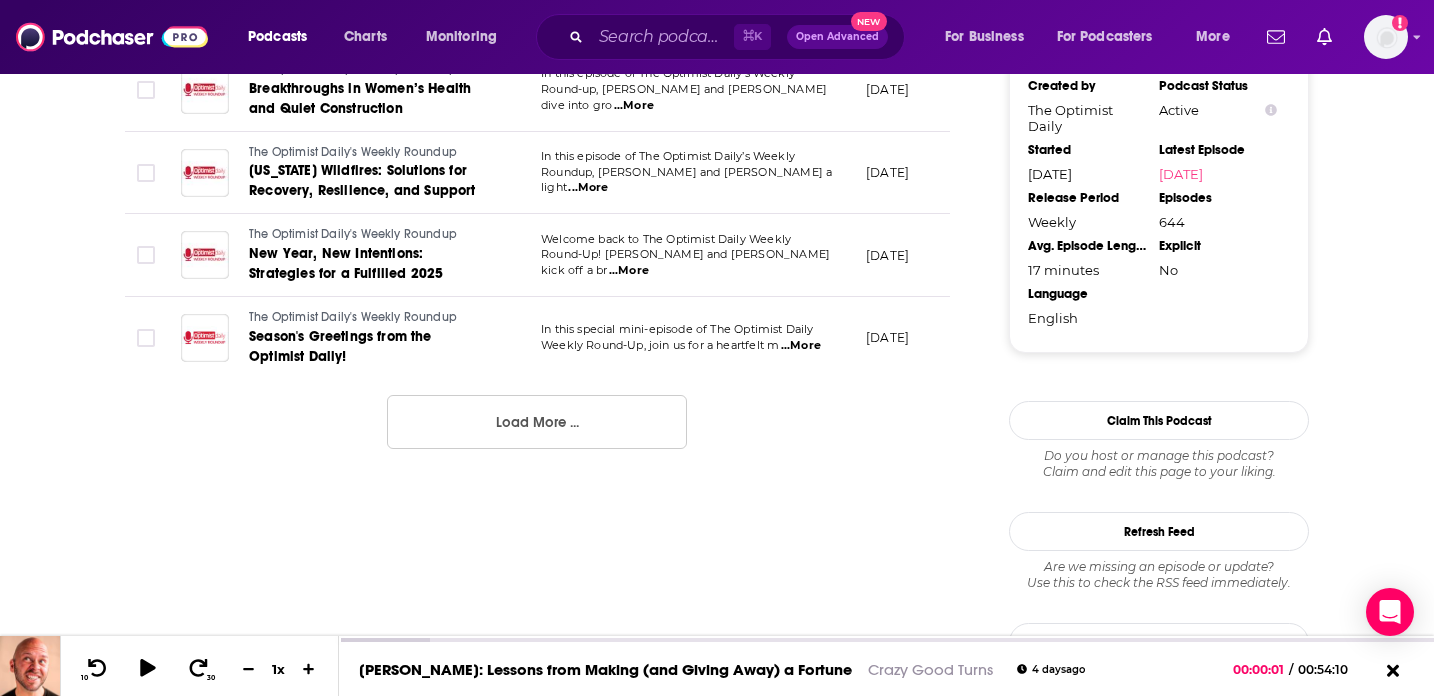 click on "Load More ..." at bounding box center (537, 422) 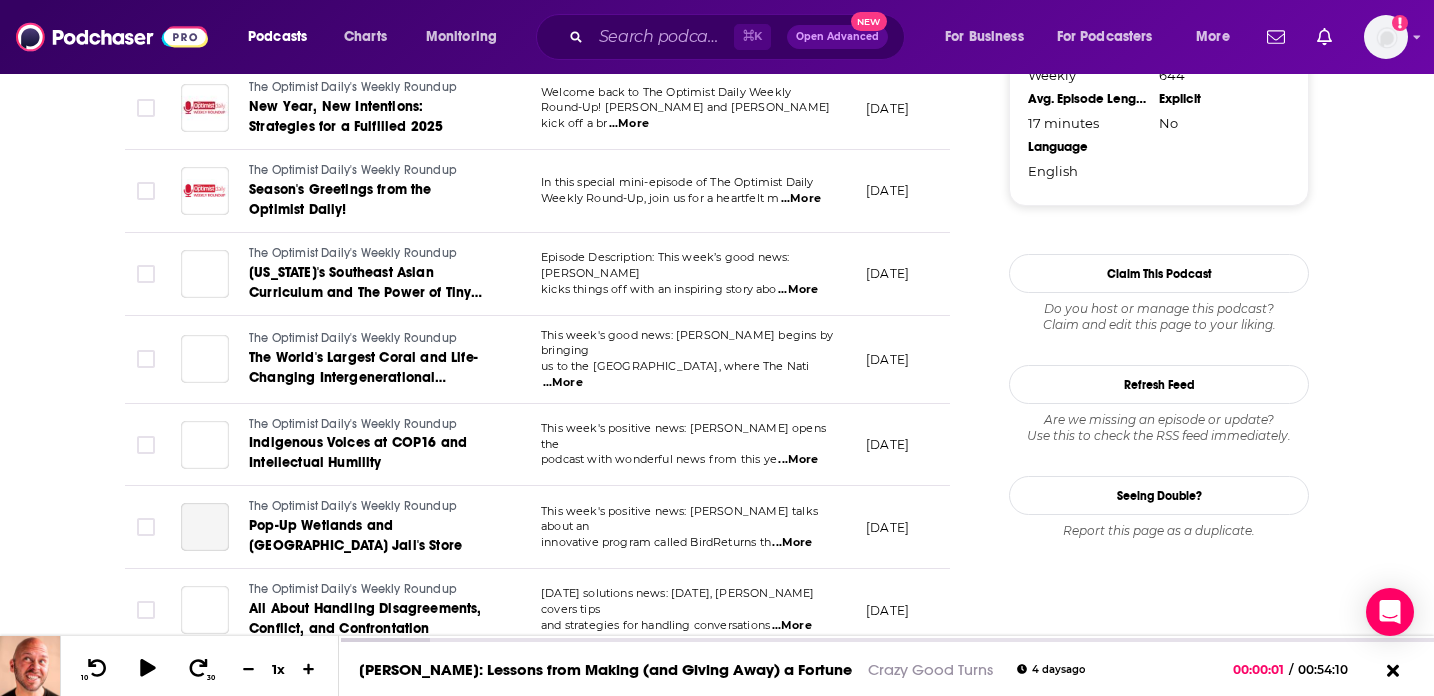 scroll, scrollTop: 2461, scrollLeft: 0, axis: vertical 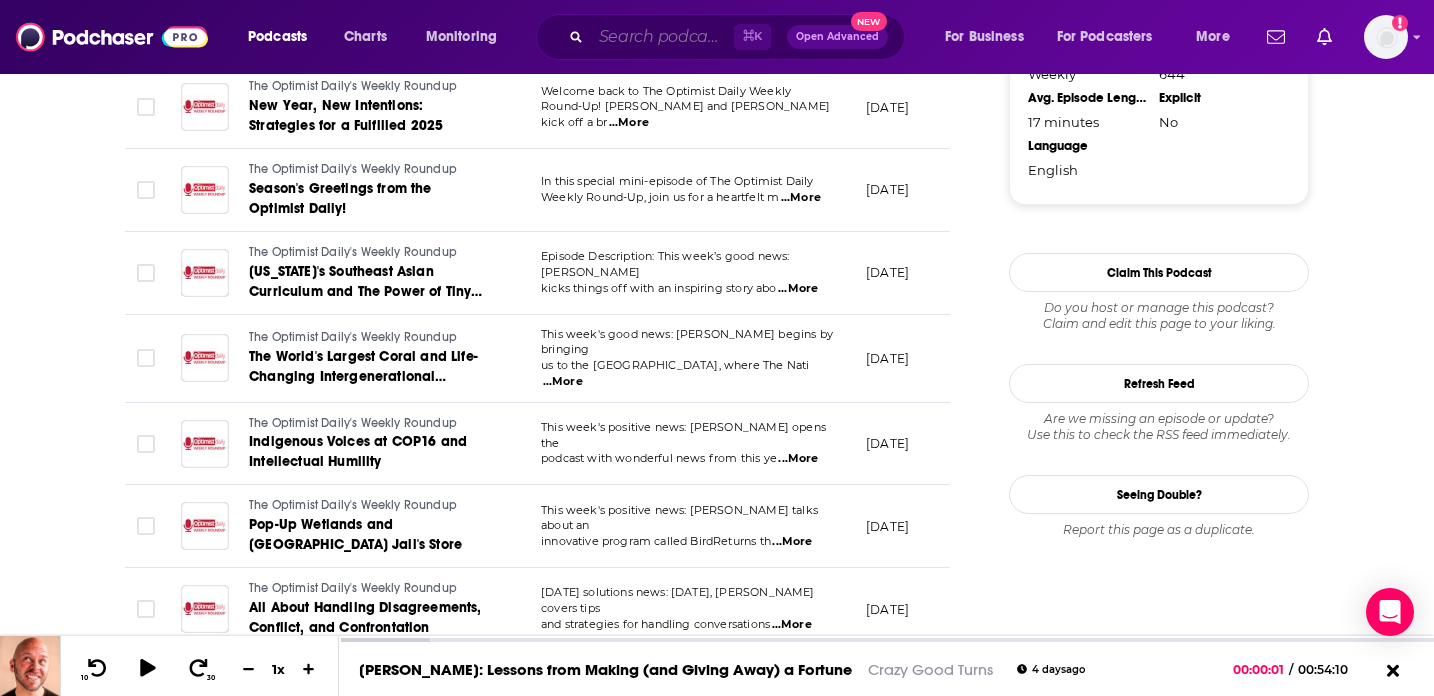 click at bounding box center (662, 37) 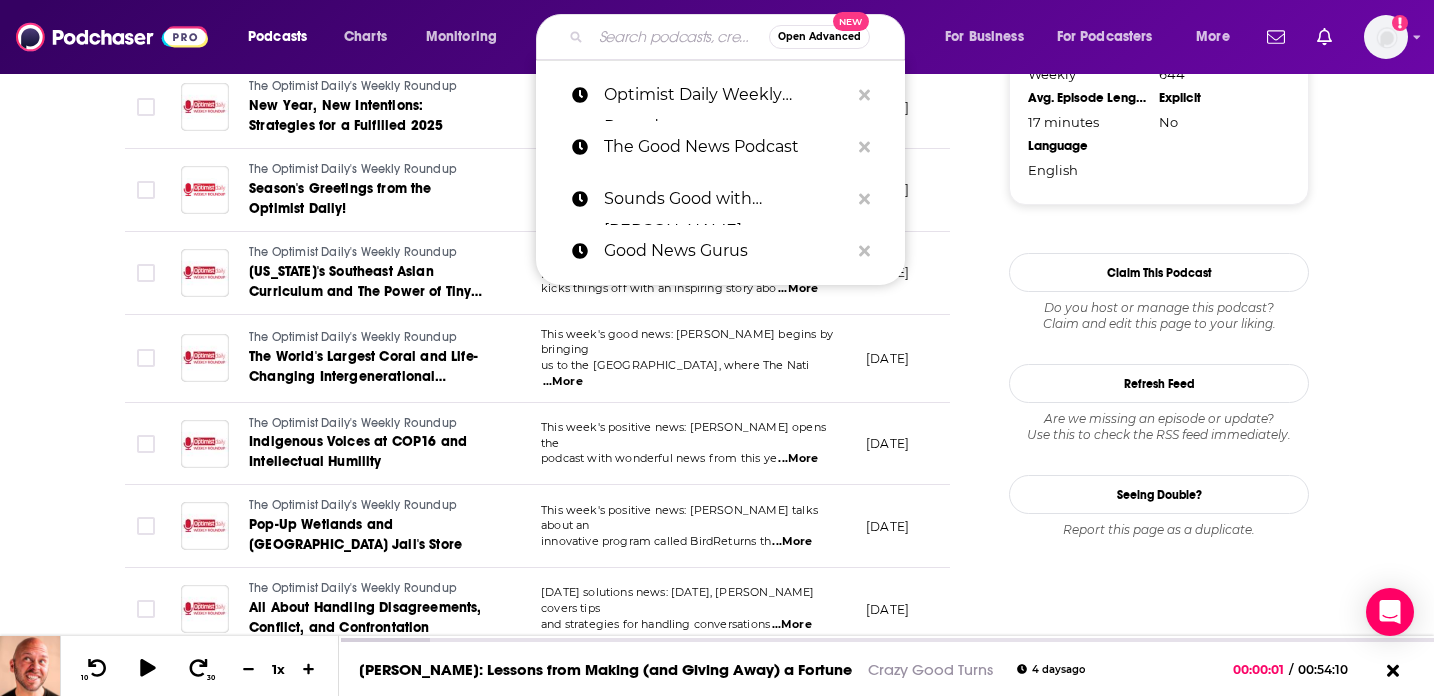 paste on "Engage for Good Podcast" 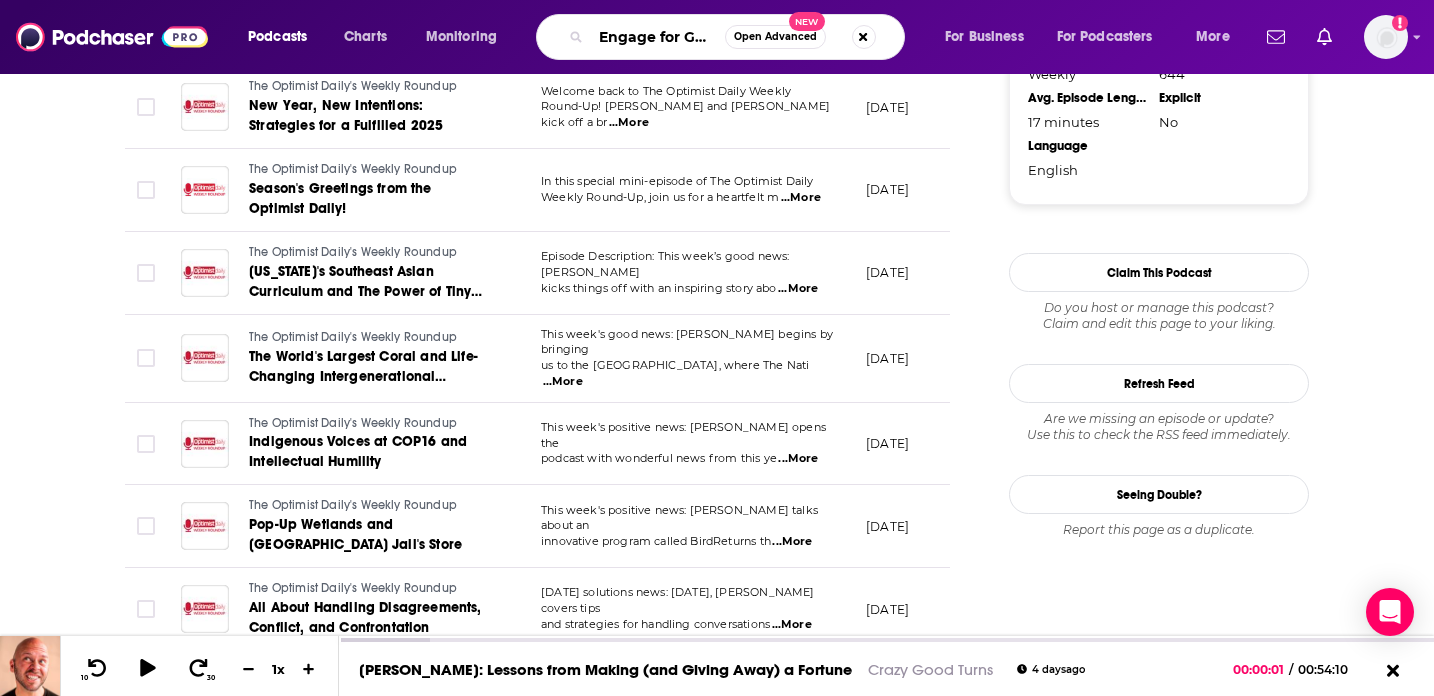 scroll, scrollTop: 0, scrollLeft: 71, axis: horizontal 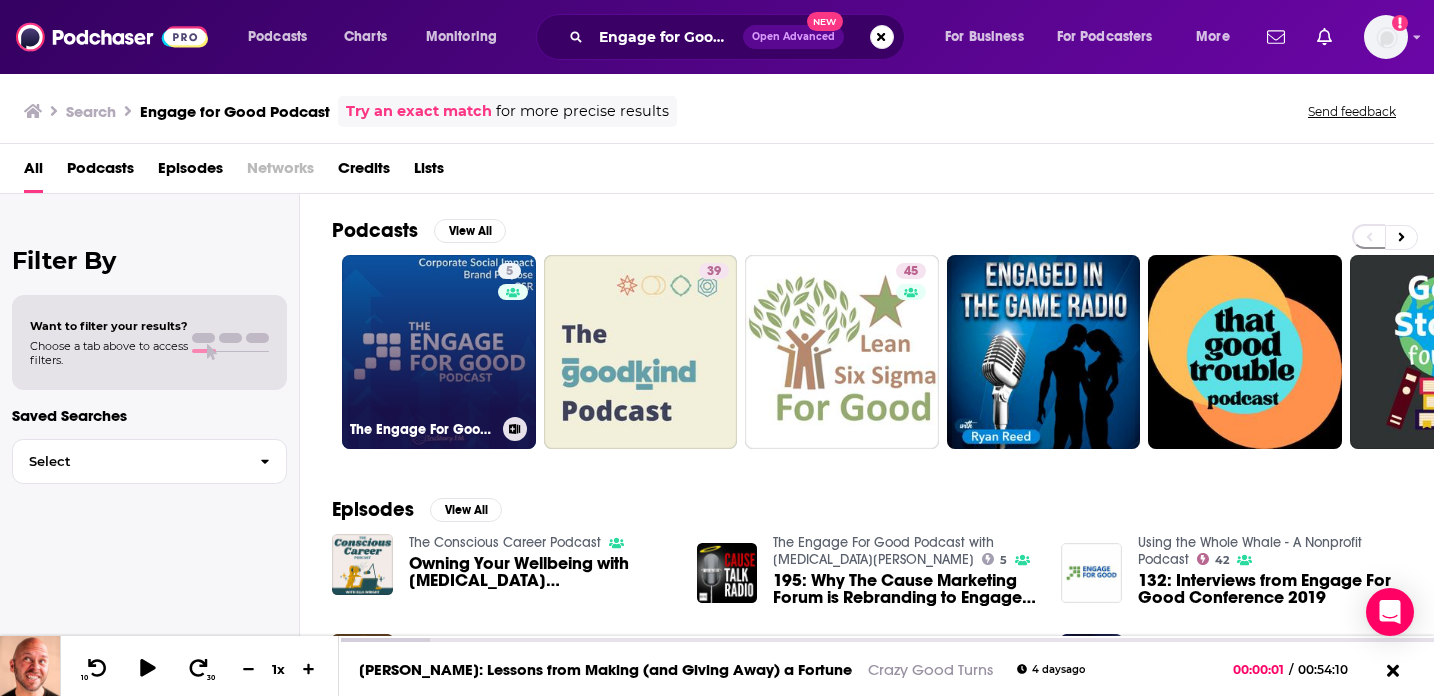 click on "5 The Engage For Good Podcast with Alli Murphy" at bounding box center (439, 352) 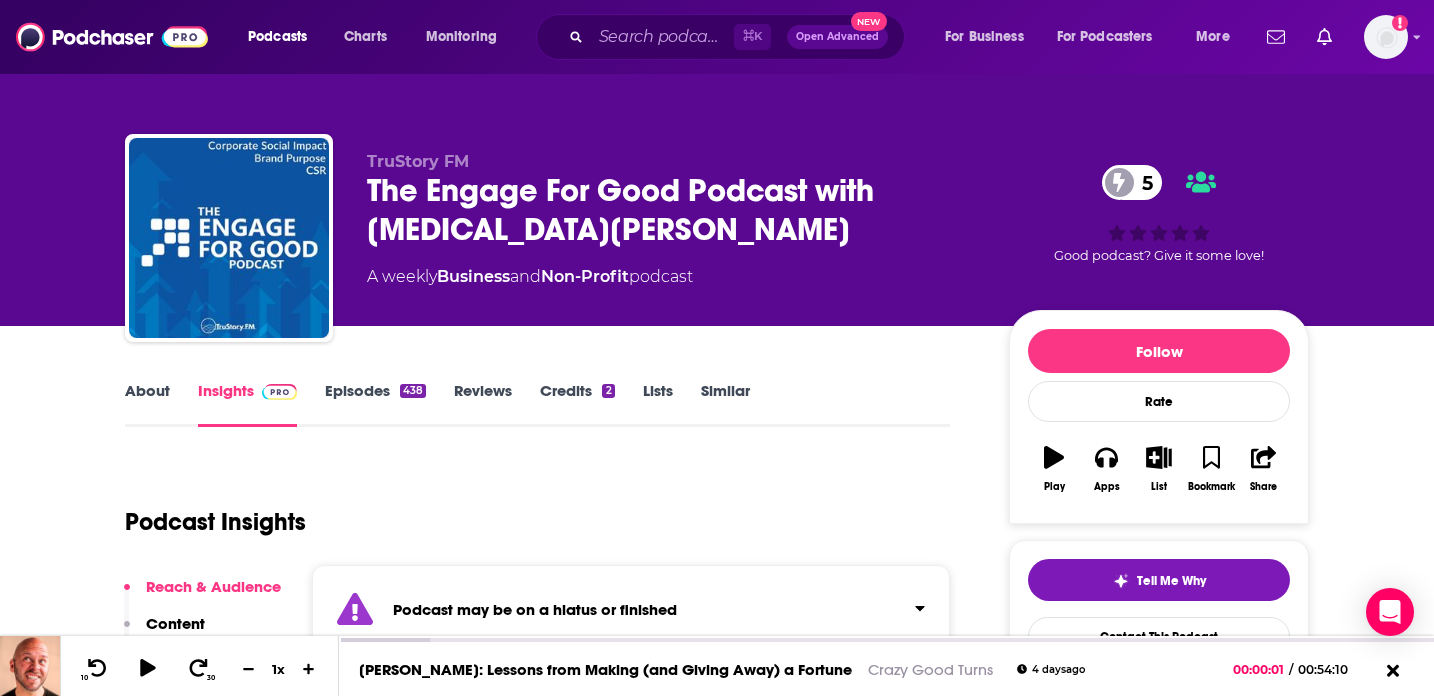 scroll, scrollTop: 116, scrollLeft: 0, axis: vertical 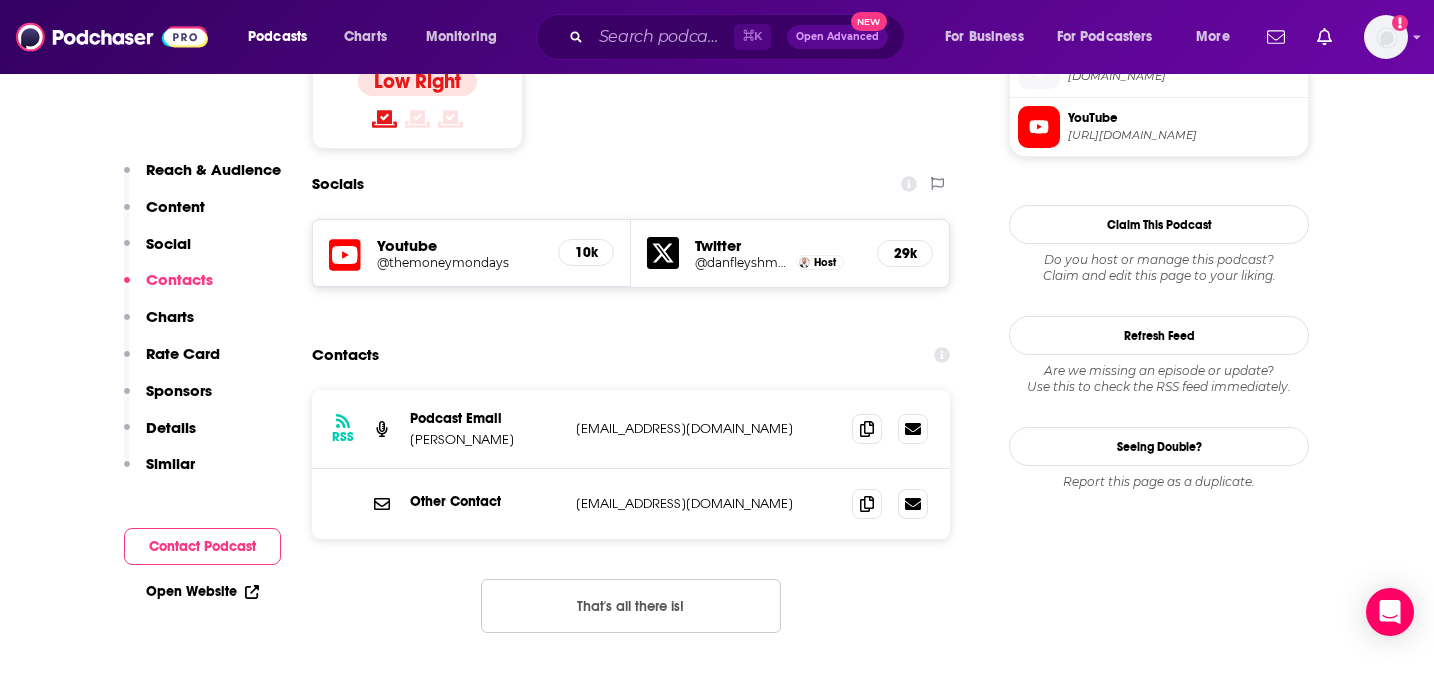 click on "Content" at bounding box center [175, 206] 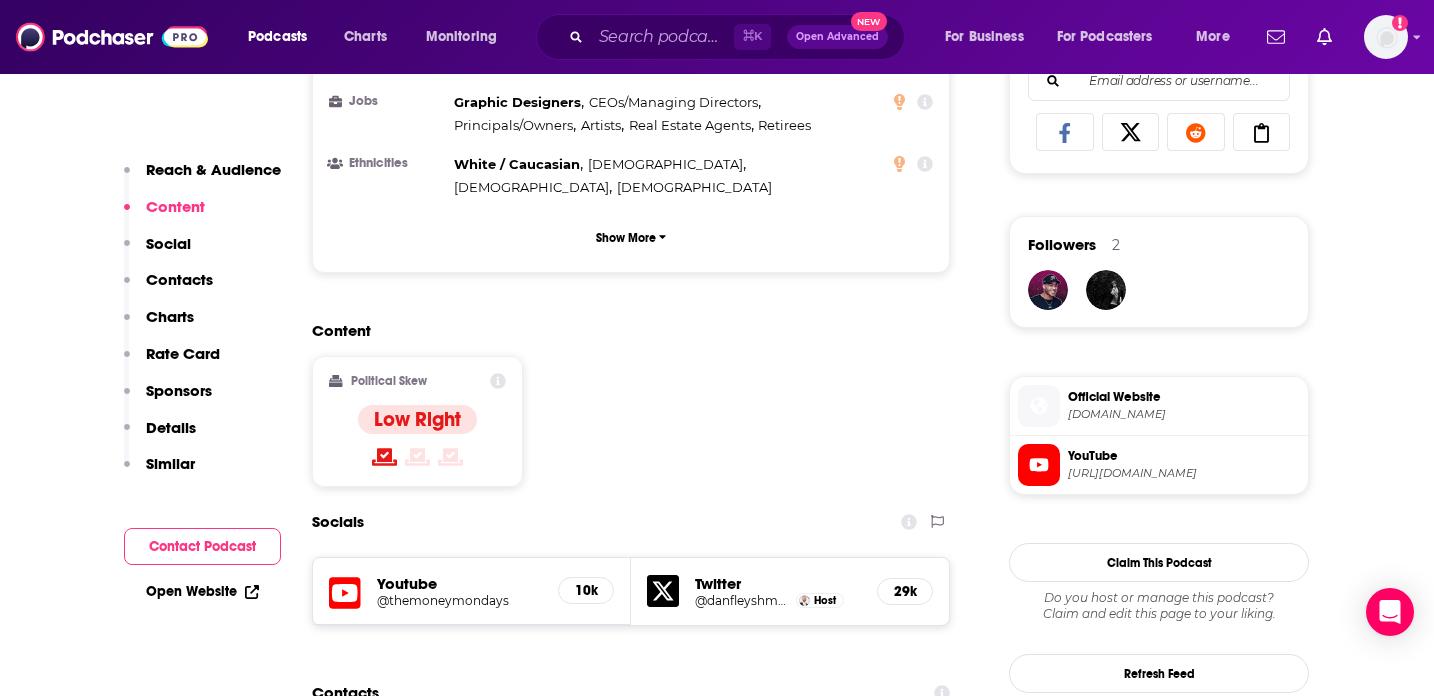 scroll, scrollTop: 1273, scrollLeft: 0, axis: vertical 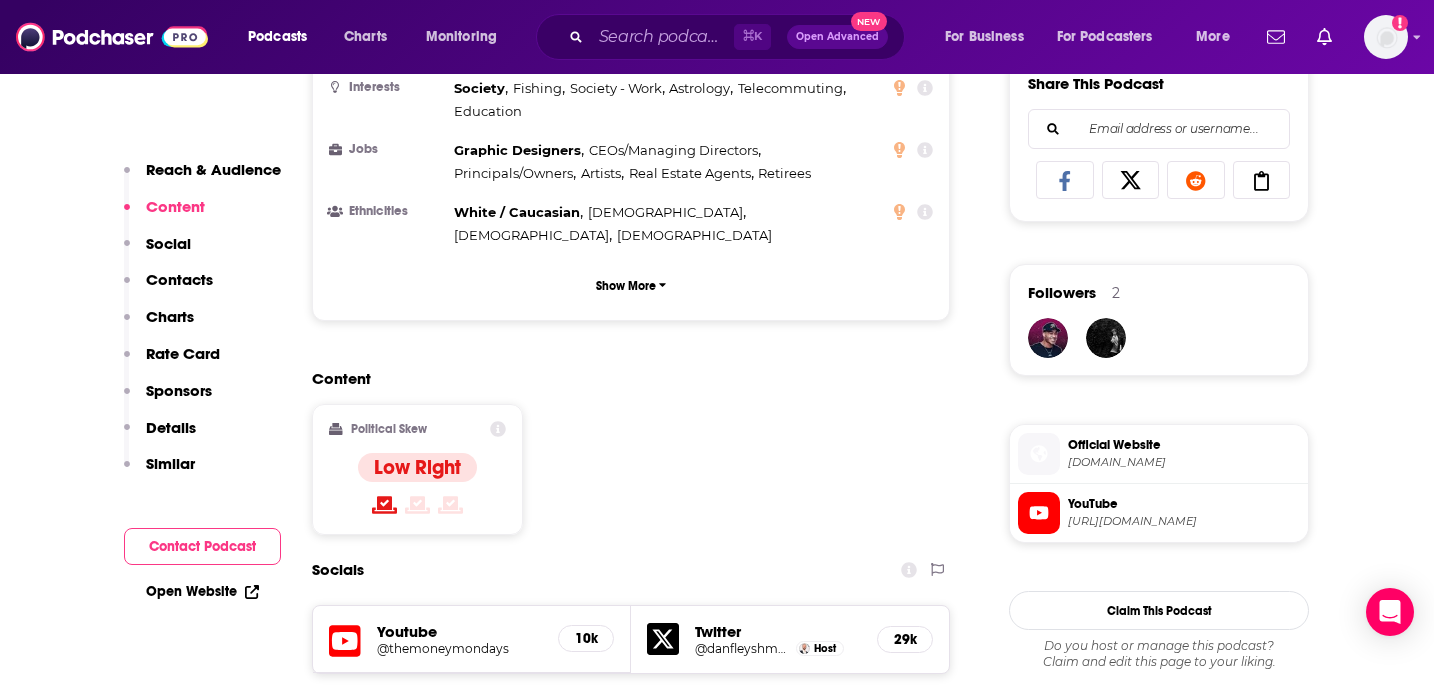 click on "Content" at bounding box center [175, 206] 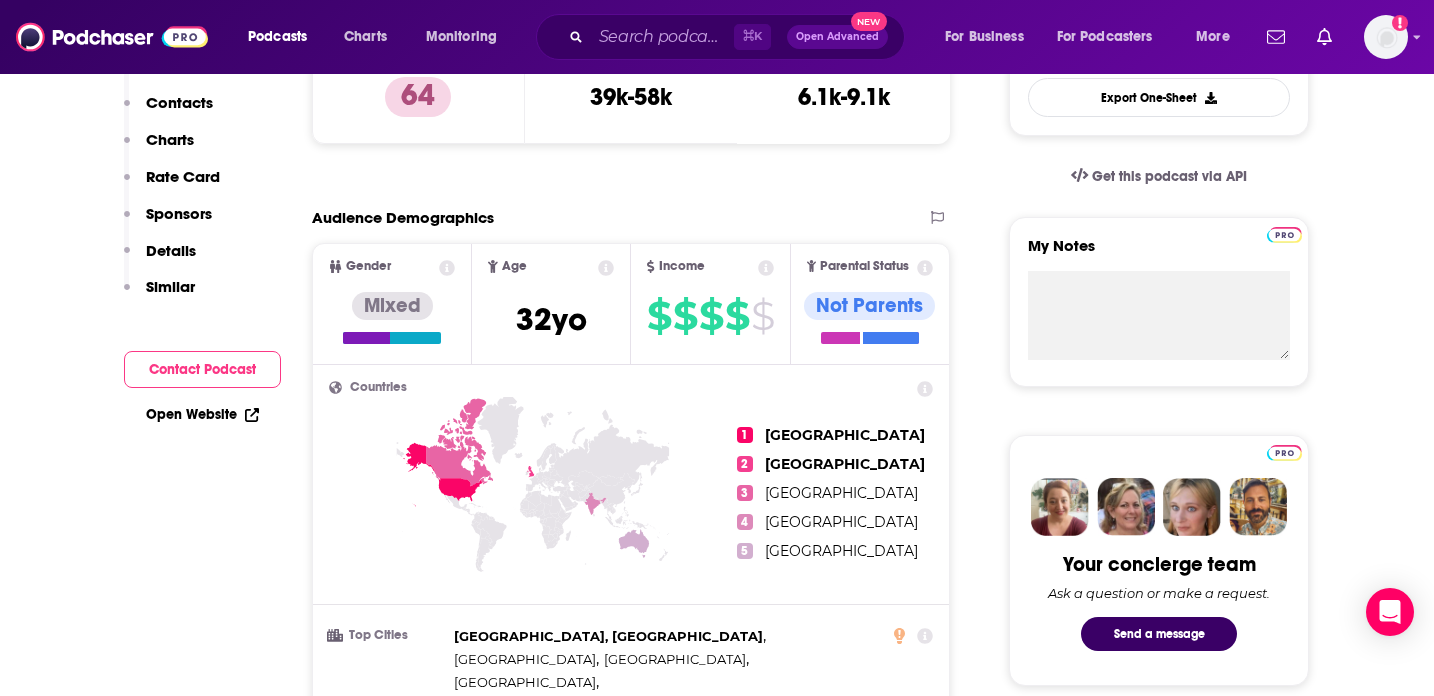 scroll, scrollTop: 0, scrollLeft: 0, axis: both 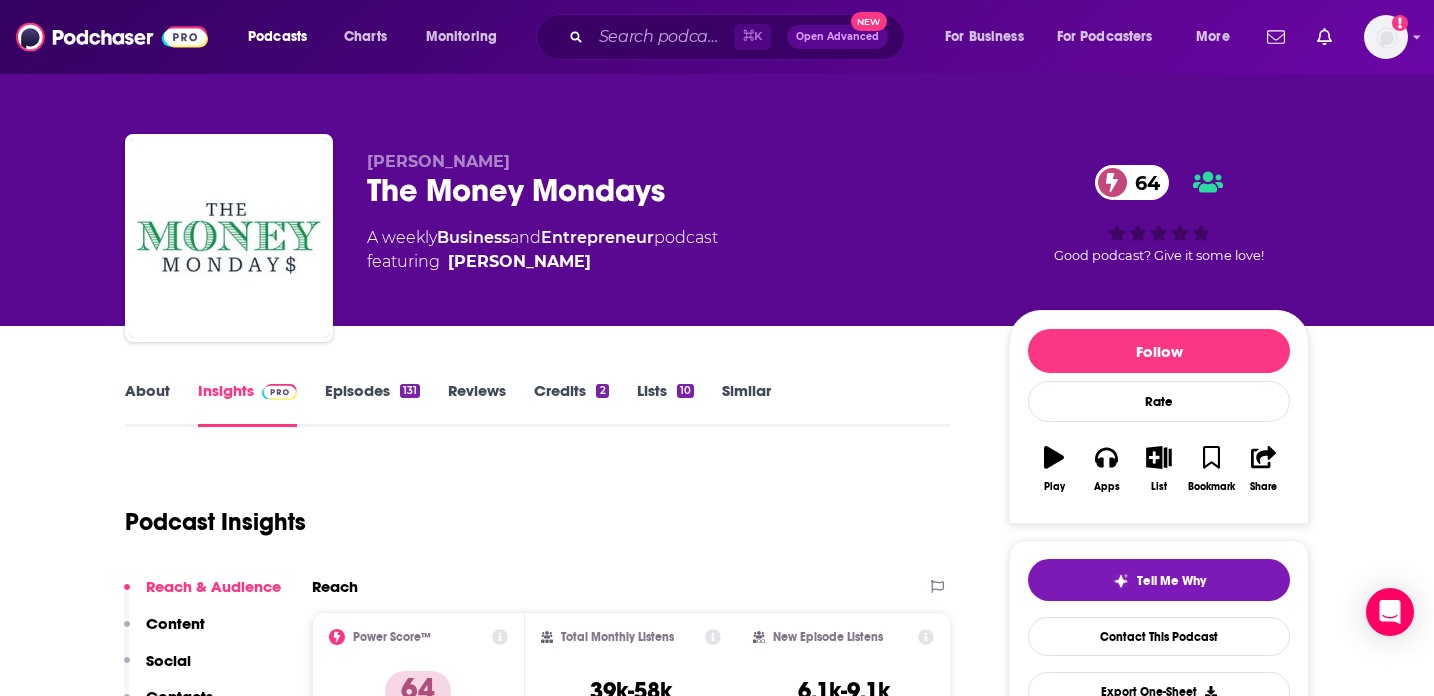 click on "Episodes 131" at bounding box center (372, 404) 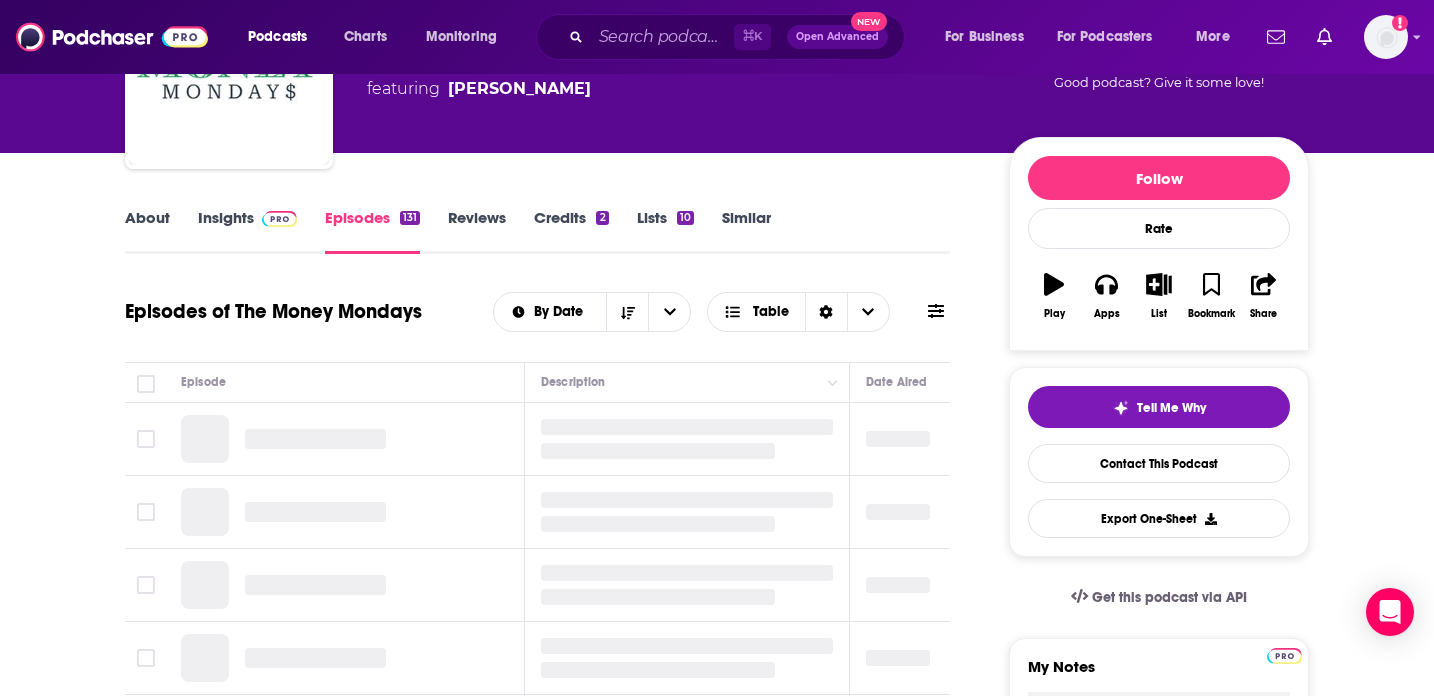 scroll, scrollTop: 314, scrollLeft: 0, axis: vertical 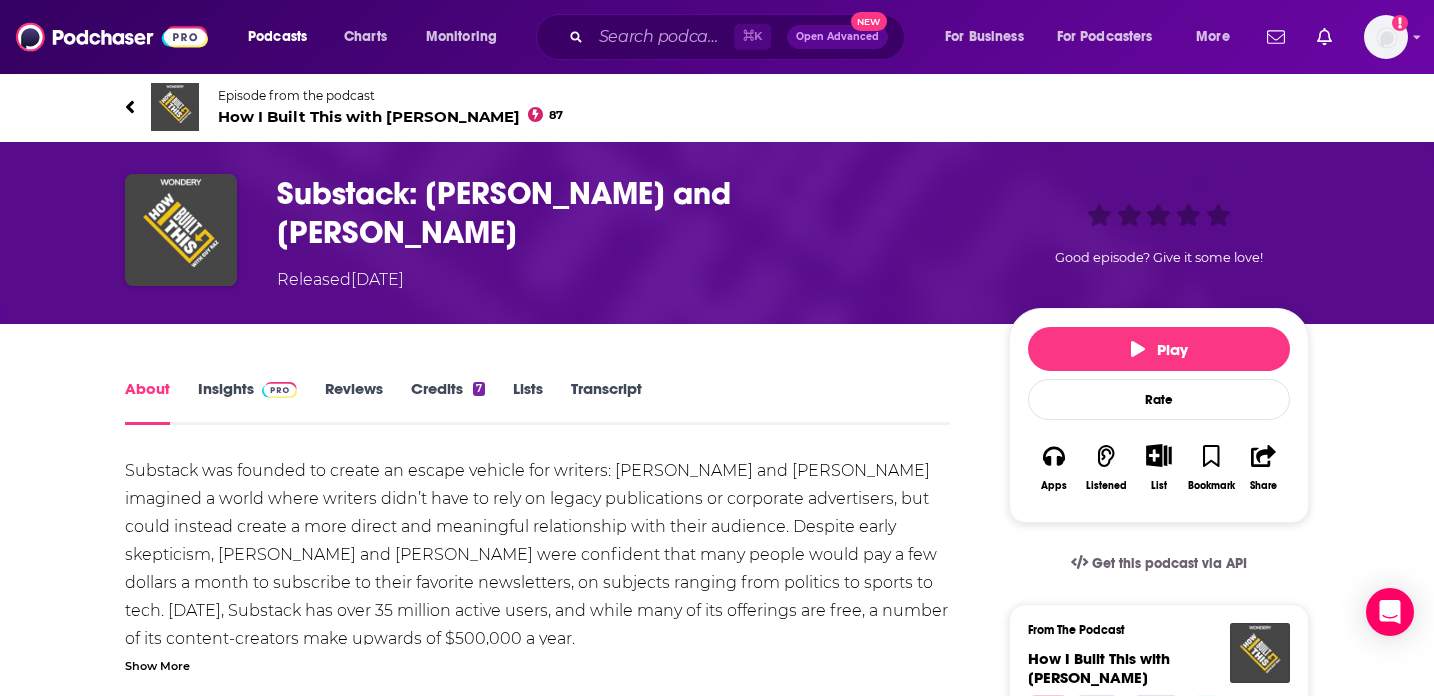 click on "Substack: [PERSON_NAME] and [PERSON_NAME]" at bounding box center [627, 213] 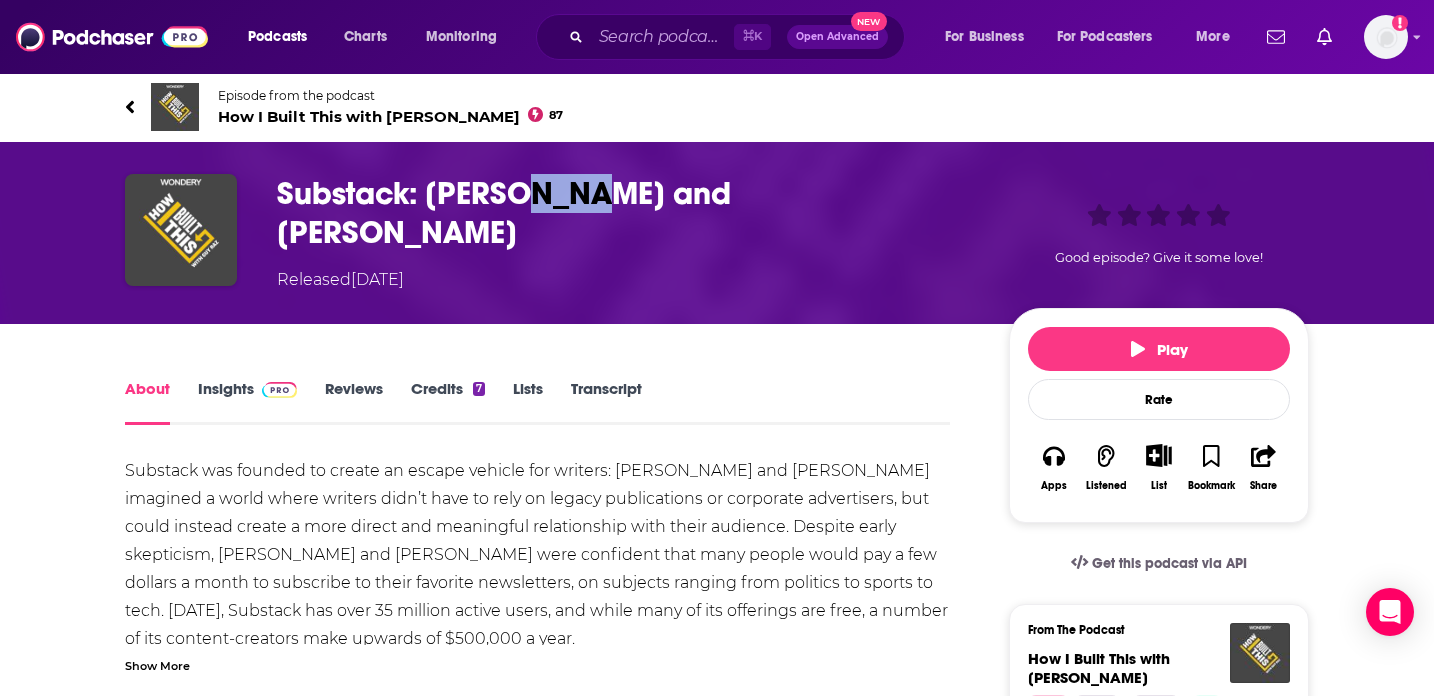 click on "Substack: [PERSON_NAME] and [PERSON_NAME]" at bounding box center [627, 213] 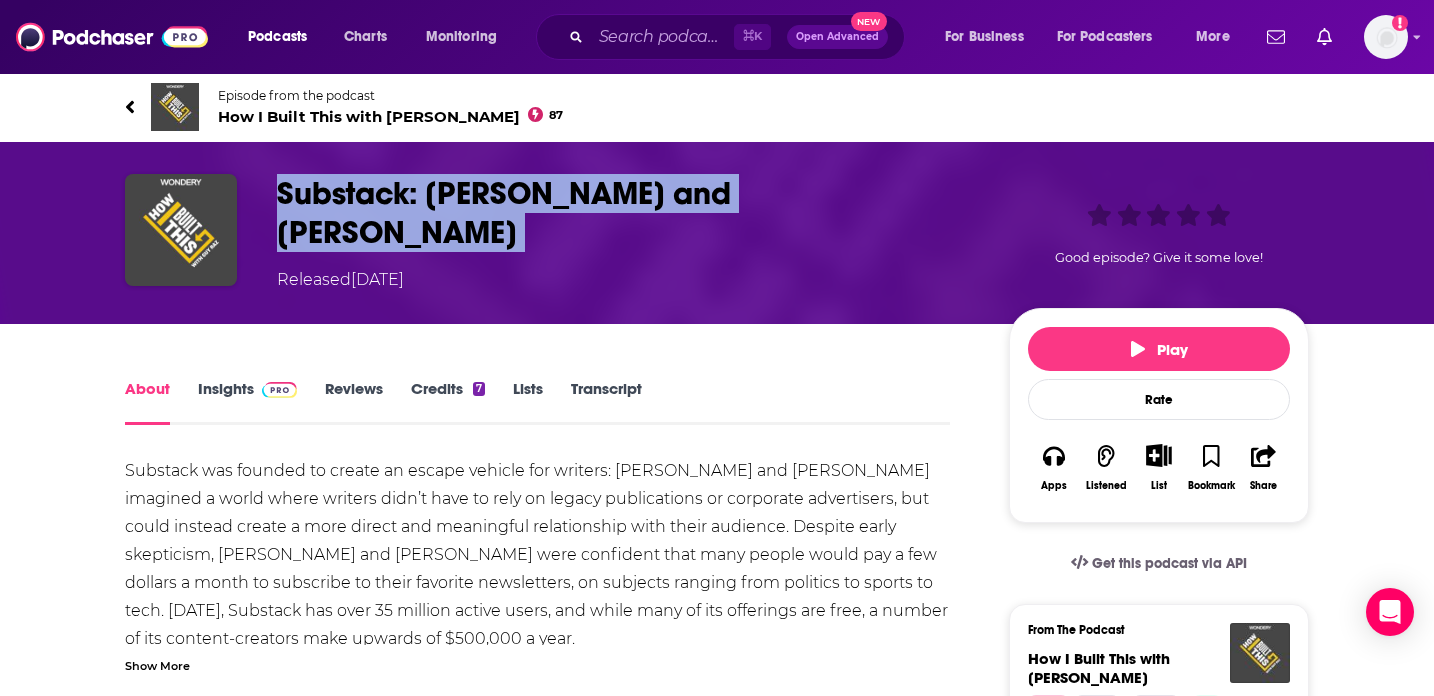 click on "Substack: [PERSON_NAME] and [PERSON_NAME]" at bounding box center (627, 213) 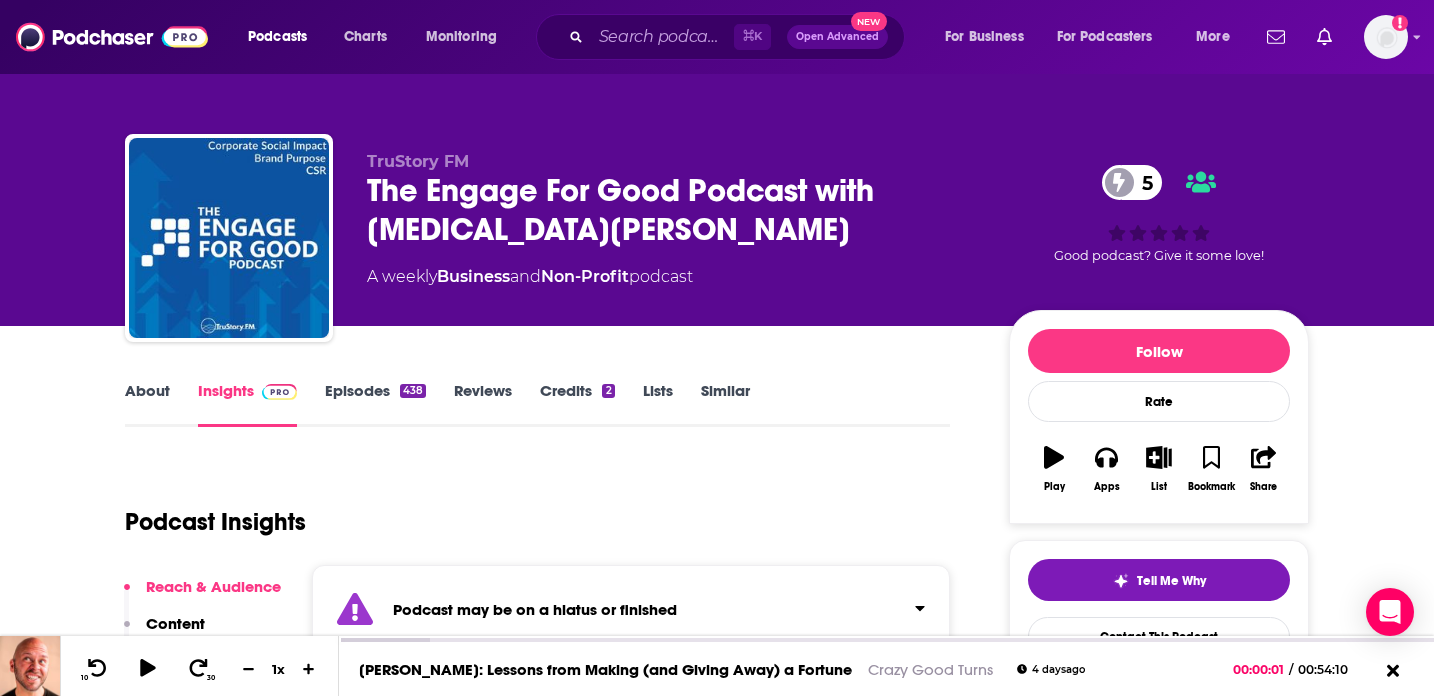 scroll, scrollTop: 116, scrollLeft: 0, axis: vertical 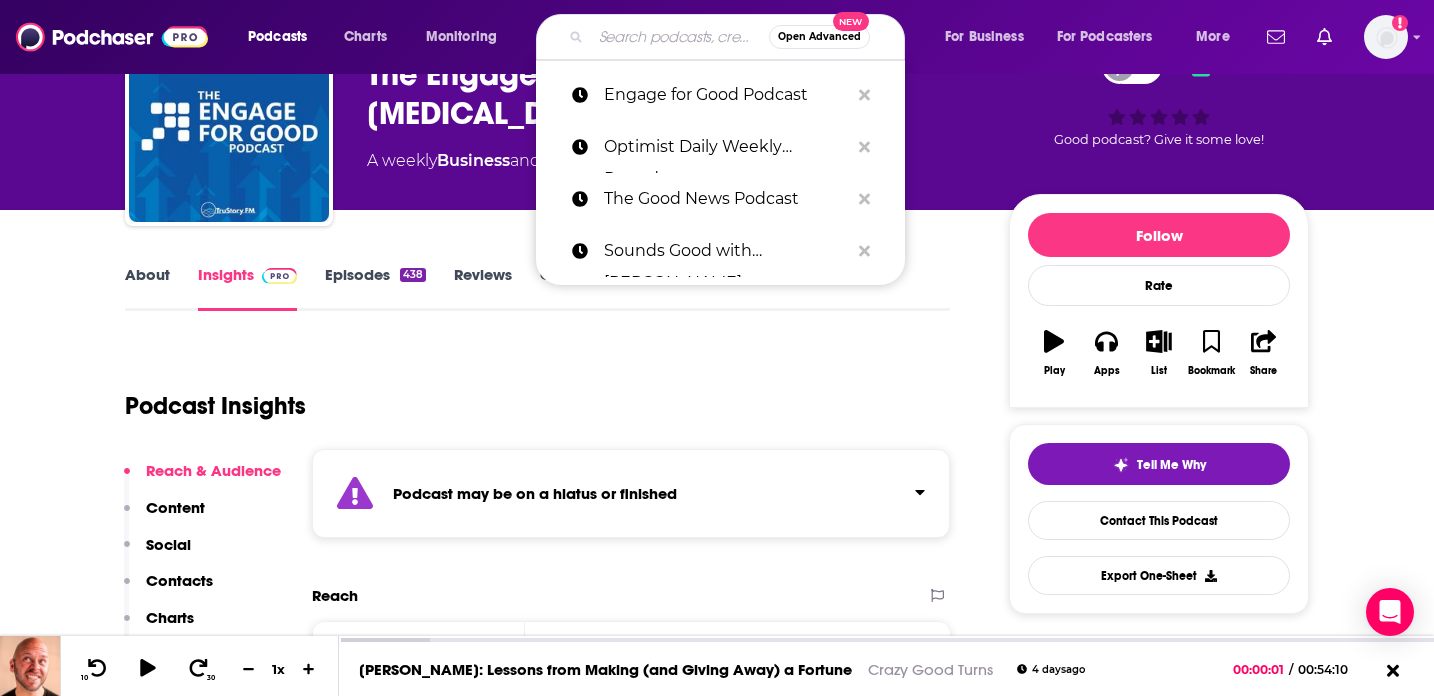 click at bounding box center (680, 37) 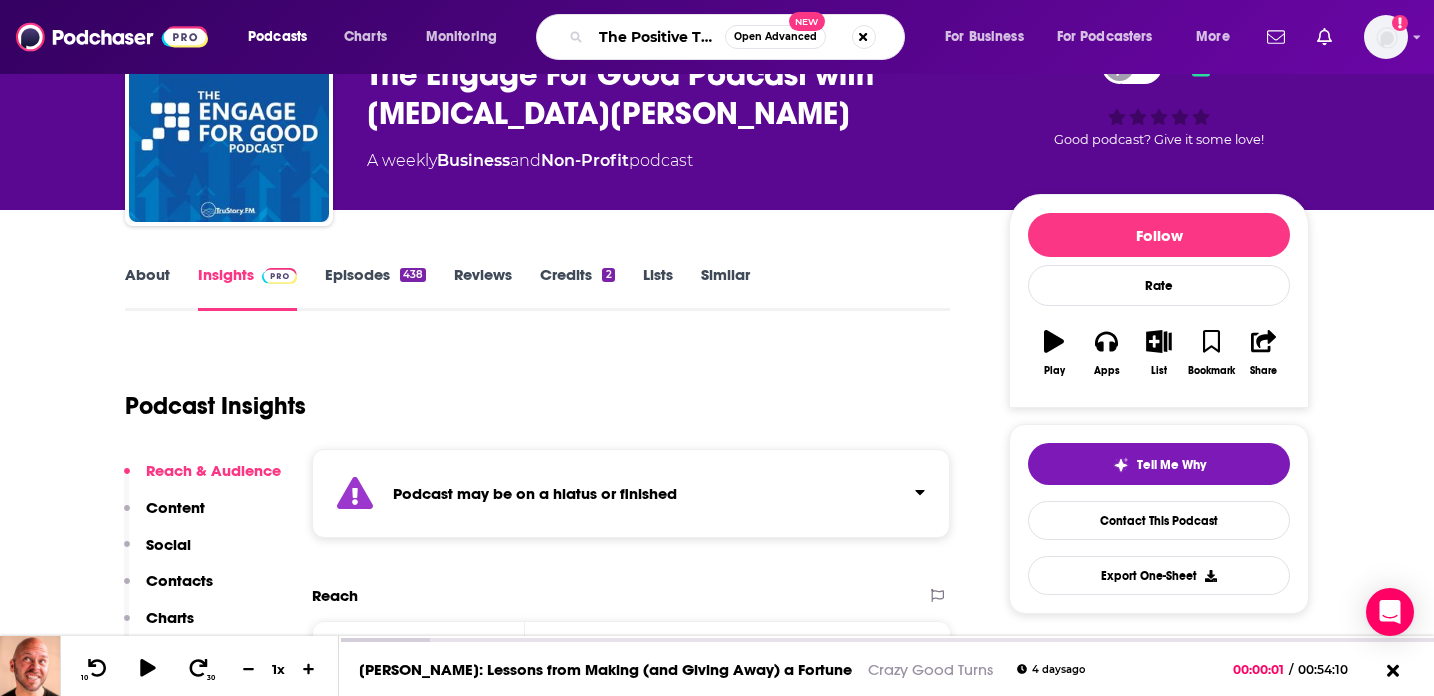 scroll, scrollTop: 0, scrollLeft: 17, axis: horizontal 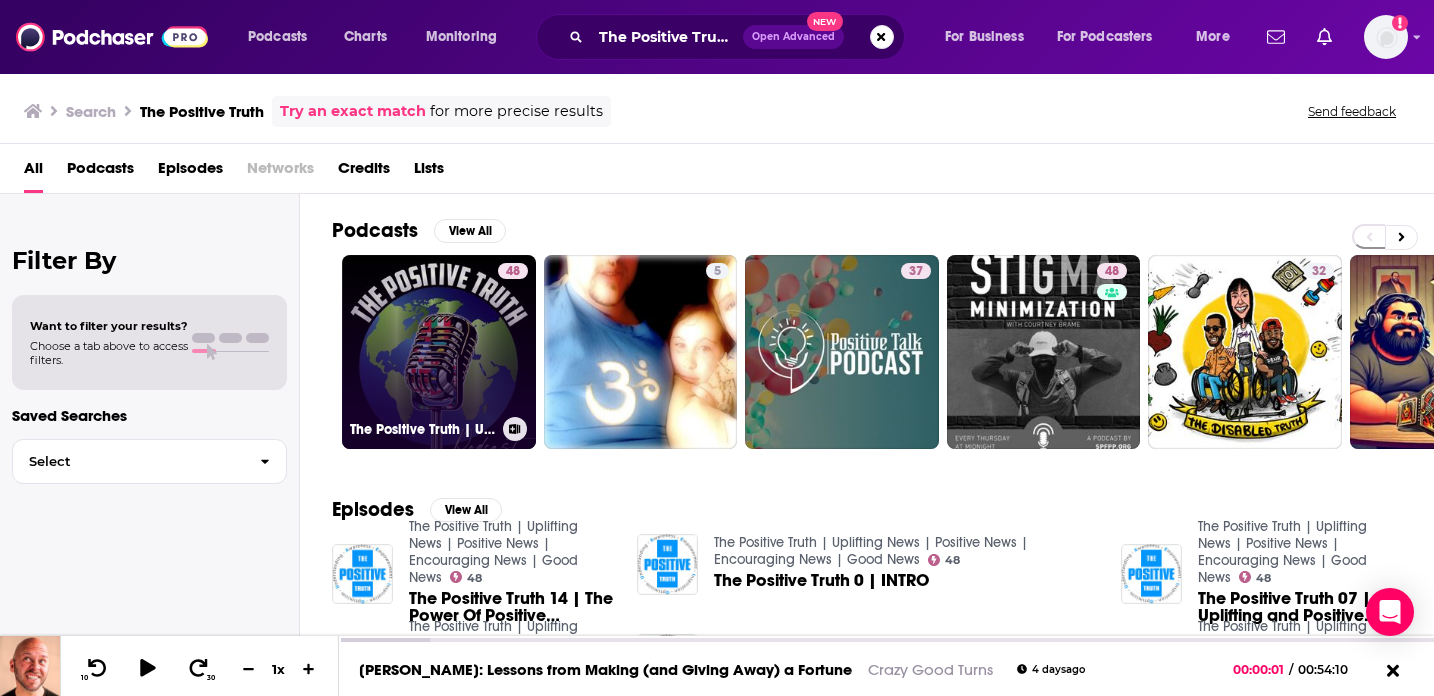 click on "48 The Positive Truth | Uplifting News | Positive News | Encouraging News | Good News" at bounding box center [439, 352] 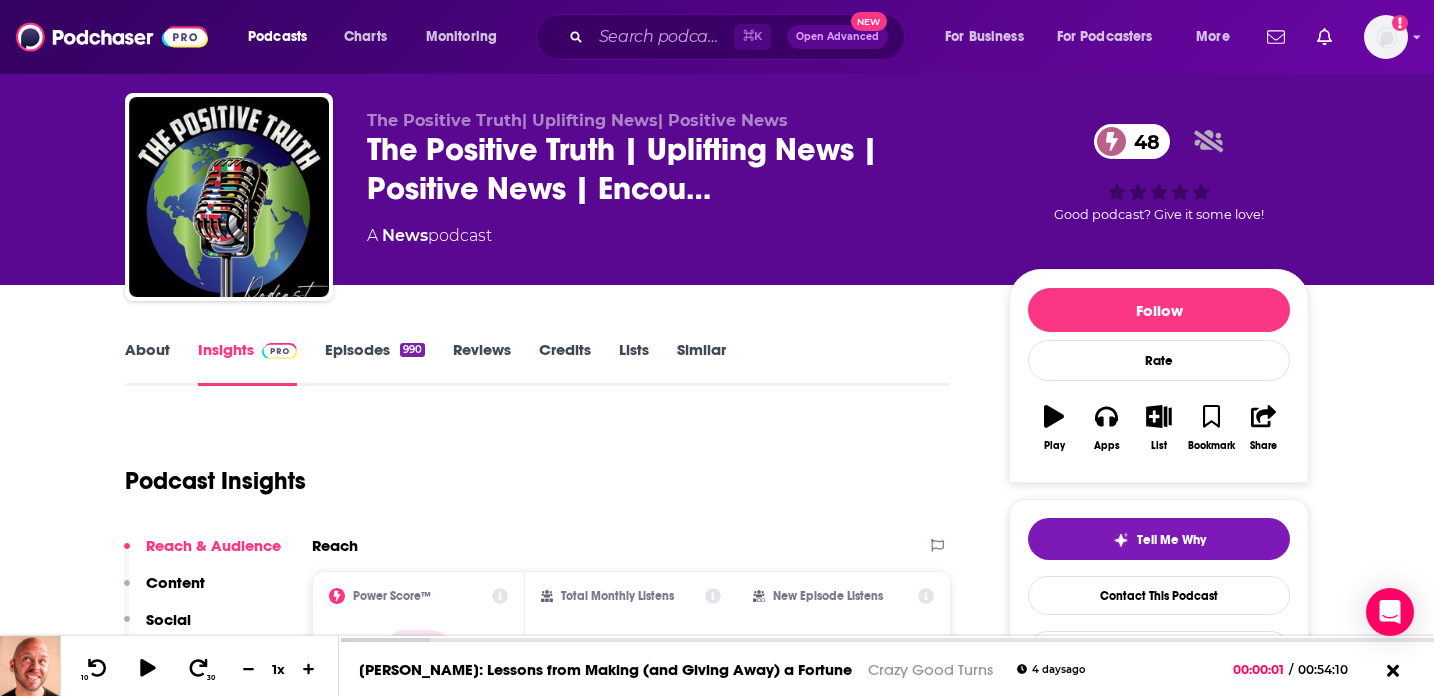 scroll, scrollTop: 38, scrollLeft: 0, axis: vertical 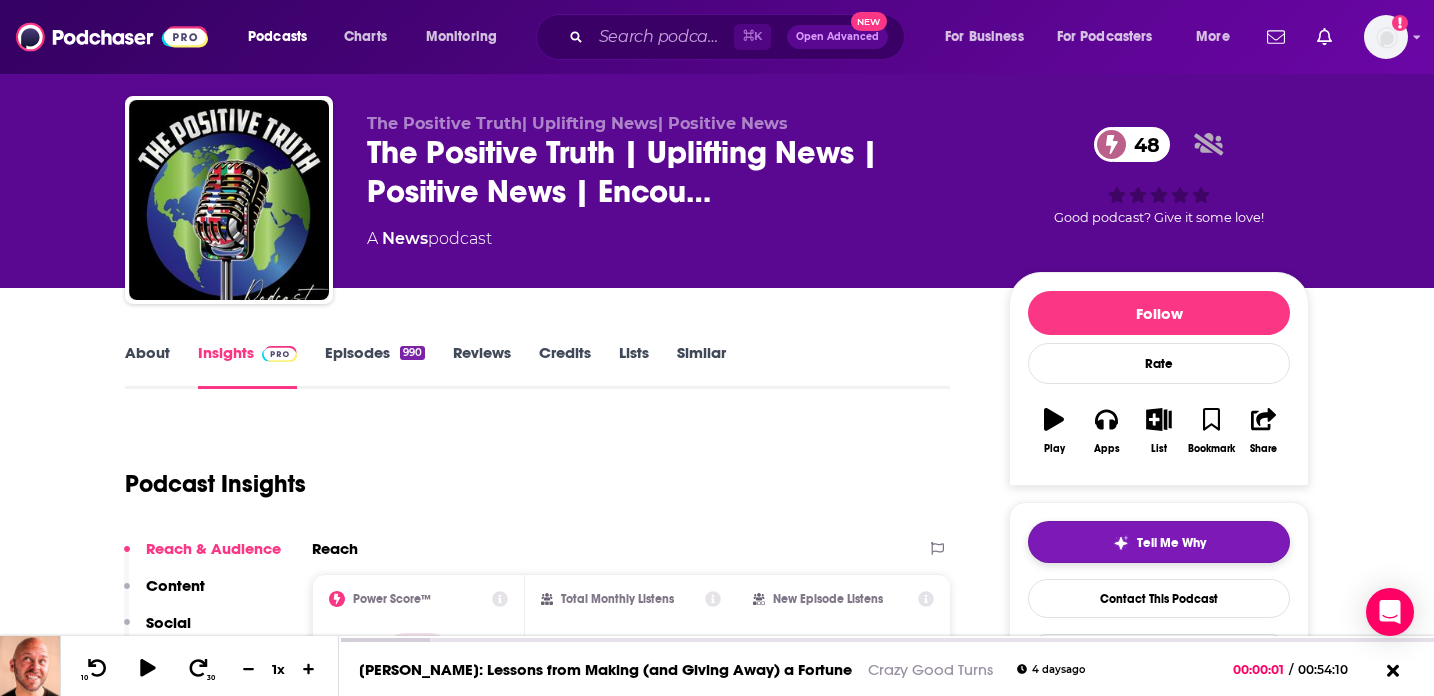 click on "Tell Me Why" at bounding box center (1159, 542) 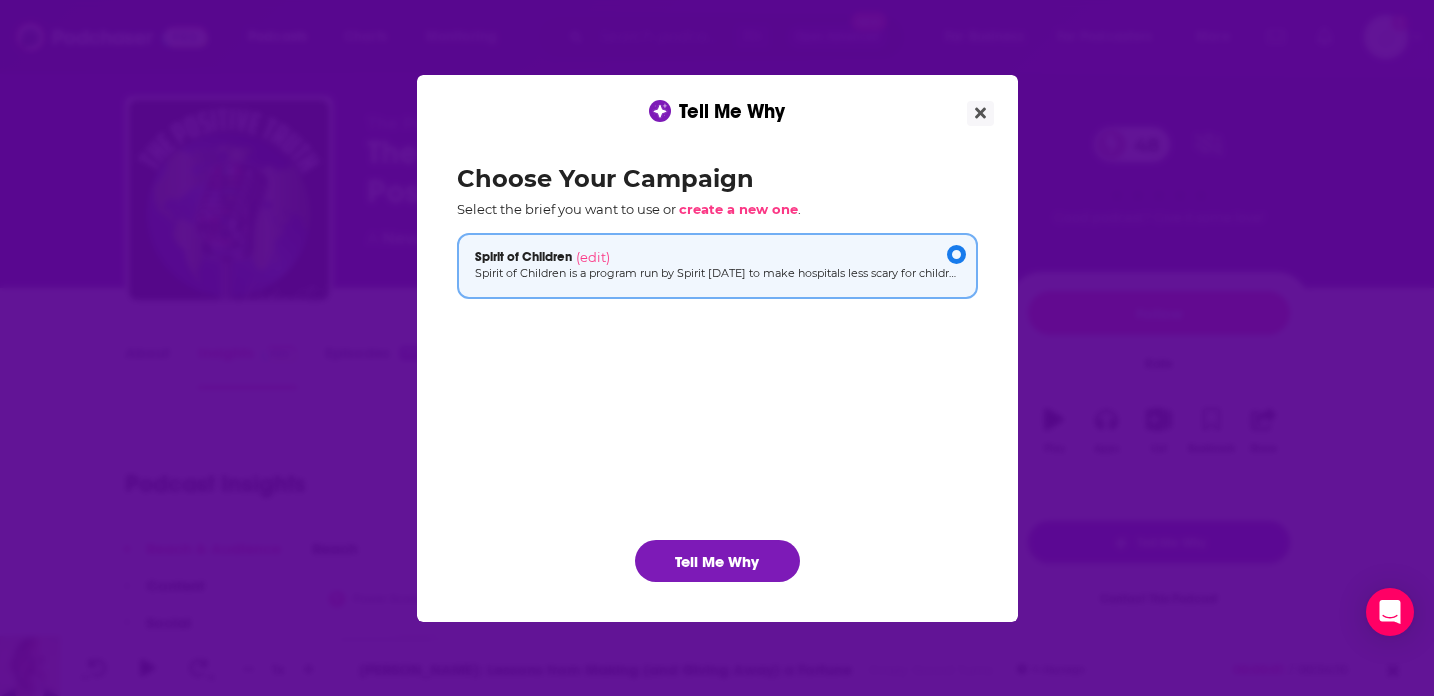 scroll, scrollTop: 0, scrollLeft: 0, axis: both 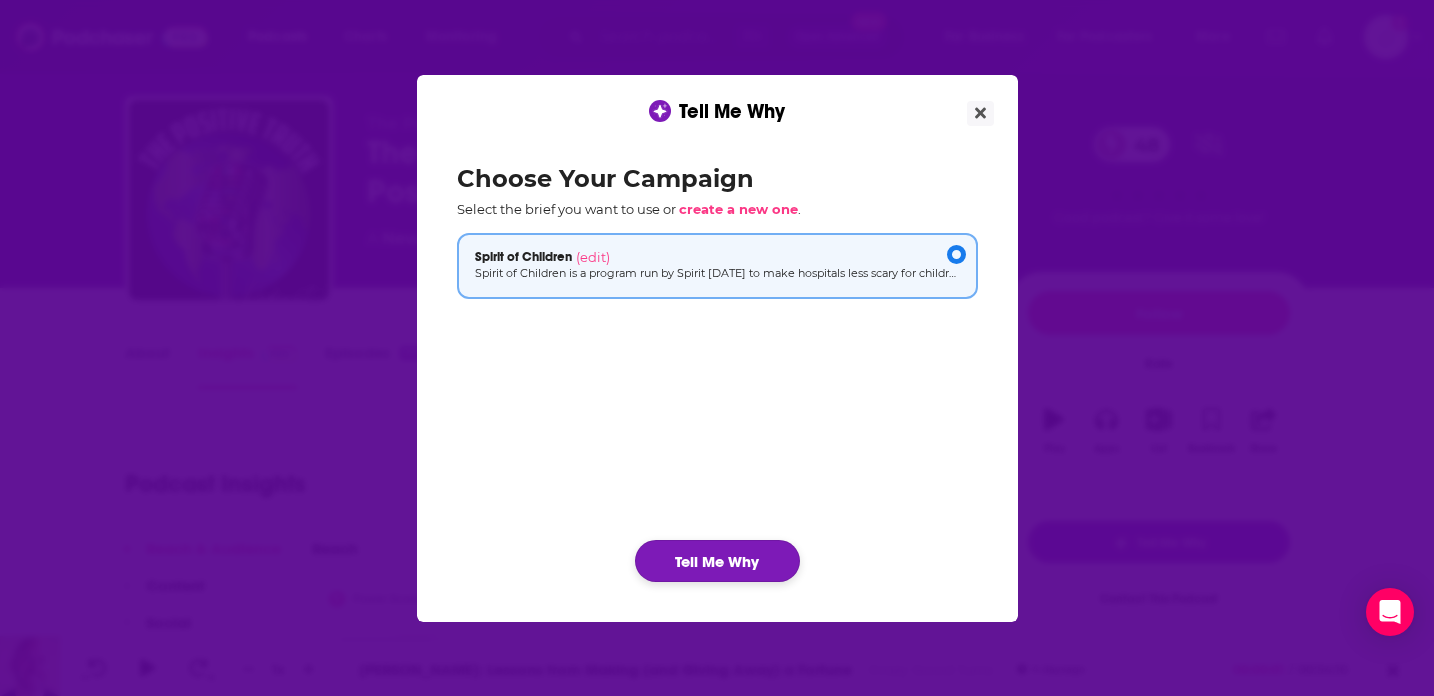 click on "Tell Me Why" 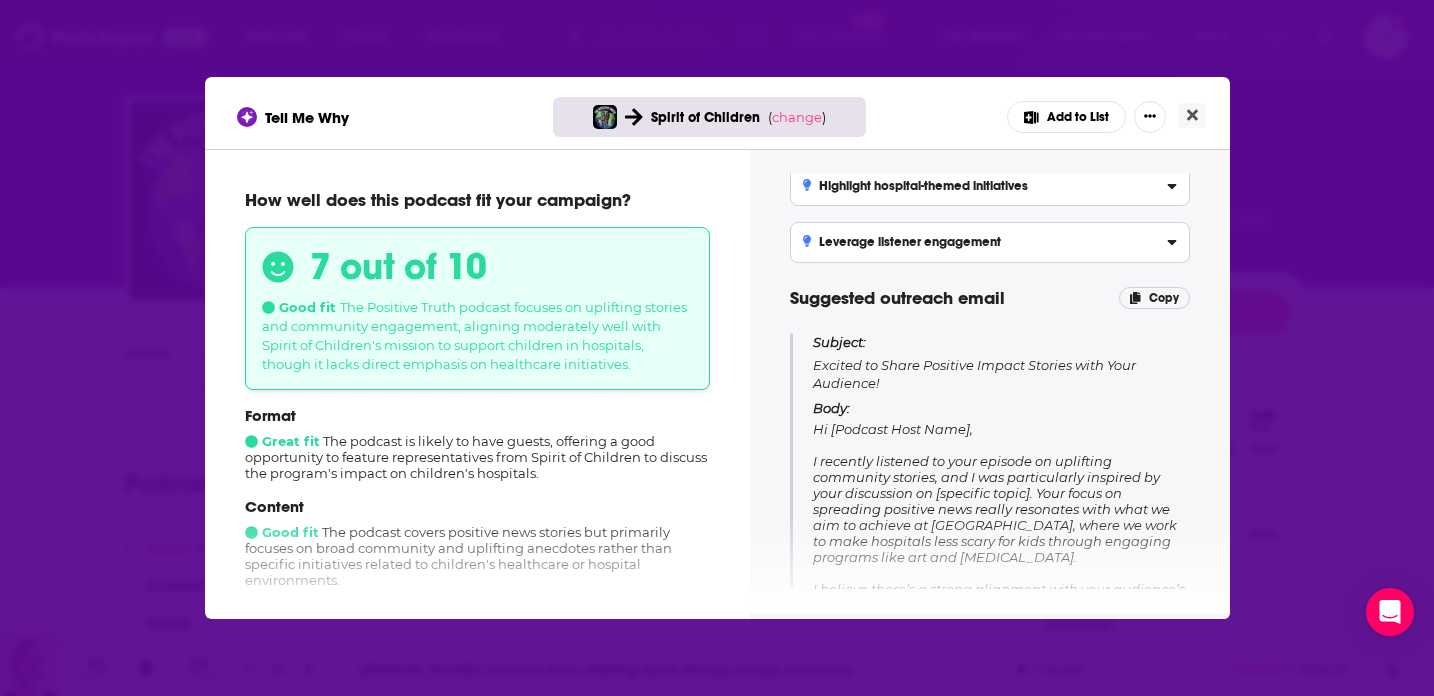 scroll, scrollTop: 0, scrollLeft: 0, axis: both 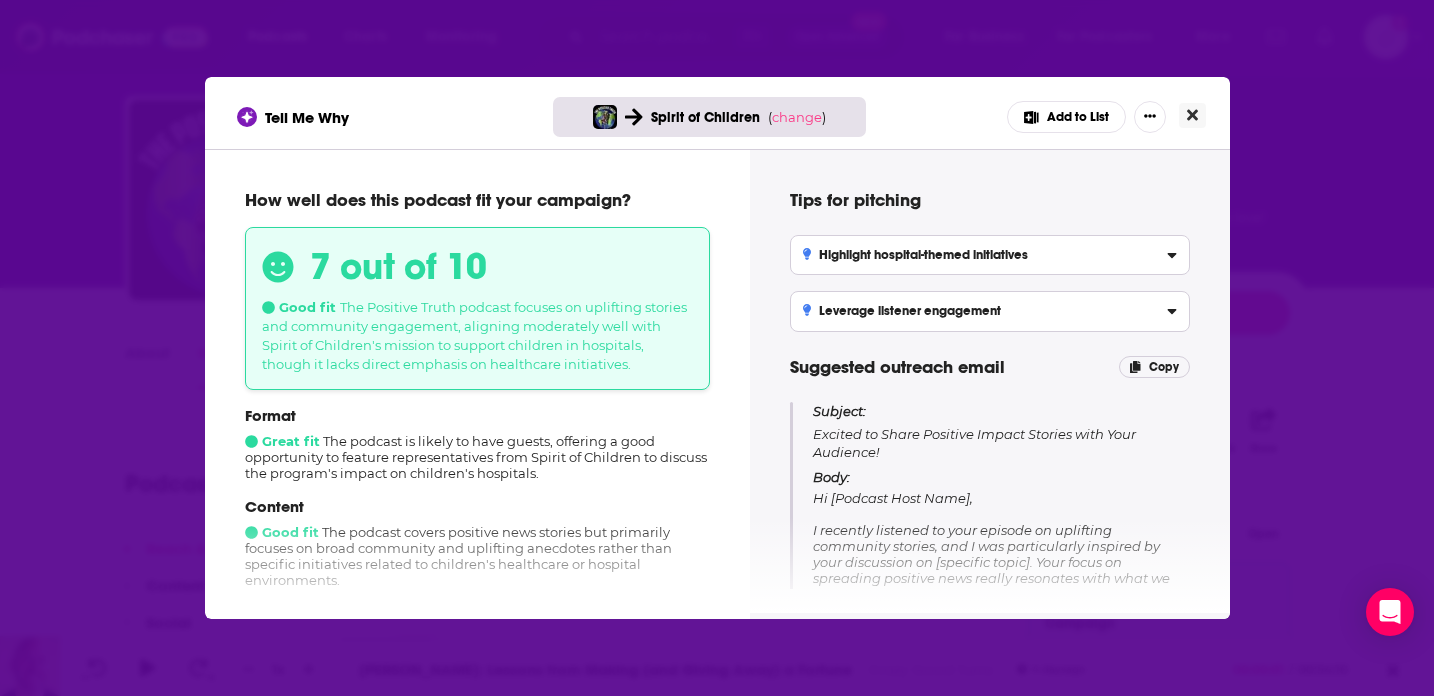 click at bounding box center [1192, 115] 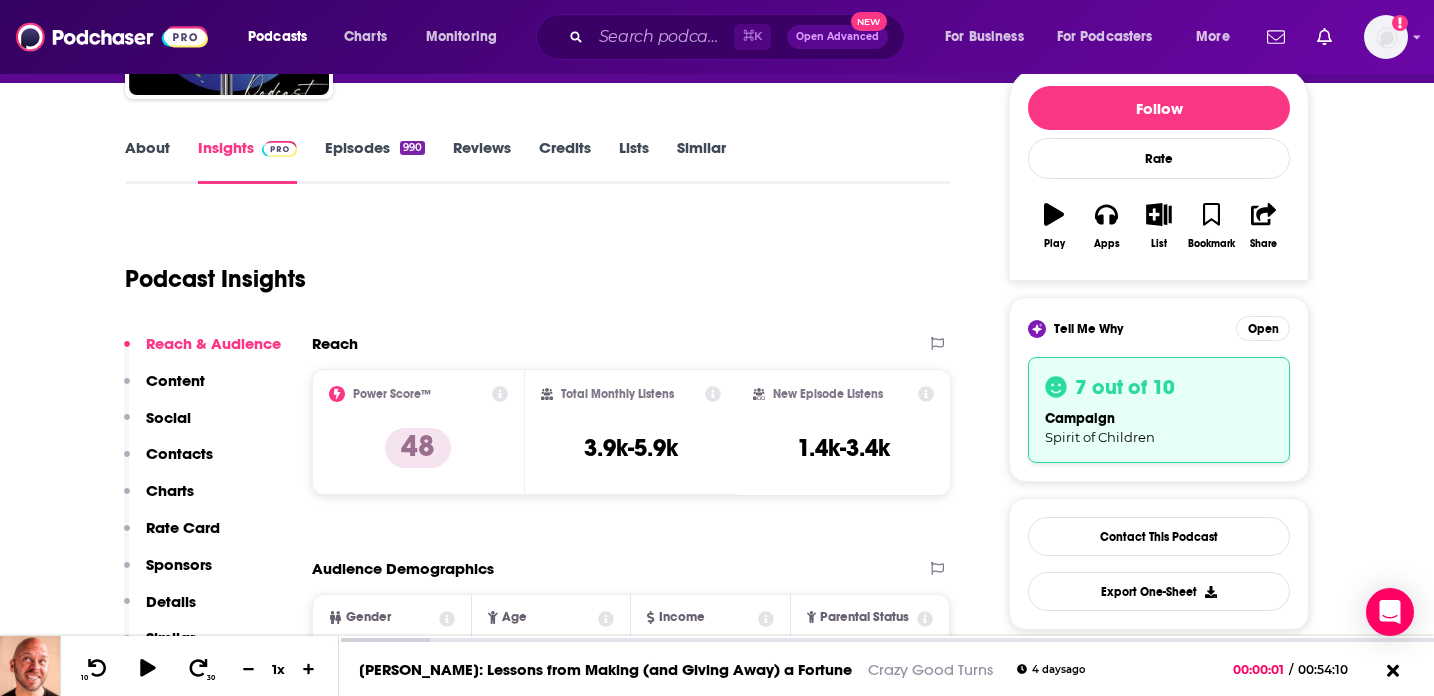 scroll, scrollTop: 290, scrollLeft: 0, axis: vertical 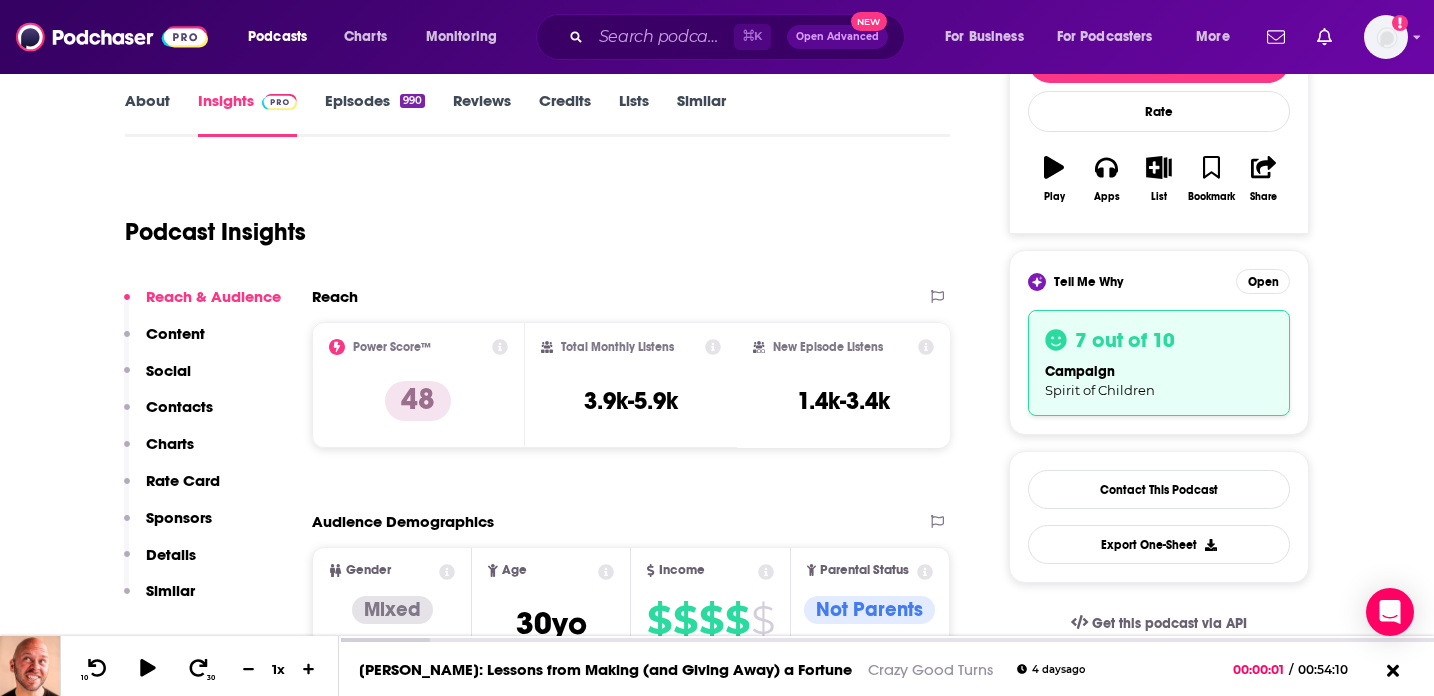 click on "Episodes 990" at bounding box center (375, 114) 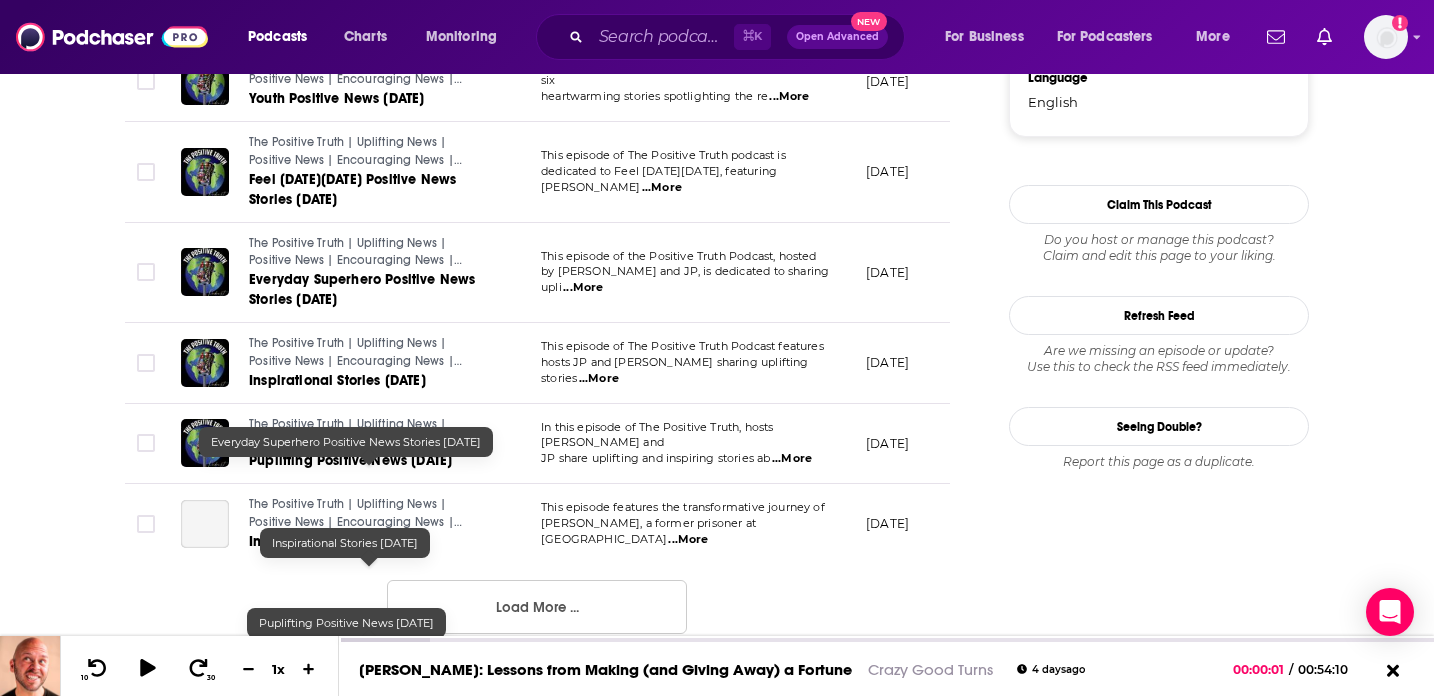 scroll, scrollTop: 2415, scrollLeft: 0, axis: vertical 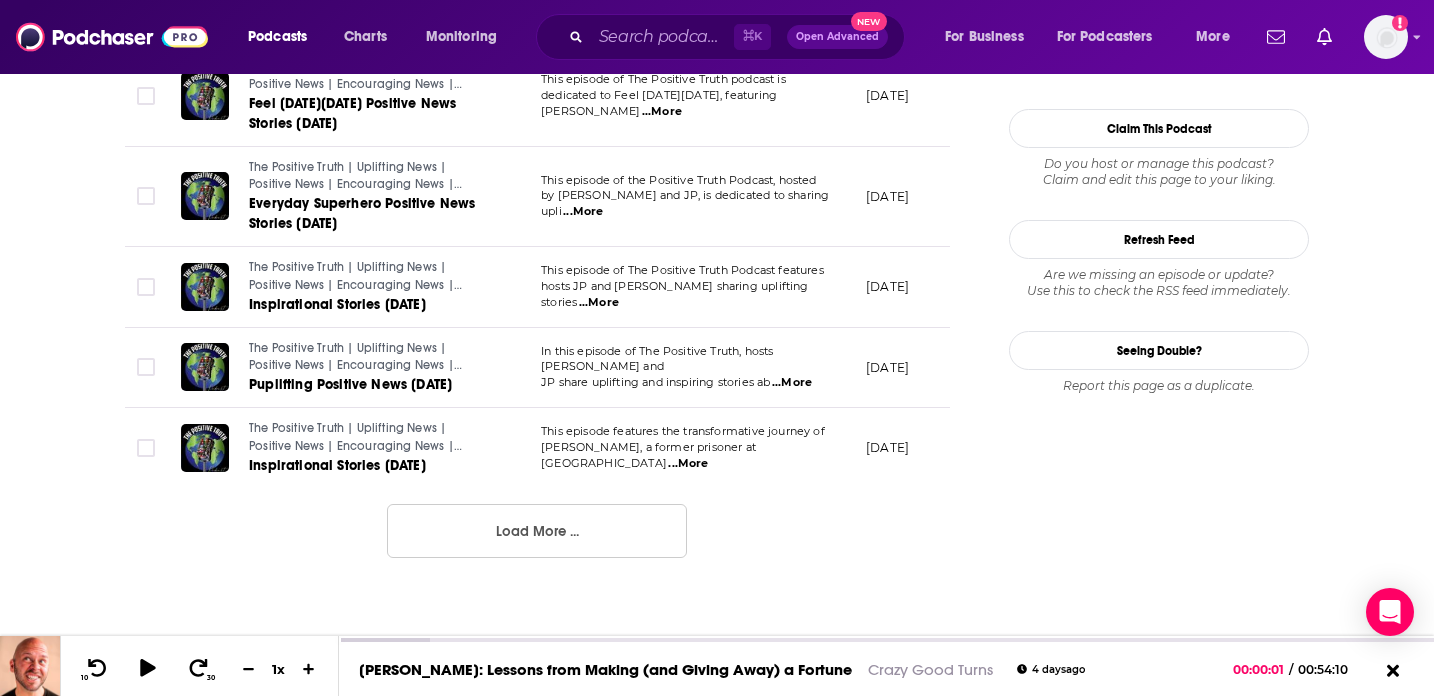 click on "Load More ..." at bounding box center (537, 531) 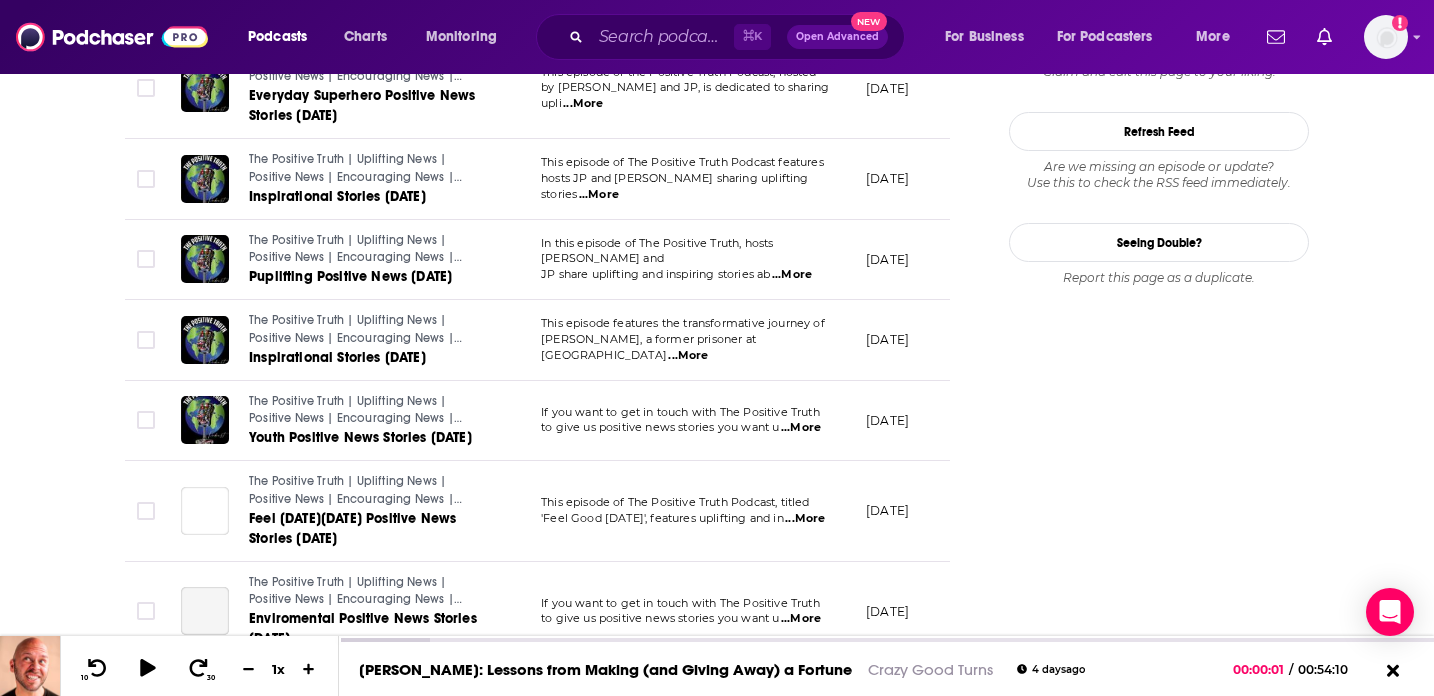 scroll, scrollTop: 2490, scrollLeft: 0, axis: vertical 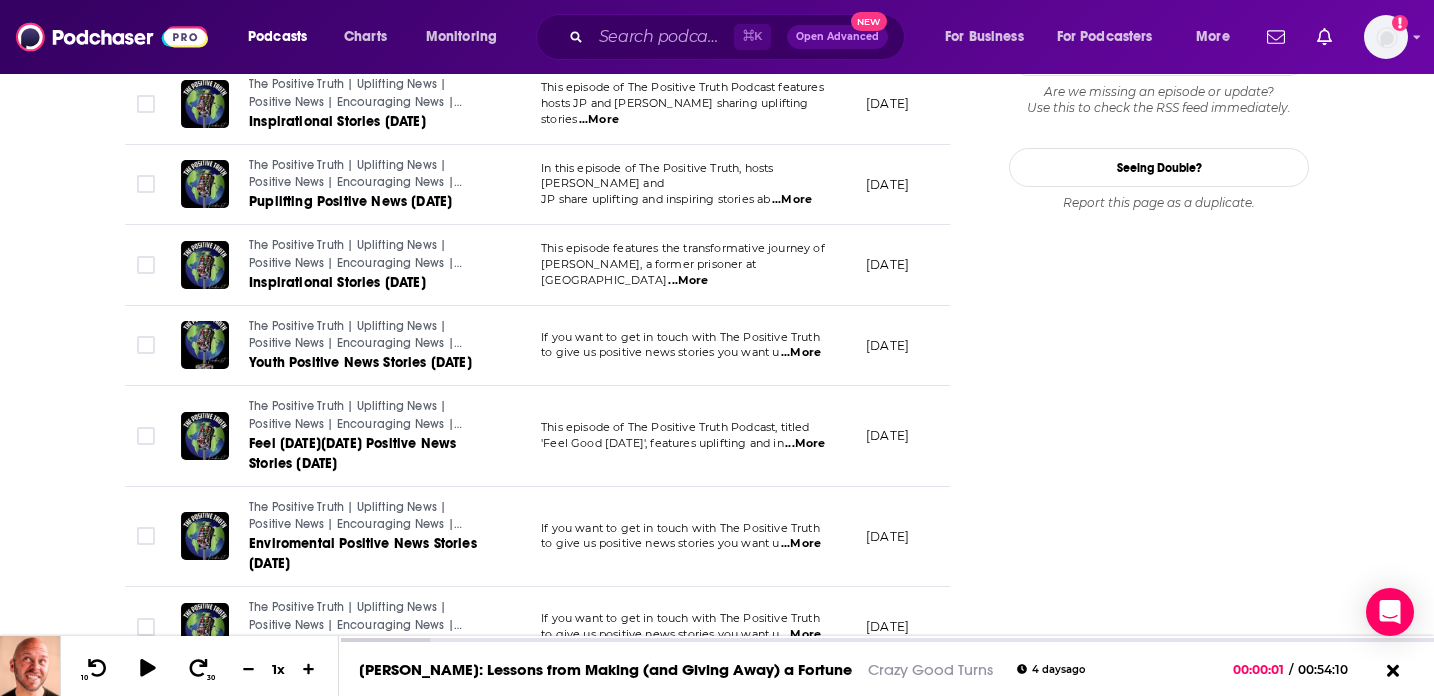 click on "...More" at bounding box center [688, 281] 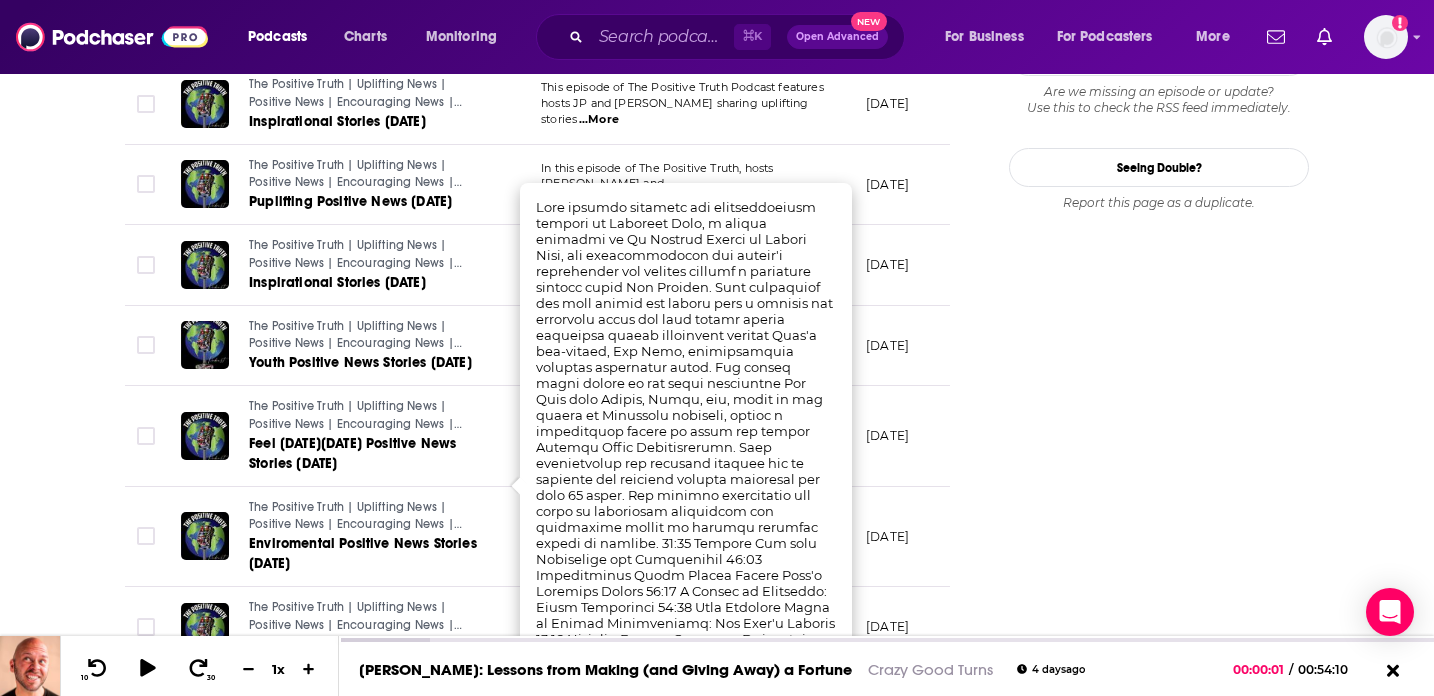scroll, scrollTop: 2906, scrollLeft: 0, axis: vertical 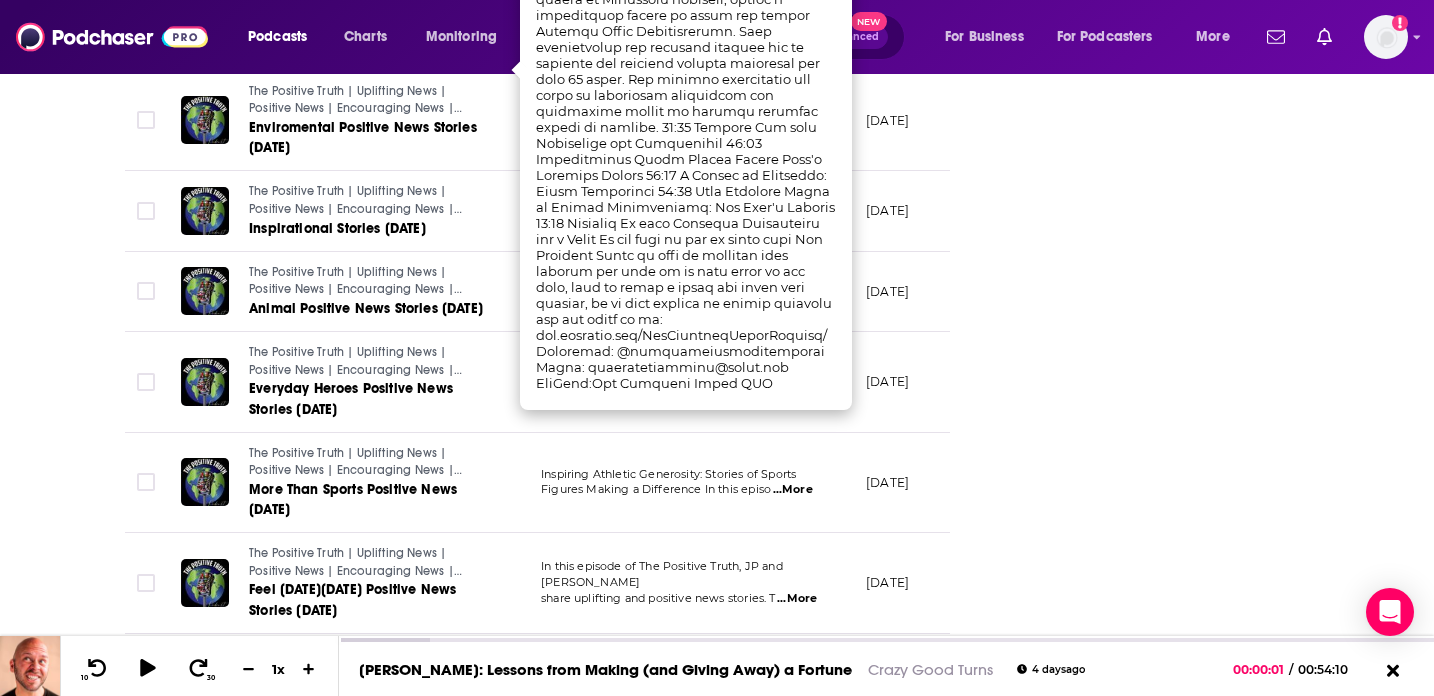 click on "If you want to get in touch with The Positive Truth to give us positive news stories you want u  ...More" at bounding box center (687, 292) 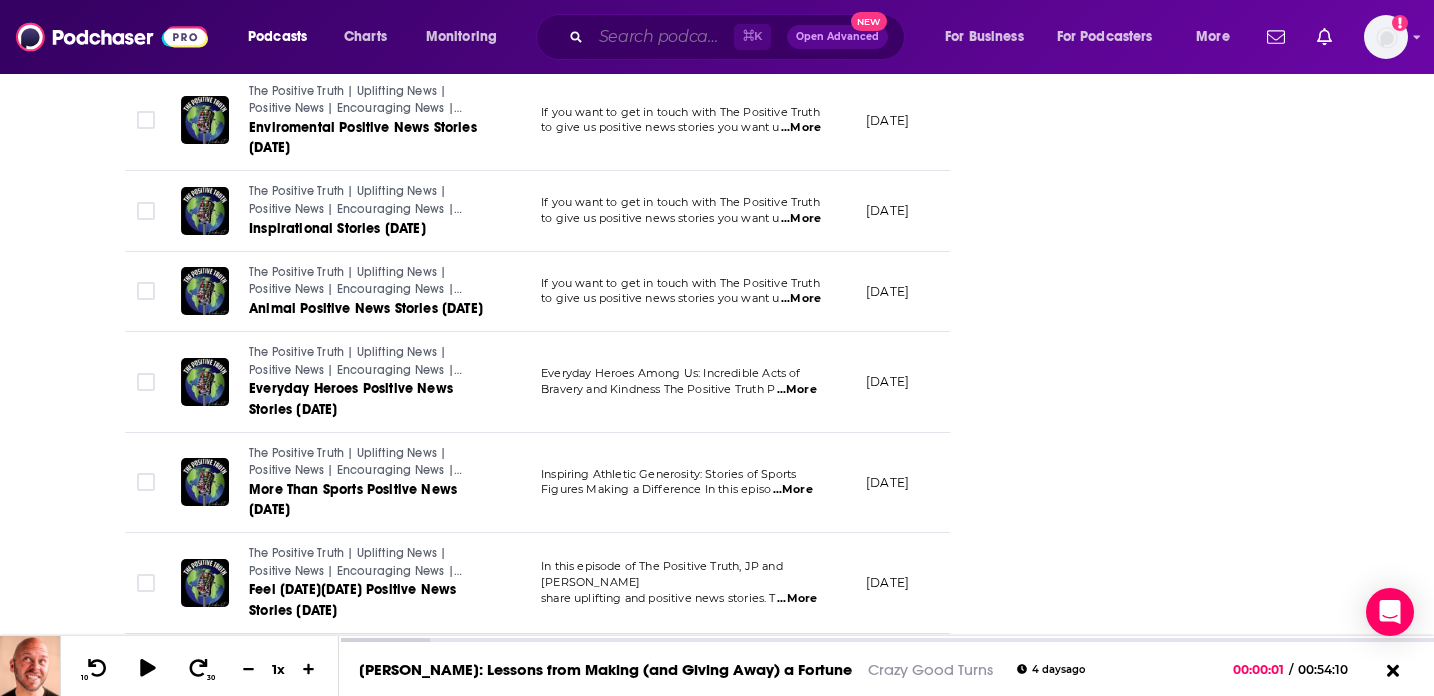 click at bounding box center [662, 37] 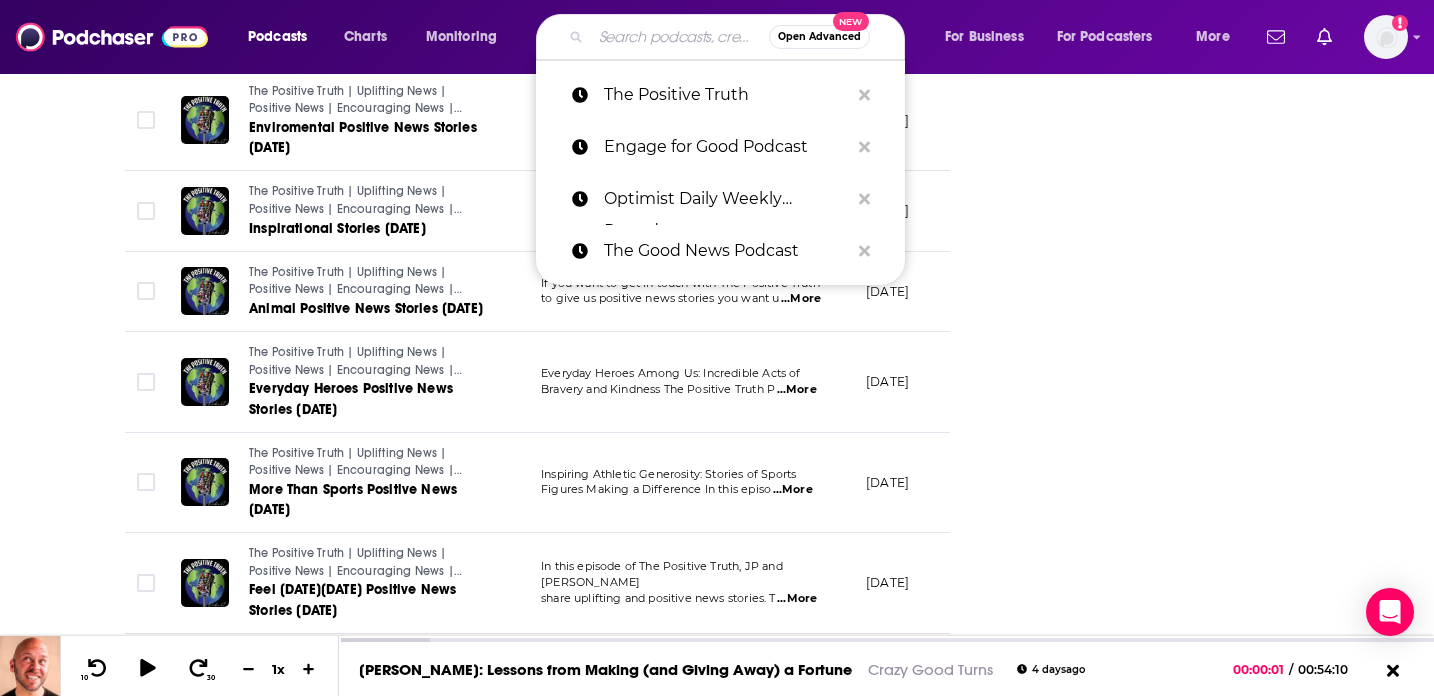 paste on "1. Engage for Good Podcast" 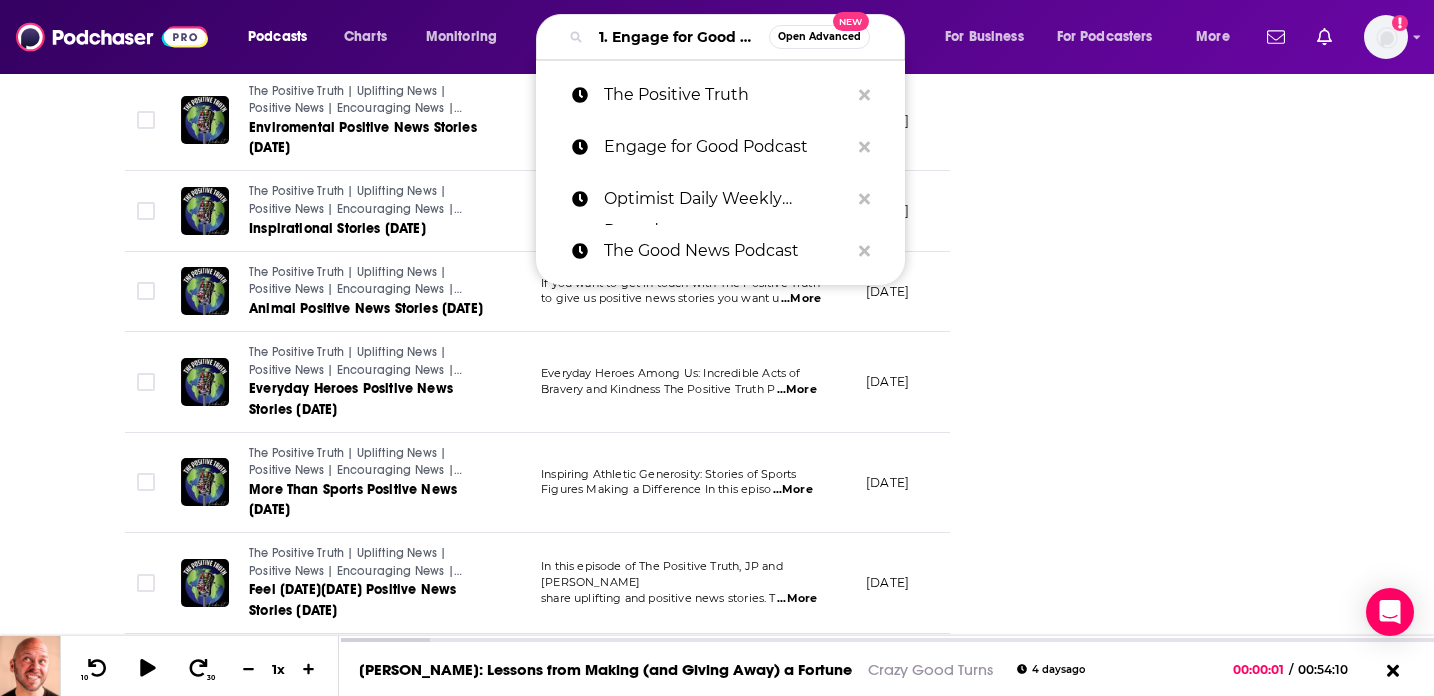 scroll, scrollTop: 0, scrollLeft: 84, axis: horizontal 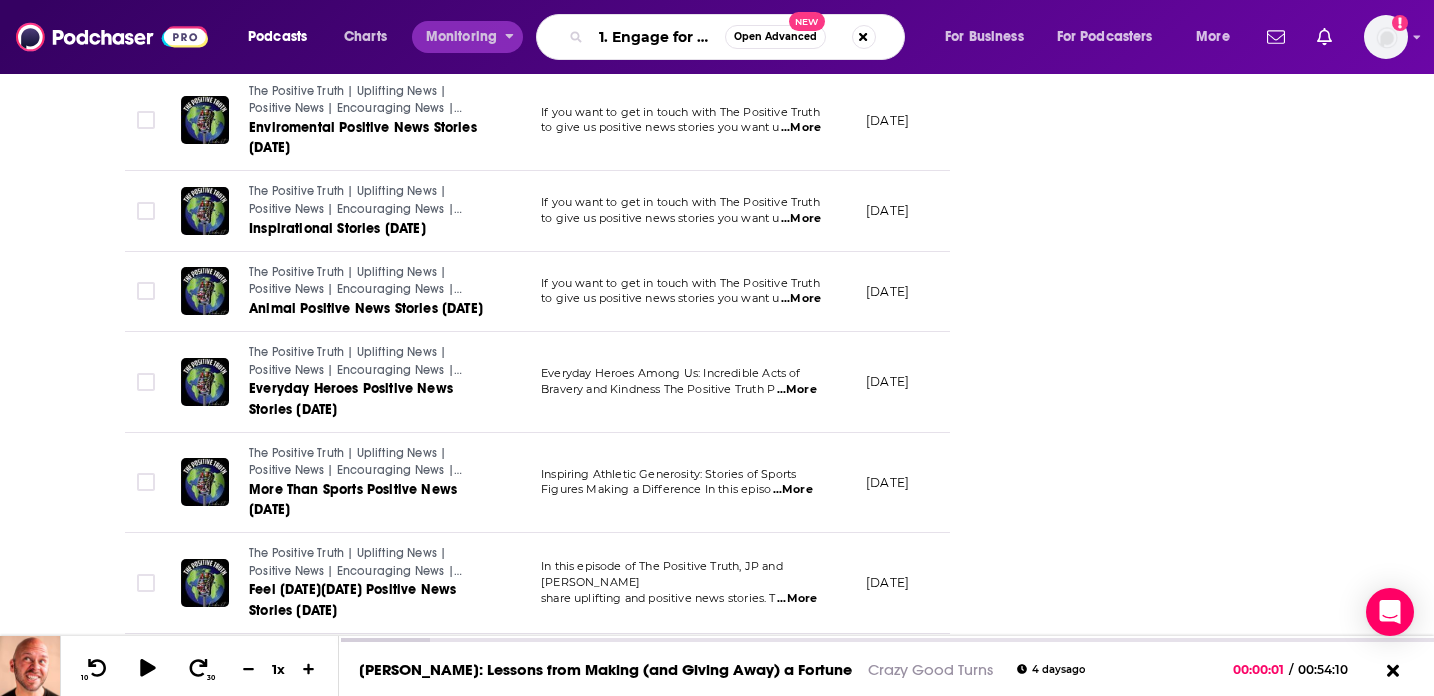 drag, startPoint x: 644, startPoint y: 36, endPoint x: 512, endPoint y: 29, distance: 132.18547 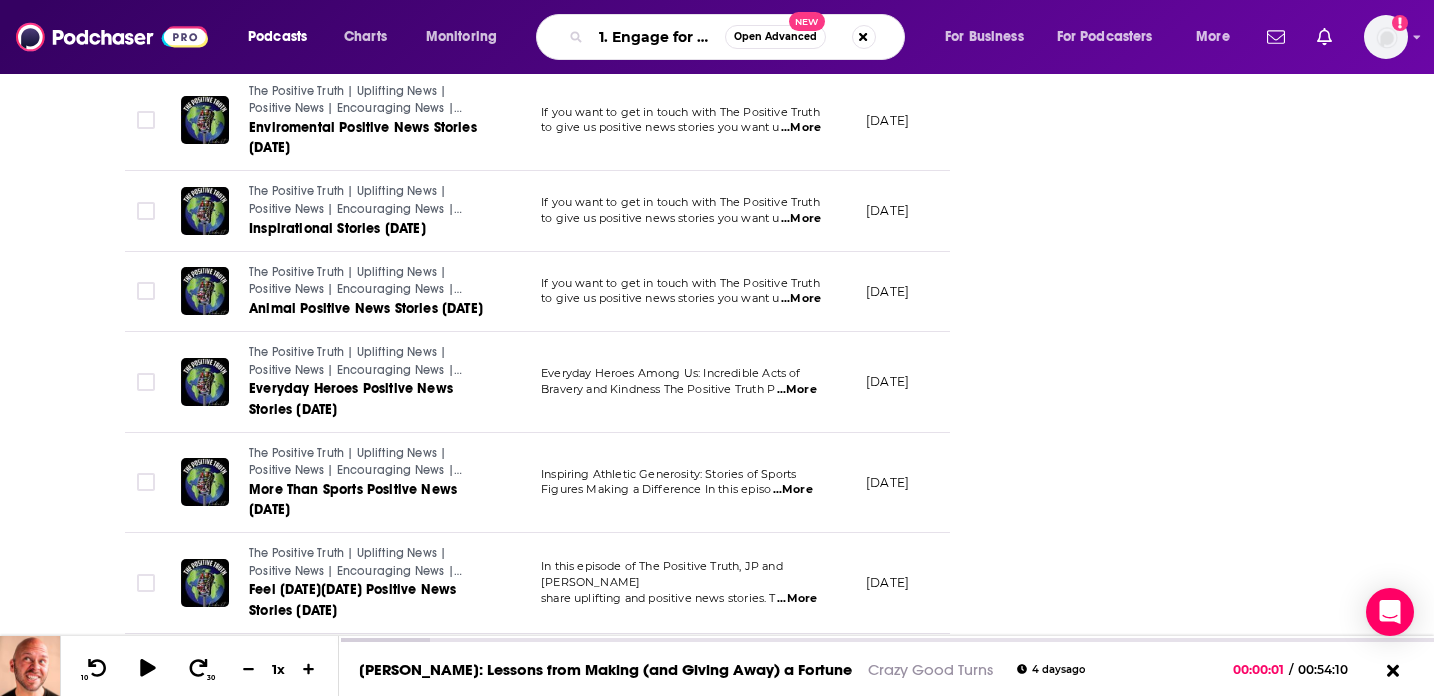 click on "1. Engage for Good Podcast" at bounding box center (658, 37) 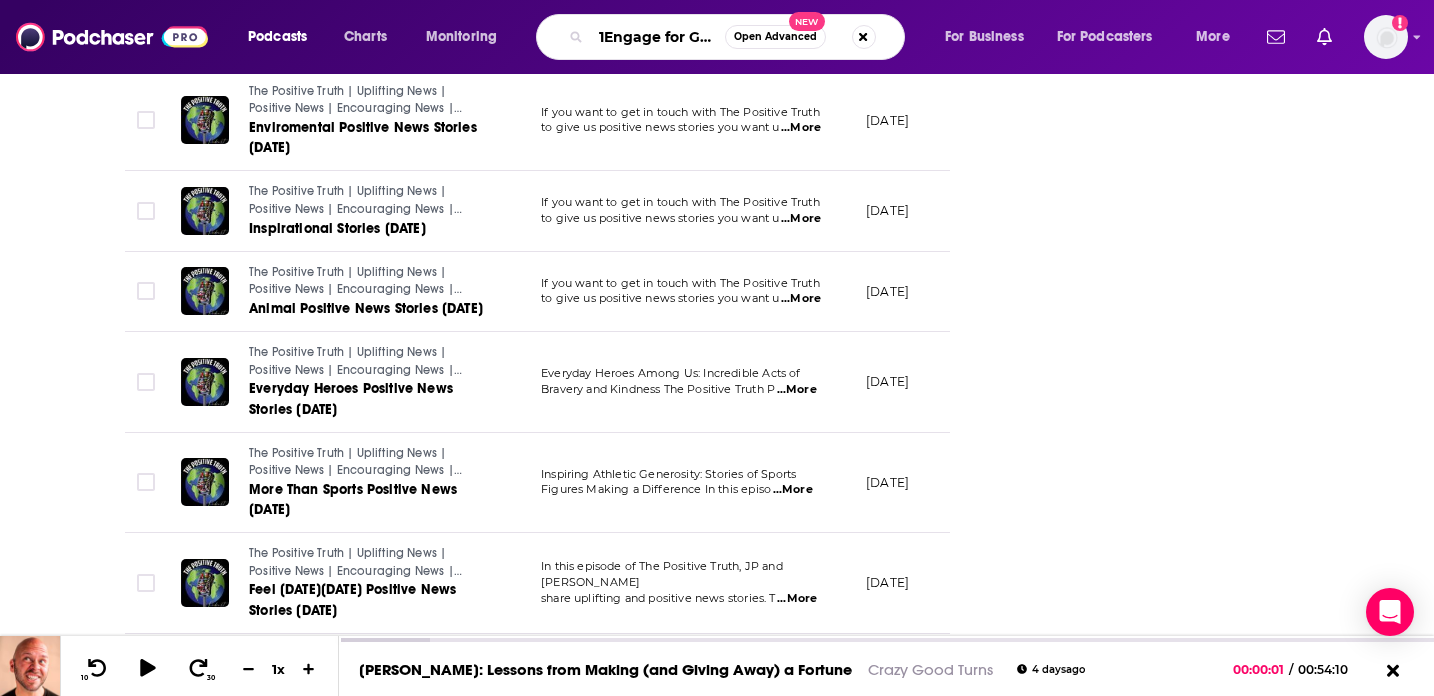 type on "Engage for Good Podcast" 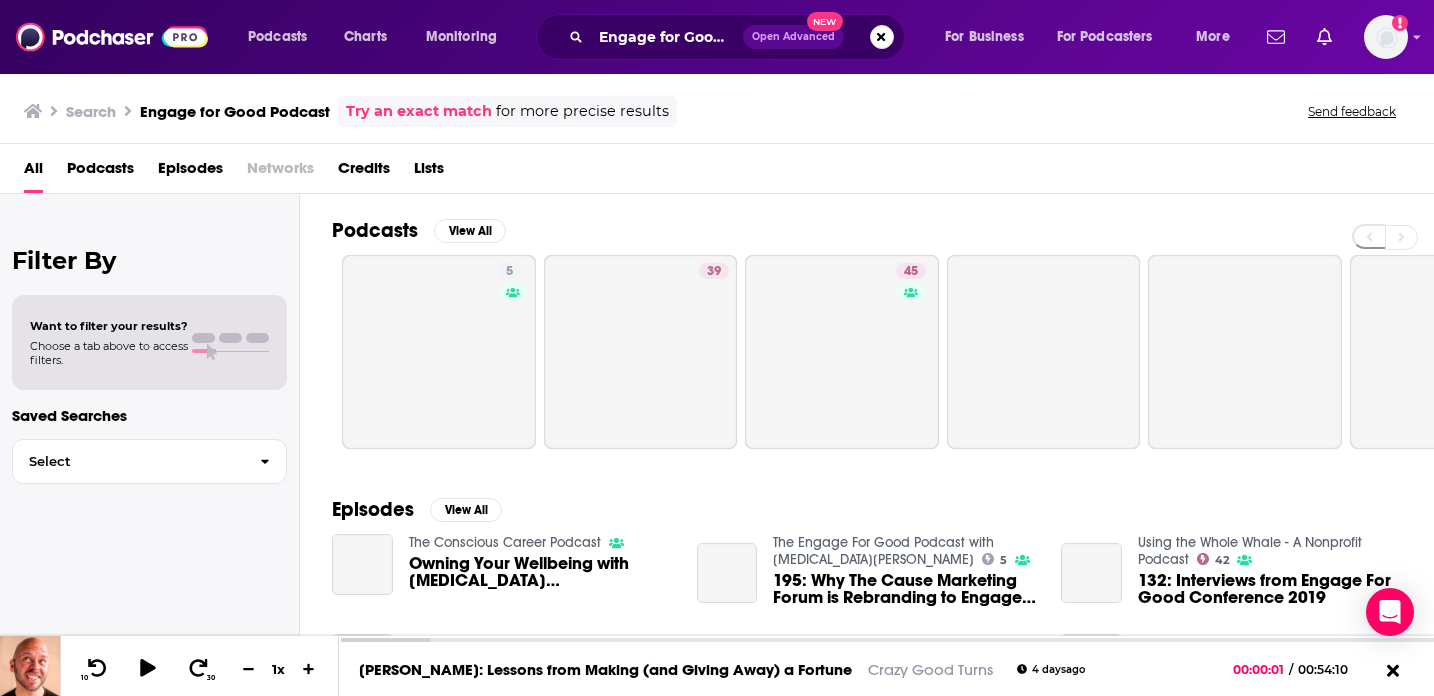 scroll, scrollTop: 0, scrollLeft: 0, axis: both 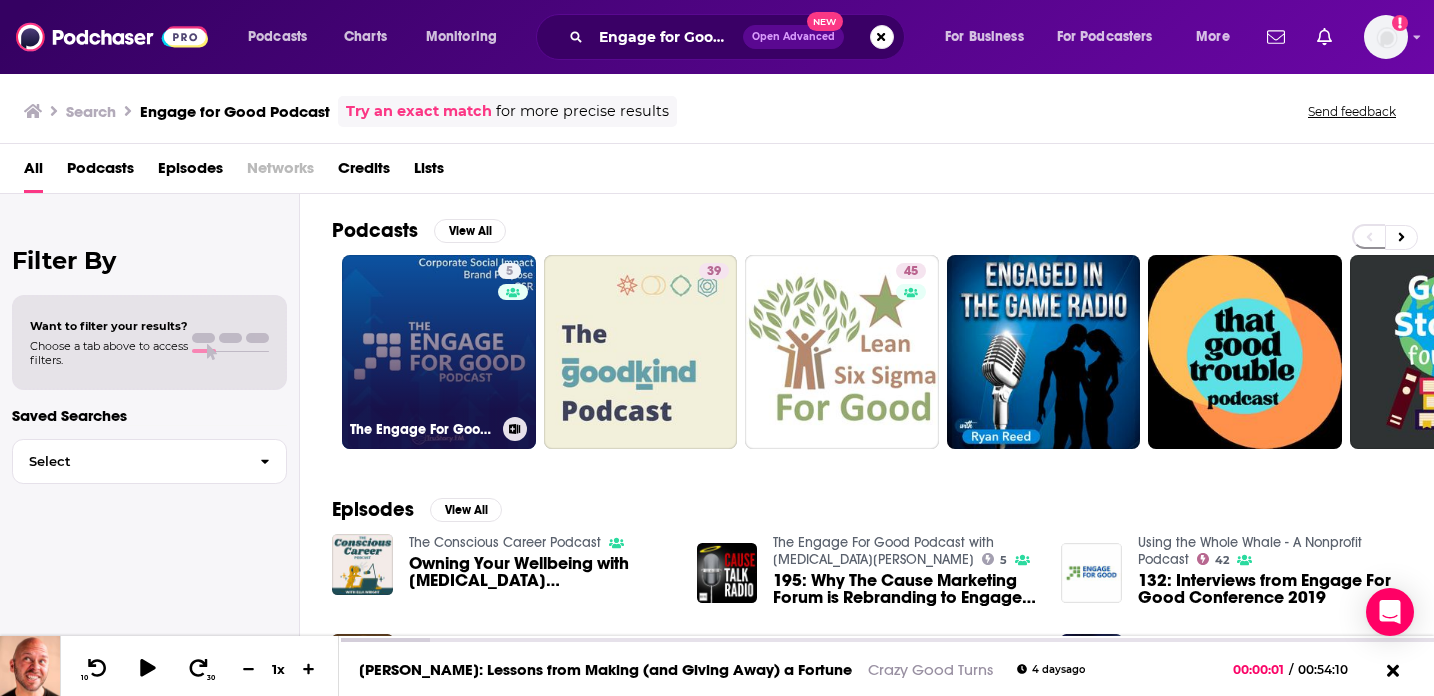 click on "5 The Engage For Good Podcast with [MEDICAL_DATA][PERSON_NAME]" at bounding box center [439, 352] 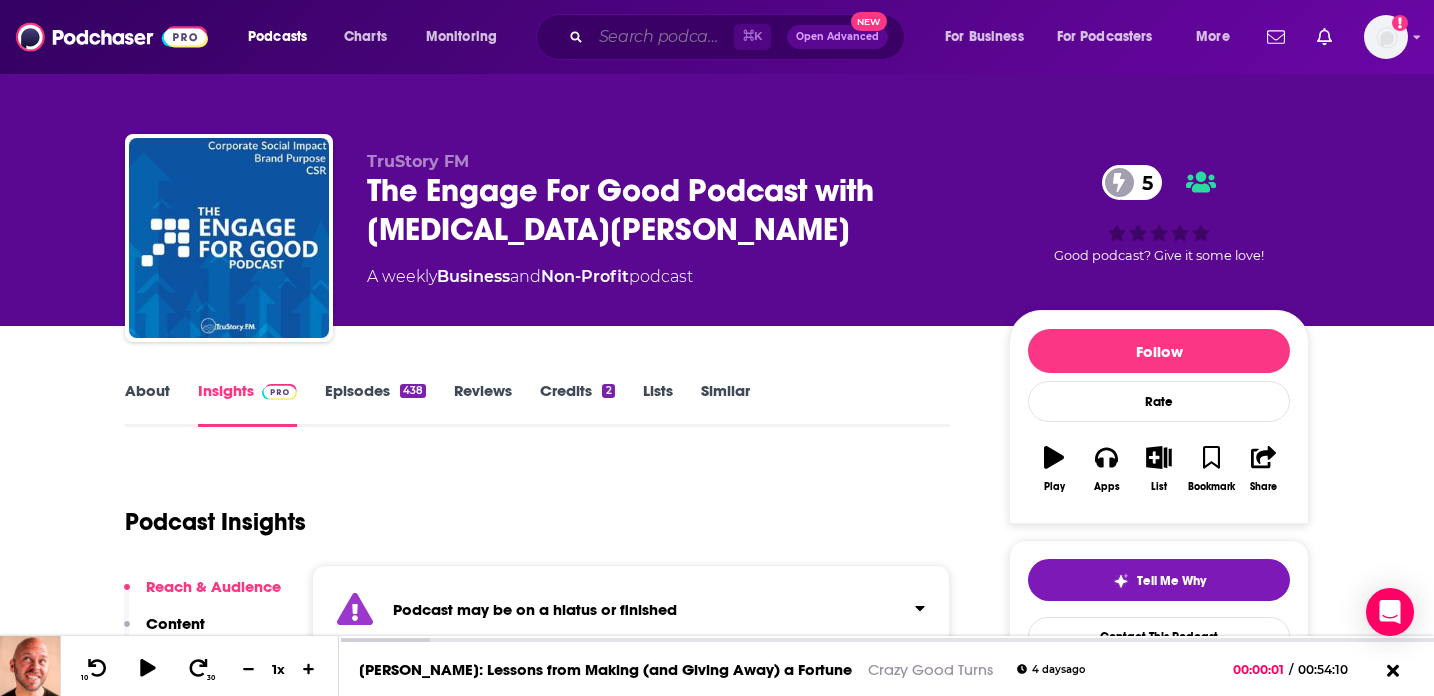 click at bounding box center (662, 37) 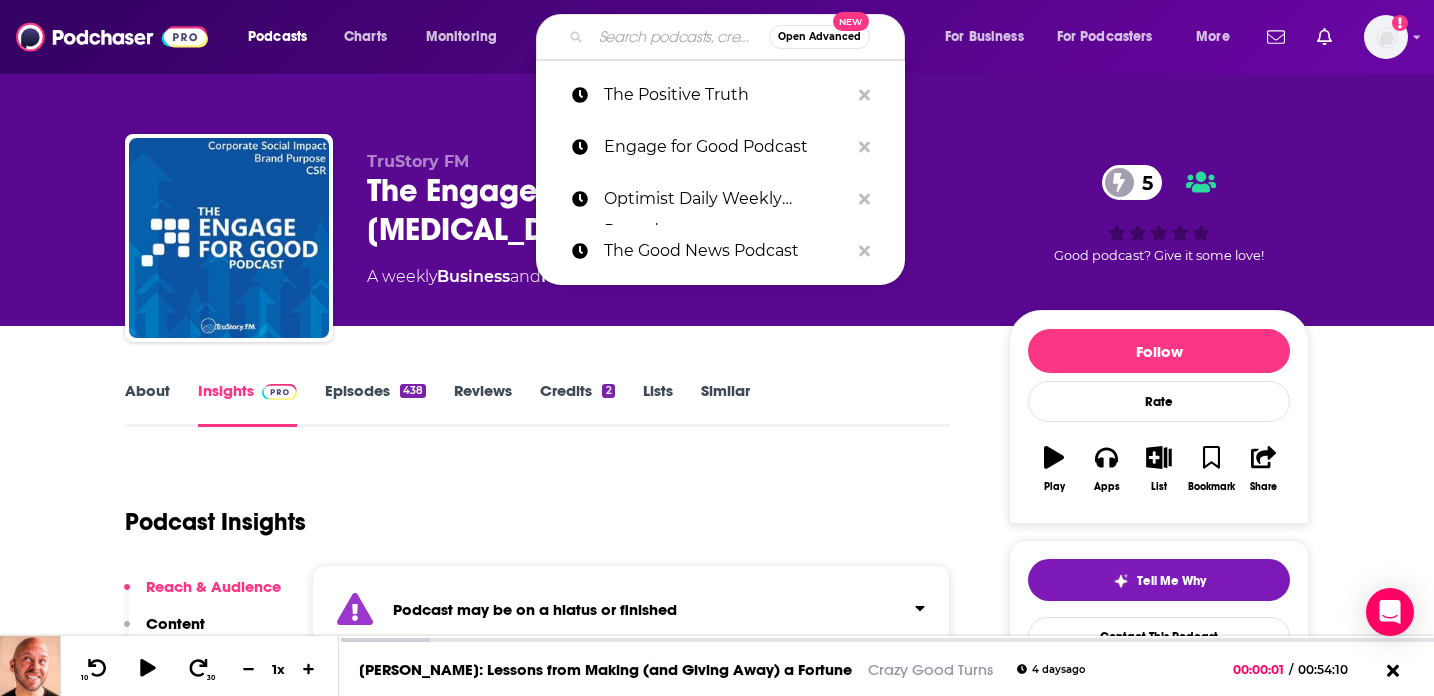 paste on "Purpose 360 Podcast" 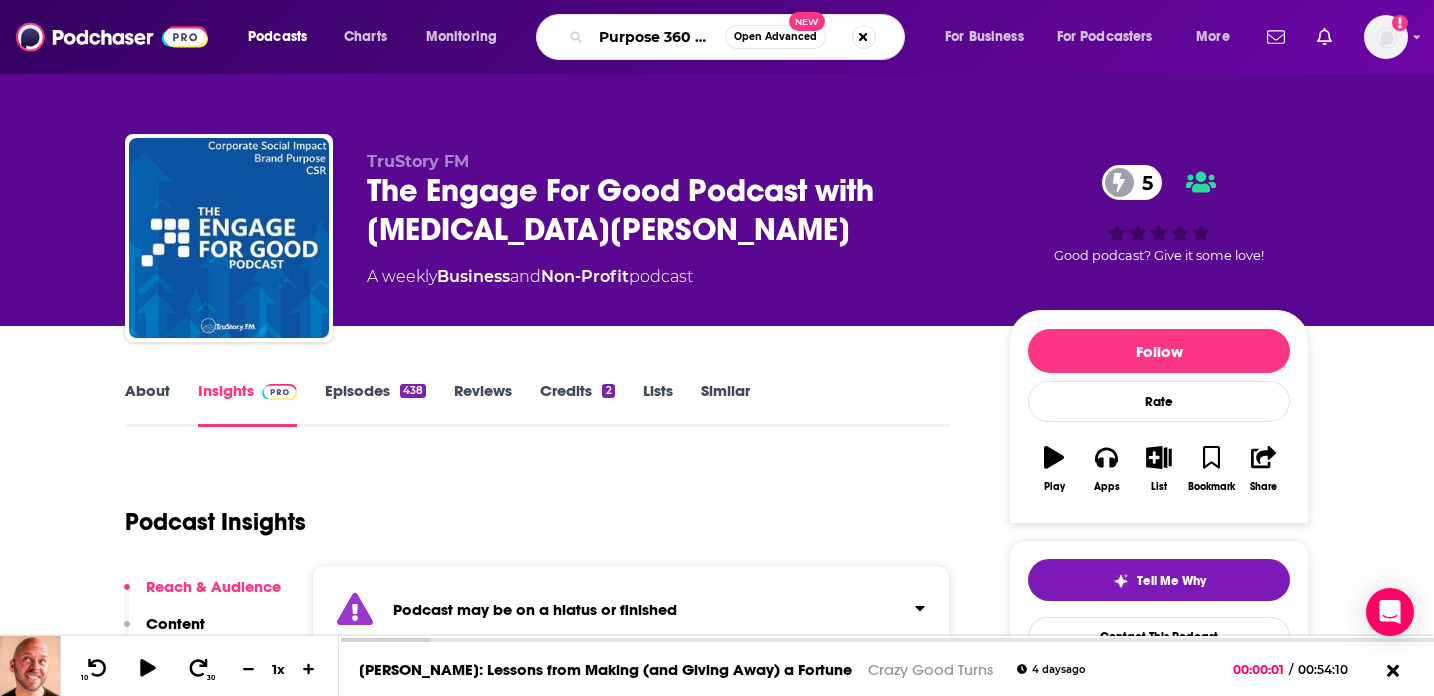 scroll, scrollTop: 0, scrollLeft: 39, axis: horizontal 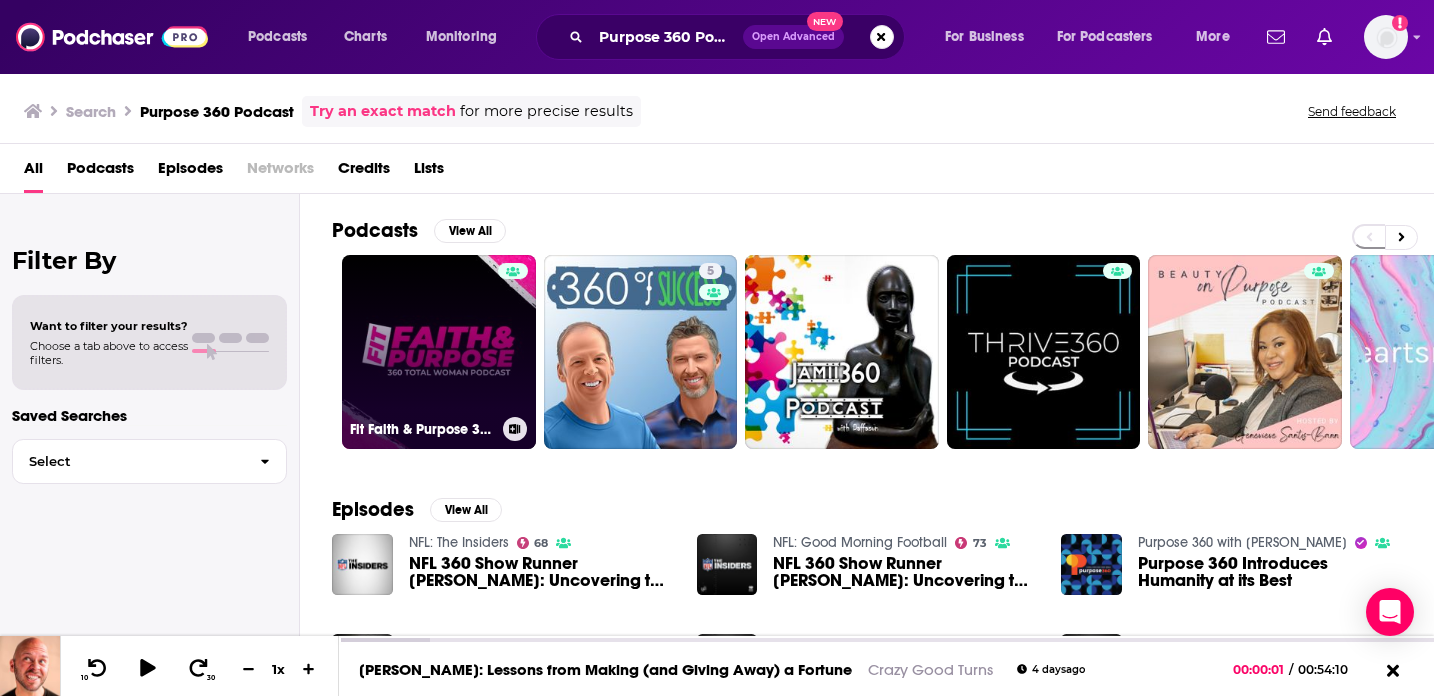 click on "Fit Faith & Purpose 360 Total Woman with Deridre Banks" at bounding box center [439, 352] 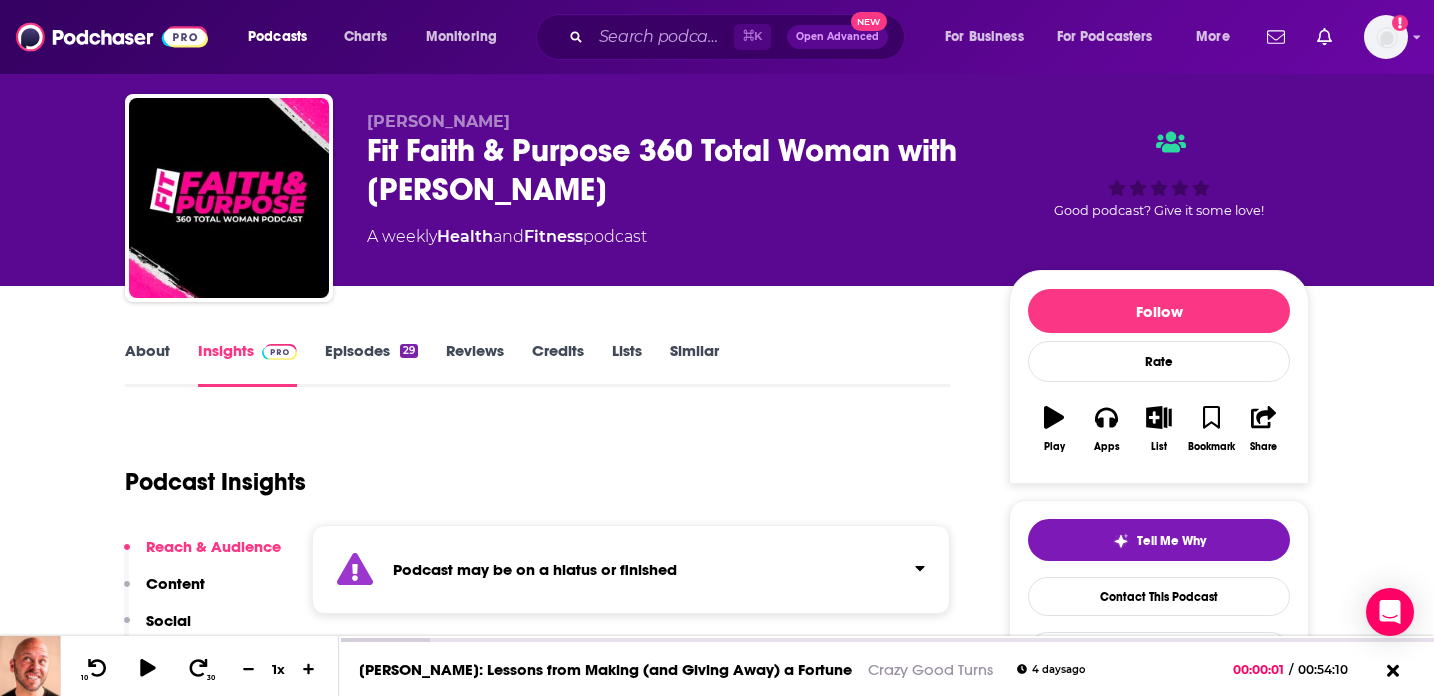 scroll, scrollTop: 140, scrollLeft: 0, axis: vertical 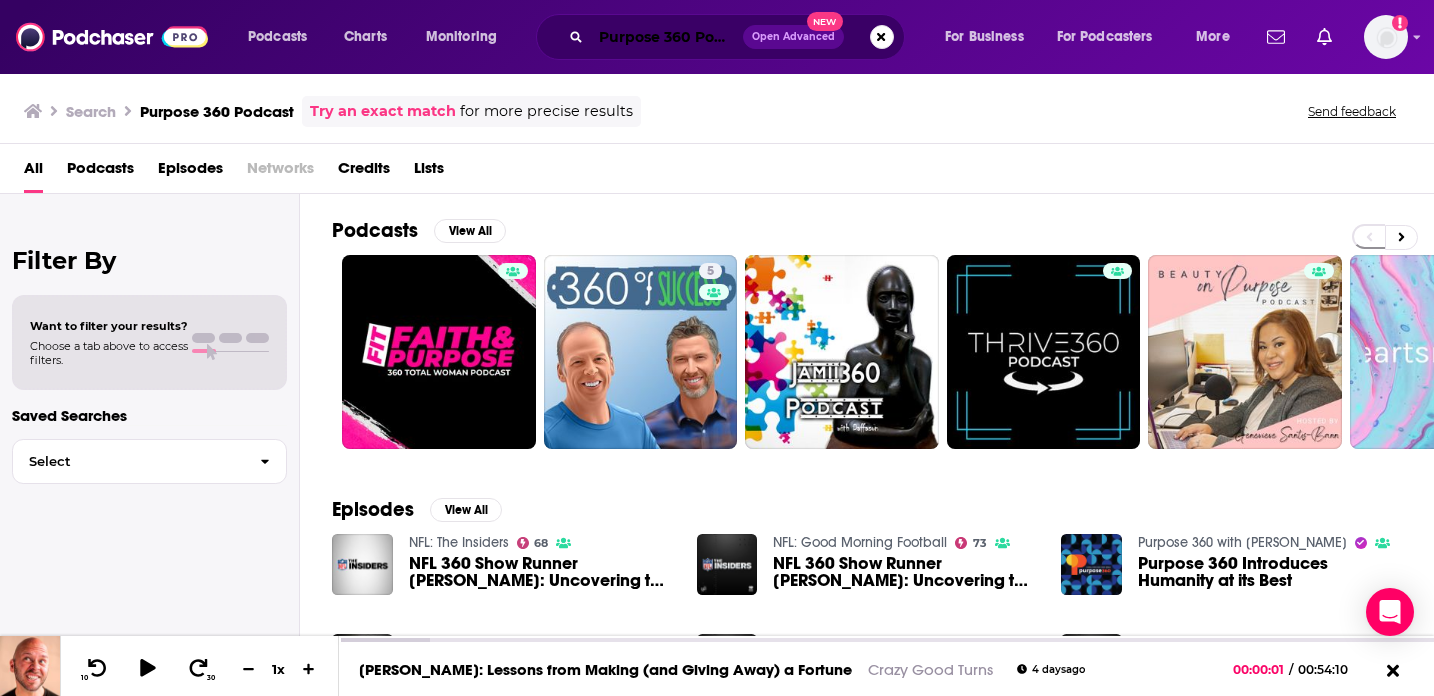 click on "Purpose 360 Podcast" at bounding box center [667, 37] 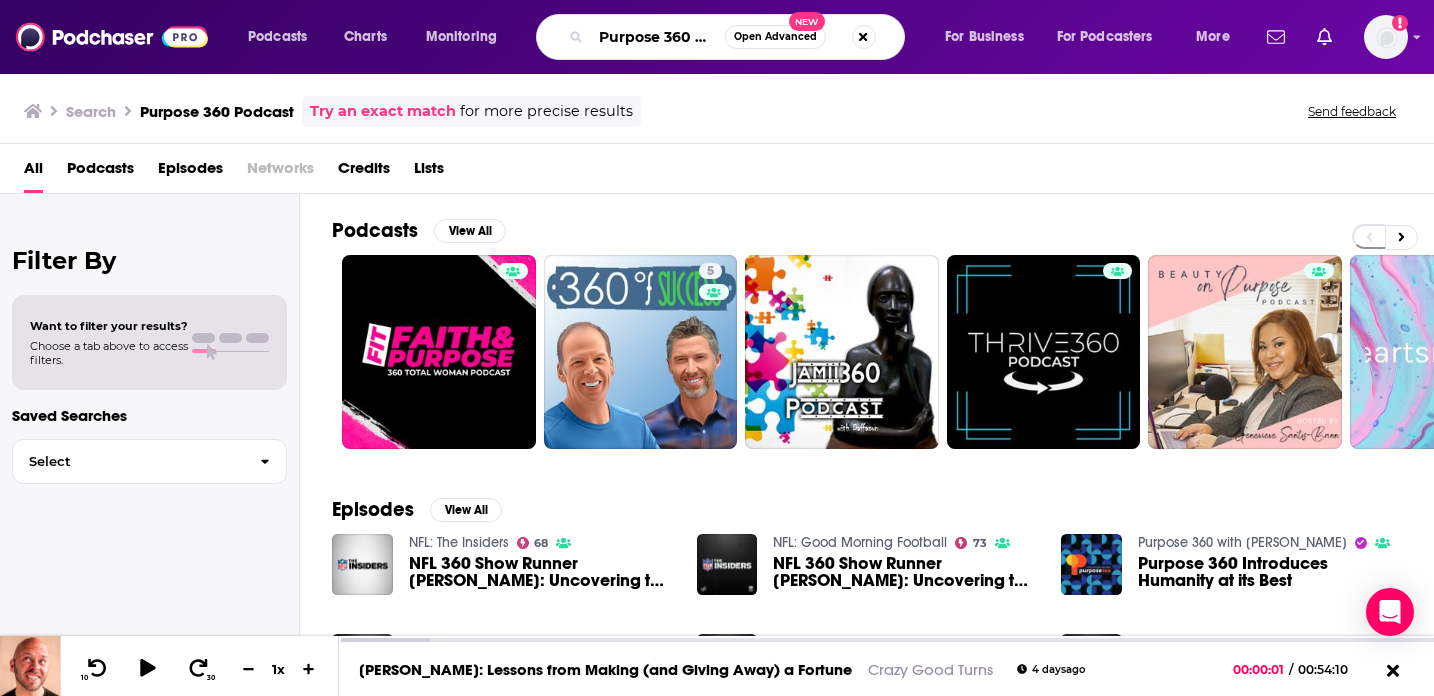 click on "Purpose 360 Podcast" at bounding box center [658, 37] 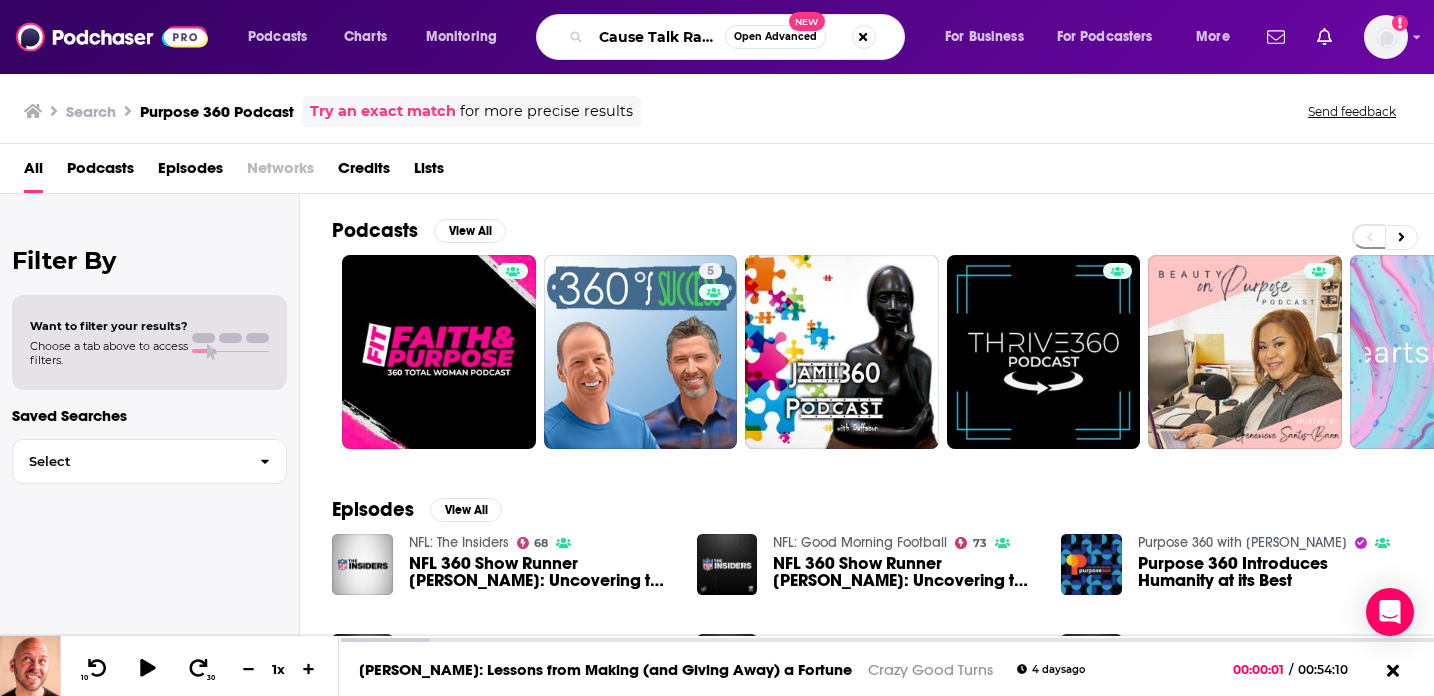 scroll, scrollTop: 0, scrollLeft: 146, axis: horizontal 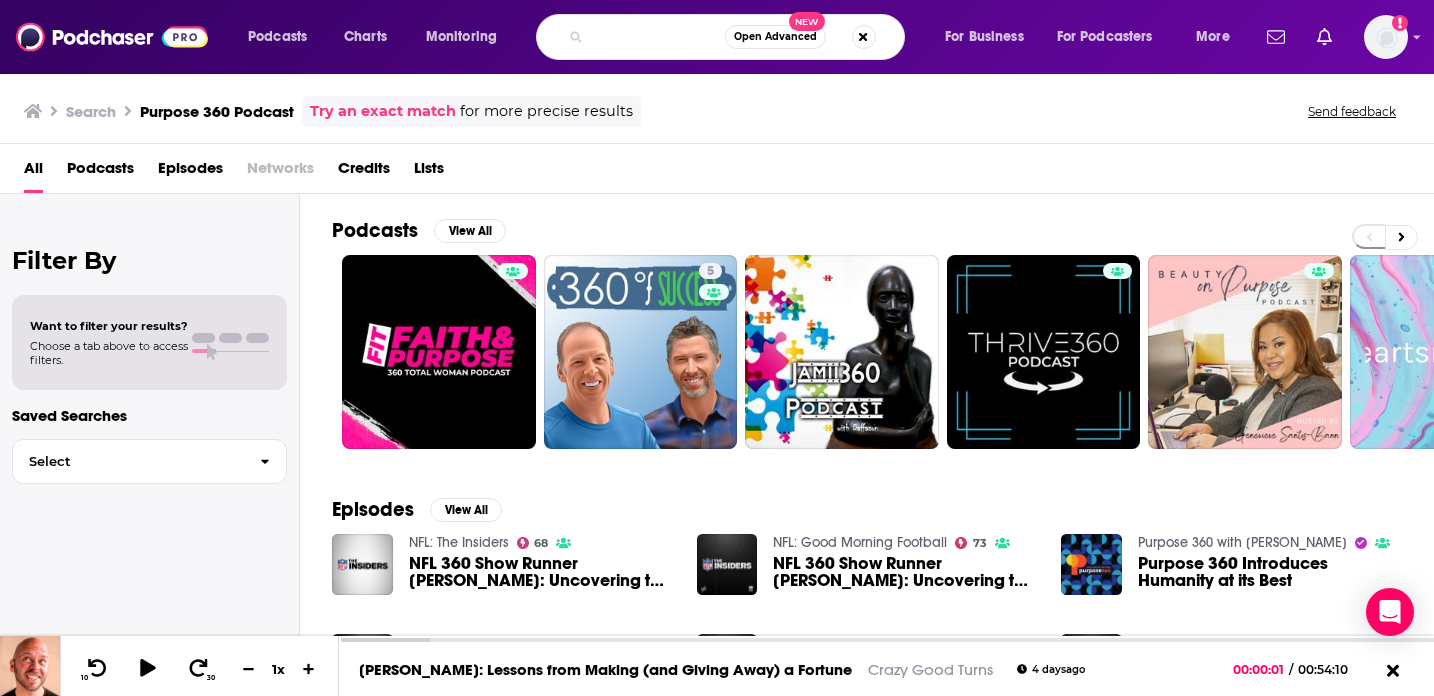 type on "Cause Talk Radio (by Selfish Giving)" 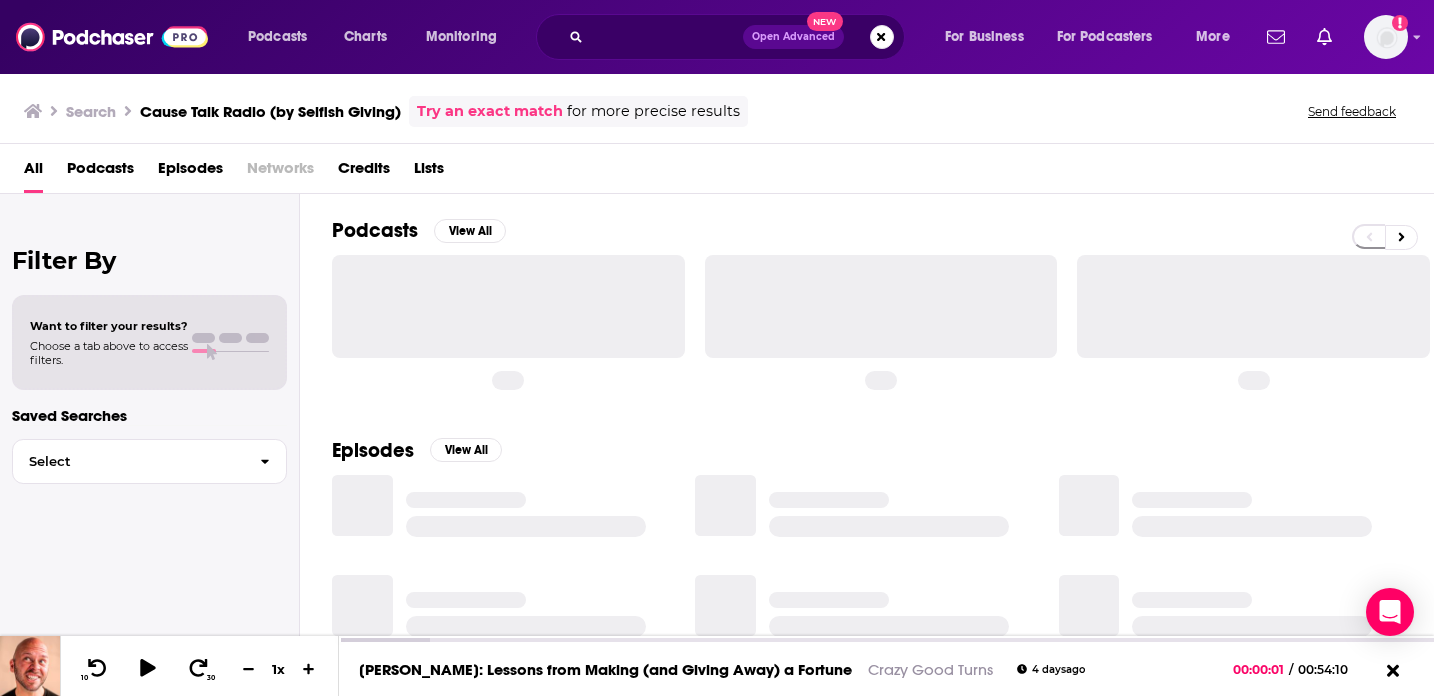 scroll, scrollTop: 0, scrollLeft: 0, axis: both 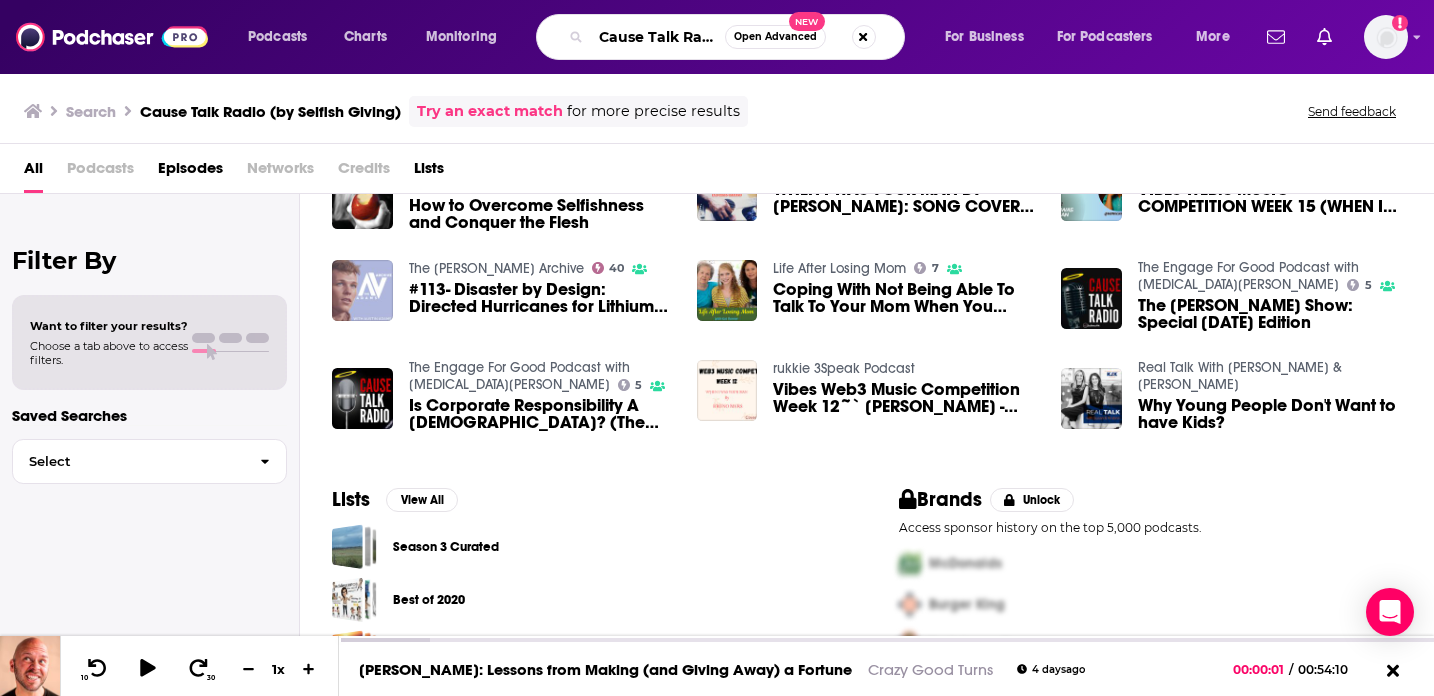 click on "Cause Talk Radio (by Selfish Giving)" at bounding box center [658, 37] 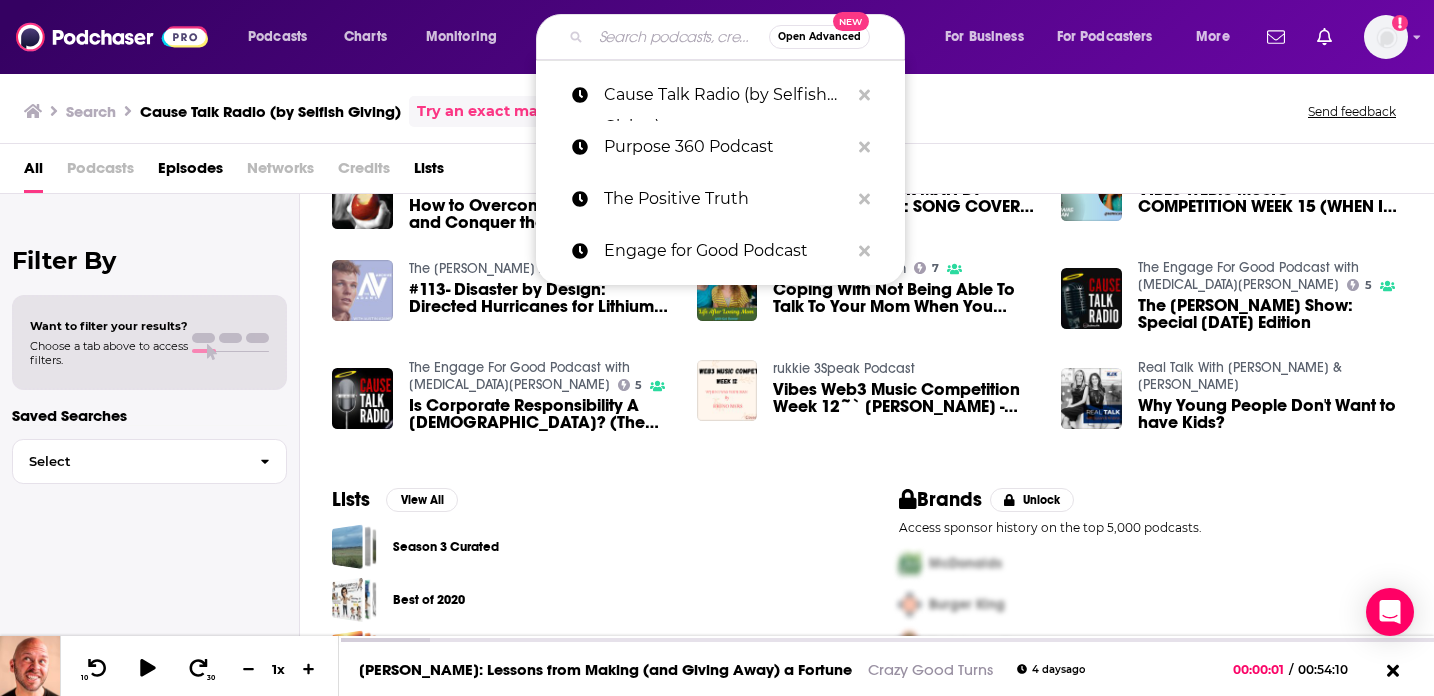 paste on "Brand on Purpose" 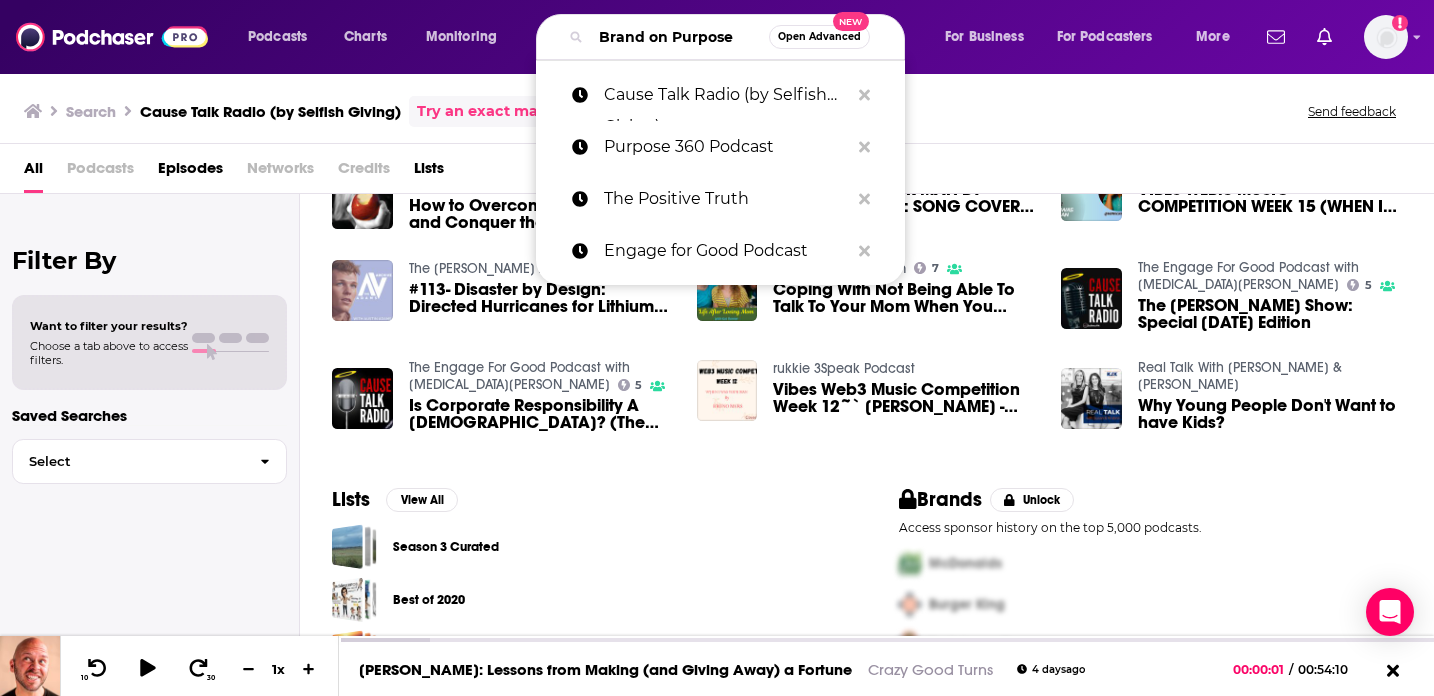 scroll, scrollTop: 0, scrollLeft: 16, axis: horizontal 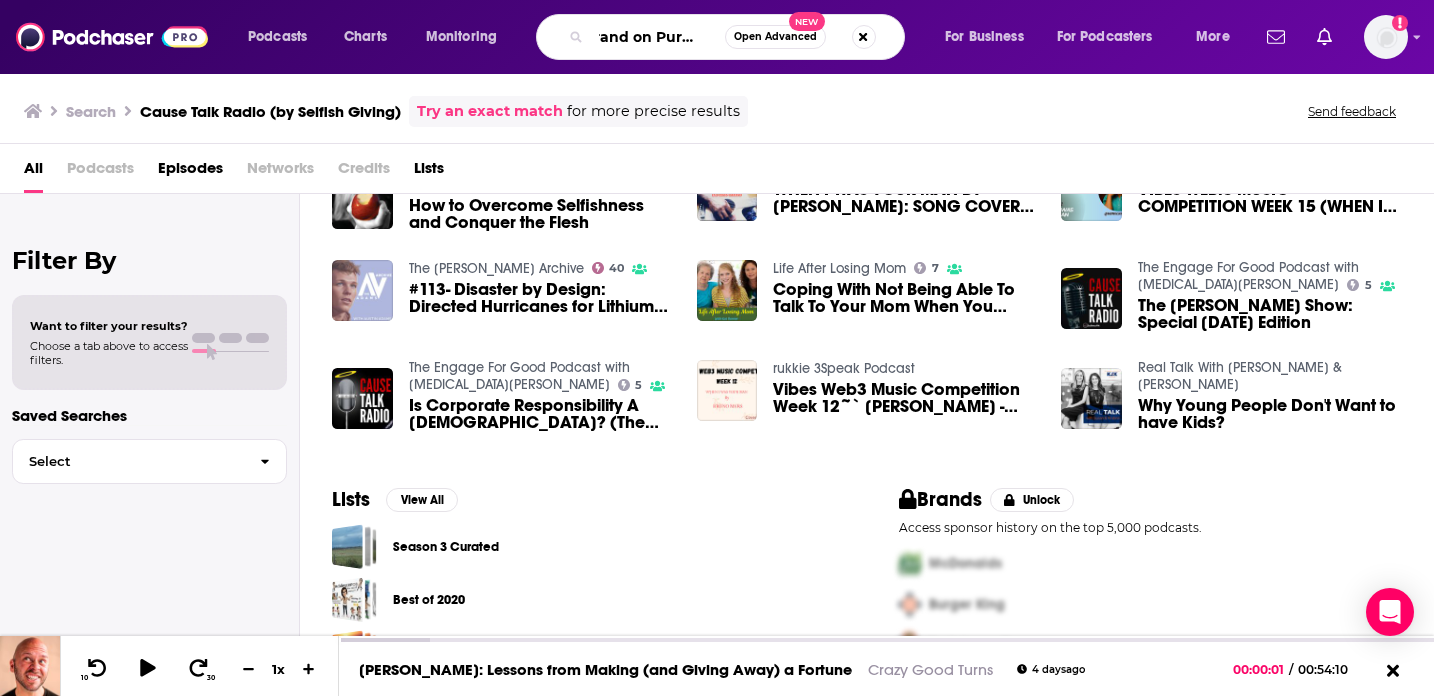 type on "Brand on Purpose" 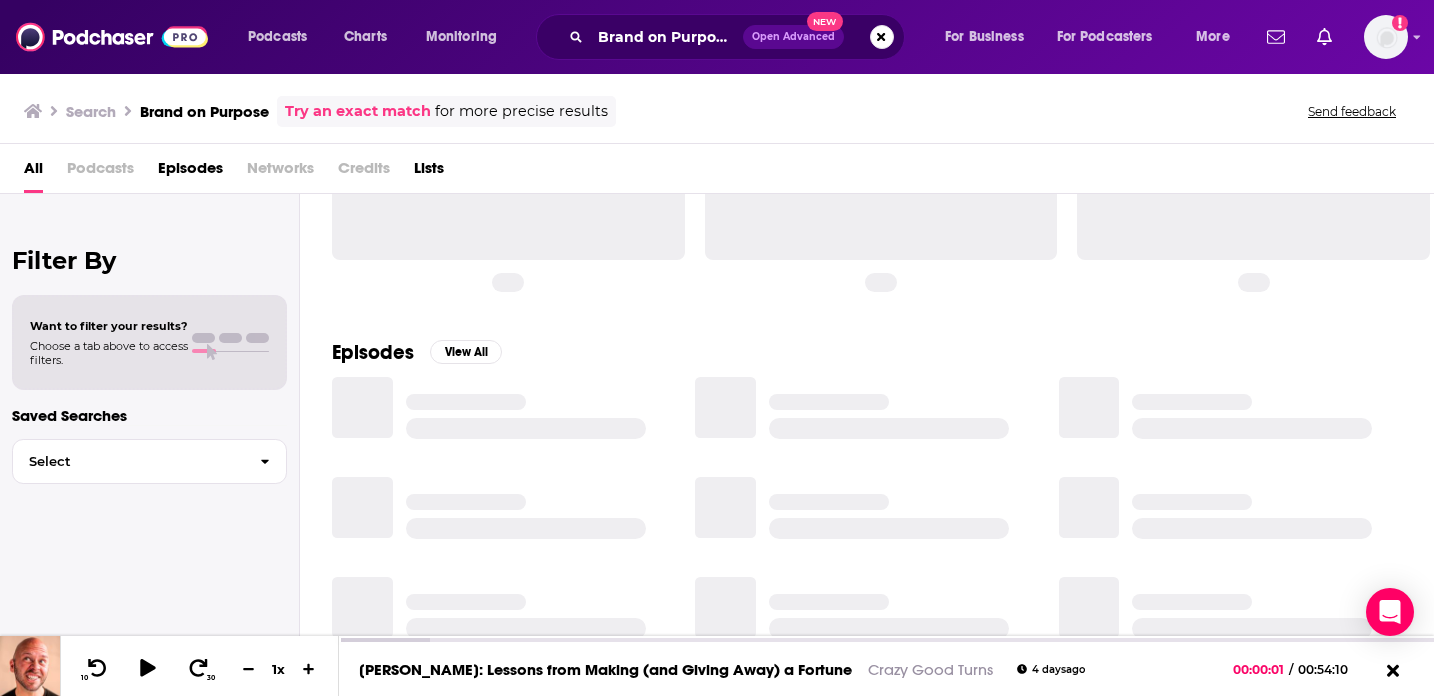 scroll, scrollTop: 0, scrollLeft: 0, axis: both 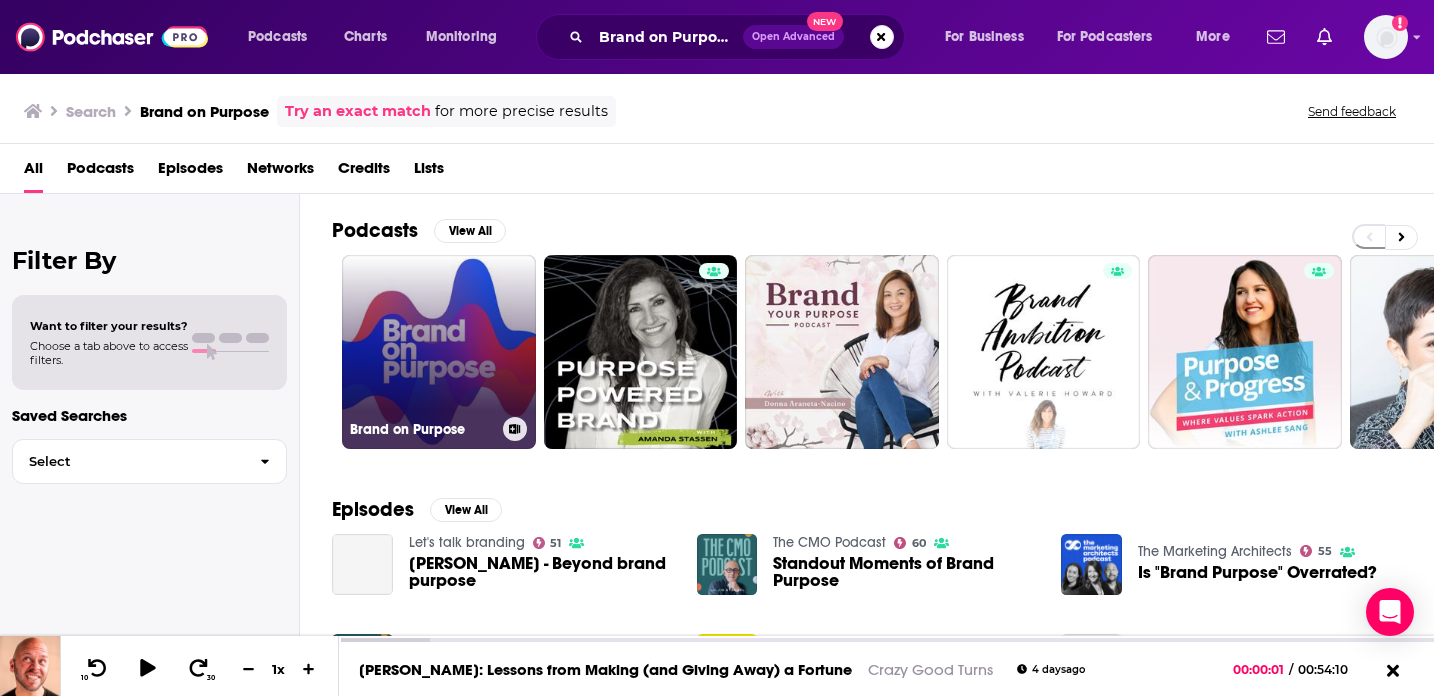 click on "Brand on Purpose" at bounding box center (439, 352) 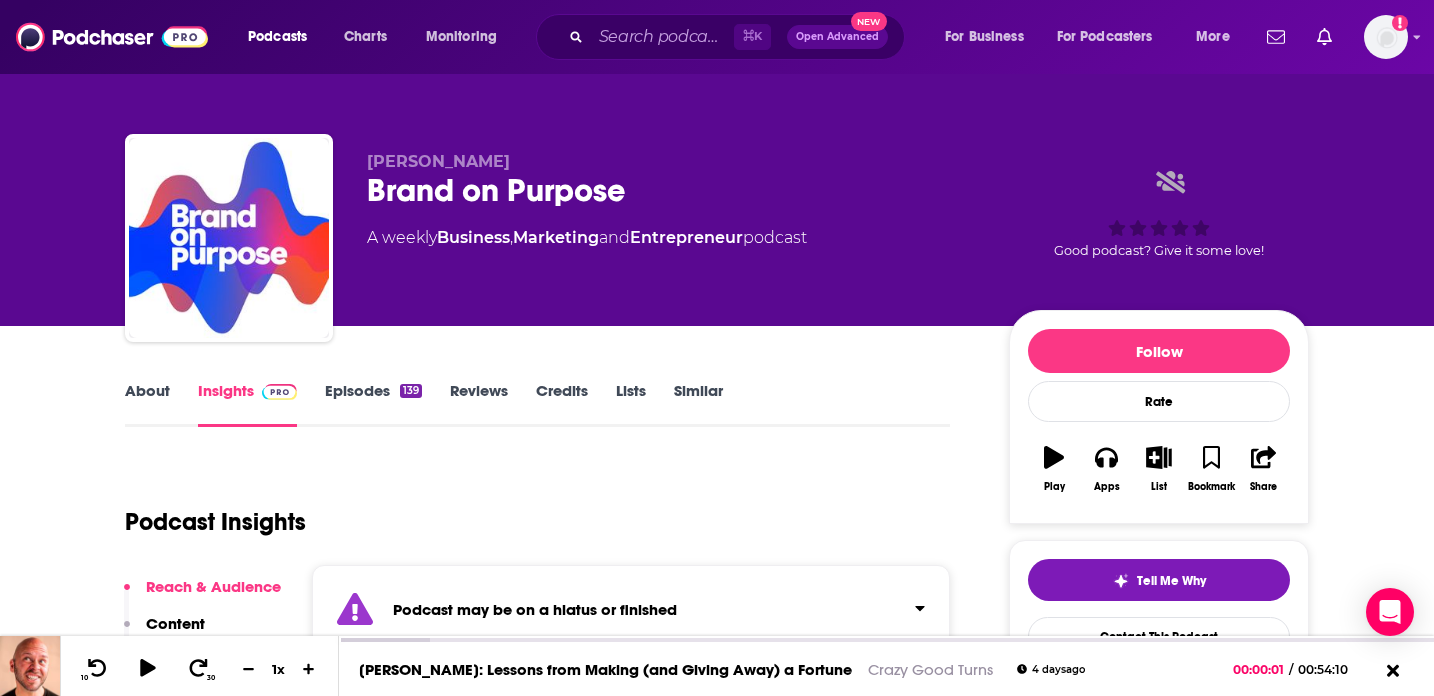 scroll, scrollTop: 118, scrollLeft: 0, axis: vertical 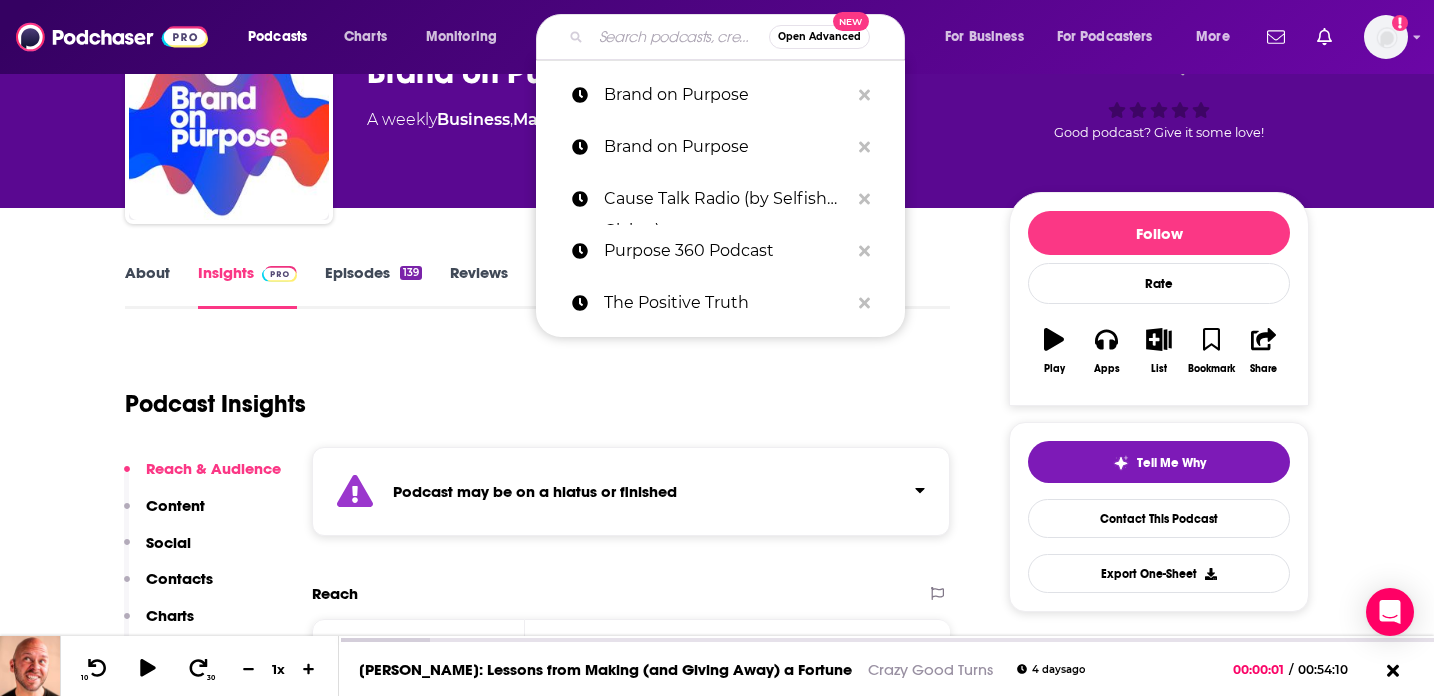 click at bounding box center (680, 37) 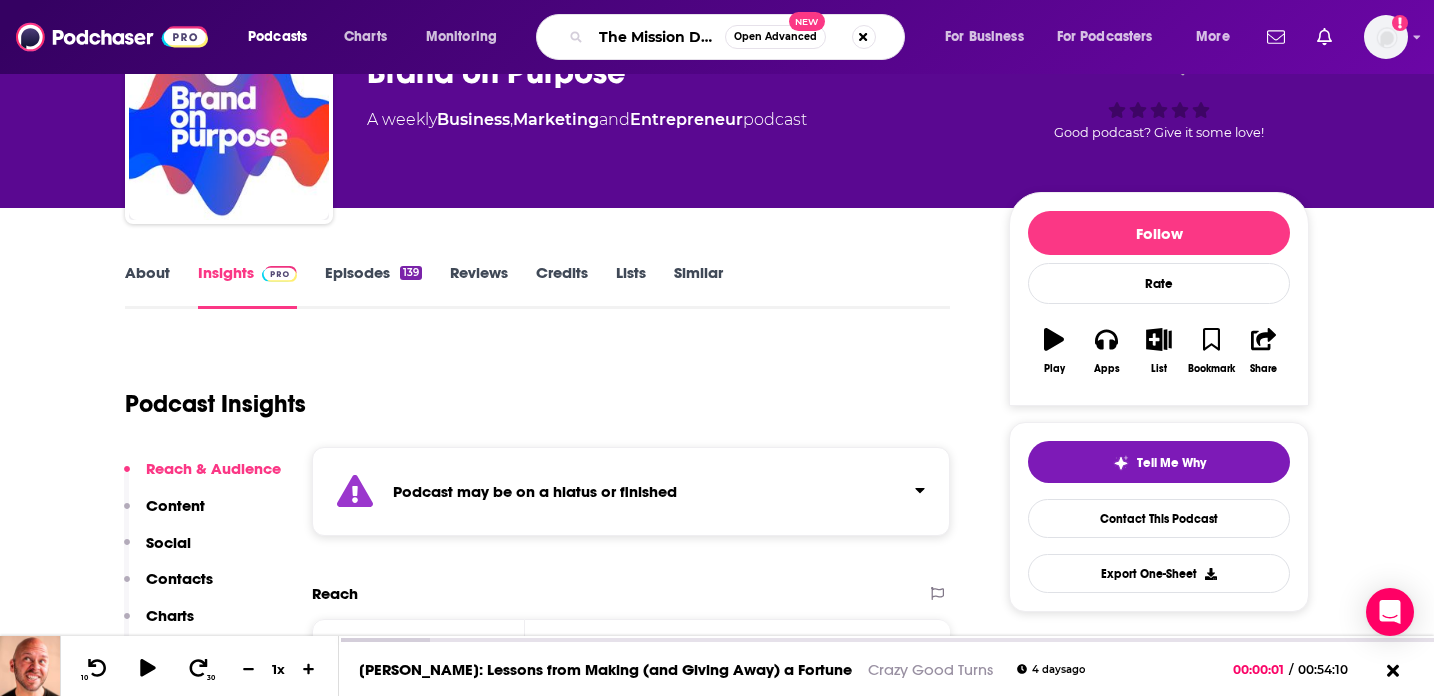 scroll, scrollTop: 0, scrollLeft: 11, axis: horizontal 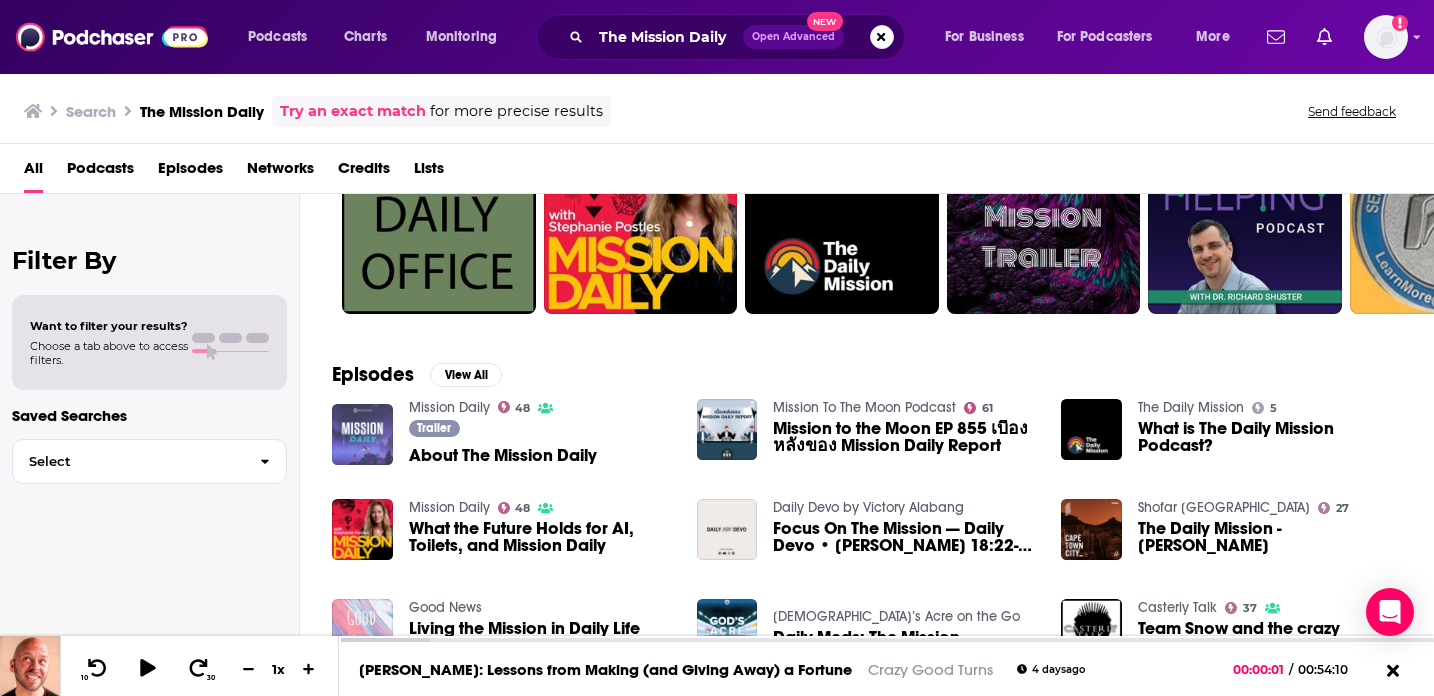 click at bounding box center [362, 434] 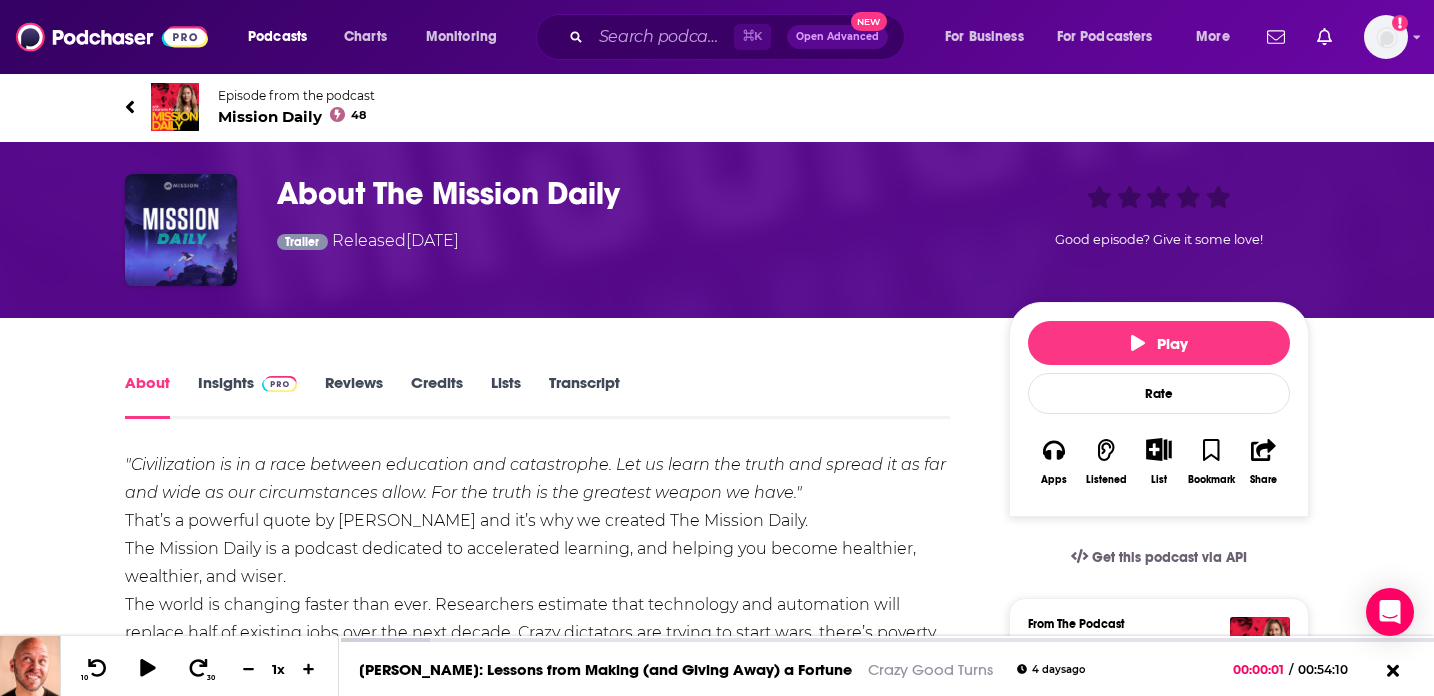 scroll, scrollTop: 14, scrollLeft: 0, axis: vertical 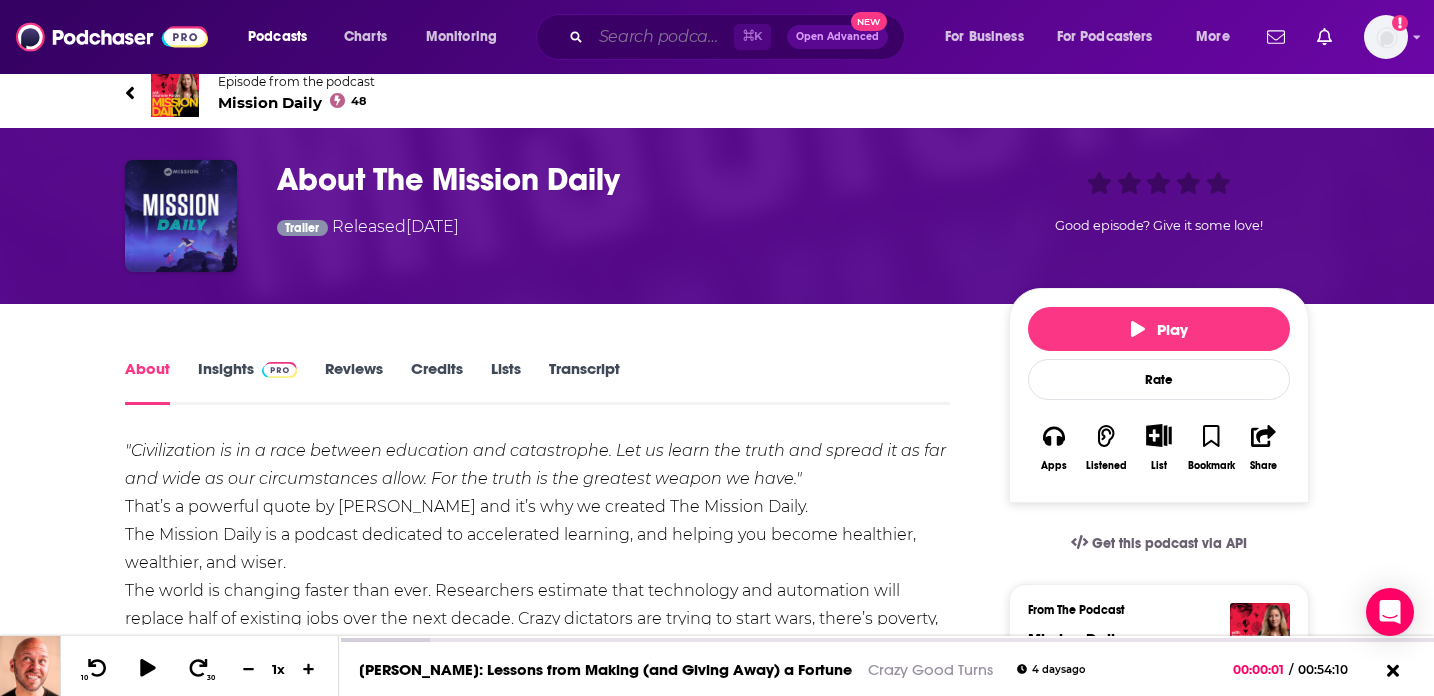 click at bounding box center [662, 37] 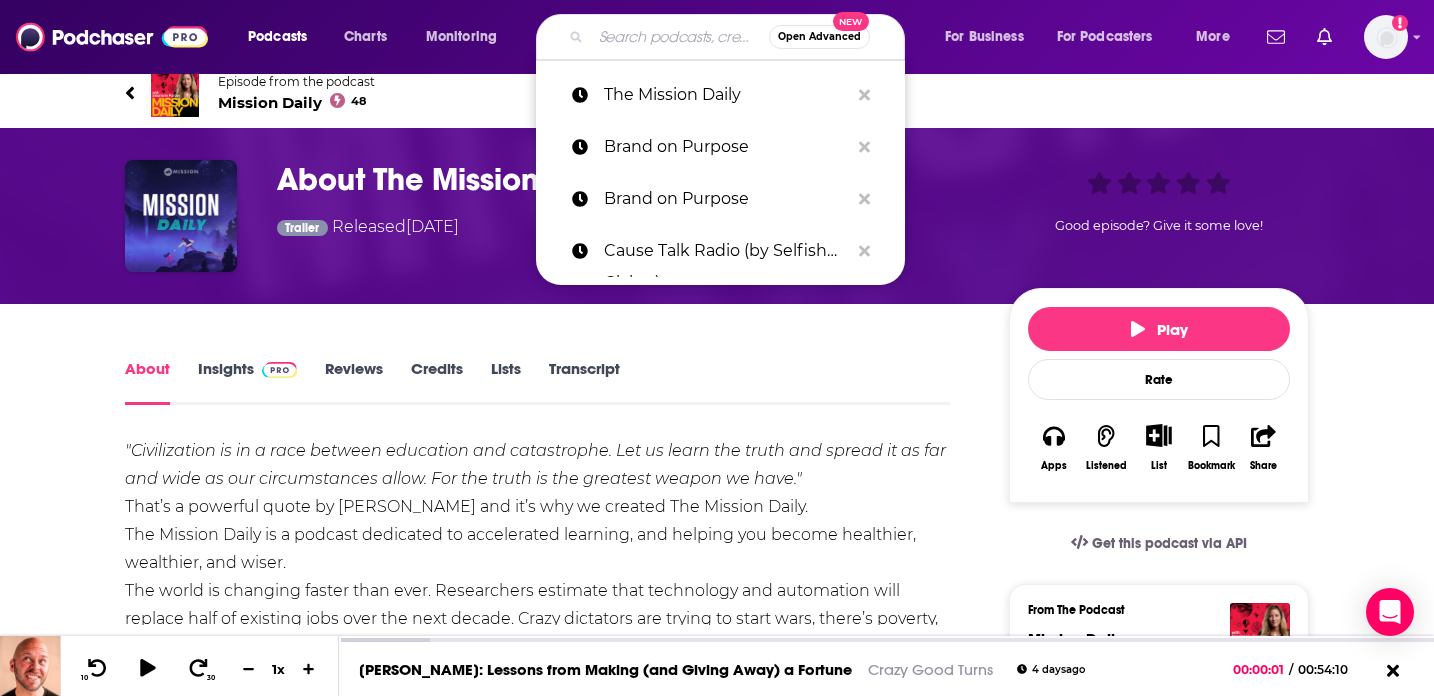paste on "The Journey" 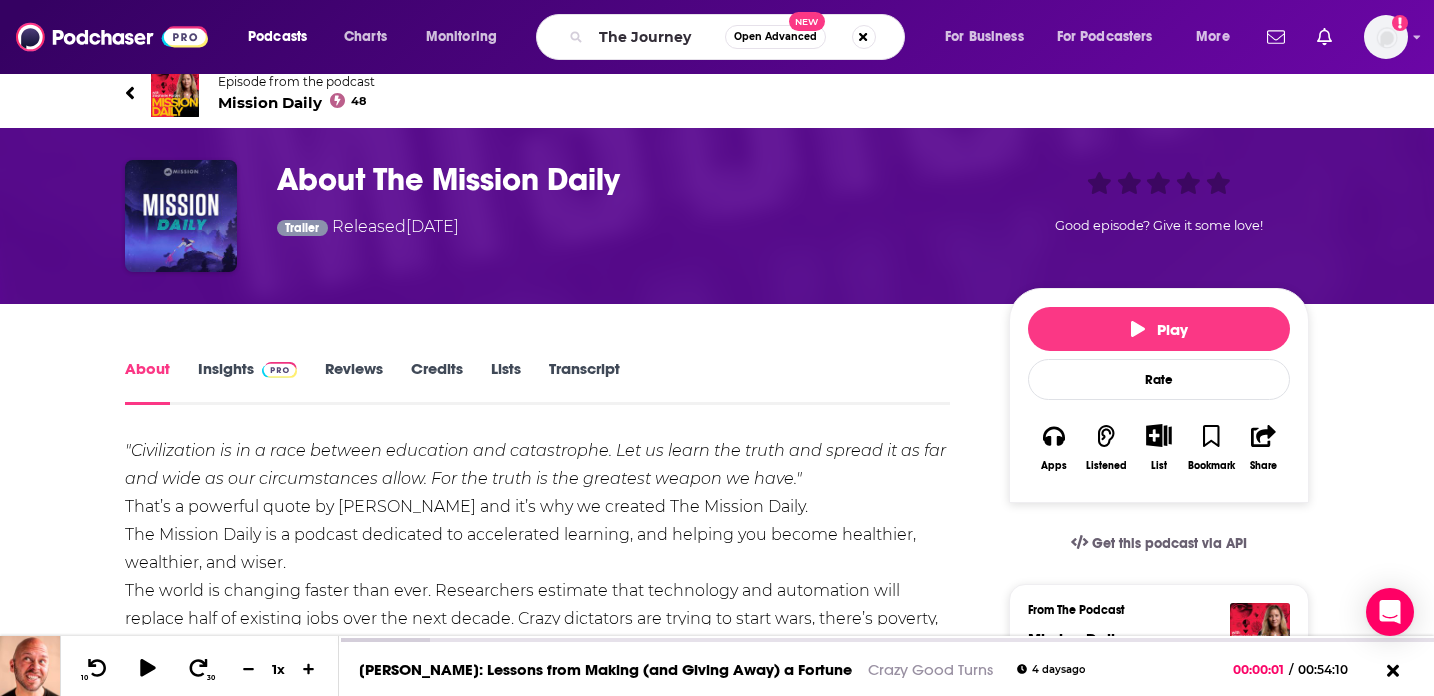 scroll, scrollTop: 0, scrollLeft: 0, axis: both 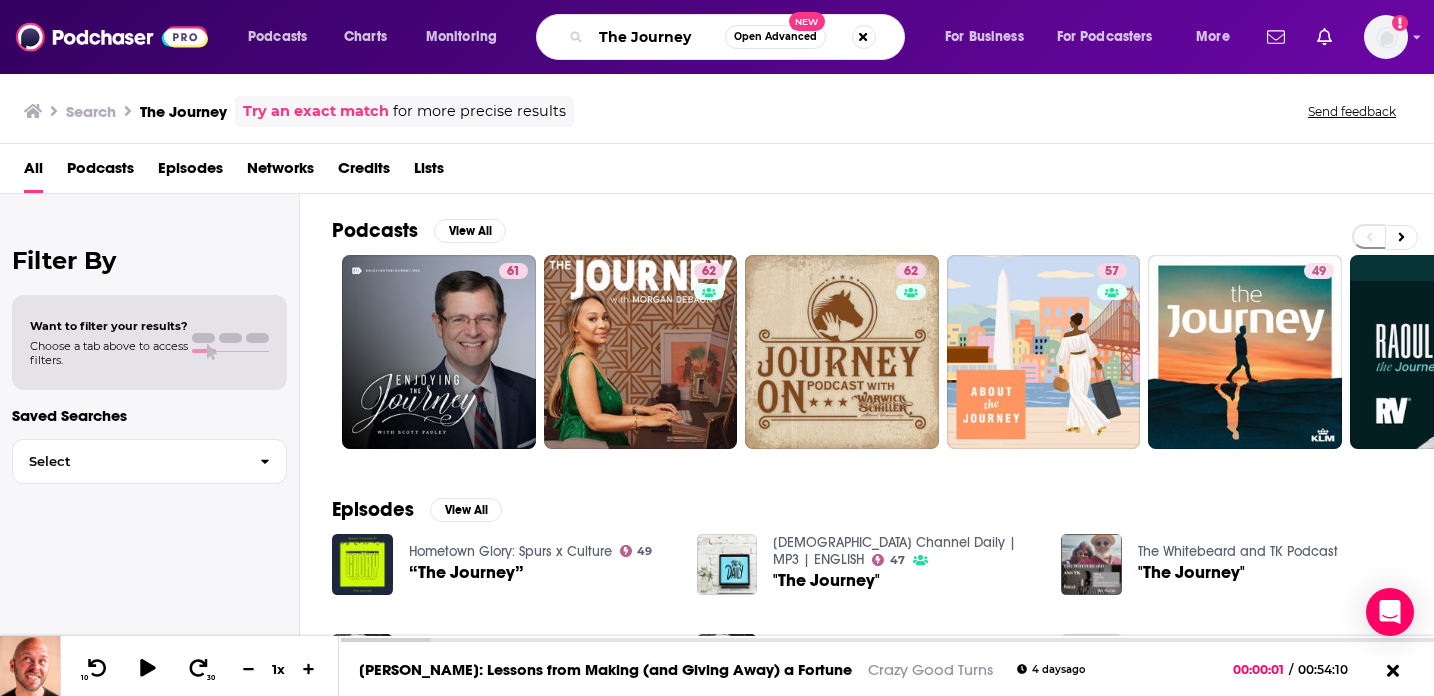 click on "The Journey" at bounding box center [658, 37] 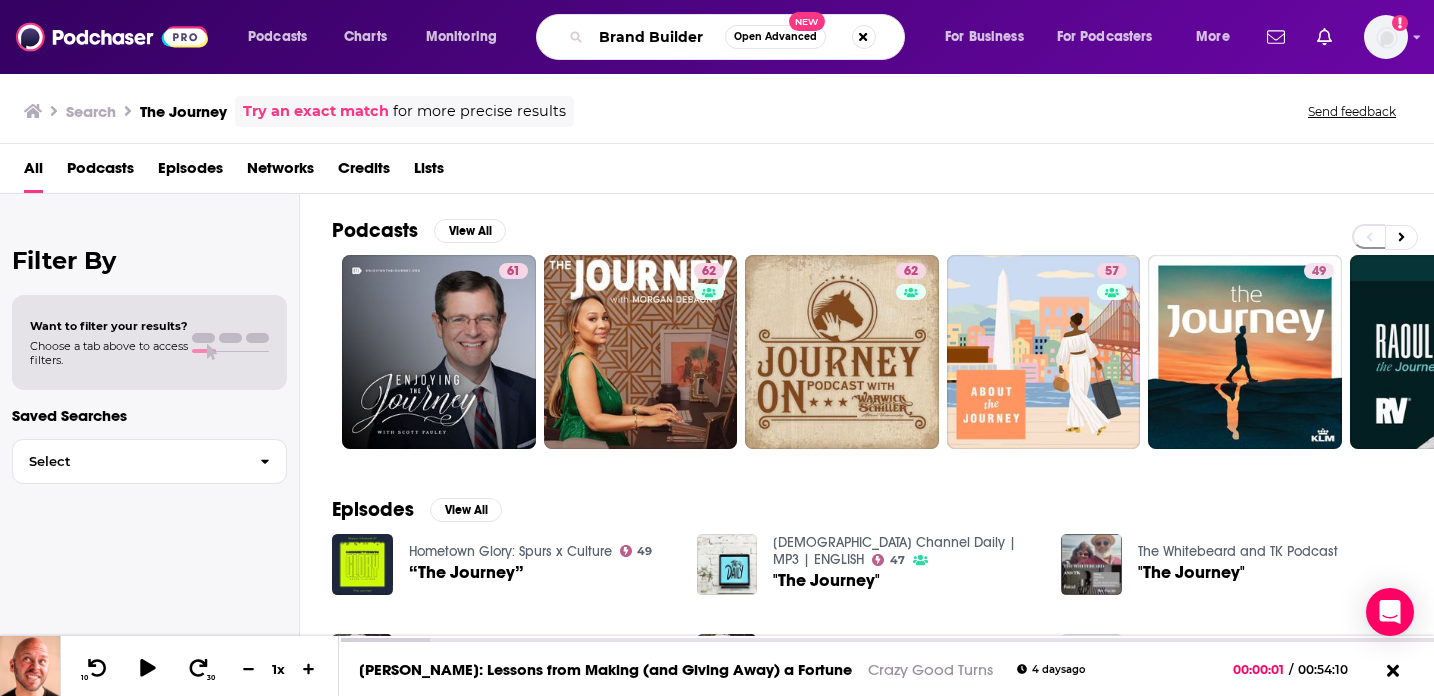 type on "Brand Builder" 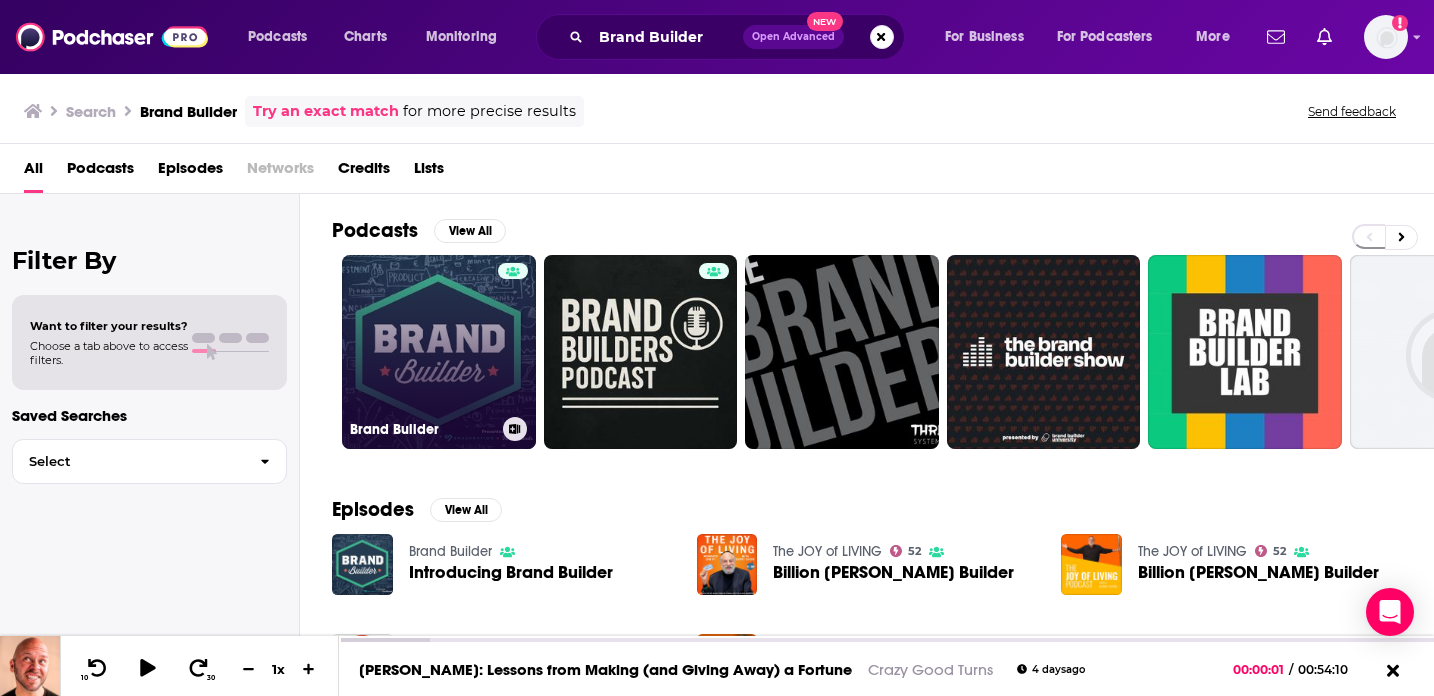 click on "Brand Builder" at bounding box center [439, 352] 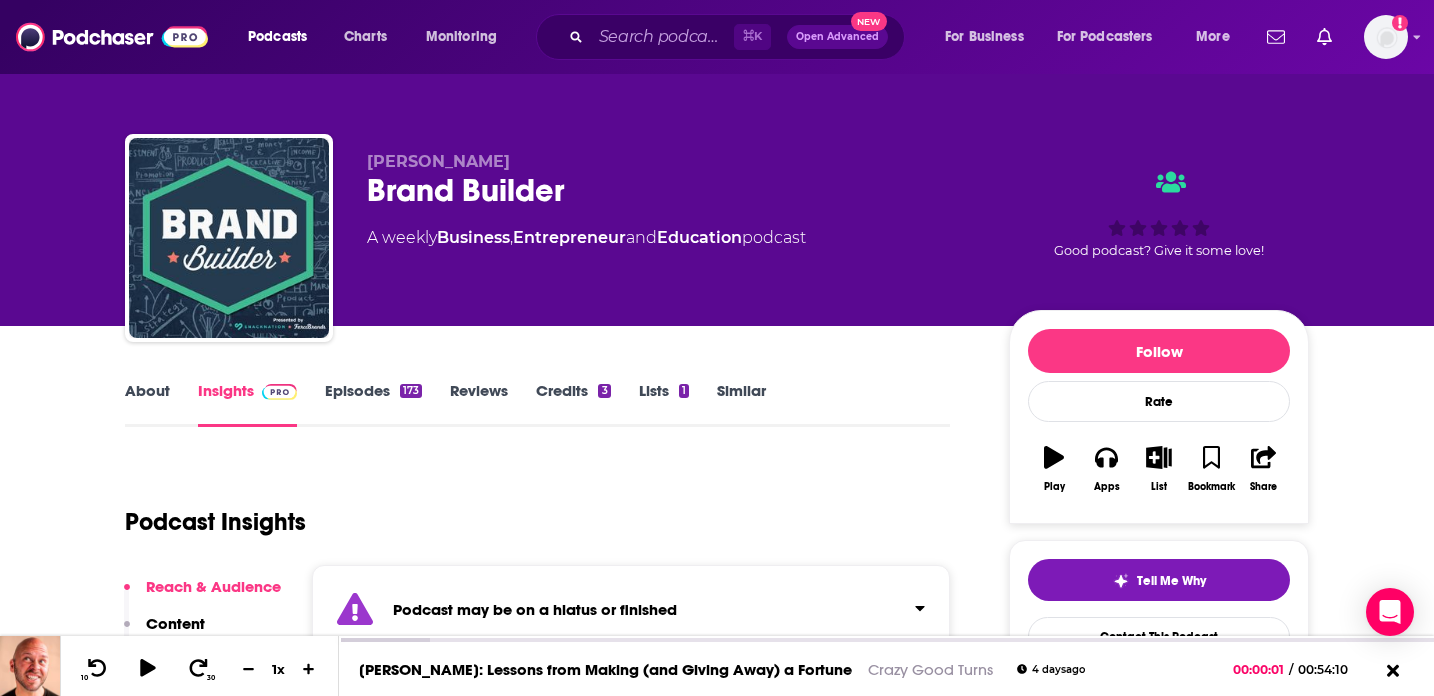 scroll, scrollTop: 123, scrollLeft: 0, axis: vertical 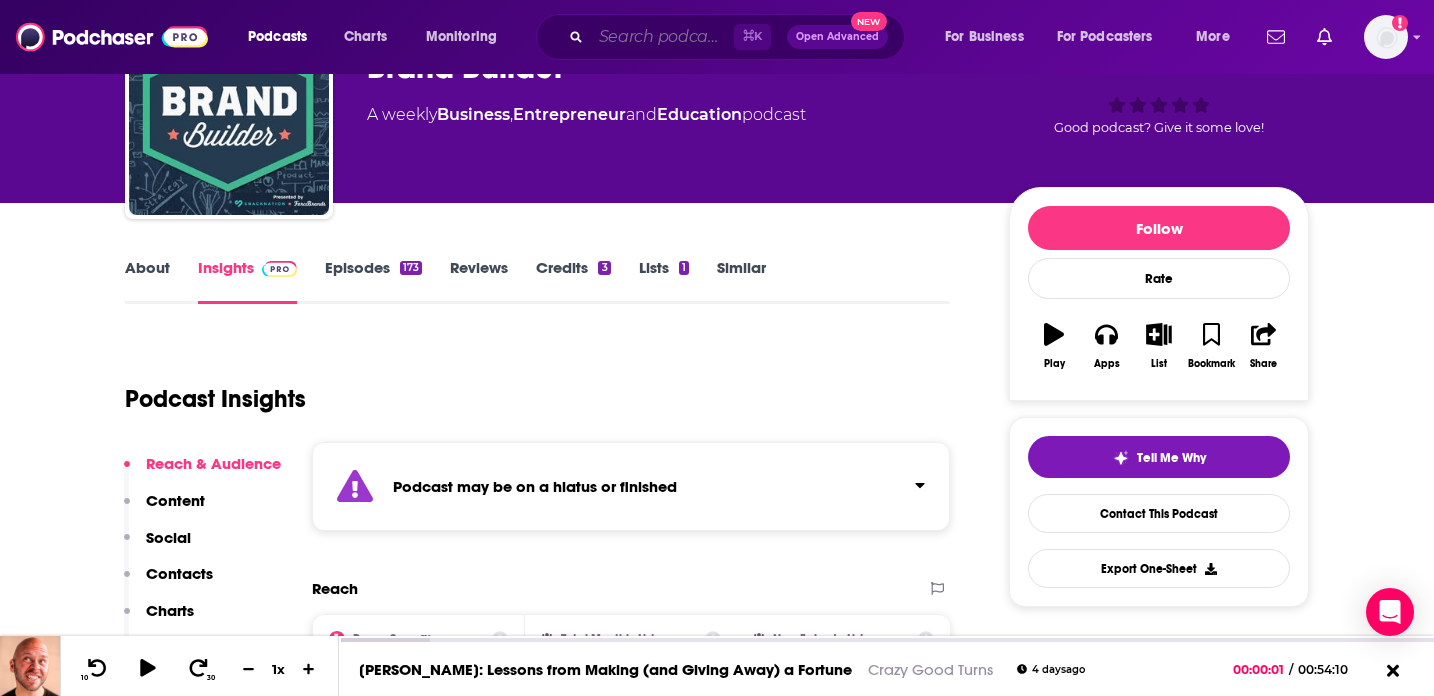 click at bounding box center (662, 37) 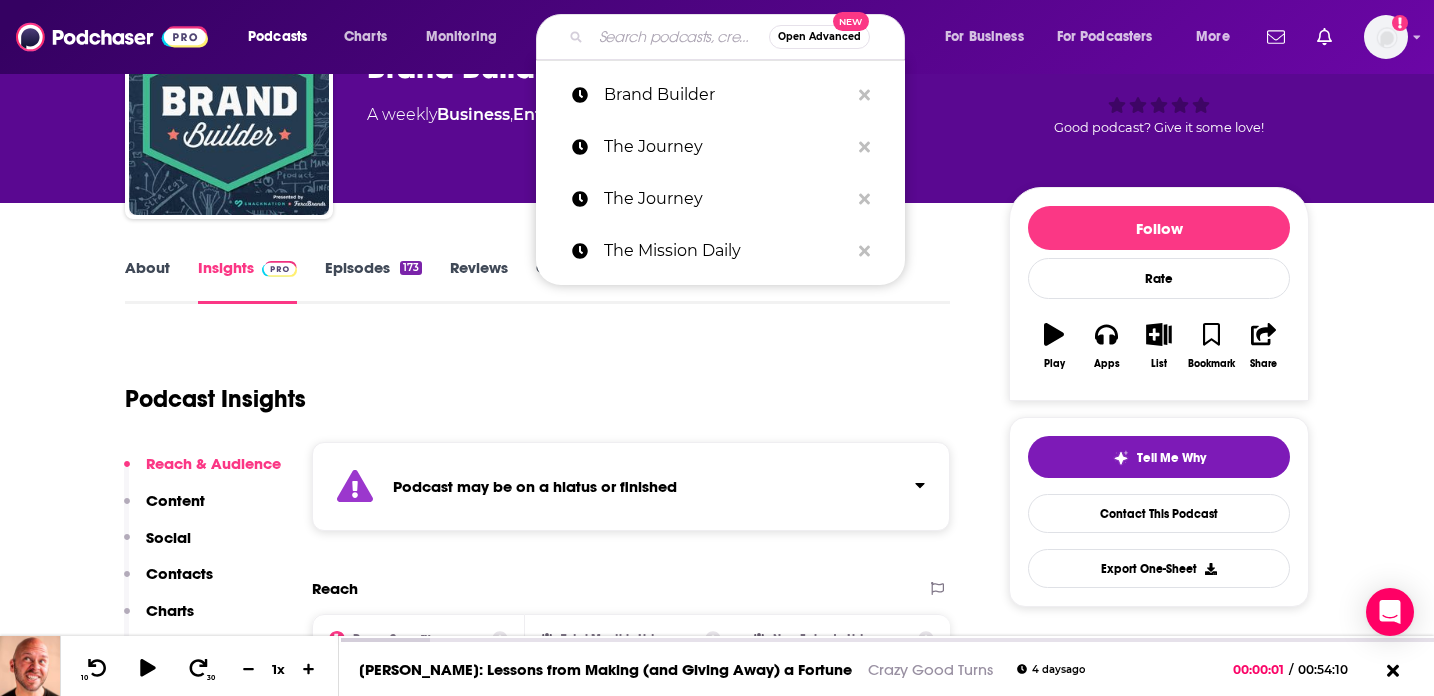 paste on ". In Good Company" 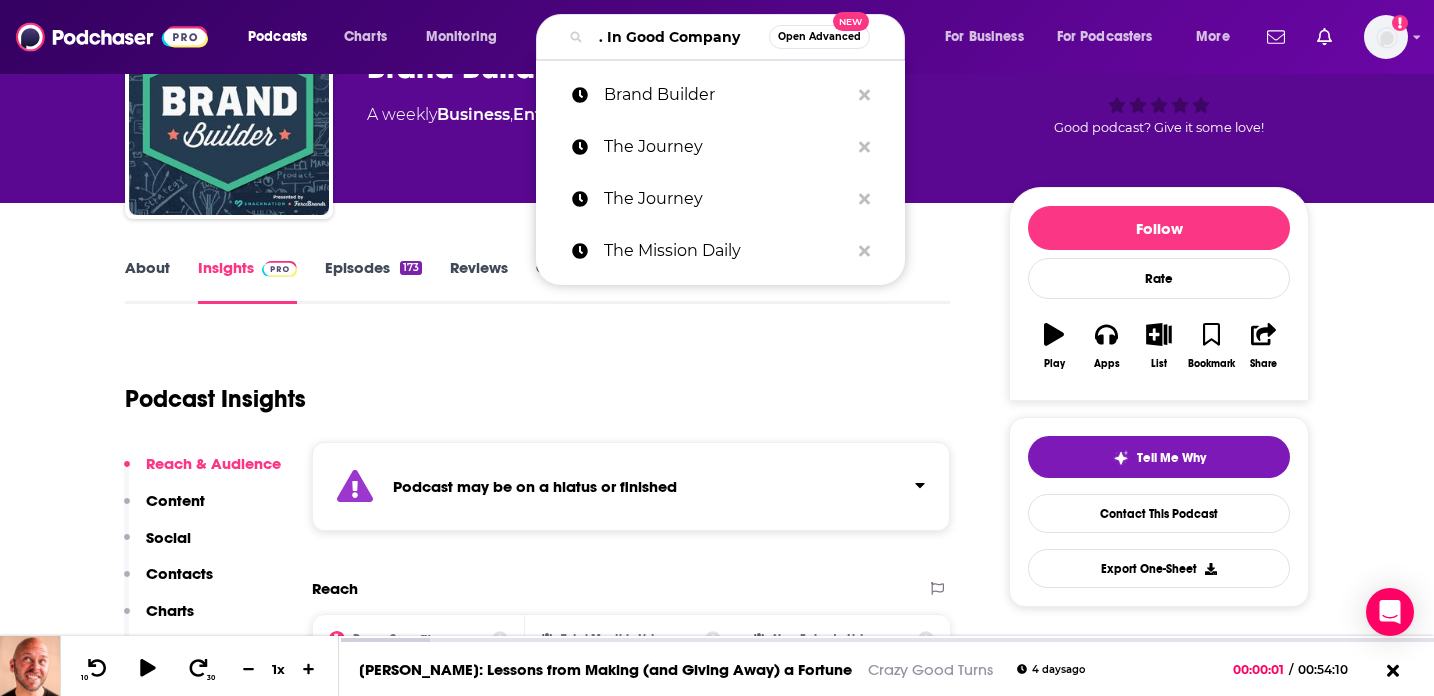 scroll, scrollTop: 0, scrollLeft: 26, axis: horizontal 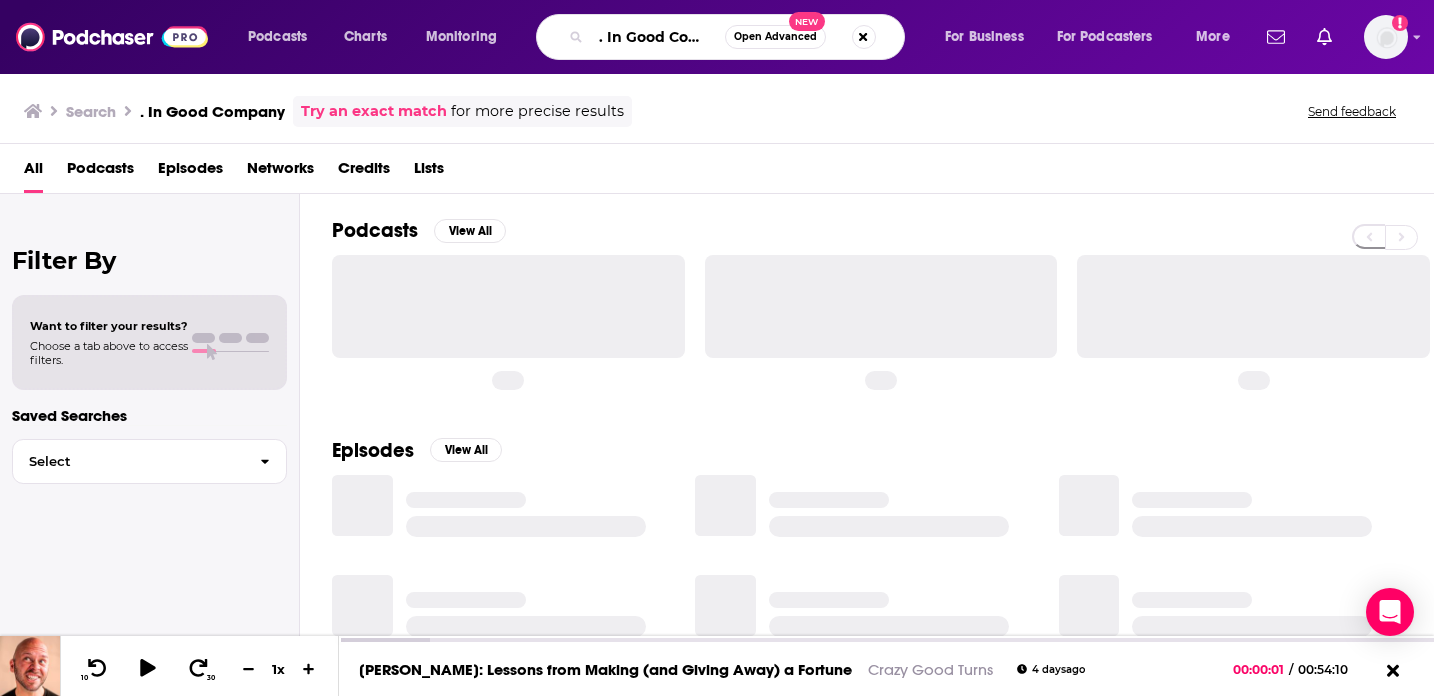 click on ". In Good Company" at bounding box center (658, 37) 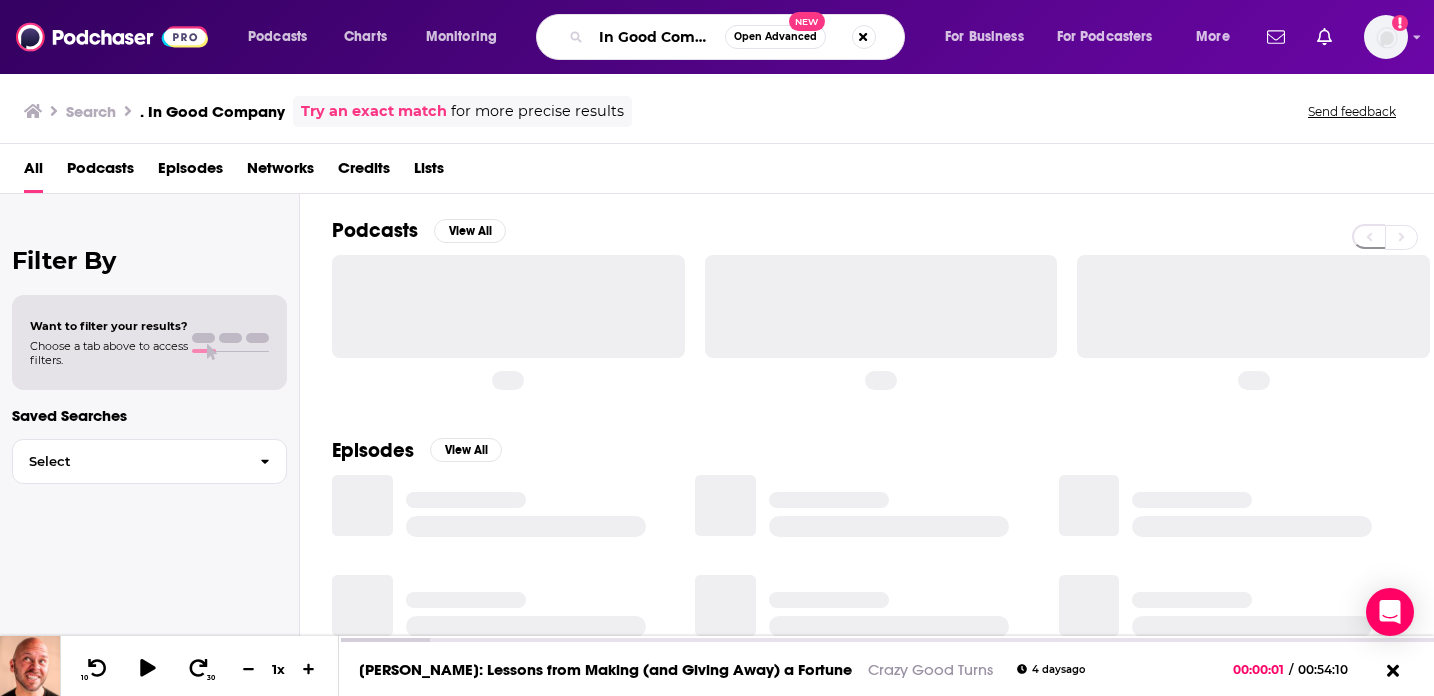 type on "In Good Company" 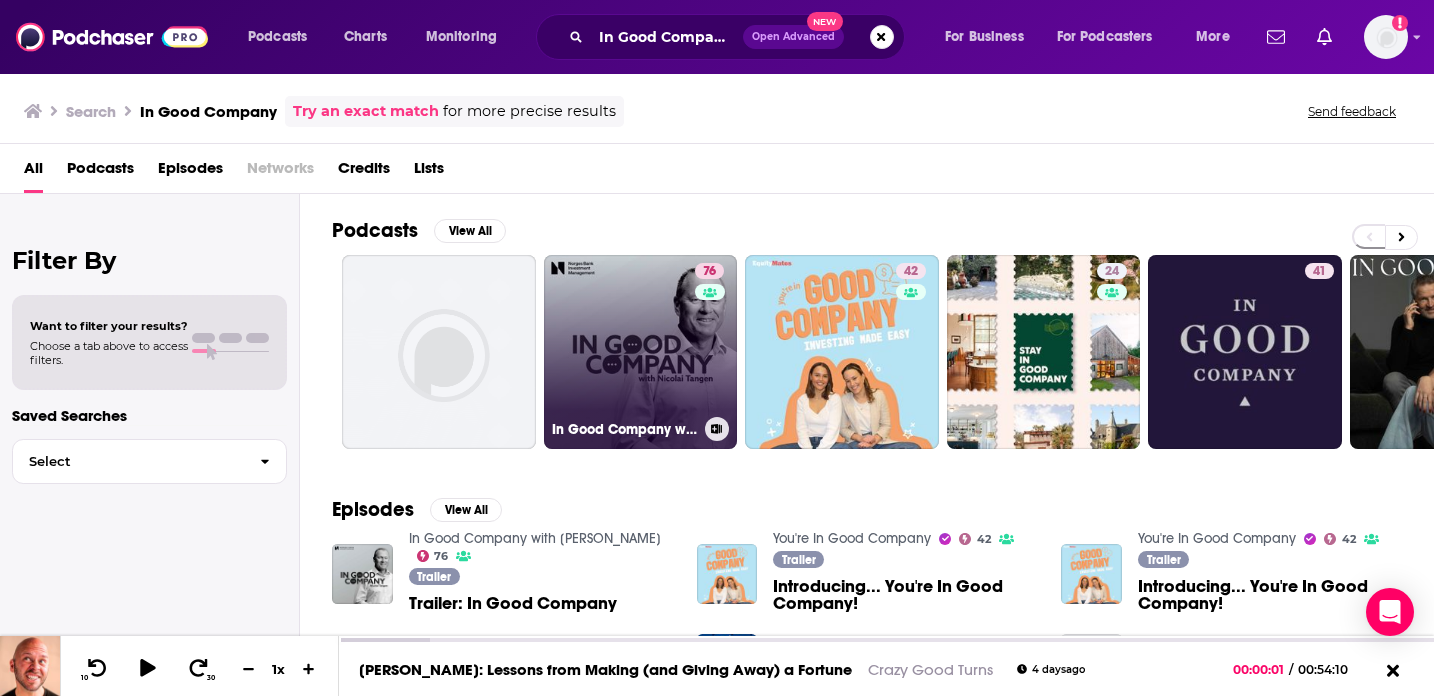 click on "76 In Good Company with Nicolai Tangen" at bounding box center (641, 352) 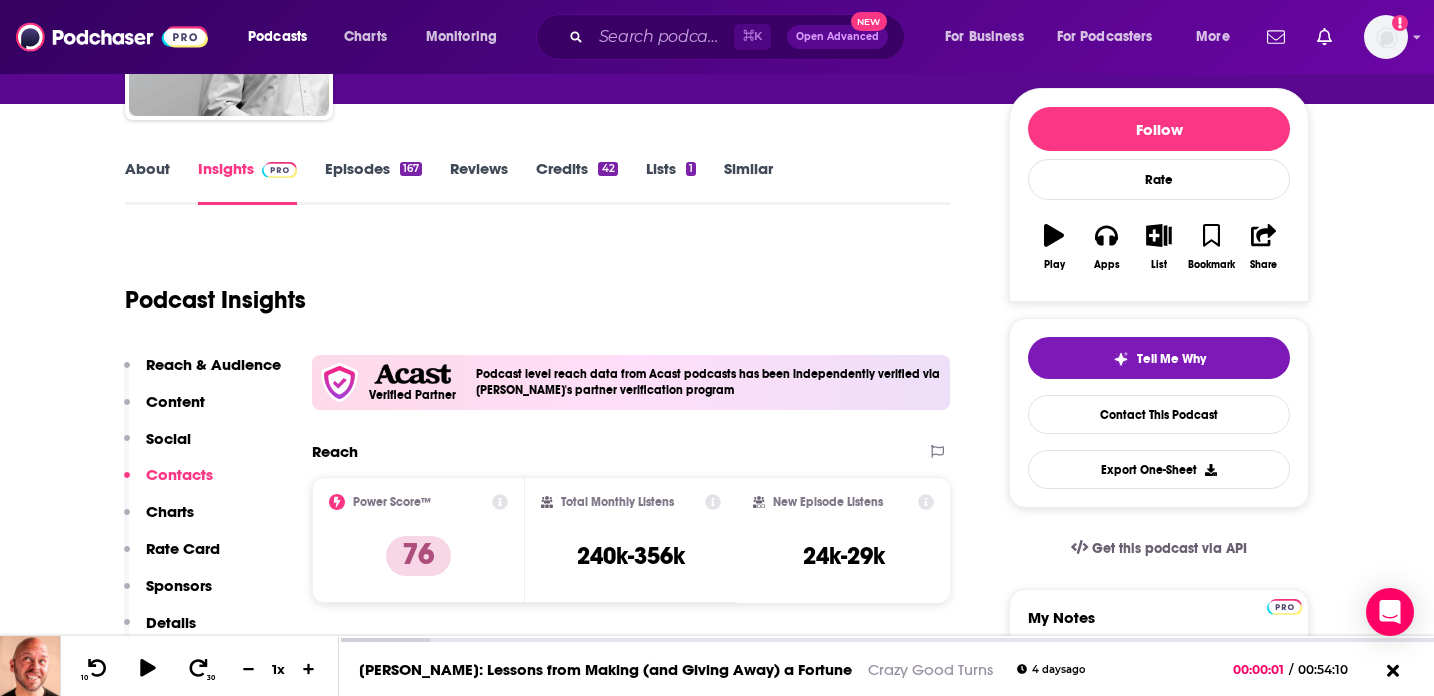 scroll, scrollTop: 232, scrollLeft: 0, axis: vertical 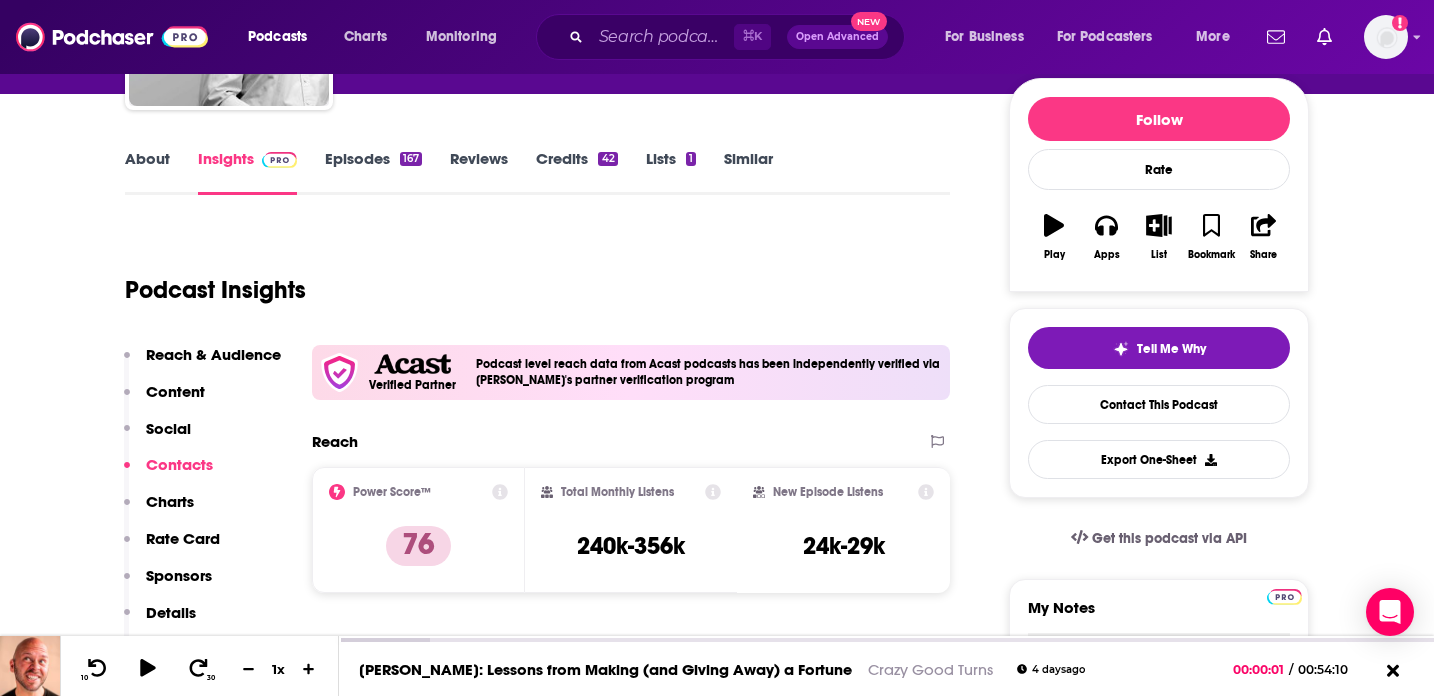 click on "About" at bounding box center [147, 172] 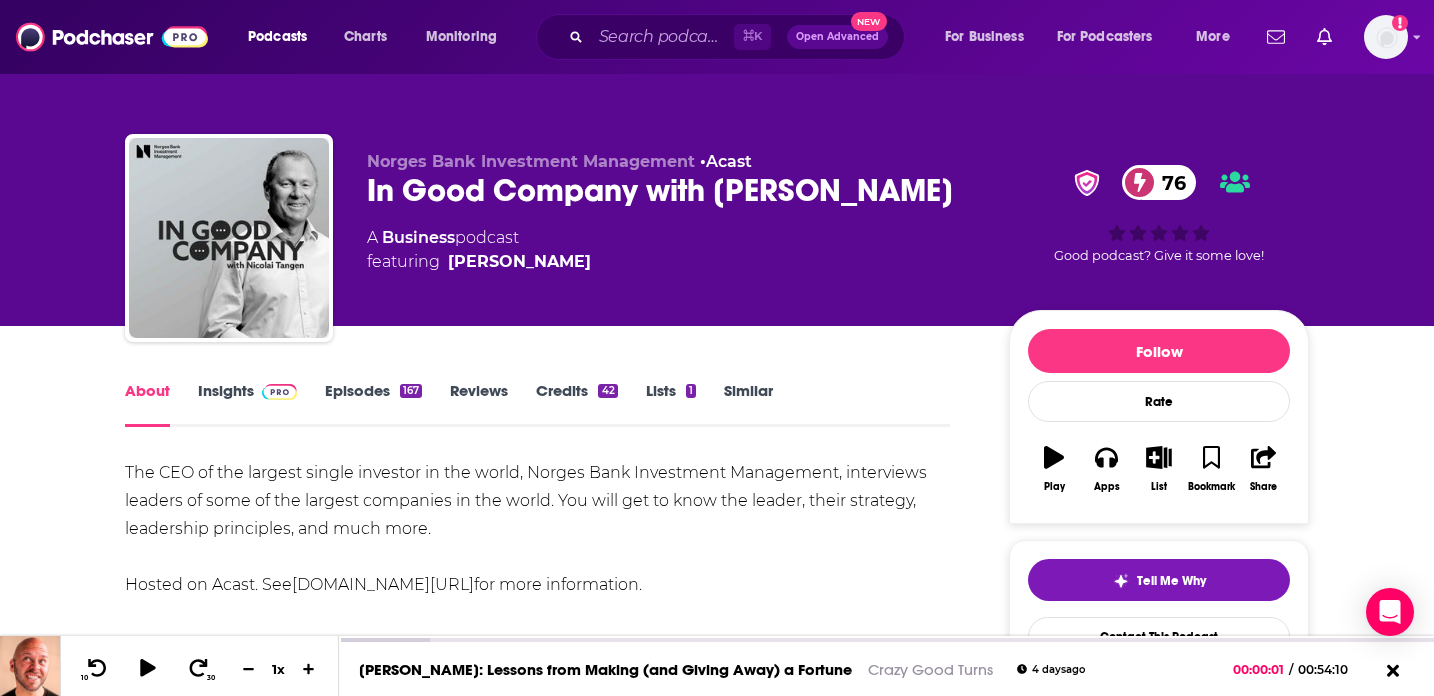 scroll, scrollTop: 198, scrollLeft: 0, axis: vertical 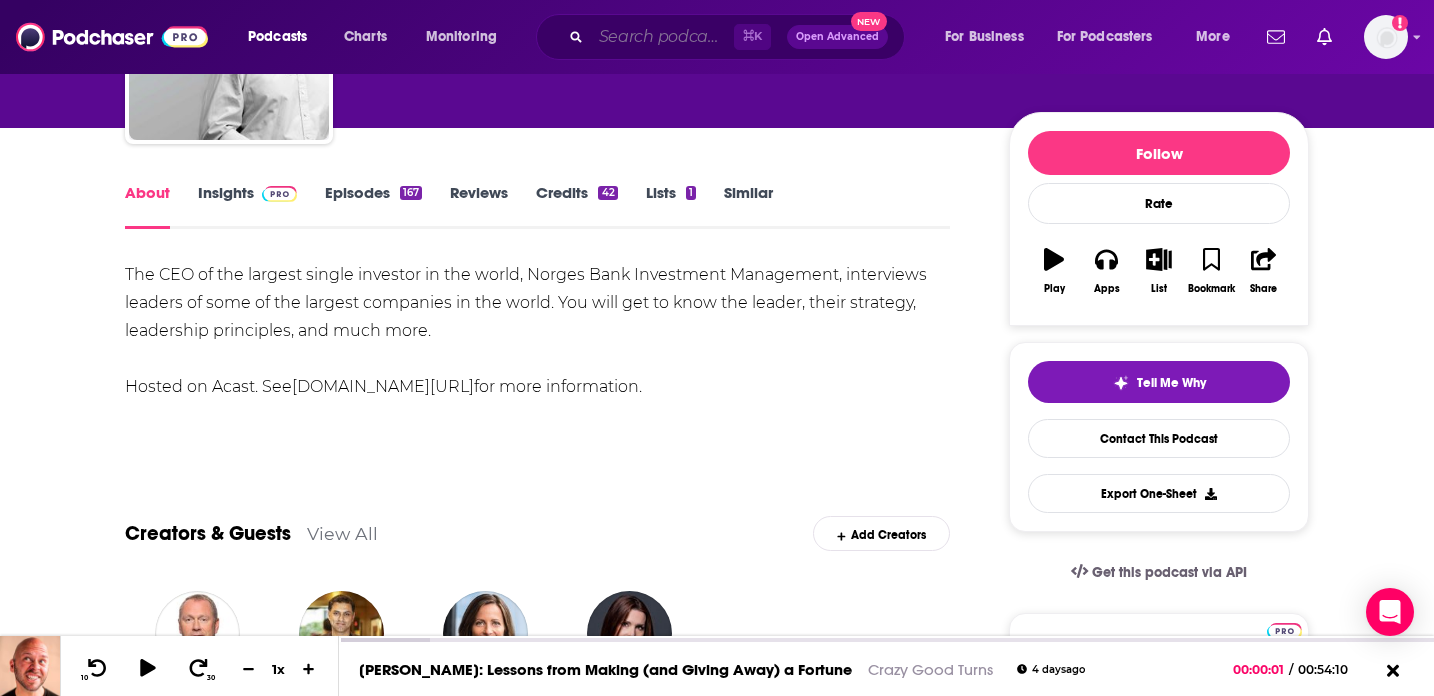 click at bounding box center [662, 37] 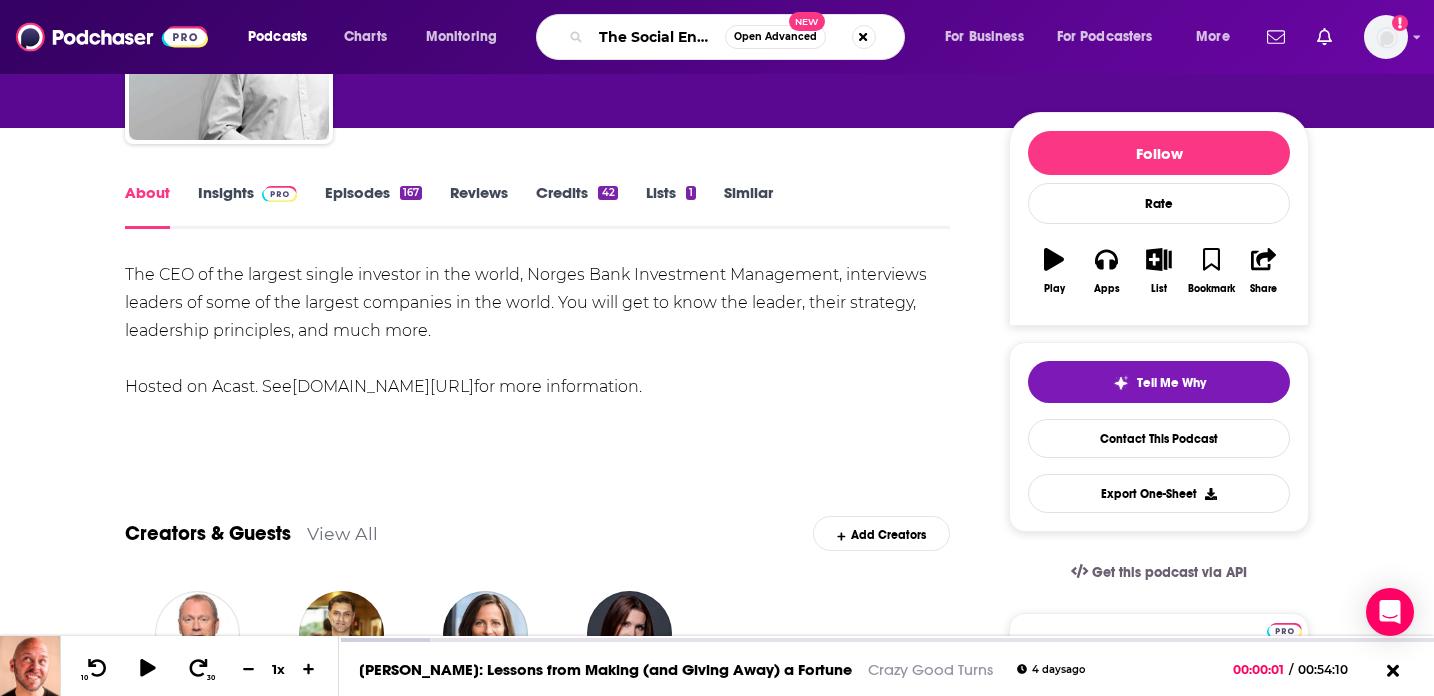 type on "The Social Entrepreneurship & Innovation Podcast" 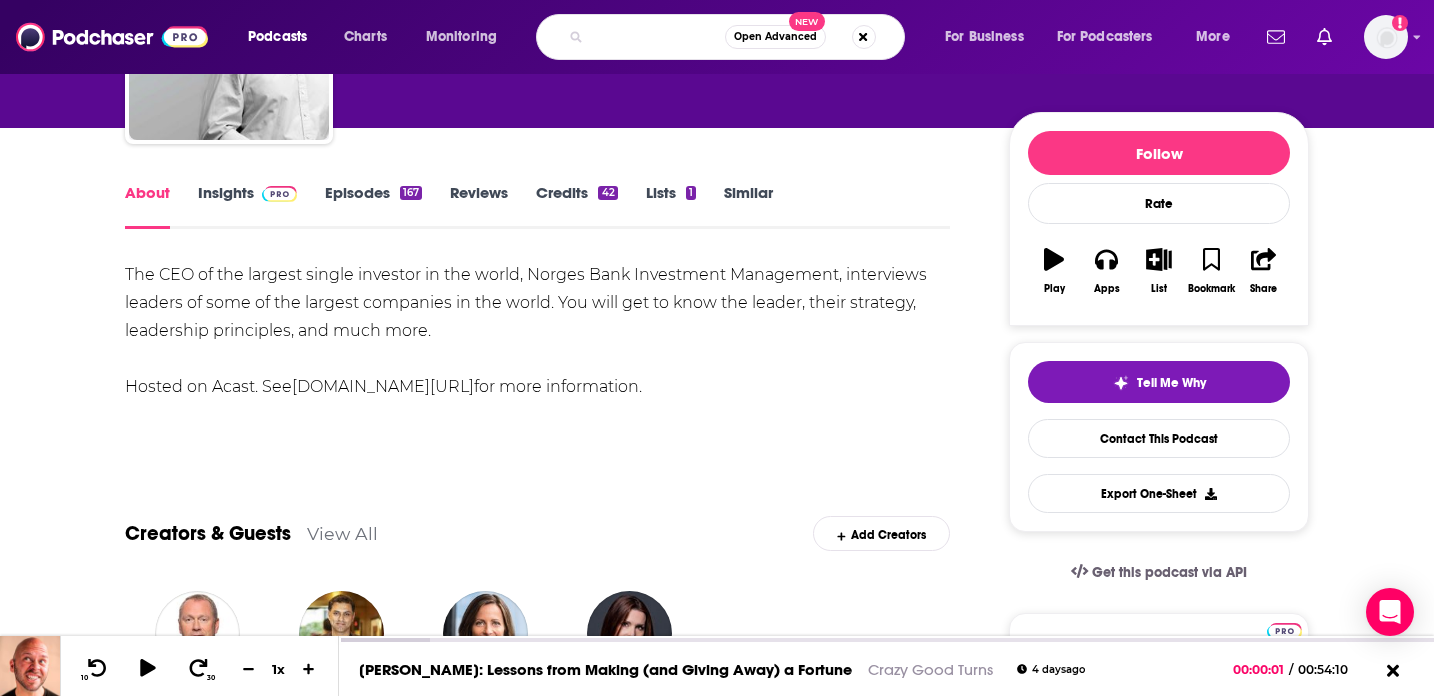scroll, scrollTop: 0, scrollLeft: 0, axis: both 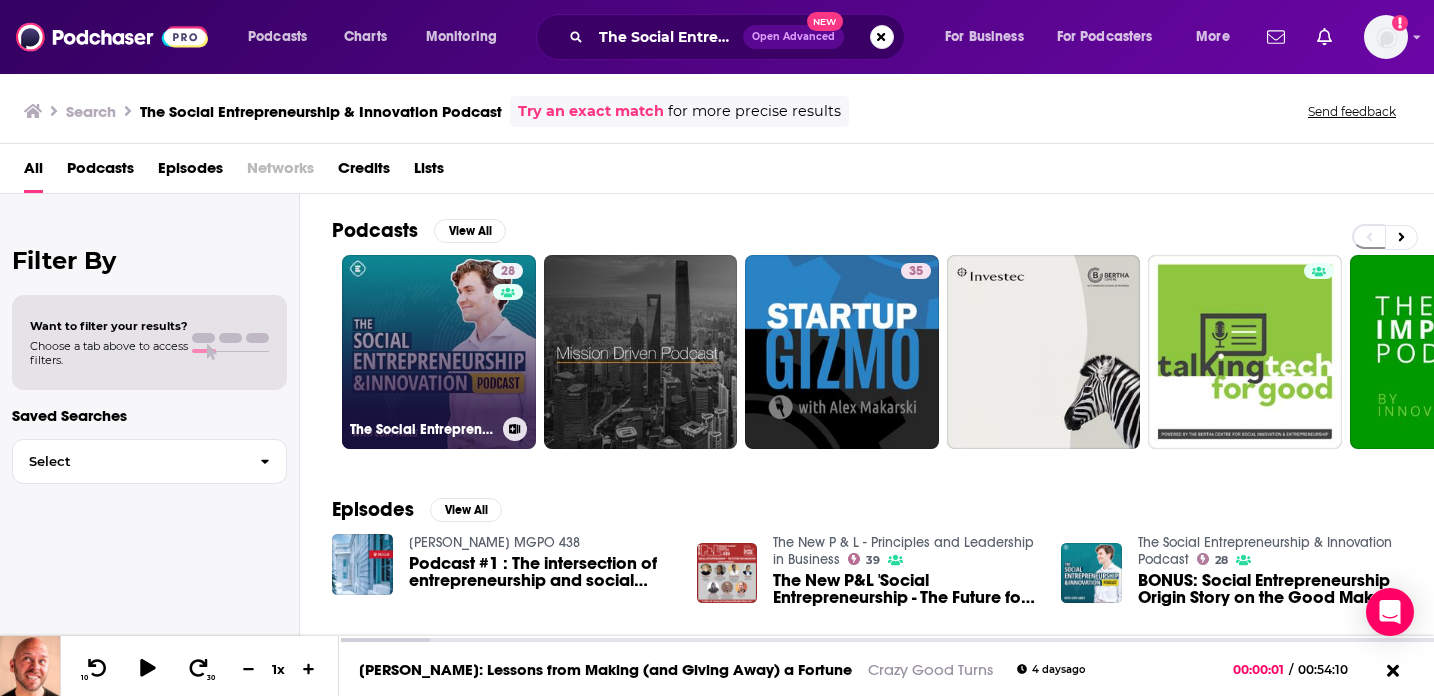 click on "28 The Social Entrepreneurship & Innovation Podcast" at bounding box center (439, 352) 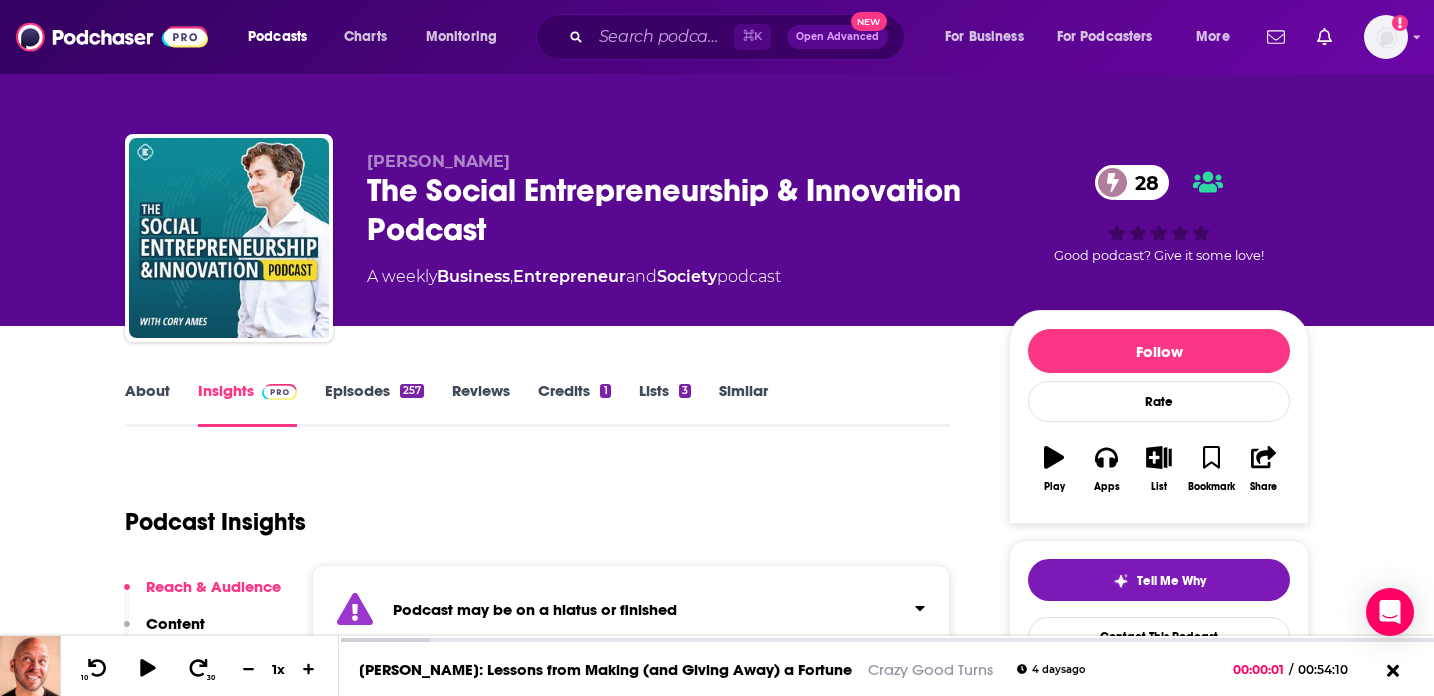 scroll, scrollTop: 159, scrollLeft: 0, axis: vertical 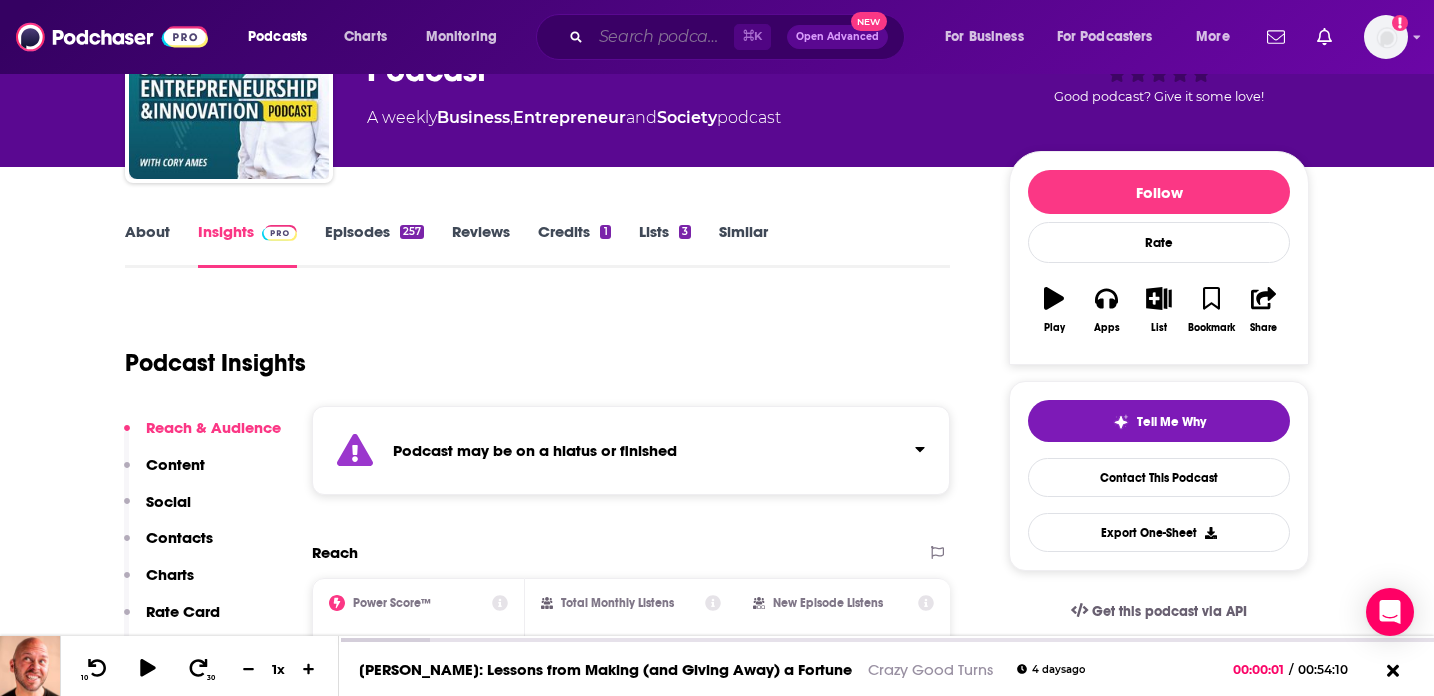 click at bounding box center (662, 37) 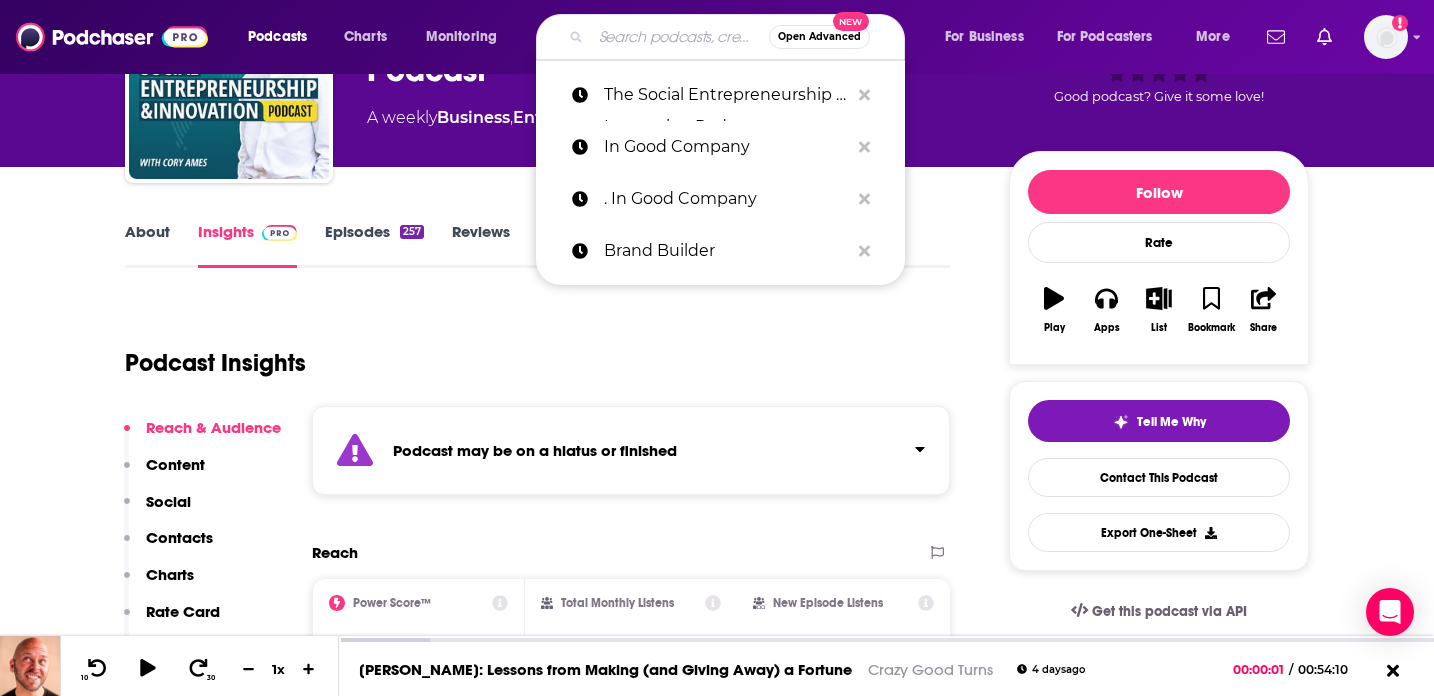 paste on "PurposeCast" 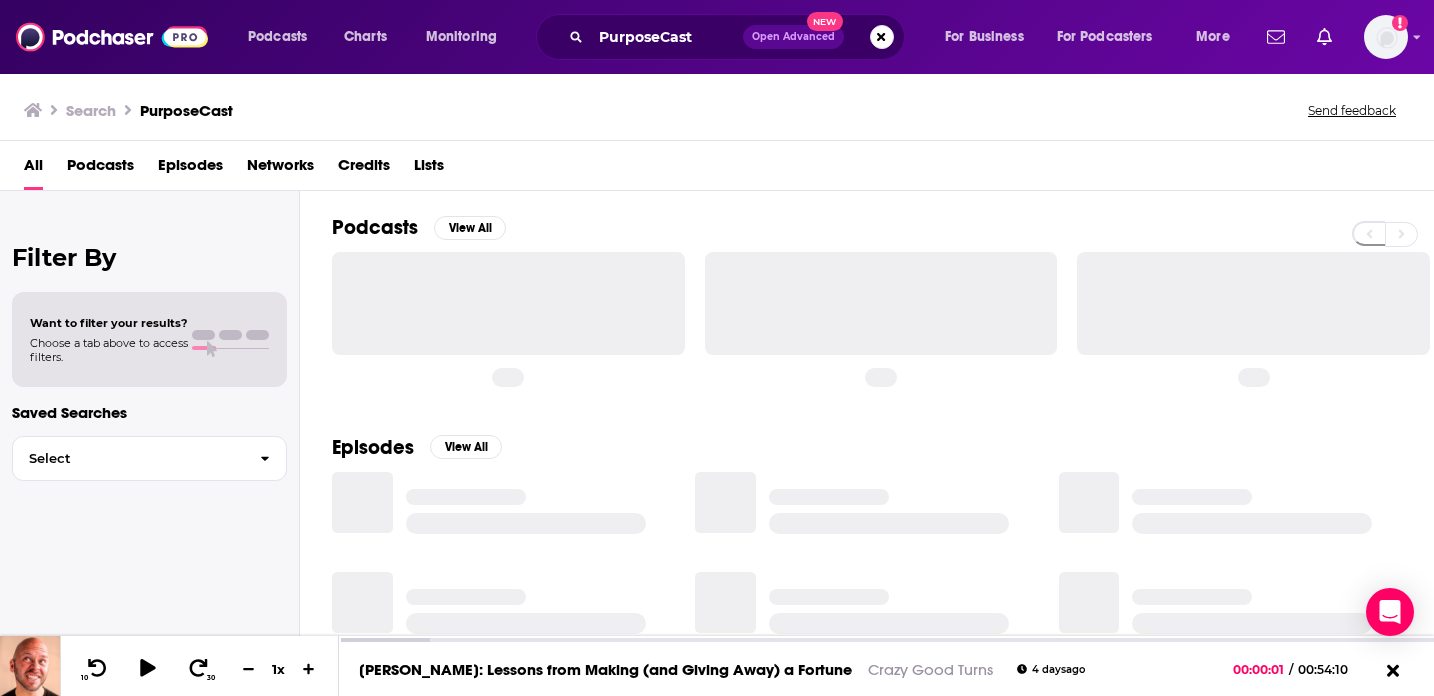 scroll, scrollTop: 0, scrollLeft: 0, axis: both 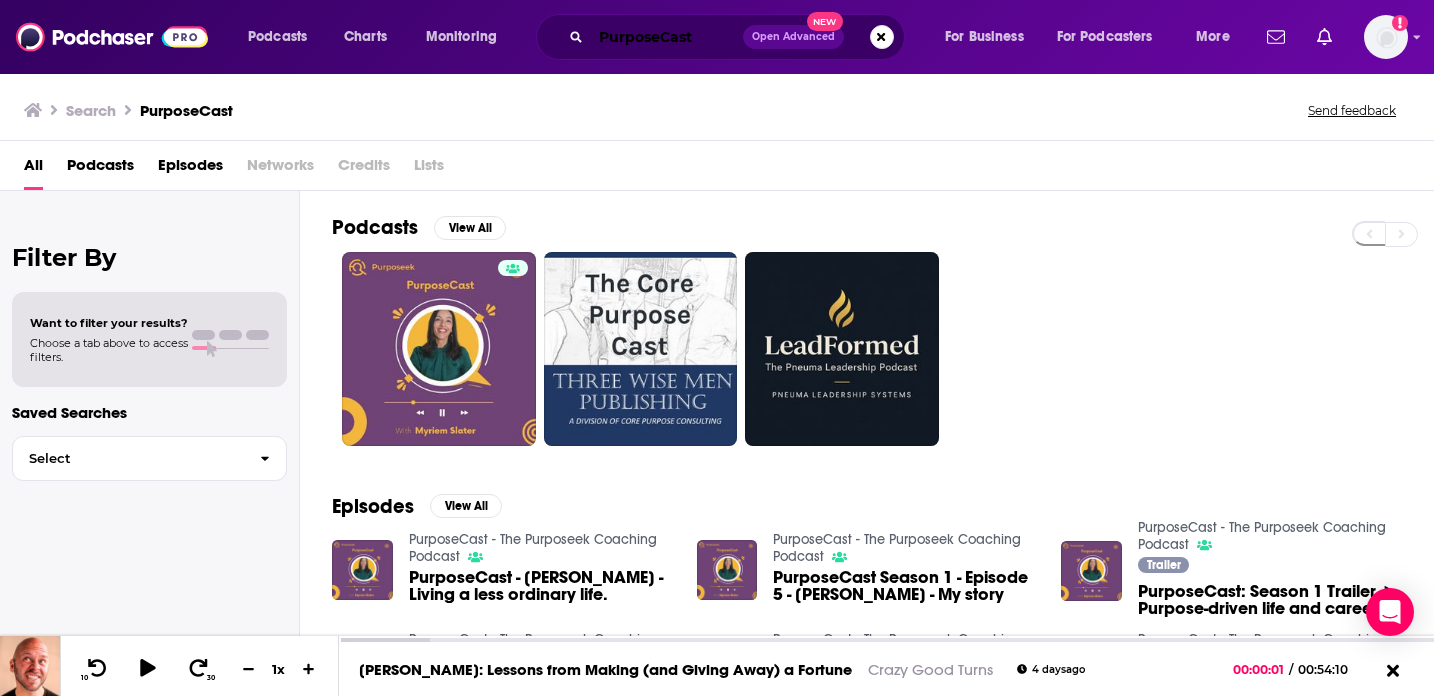 click on "PurposeCast" at bounding box center (667, 37) 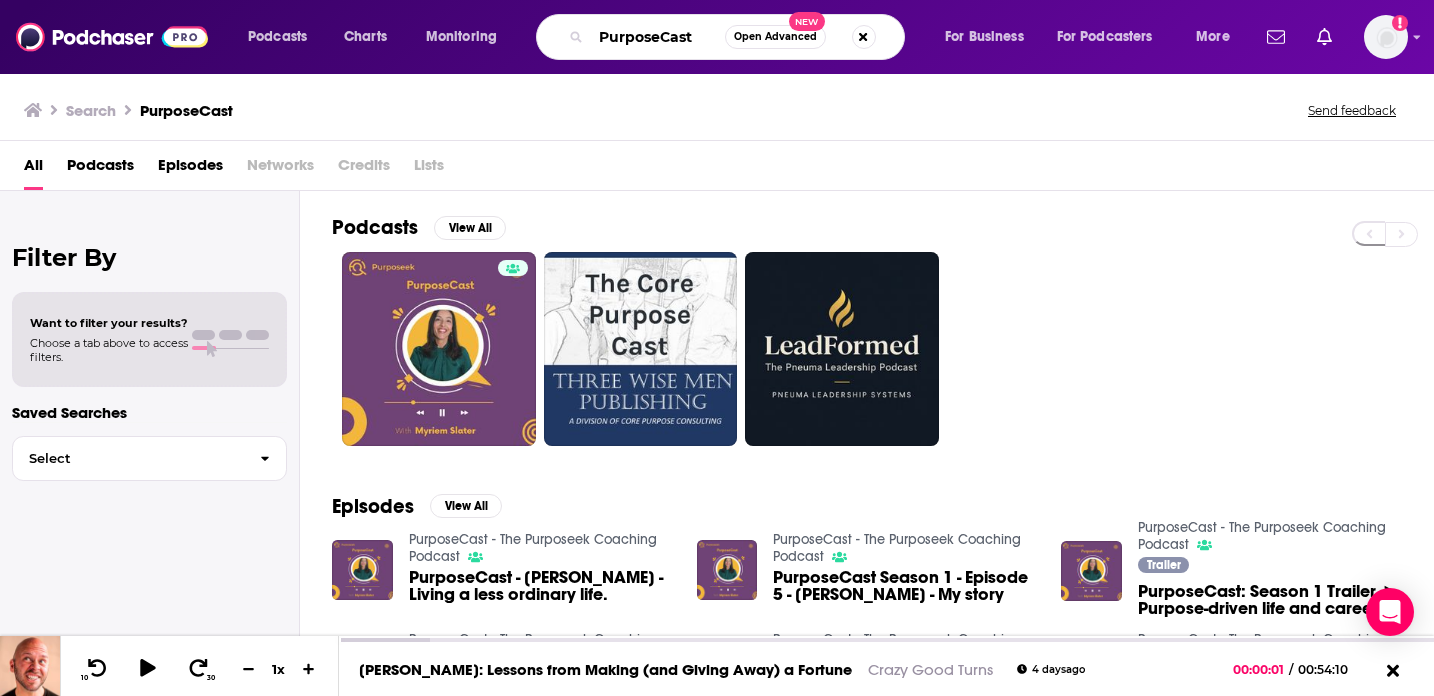 click on "PurposeCast" at bounding box center [658, 37] 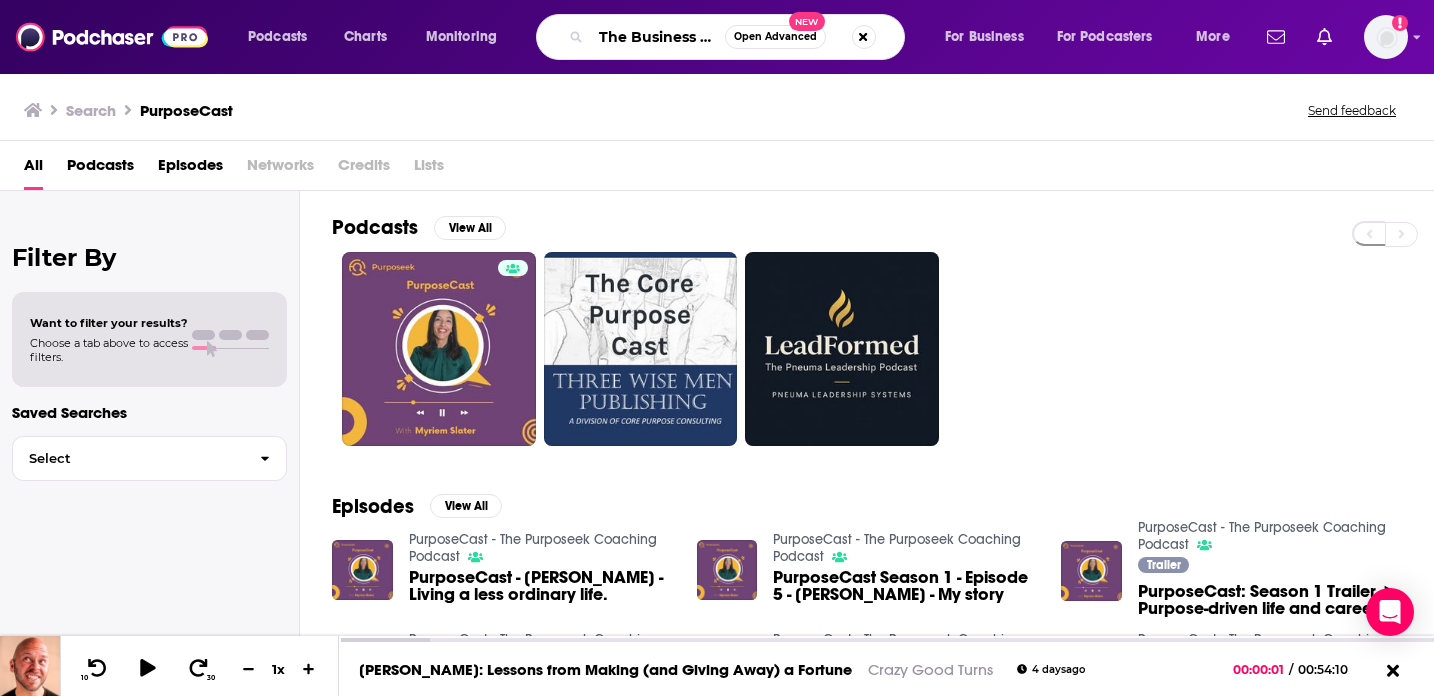 scroll, scrollTop: 0, scrollLeft: 50, axis: horizontal 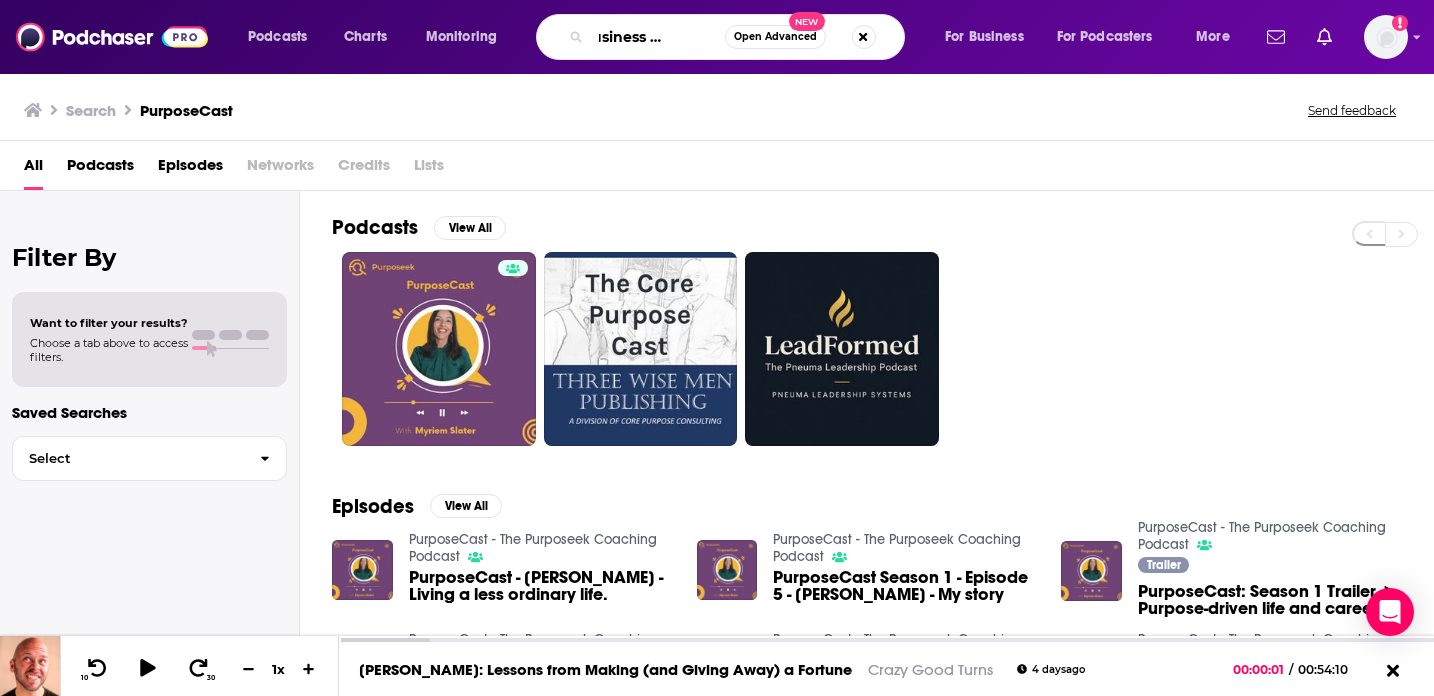 type on "The Business of Giving" 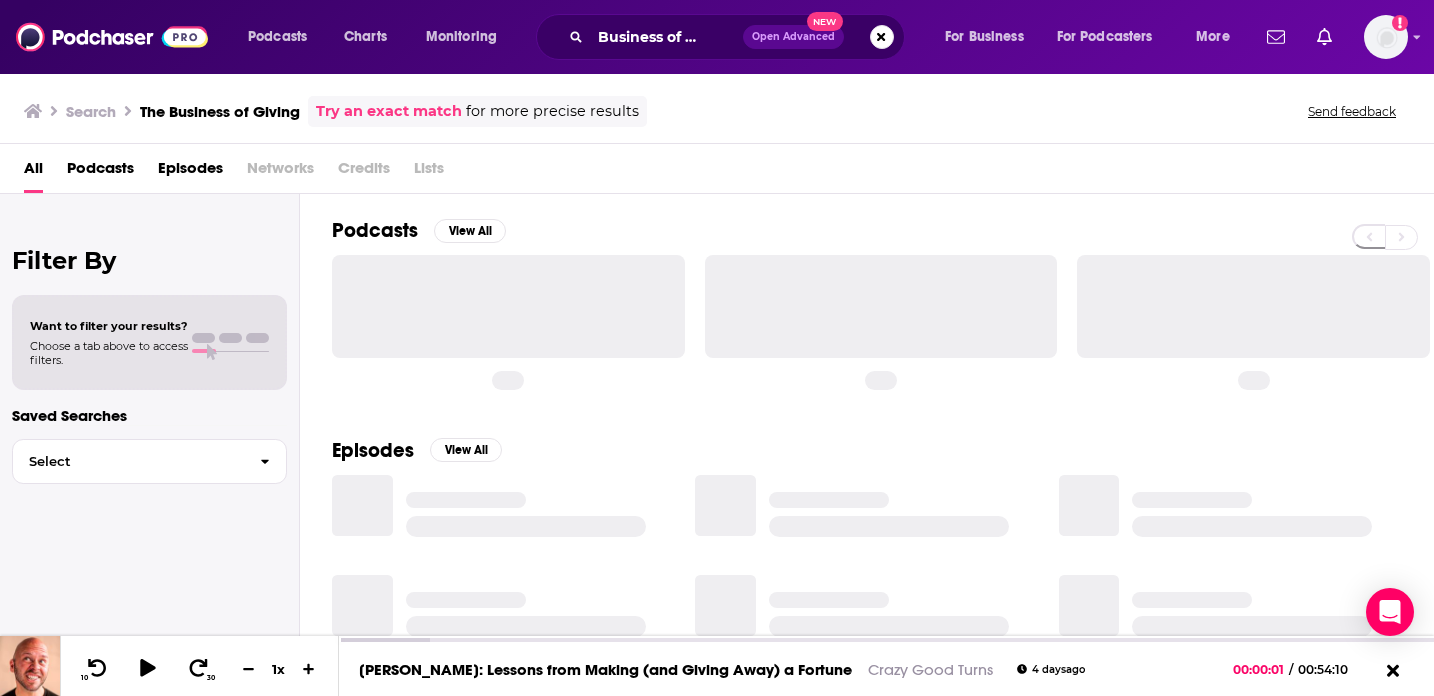 scroll, scrollTop: 0, scrollLeft: 0, axis: both 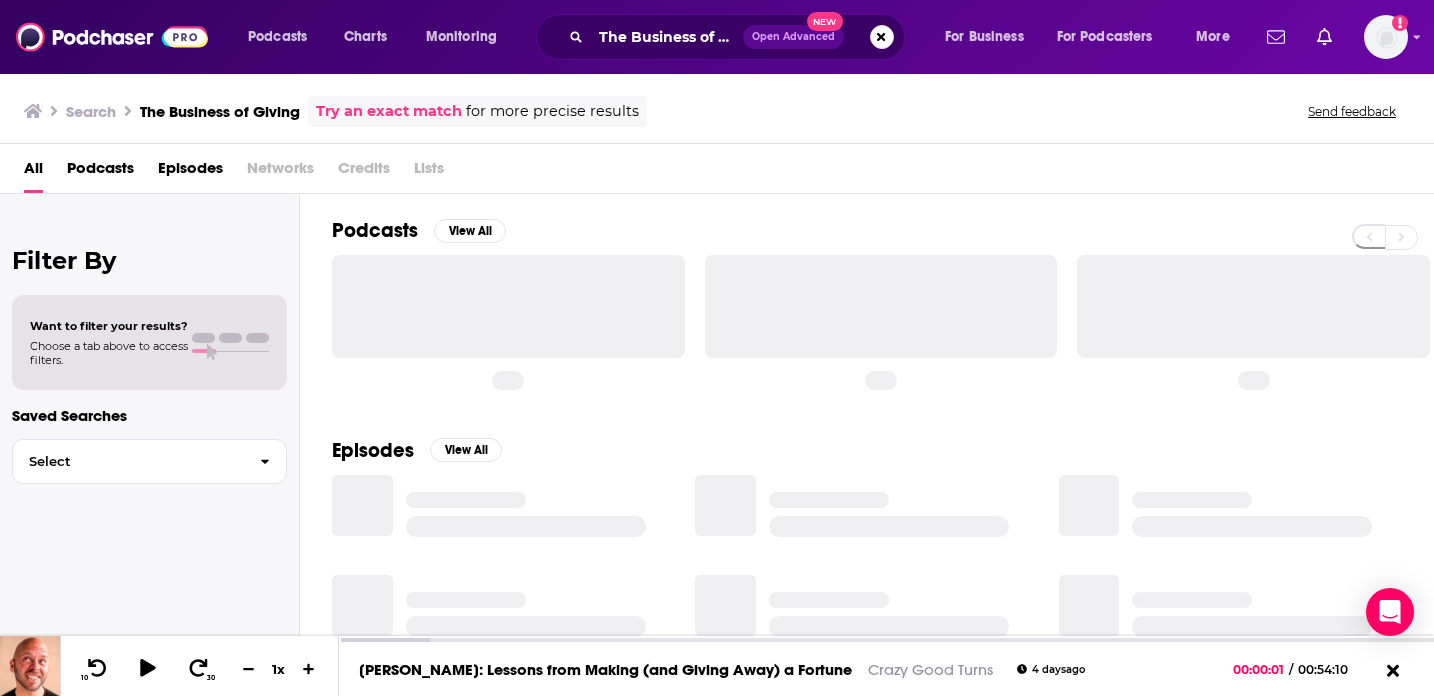 click on "Open Advanced" at bounding box center [793, 37] 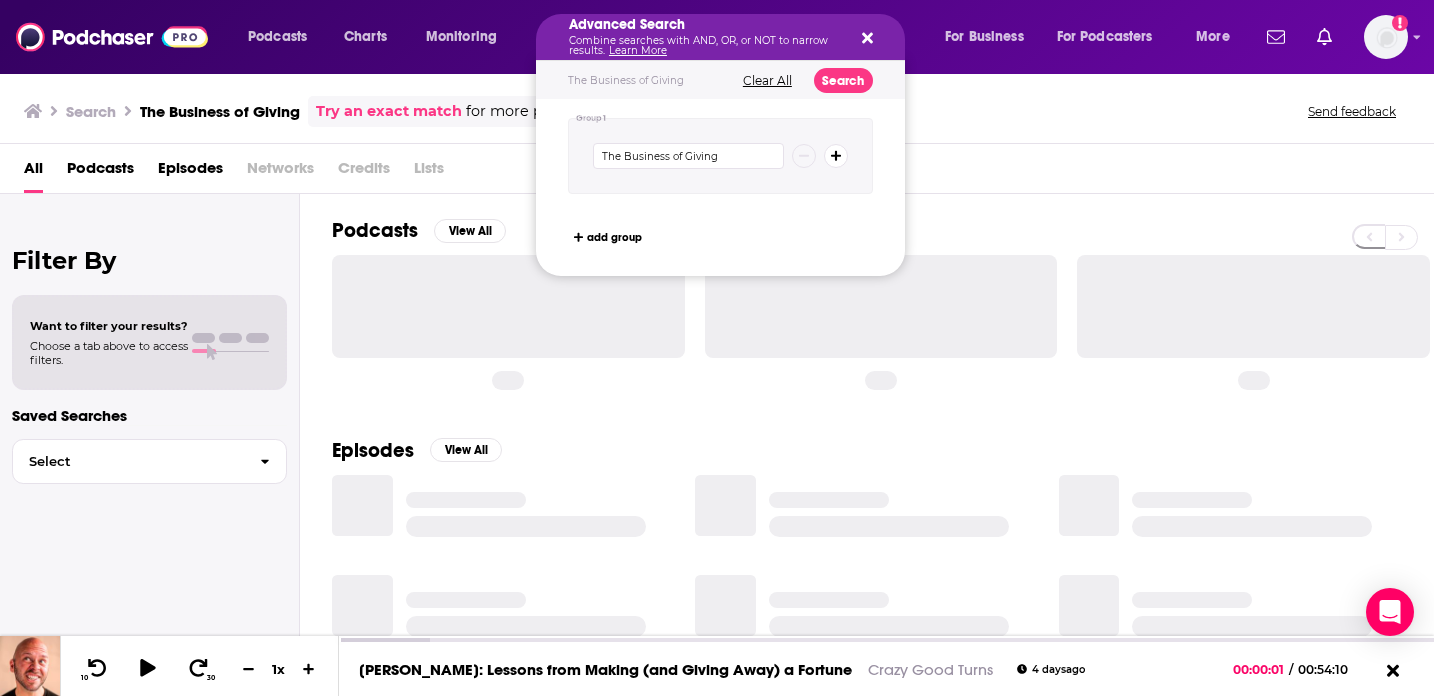 click on "The Business of Giving" at bounding box center (688, 156) 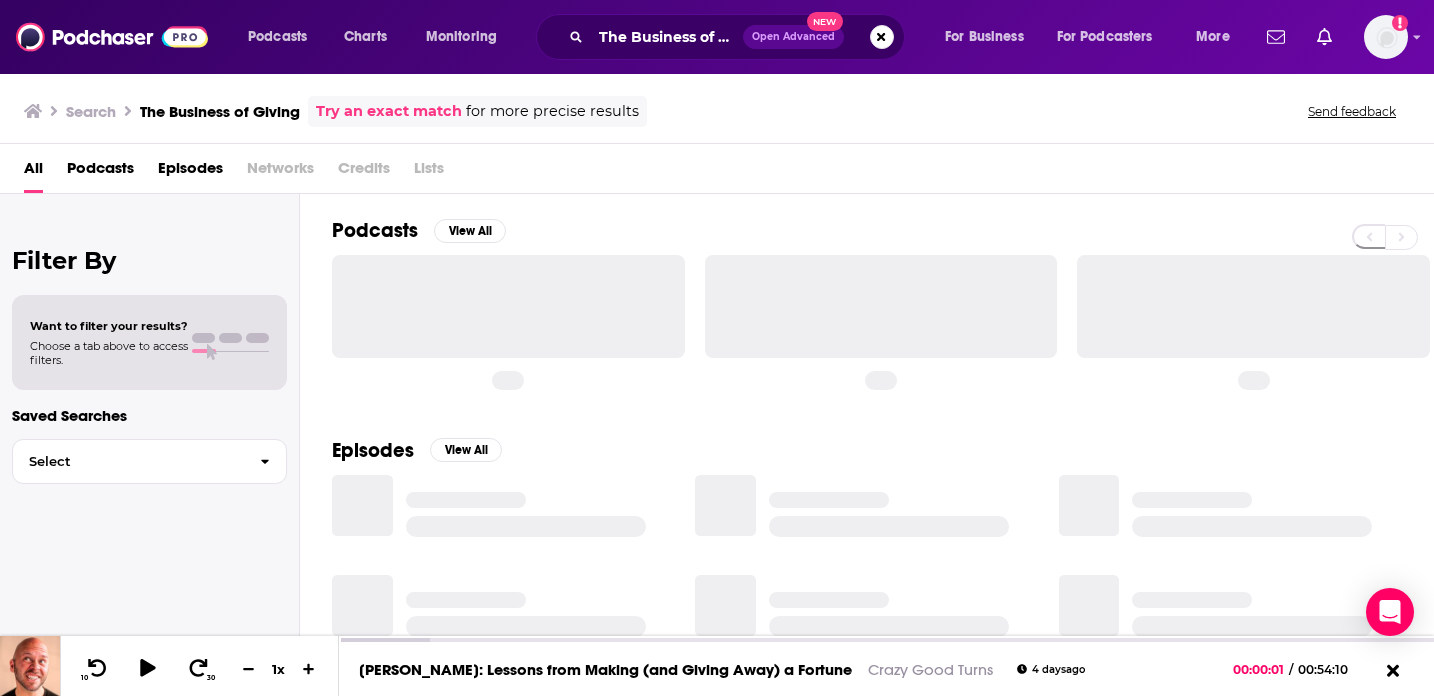 click 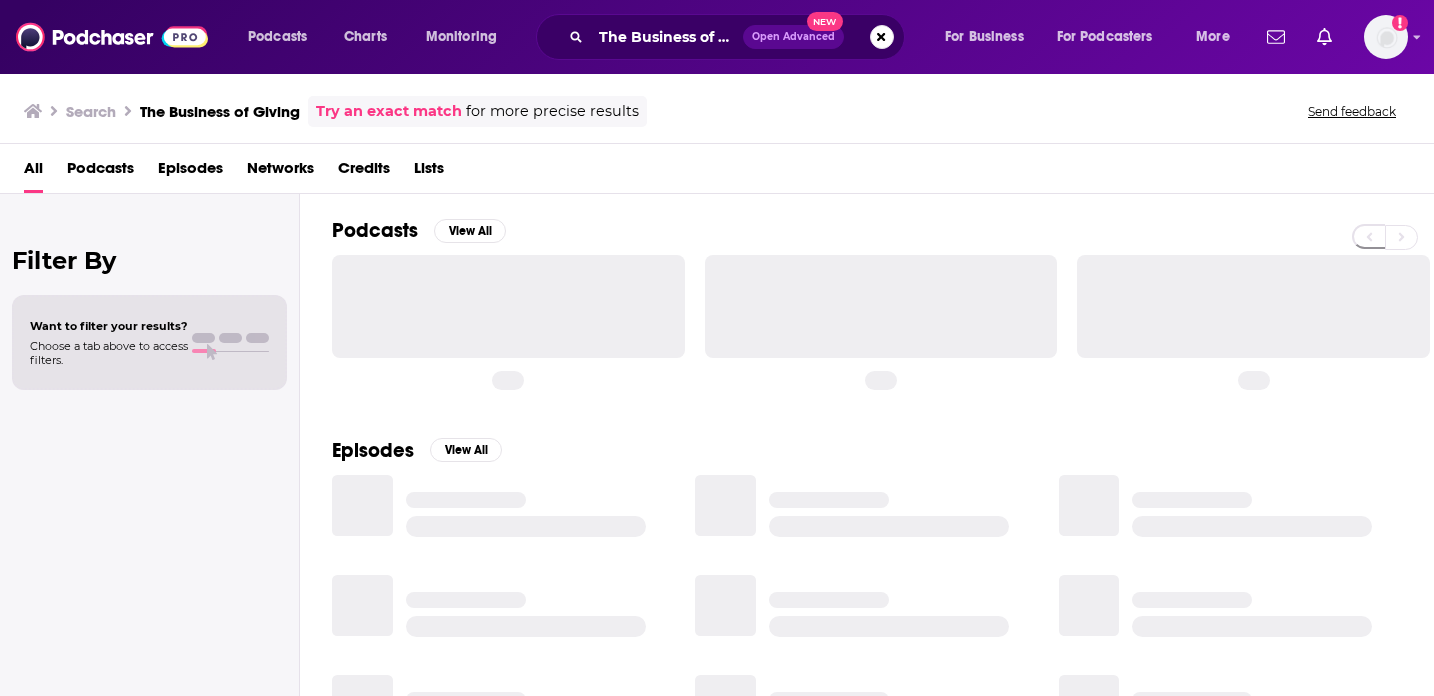 scroll, scrollTop: 0, scrollLeft: 0, axis: both 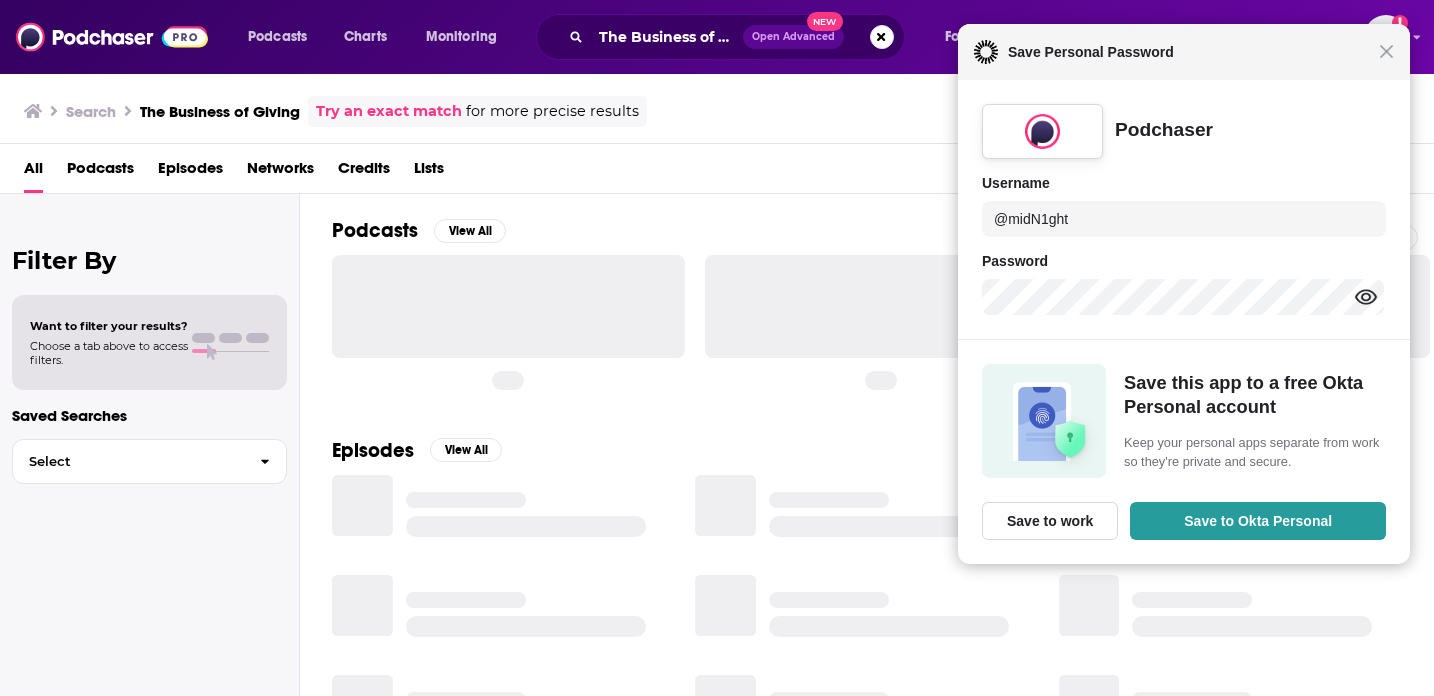 click on "Close                   Save Personal Password" at bounding box center [1184, 52] 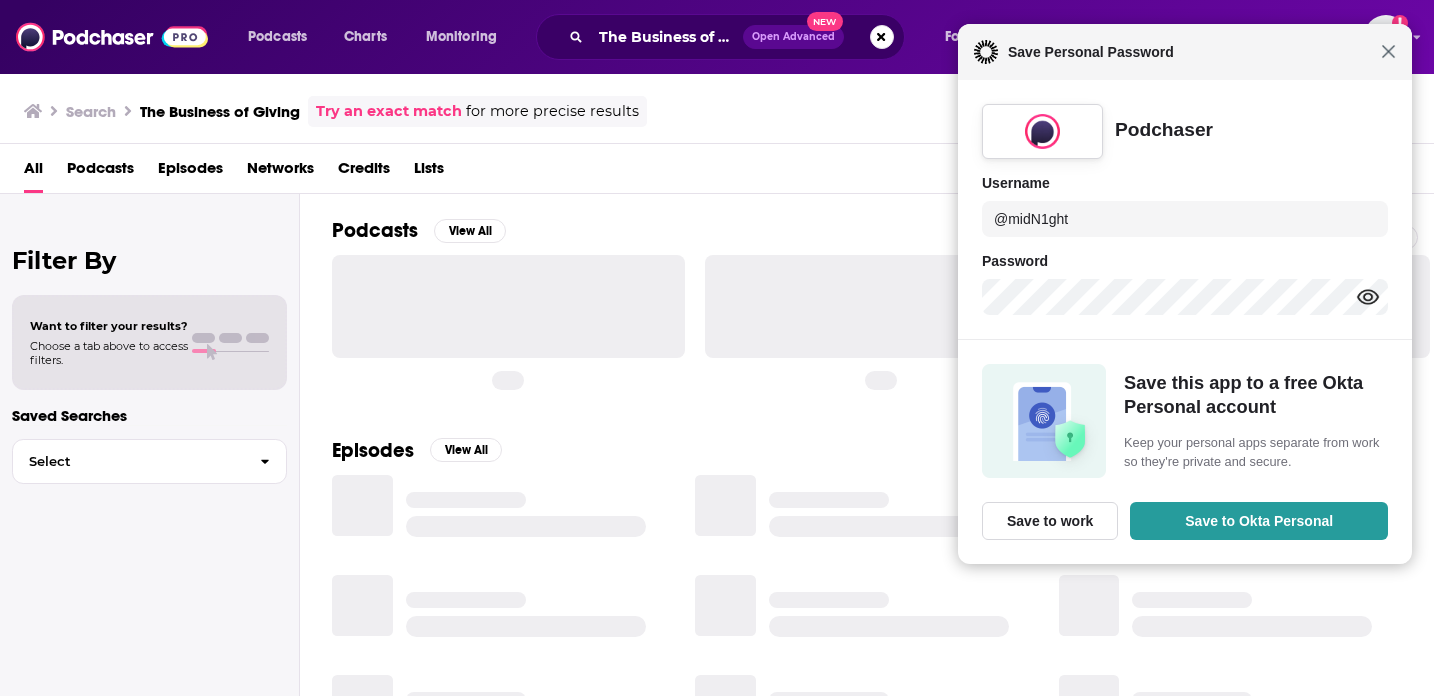 click on "Close" at bounding box center (1388, 51) 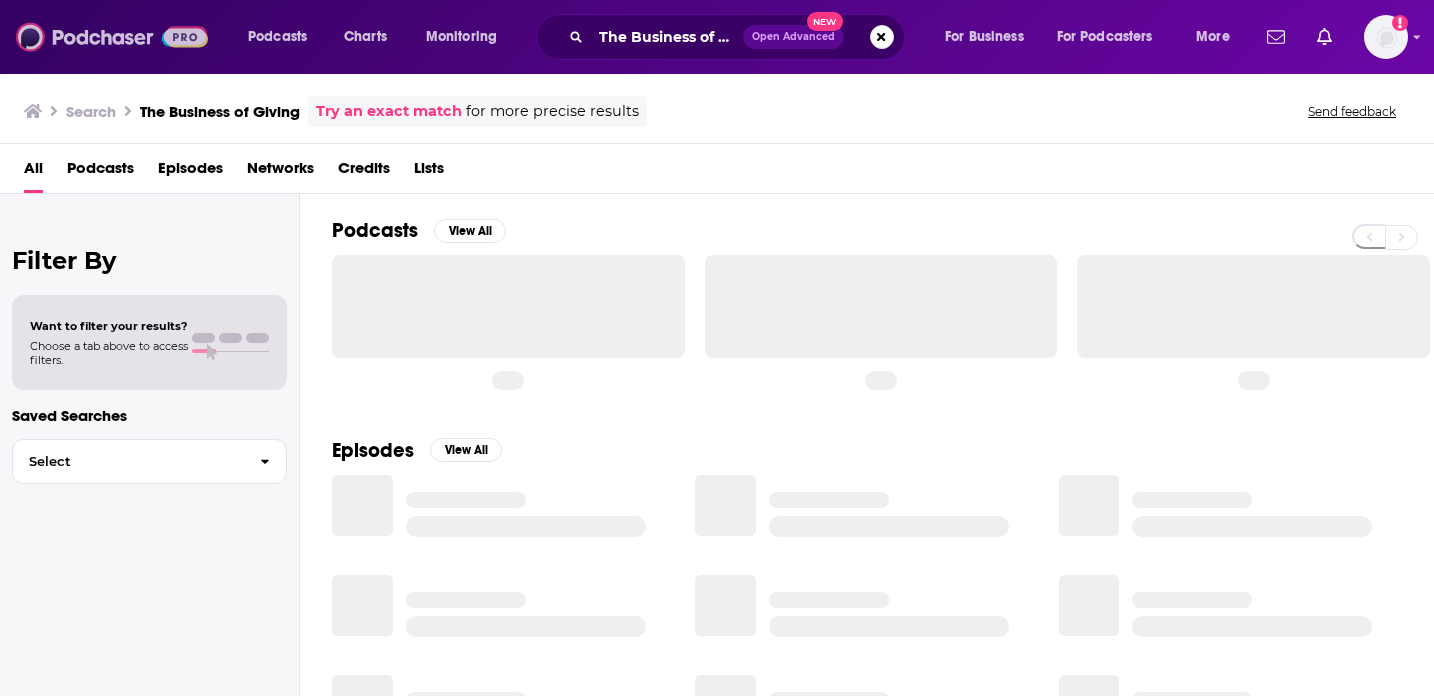 click at bounding box center [112, 37] 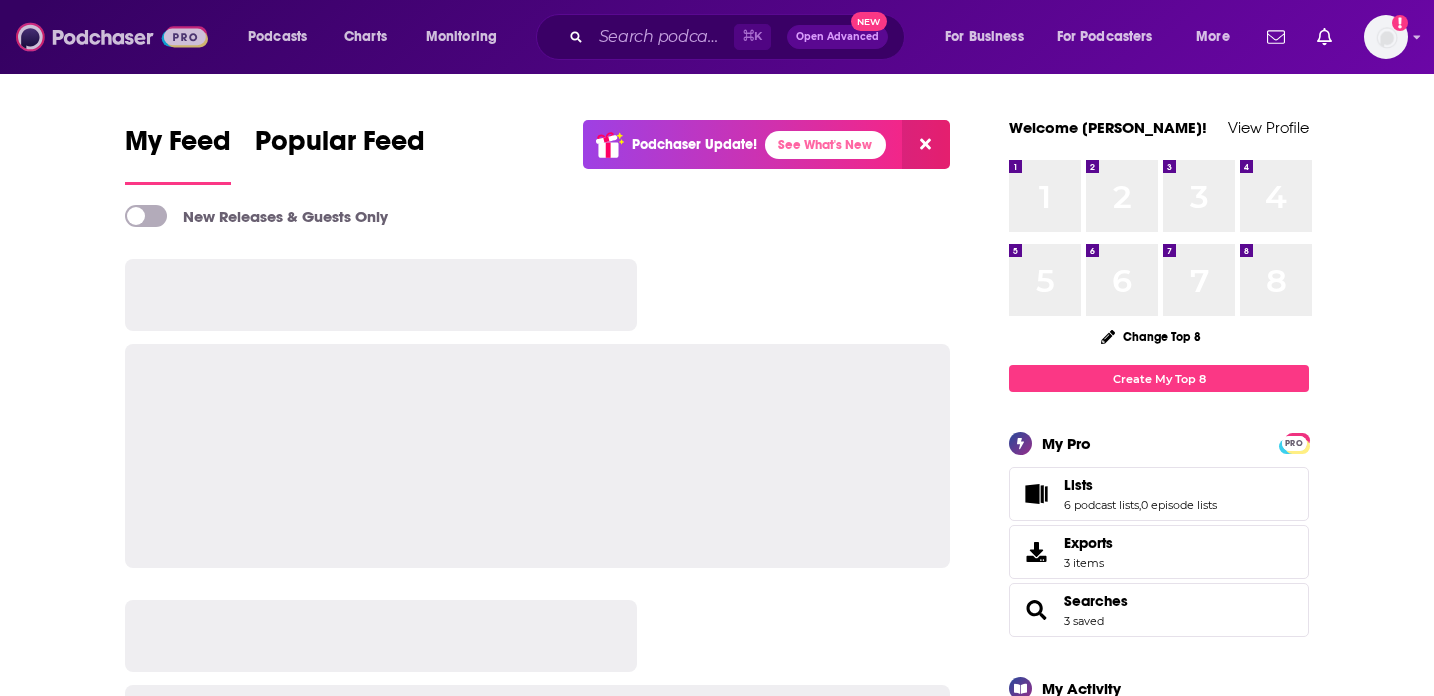 click at bounding box center [112, 37] 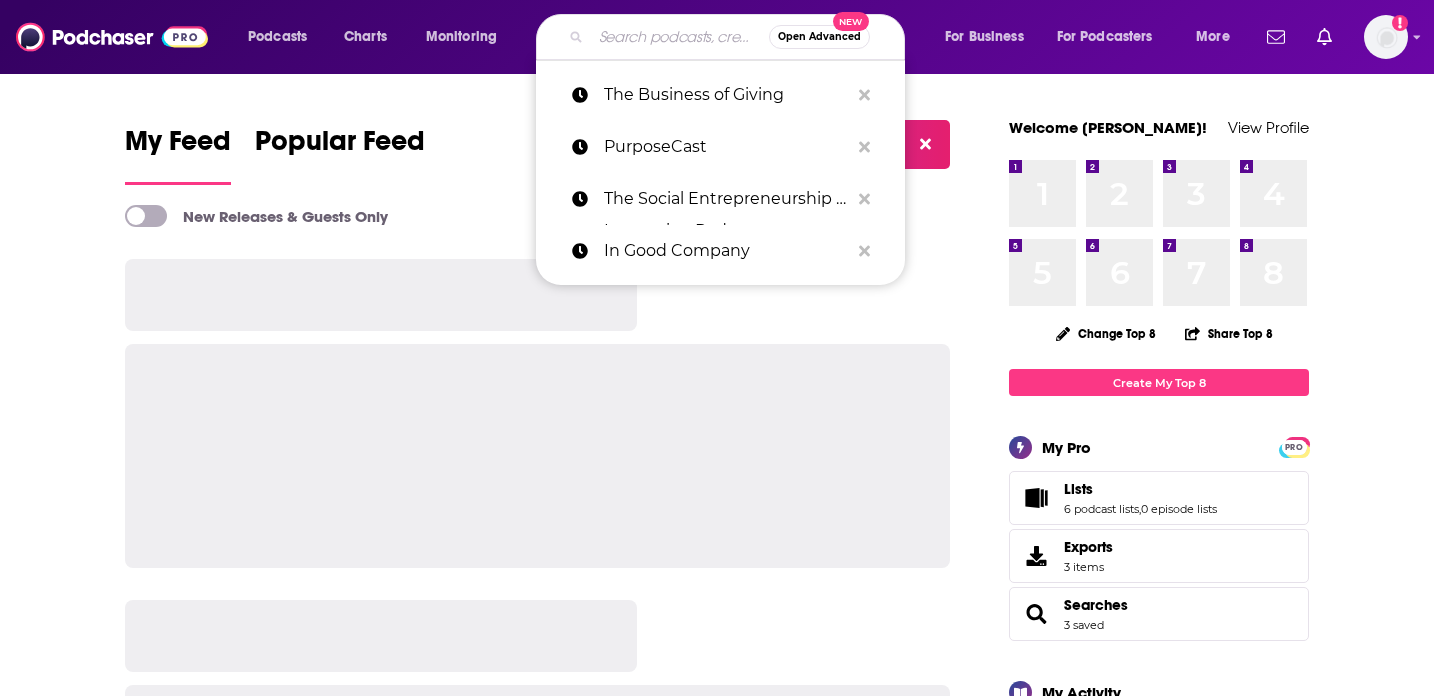 click at bounding box center (680, 37) 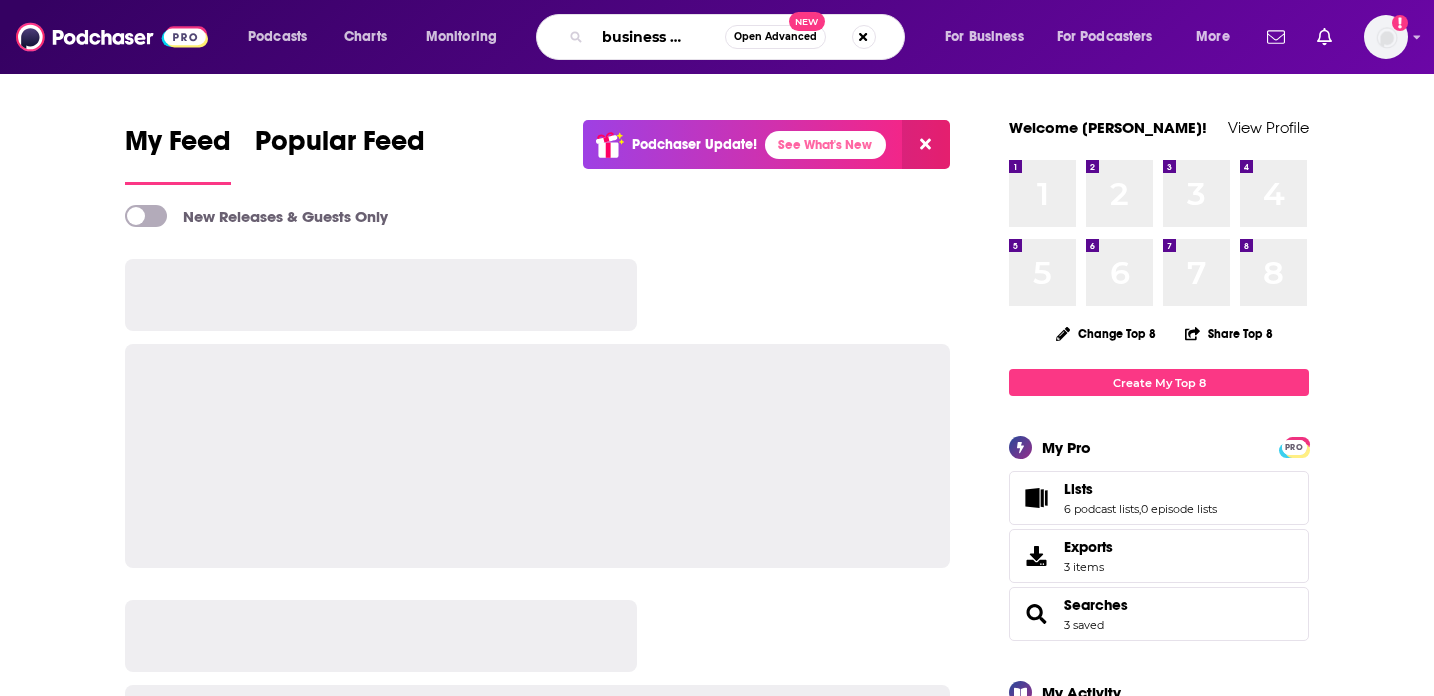 scroll, scrollTop: 0, scrollLeft: 45, axis: horizontal 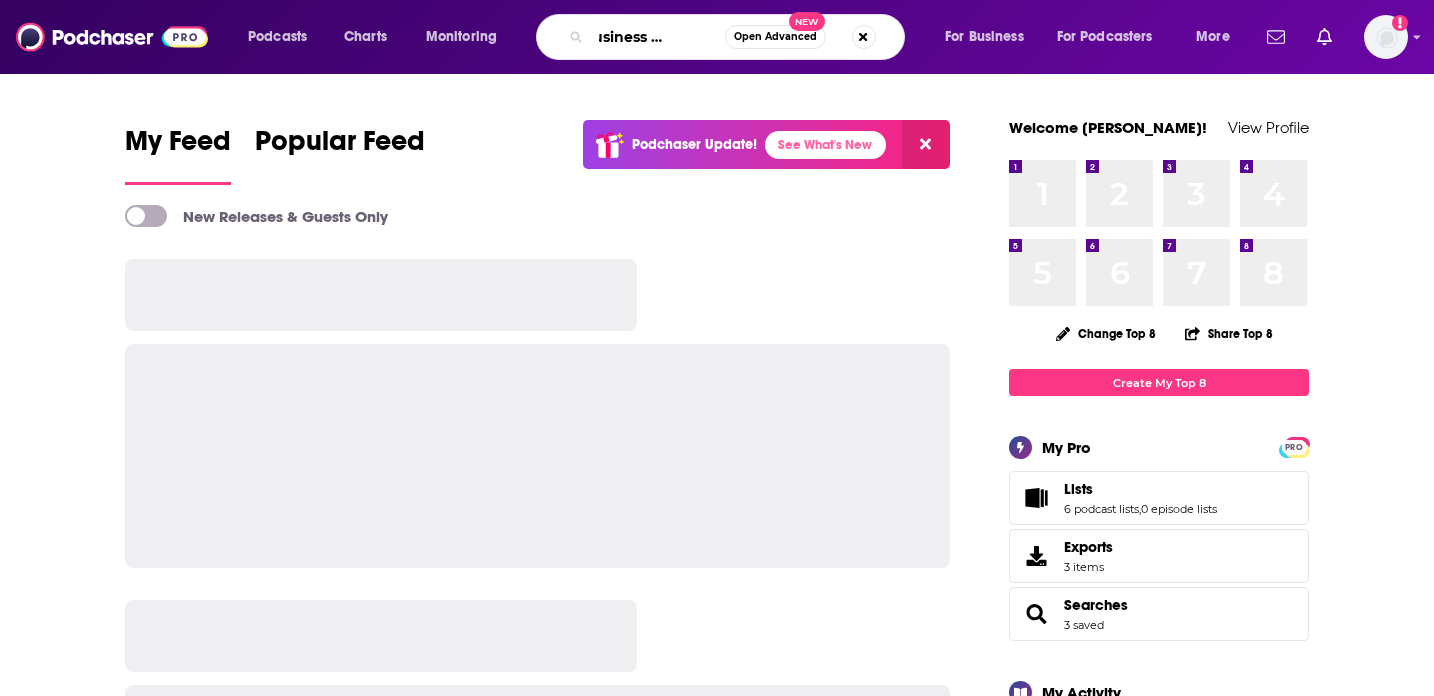 type on "the business of giving" 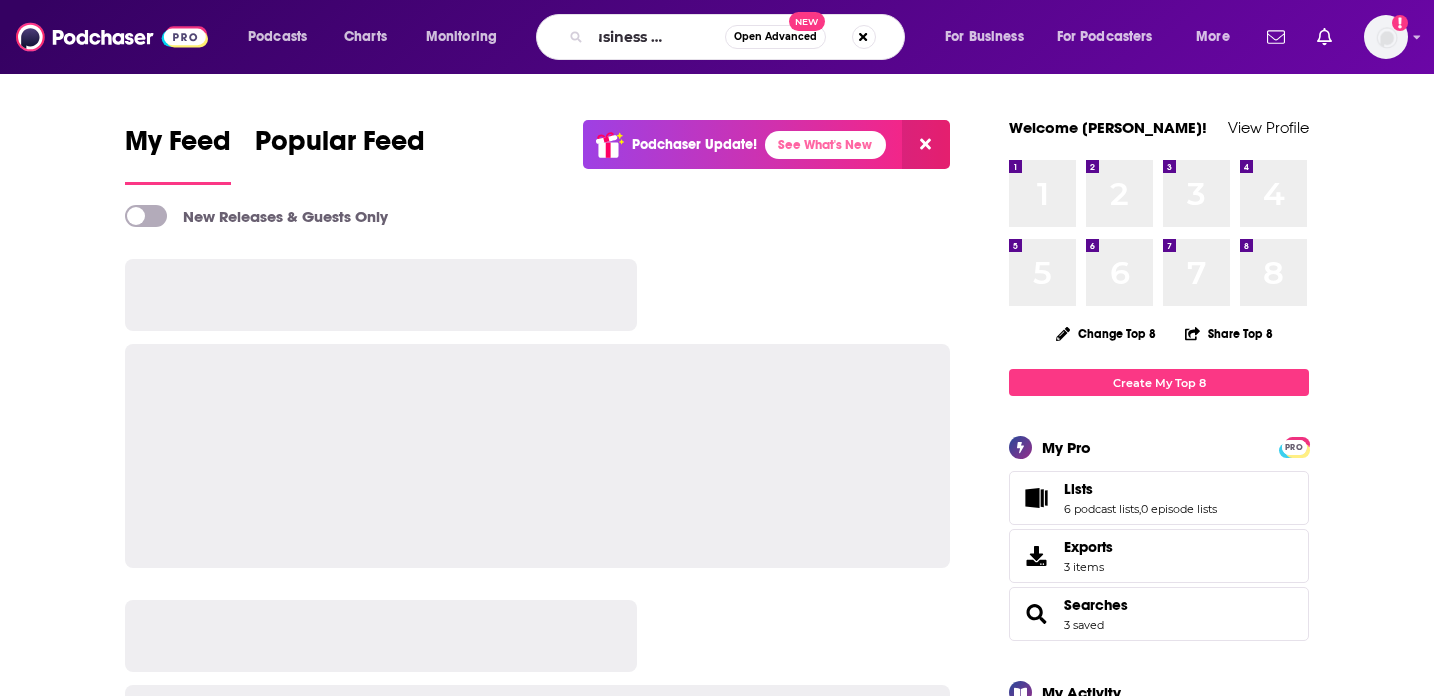 scroll, scrollTop: 0, scrollLeft: 0, axis: both 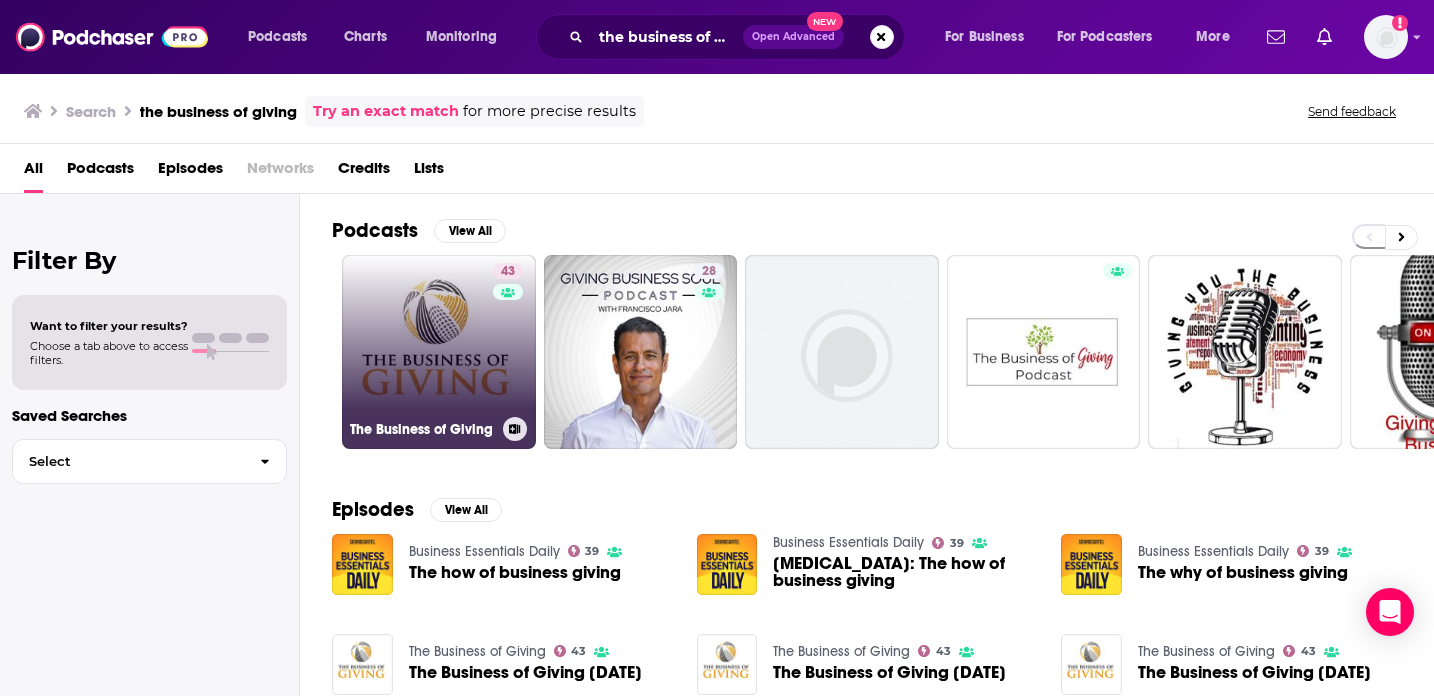 click on "43 The Business of Giving" at bounding box center (439, 352) 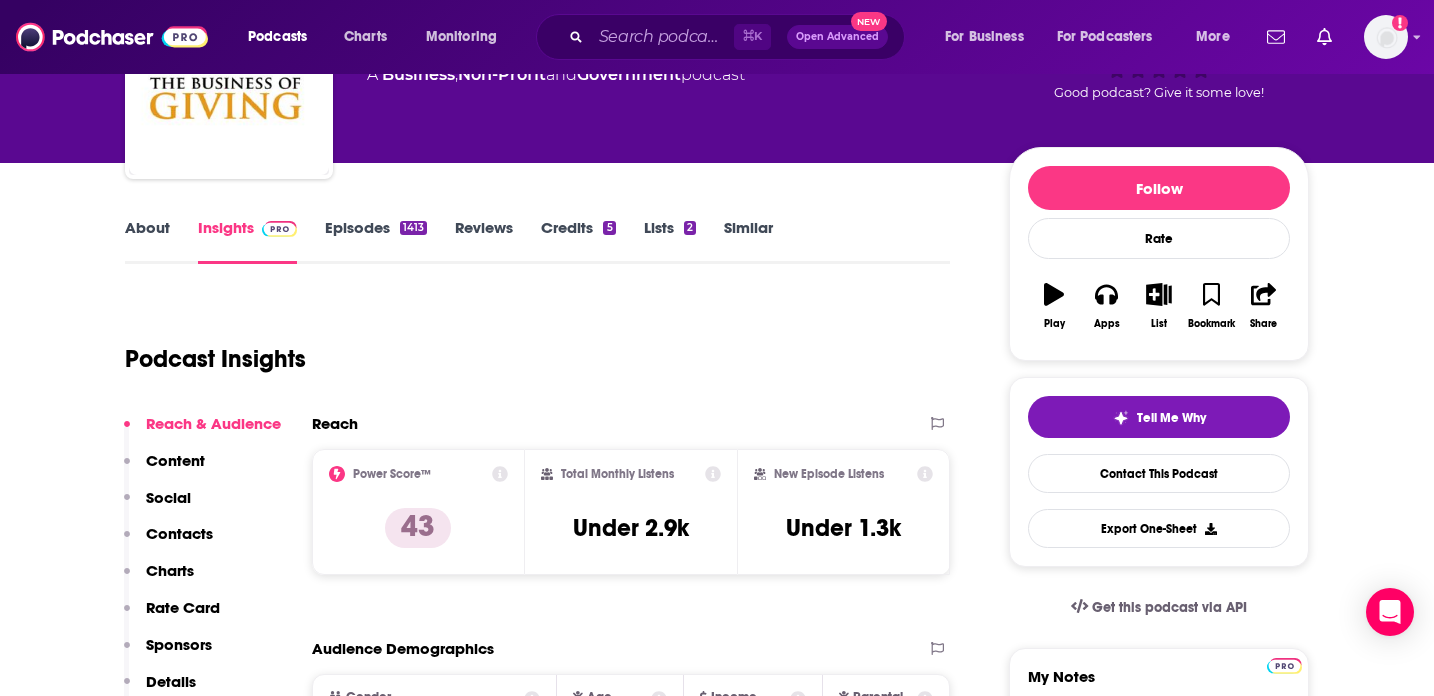 scroll, scrollTop: 0, scrollLeft: 0, axis: both 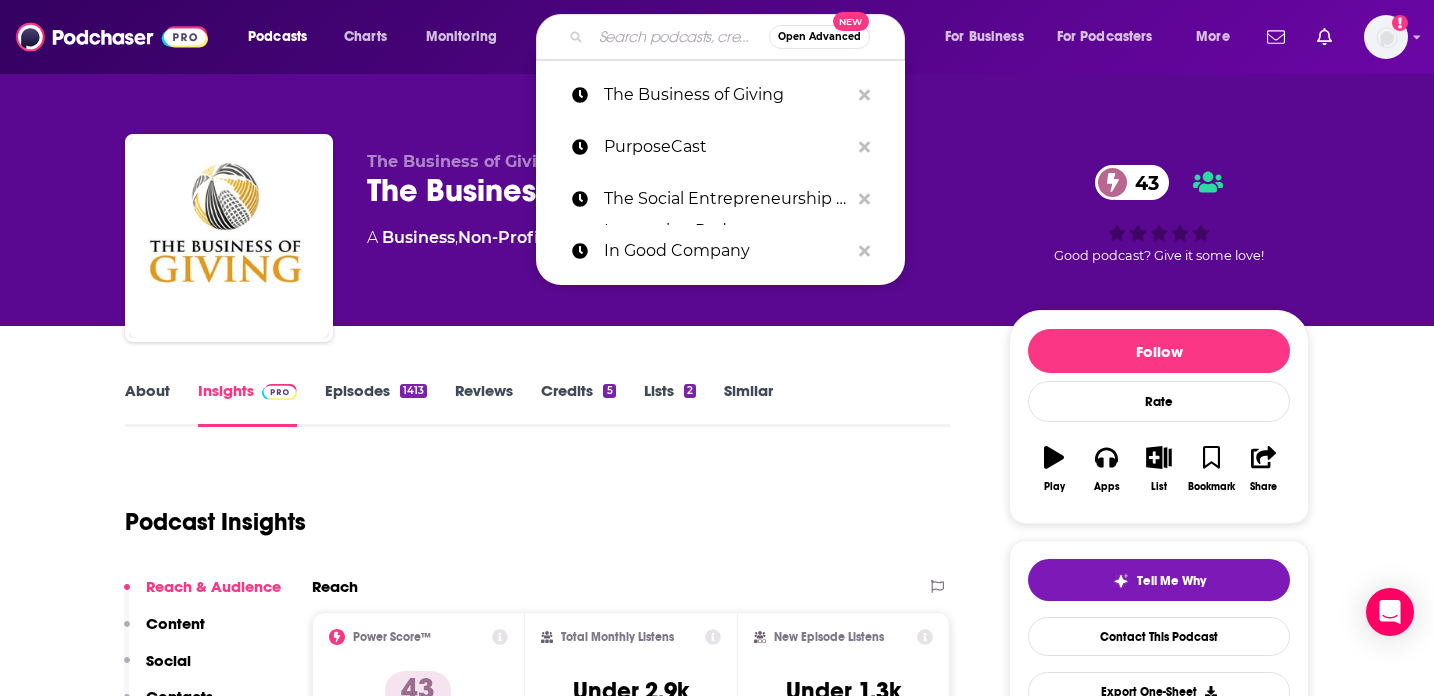 click at bounding box center [680, 37] 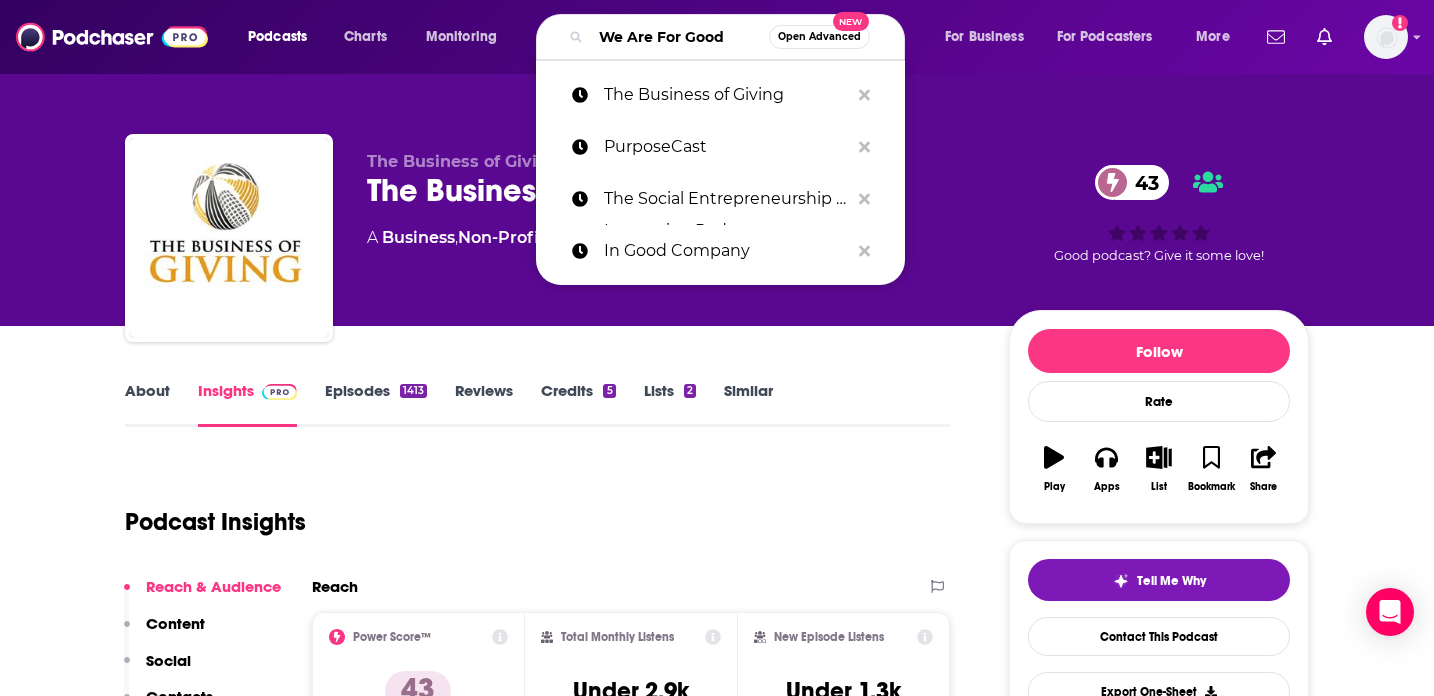 scroll, scrollTop: 0, scrollLeft: 8, axis: horizontal 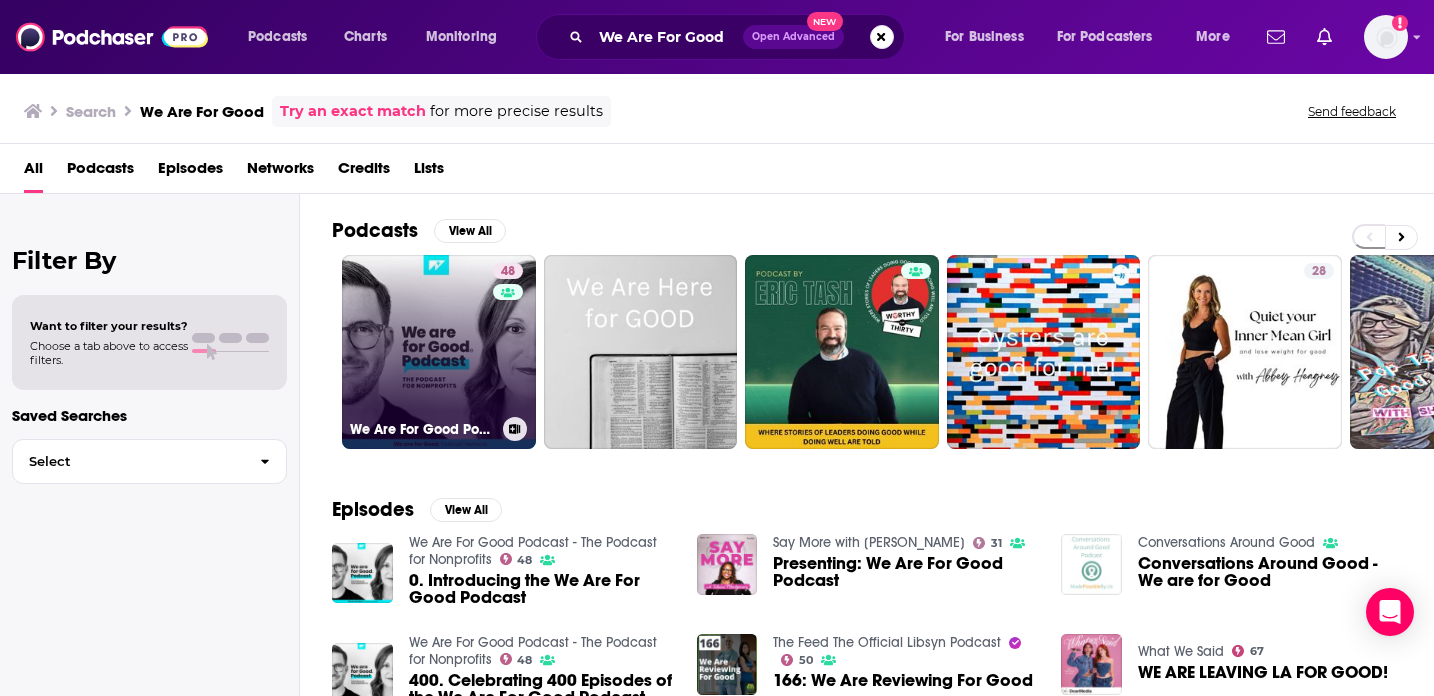 click on "48 We Are For Good Podcast - The Podcast for Nonprofits" at bounding box center (439, 352) 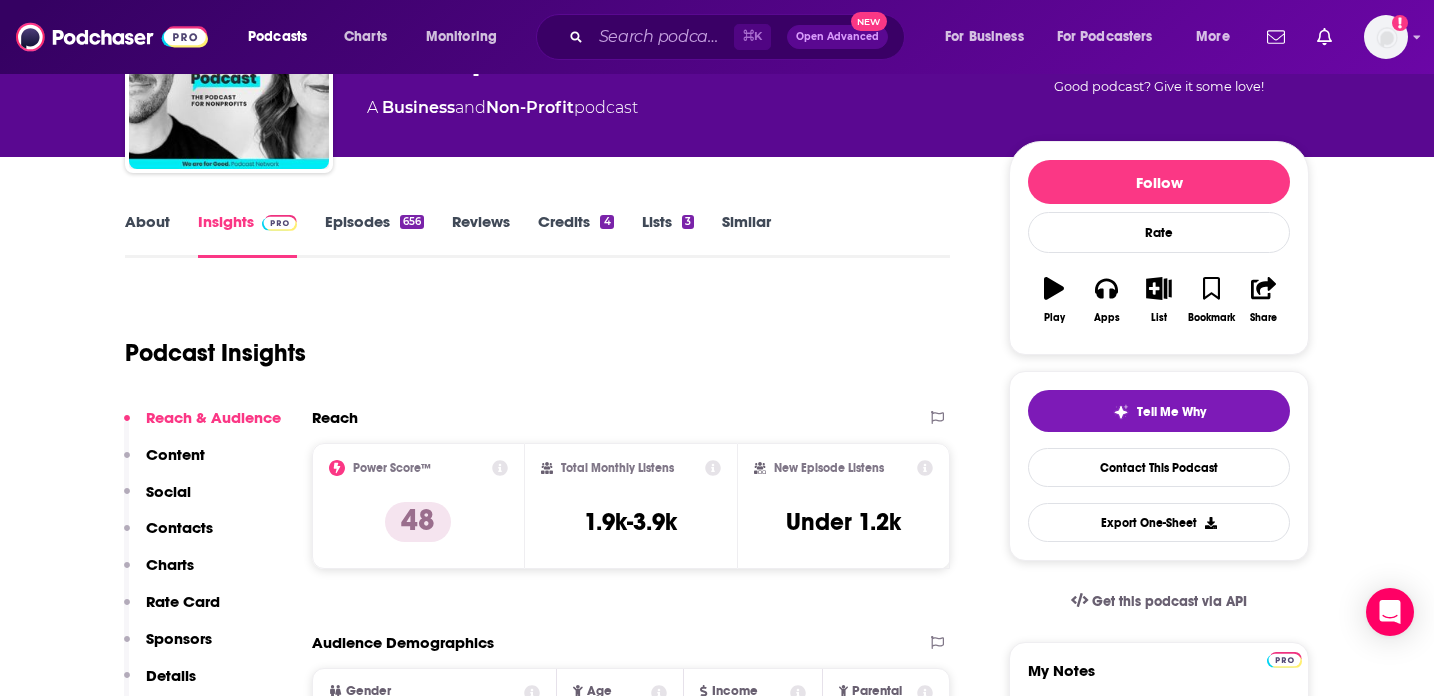 scroll, scrollTop: 167, scrollLeft: 0, axis: vertical 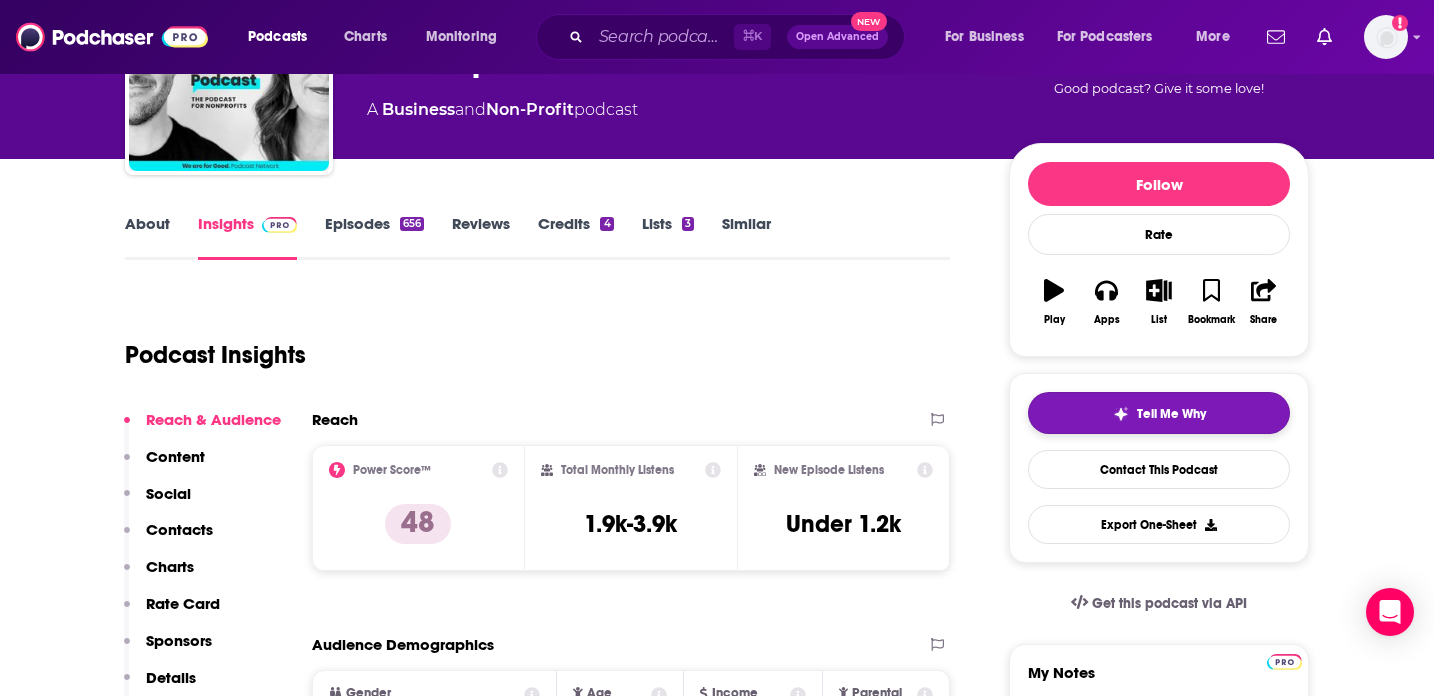 click on "Tell Me Why" at bounding box center (1159, 413) 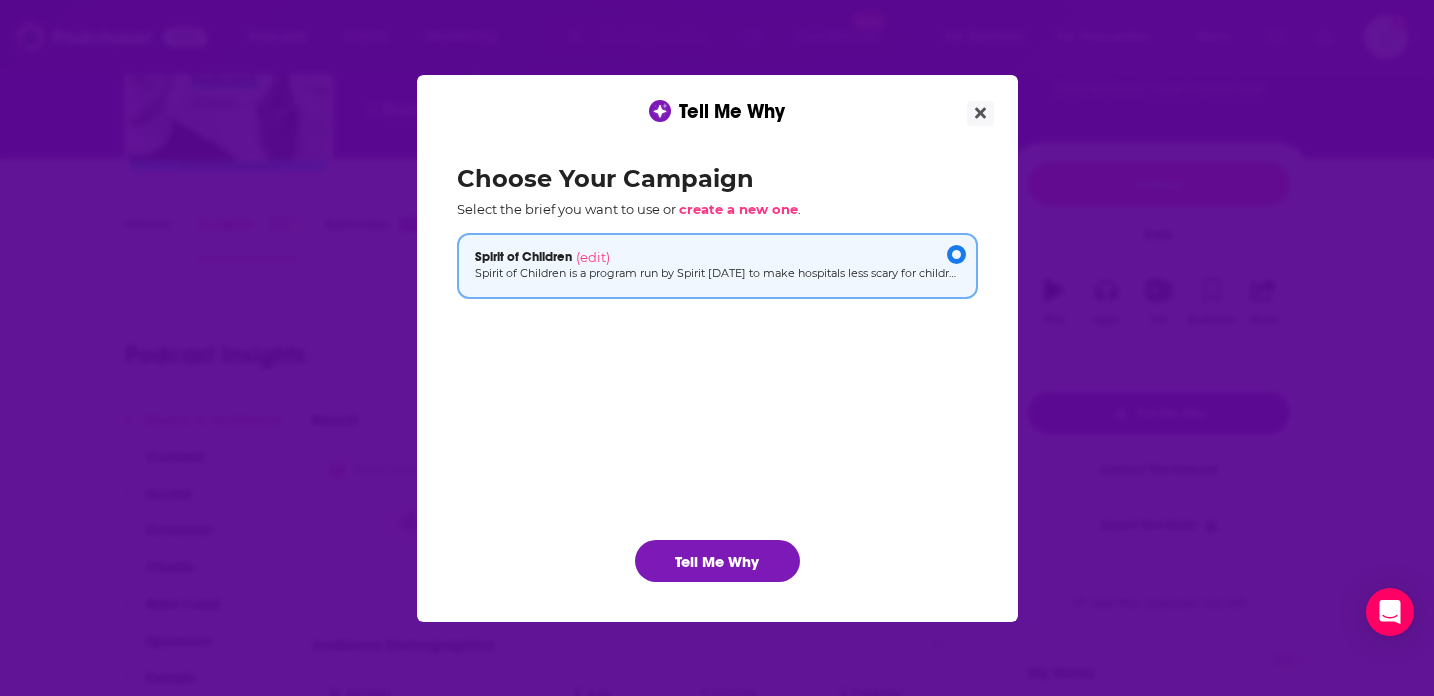 scroll, scrollTop: 0, scrollLeft: 0, axis: both 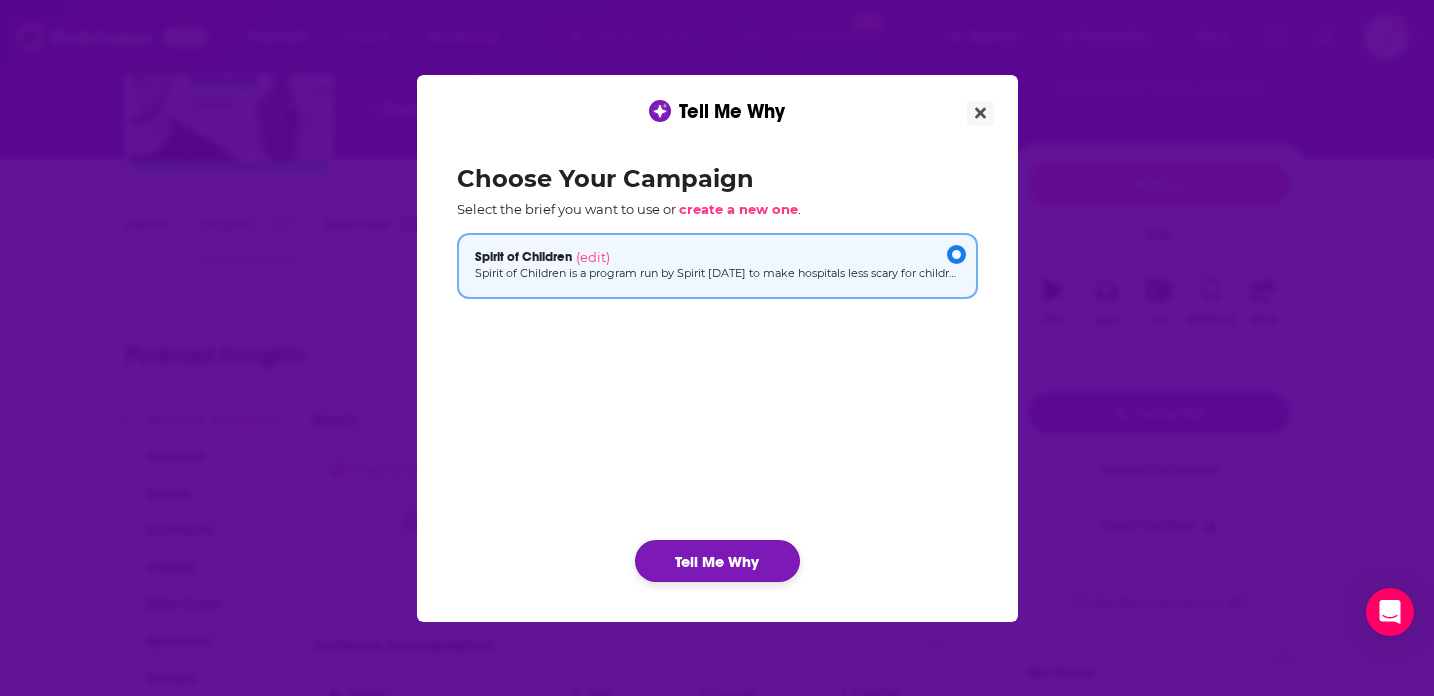 click on "Tell Me Why" 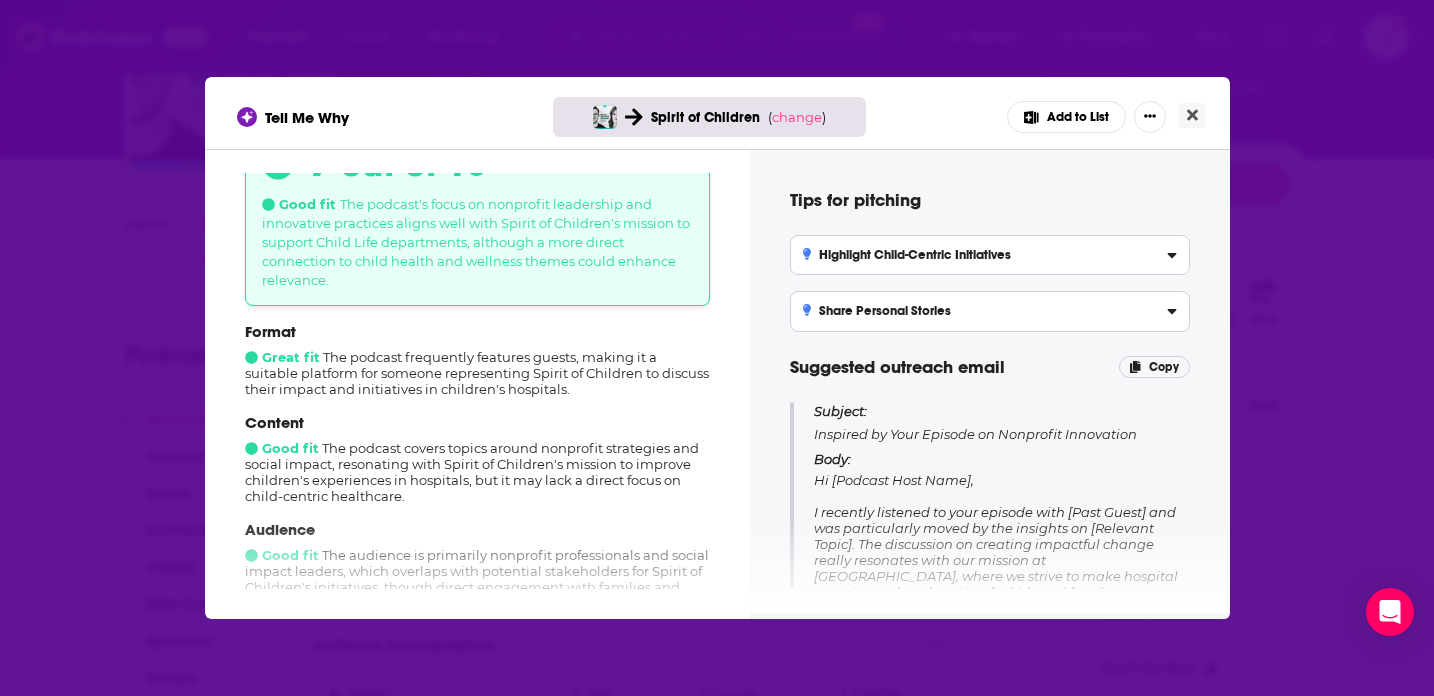 scroll, scrollTop: 115, scrollLeft: 0, axis: vertical 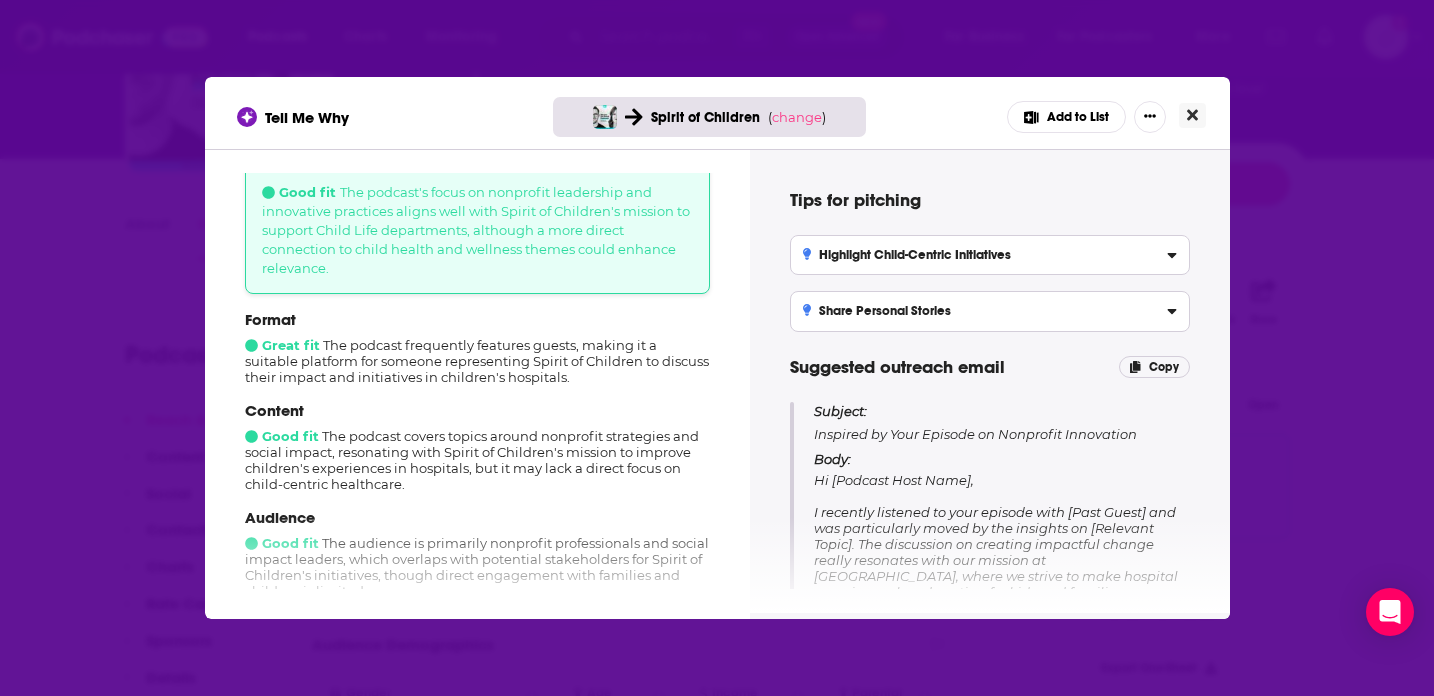 click at bounding box center (1192, 115) 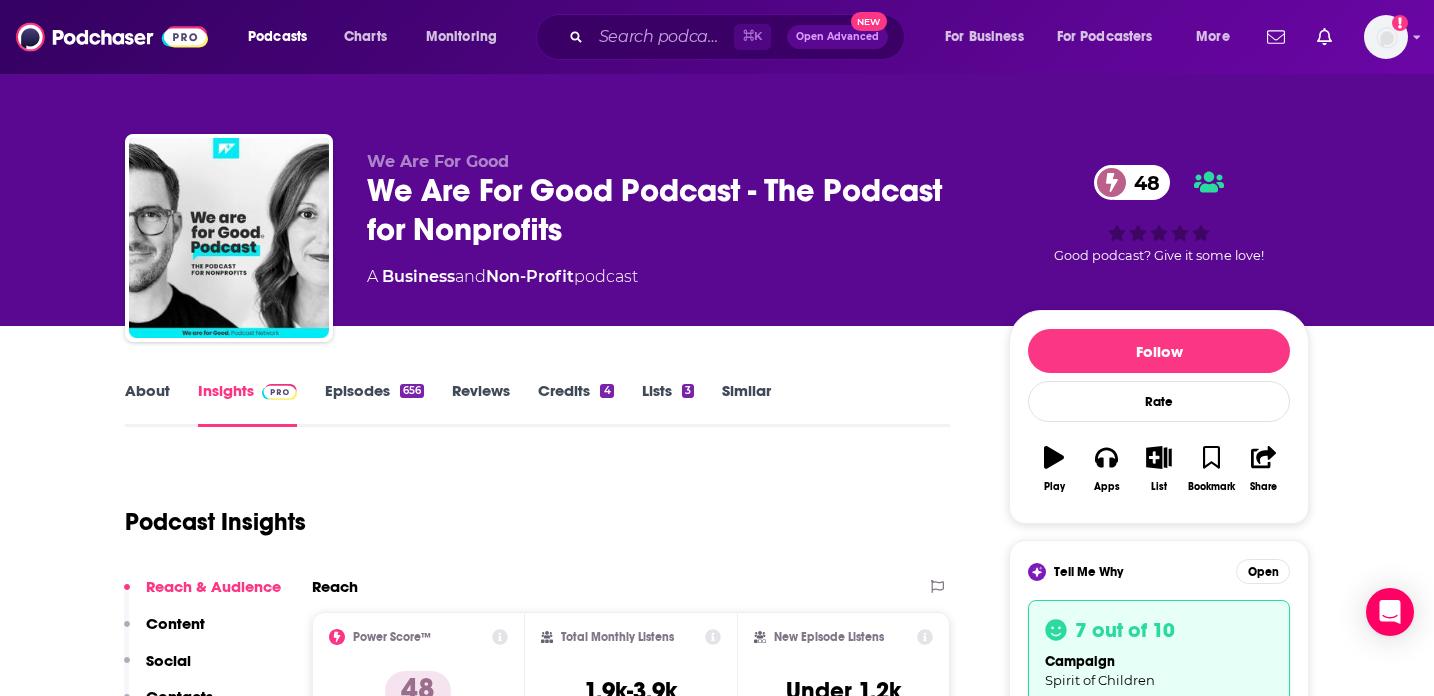 scroll, scrollTop: 167, scrollLeft: 0, axis: vertical 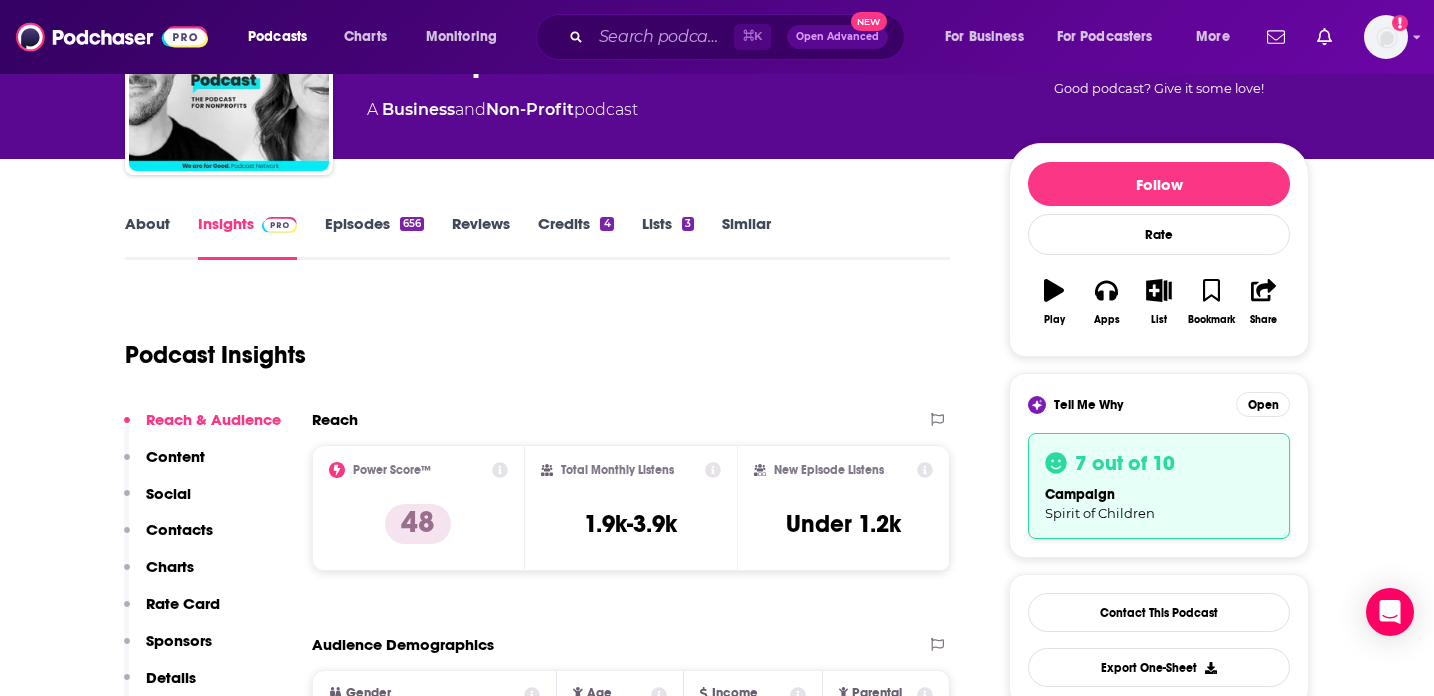 click on "Episodes 656" at bounding box center (374, 237) 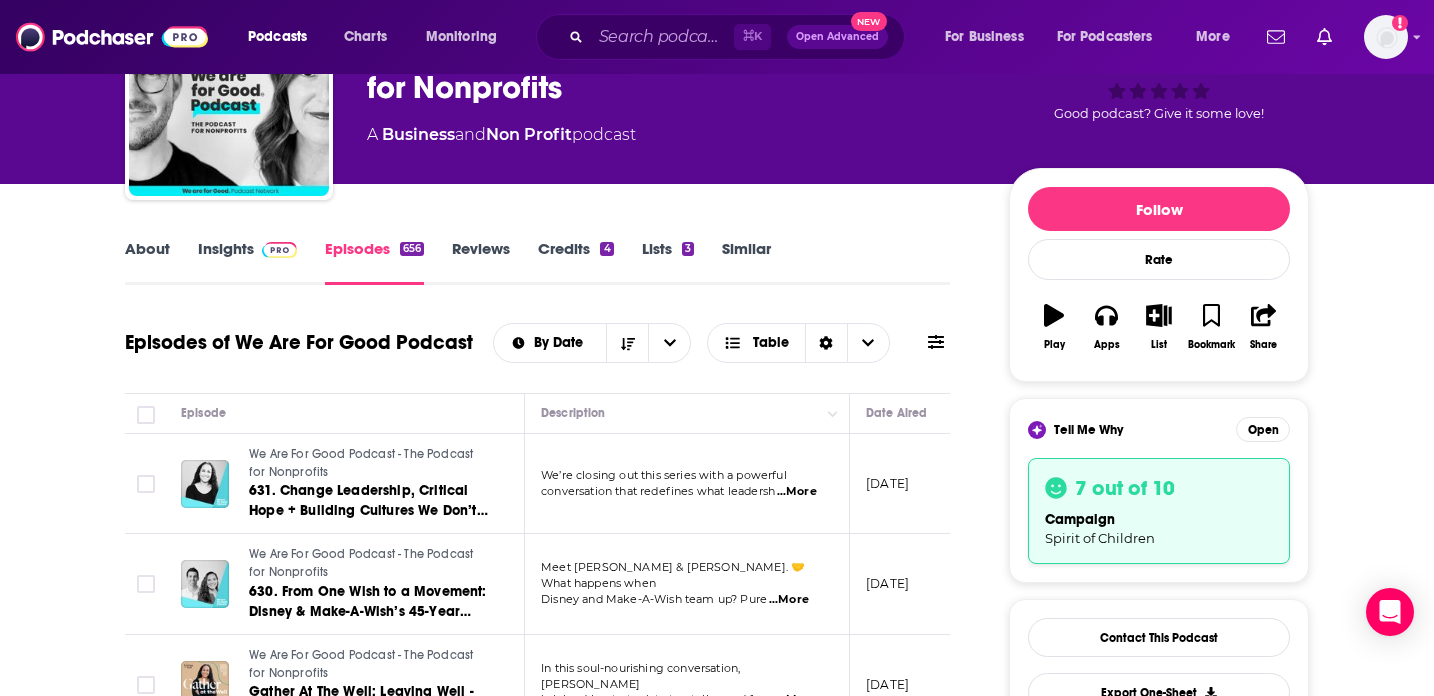 scroll, scrollTop: 313, scrollLeft: 0, axis: vertical 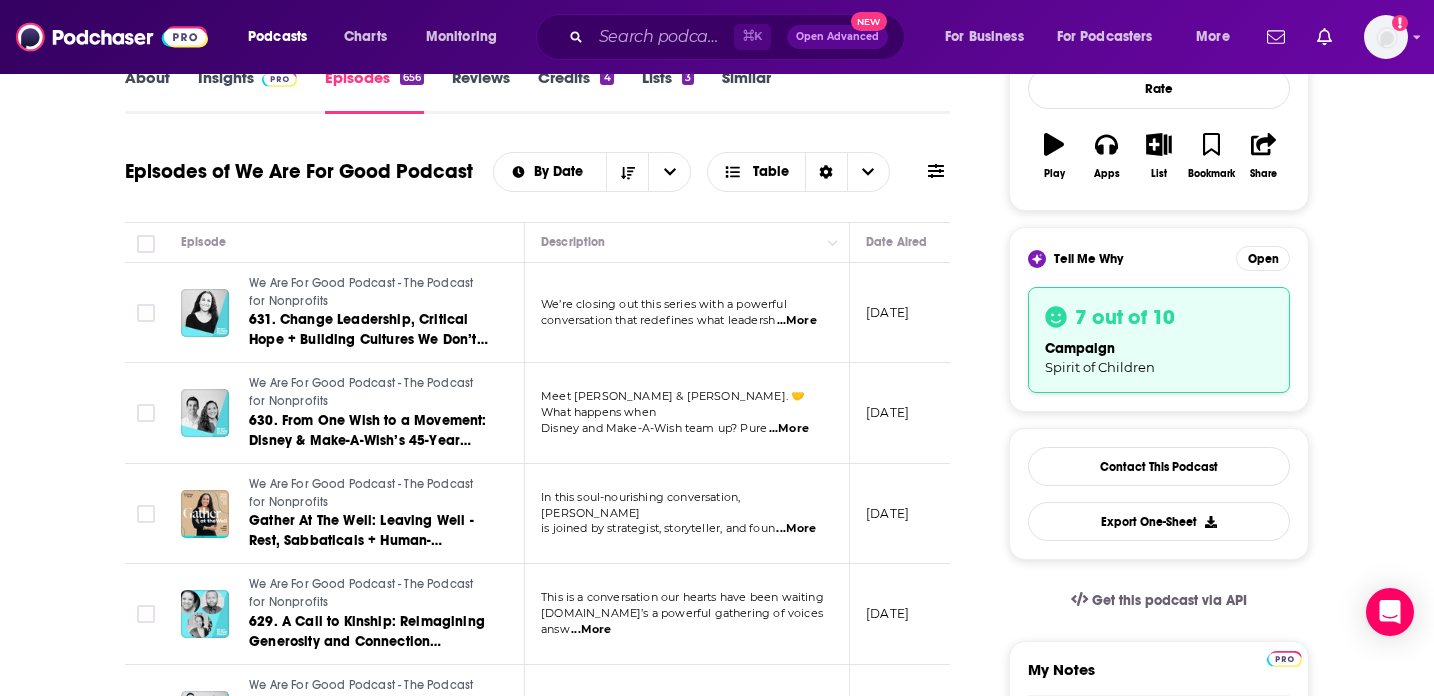 click on "We’re closing out this series with a powerful conversation that redefines what leadersh  ...More" at bounding box center (687, 313) 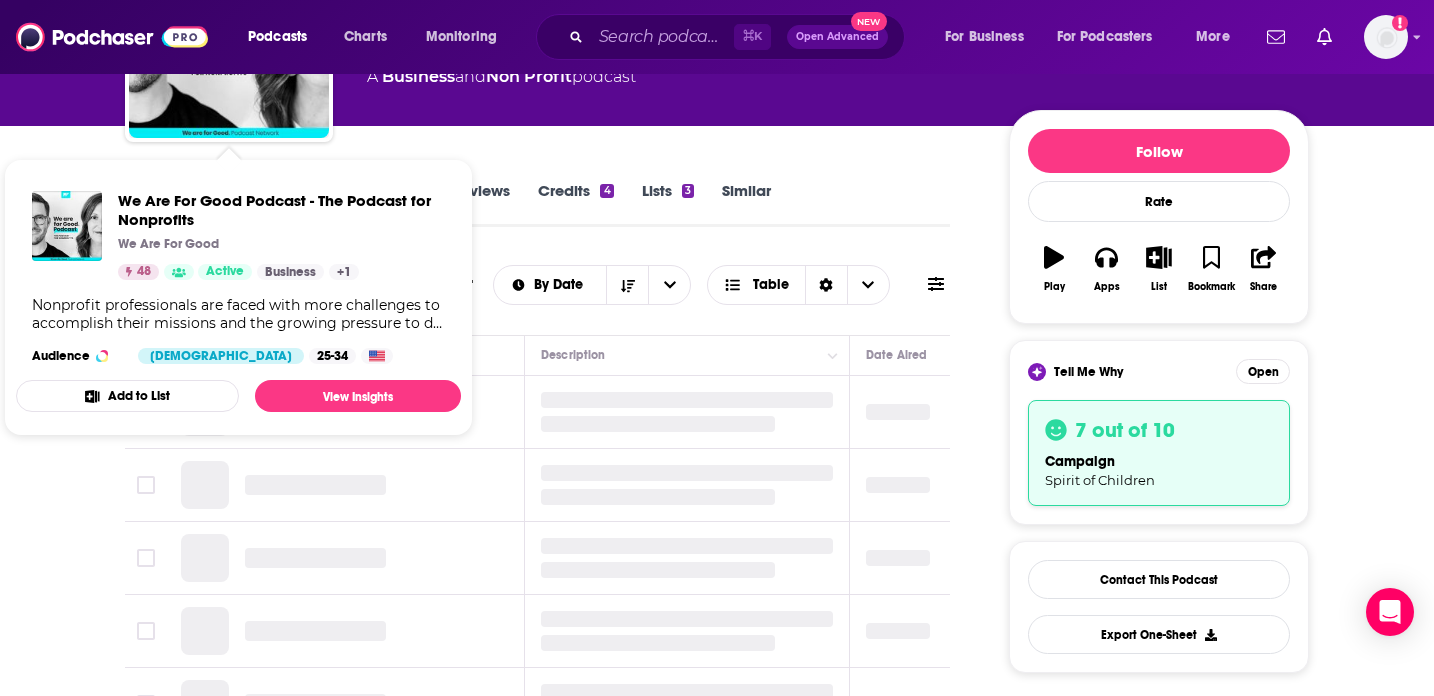 scroll, scrollTop: 206, scrollLeft: 0, axis: vertical 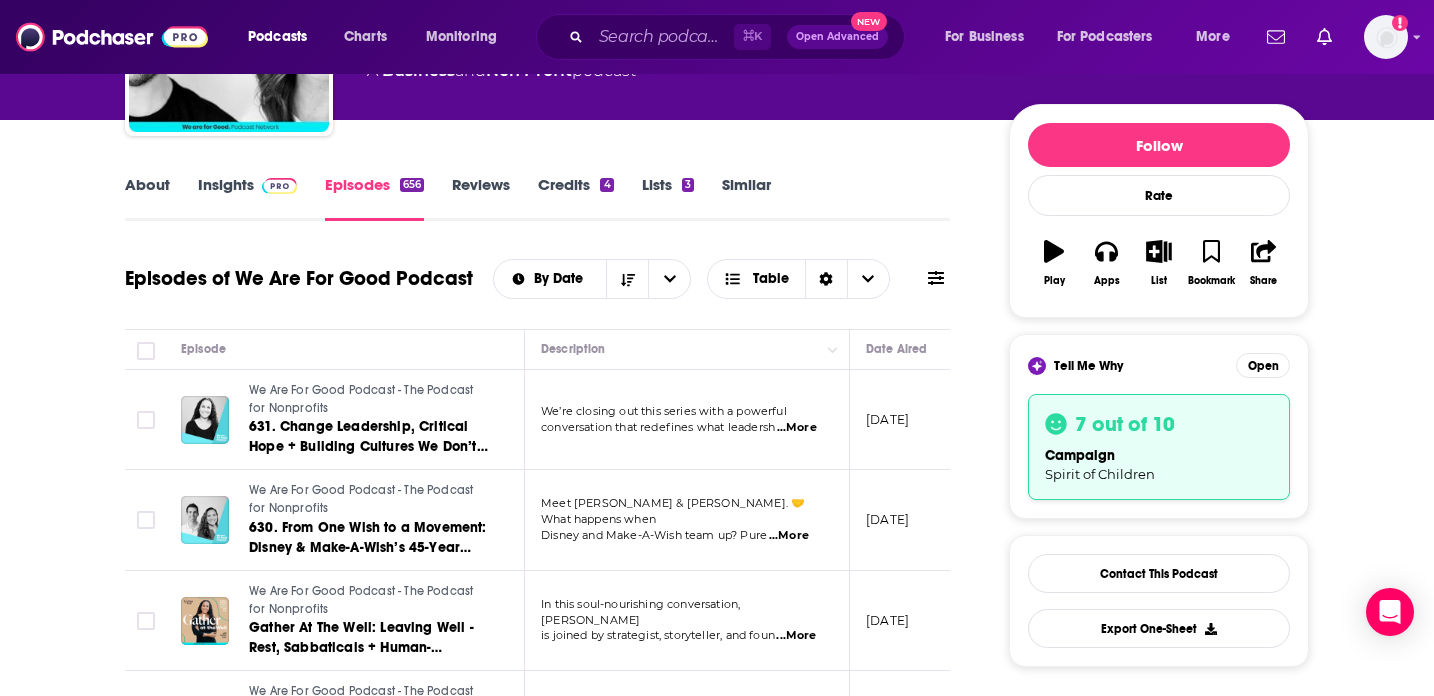 click on "We’re closing out this series with a powerful conversation that redefines what leadersh  ...More" at bounding box center (687, 420) 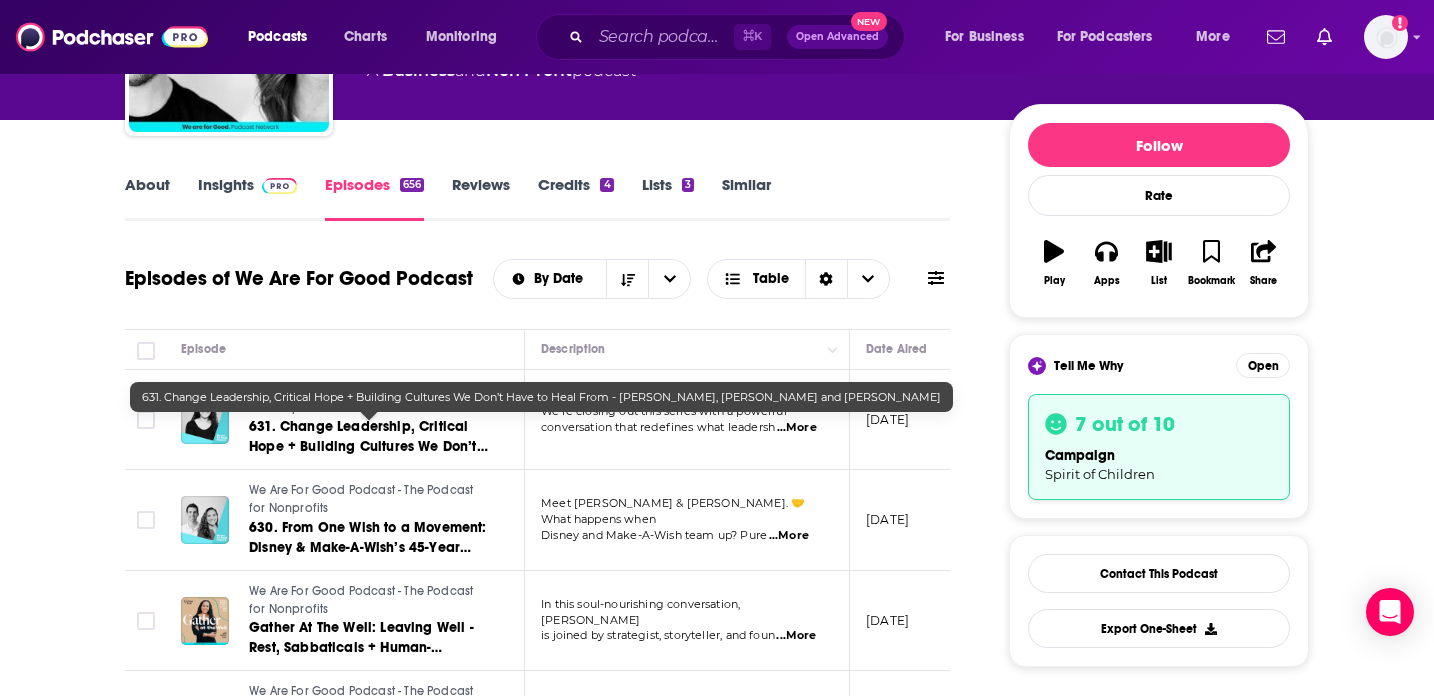 click on "631. Change Leadership, Critical Hope + Building Cultures We Don’t Have to Heal From - [PERSON_NAME], [PERSON_NAME] and [PERSON_NAME]" at bounding box center [368, 466] 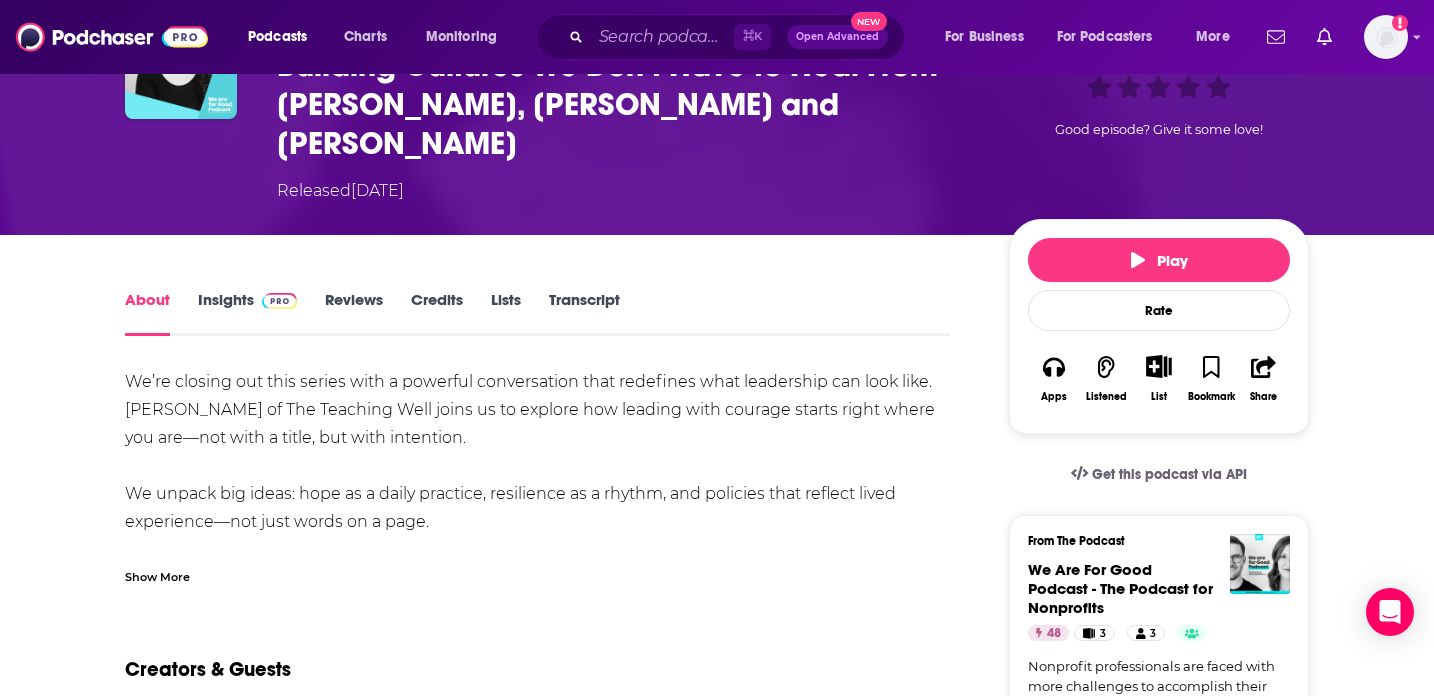 scroll, scrollTop: 151, scrollLeft: 0, axis: vertical 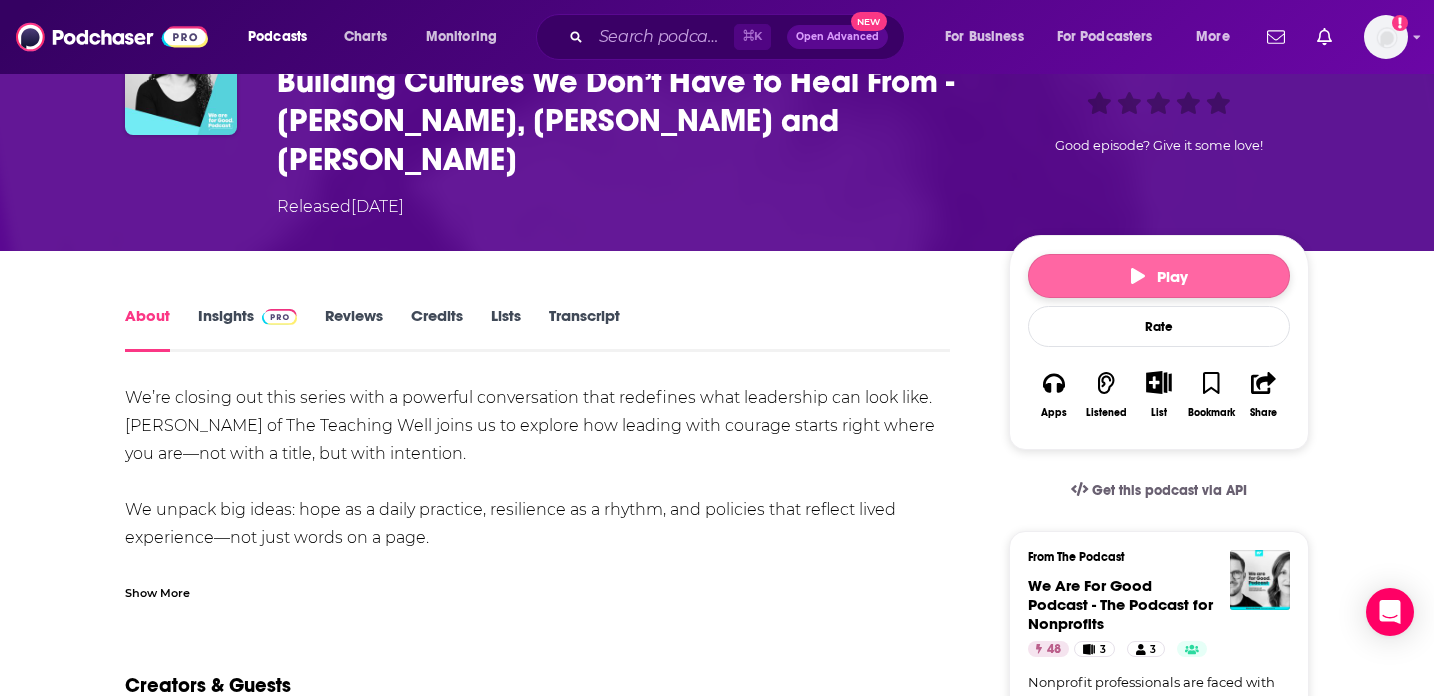 click on "Play" at bounding box center [1159, 276] 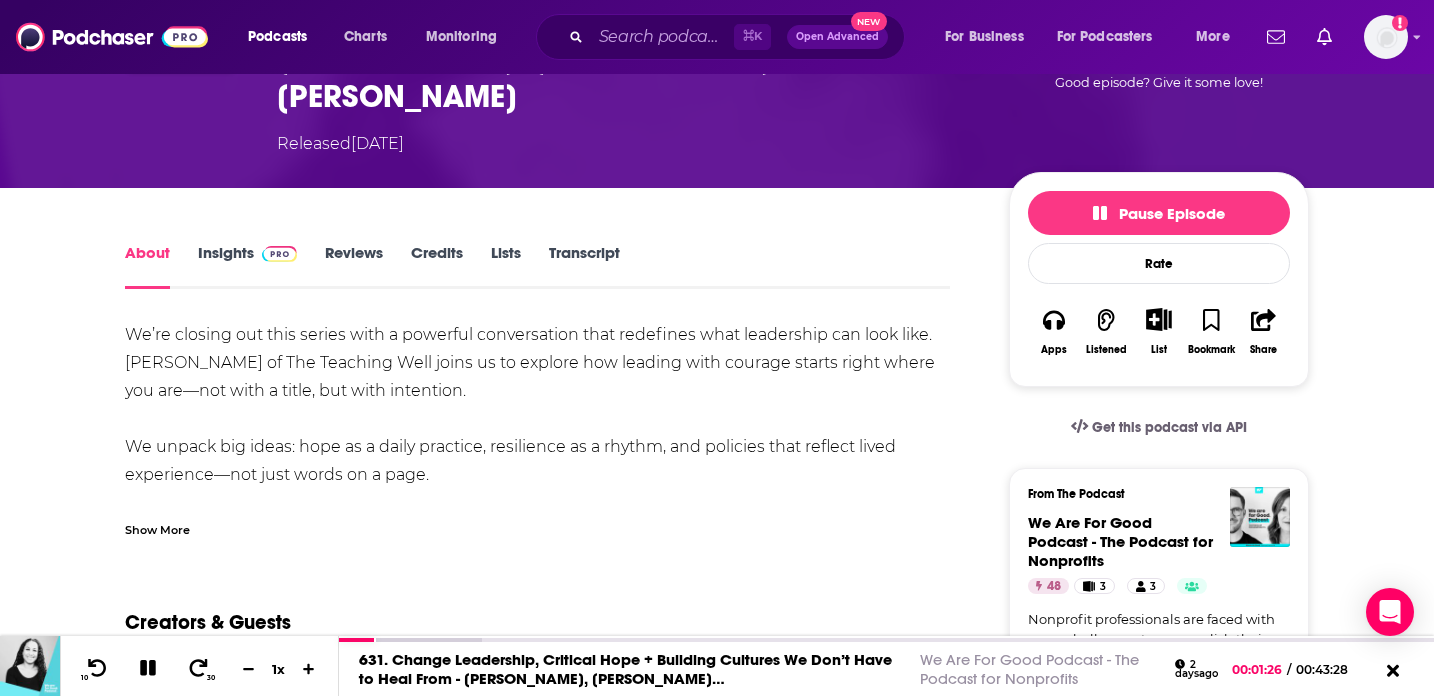 scroll, scrollTop: 0, scrollLeft: 0, axis: both 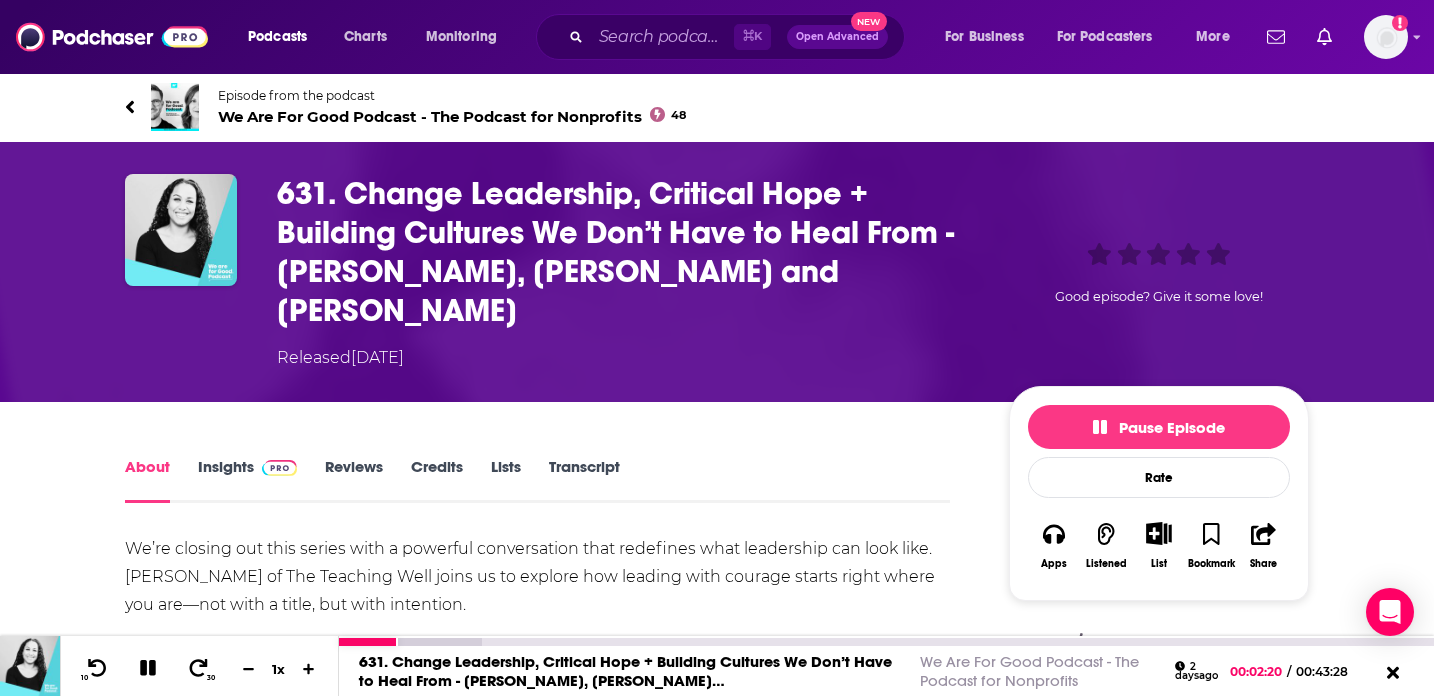 click 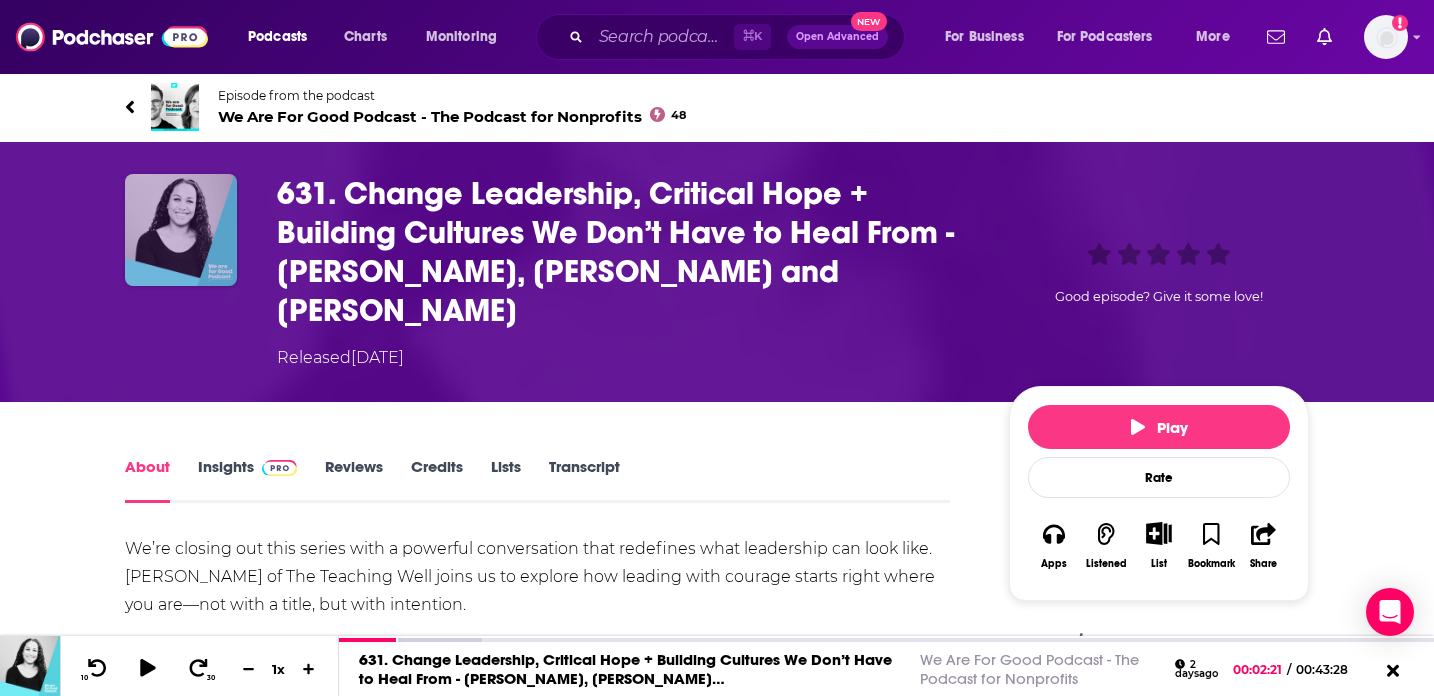 click at bounding box center [181, 230] 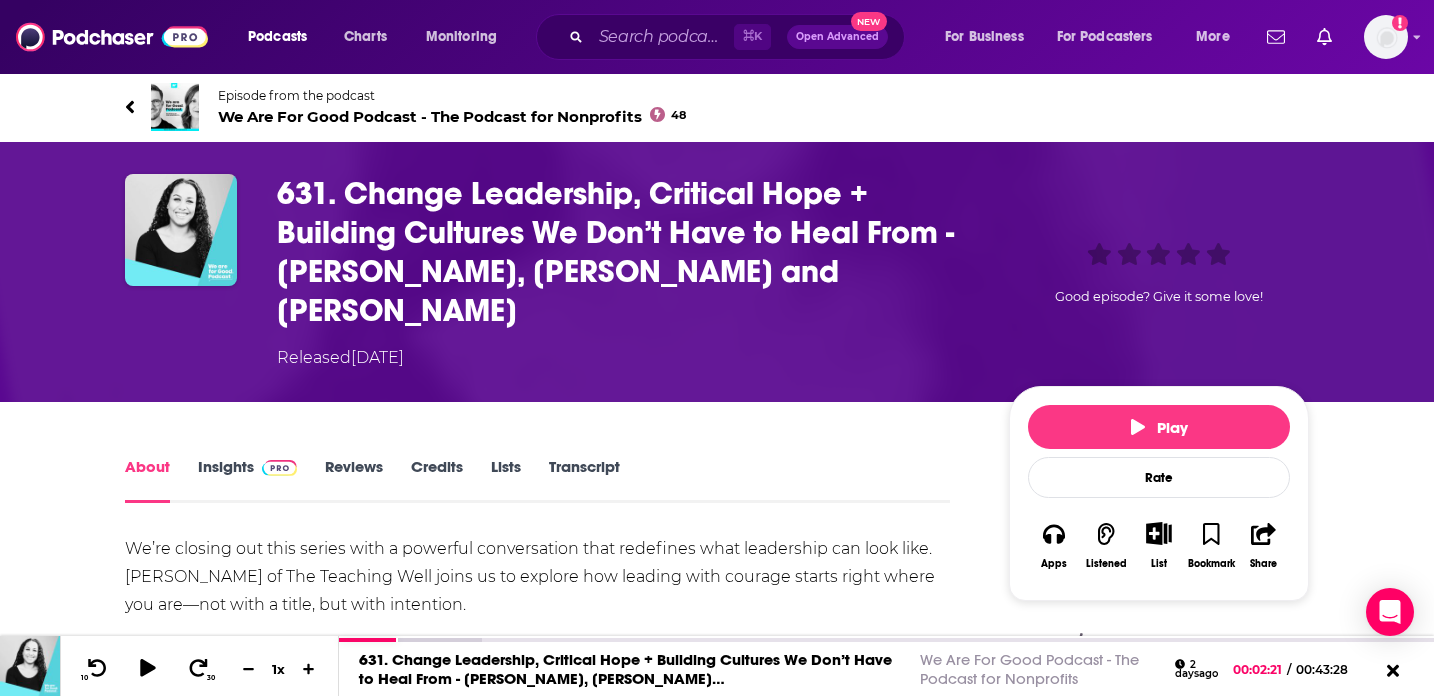 click on "Episode from the podcast We Are For Good Podcast - The Podcast for Nonprofits 48" at bounding box center [421, 107] 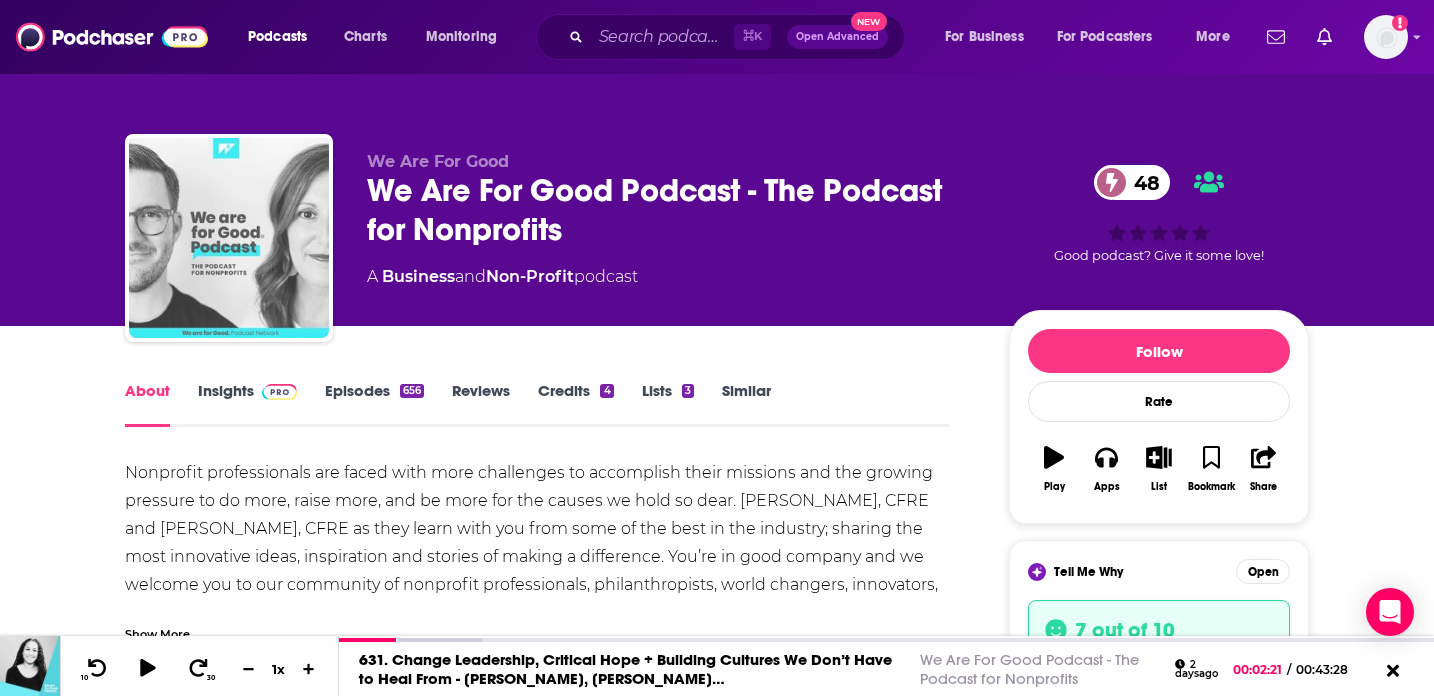 click at bounding box center [229, 238] 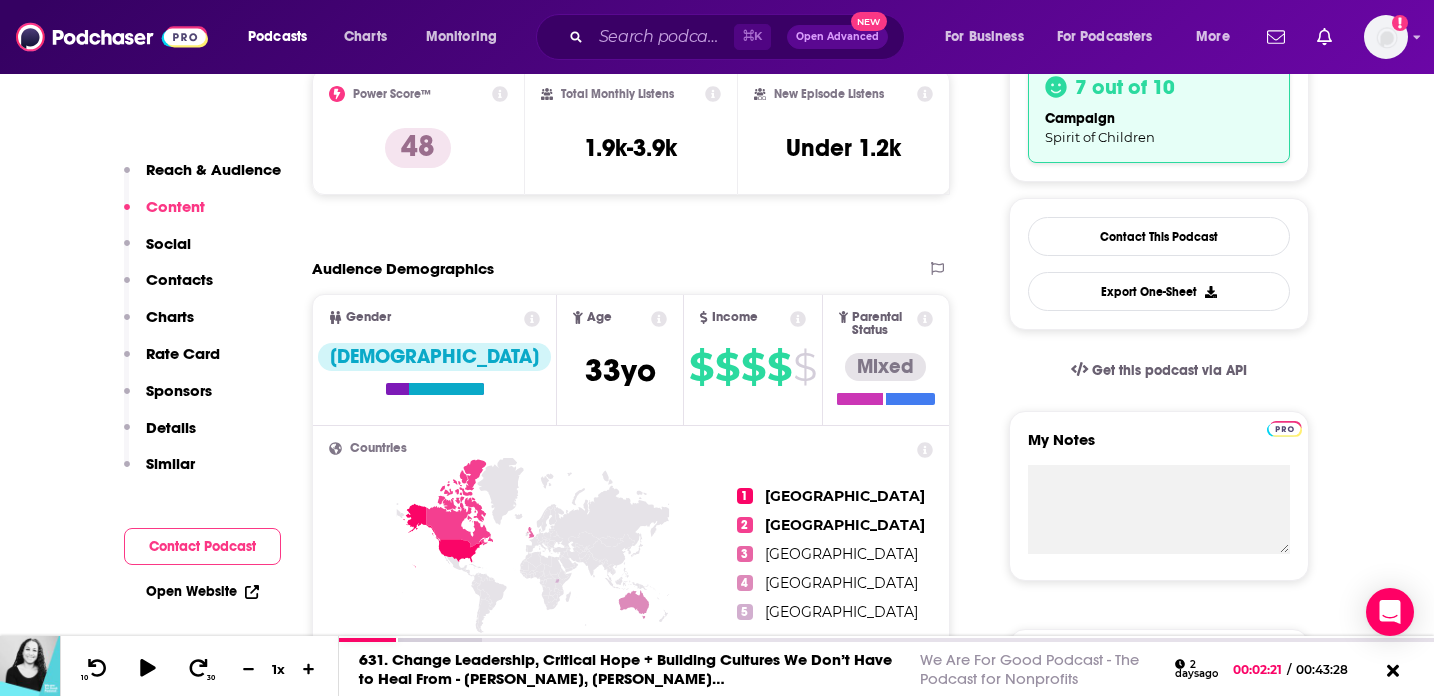 scroll, scrollTop: 0, scrollLeft: 0, axis: both 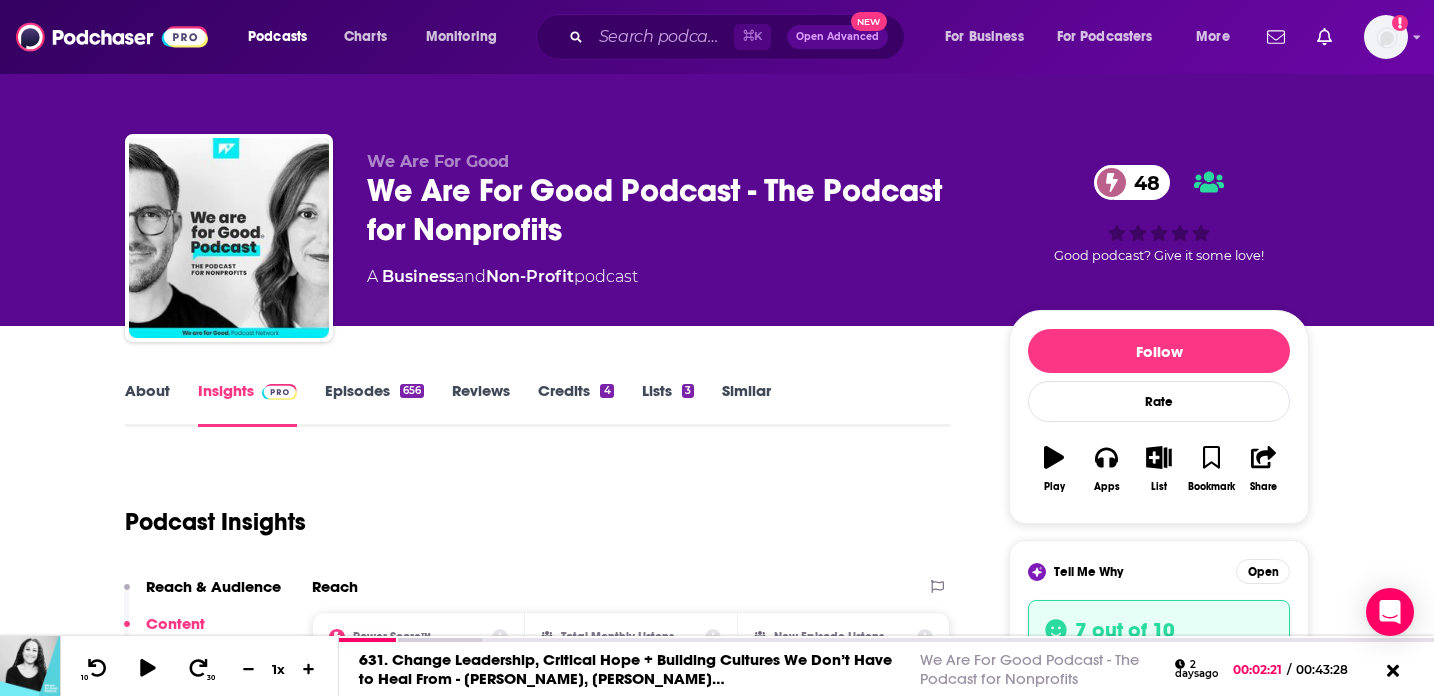 click on "Episodes 656" at bounding box center [374, 404] 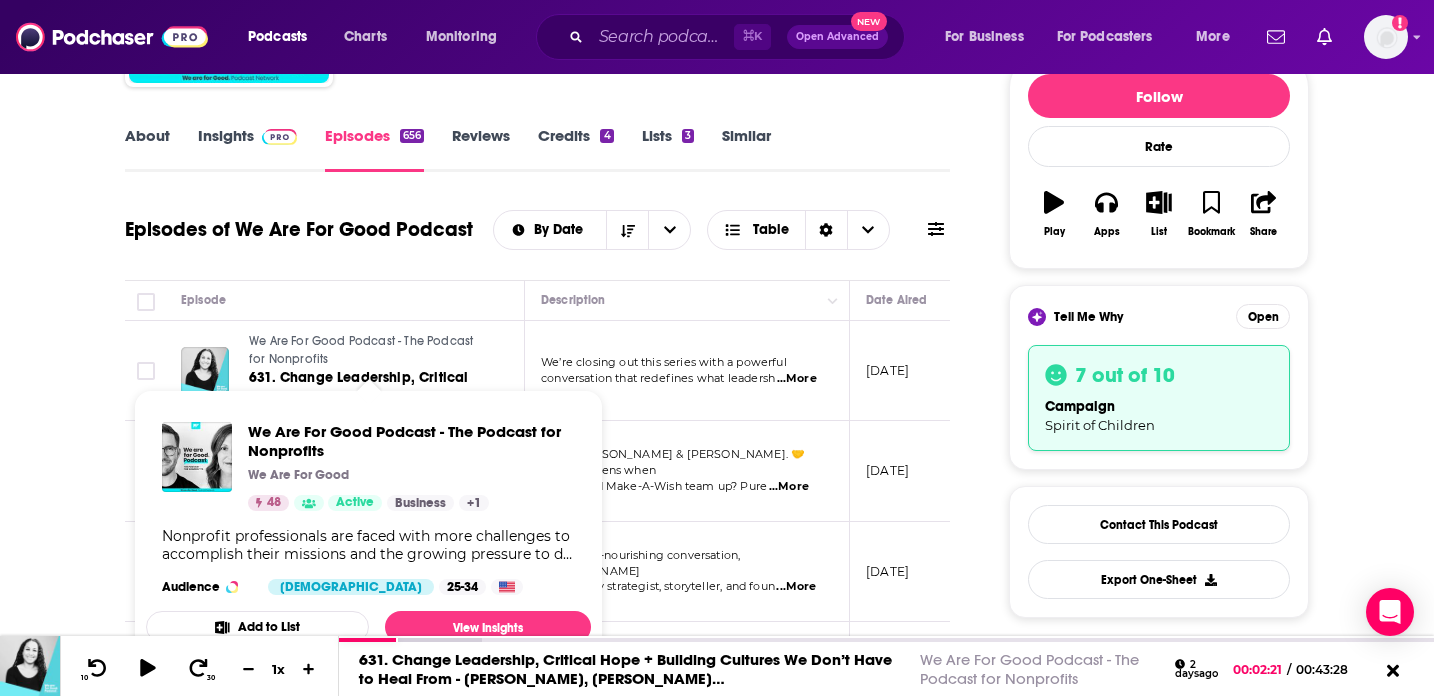 scroll, scrollTop: 387, scrollLeft: 0, axis: vertical 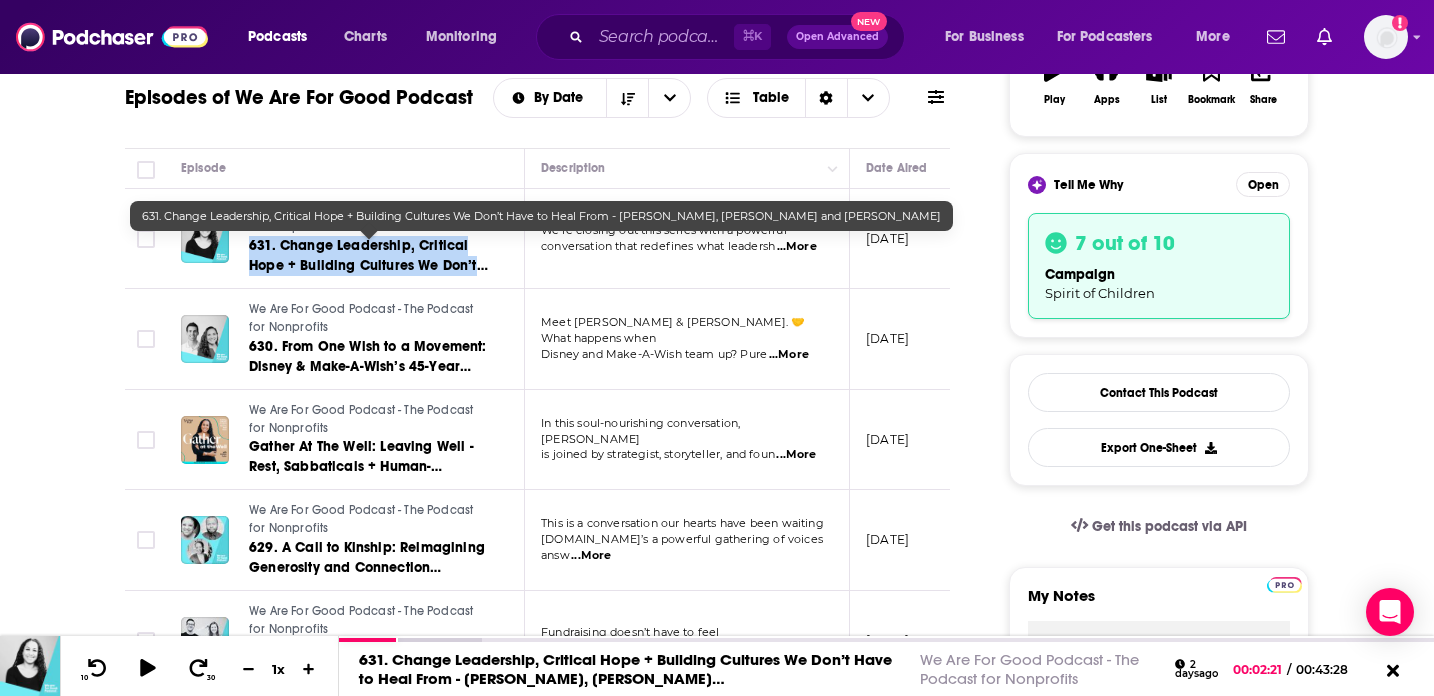 click on "631. Change Leadership, Critical Hope + Building Cultures We Don’t Have to Heal From - [PERSON_NAME], [PERSON_NAME] and [PERSON_NAME]" at bounding box center [369, 256] 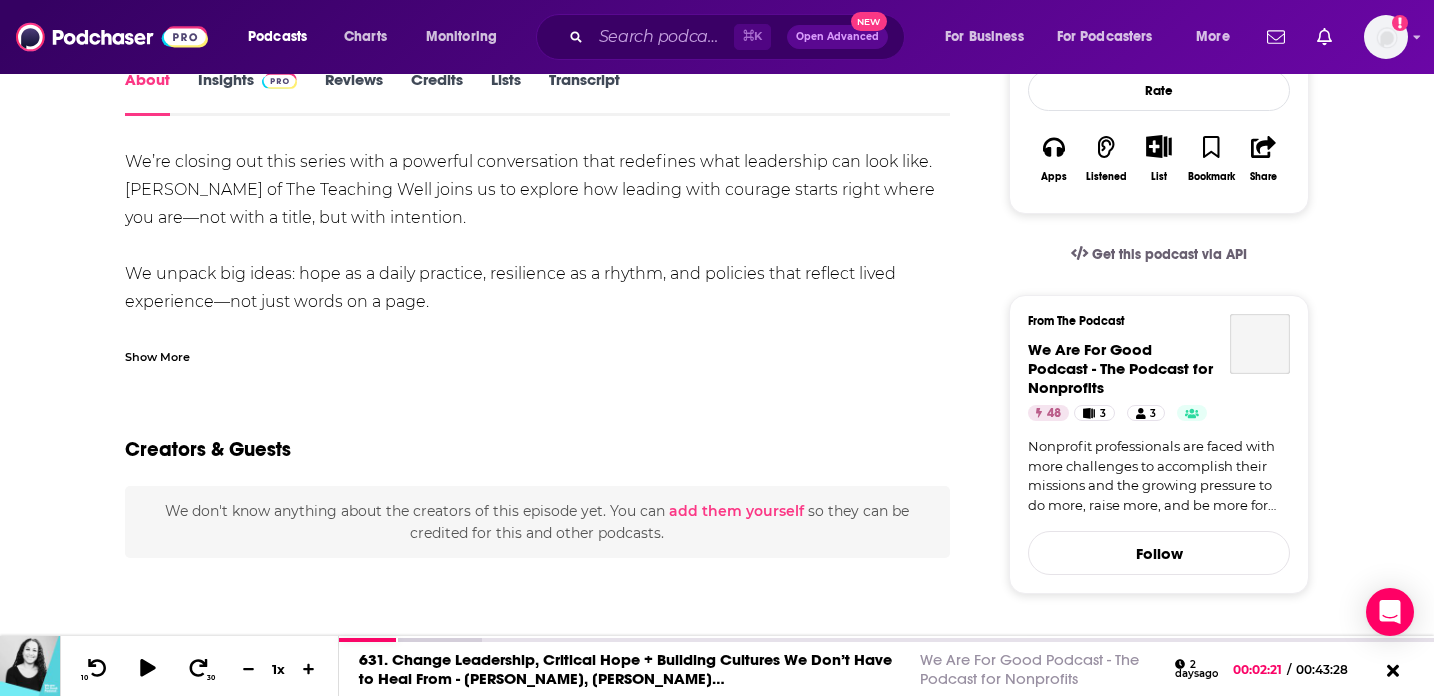 scroll, scrollTop: 0, scrollLeft: 0, axis: both 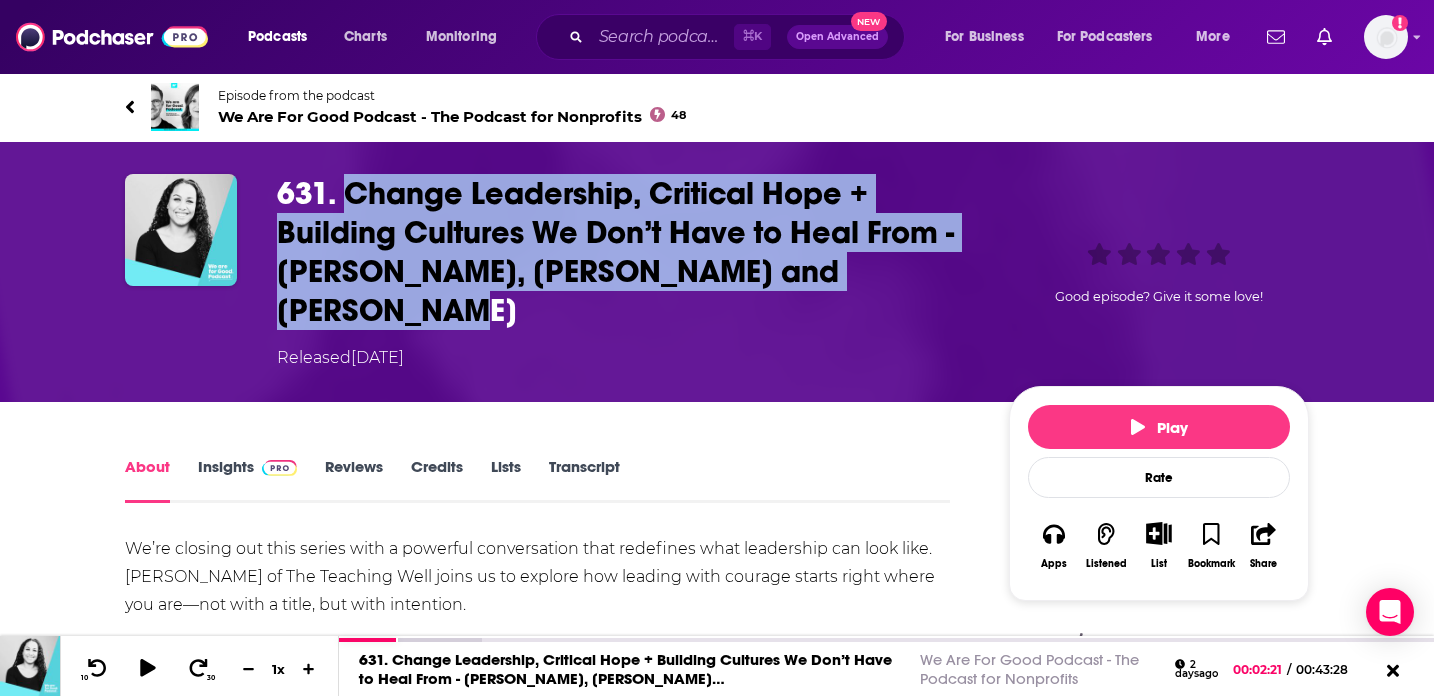 drag, startPoint x: 348, startPoint y: 190, endPoint x: 948, endPoint y: 263, distance: 604.4245 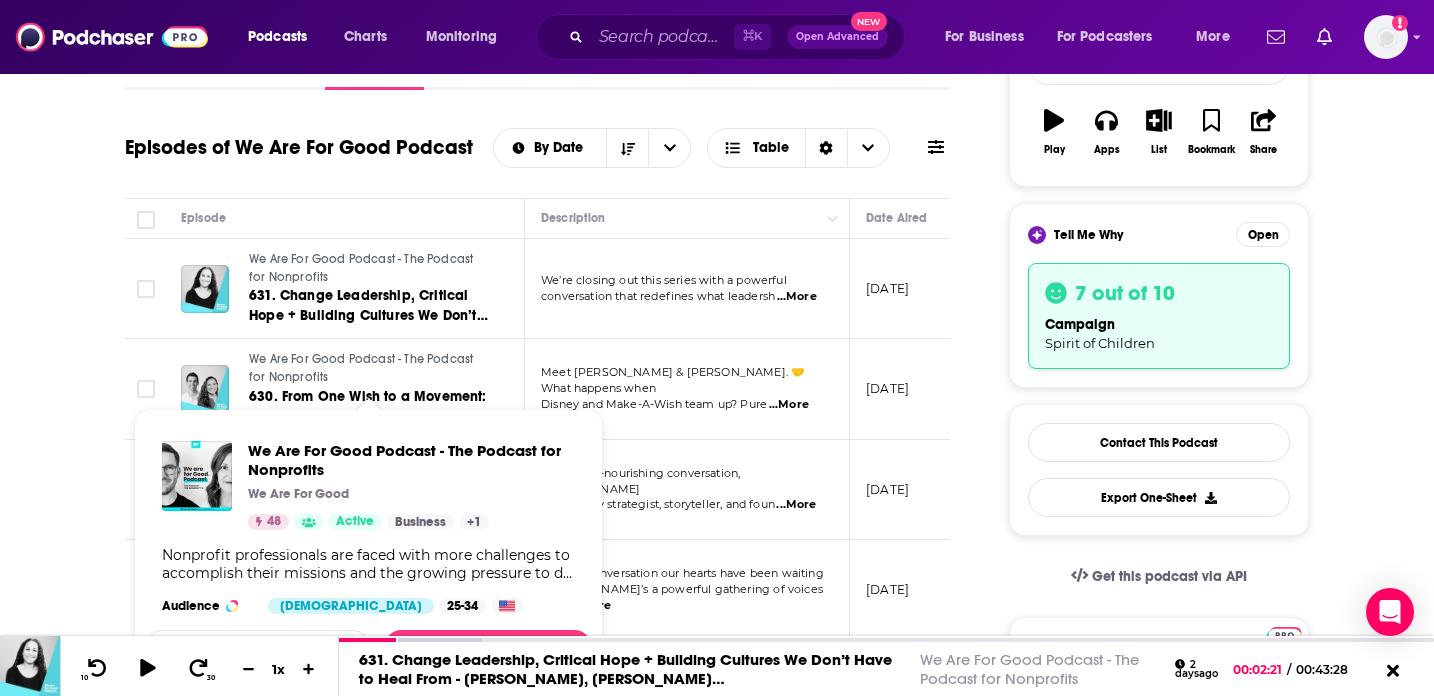 scroll, scrollTop: 417, scrollLeft: 0, axis: vertical 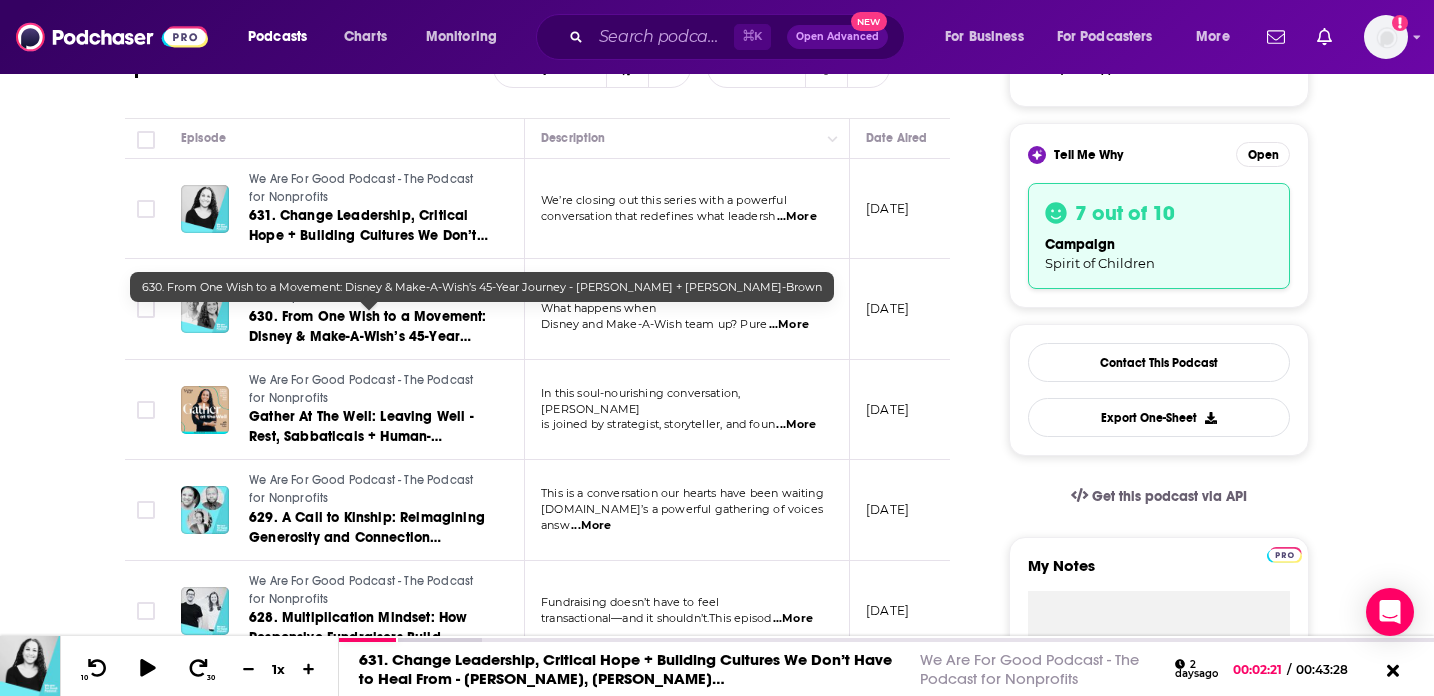 click on "630. From One Wish to a Movement: Disney & Make-A-Wish’s 45-Year Journey - [PERSON_NAME] + [PERSON_NAME]-Brown" at bounding box center (368, 346) 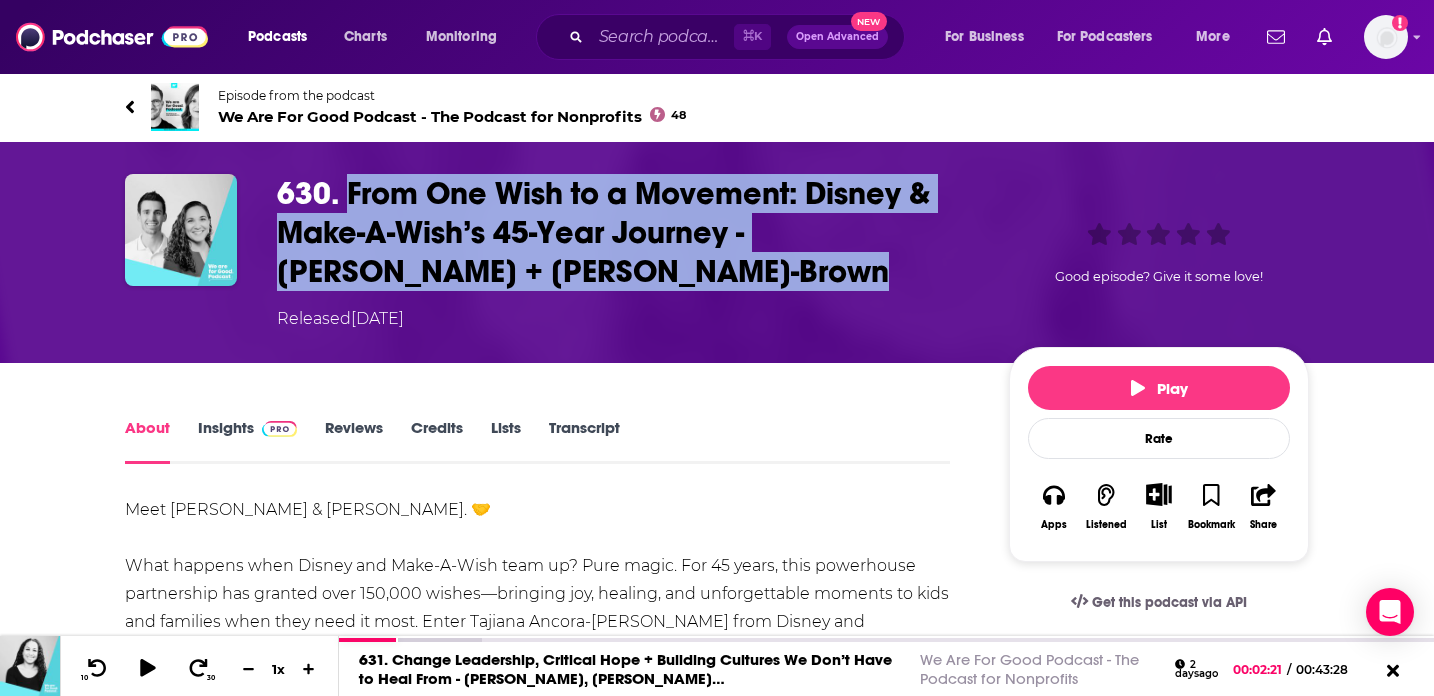 drag, startPoint x: 349, startPoint y: 192, endPoint x: 704, endPoint y: 289, distance: 368.01358 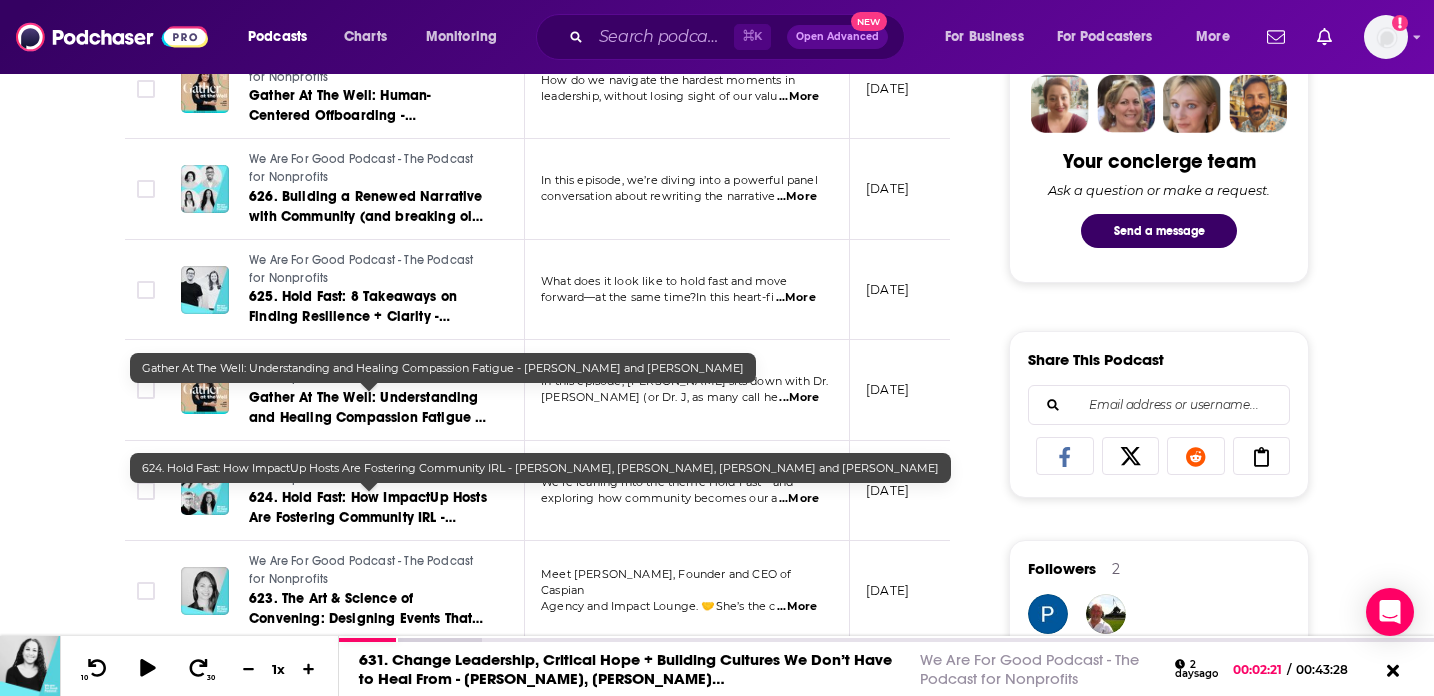 scroll, scrollTop: 1148, scrollLeft: 0, axis: vertical 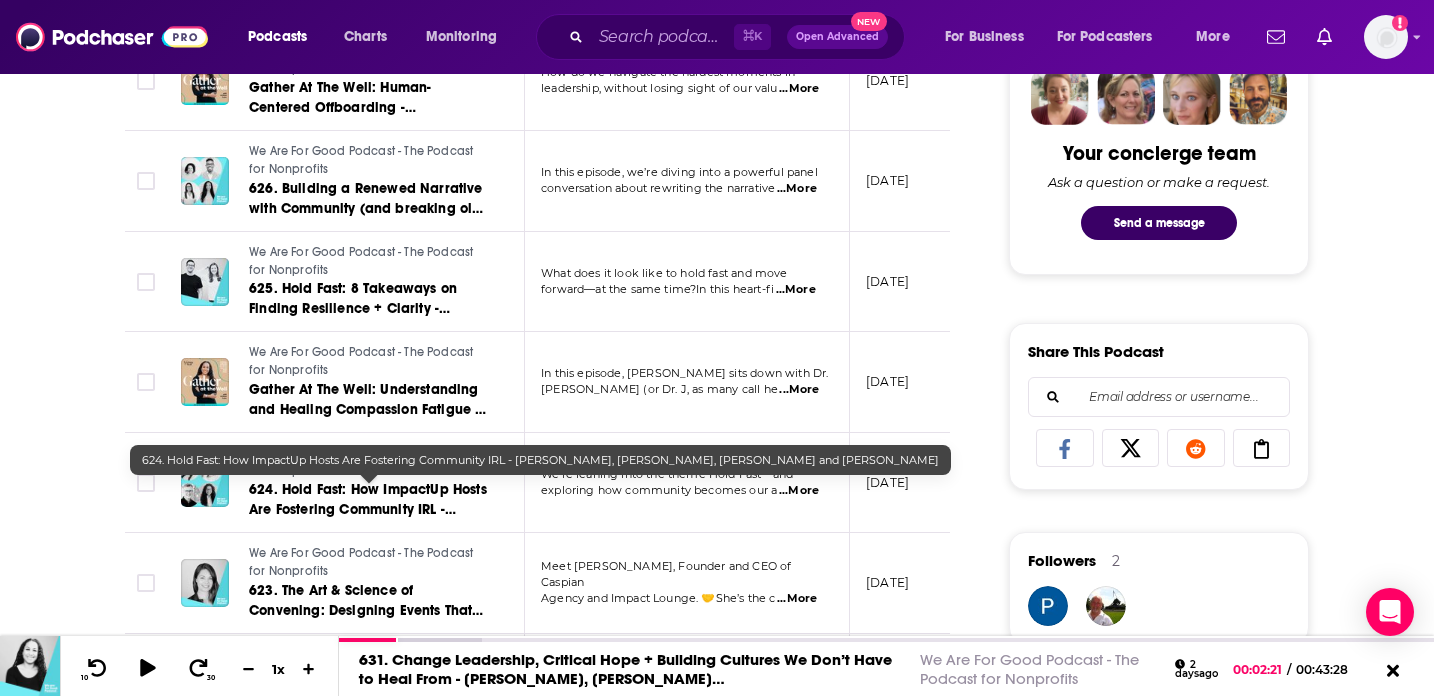 click on "624. Hold Fast: How ImpactUp Hosts Are Fostering Community IRL - [PERSON_NAME], [PERSON_NAME], [PERSON_NAME] and [PERSON_NAME]" at bounding box center [368, 529] 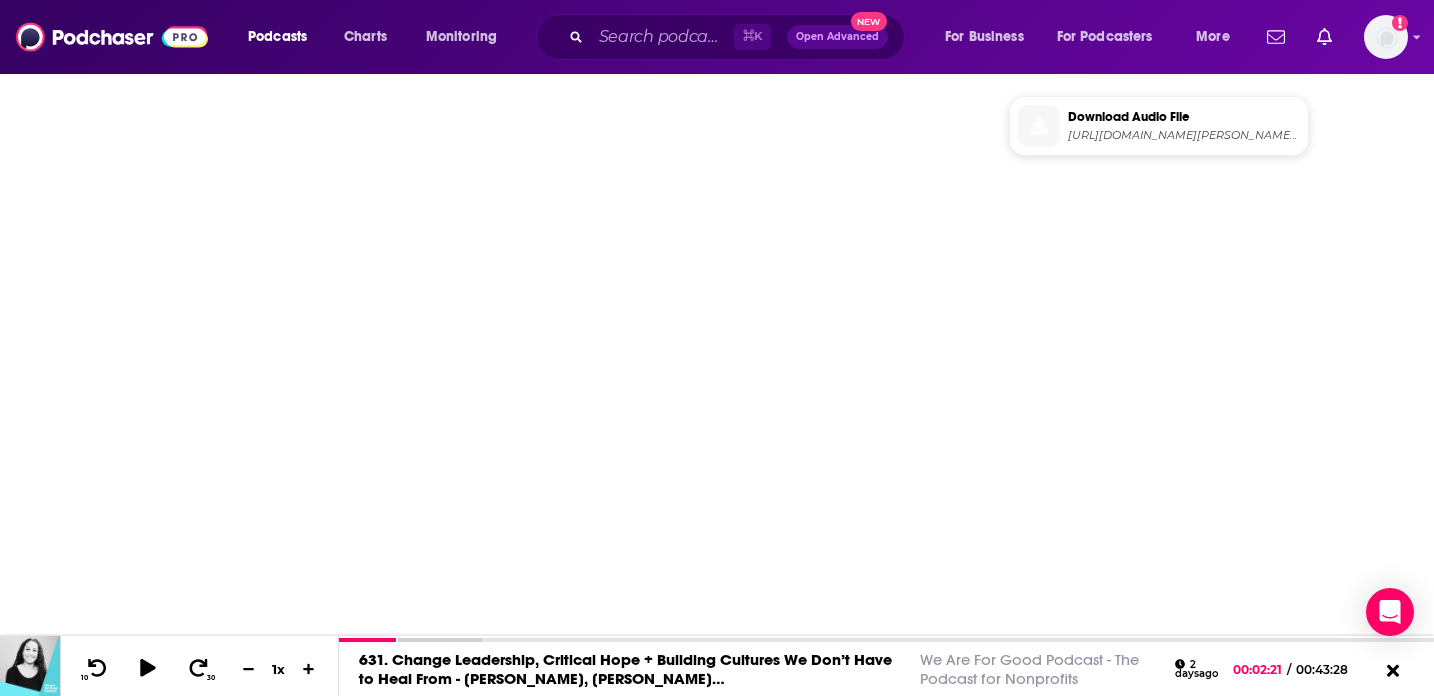 scroll, scrollTop: 0, scrollLeft: 0, axis: both 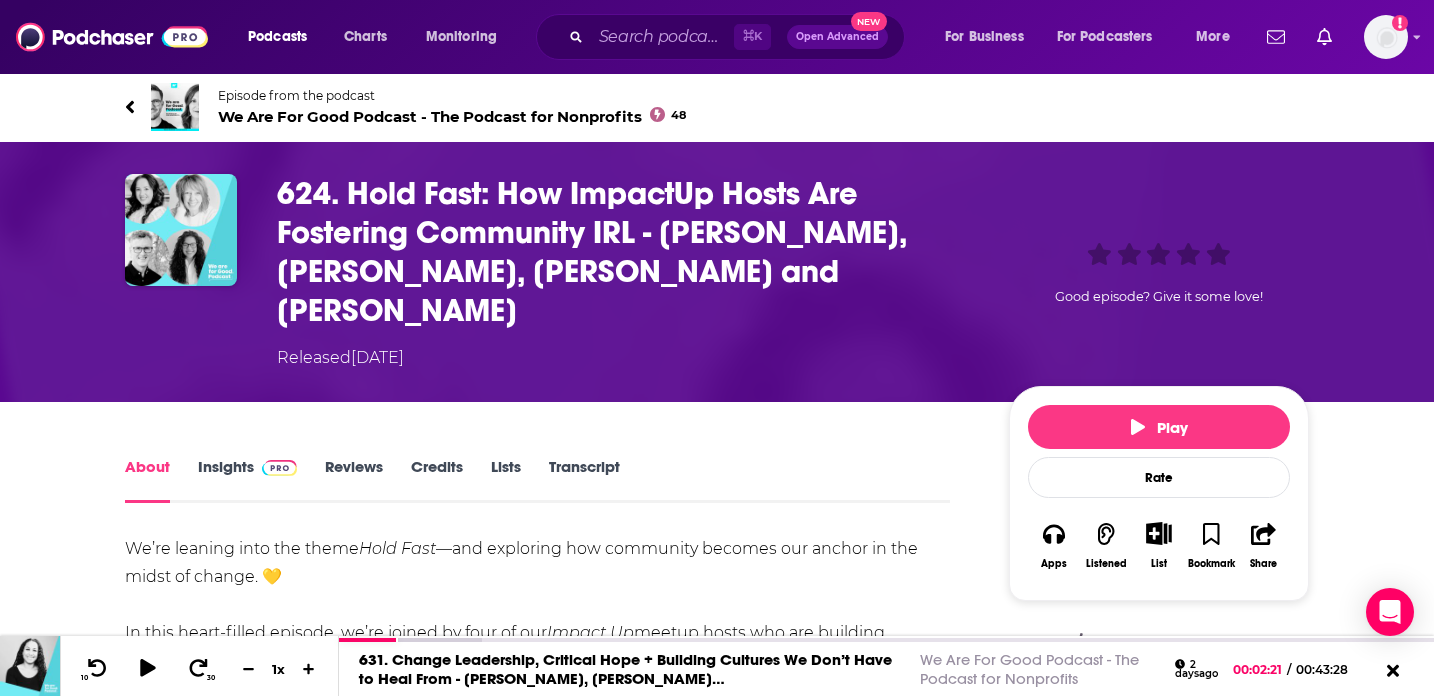 click on "624. Hold Fast: How ImpactUp Hosts Are Fostering Community IRL - [PERSON_NAME], [PERSON_NAME], [PERSON_NAME] and [PERSON_NAME]" at bounding box center (627, 252) 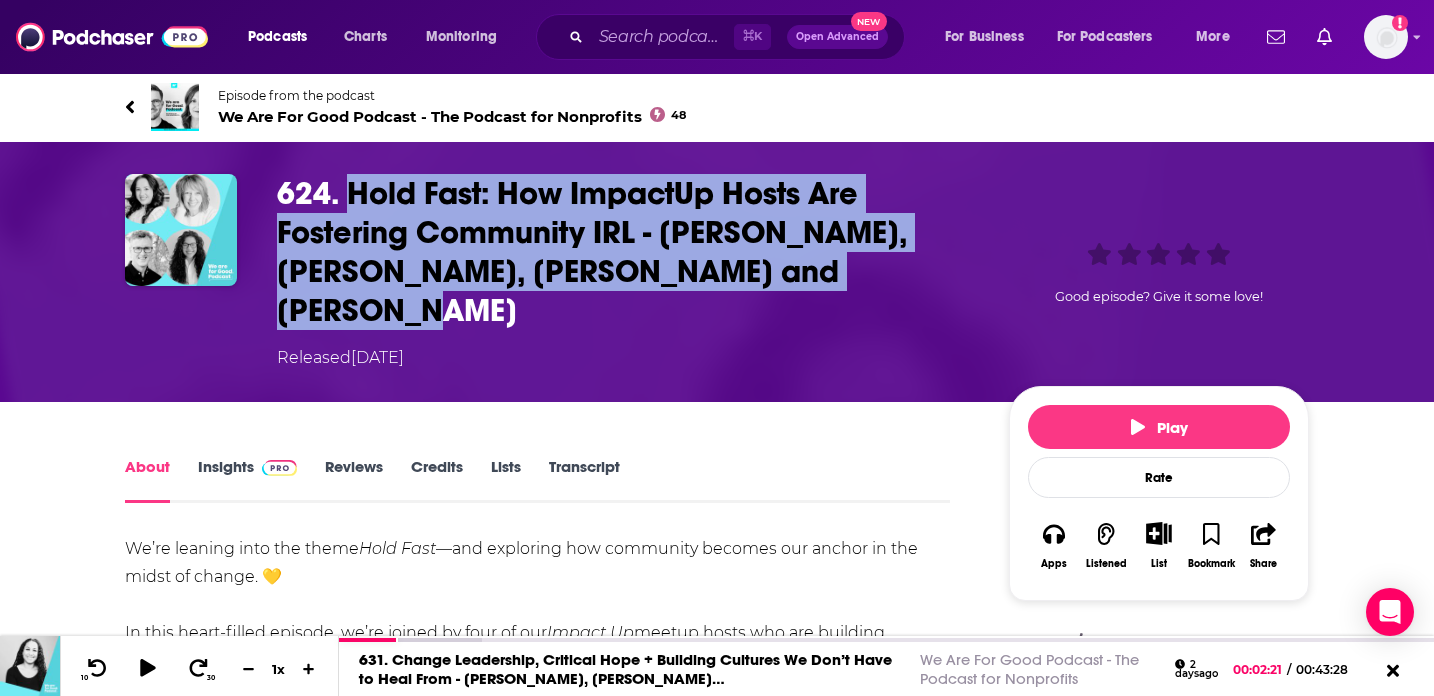 drag, startPoint x: 346, startPoint y: 195, endPoint x: 846, endPoint y: 289, distance: 508.75928 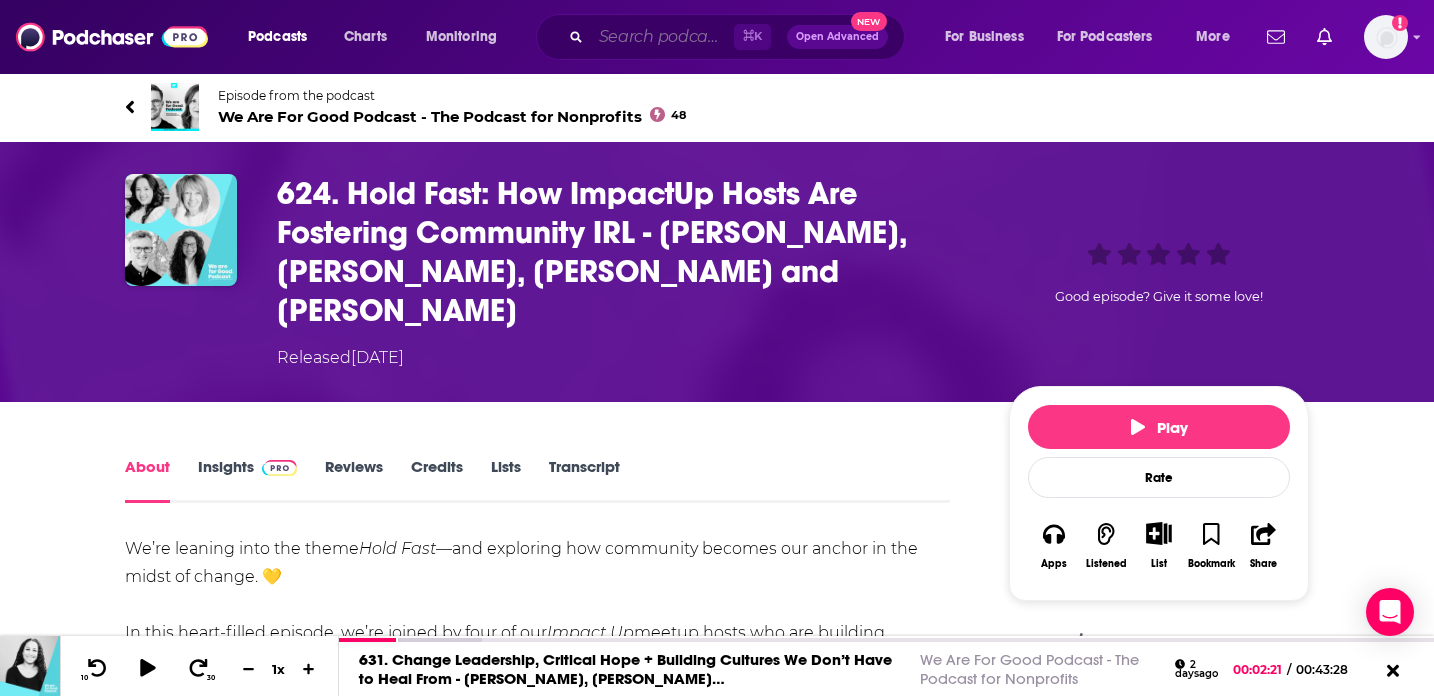 click at bounding box center [662, 37] 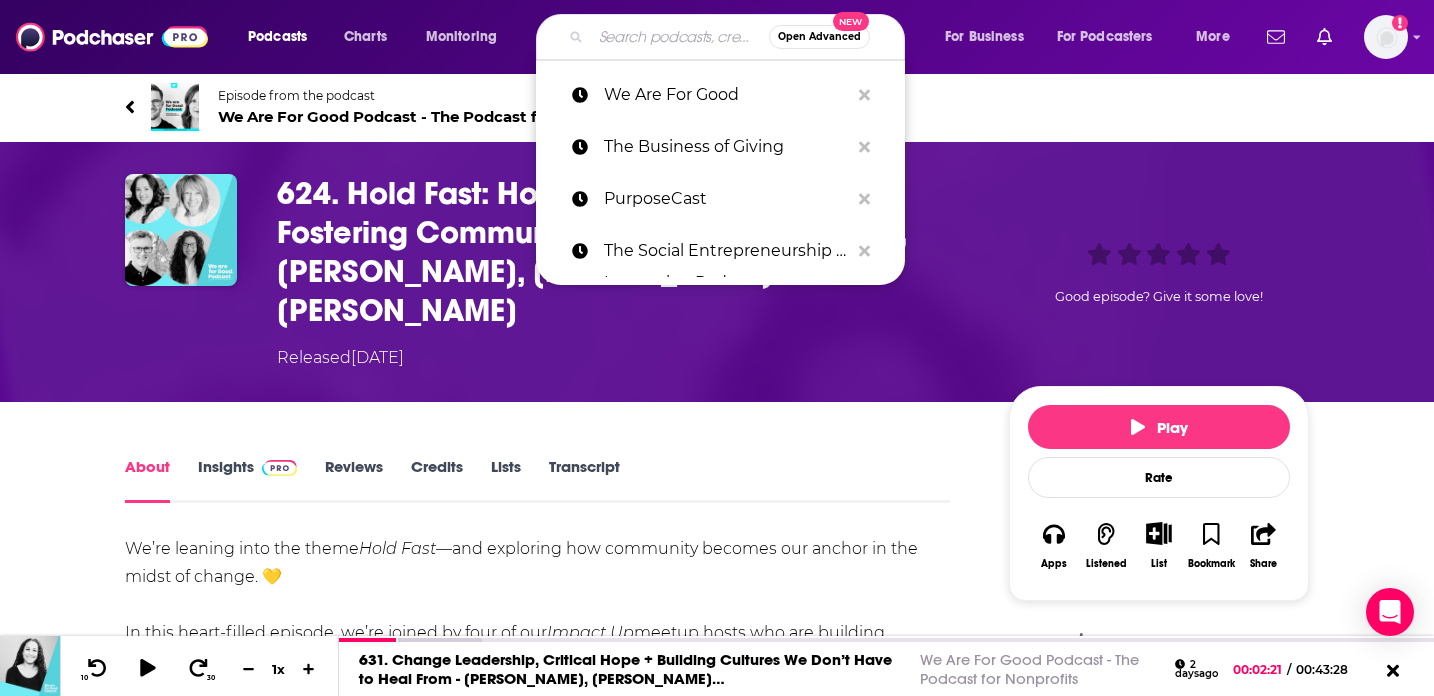 paste on "Engage for Good" 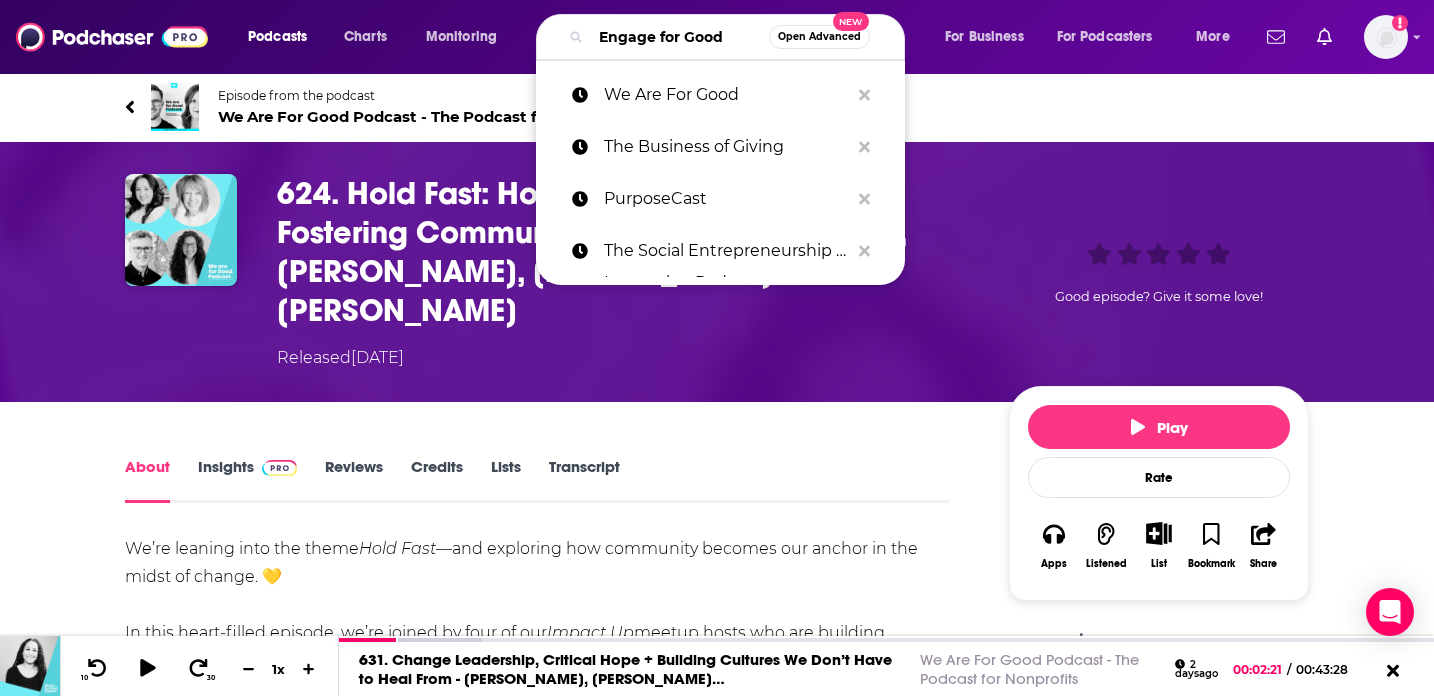 scroll, scrollTop: 0, scrollLeft: 7, axis: horizontal 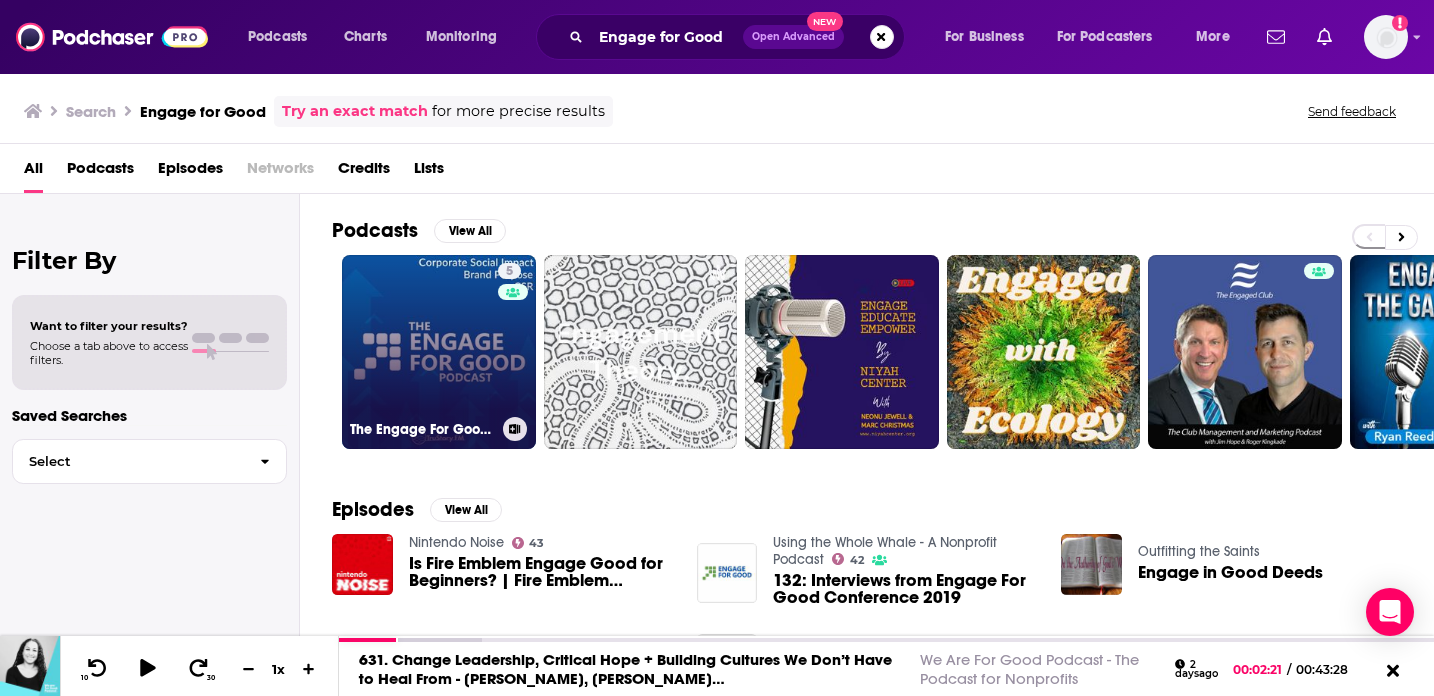 click on "5 The Engage For Good Podcast with [MEDICAL_DATA][PERSON_NAME]" at bounding box center (439, 352) 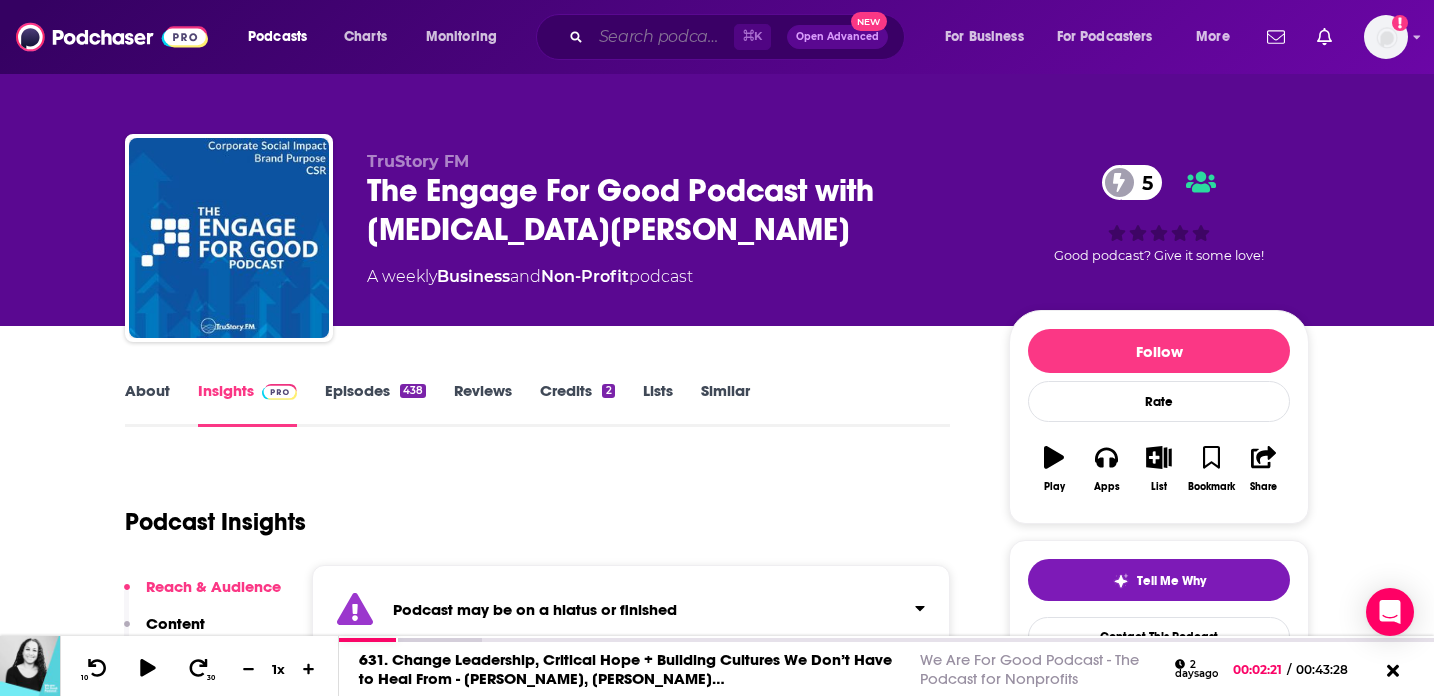 click at bounding box center (662, 37) 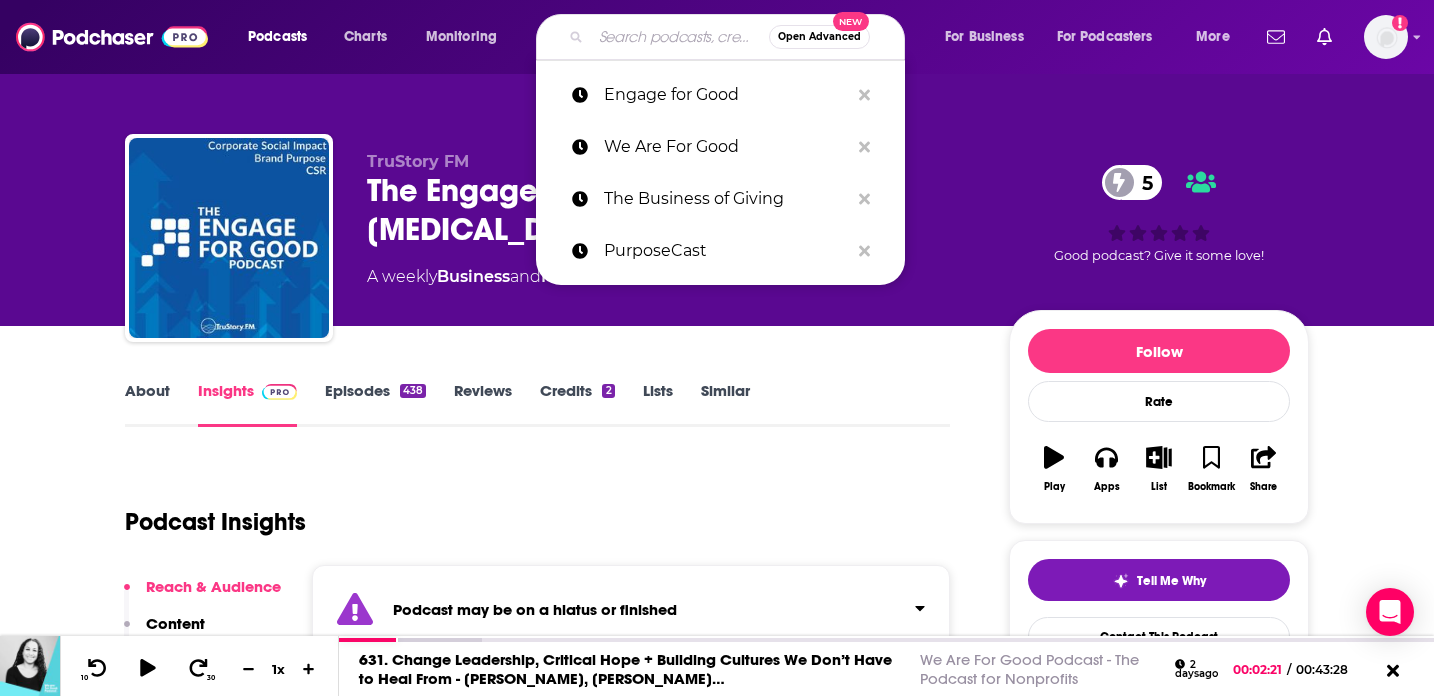 paste on "The Impact Founder Podcast: The Stories That Built Us" 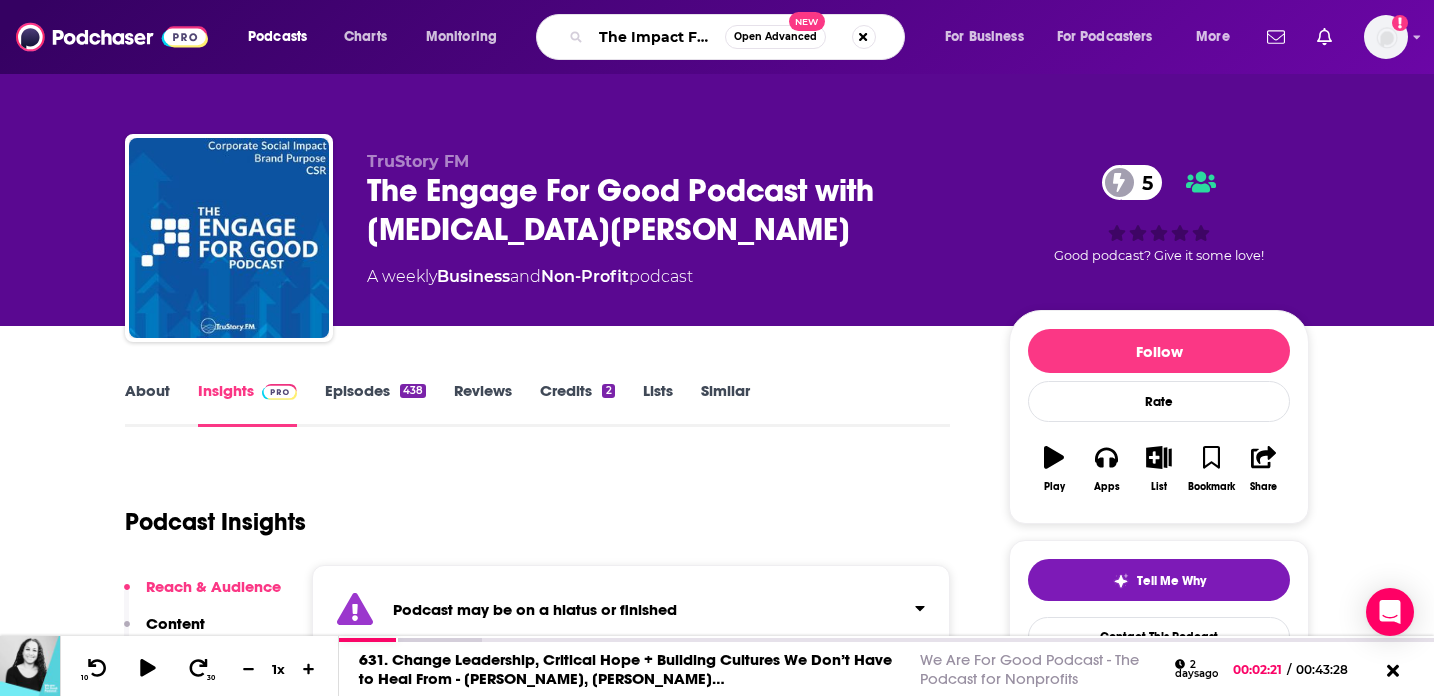 scroll, scrollTop: 0, scrollLeft: 284, axis: horizontal 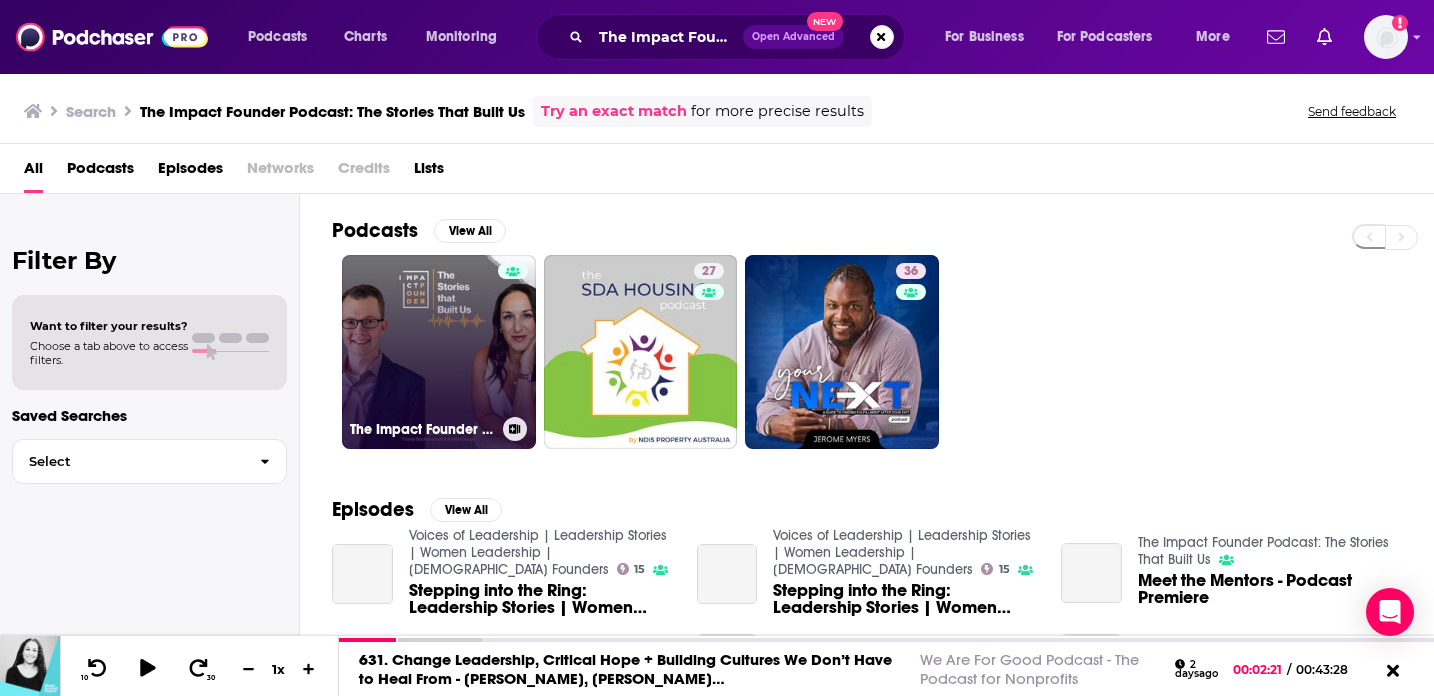 click on "The Impact Founder Podcast: The Stories That Built Us" at bounding box center [439, 352] 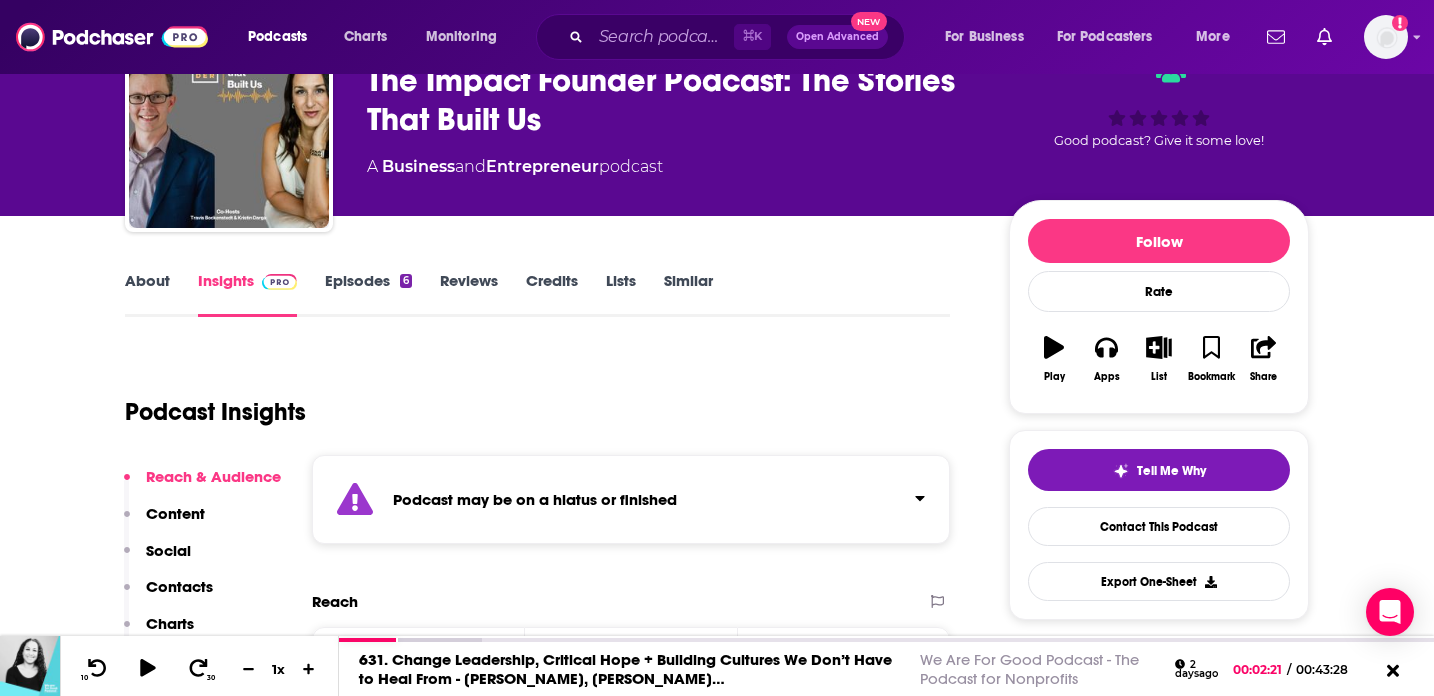 scroll, scrollTop: 205, scrollLeft: 0, axis: vertical 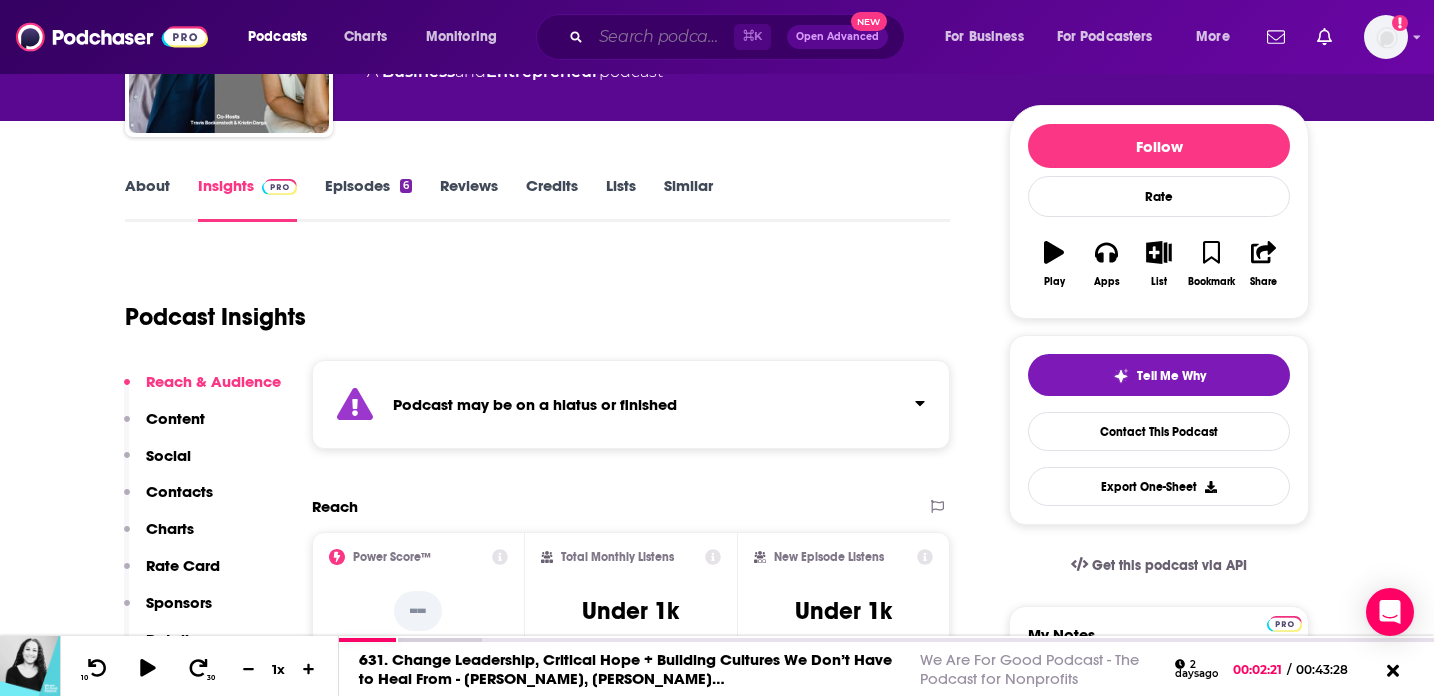 click at bounding box center (662, 37) 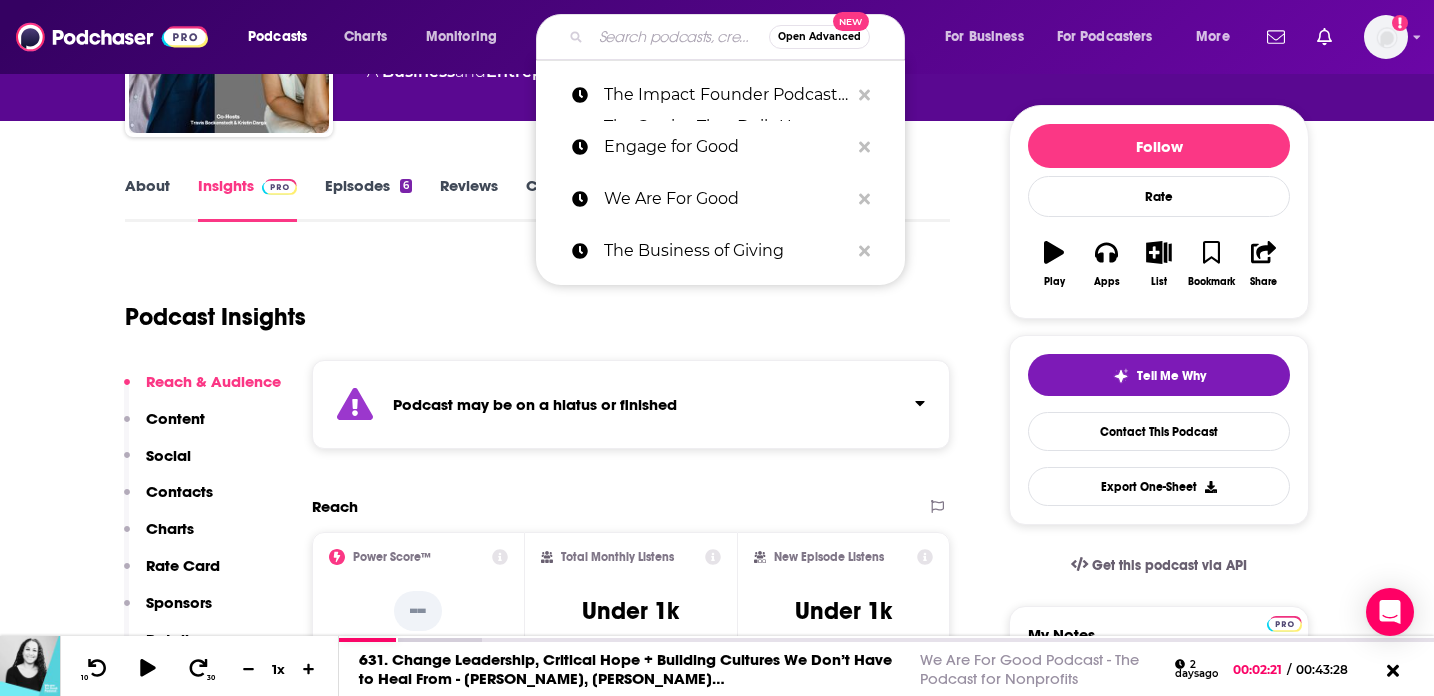 paste on "Small & Gutsy" 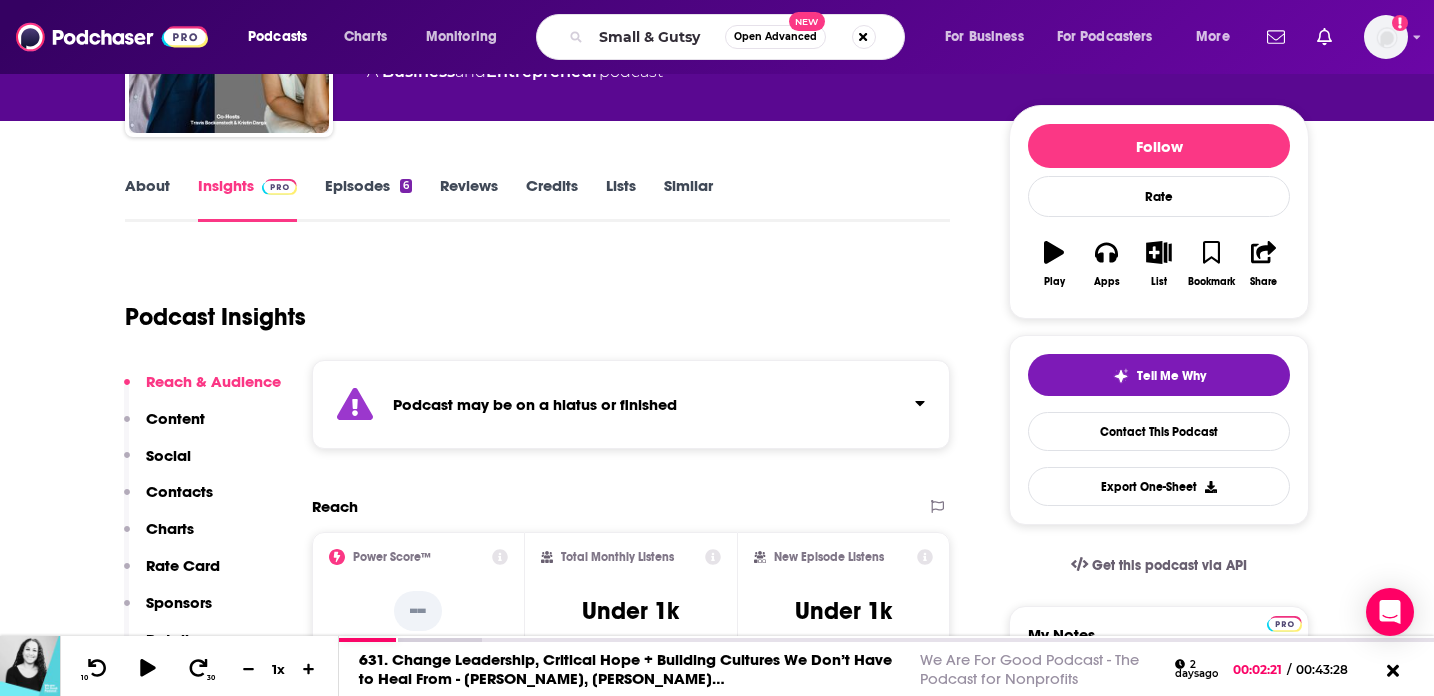 scroll, scrollTop: 0, scrollLeft: 0, axis: both 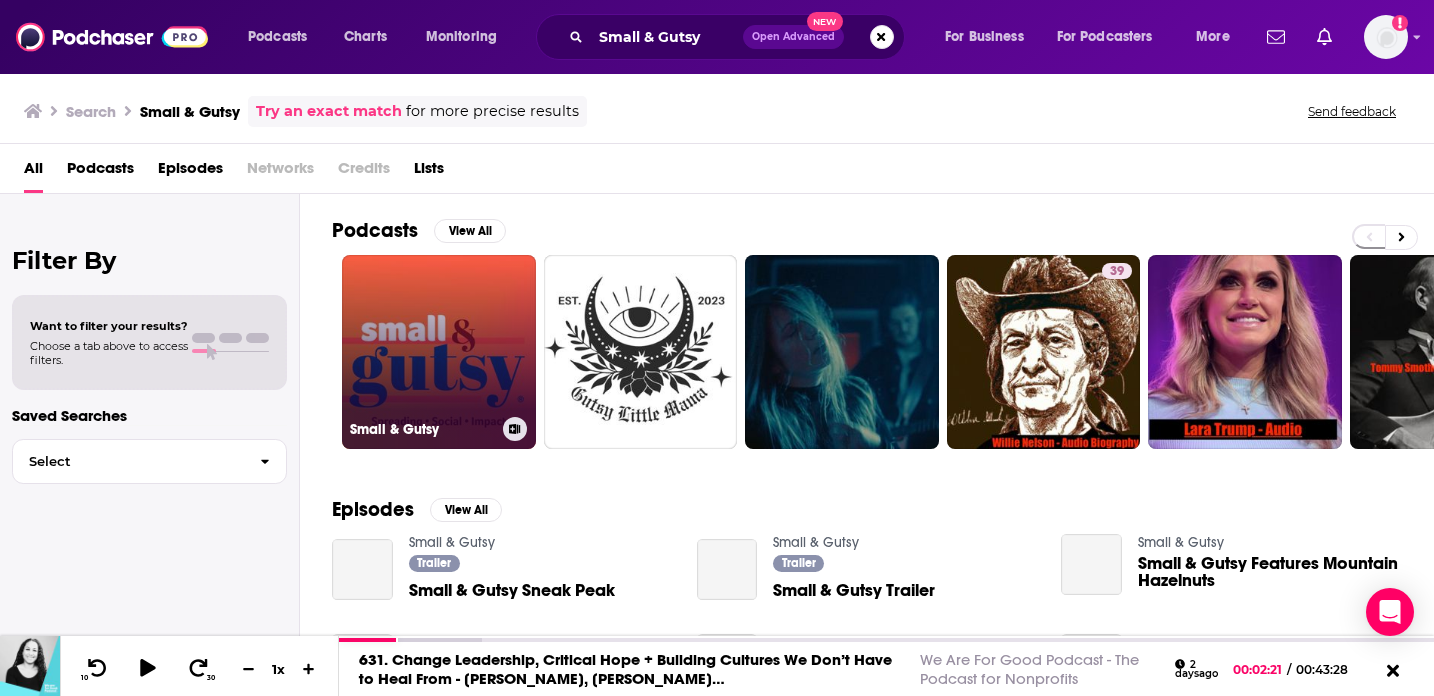 click on "Small & Gutsy" at bounding box center [439, 352] 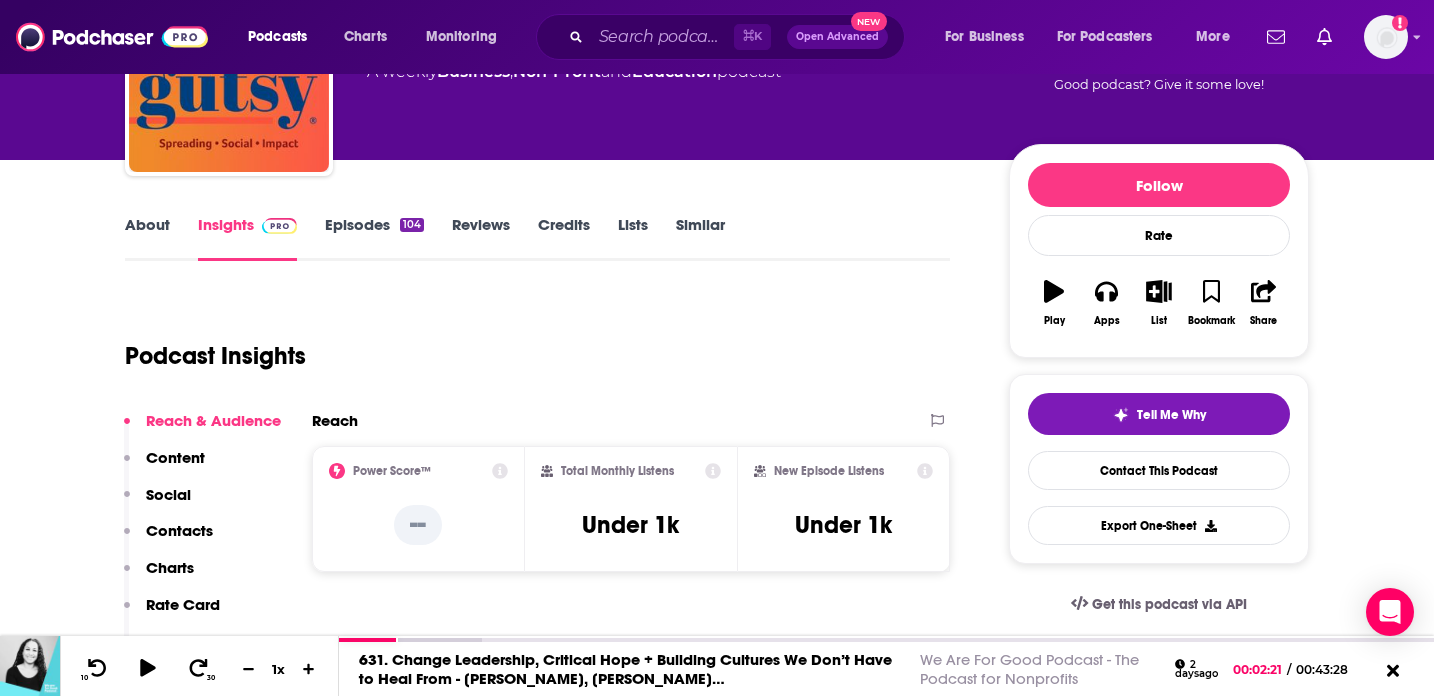 scroll, scrollTop: 177, scrollLeft: 0, axis: vertical 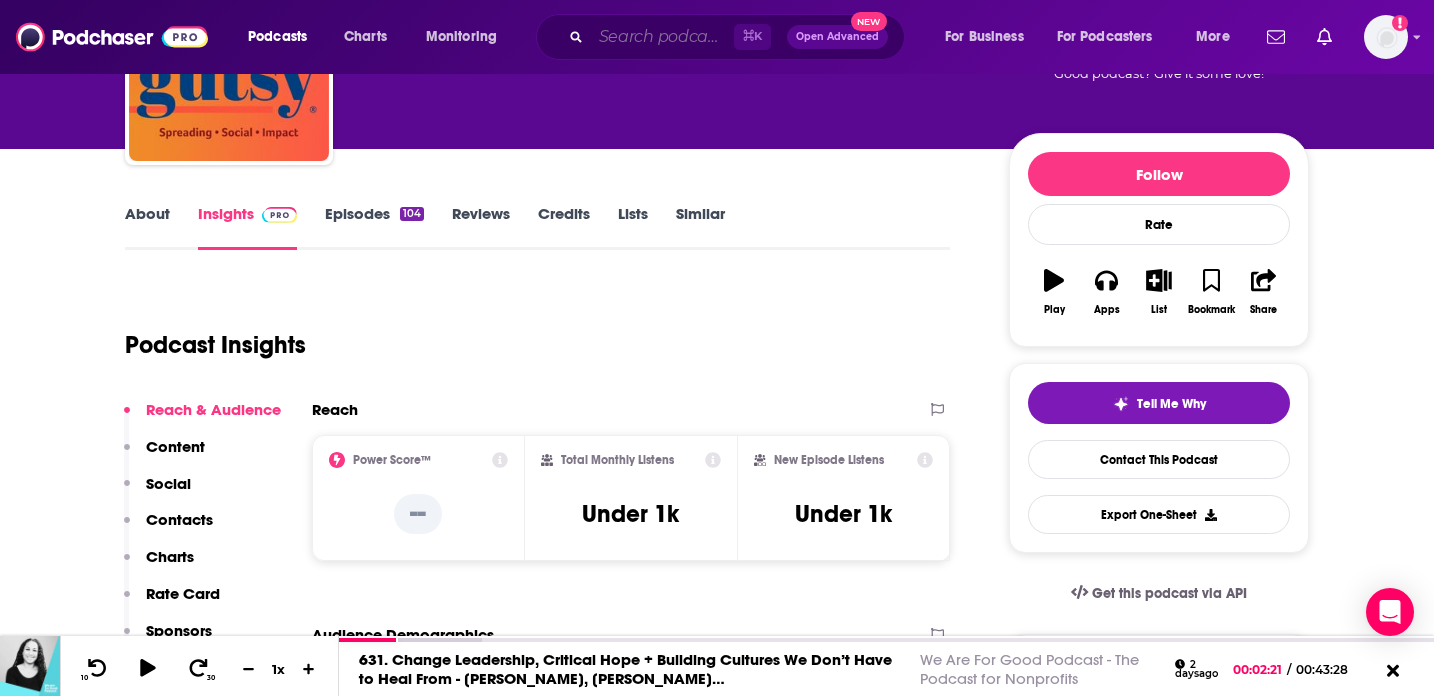 click at bounding box center [662, 37] 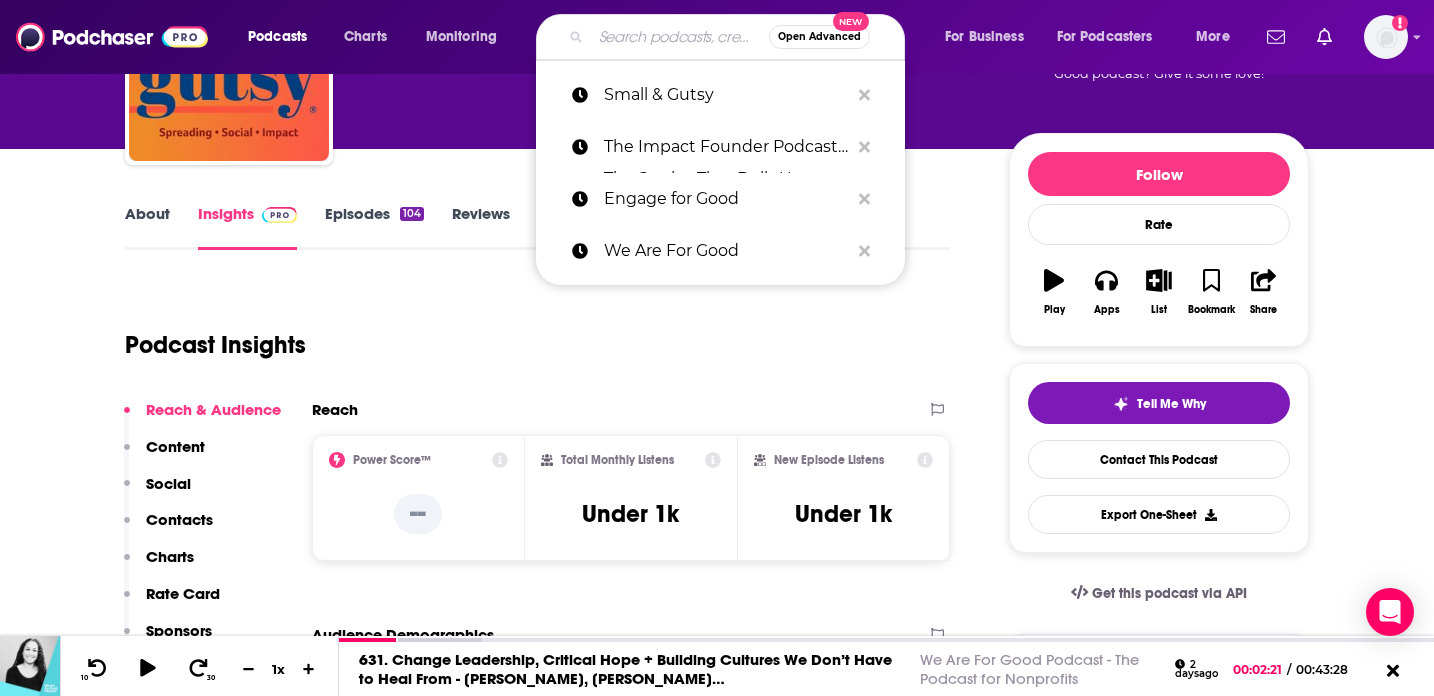 paste on "Disruptors for GOOD" 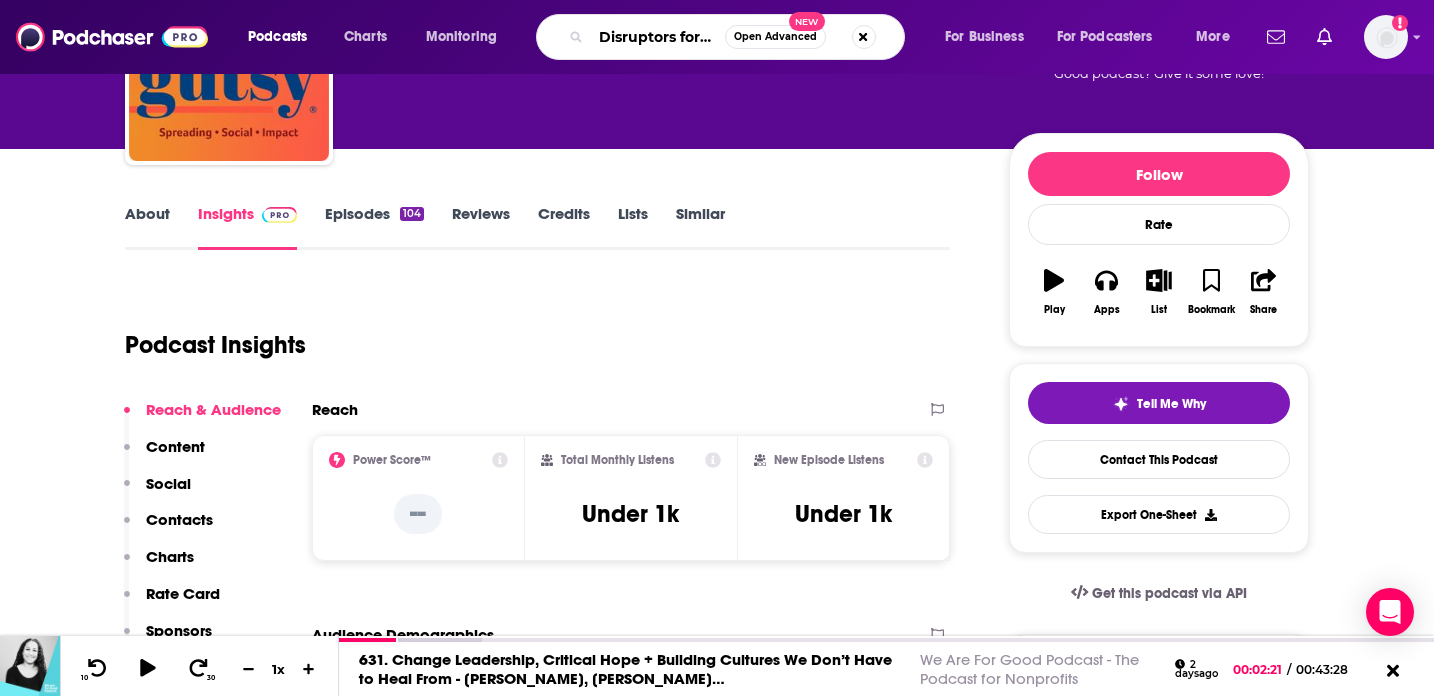 scroll, scrollTop: 0, scrollLeft: 35, axis: horizontal 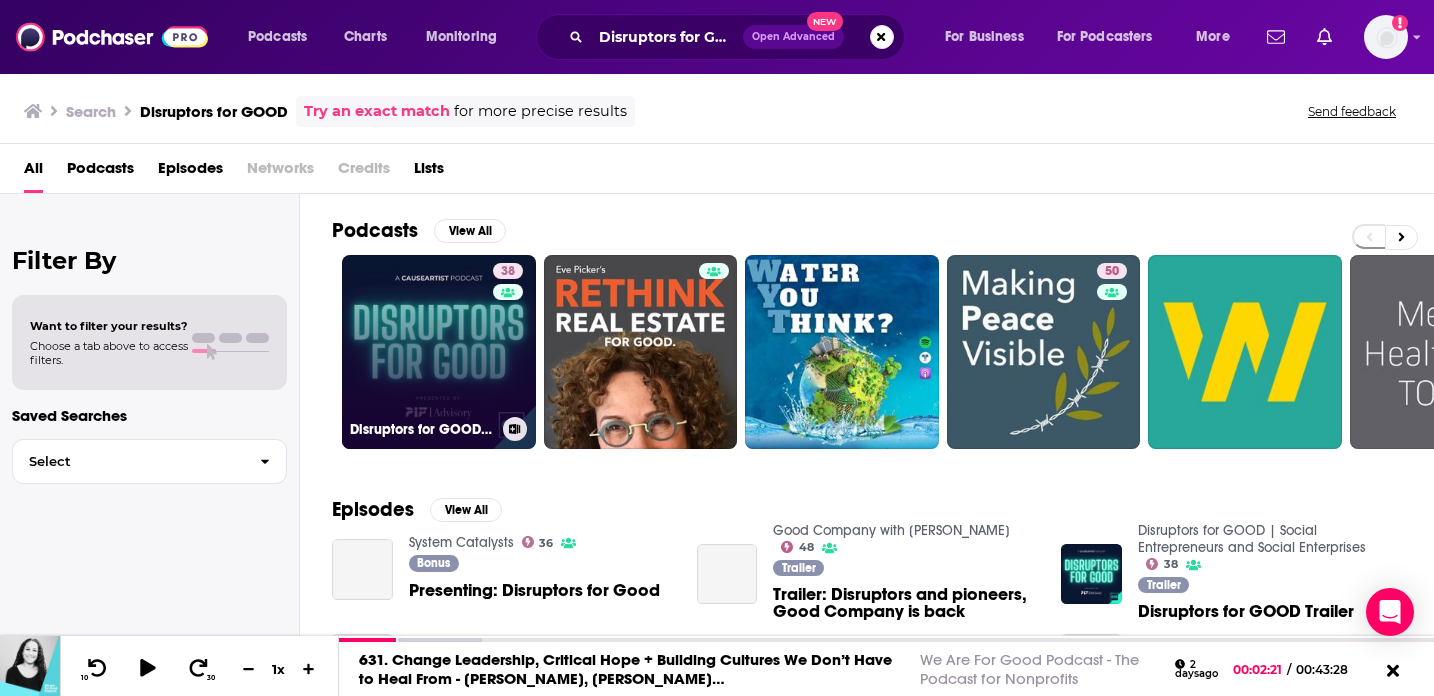 click on "38 Disruptors for GOOD | Social Entrepreneurs and Social Enterprises" at bounding box center (439, 352) 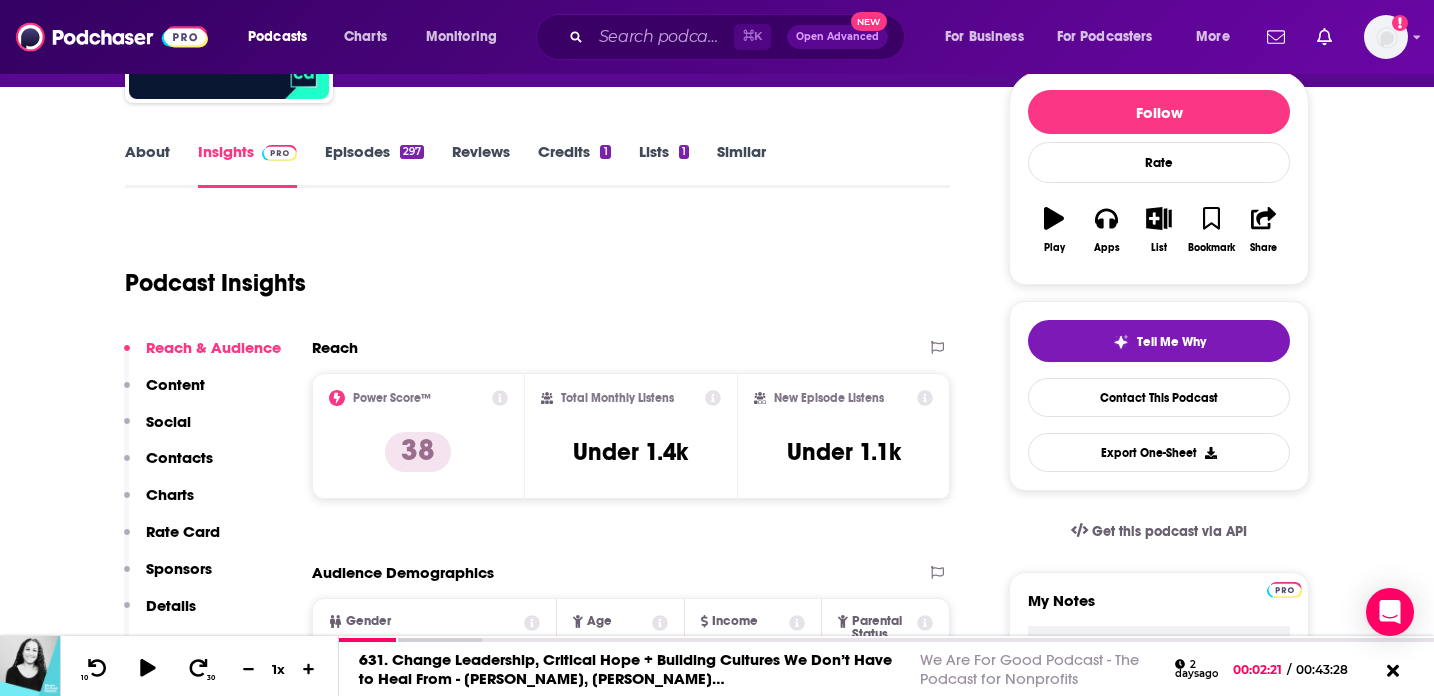 scroll, scrollTop: 240, scrollLeft: 0, axis: vertical 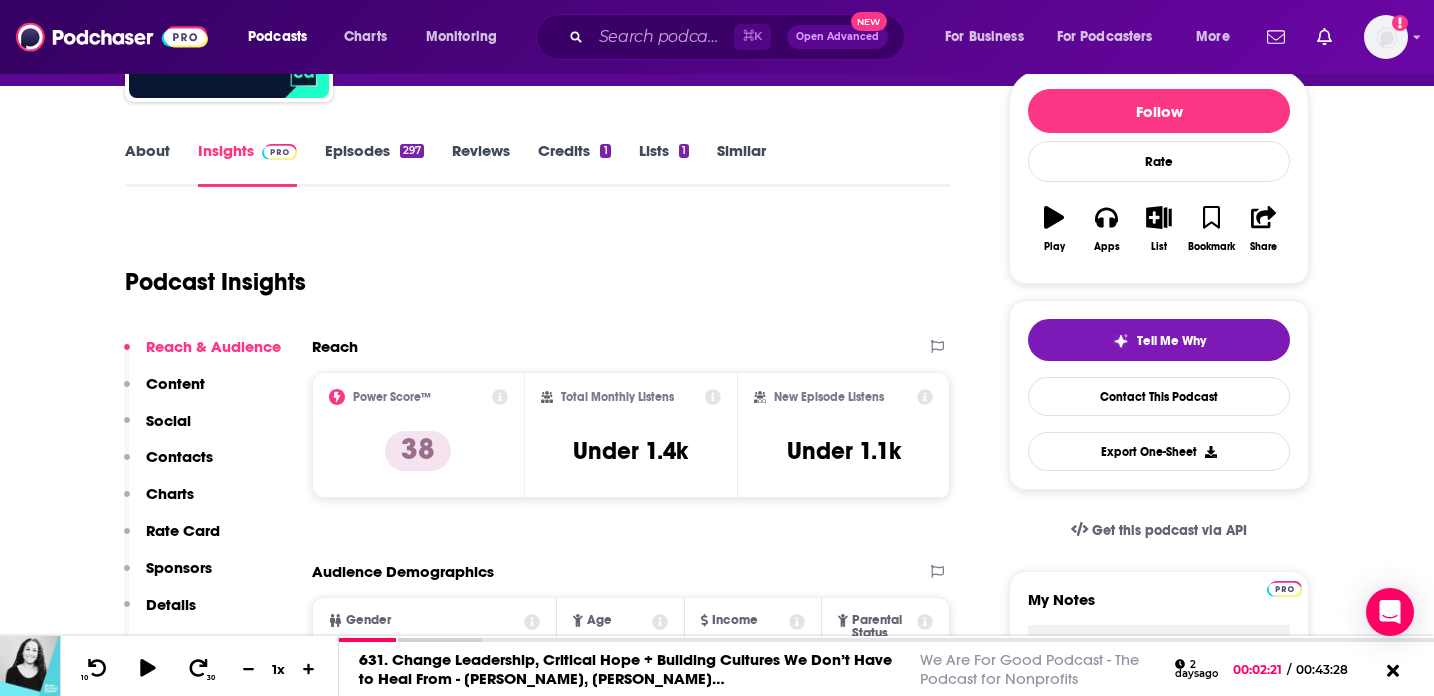 click 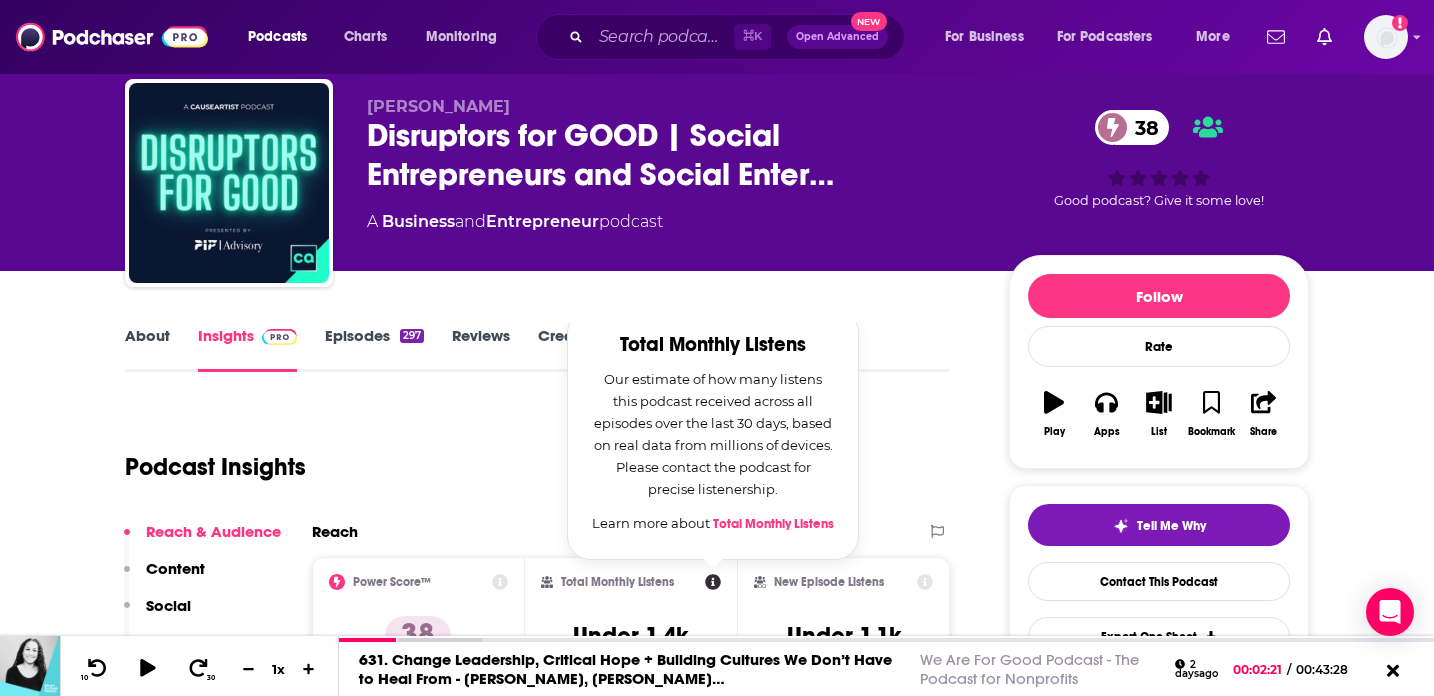 scroll, scrollTop: 66, scrollLeft: 0, axis: vertical 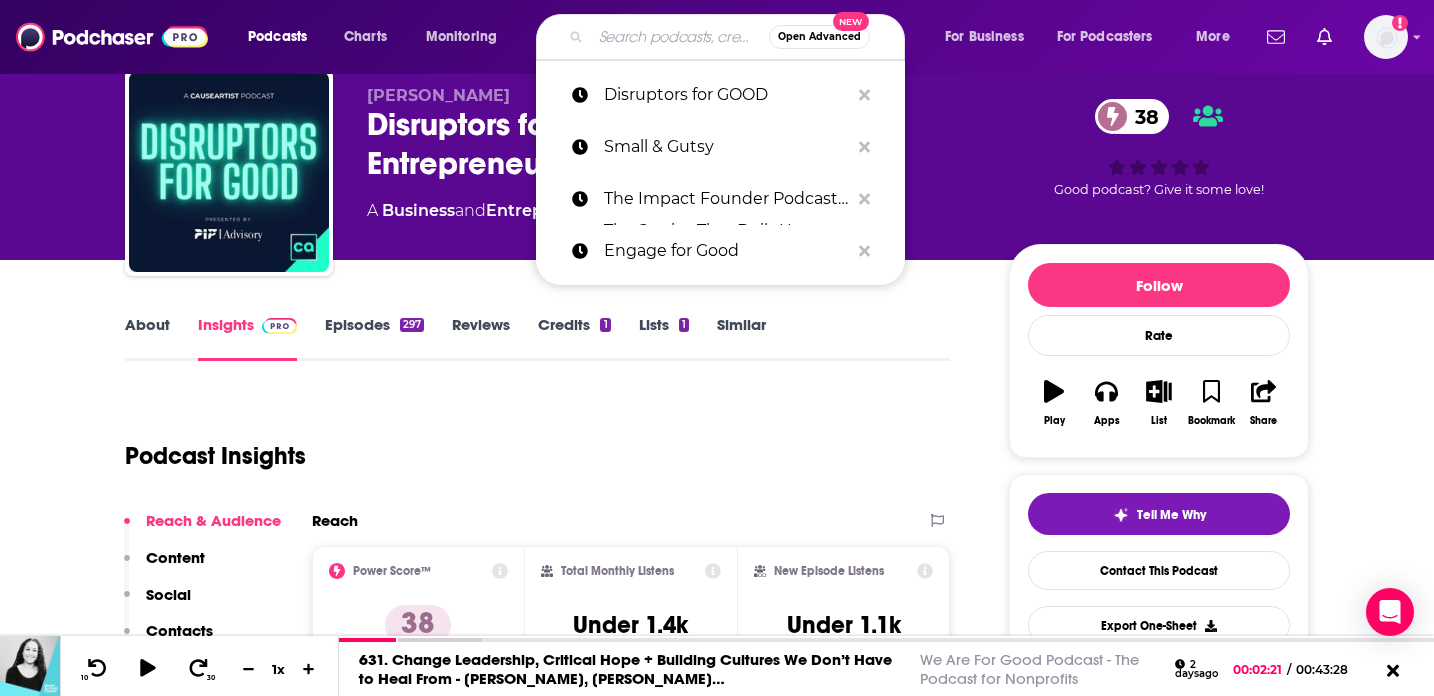 click at bounding box center (680, 37) 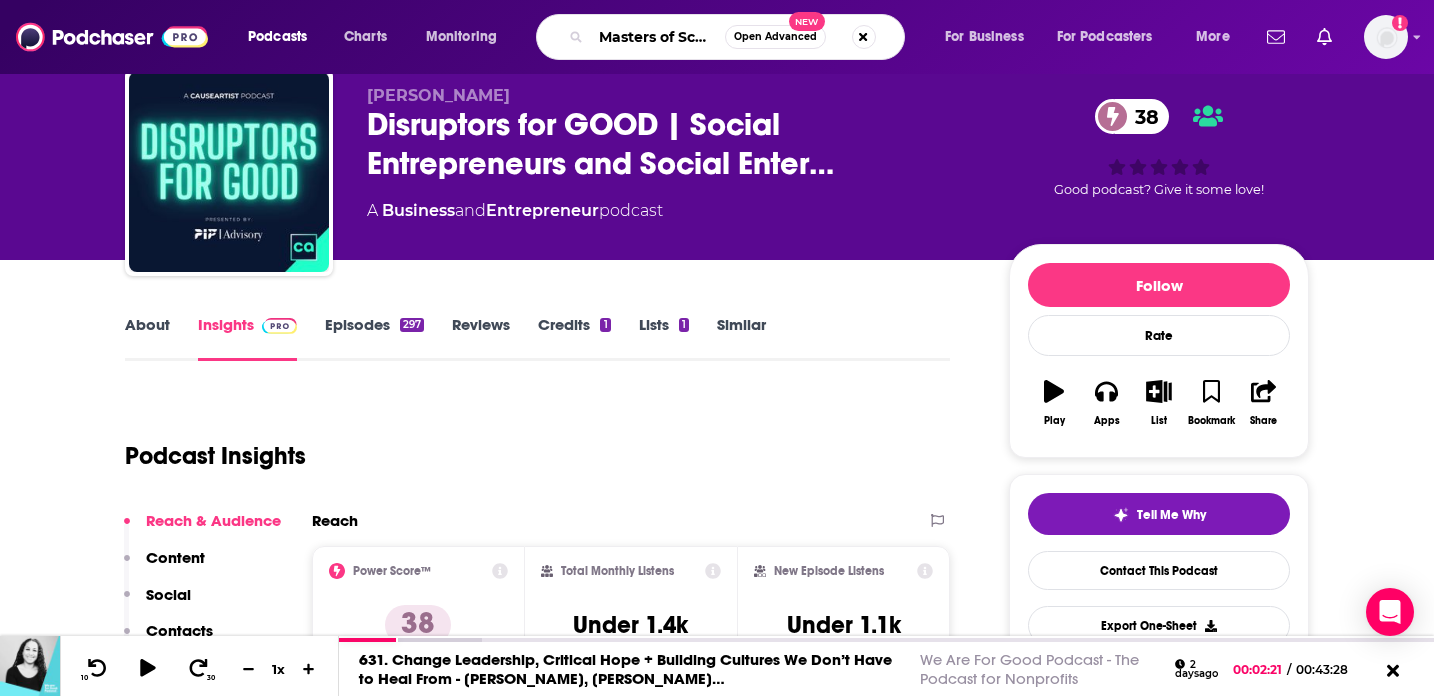 scroll, scrollTop: 0, scrollLeft: 3, axis: horizontal 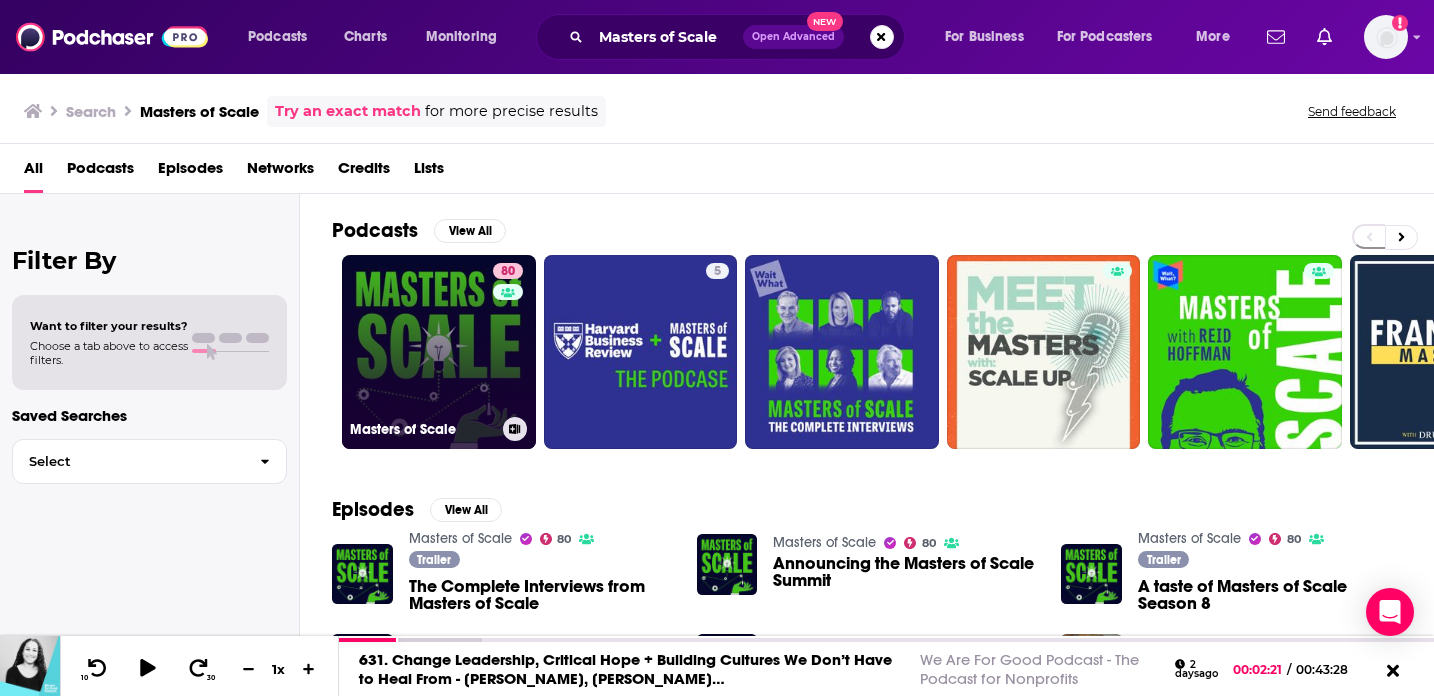 click on "80 Masters of Scale" at bounding box center [439, 352] 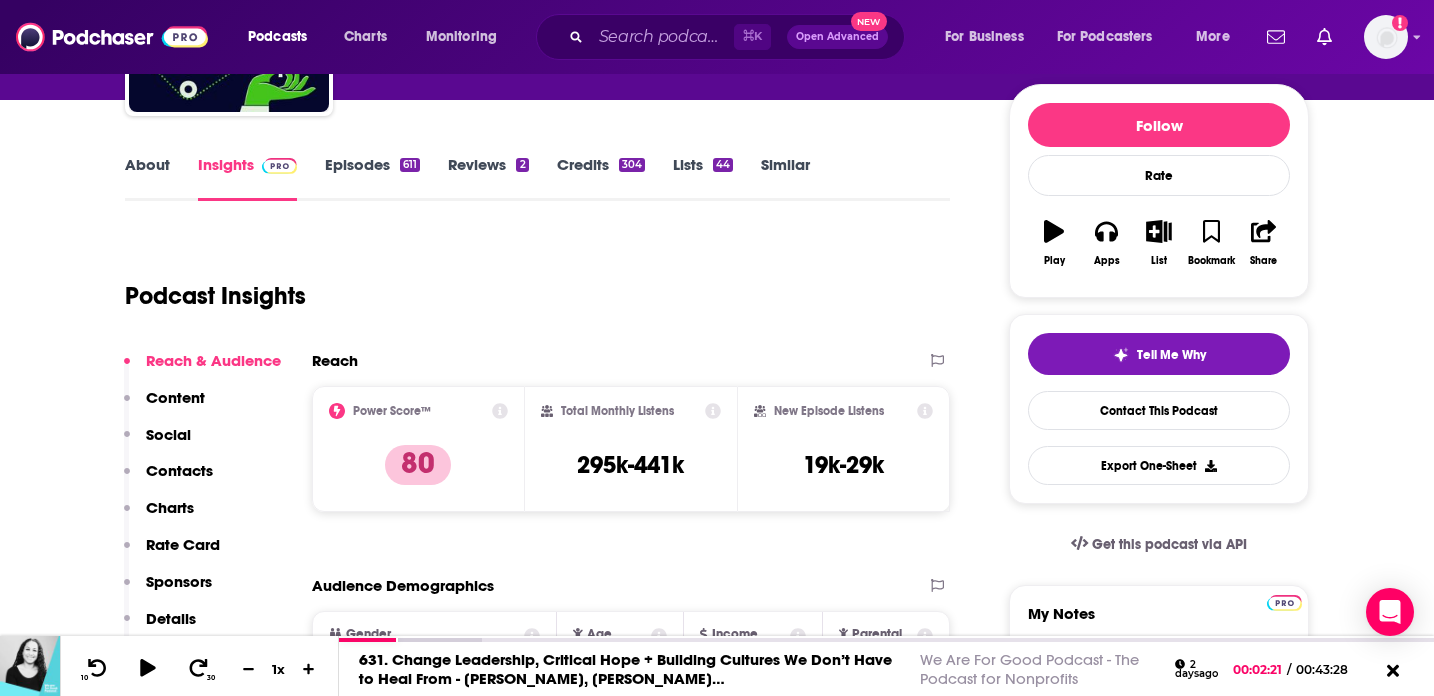 scroll, scrollTop: 205, scrollLeft: 0, axis: vertical 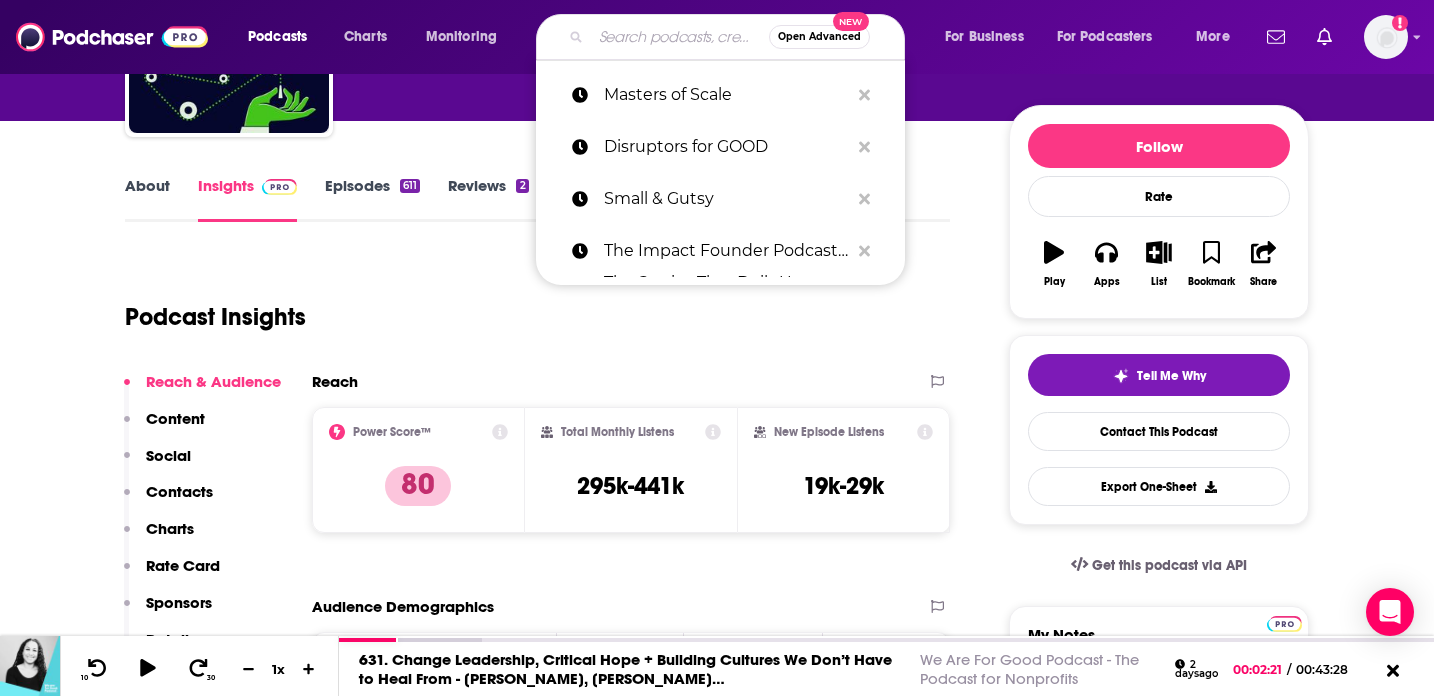 click at bounding box center (680, 37) 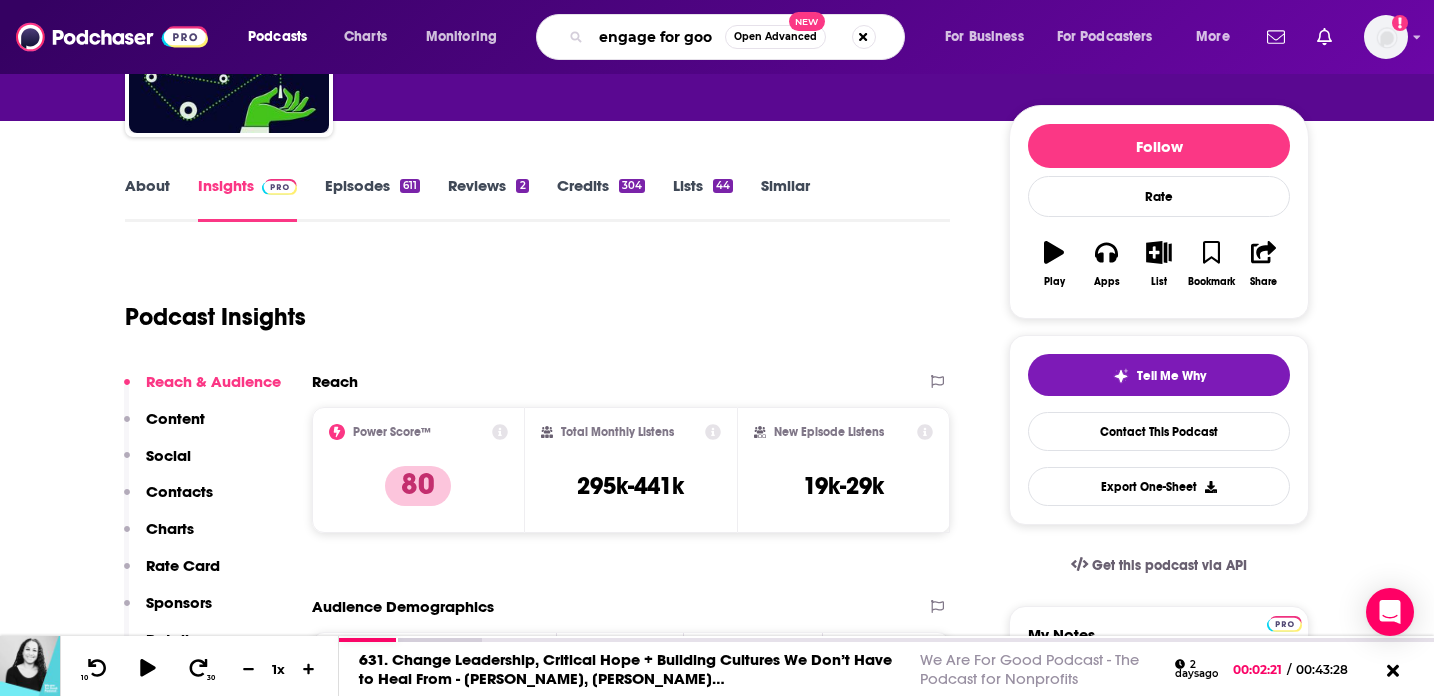 type on "engage for good" 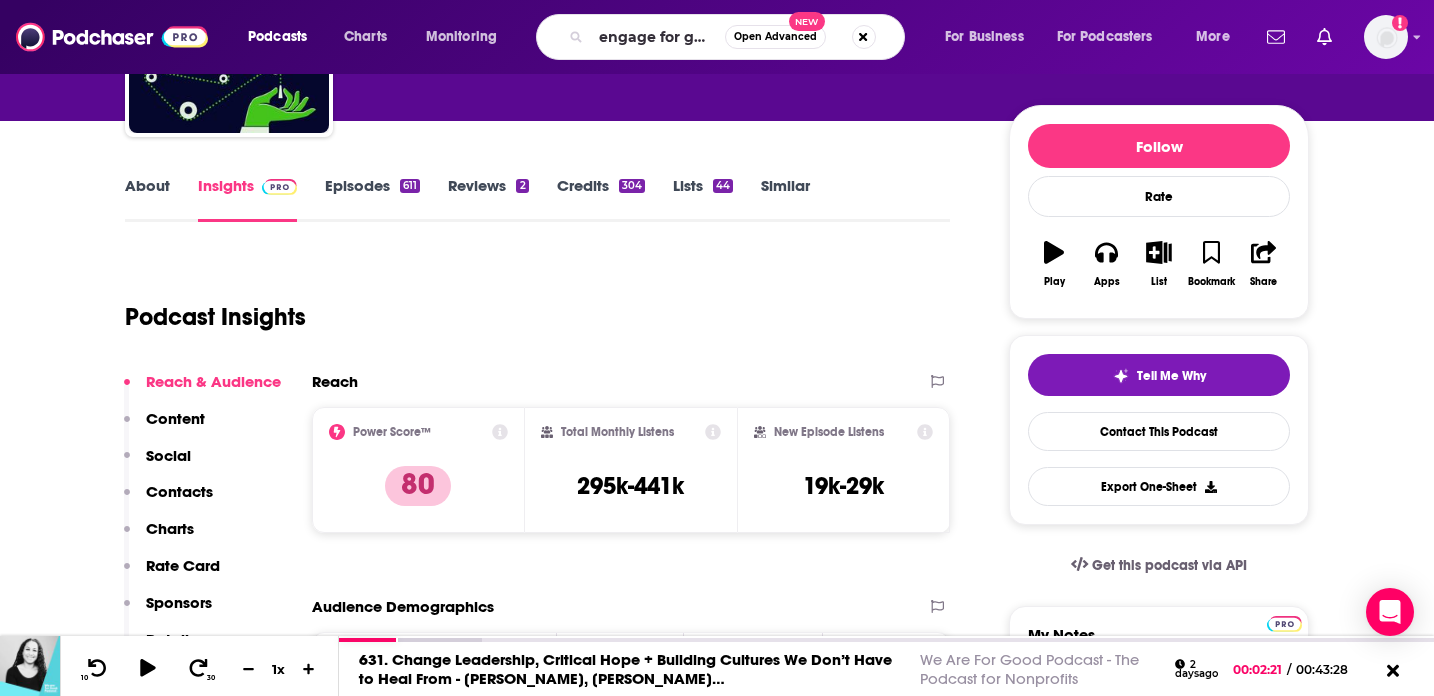 scroll, scrollTop: 0, scrollLeft: 0, axis: both 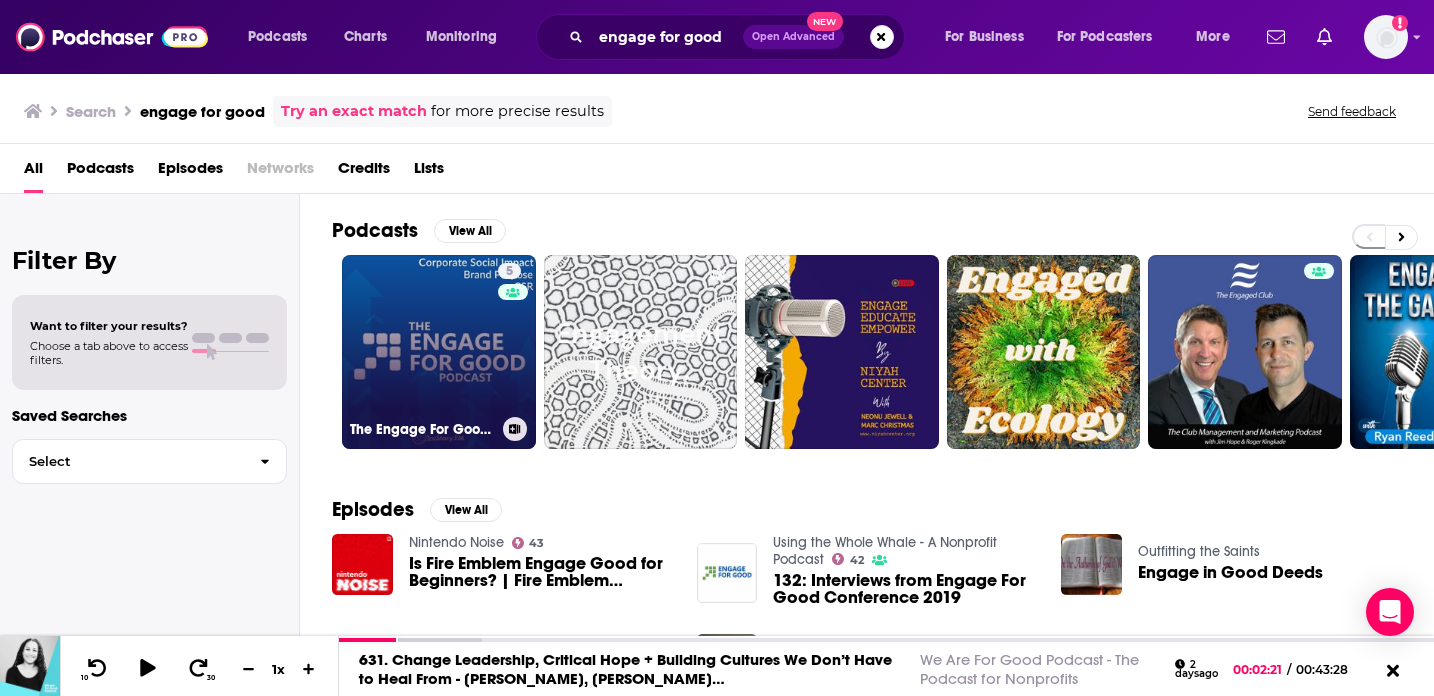 click on "5 The Engage For Good Podcast with Alli Murphy" at bounding box center [439, 352] 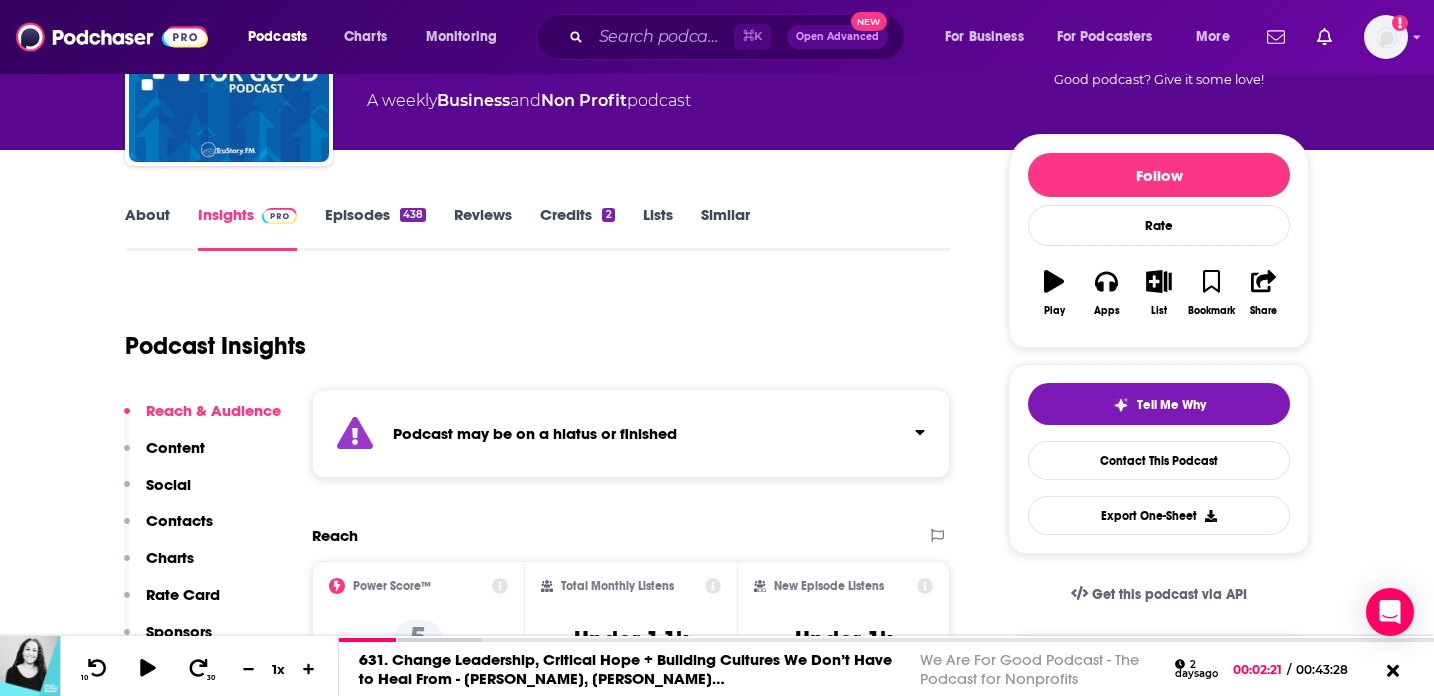 scroll, scrollTop: 186, scrollLeft: 0, axis: vertical 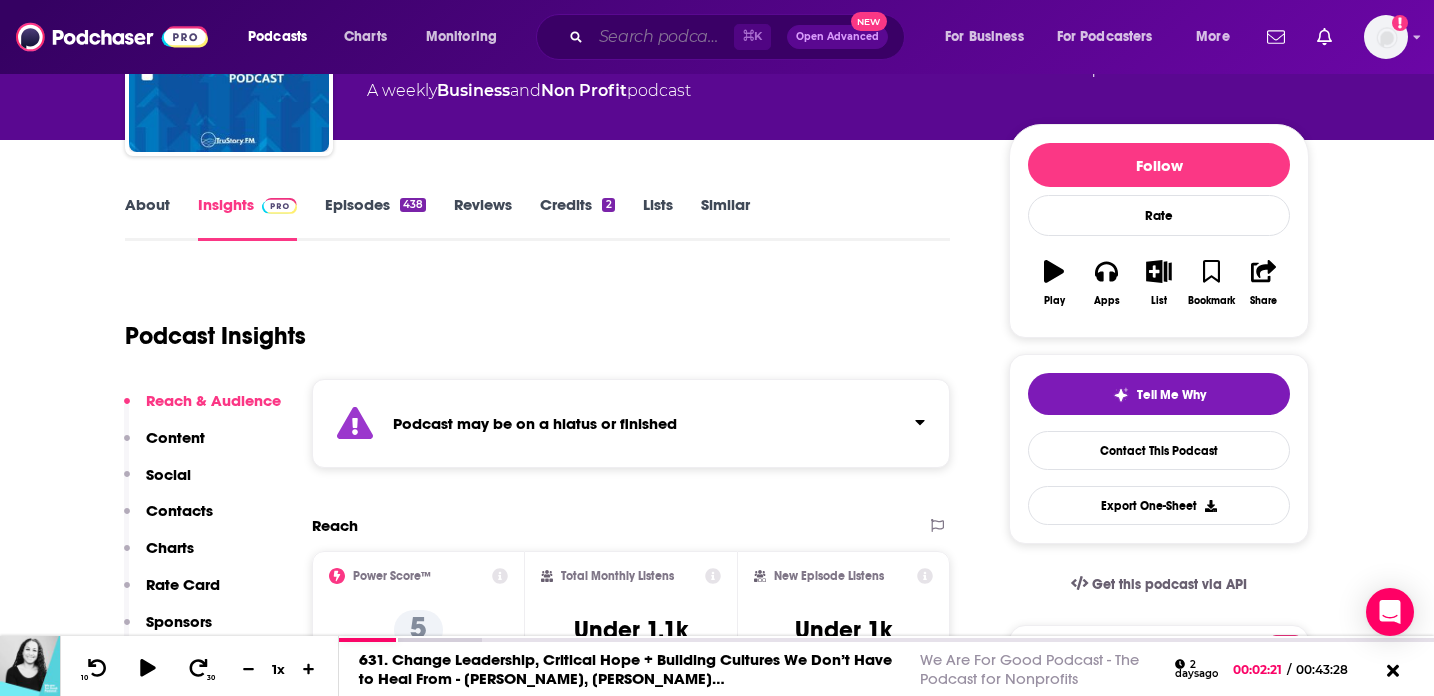 click at bounding box center (662, 37) 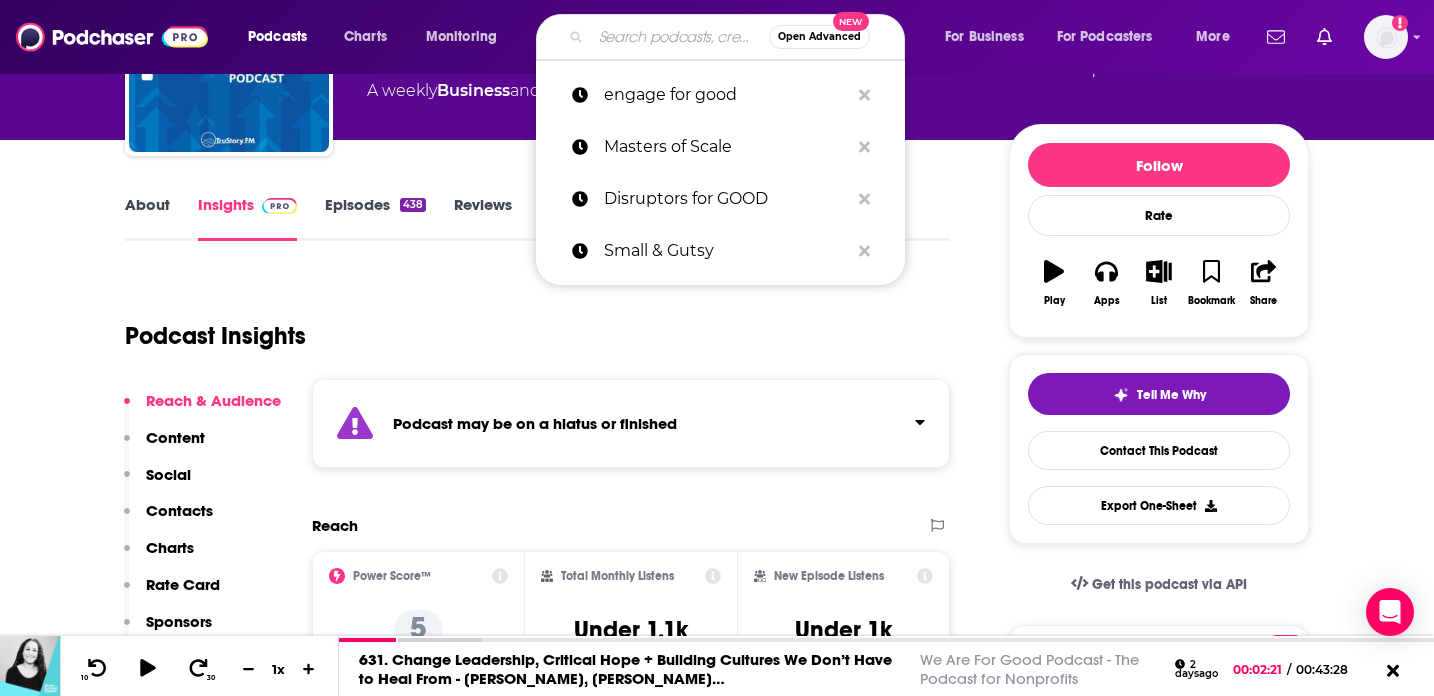 paste on "Sounds Good with Branden Harvey" 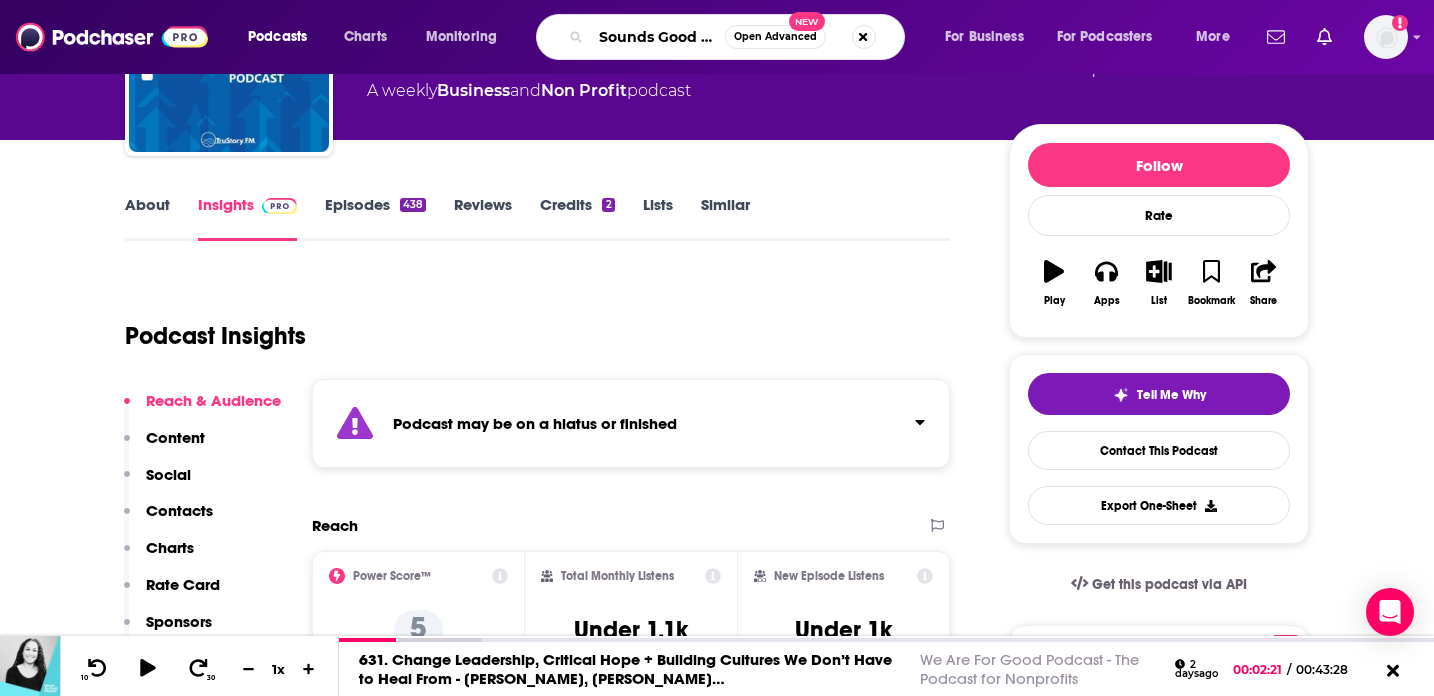 scroll, scrollTop: 0, scrollLeft: 141, axis: horizontal 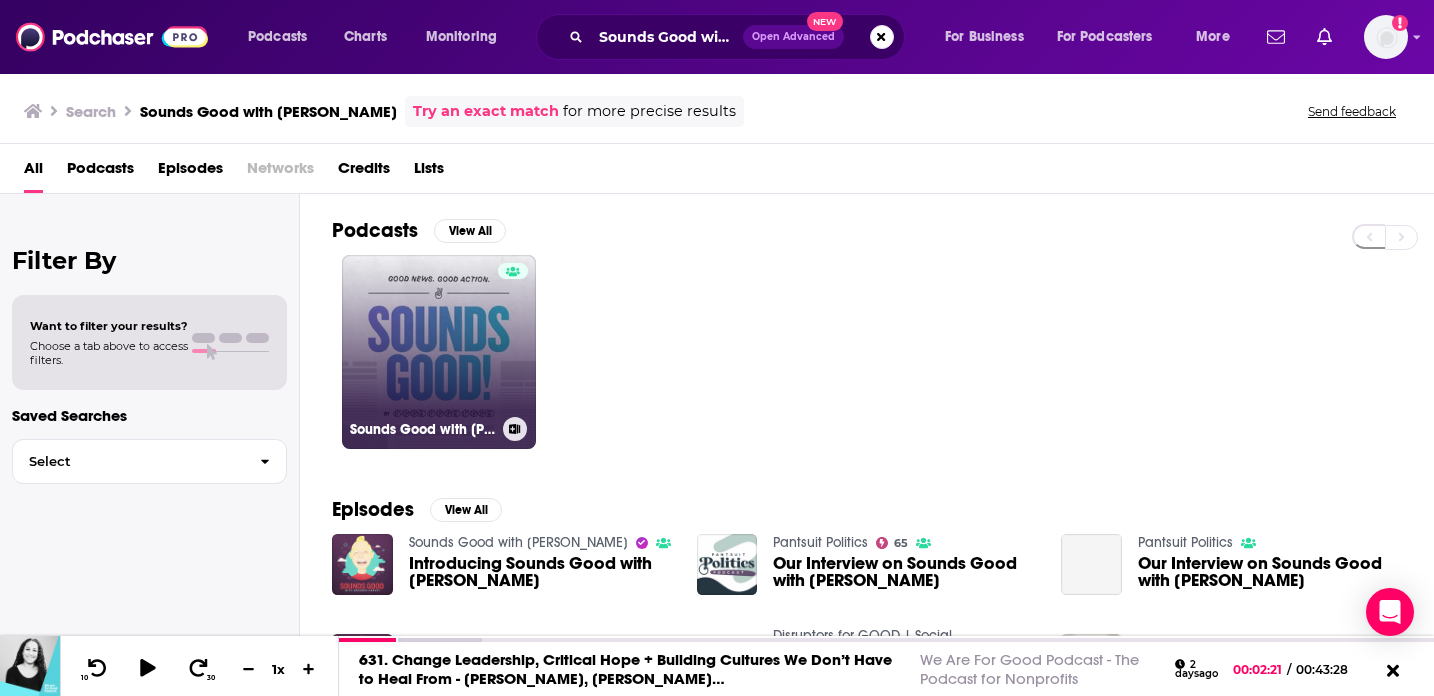 click on "Sounds Good with Branden Harvey" at bounding box center [439, 352] 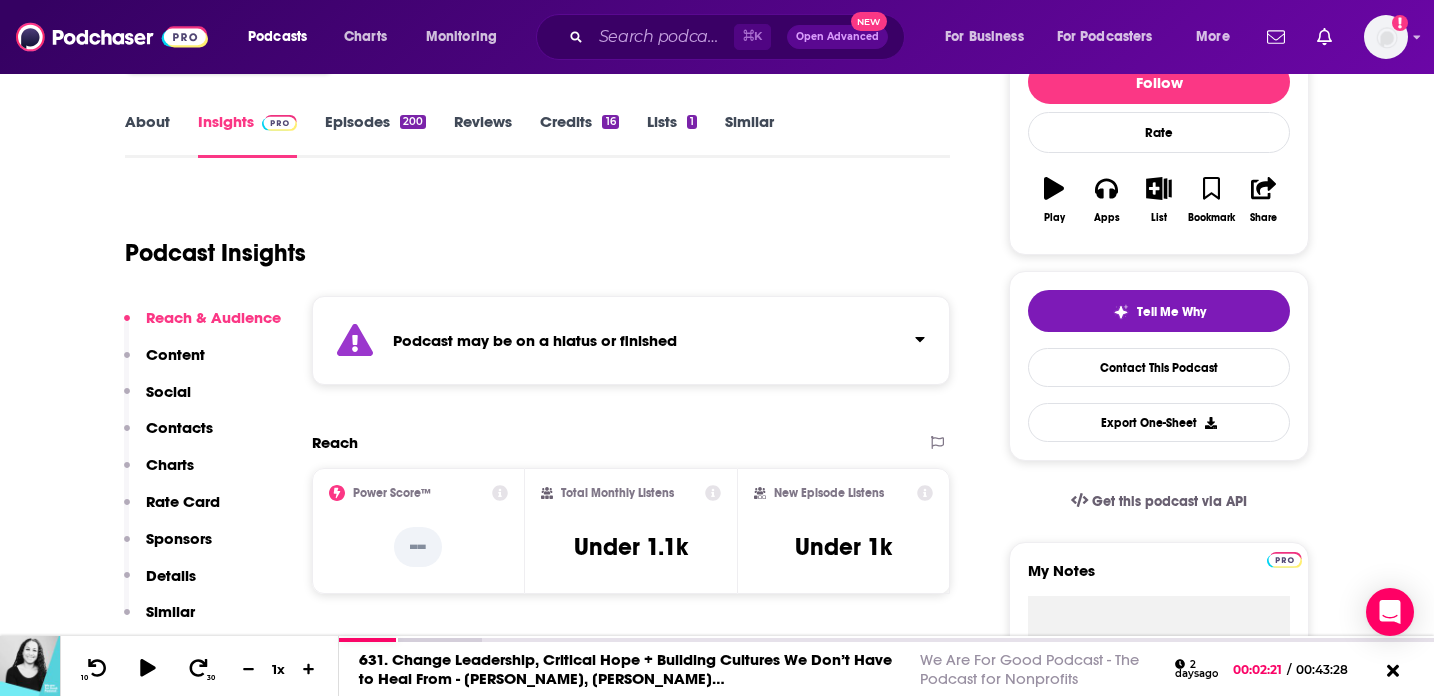 scroll, scrollTop: 278, scrollLeft: 0, axis: vertical 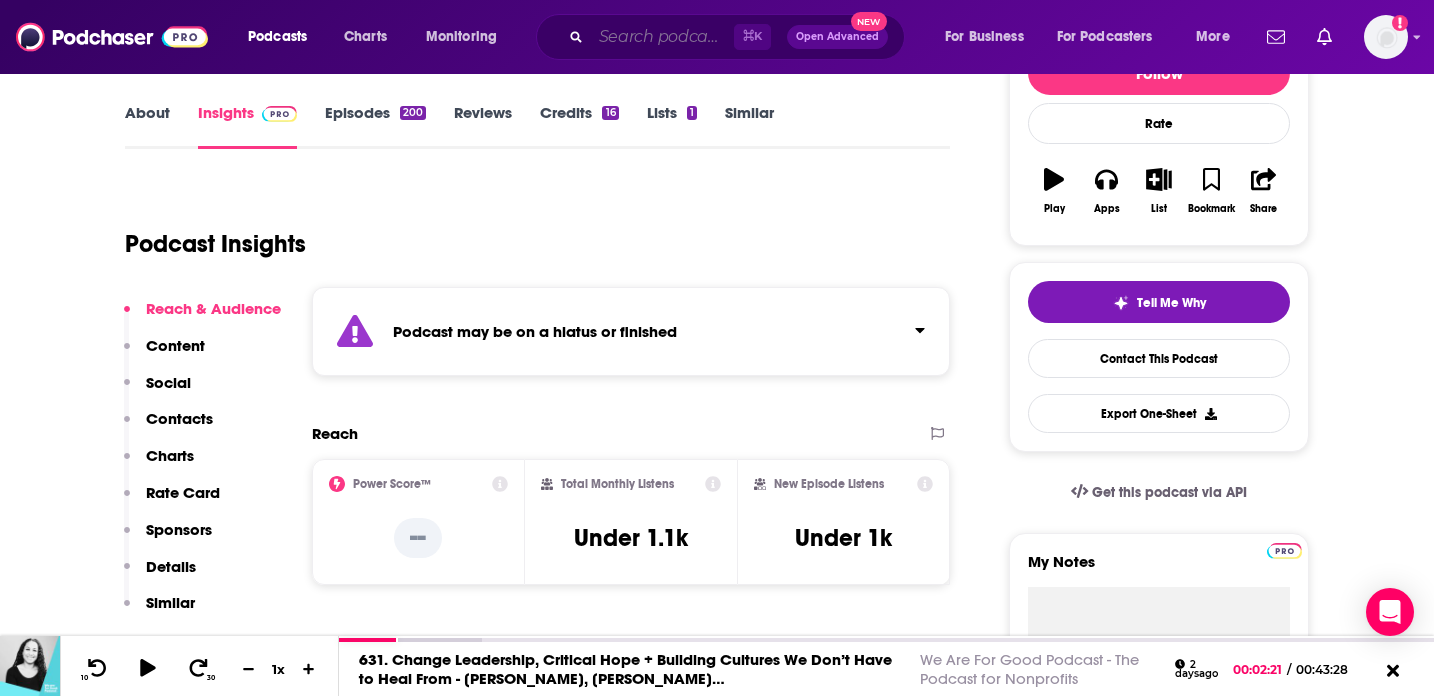 click at bounding box center (662, 37) 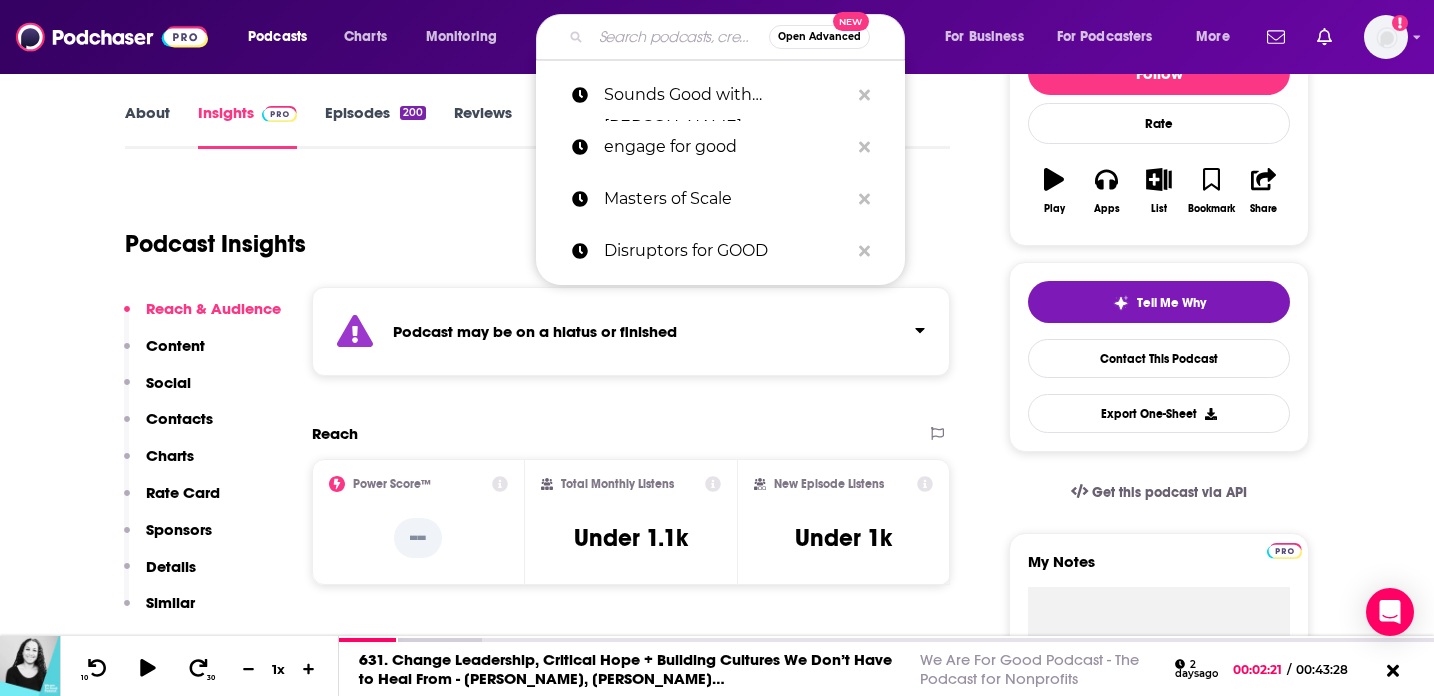 paste on "Let’s Give A Damn" 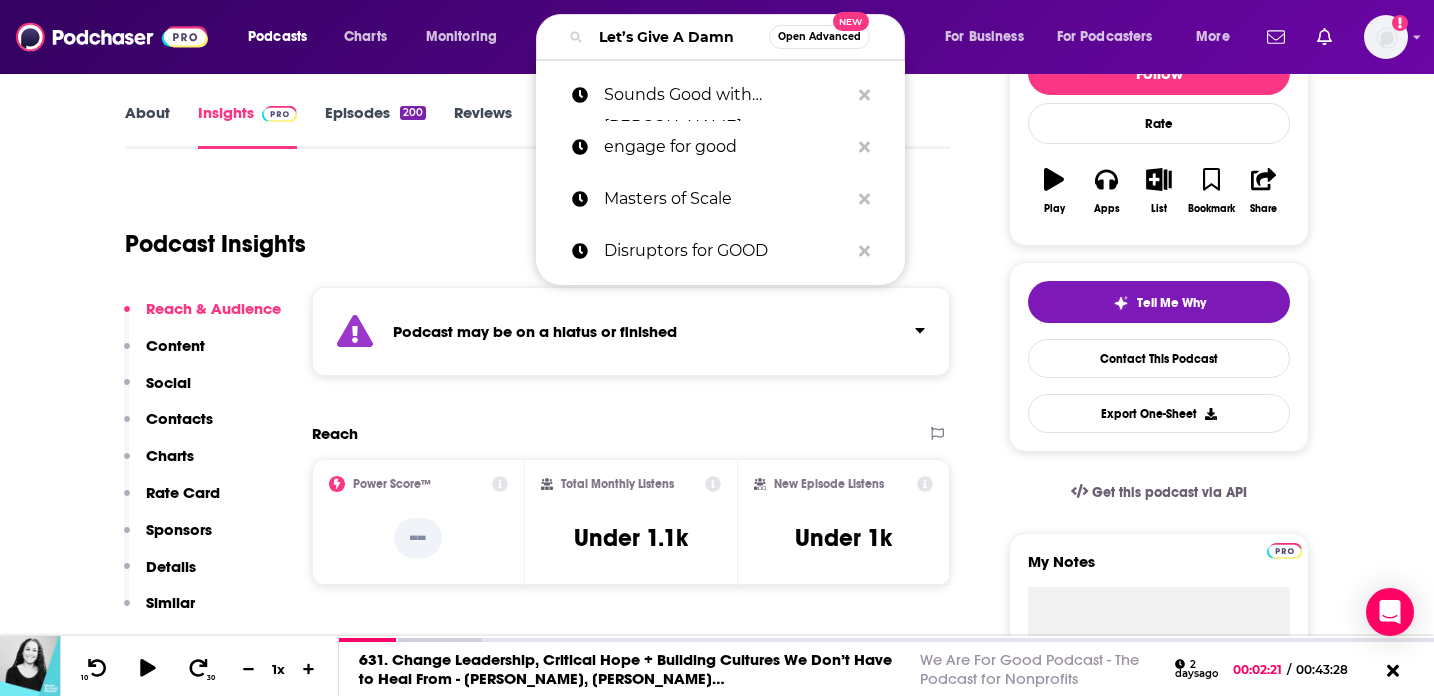 scroll, scrollTop: 0, scrollLeft: 17, axis: horizontal 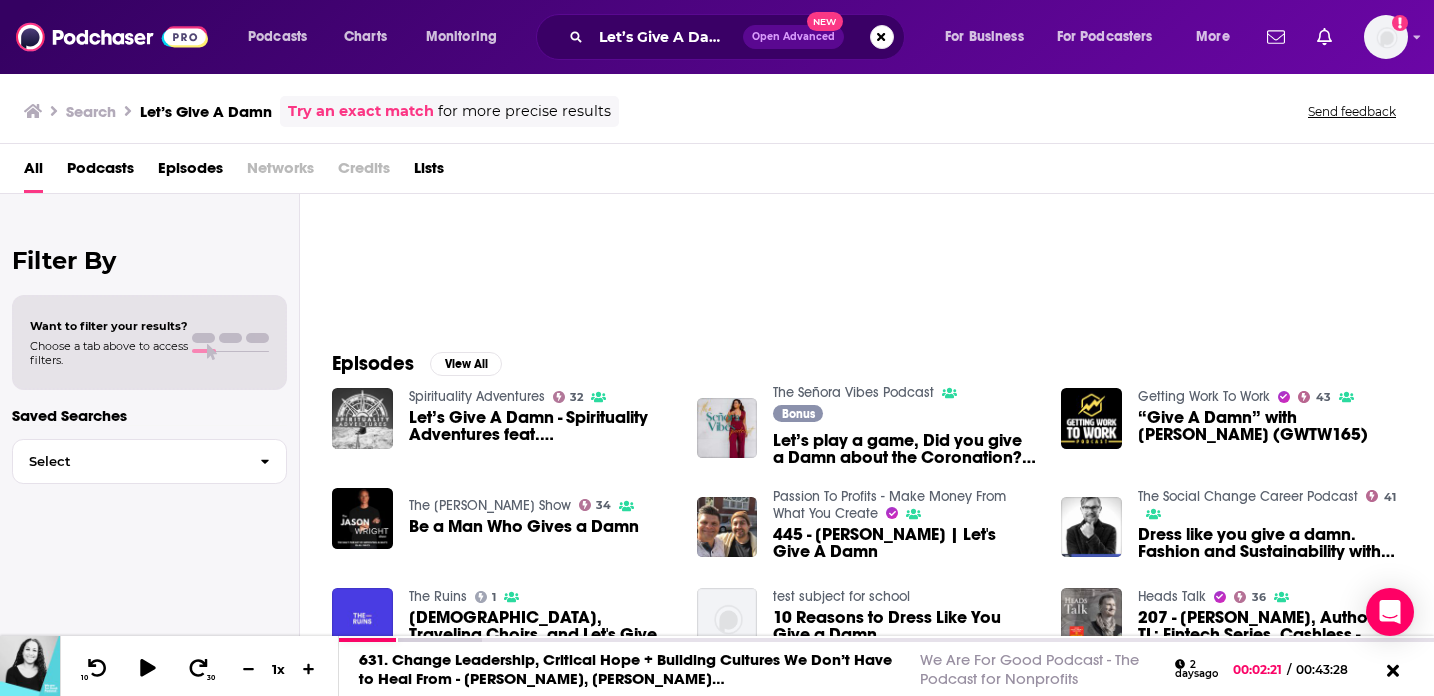 click on "Let’s Give A Damn - Spirituality Adventures feat. Nick Laparra" at bounding box center (541, 426) 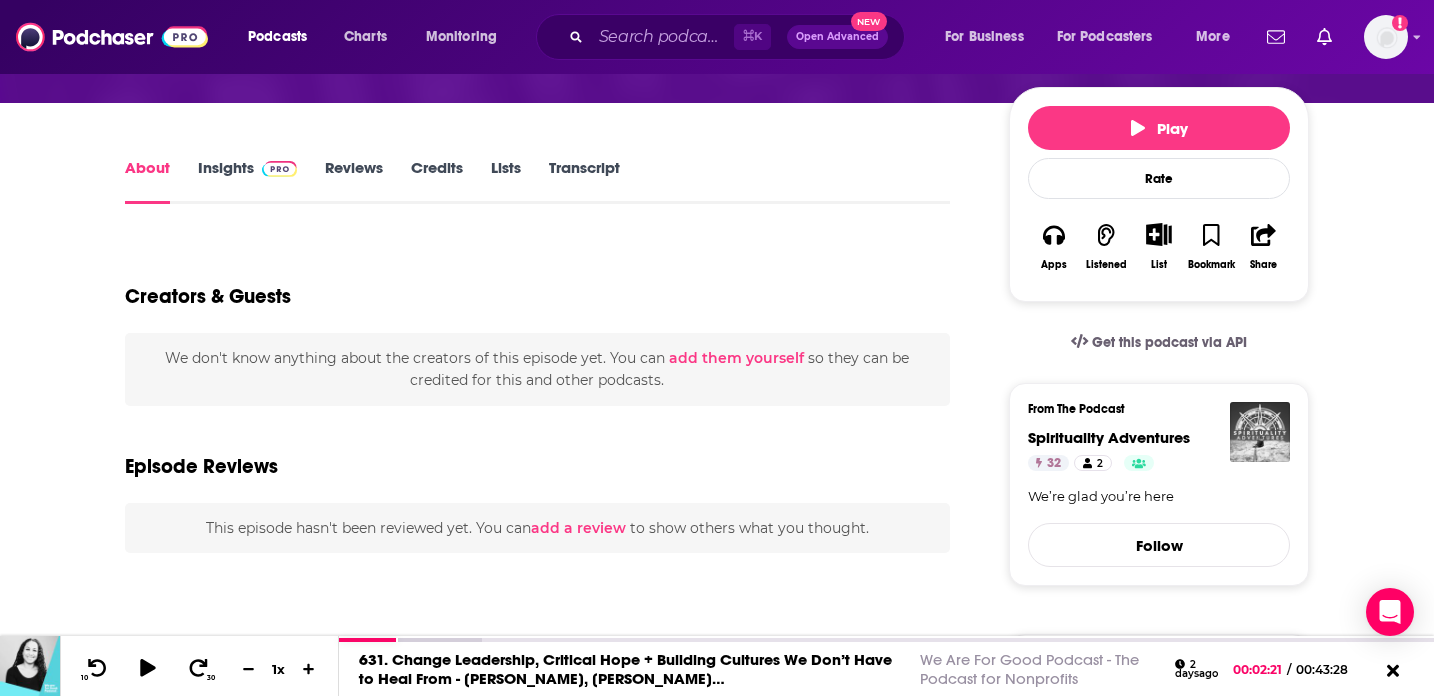 scroll, scrollTop: 287, scrollLeft: 0, axis: vertical 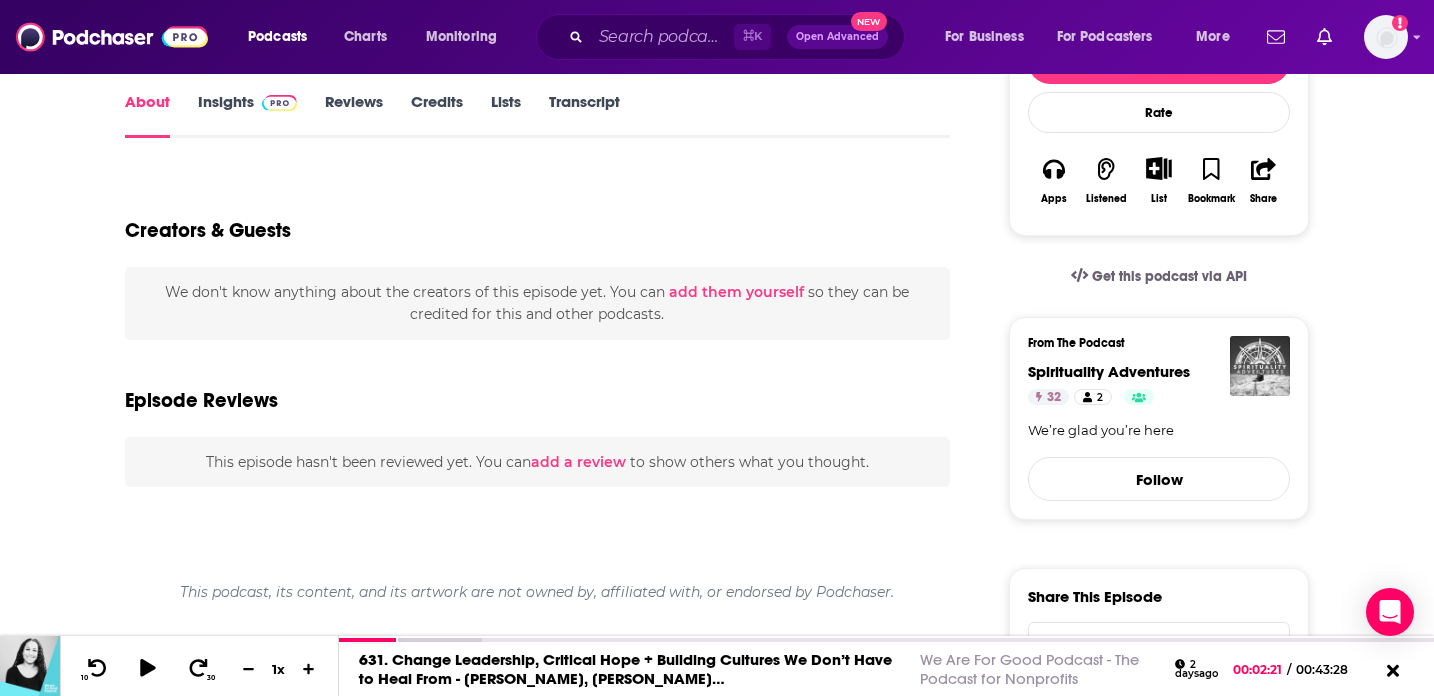 click on "Insights" at bounding box center [247, 115] 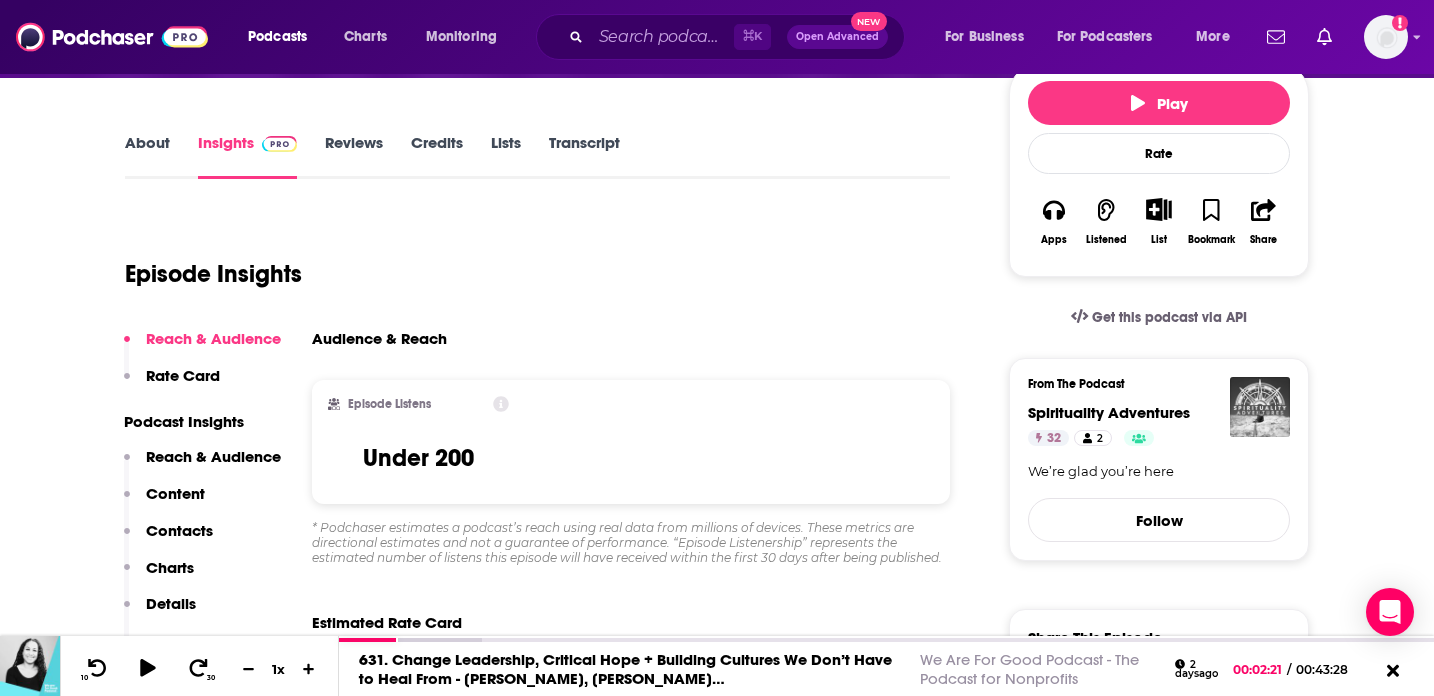 scroll, scrollTop: 296, scrollLeft: 0, axis: vertical 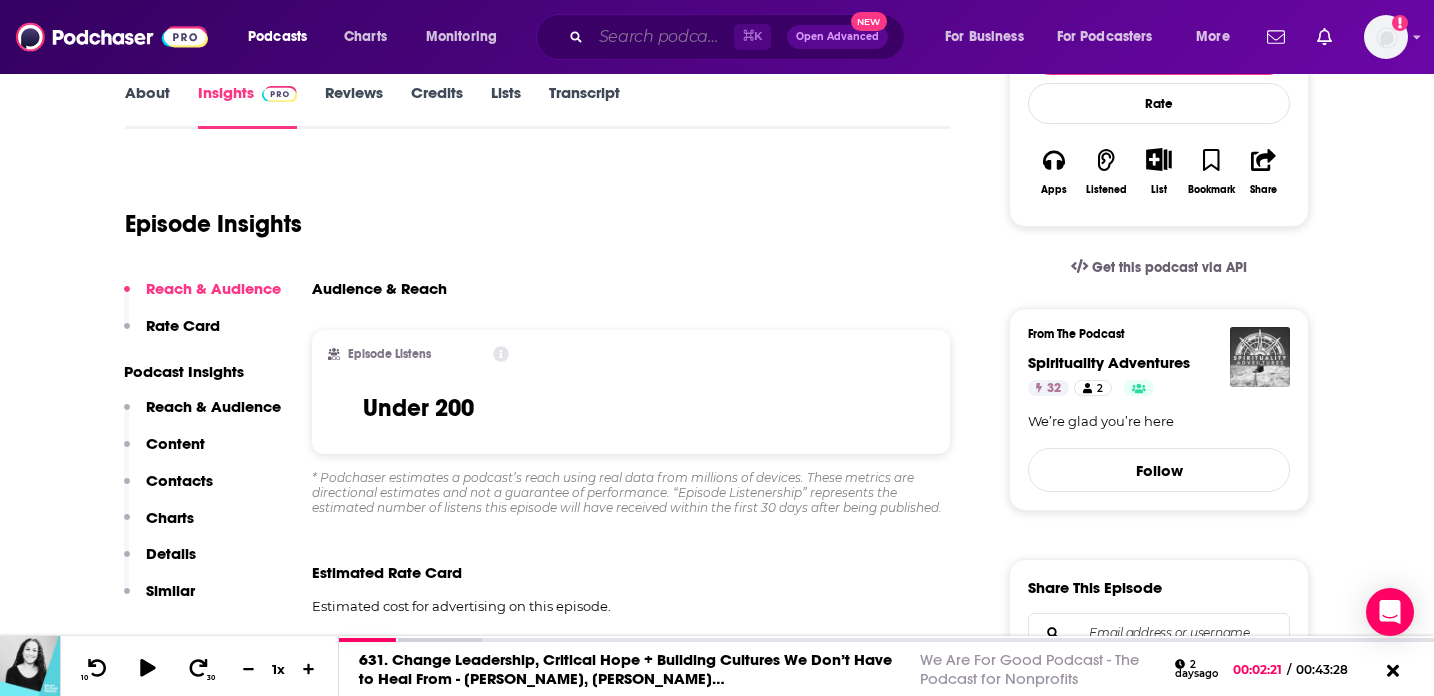 click at bounding box center (662, 37) 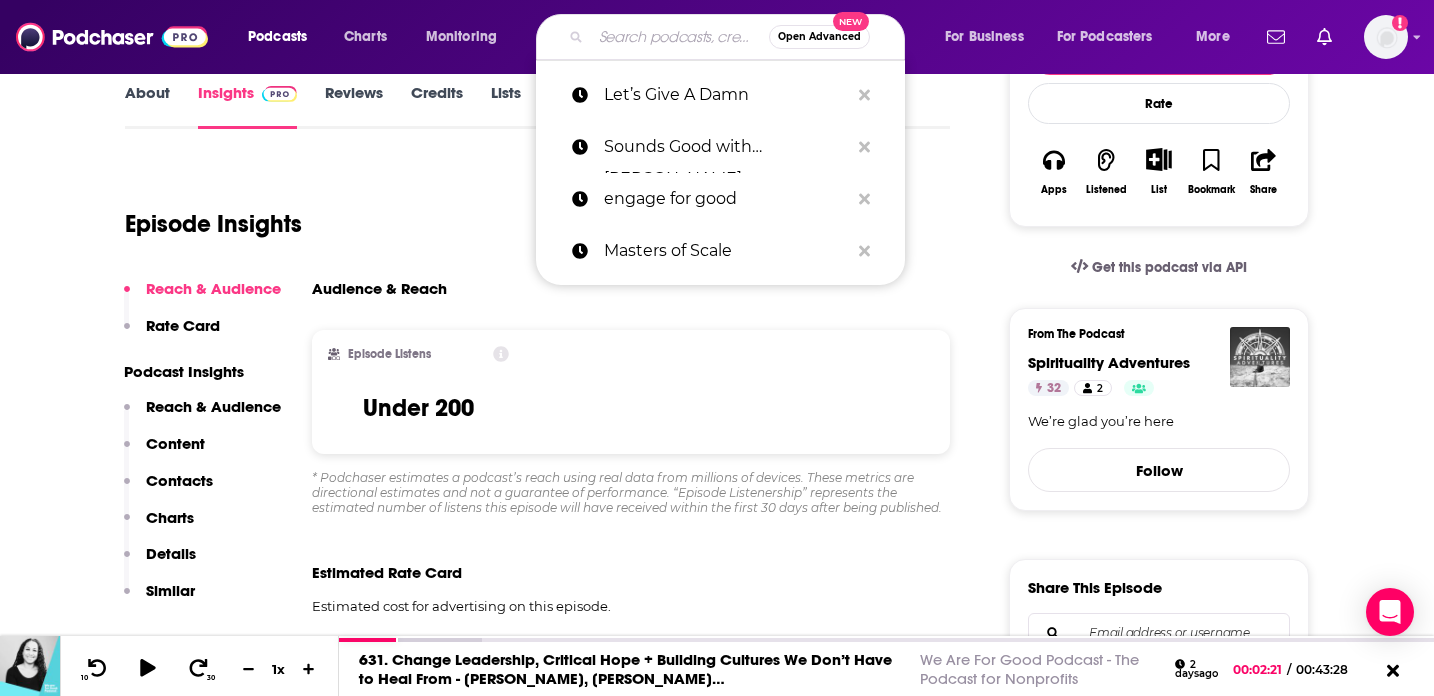 paste on "Making Space with [PERSON_NAME]" 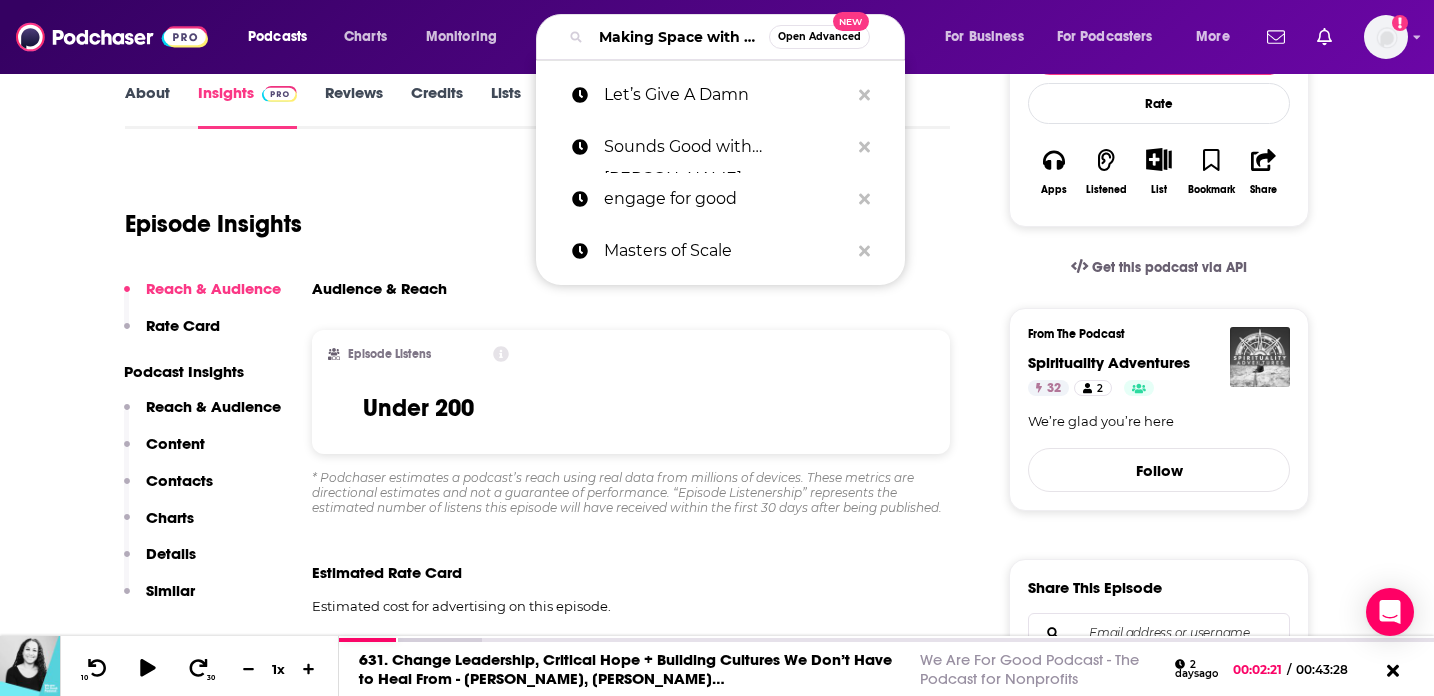 scroll, scrollTop: 0, scrollLeft: 106, axis: horizontal 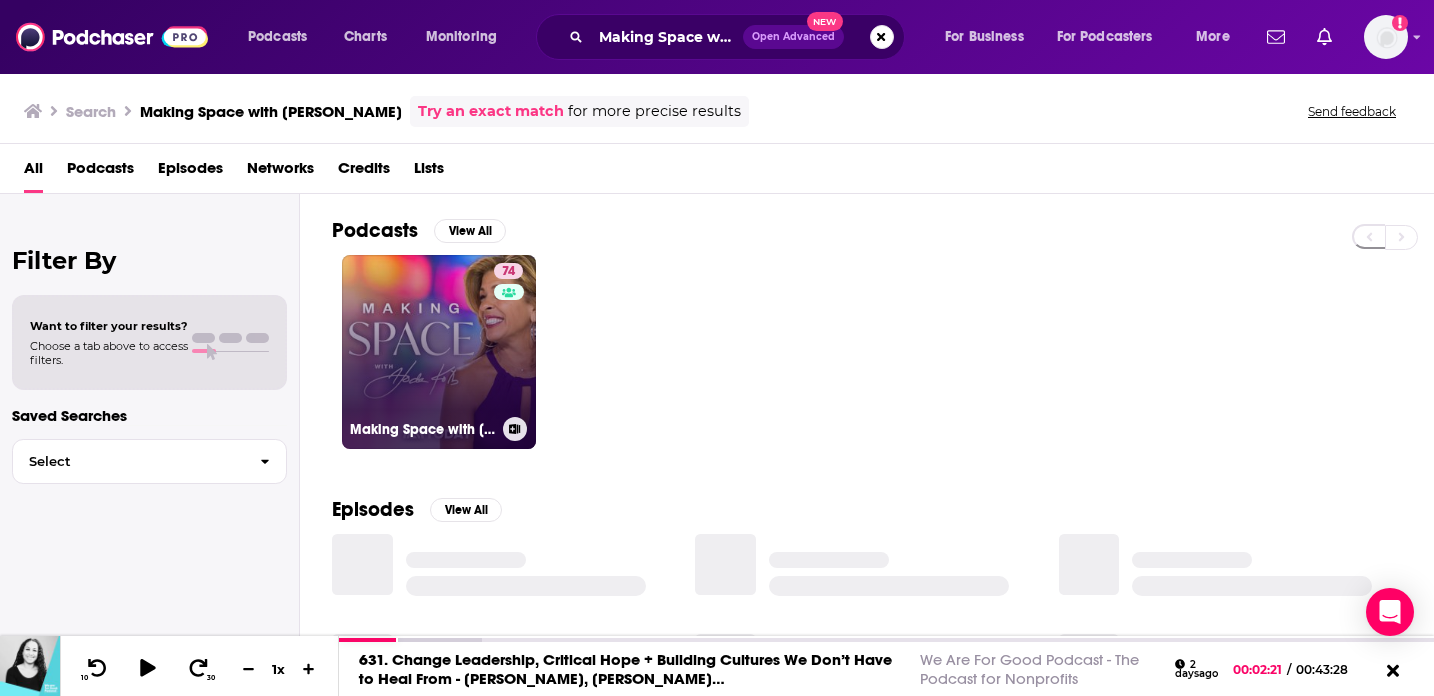 click on "74 Making Space with Hoda Kotb" at bounding box center [439, 352] 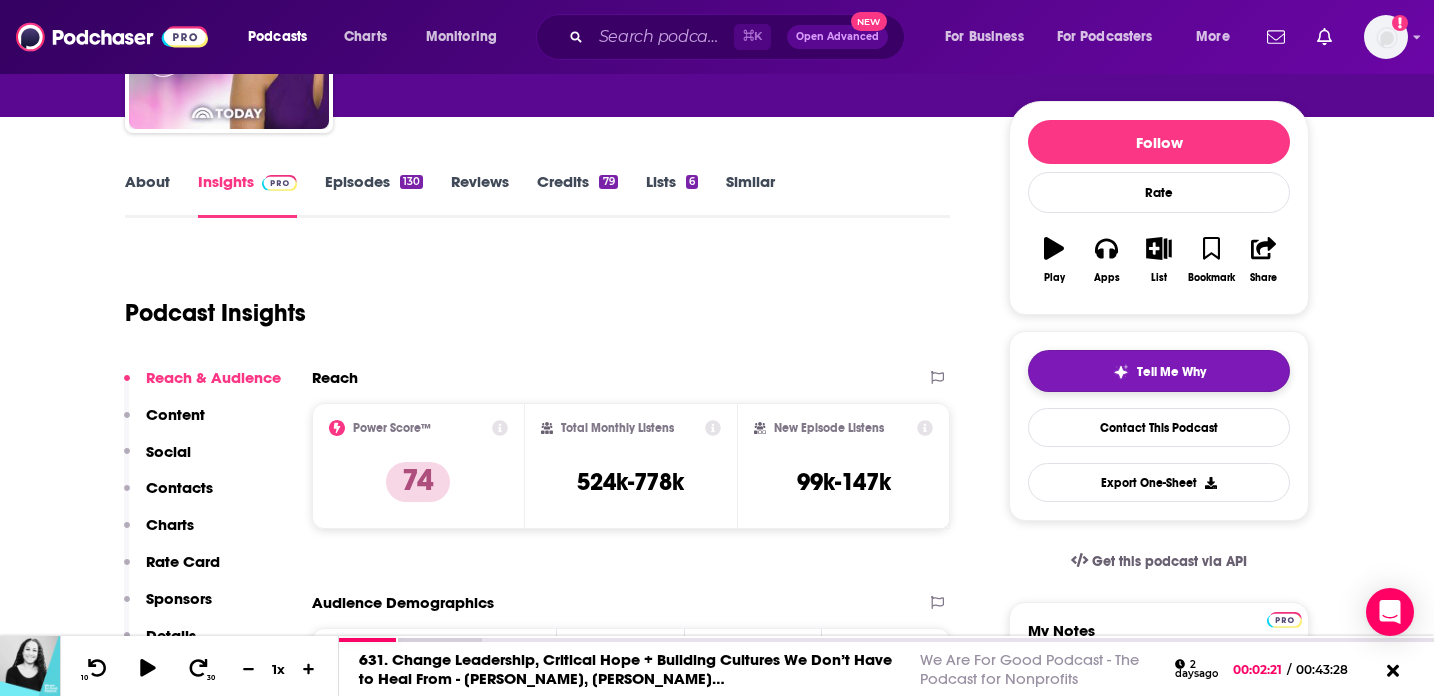 scroll, scrollTop: 239, scrollLeft: 0, axis: vertical 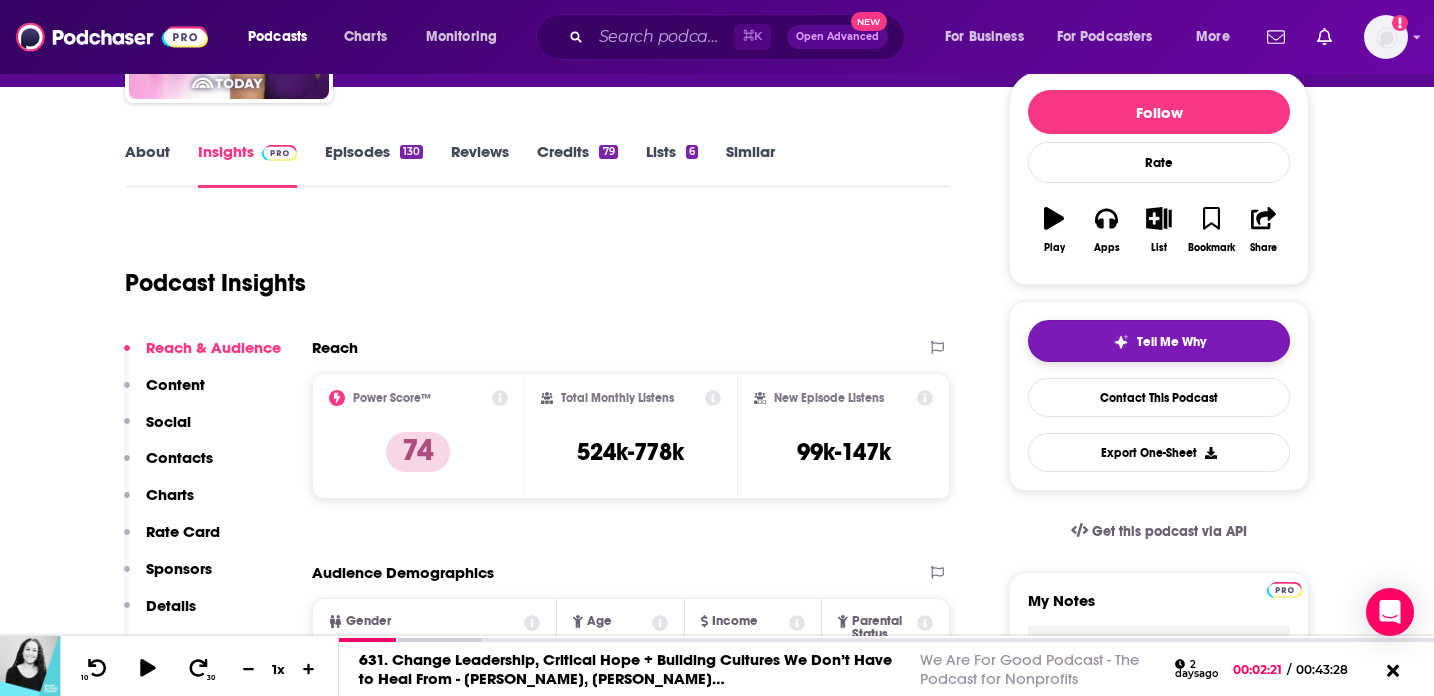 click on "Tell Me Why" at bounding box center [1171, 342] 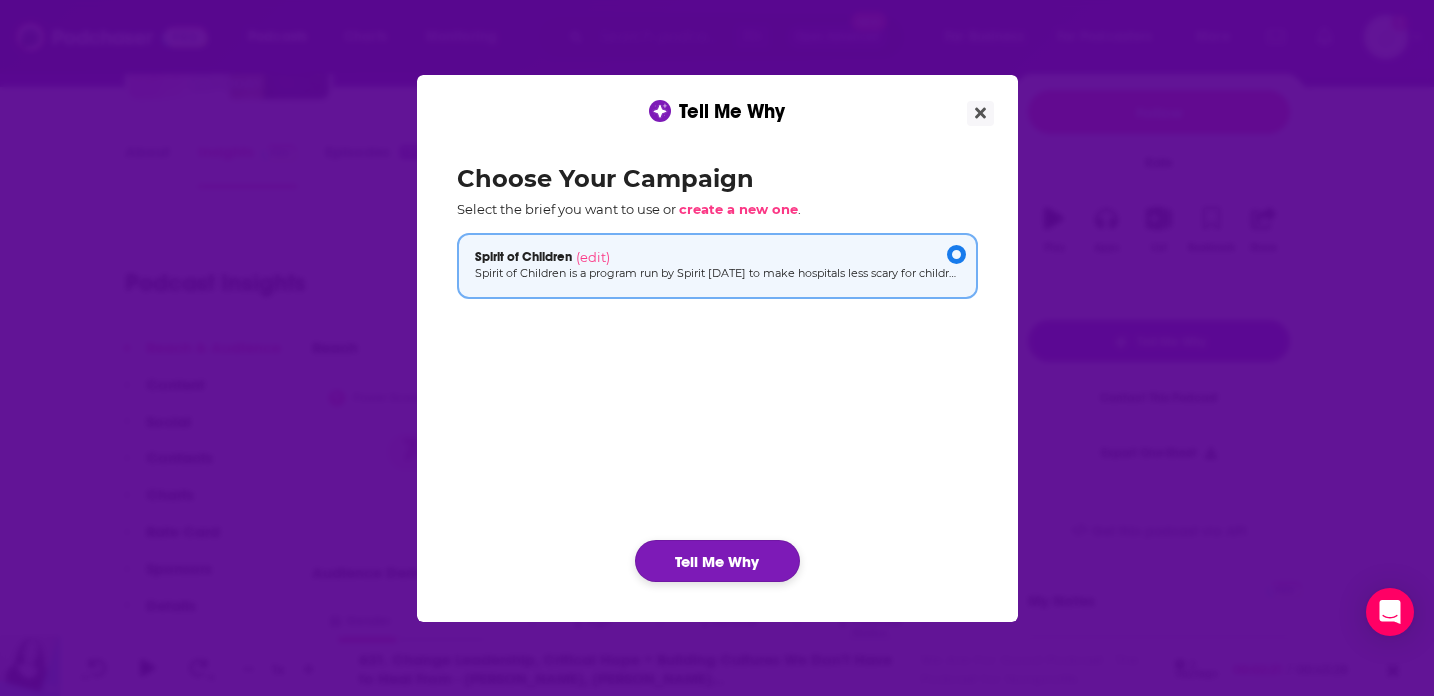 click on "Tell Me Why" 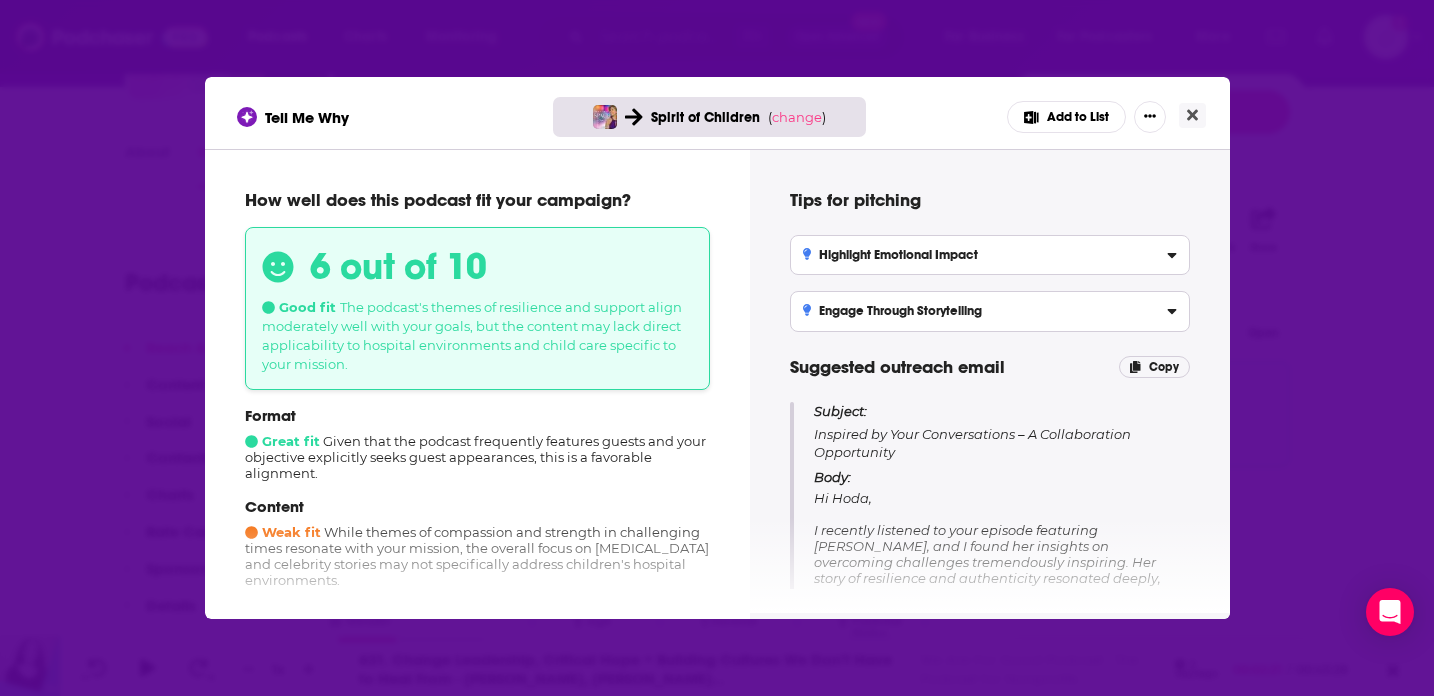 click on "Tell Me Why  Spirit of Children   ( change ) Add to List" at bounding box center [717, 113] 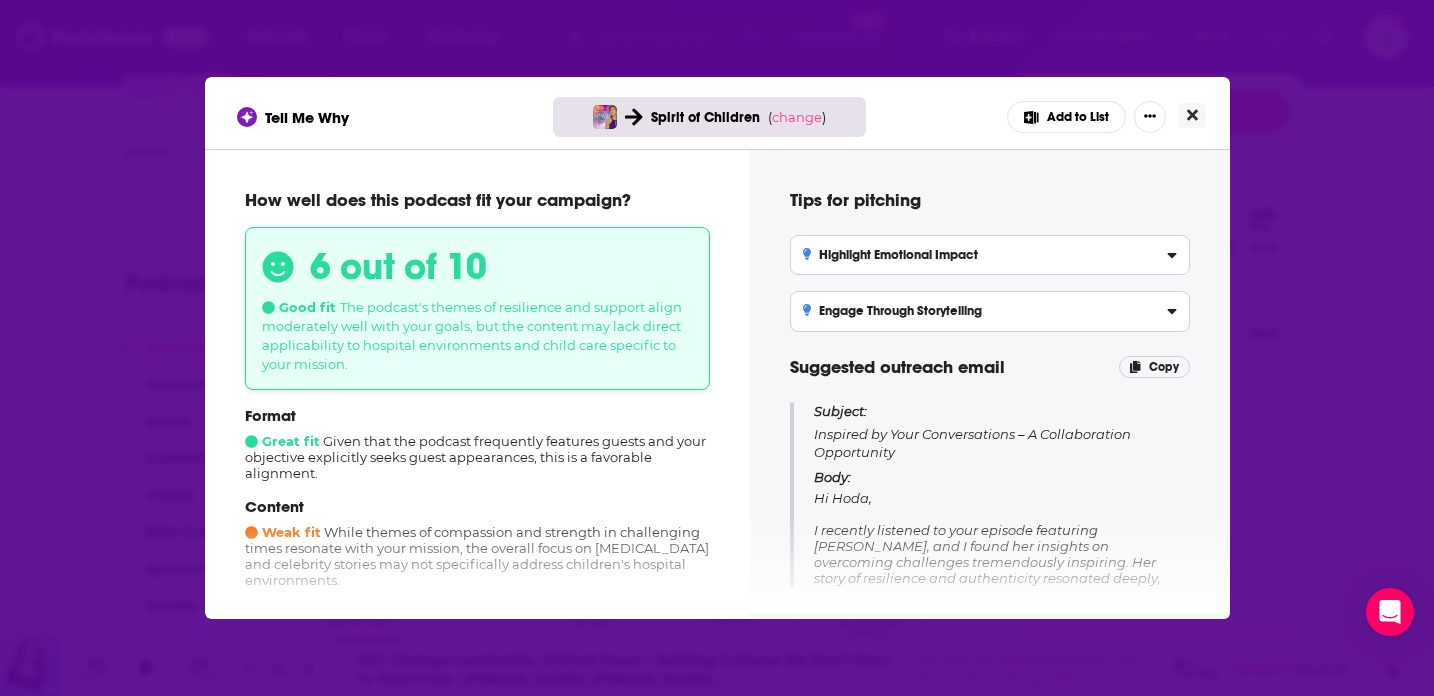 click 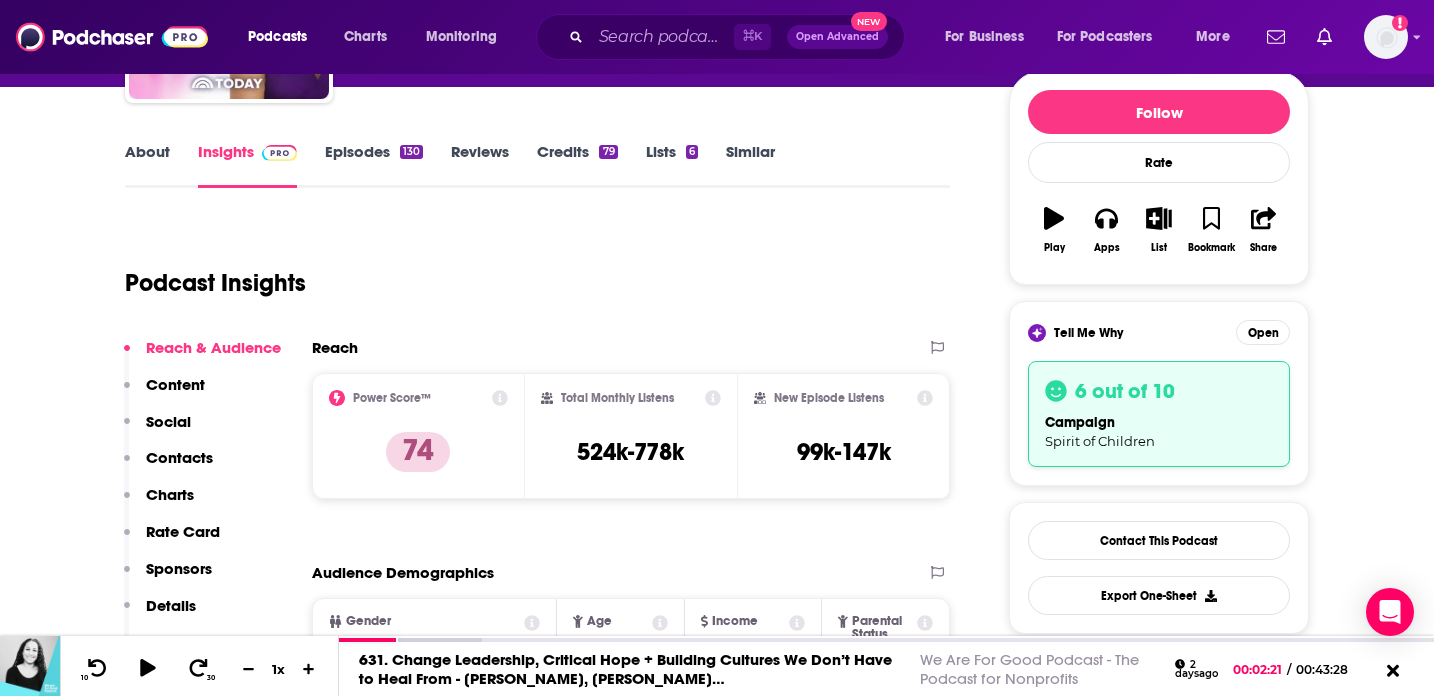 scroll, scrollTop: 0, scrollLeft: 0, axis: both 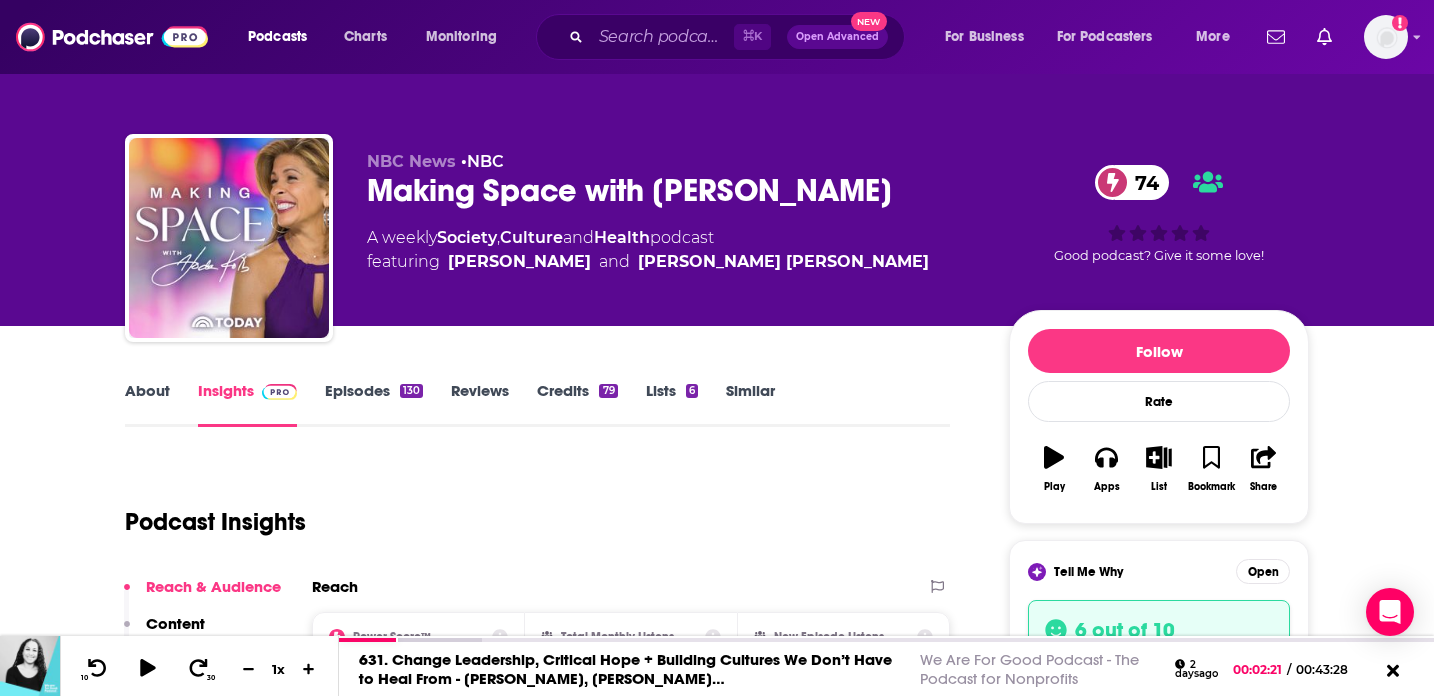 click on "Making Space with Hoda Kotb 74" at bounding box center [672, 190] 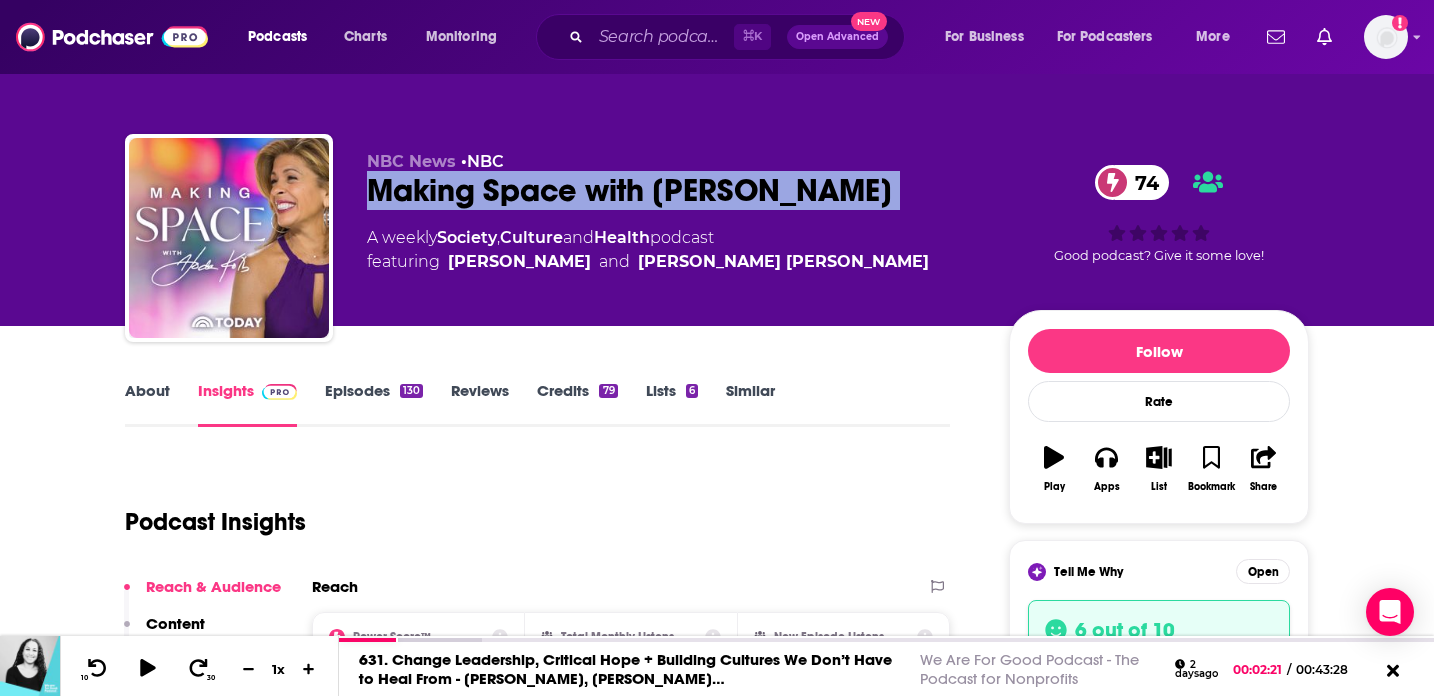 click on "Making Space with Hoda Kotb 74" at bounding box center (672, 190) 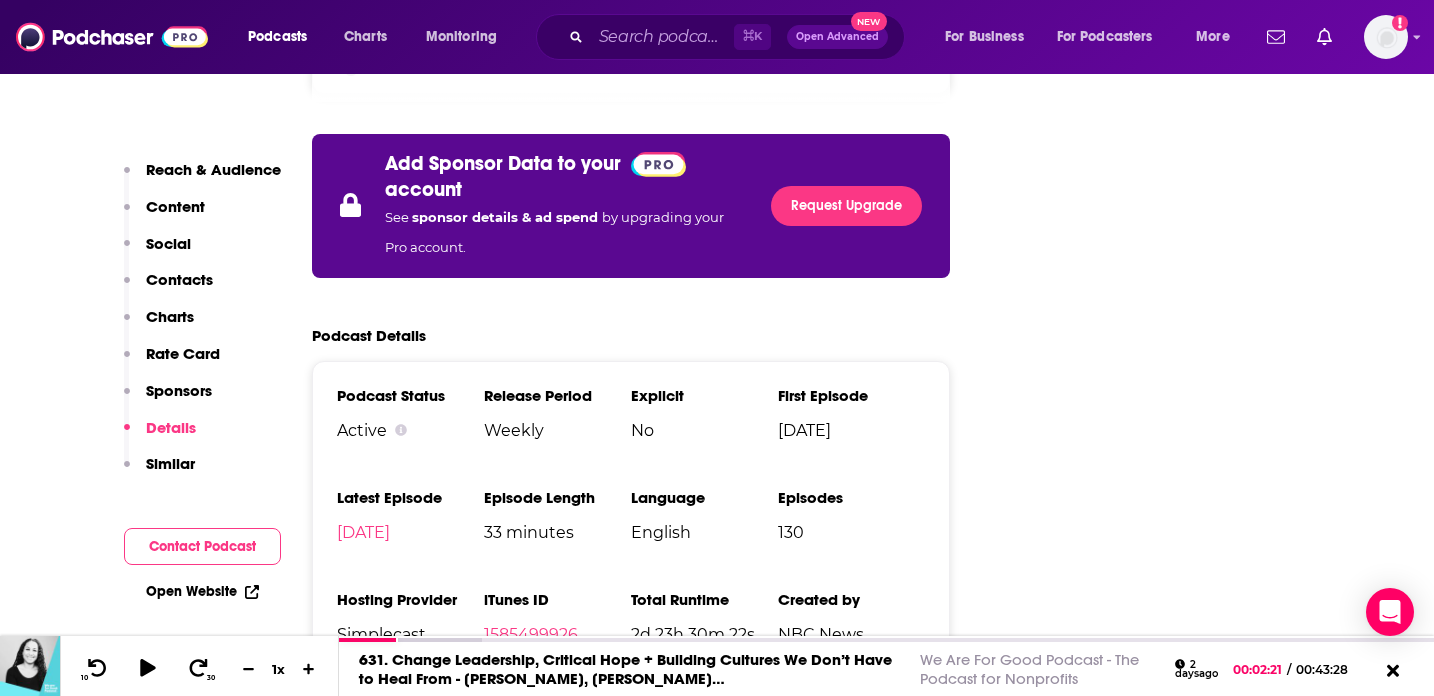 scroll, scrollTop: 3646, scrollLeft: 0, axis: vertical 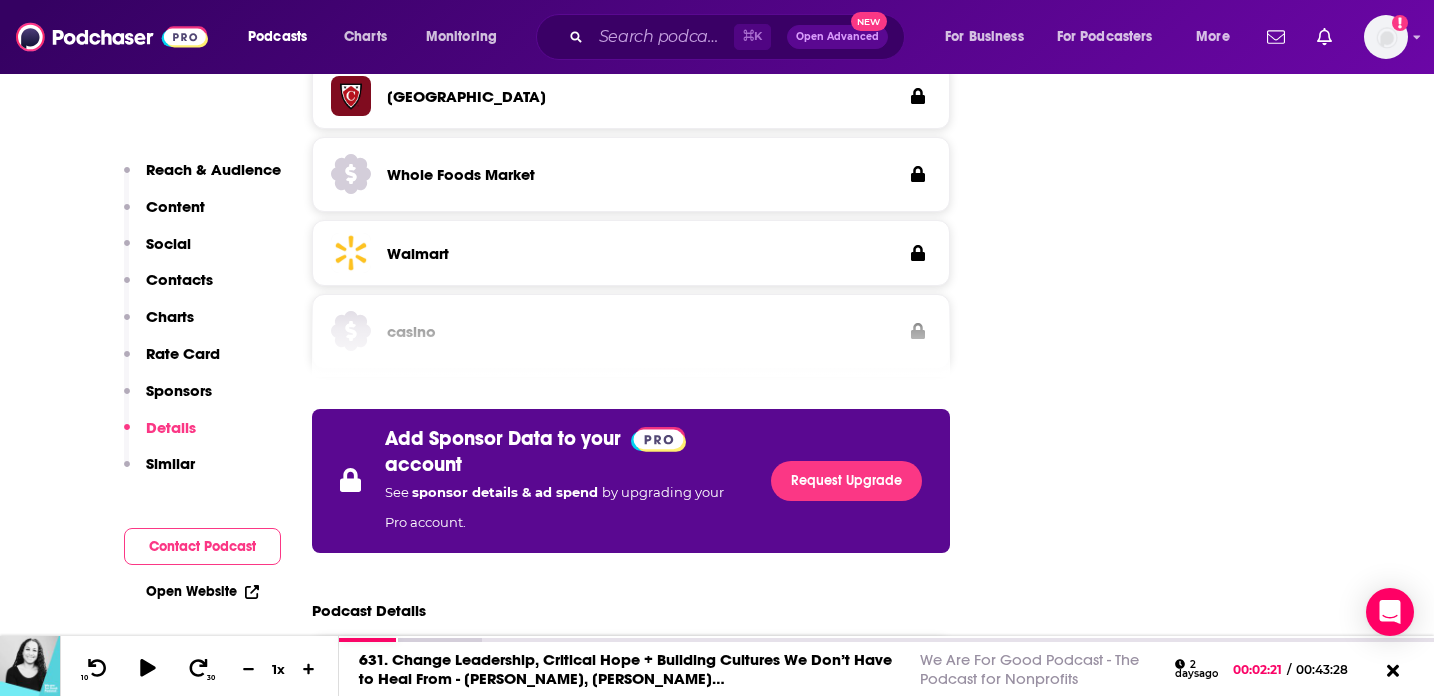 click on "Content" at bounding box center [175, 206] 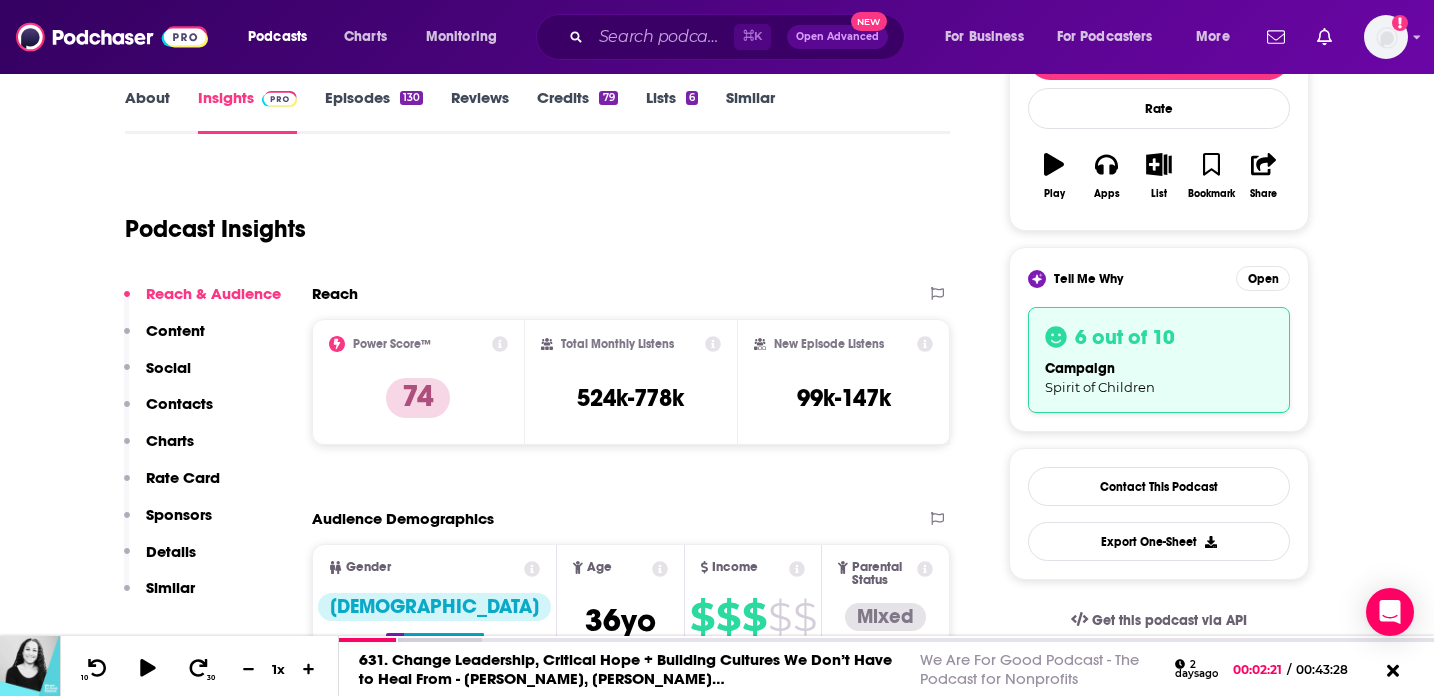 scroll, scrollTop: 0, scrollLeft: 0, axis: both 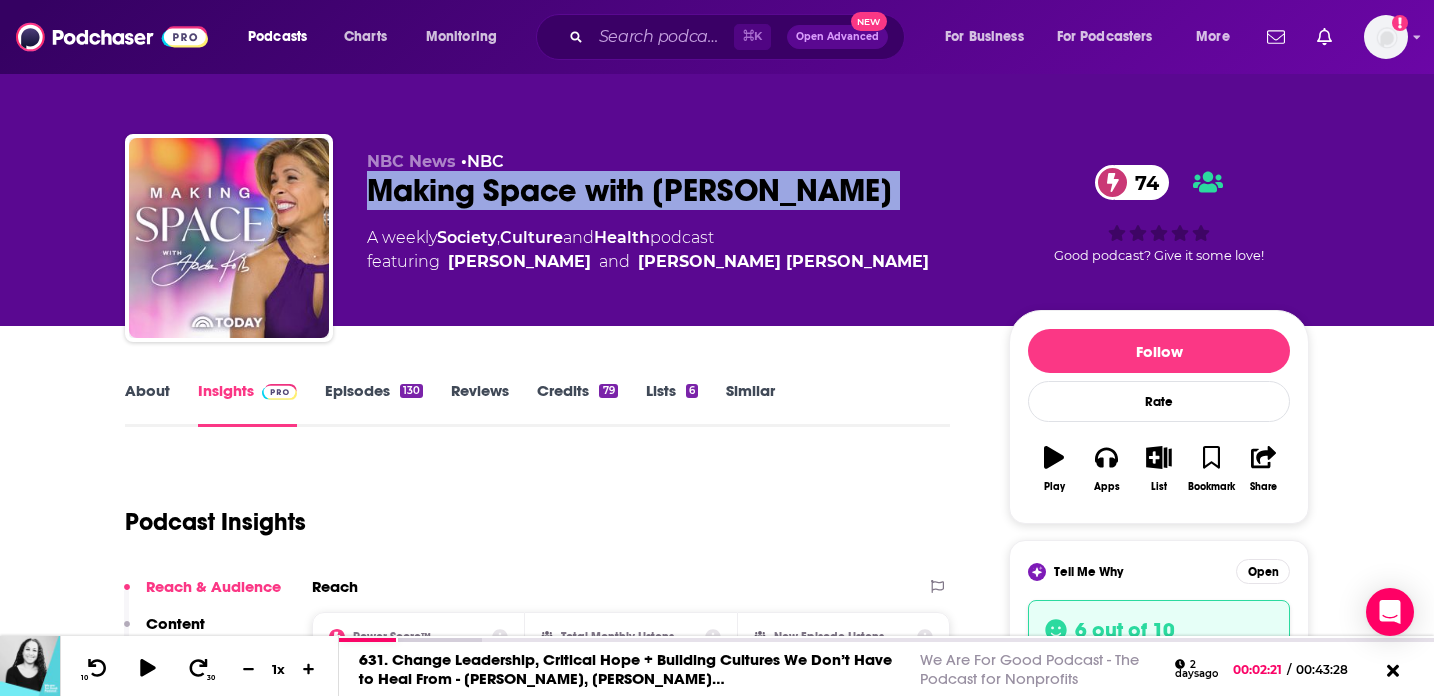 click on "Episodes 130" at bounding box center (374, 404) 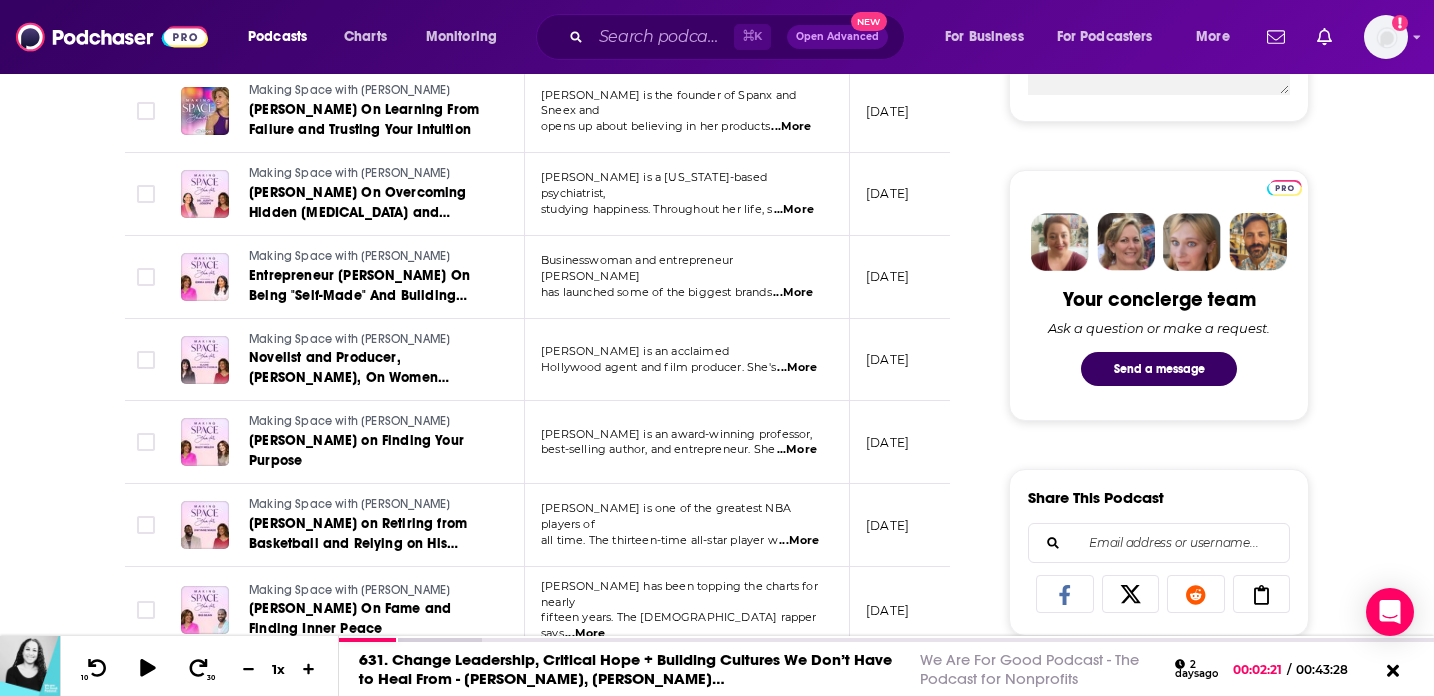 scroll, scrollTop: 1017, scrollLeft: 0, axis: vertical 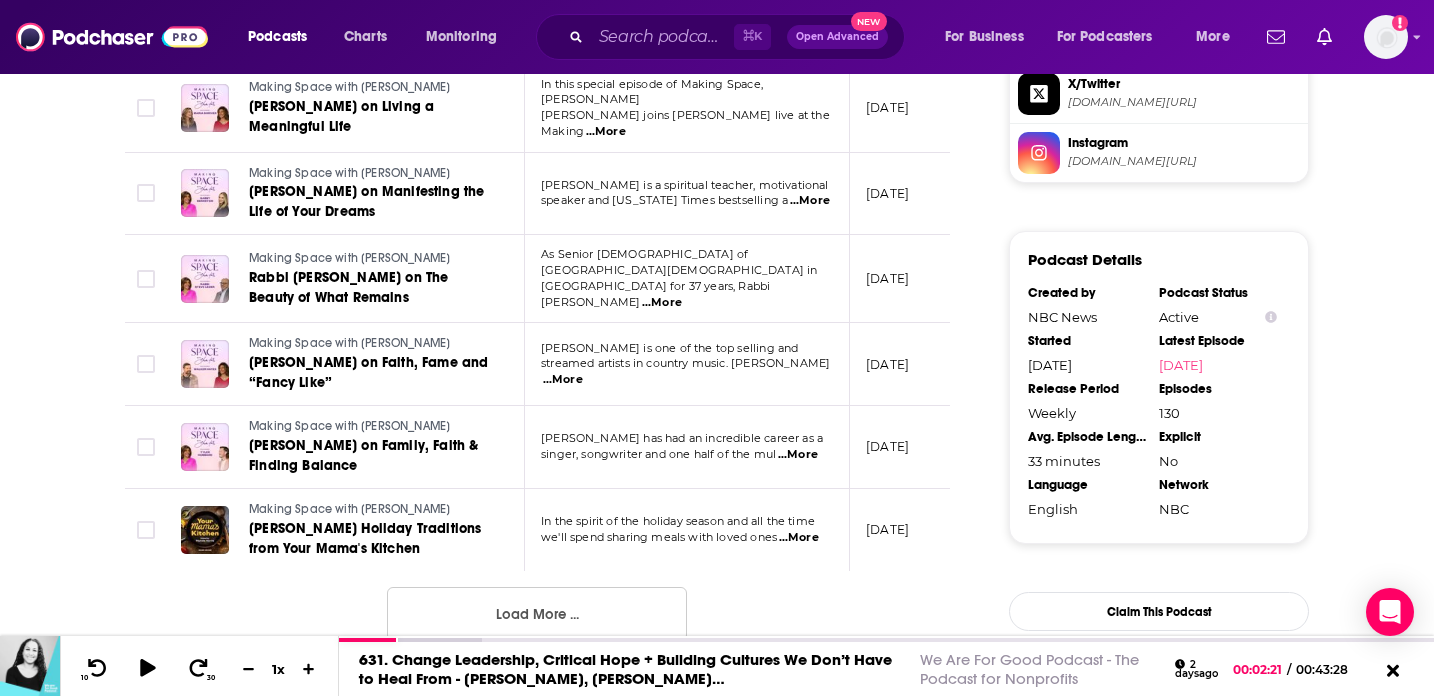 click on "Load More ..." at bounding box center (537, 614) 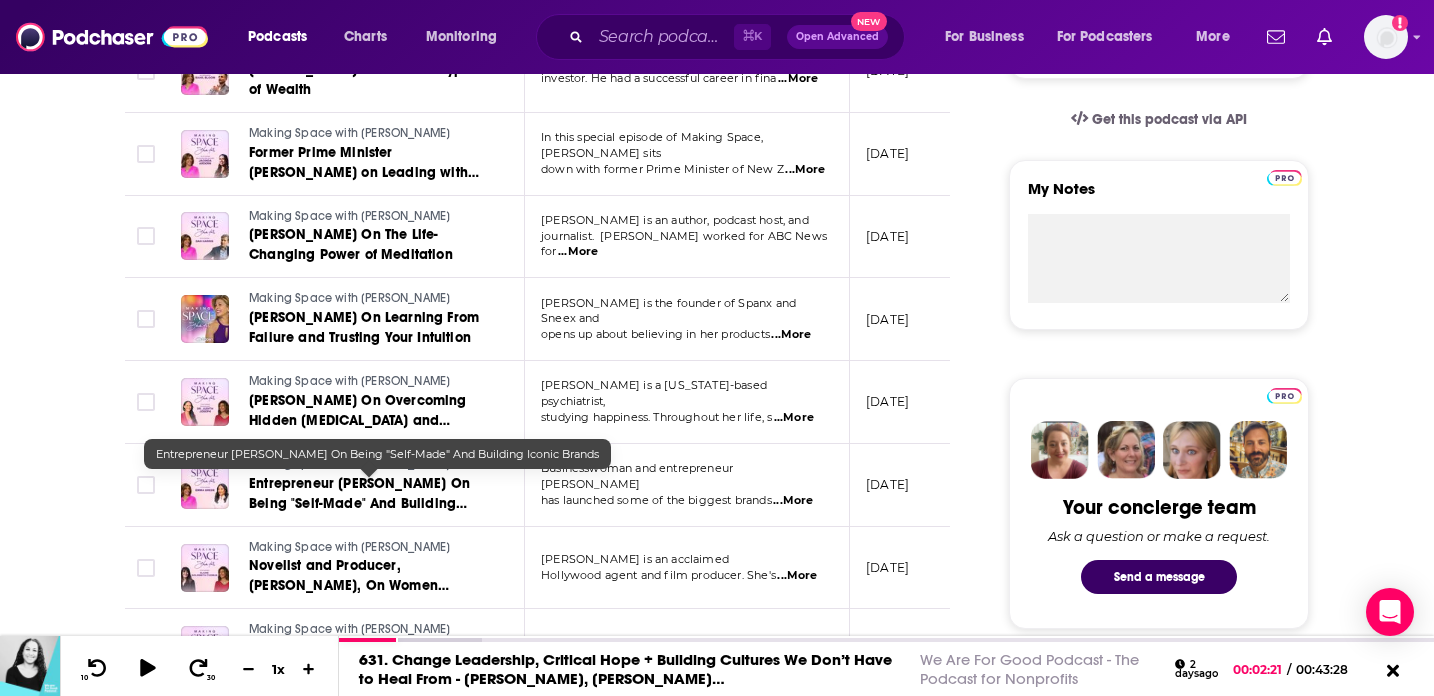 scroll, scrollTop: 803, scrollLeft: 0, axis: vertical 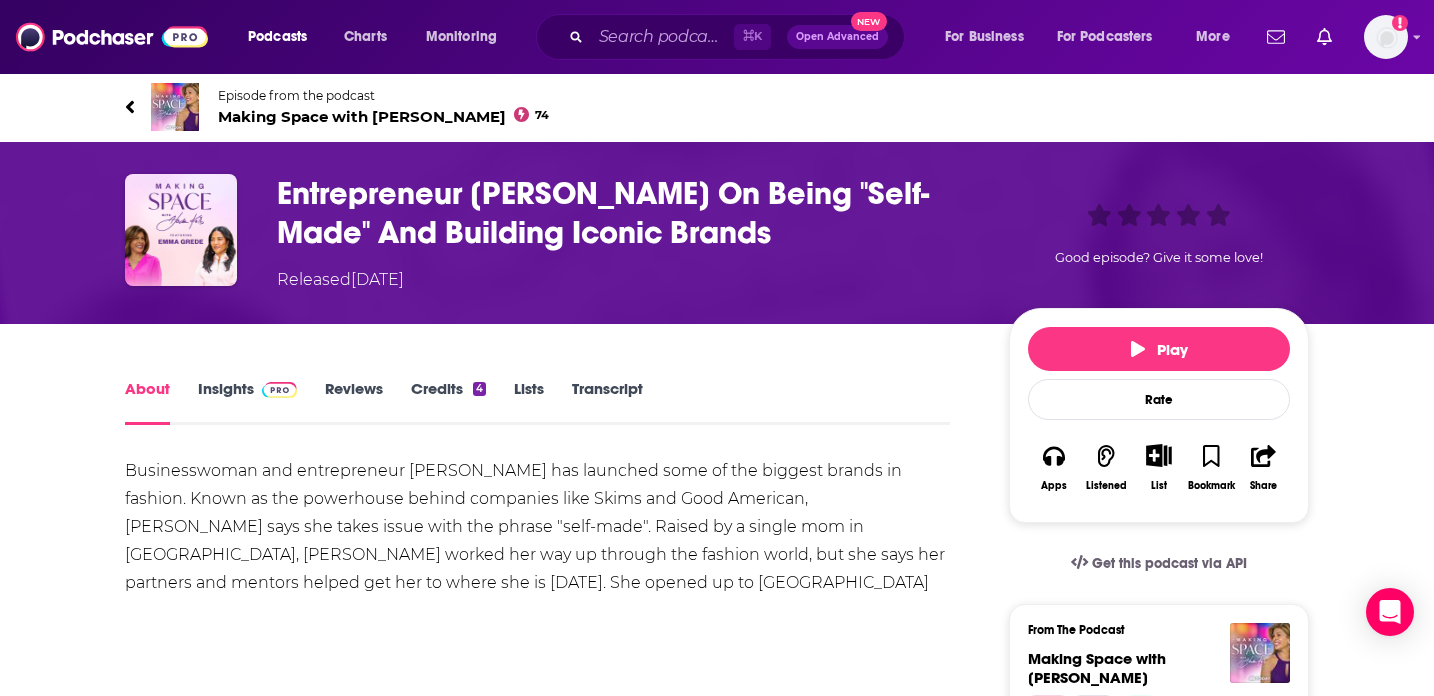 click on "Entrepreneur [PERSON_NAME] On Being "Self-Made" And Building Iconic Brands" at bounding box center [627, 213] 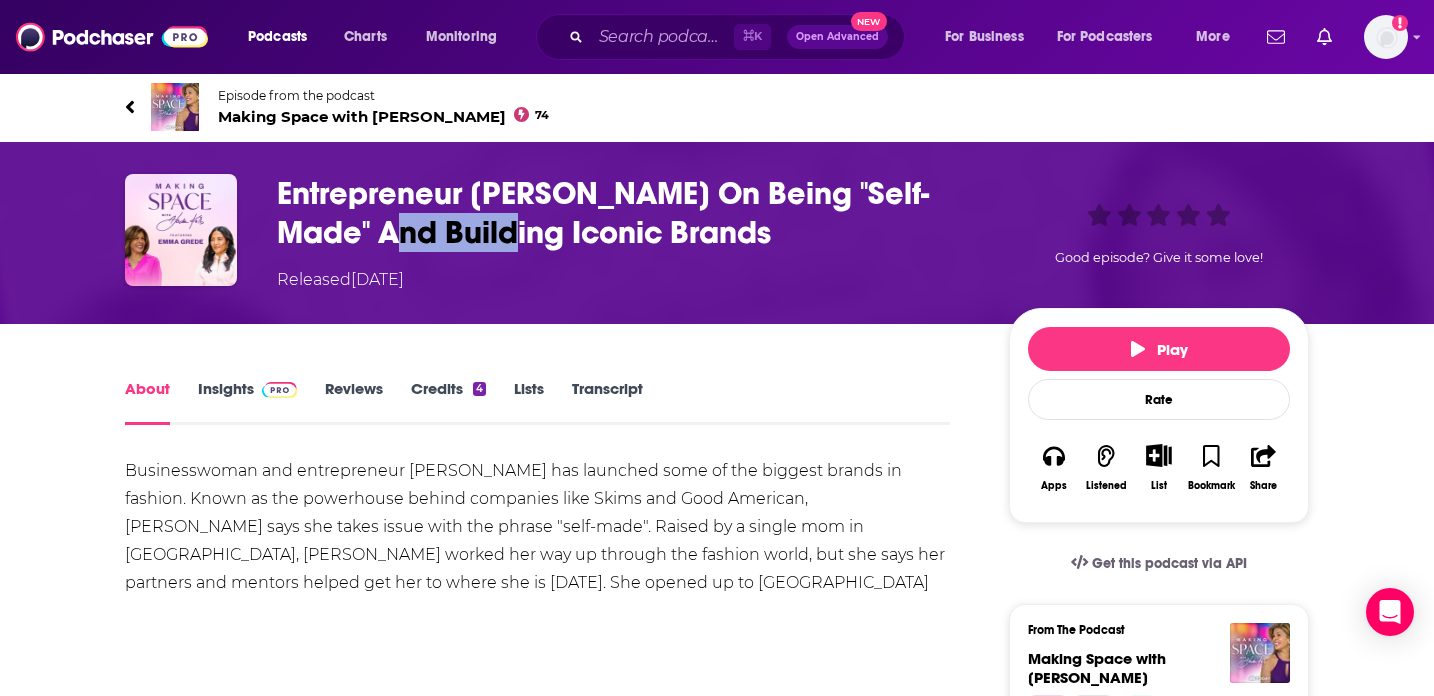 click on "Entrepreneur [PERSON_NAME] On Being "Self-Made" And Building Iconic Brands" at bounding box center (627, 213) 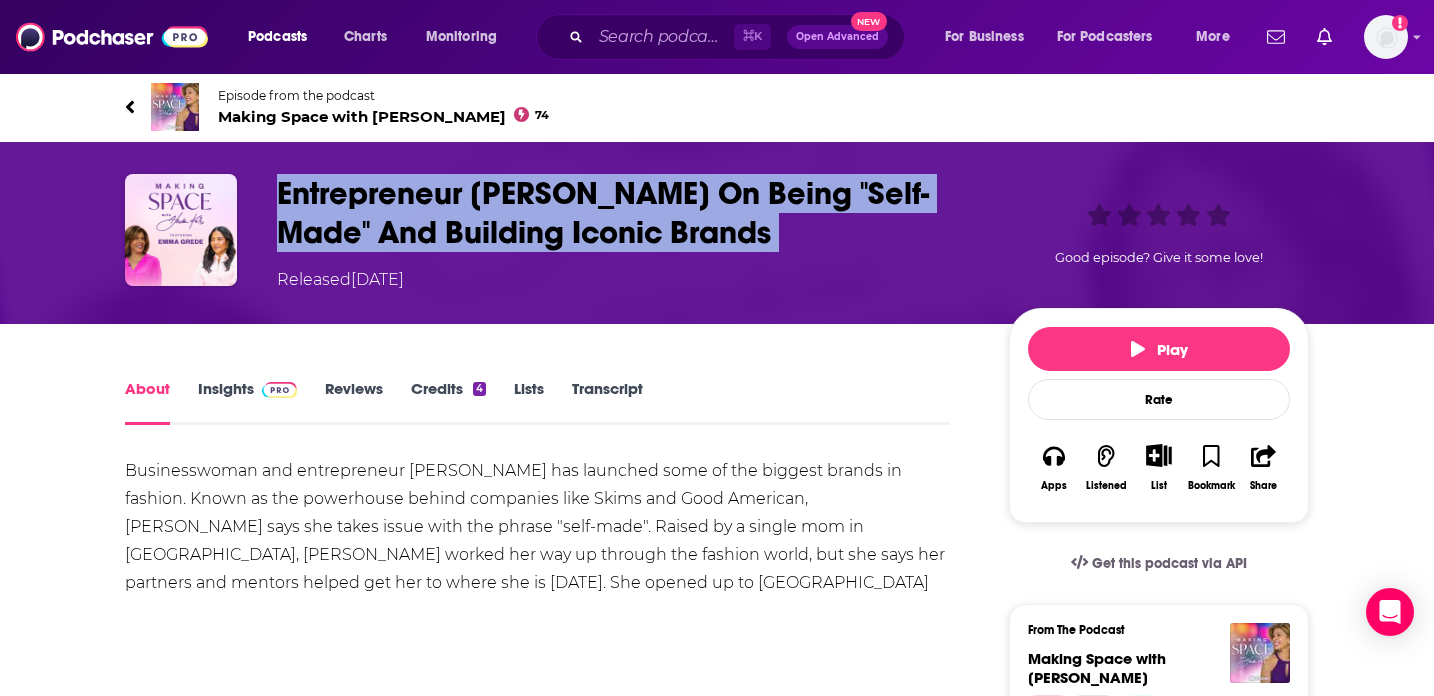 copy on "Entrepreneur [PERSON_NAME] On Being "Self-Made" And Building Iconic Brands" 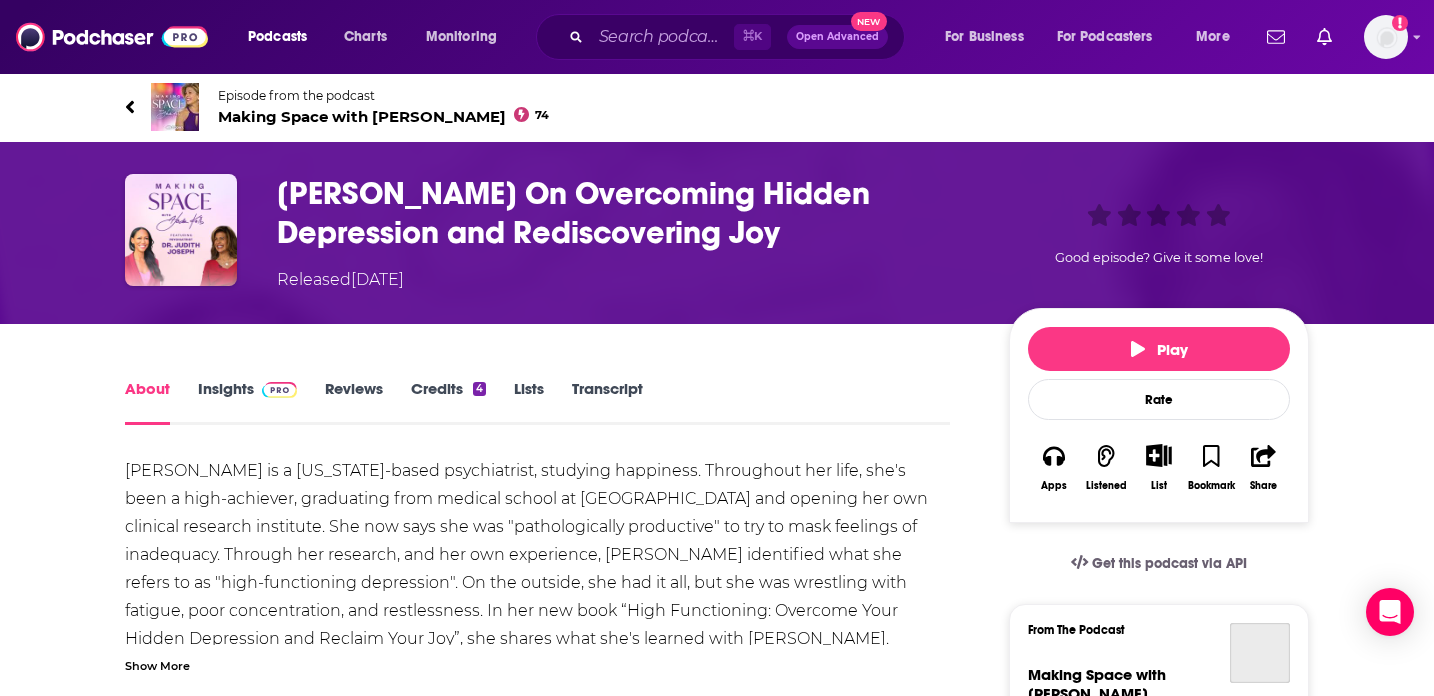 scroll, scrollTop: 0, scrollLeft: 0, axis: both 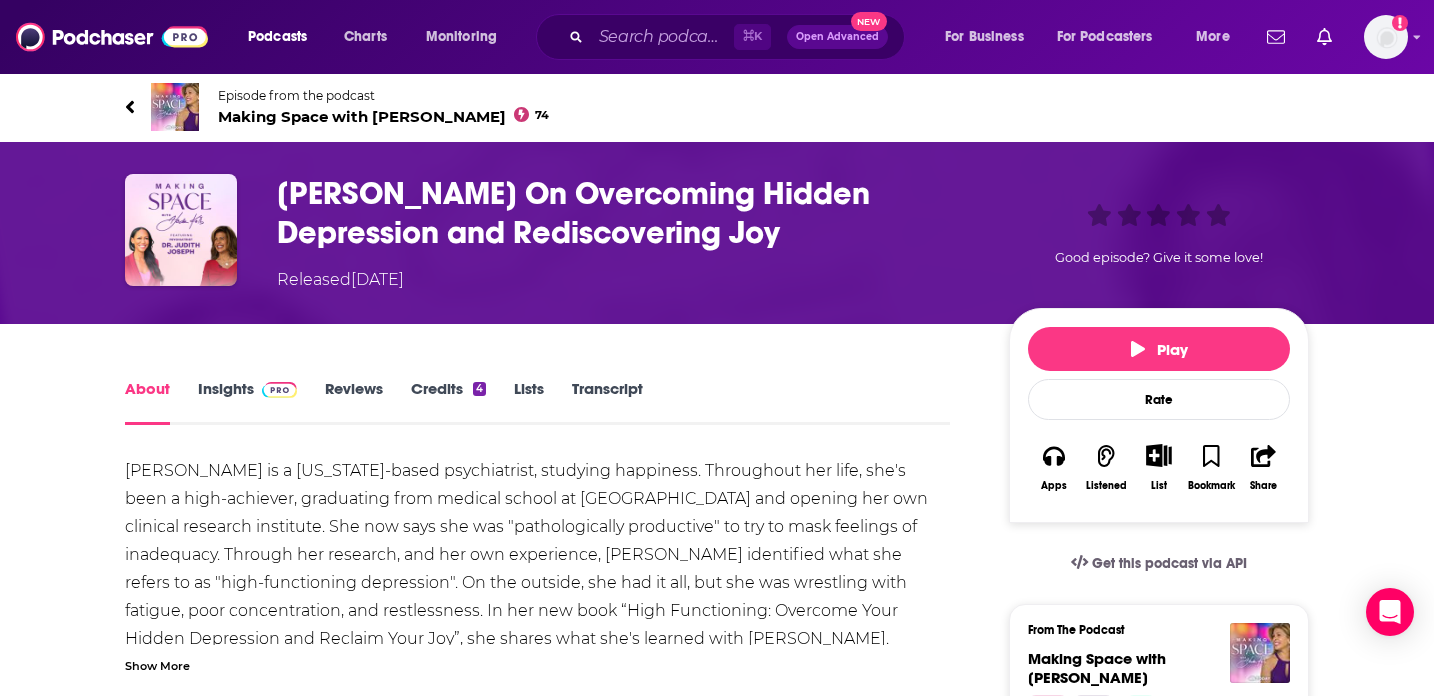 click on "[PERSON_NAME] On Overcoming Hidden Depression and Rediscovering Joy" at bounding box center (627, 213) 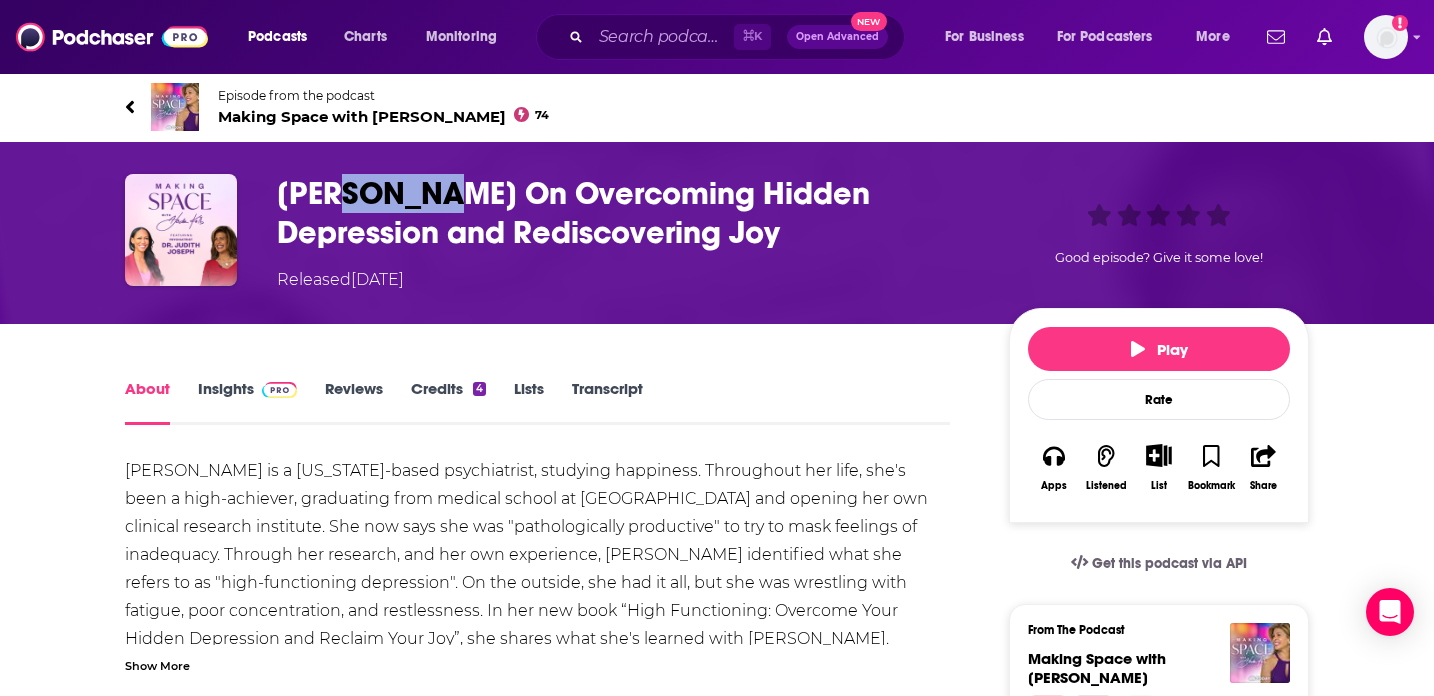 click on "[PERSON_NAME] On Overcoming Hidden Depression and Rediscovering Joy" at bounding box center (627, 213) 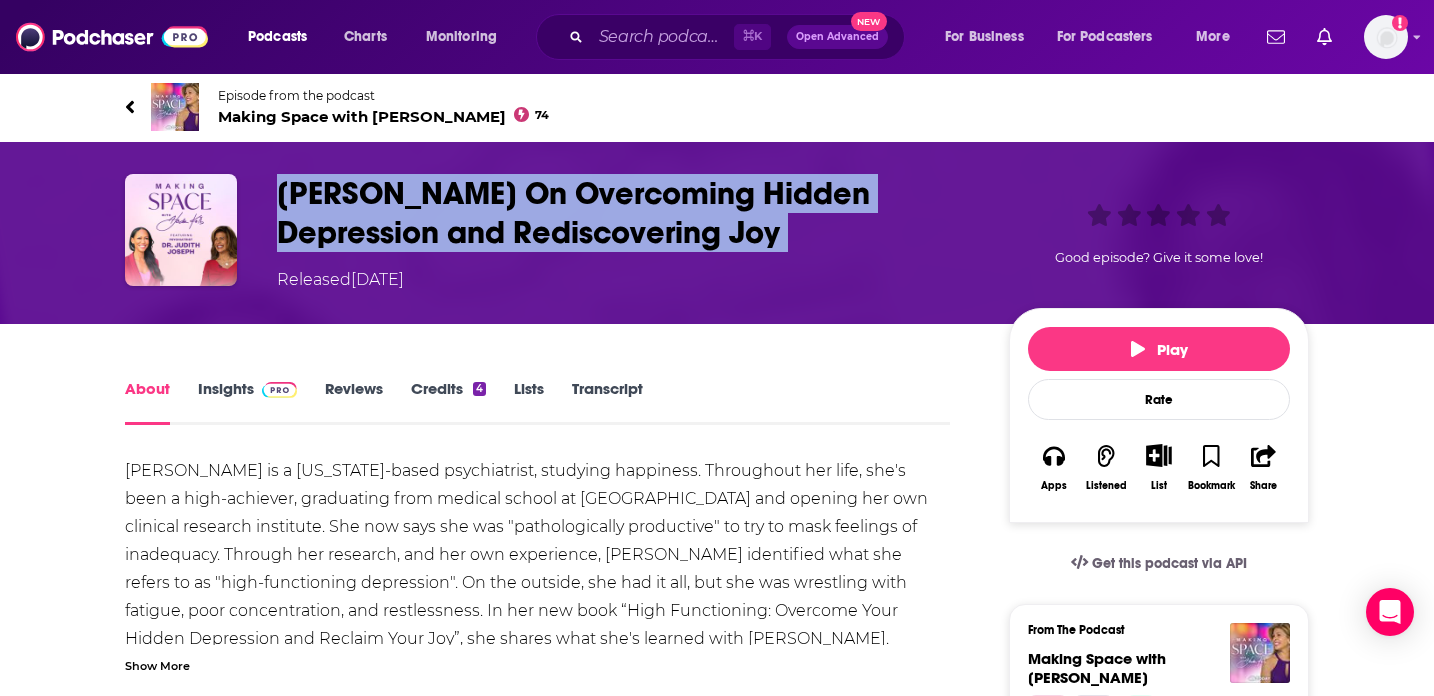 copy on "[PERSON_NAME] On Overcoming Hidden Depression and Rediscovering Joy" 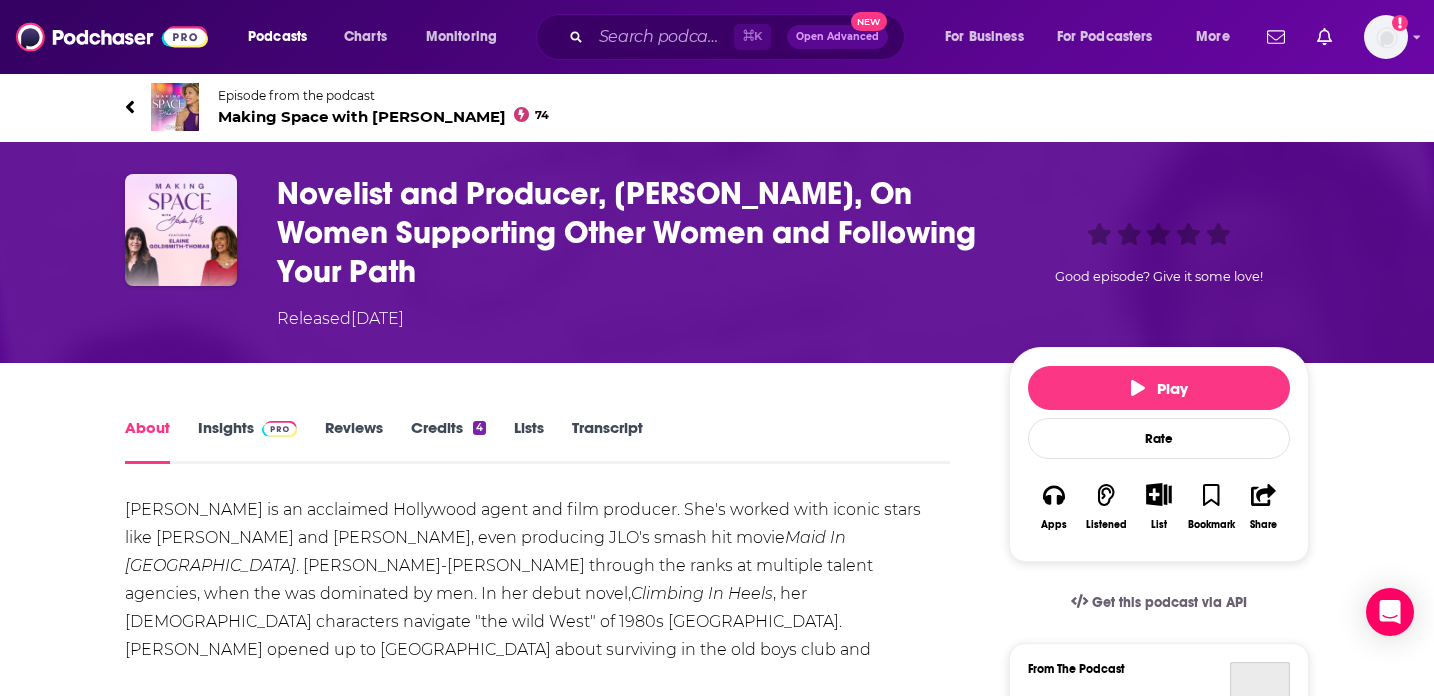 scroll, scrollTop: 0, scrollLeft: 0, axis: both 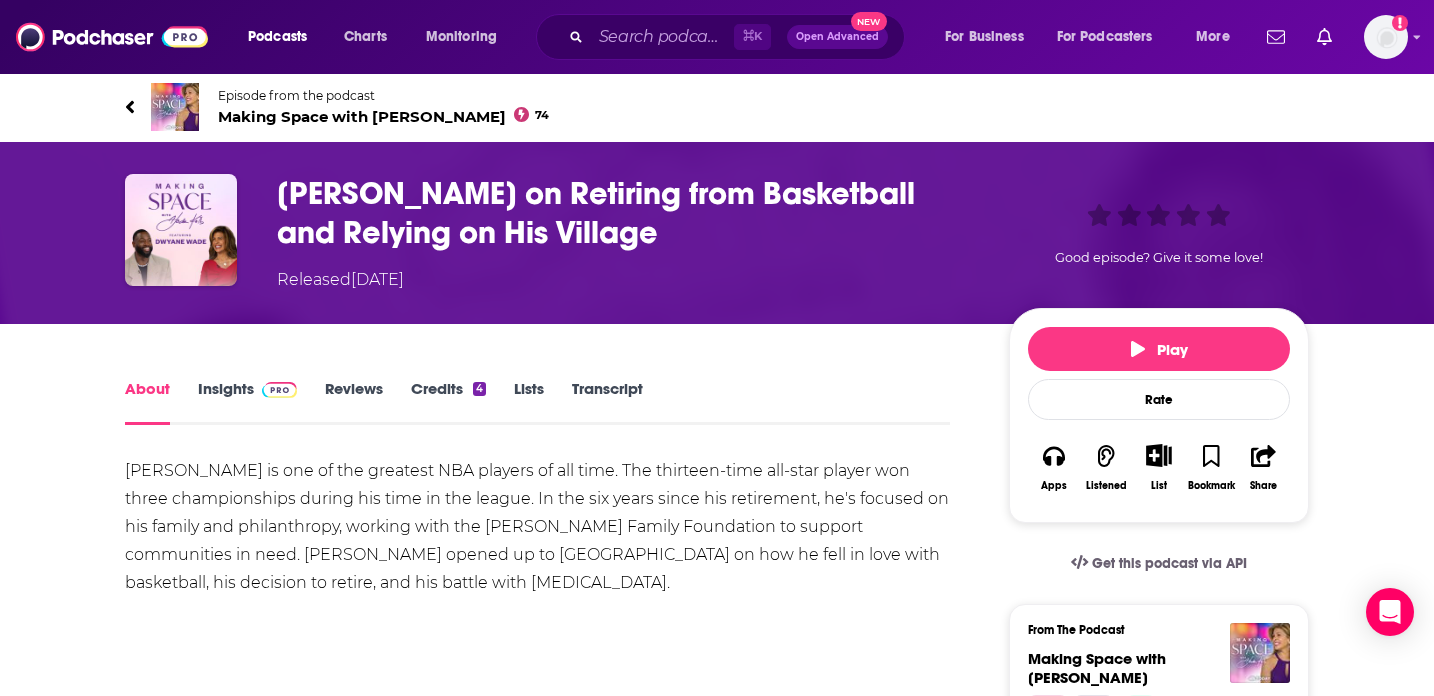 click on "[PERSON_NAME] on Retiring from Basketball and Relying on His Village" at bounding box center (627, 213) 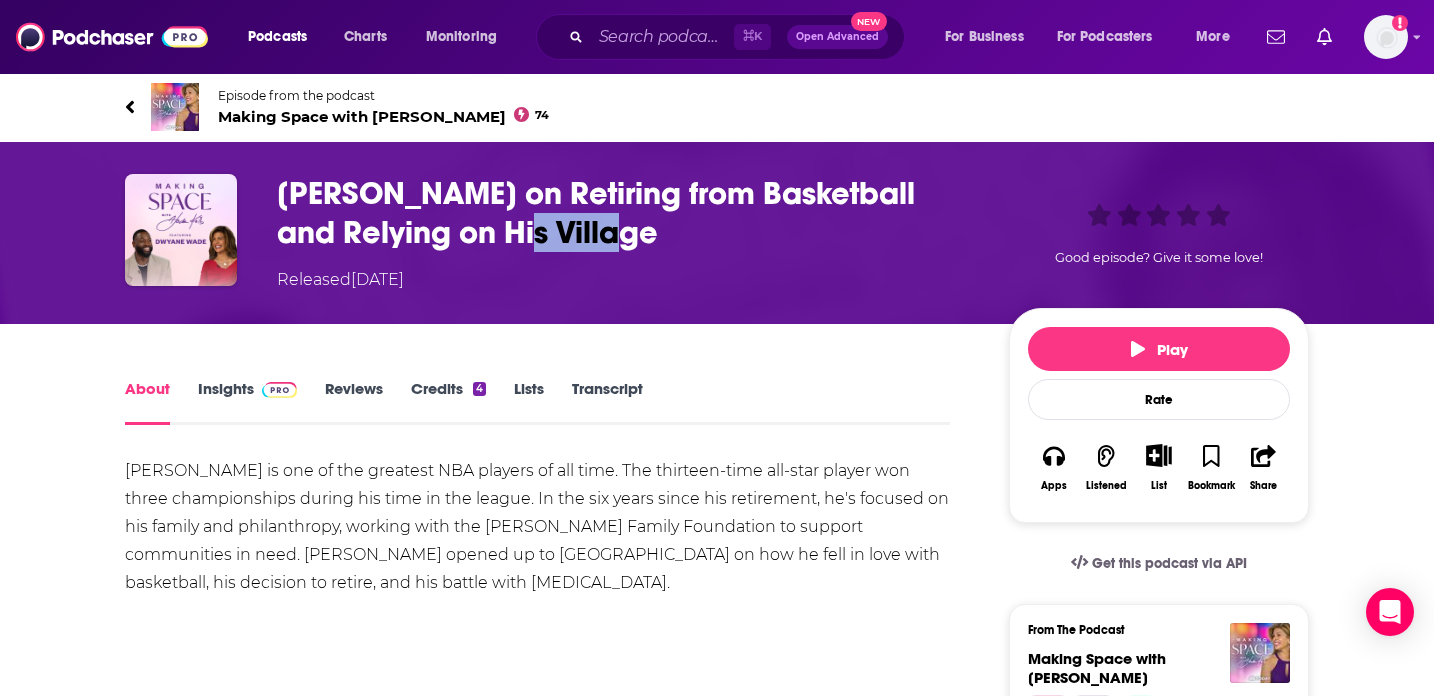 click on "[PERSON_NAME] on Retiring from Basketball and Relying on His Village" at bounding box center [627, 213] 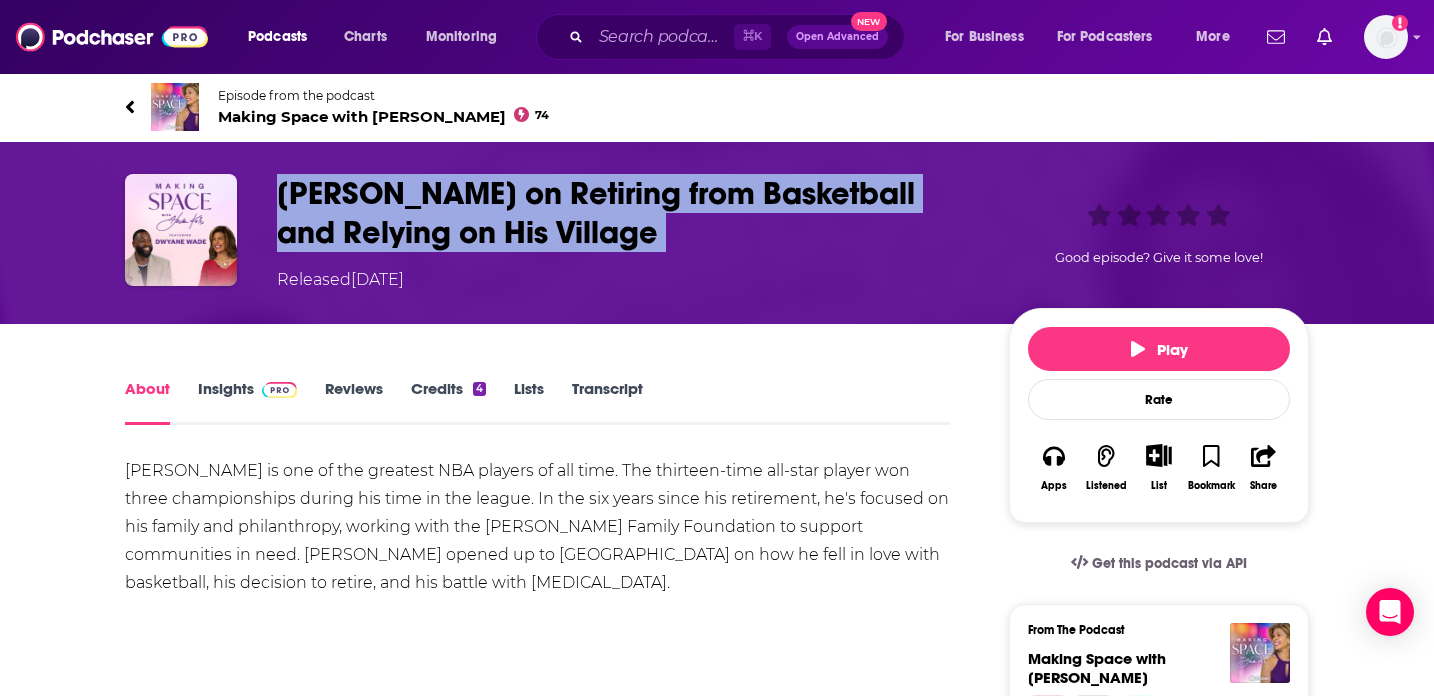 copy on "[PERSON_NAME] on Retiring from Basketball and Relying on His Village" 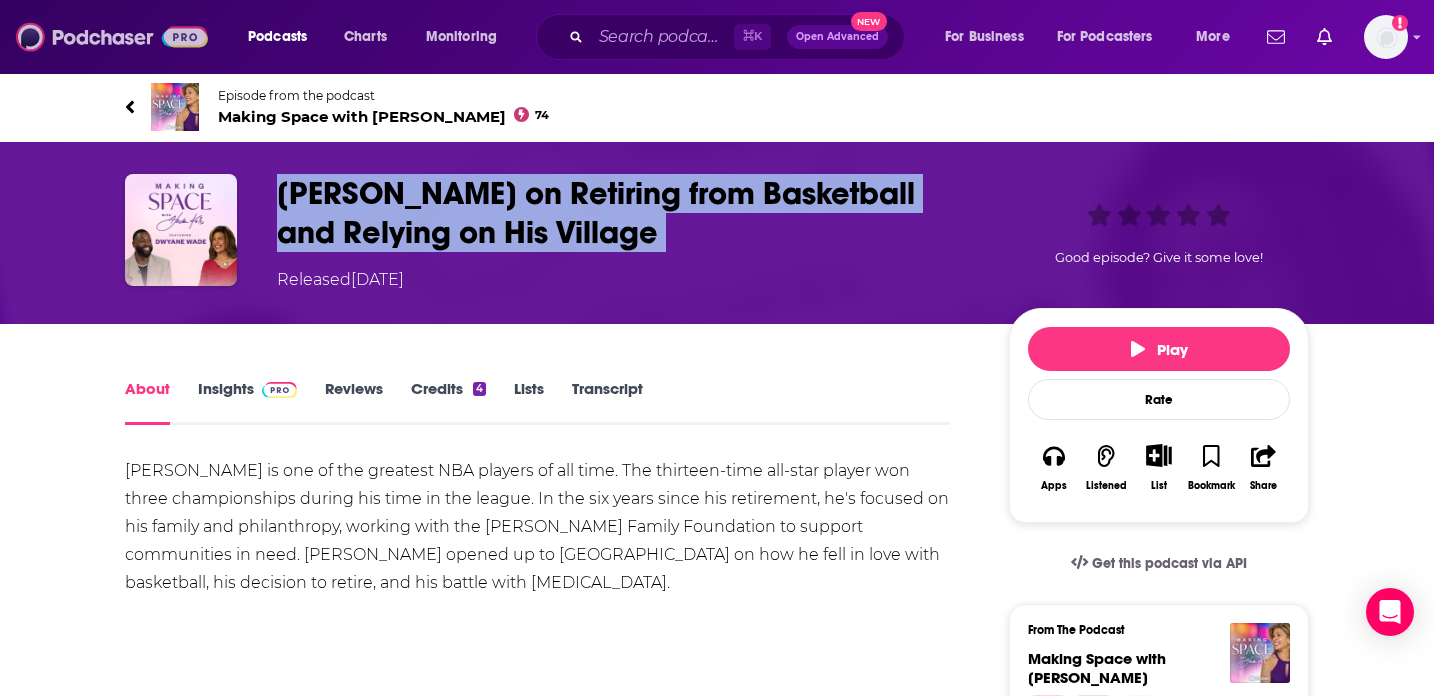 click at bounding box center [112, 37] 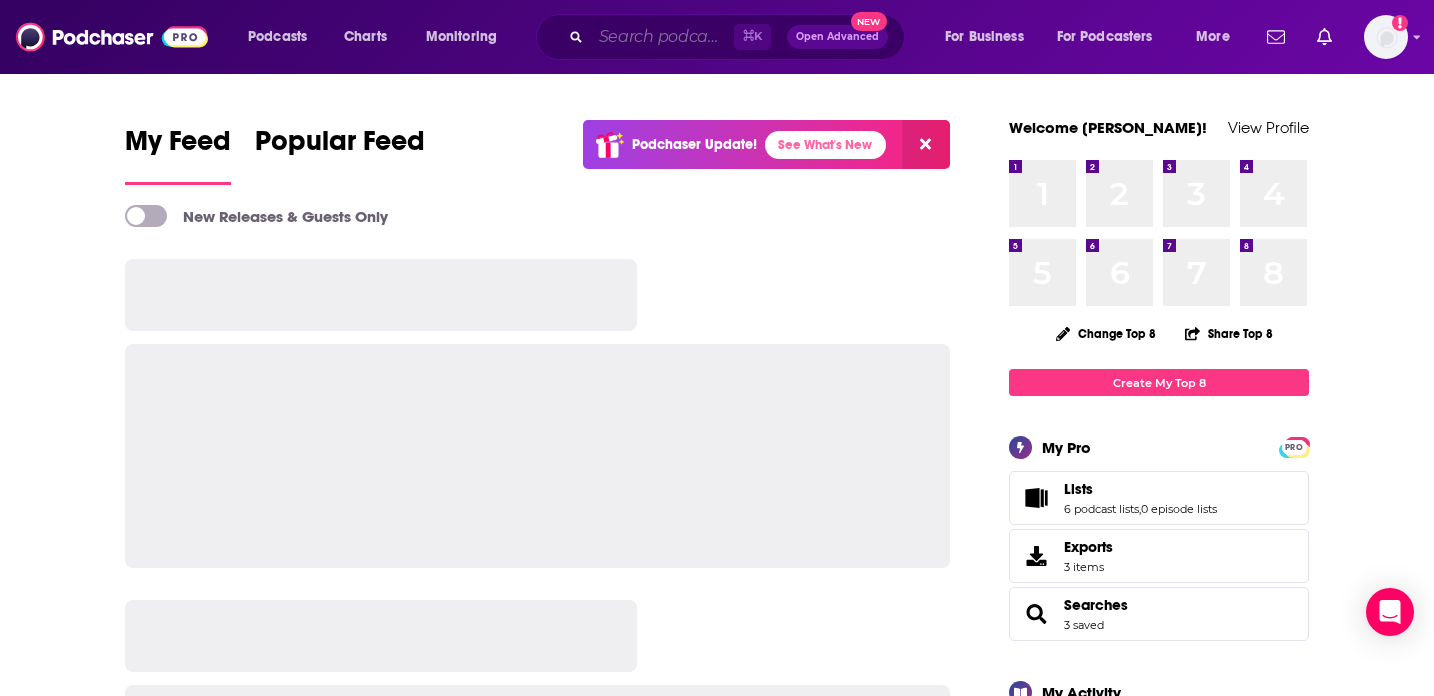 click at bounding box center (662, 37) 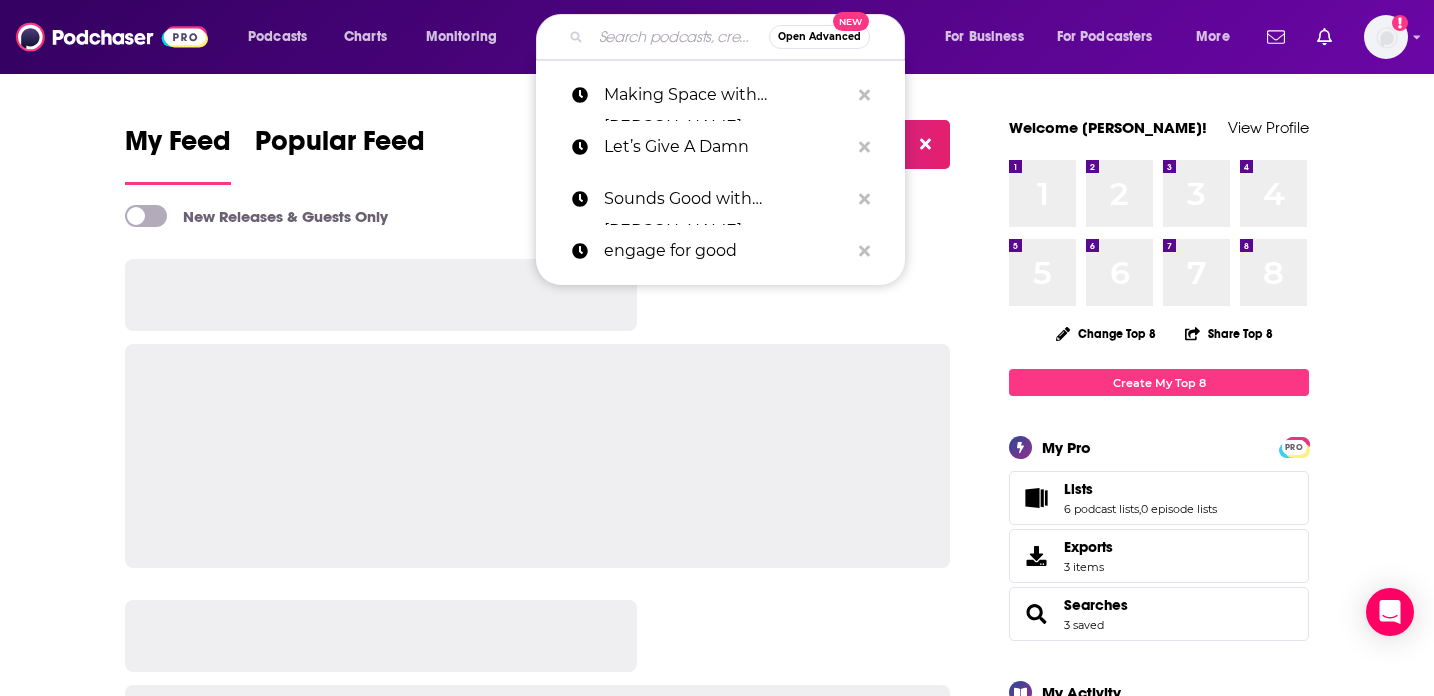 paste on "Why Kindness?" 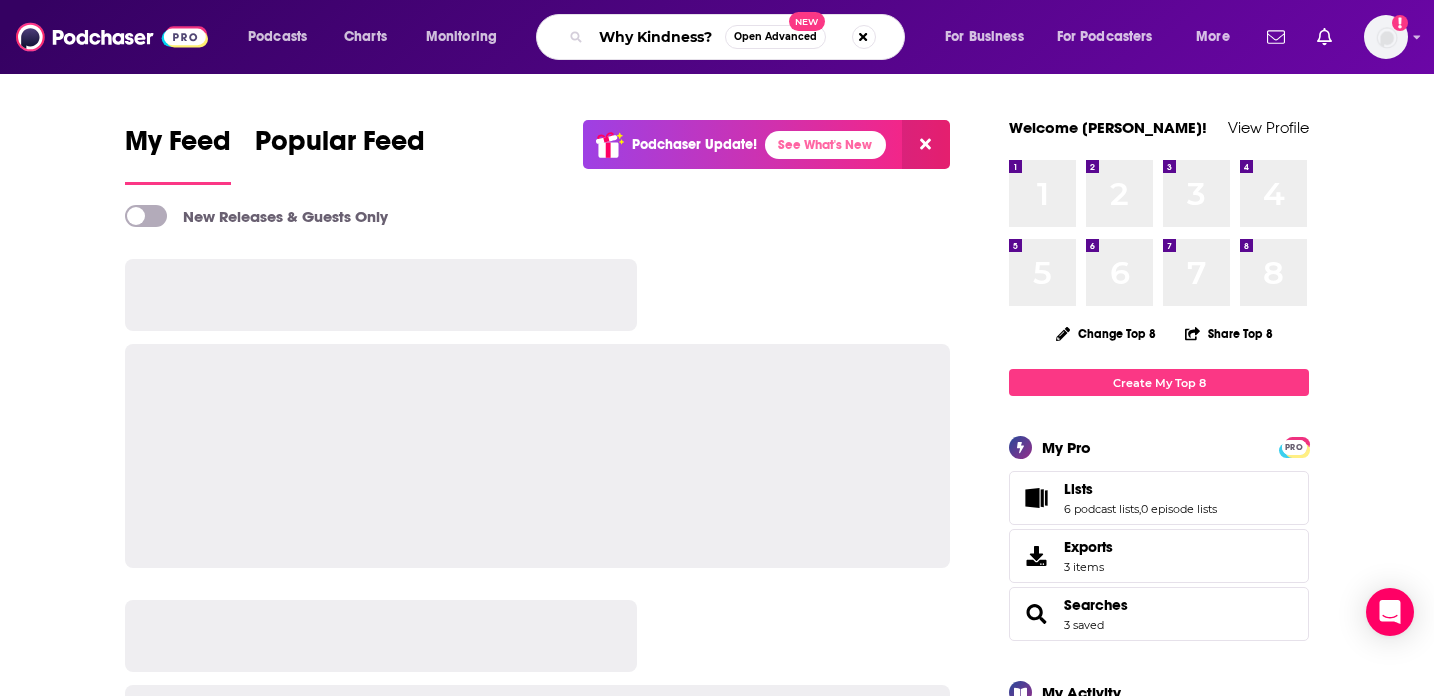 type on "Why Kindness?" 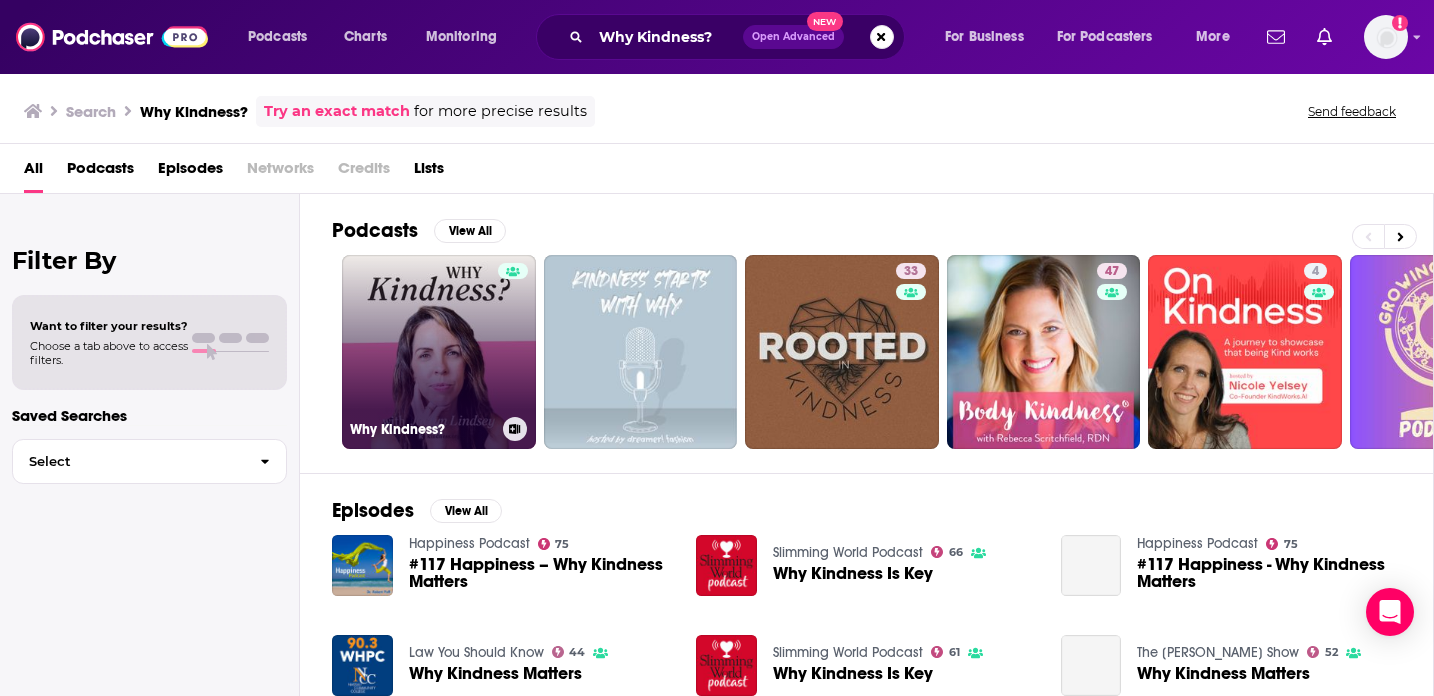 click on "Why Kindness?" at bounding box center (439, 352) 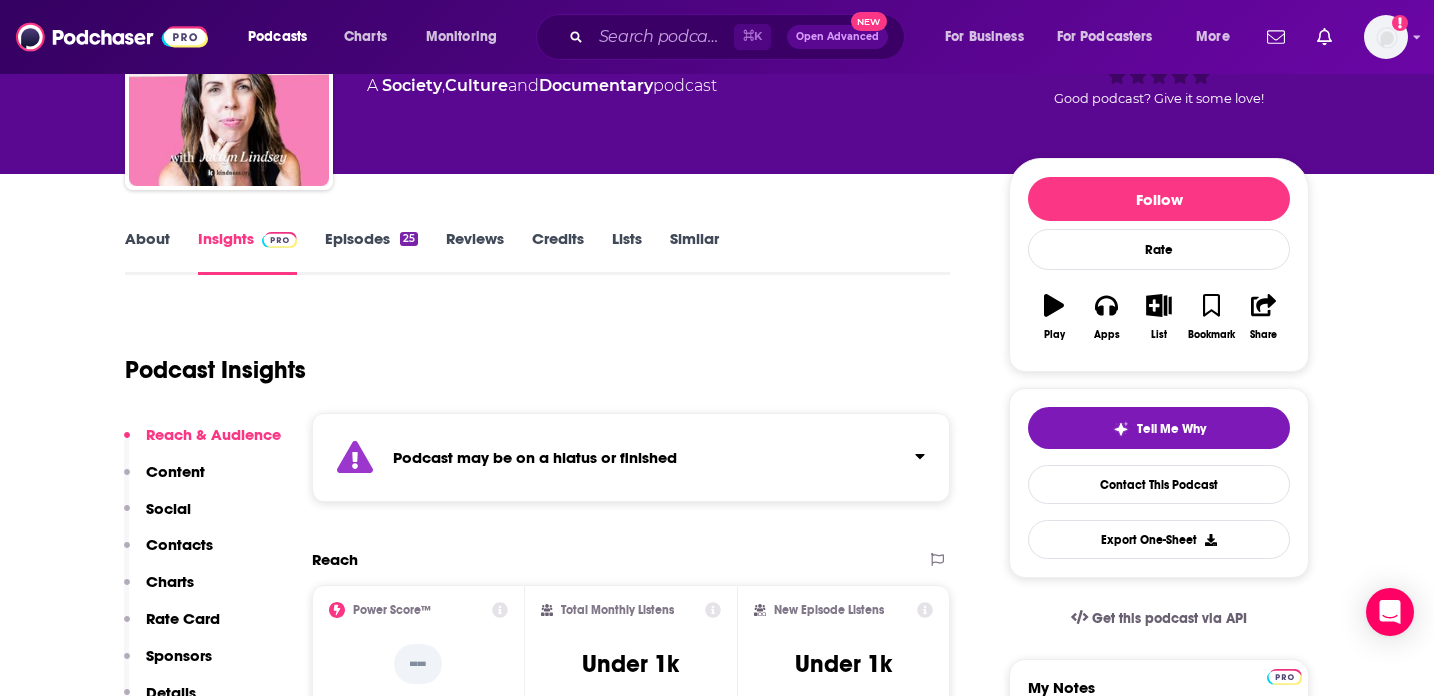 scroll, scrollTop: 155, scrollLeft: 0, axis: vertical 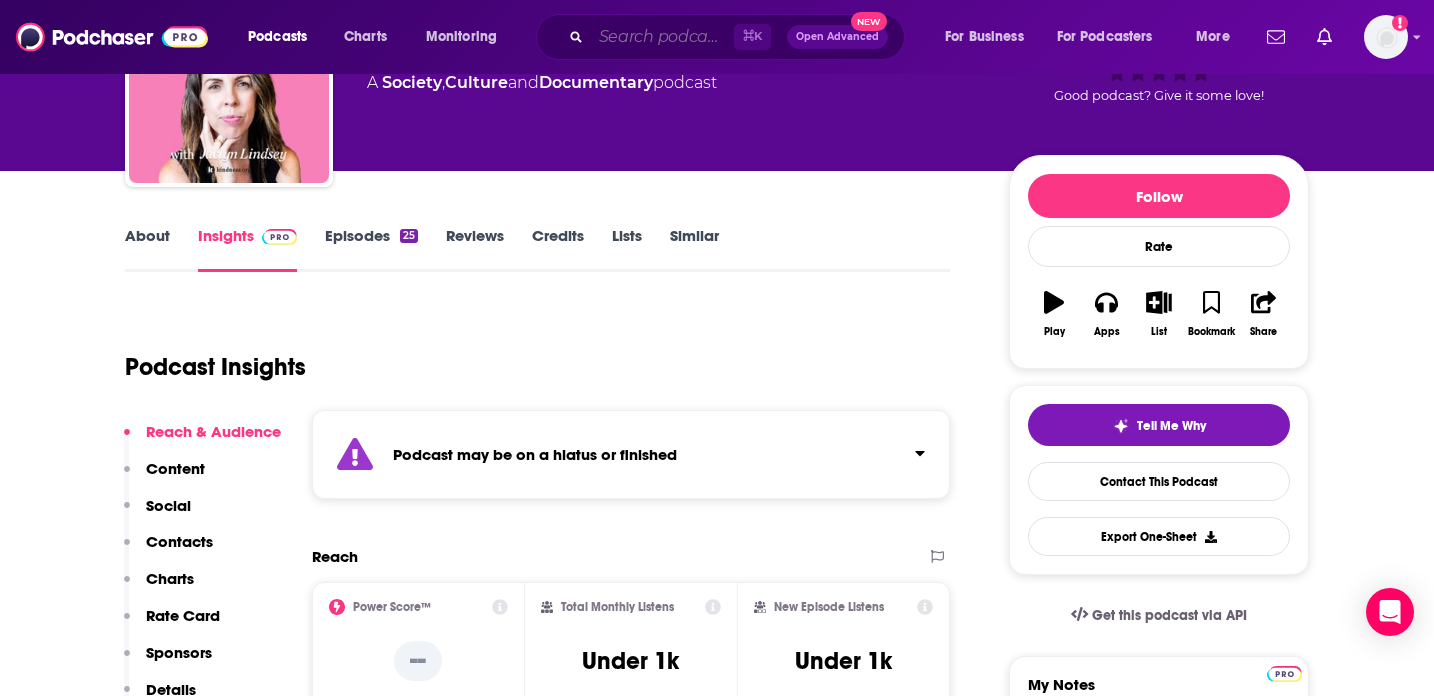 click at bounding box center [662, 37] 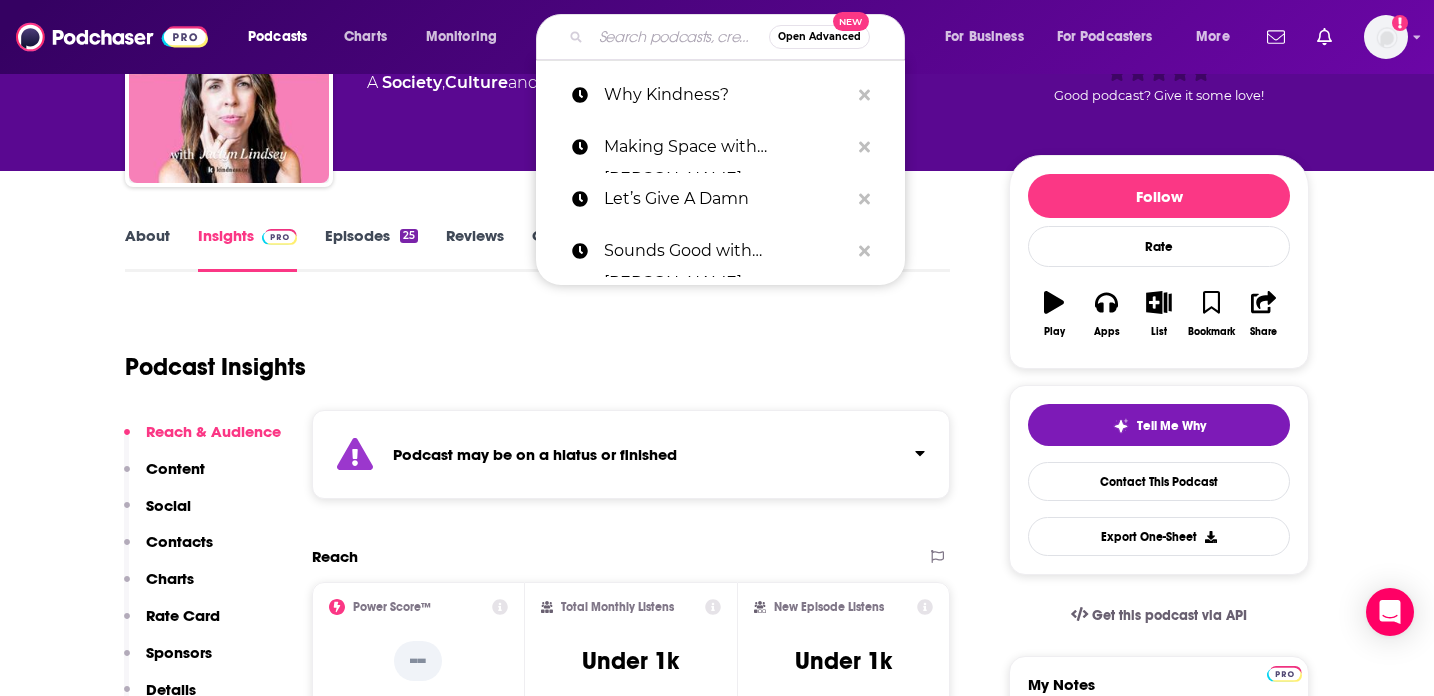 paste on "[PERSON_NAME] Wonders" 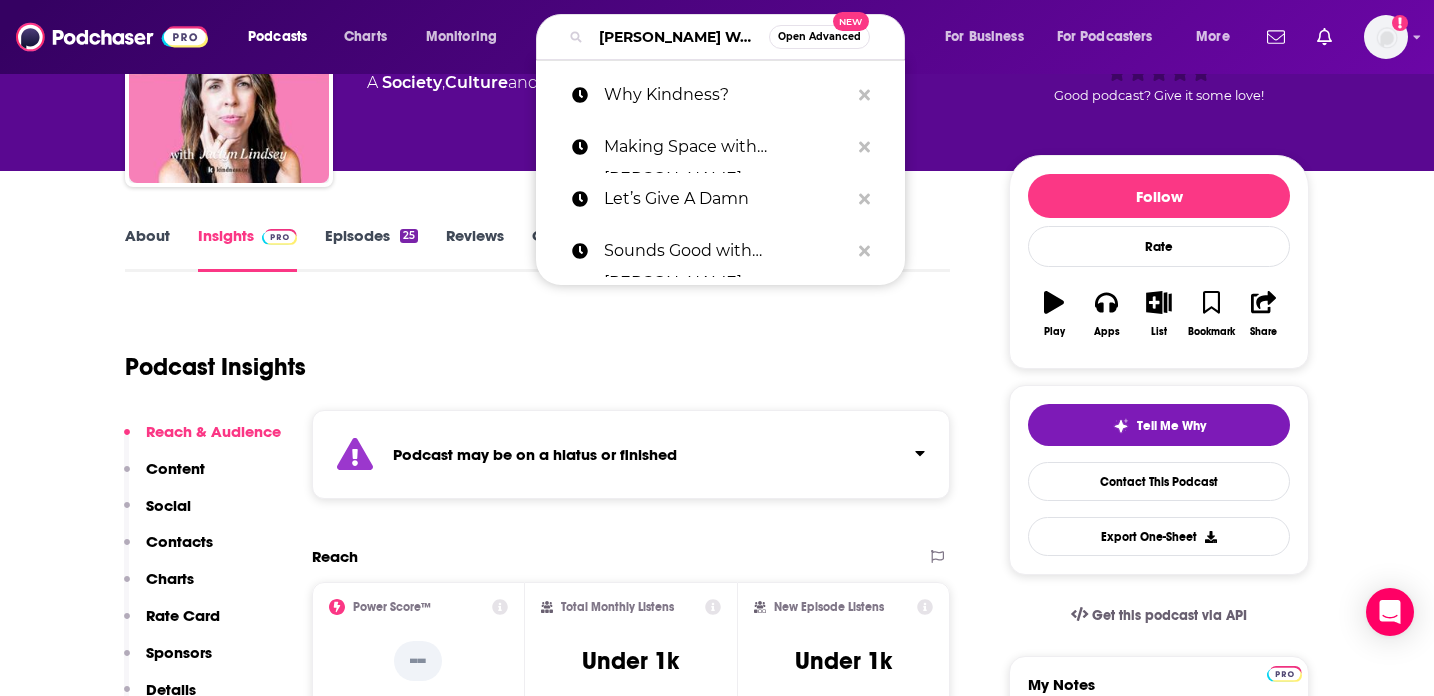 scroll, scrollTop: 0, scrollLeft: 57, axis: horizontal 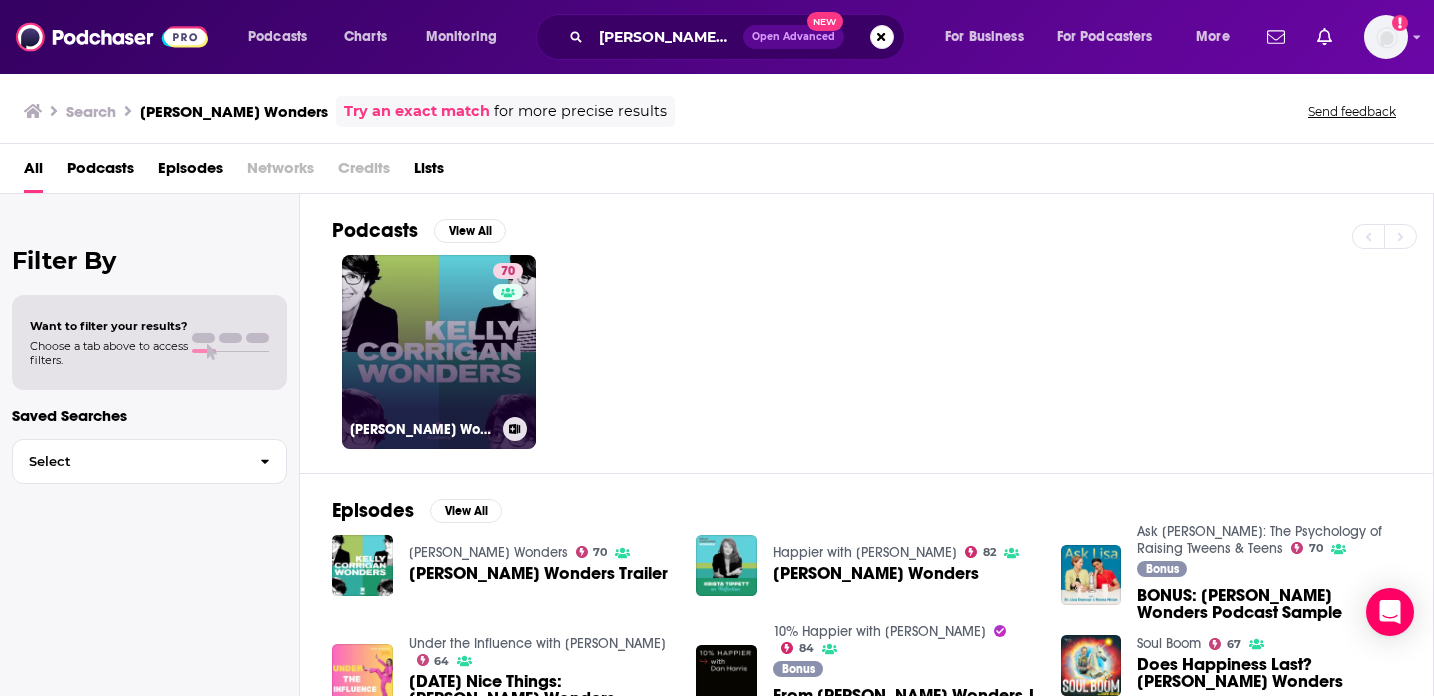 click on "70 [PERSON_NAME] Wonders" at bounding box center (439, 352) 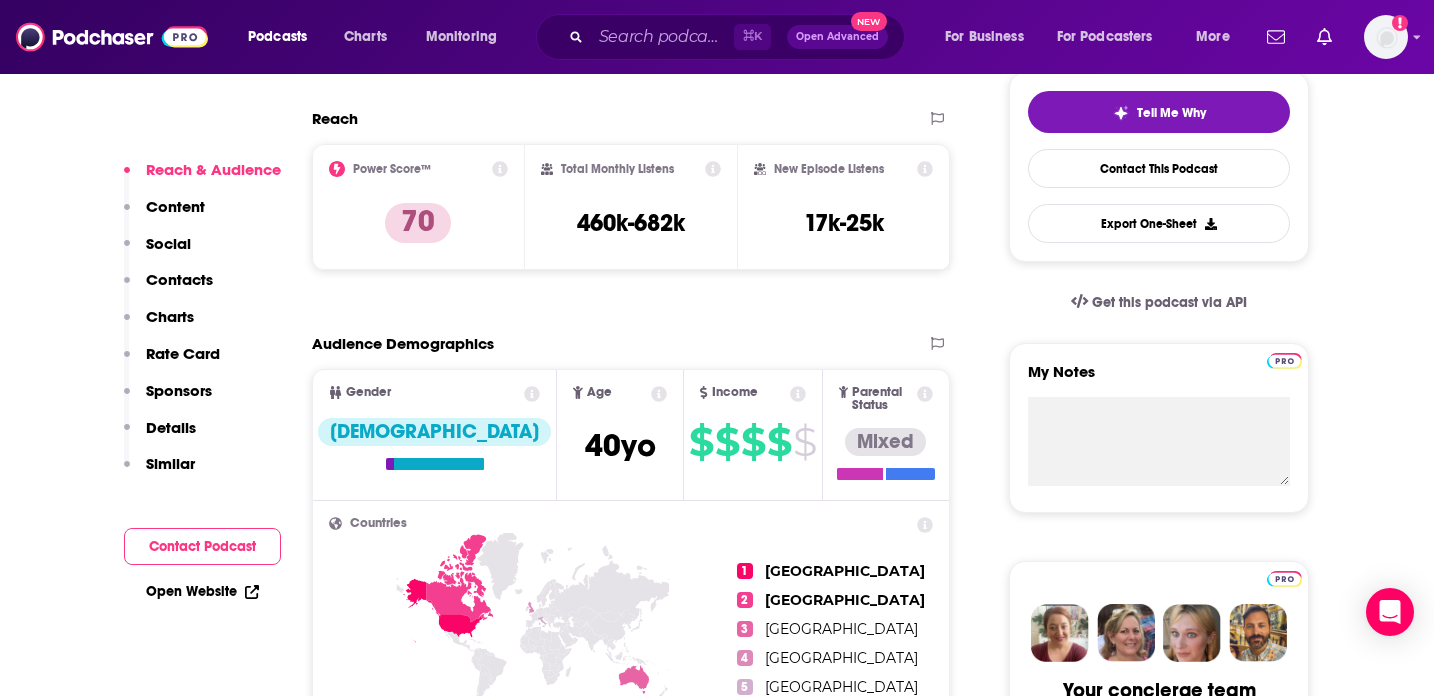 scroll, scrollTop: 482, scrollLeft: 0, axis: vertical 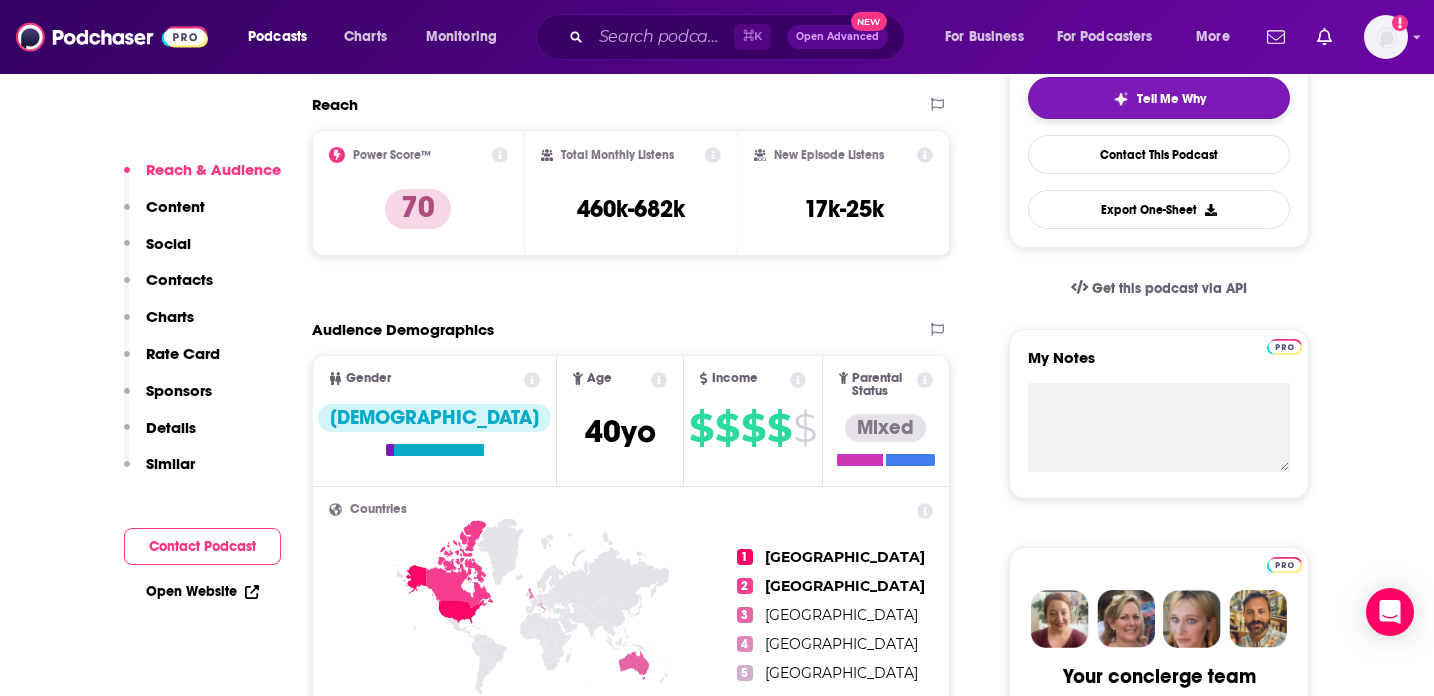 click on "Tell Me Why" at bounding box center (1171, 99) 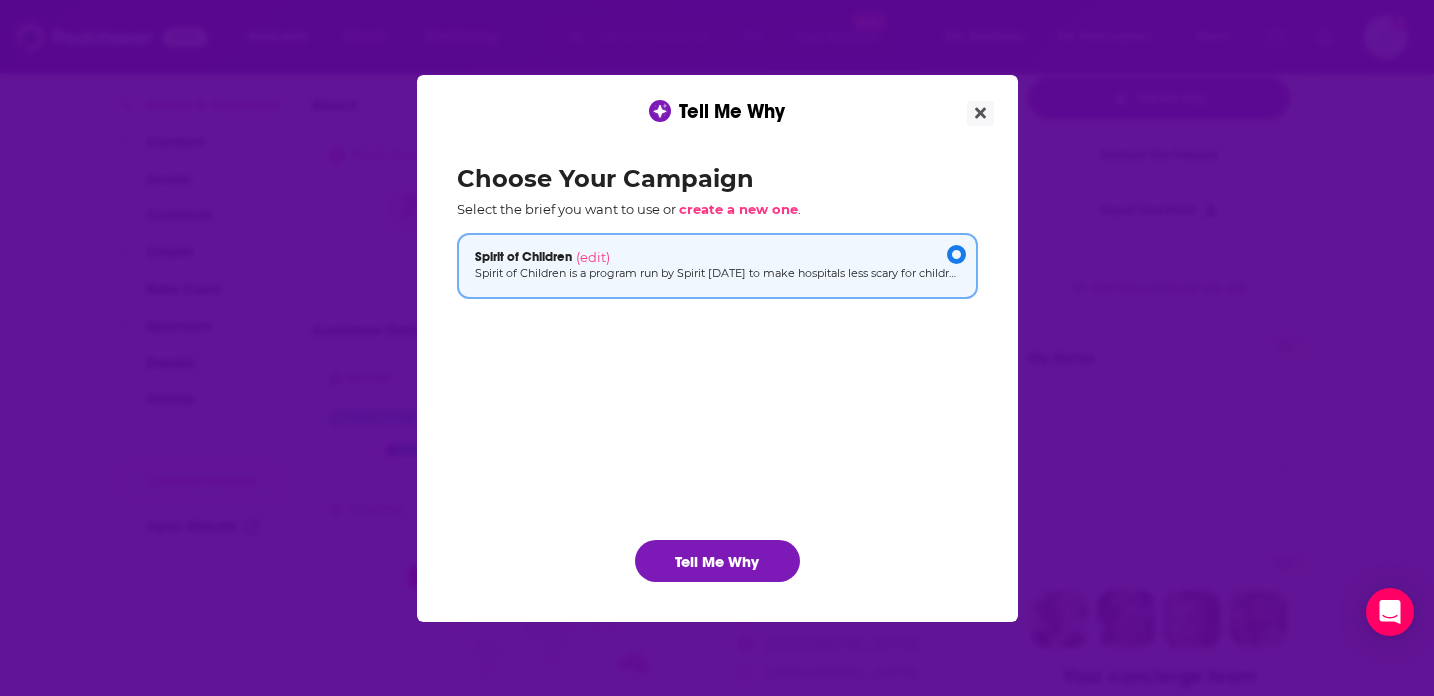 scroll, scrollTop: 0, scrollLeft: 0, axis: both 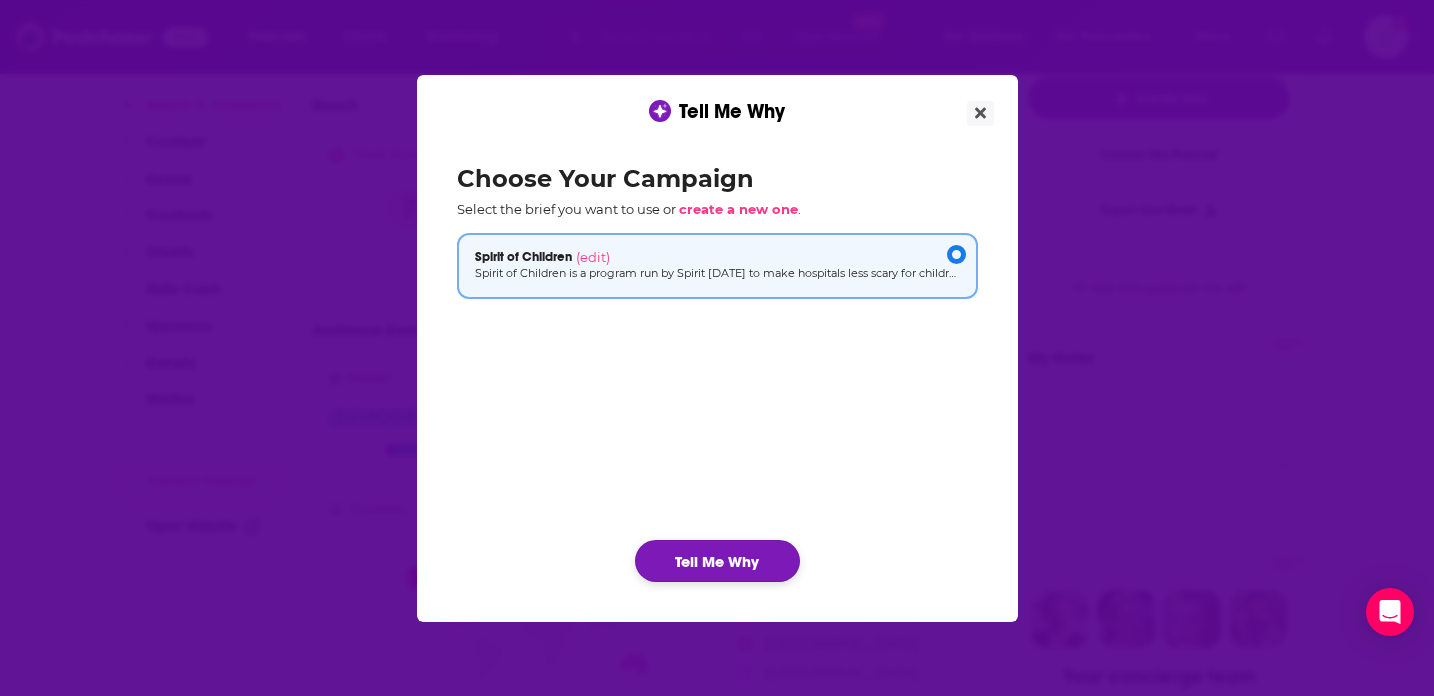 click on "Tell Me Why" 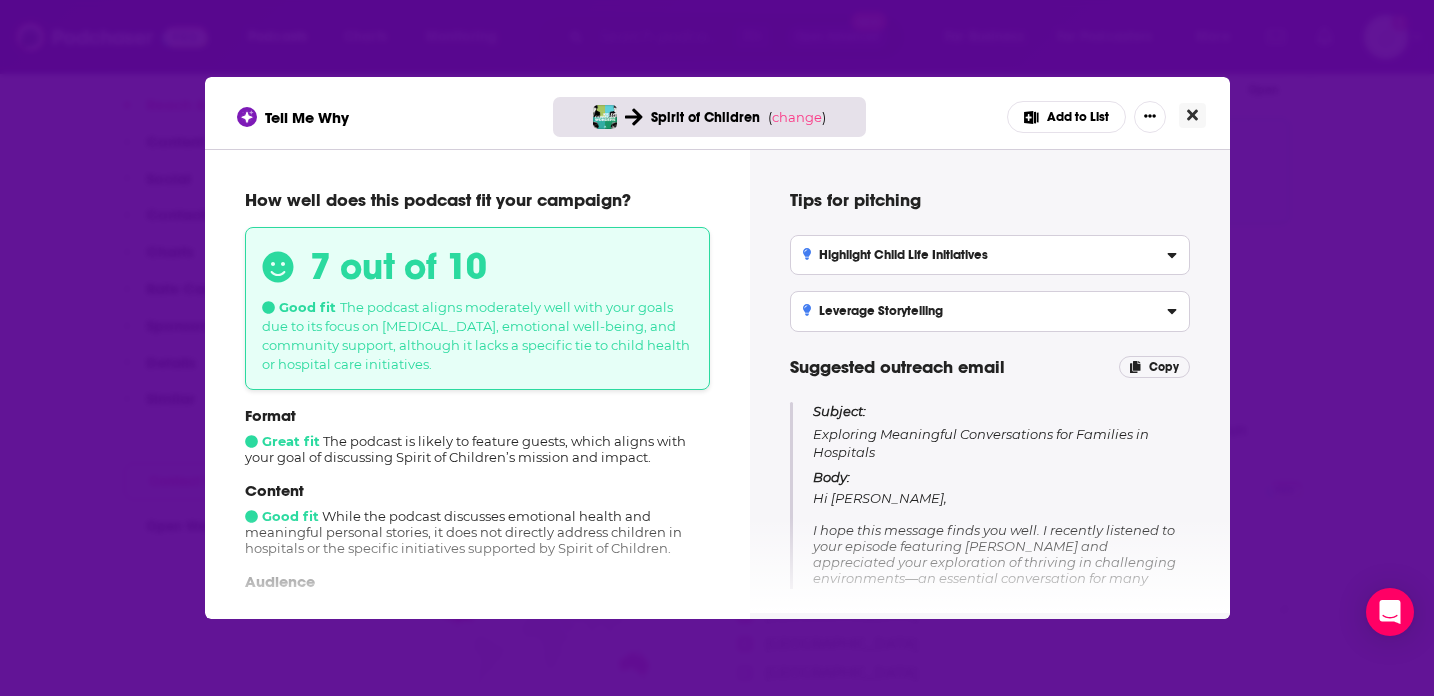 click at bounding box center [1192, 115] 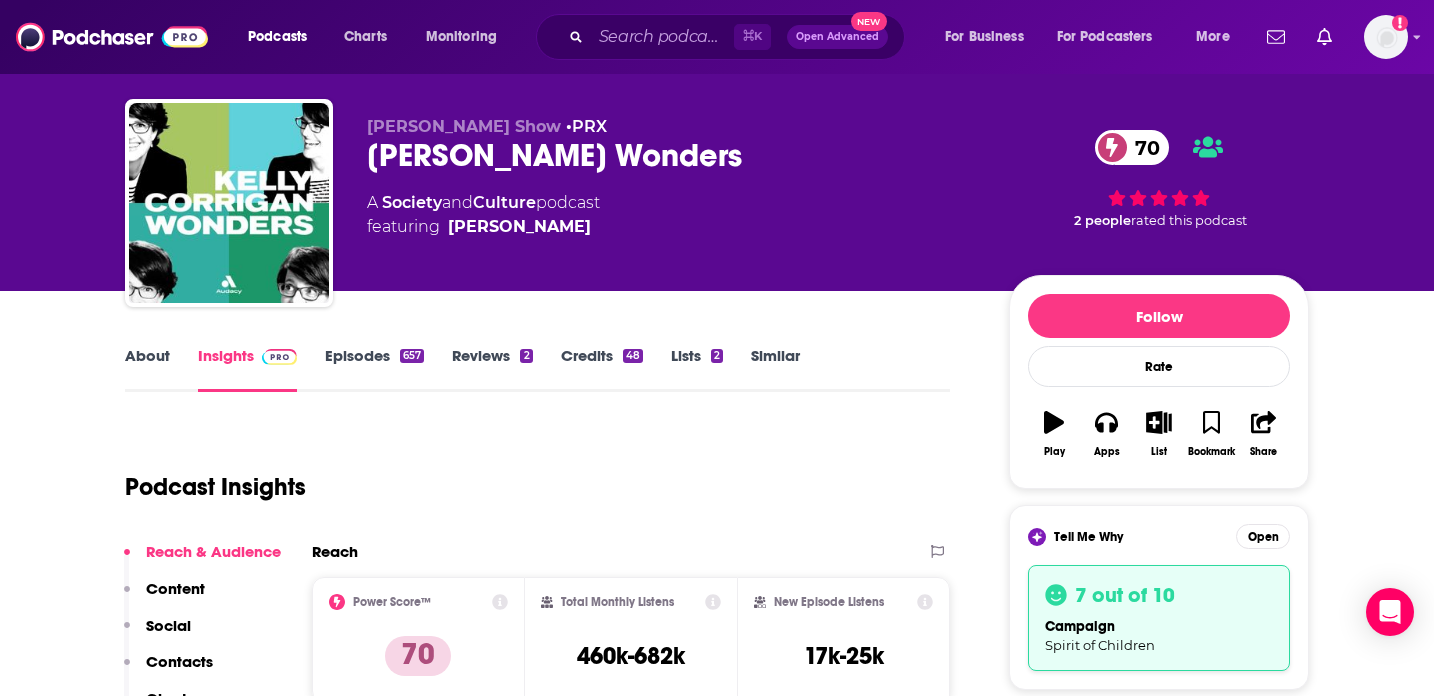 scroll, scrollTop: 0, scrollLeft: 0, axis: both 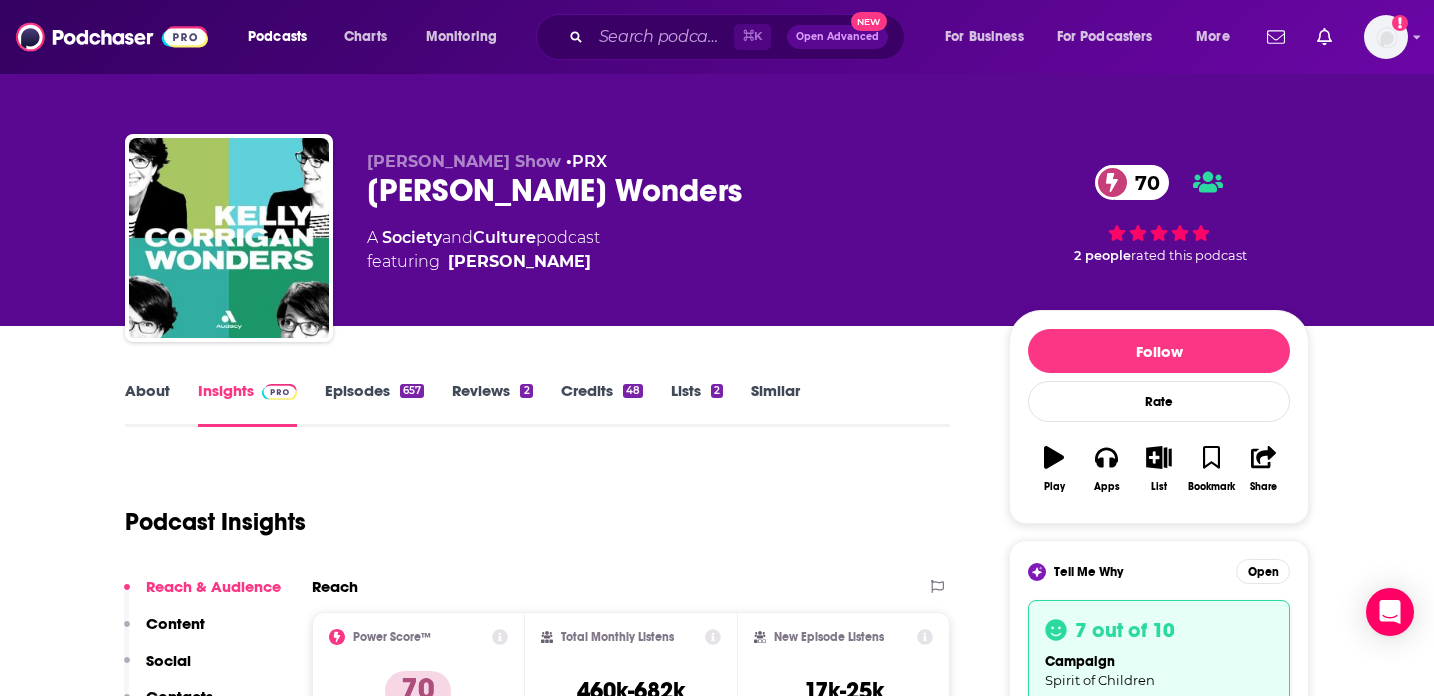 click on "Episodes 657" at bounding box center [374, 404] 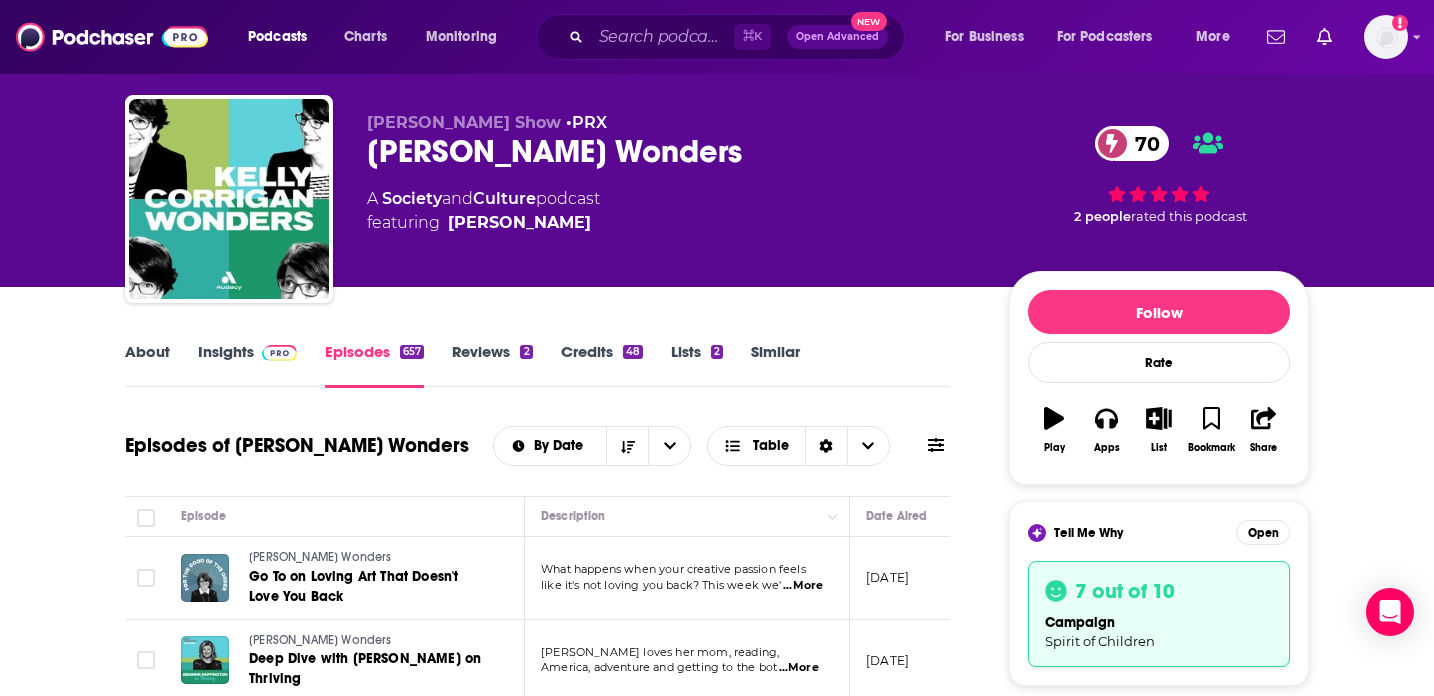 scroll, scrollTop: 0, scrollLeft: 0, axis: both 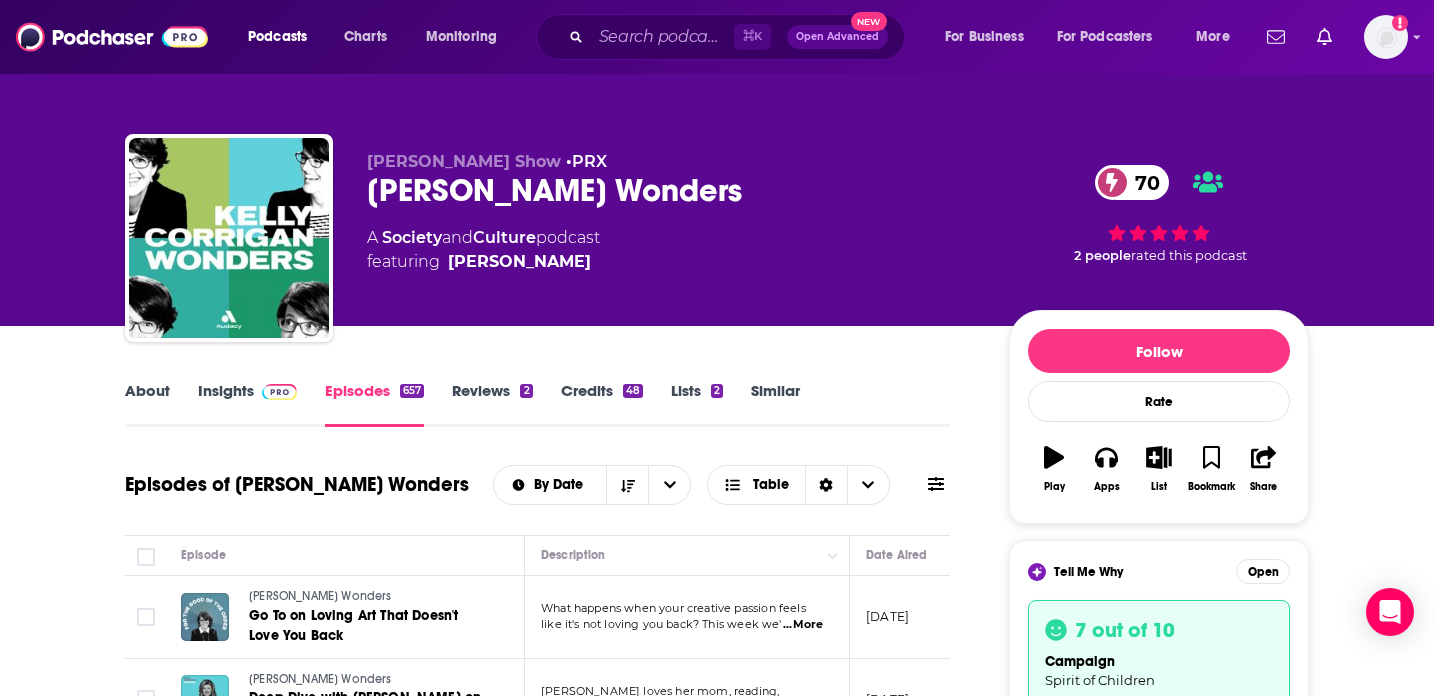 click on "[PERSON_NAME] Wonders 70" at bounding box center (672, 190) 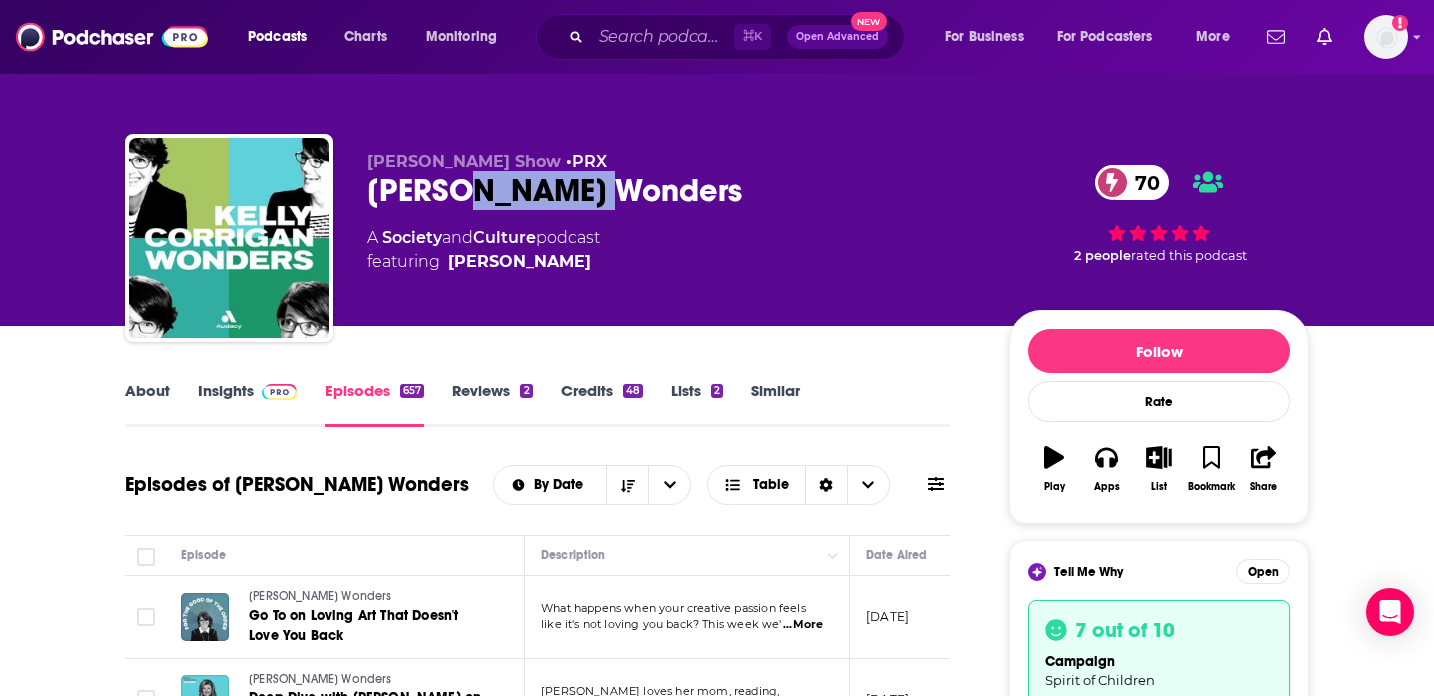 click on "[PERSON_NAME] Wonders 70" at bounding box center [672, 190] 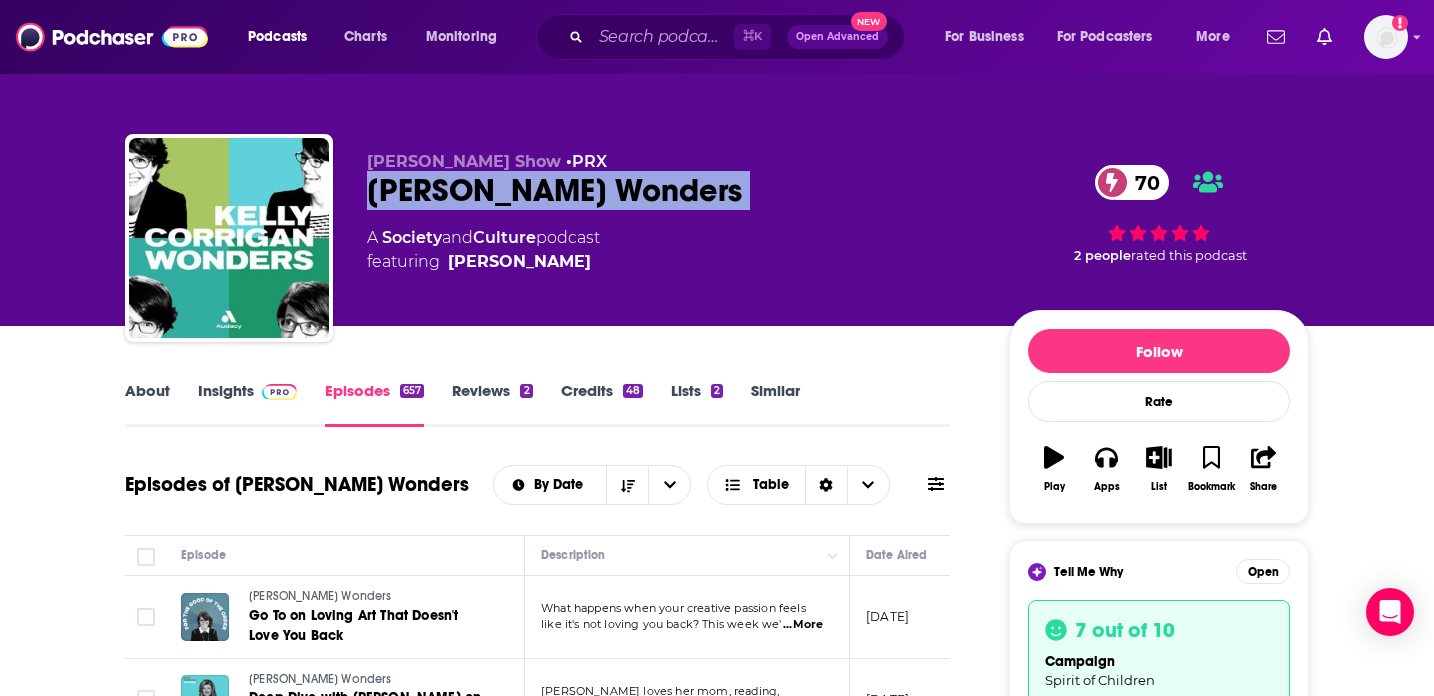 click on "[PERSON_NAME] Wonders 70" at bounding box center (672, 190) 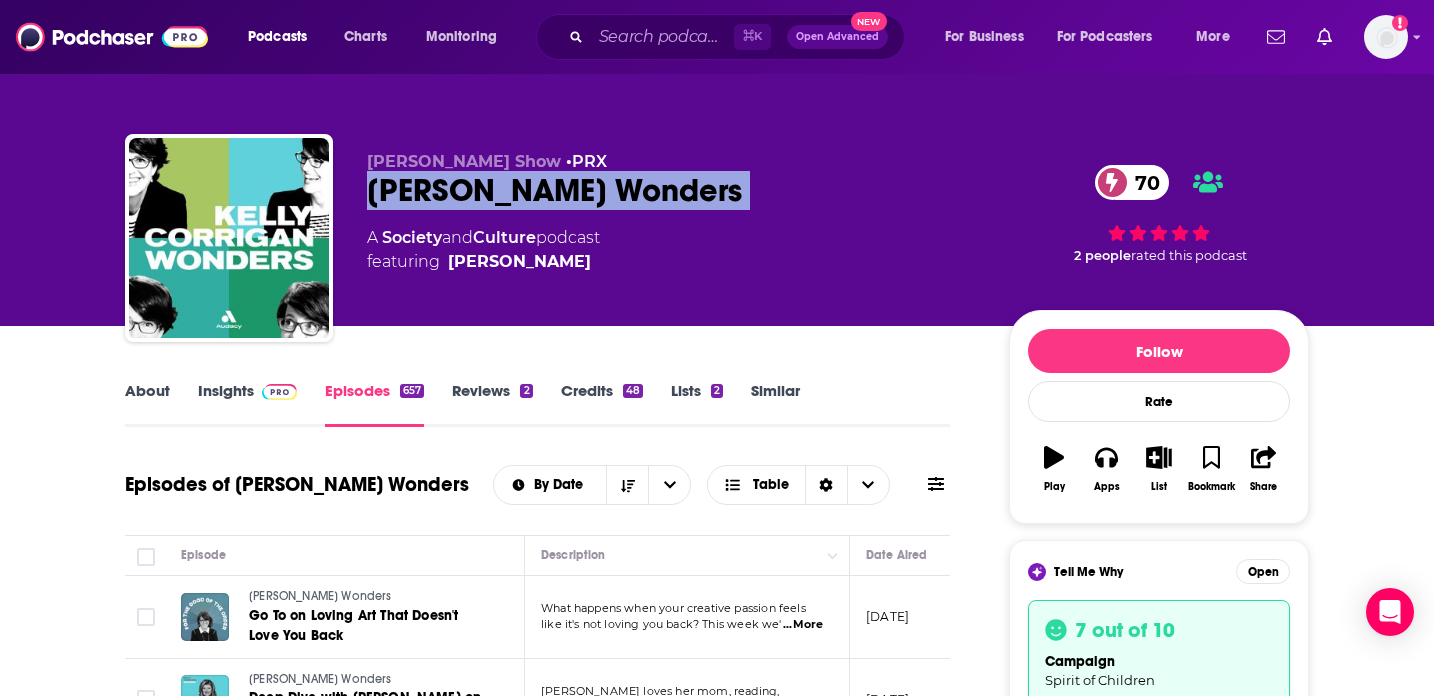 click on "Insights" at bounding box center [247, 404] 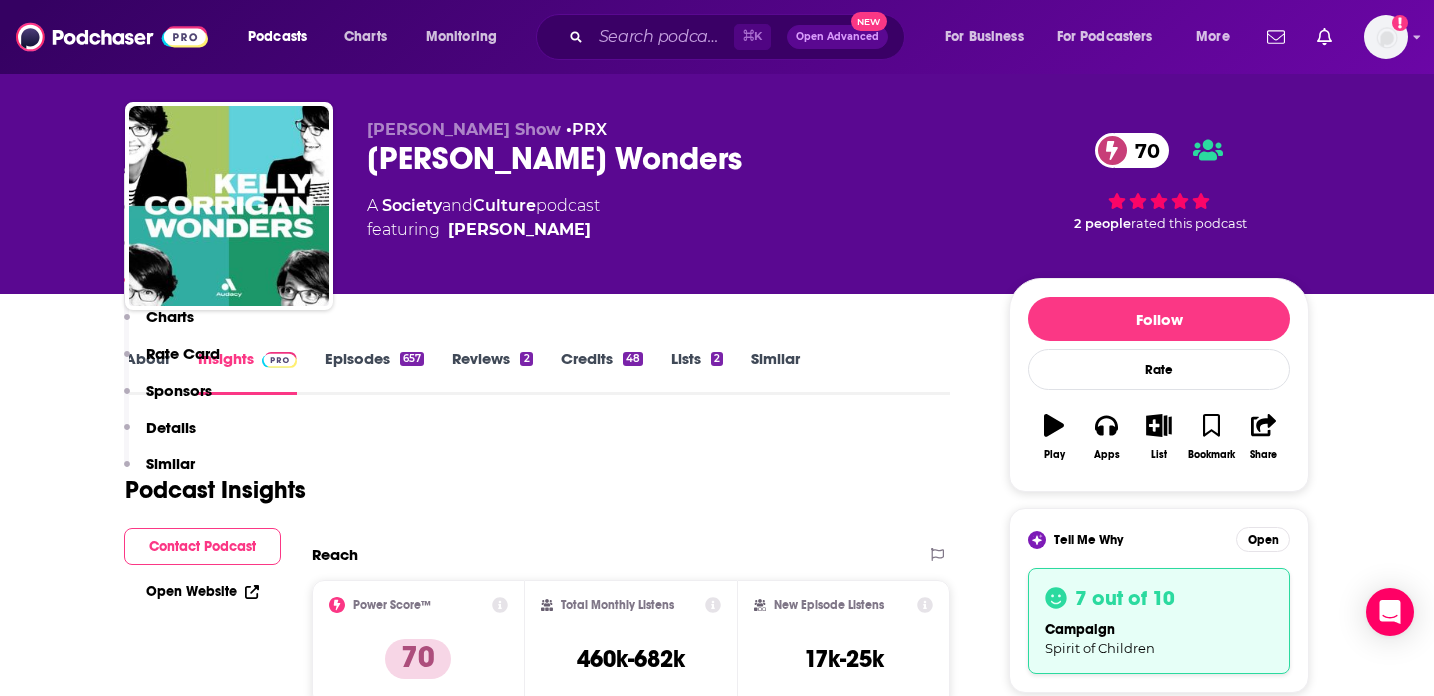 scroll, scrollTop: 0, scrollLeft: 0, axis: both 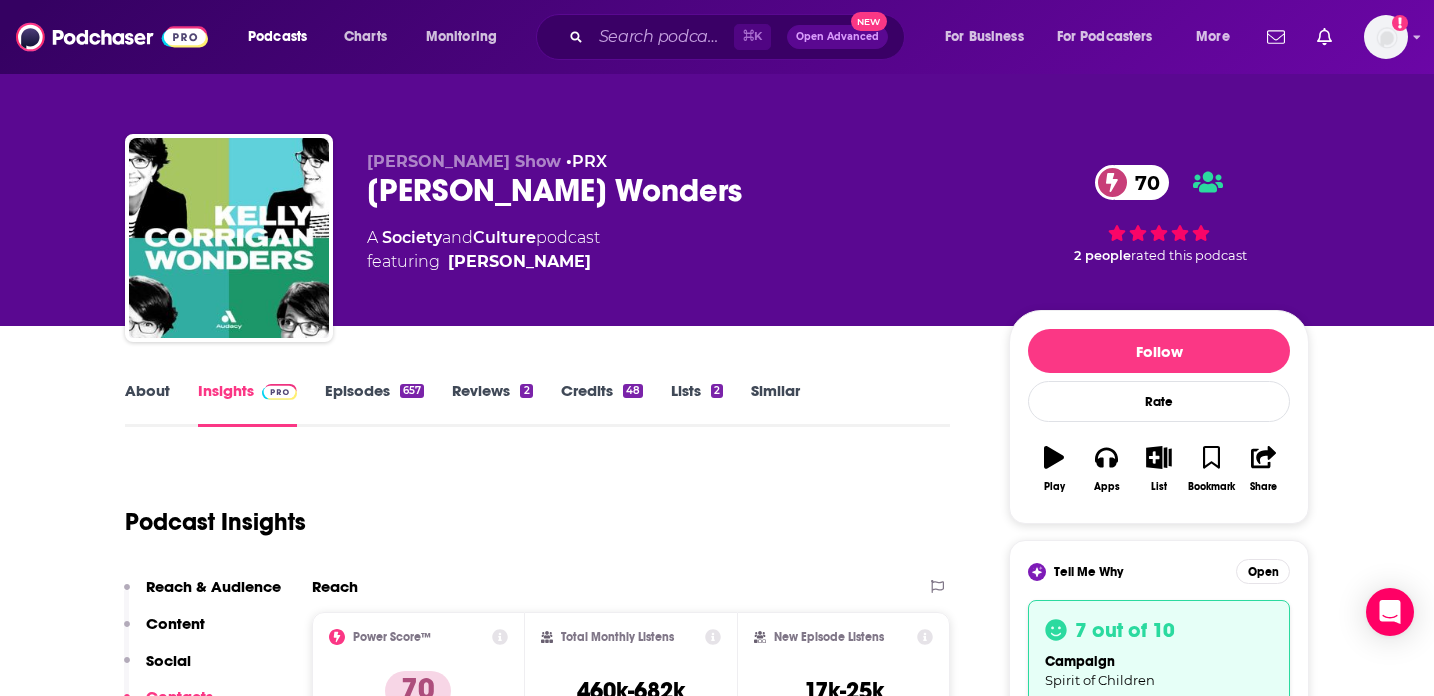 click on "Episodes 657" at bounding box center [374, 404] 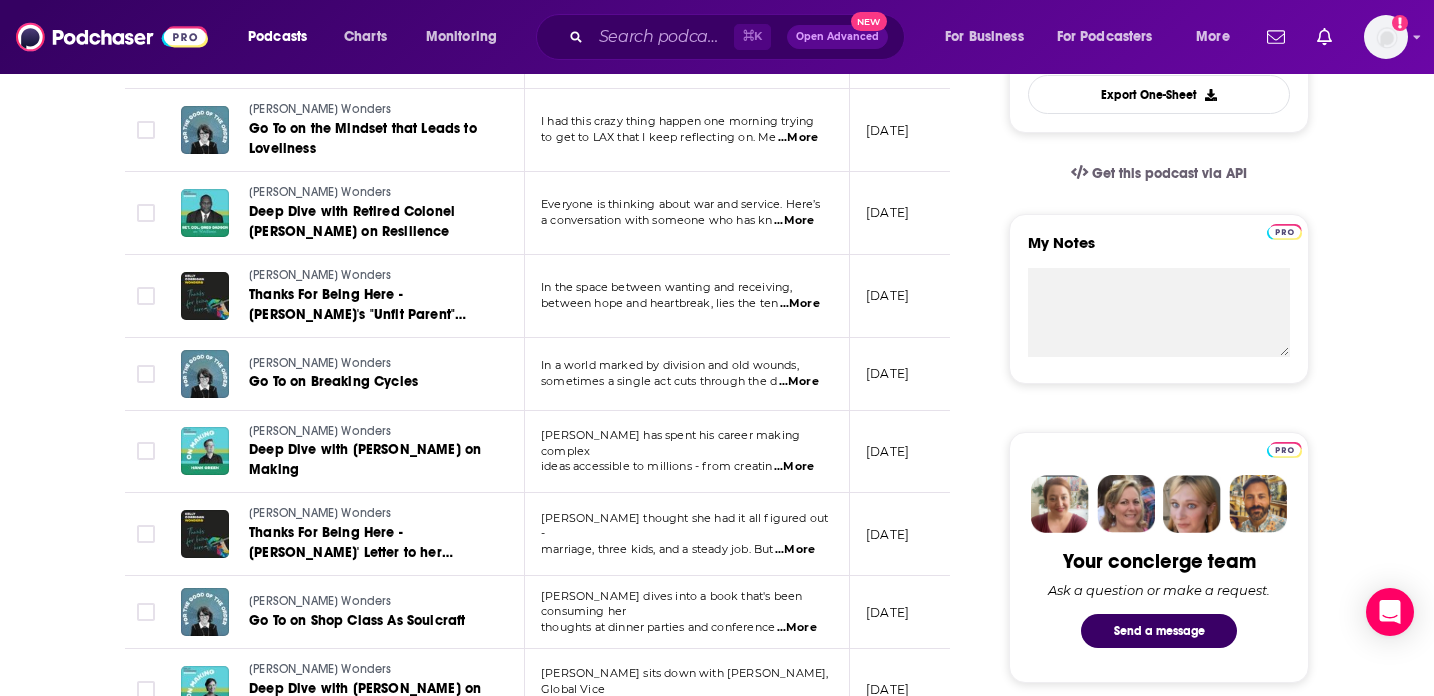 scroll, scrollTop: 772, scrollLeft: 0, axis: vertical 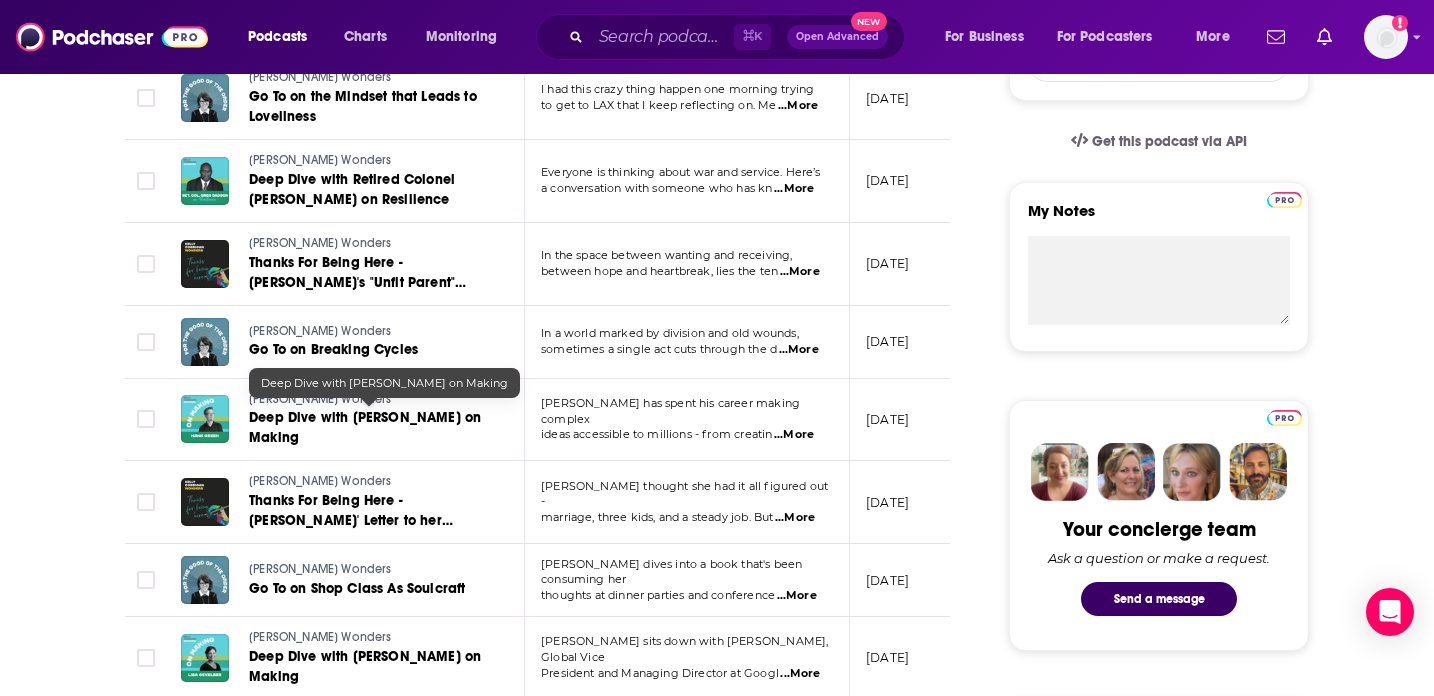 click on "Deep Dive with [PERSON_NAME] on Making" at bounding box center [365, 427] 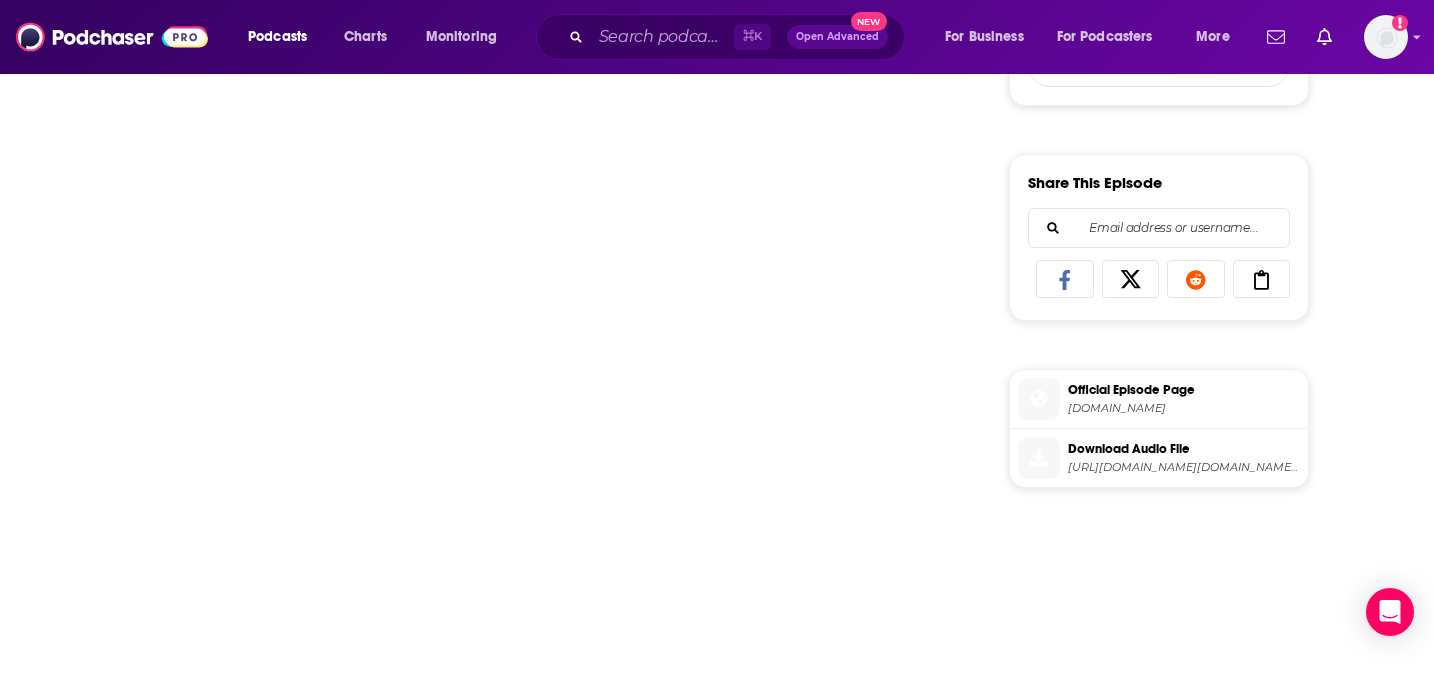 scroll, scrollTop: 0, scrollLeft: 0, axis: both 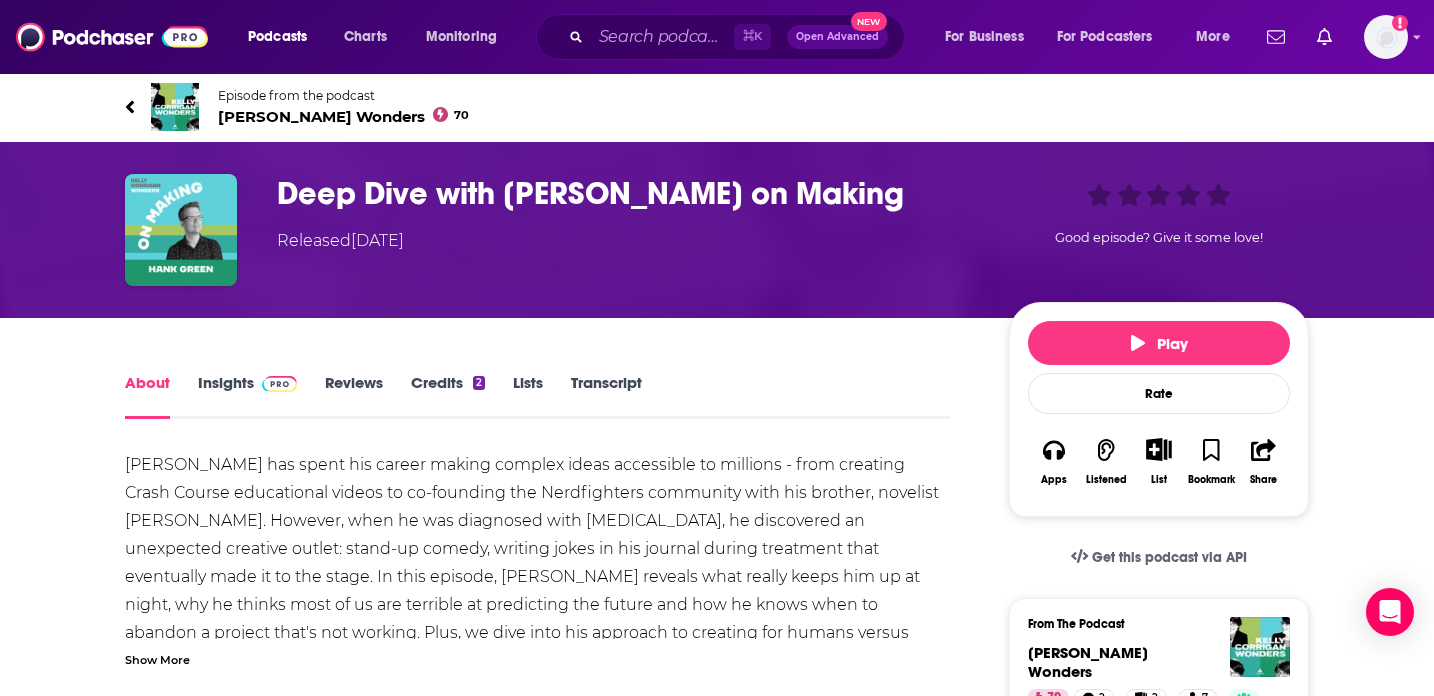 click on "Deep Dive with [PERSON_NAME] on Making" at bounding box center (627, 193) 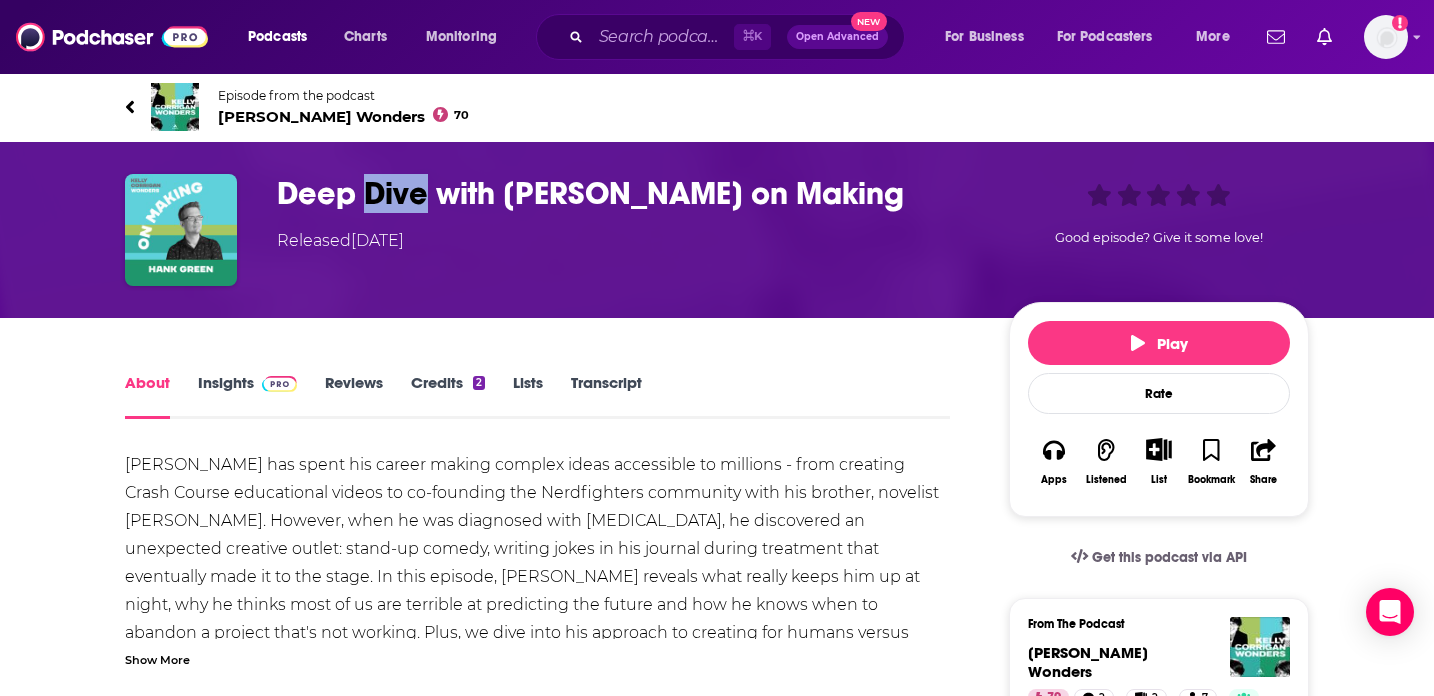 click on "Deep Dive with [PERSON_NAME] on Making" at bounding box center (627, 193) 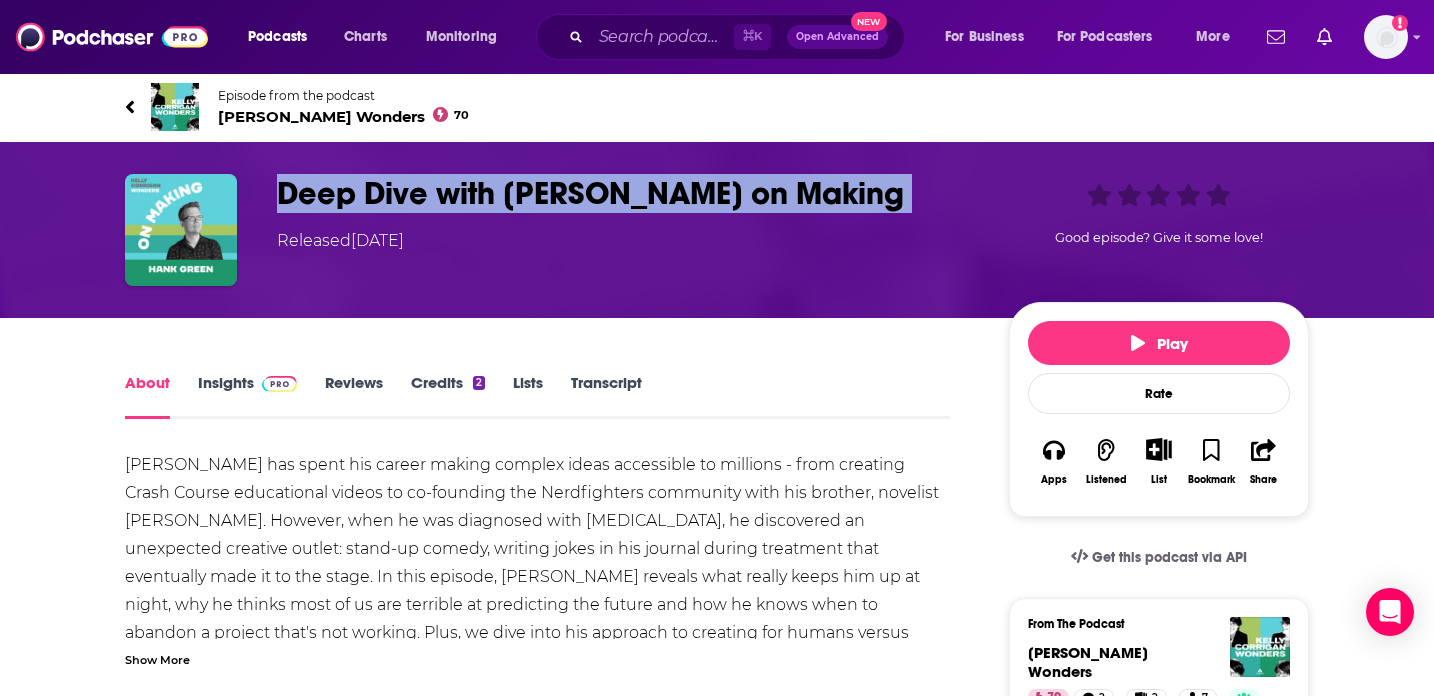 copy on "Deep Dive with [PERSON_NAME] on Making" 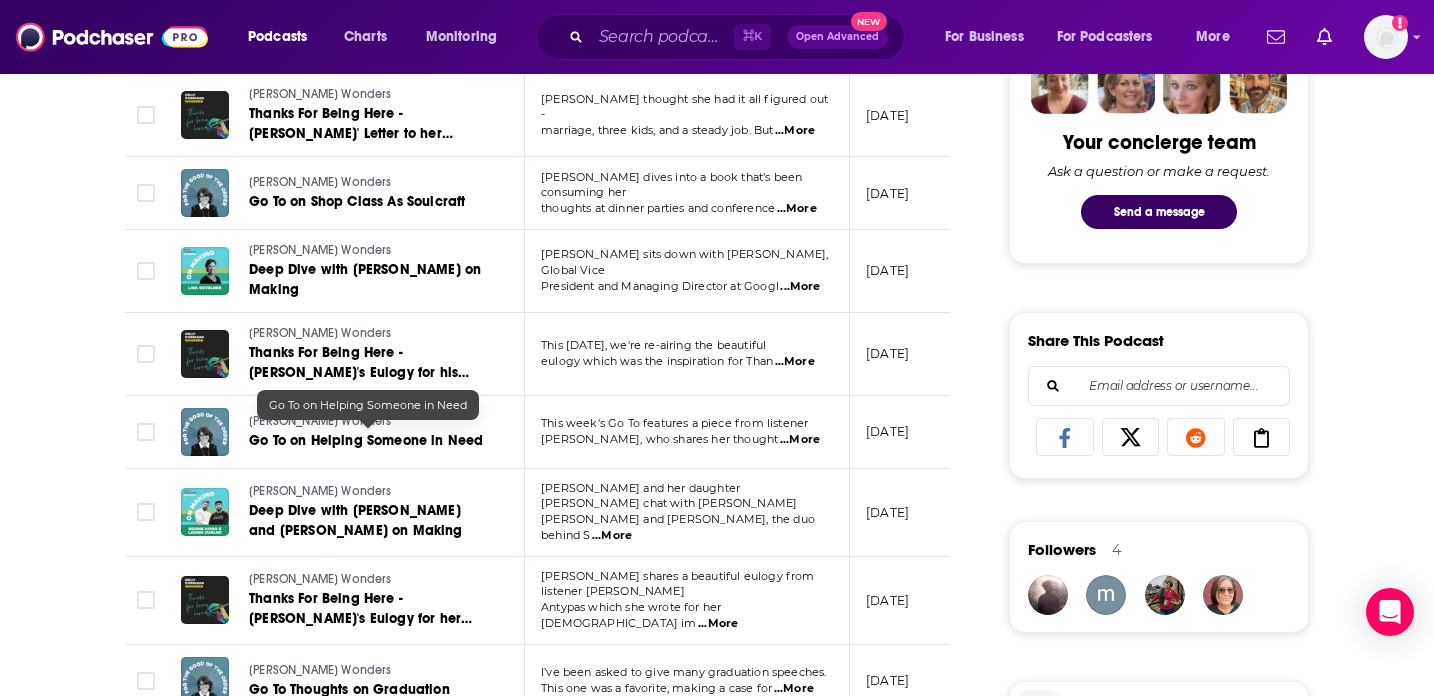 scroll, scrollTop: 1166, scrollLeft: 0, axis: vertical 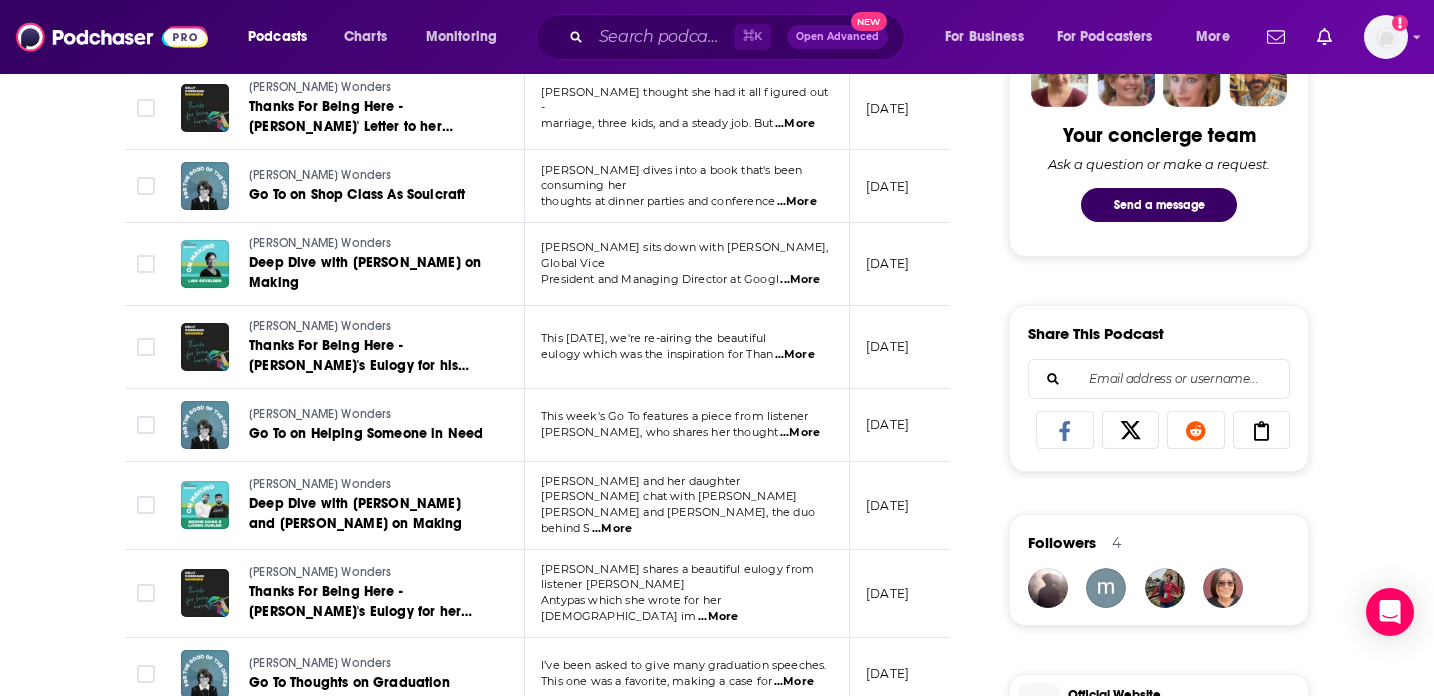 click on "...More" at bounding box center (612, 529) 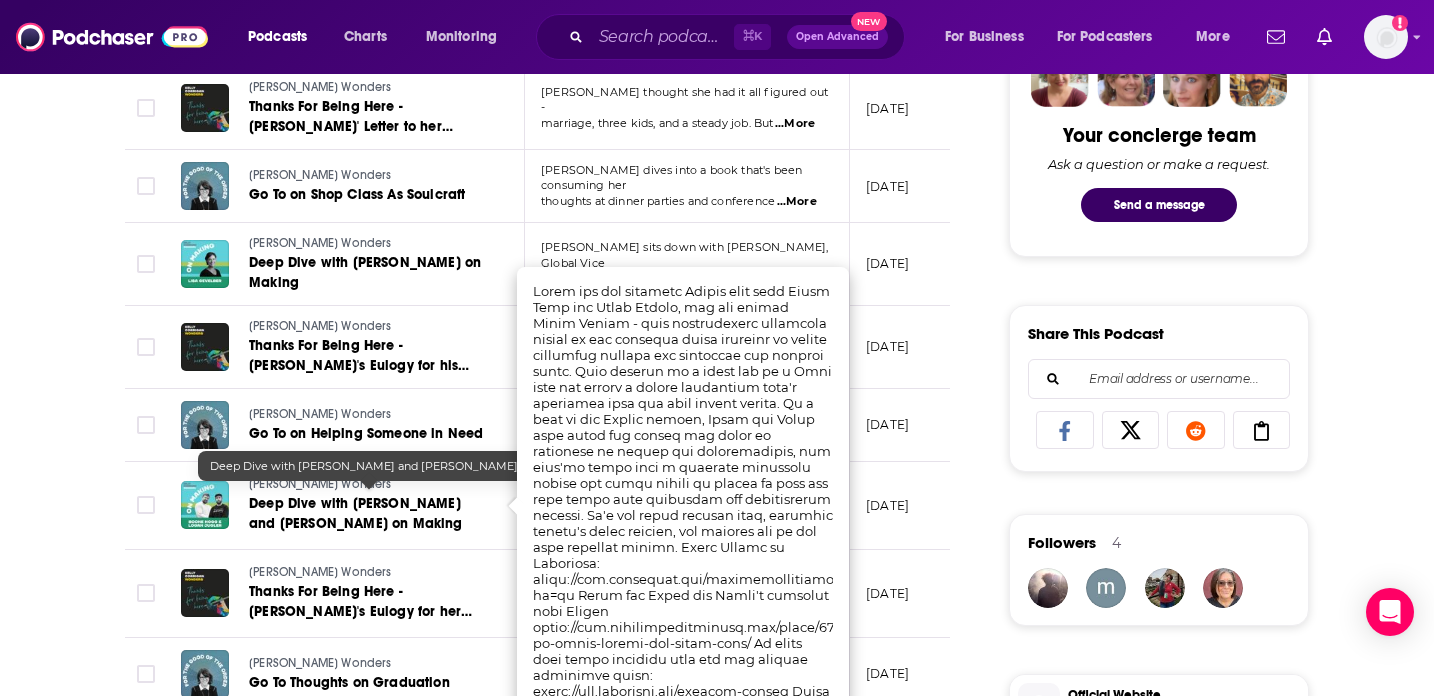 click on "Deep Dive with [PERSON_NAME] and [PERSON_NAME] on Making" at bounding box center (356, 513) 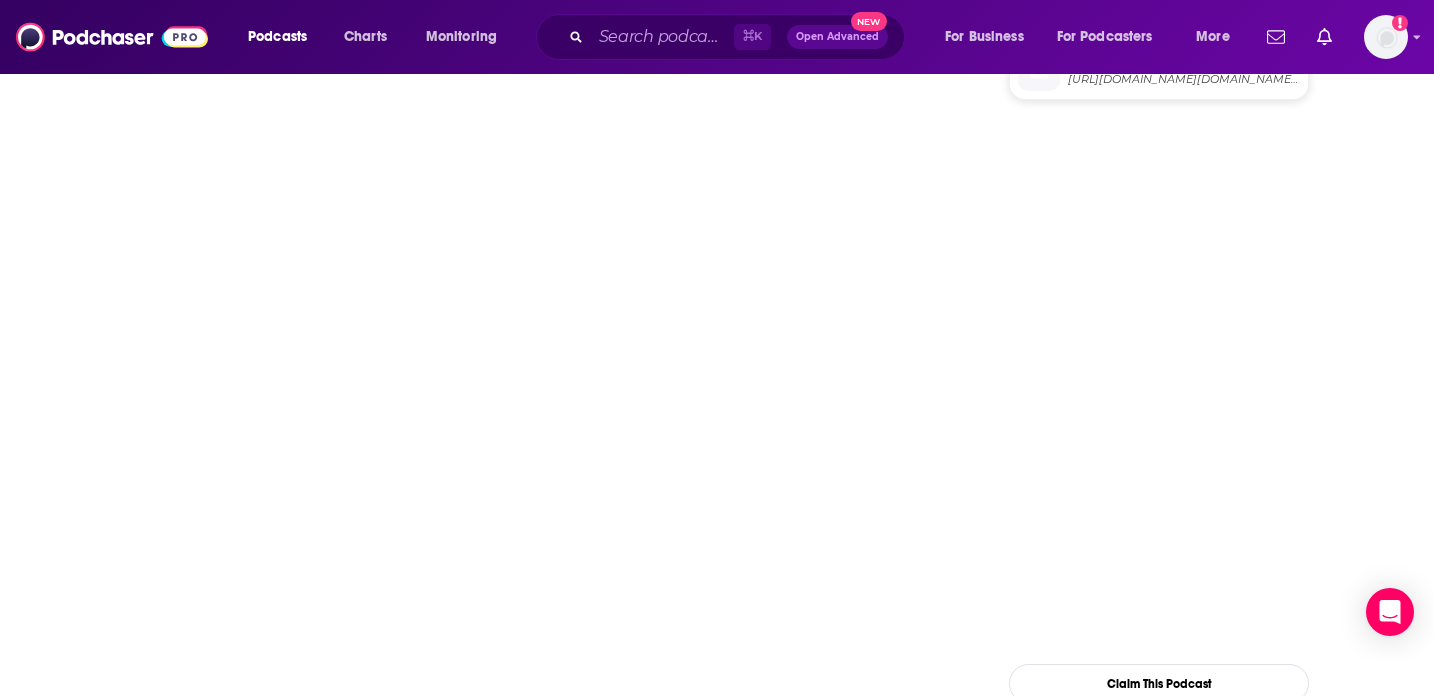 scroll, scrollTop: 0, scrollLeft: 0, axis: both 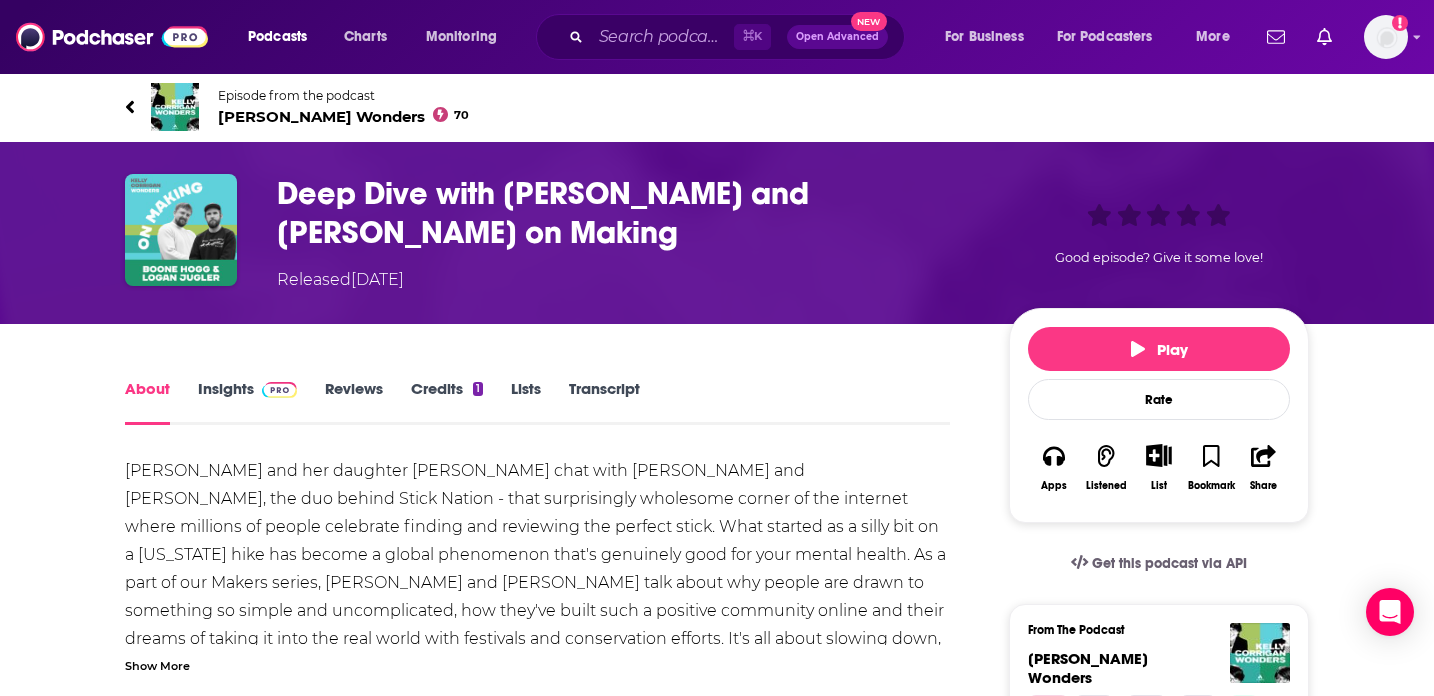click on "Deep Dive with [PERSON_NAME] and [PERSON_NAME] on Making" at bounding box center (627, 213) 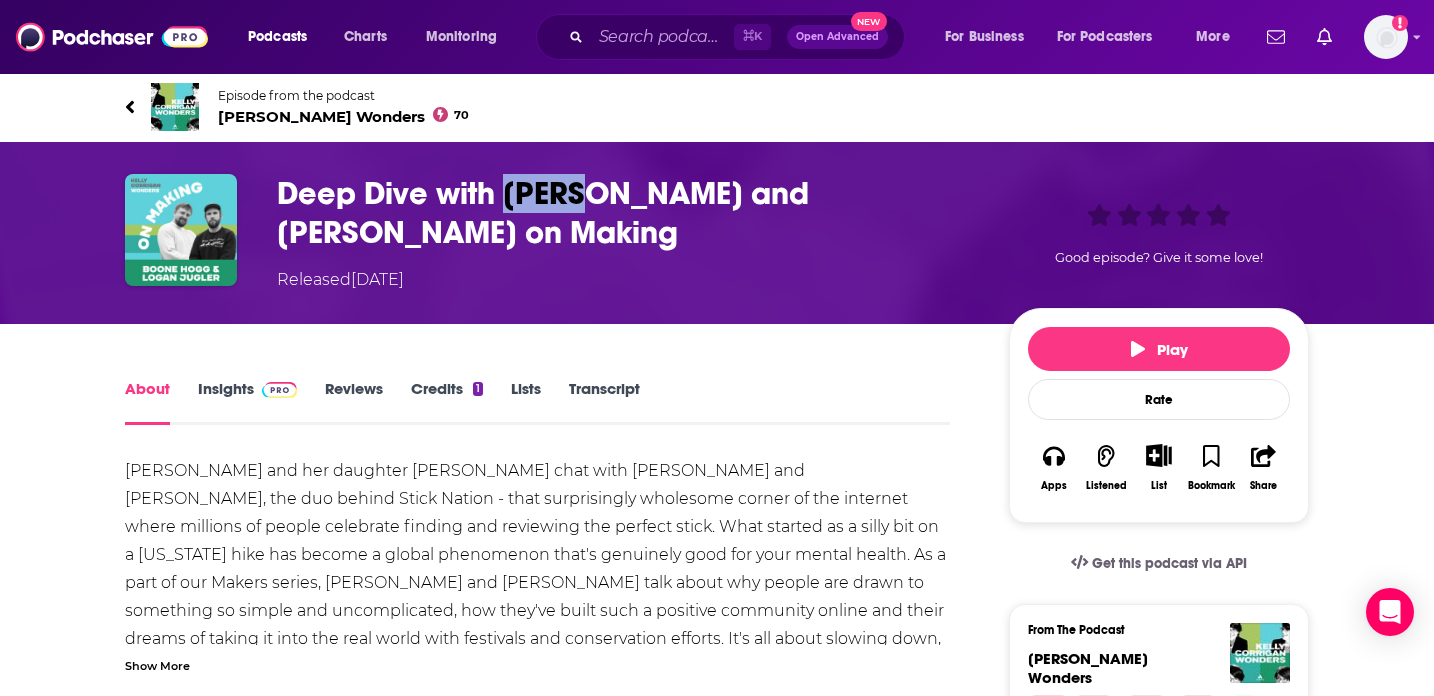 click on "Deep Dive with [PERSON_NAME] and [PERSON_NAME] on Making" at bounding box center [627, 213] 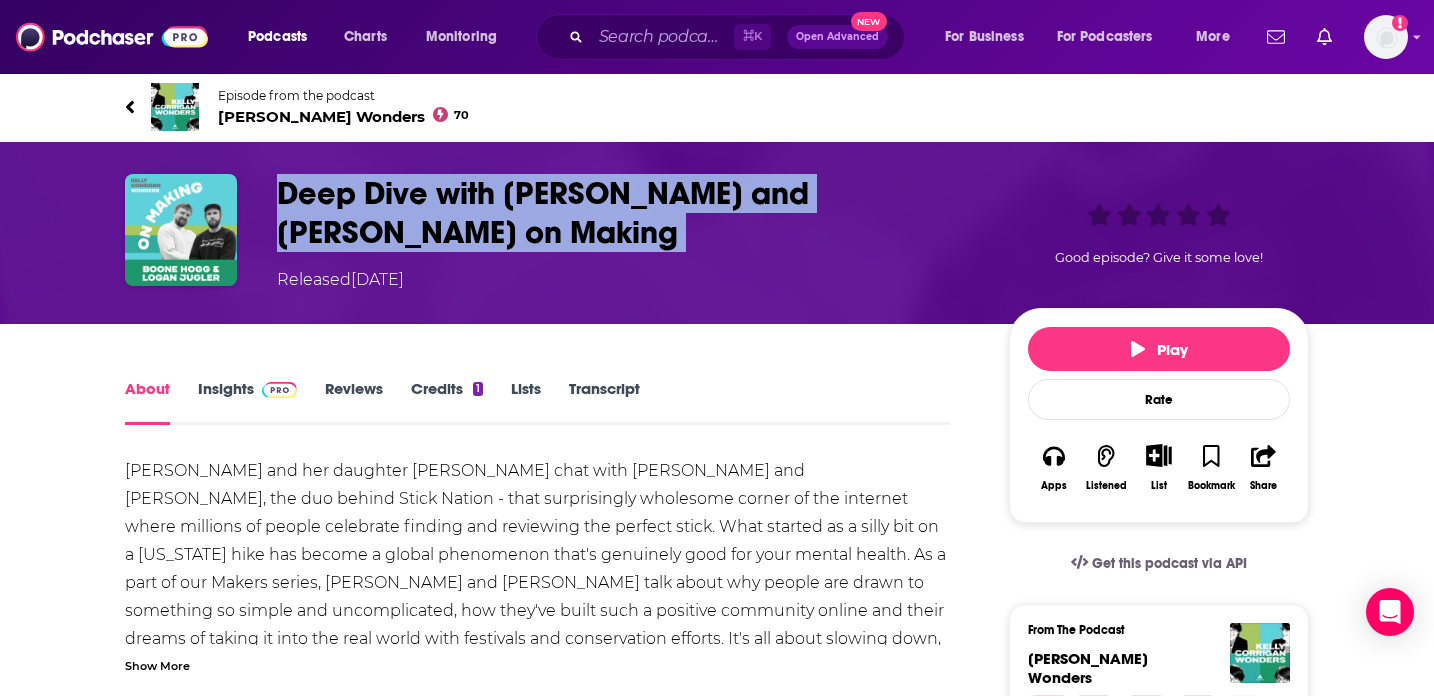 click on "Deep Dive with [PERSON_NAME] and [PERSON_NAME] on Making" at bounding box center [627, 213] 